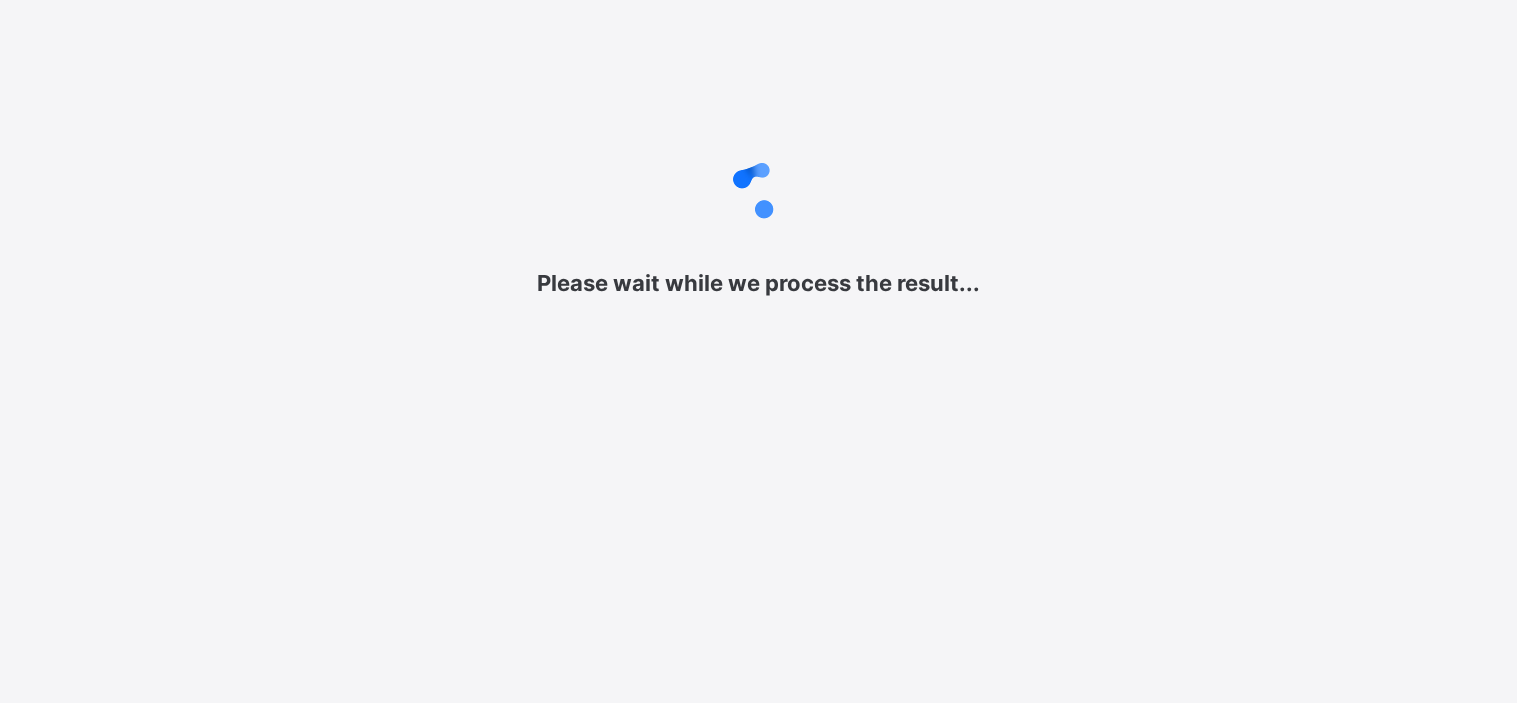 scroll, scrollTop: 0, scrollLeft: 0, axis: both 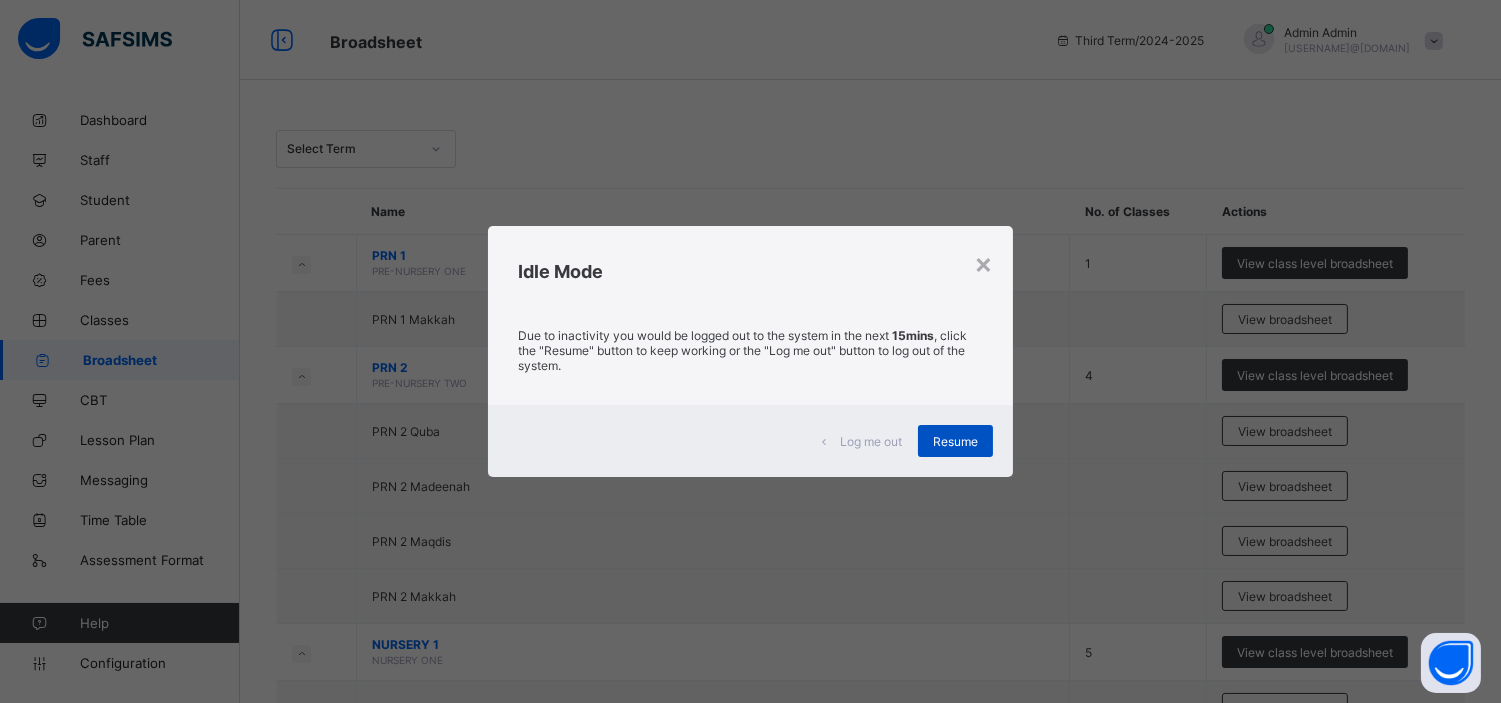 click on "Resume" at bounding box center (955, 441) 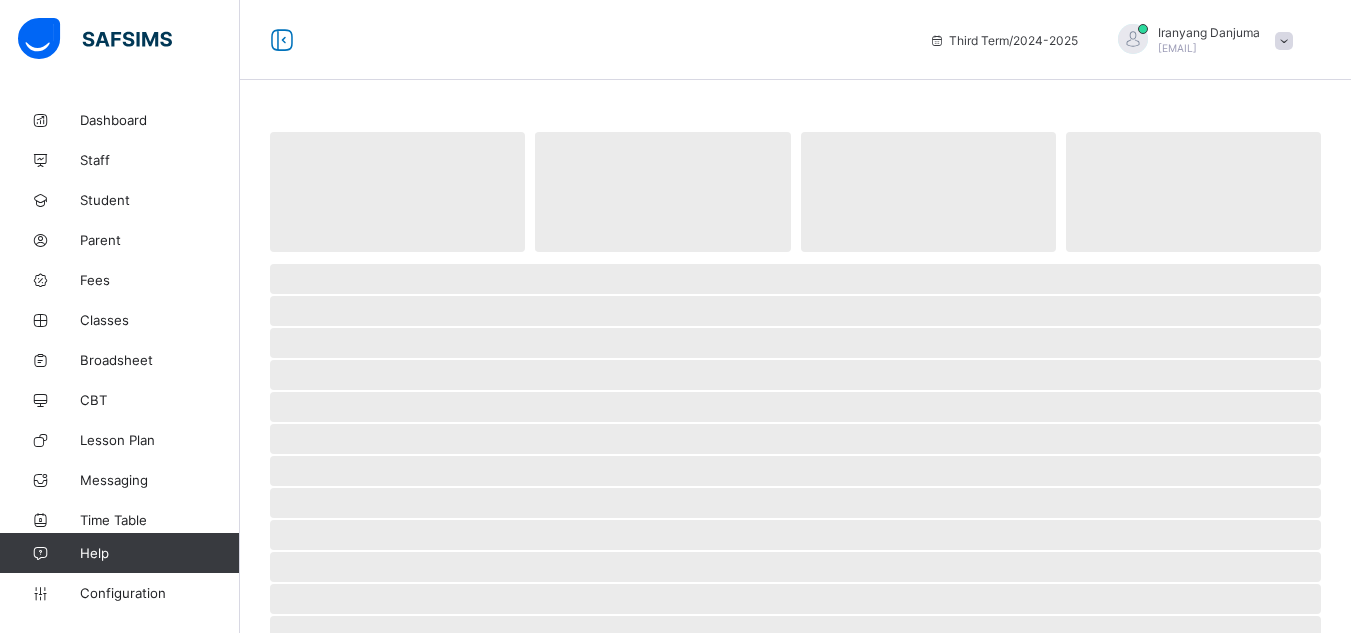 scroll, scrollTop: 0, scrollLeft: 0, axis: both 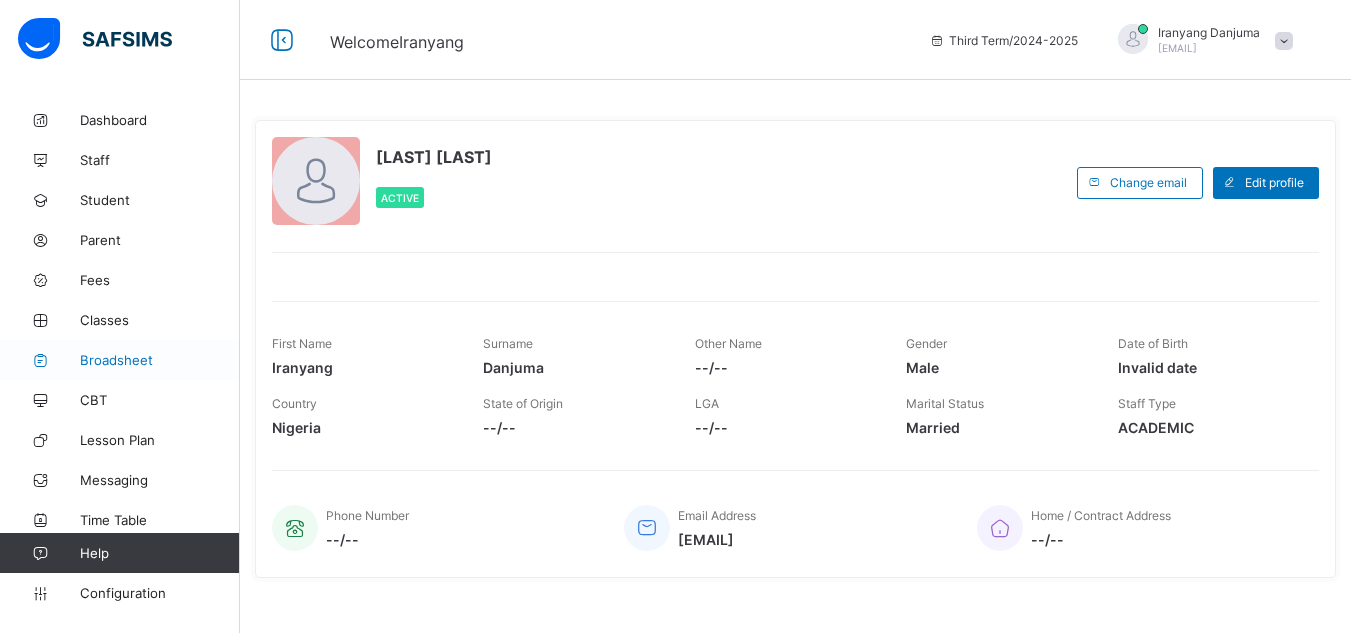 click on "Broadsheet" at bounding box center [160, 360] 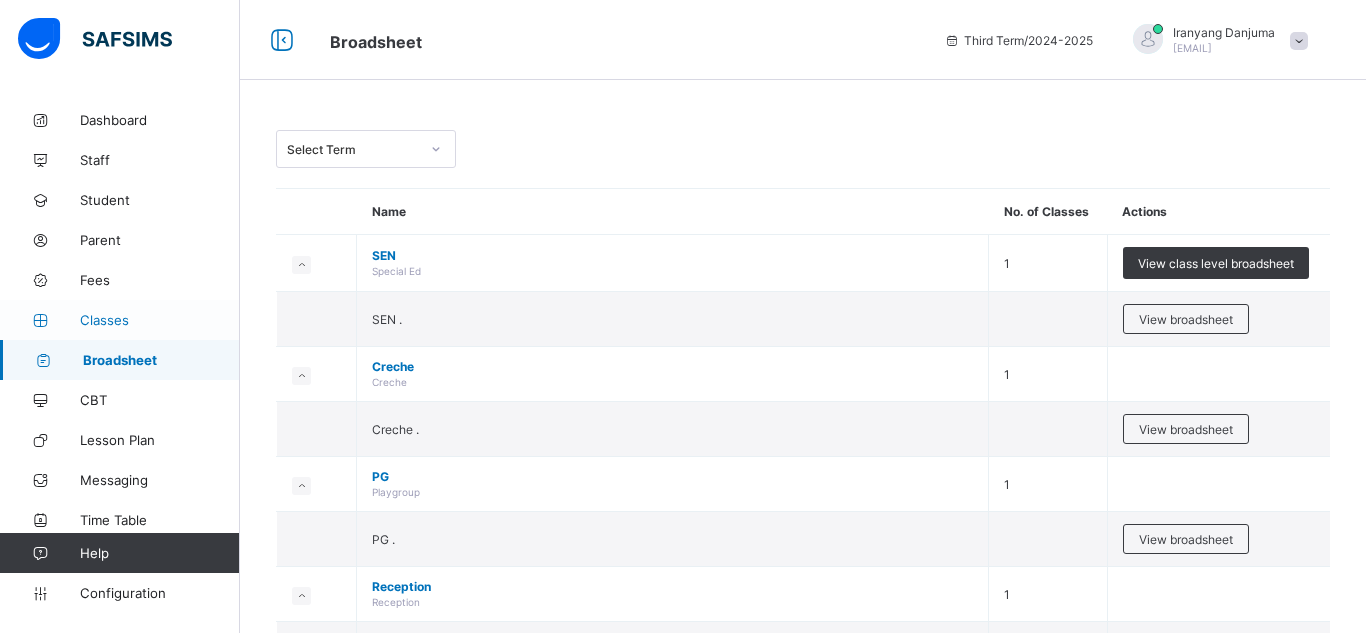 click on "Classes" at bounding box center [160, 320] 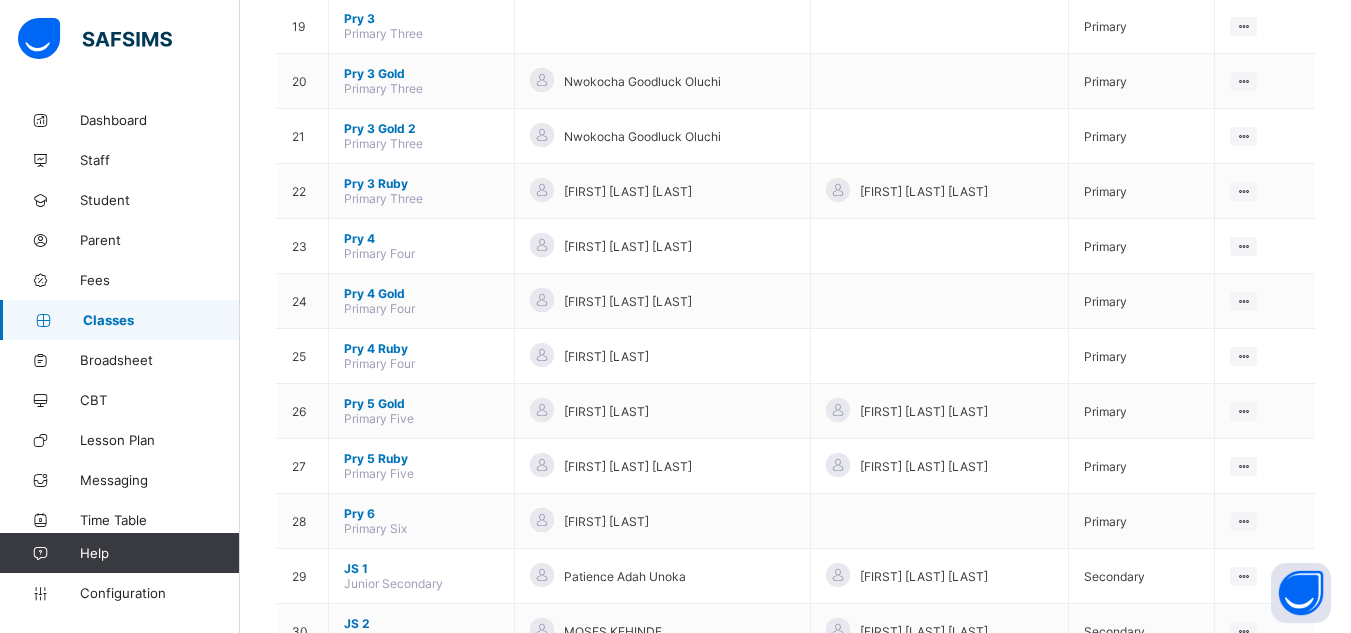scroll, scrollTop: 1302, scrollLeft: 0, axis: vertical 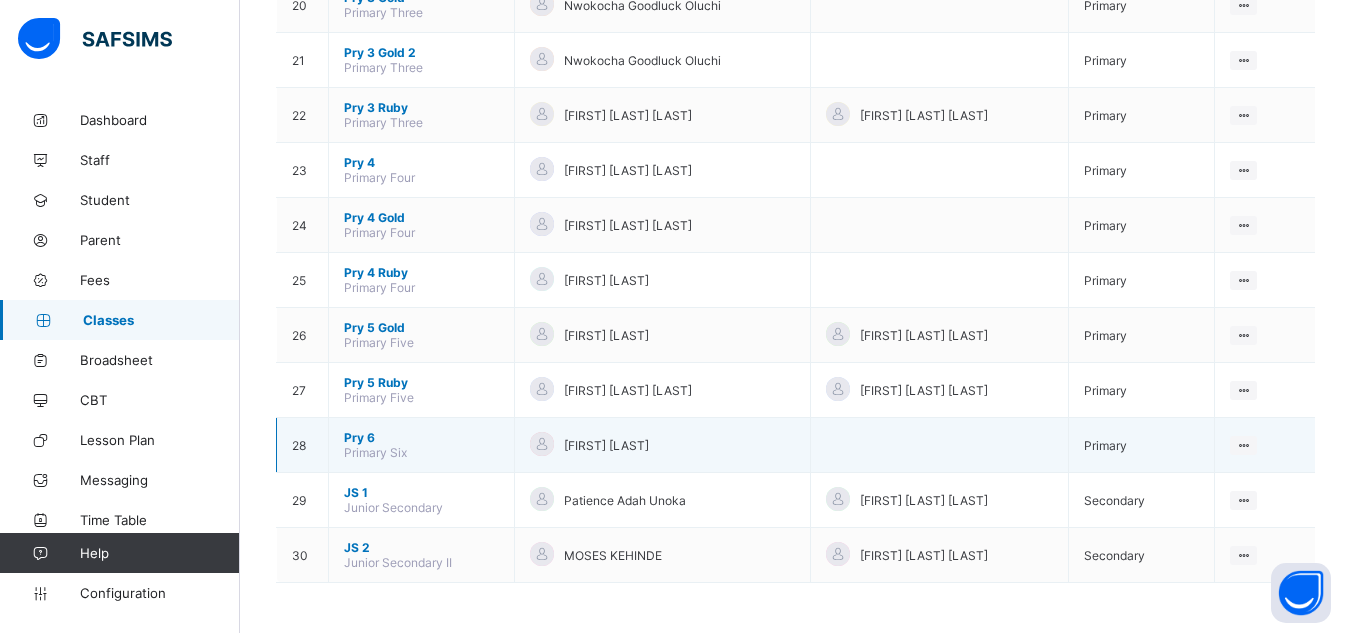 click on "Pry 6" at bounding box center (421, 437) 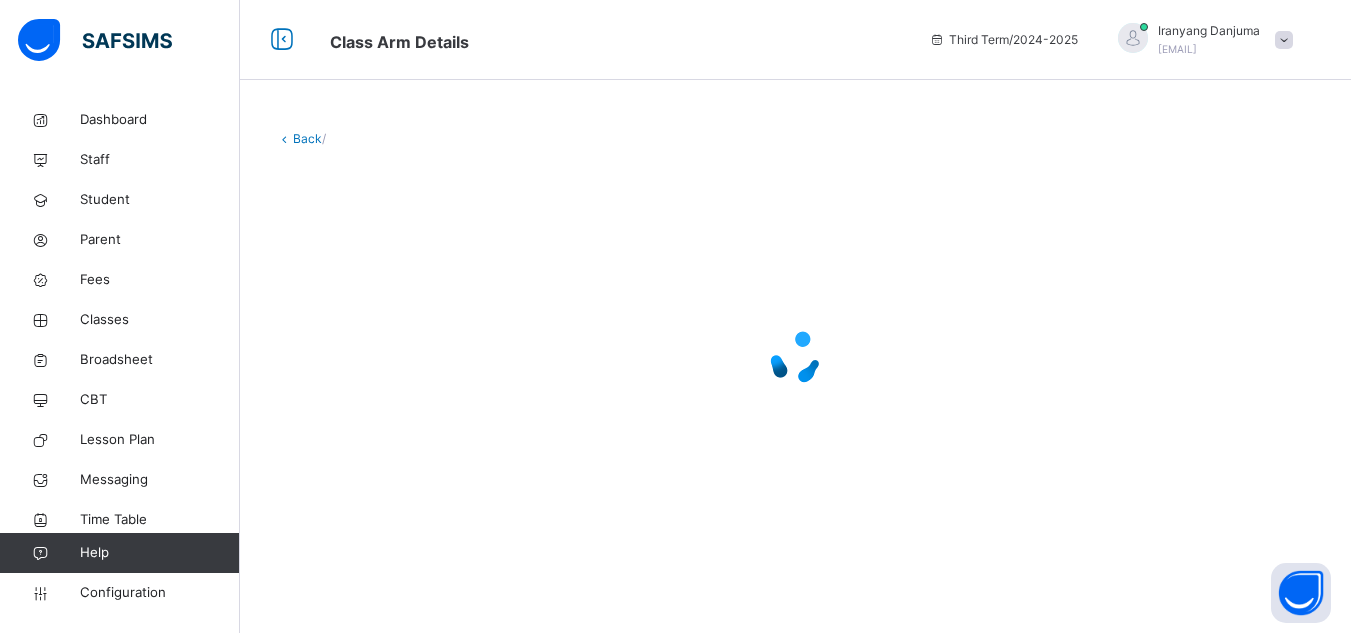 scroll, scrollTop: 0, scrollLeft: 0, axis: both 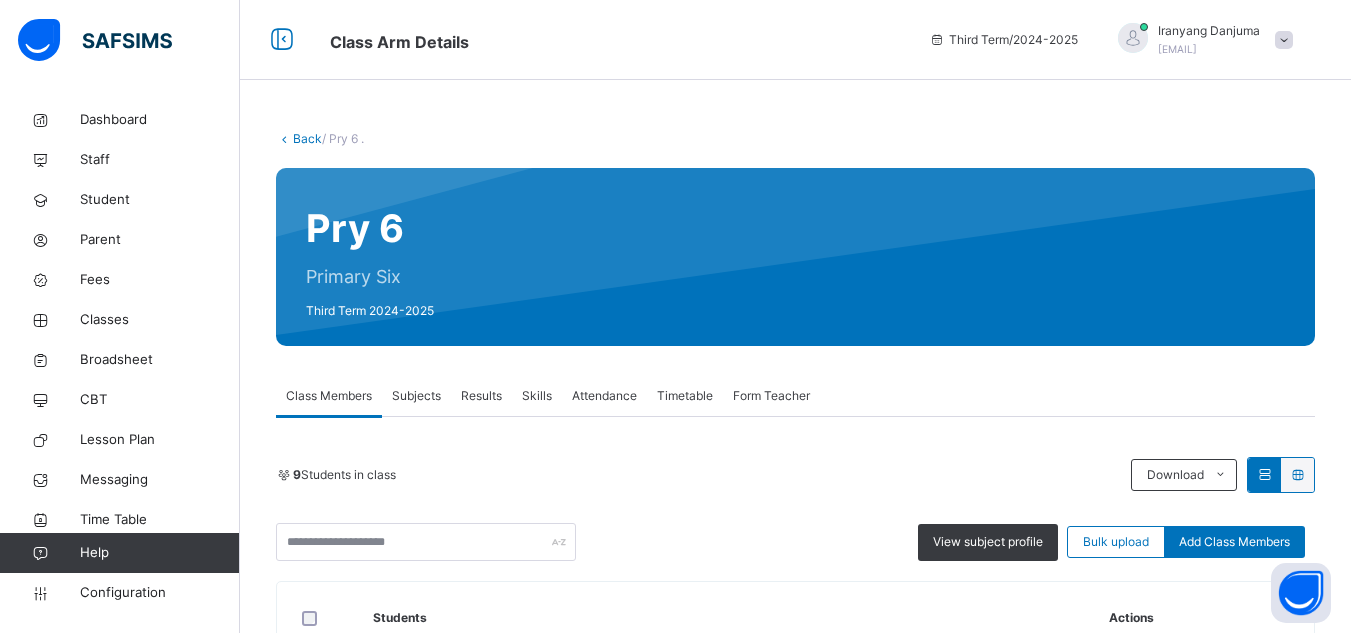 click on "Subjects" at bounding box center (416, 396) 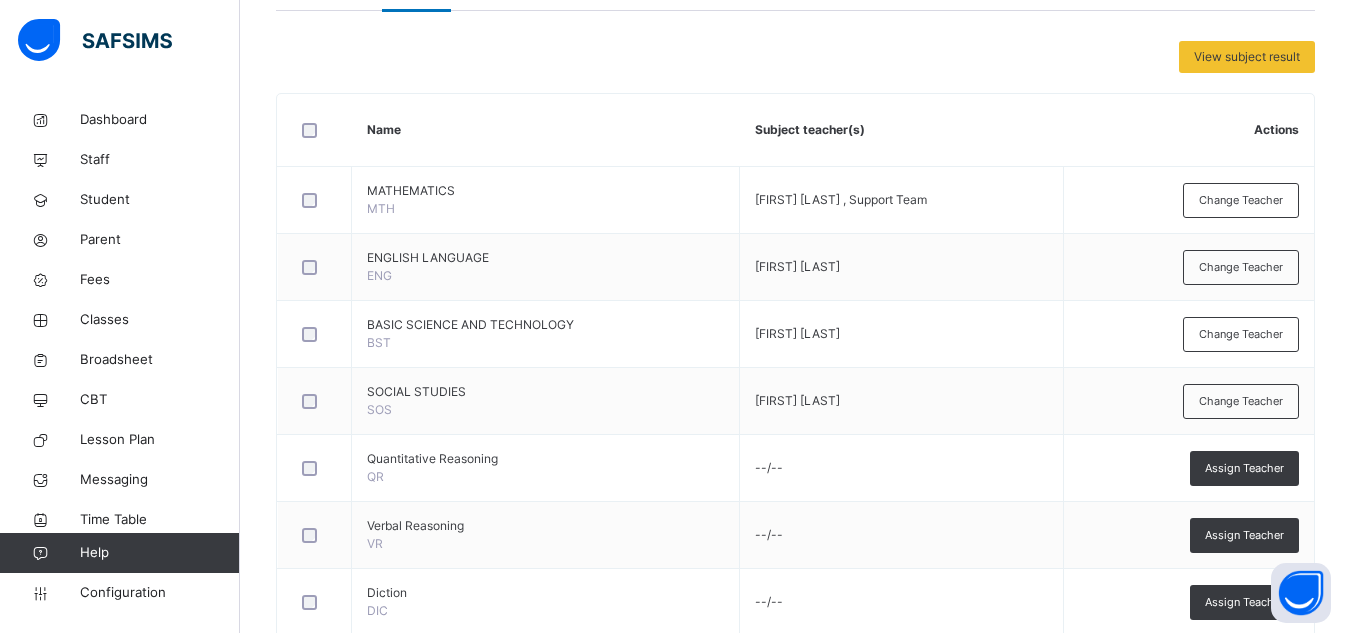 scroll, scrollTop: 359, scrollLeft: 0, axis: vertical 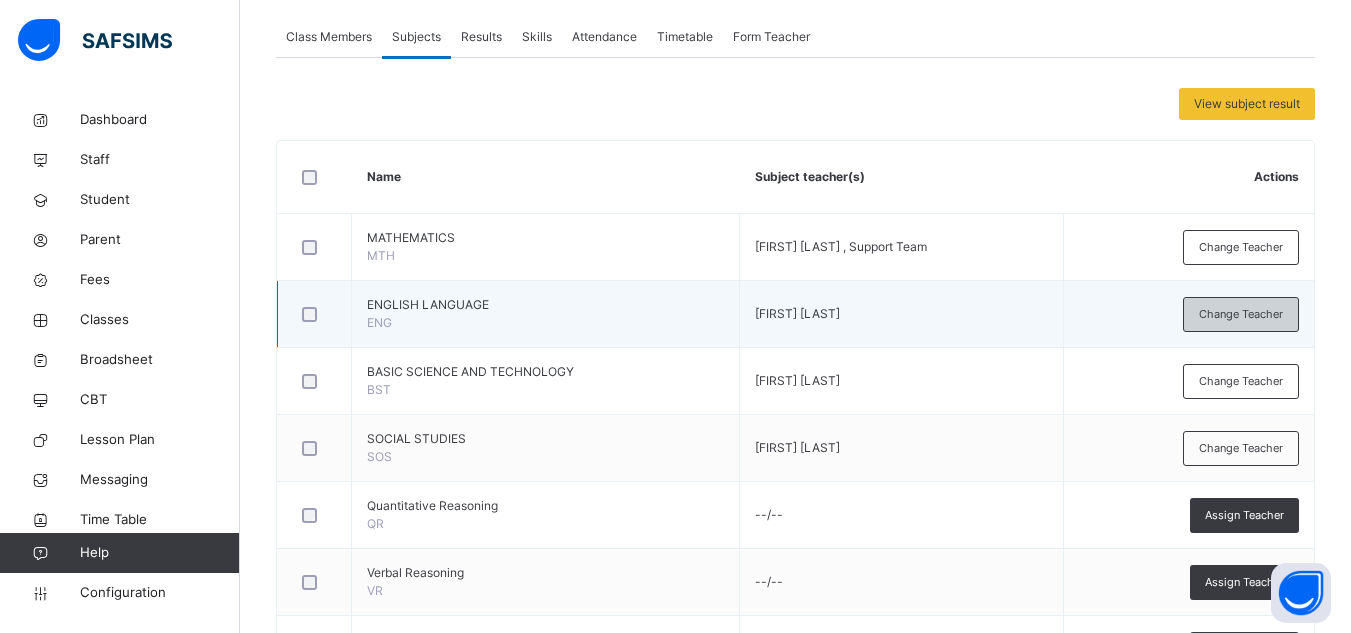 click on "Change Teacher" at bounding box center (1241, 314) 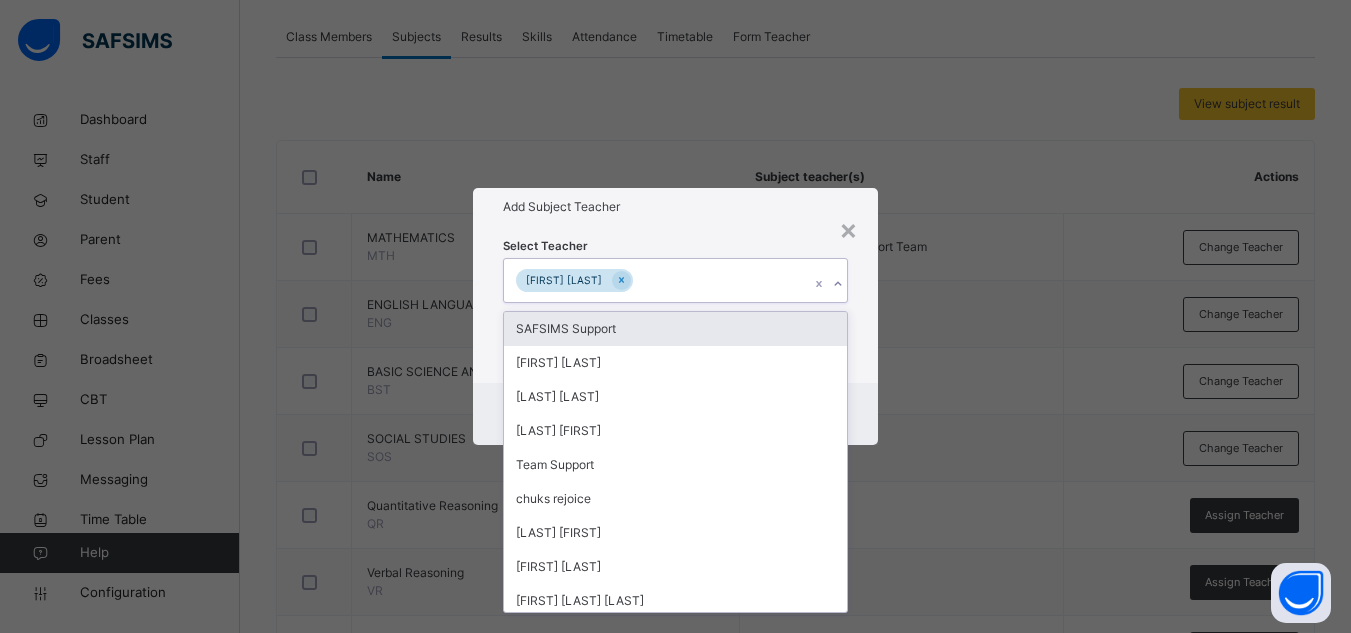 click 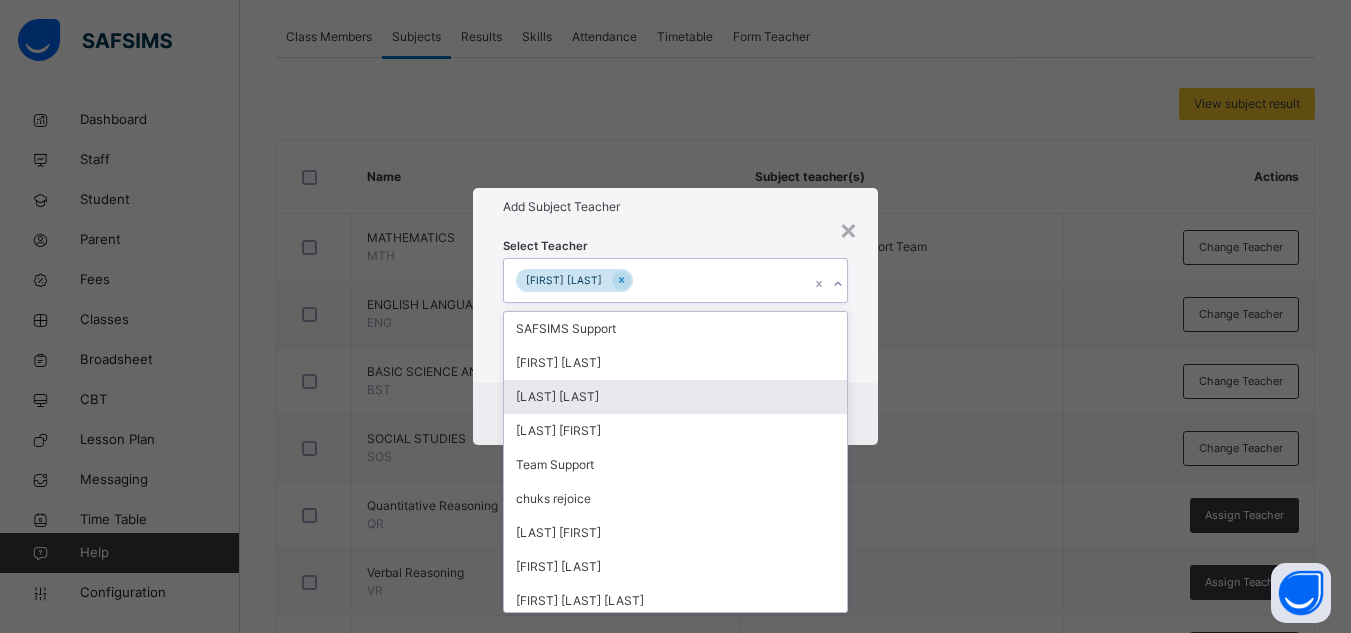 click on "[FIRST] [LAST]" at bounding box center (675, 397) 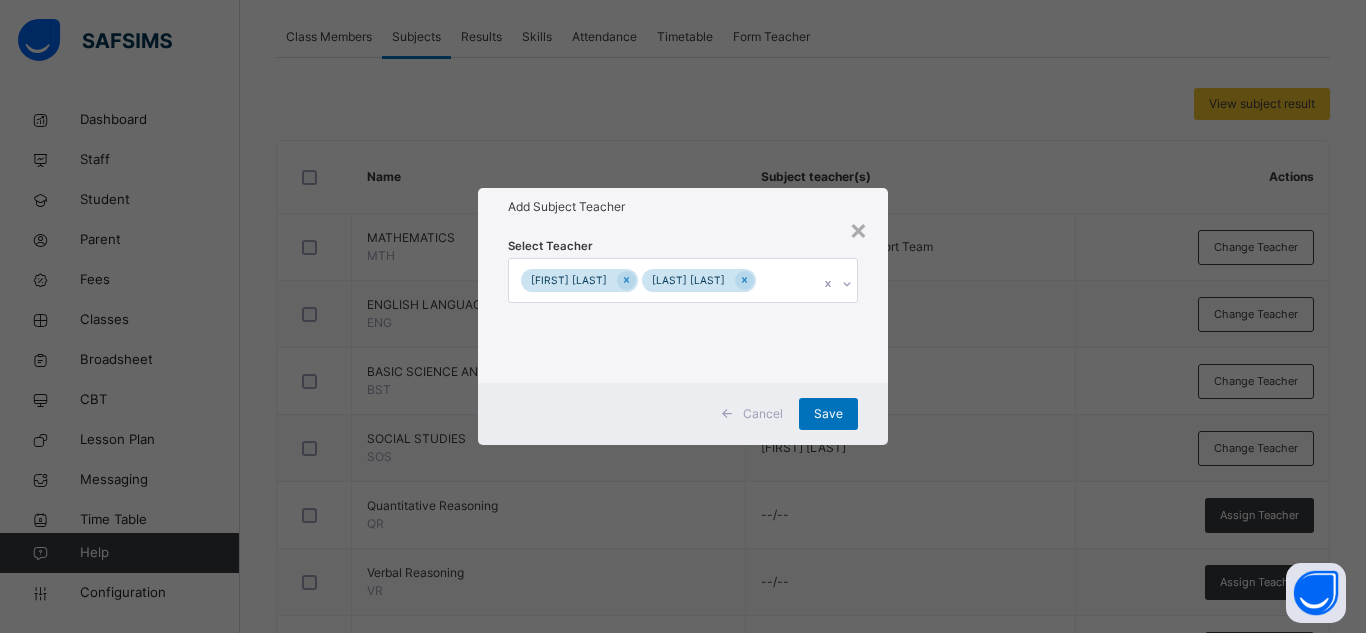 click on "Add Subject Teacher" at bounding box center [683, 207] 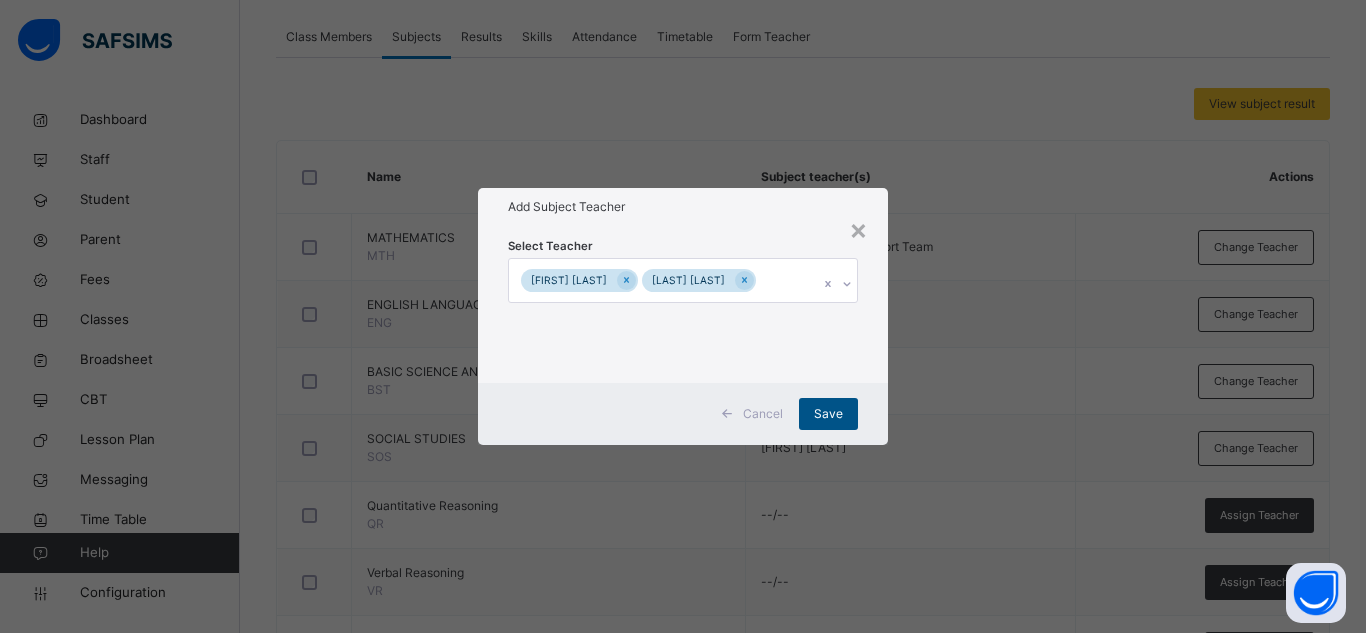click on "Save" at bounding box center [828, 414] 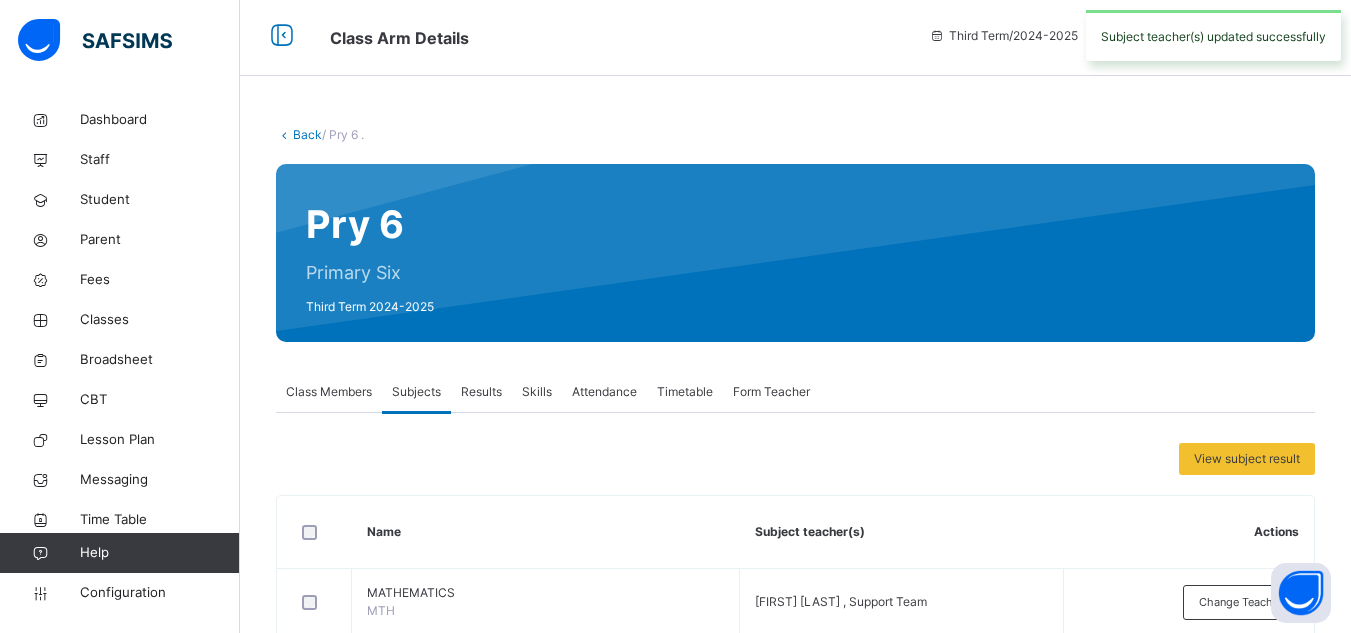 scroll, scrollTop: 0, scrollLeft: 0, axis: both 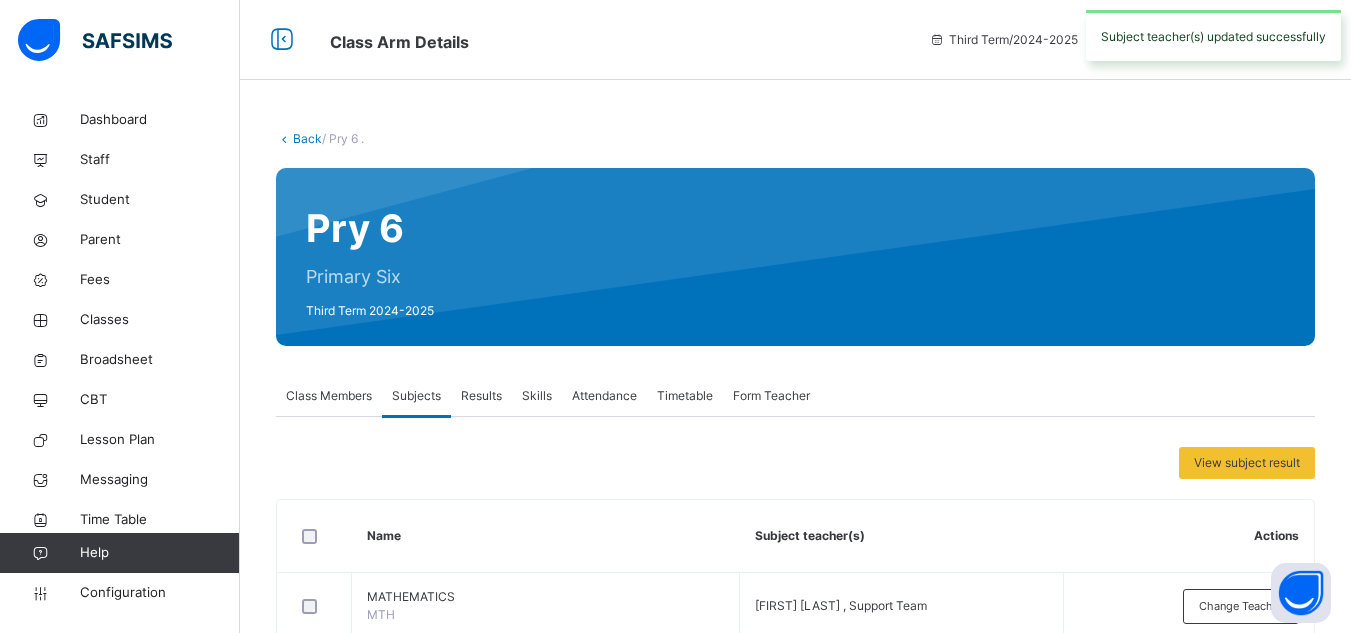 click on "Back" at bounding box center [307, 138] 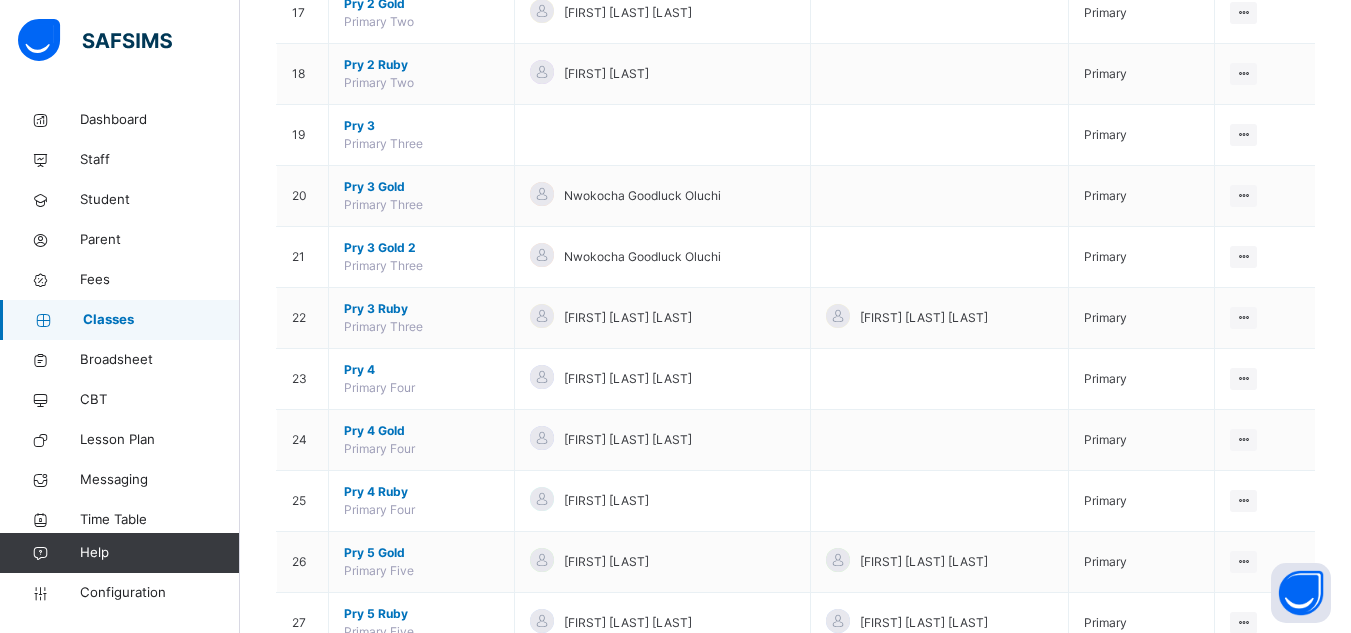 scroll, scrollTop: 1485, scrollLeft: 0, axis: vertical 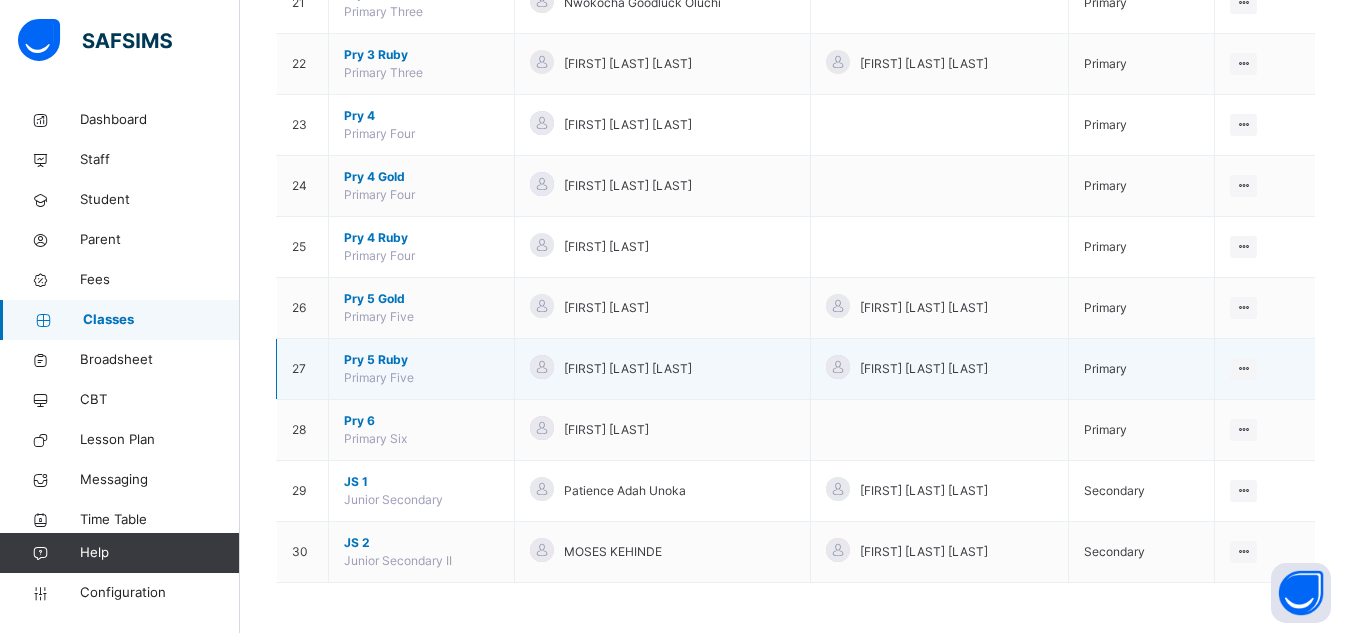 click on "Pry 5   Ruby" at bounding box center [421, 360] 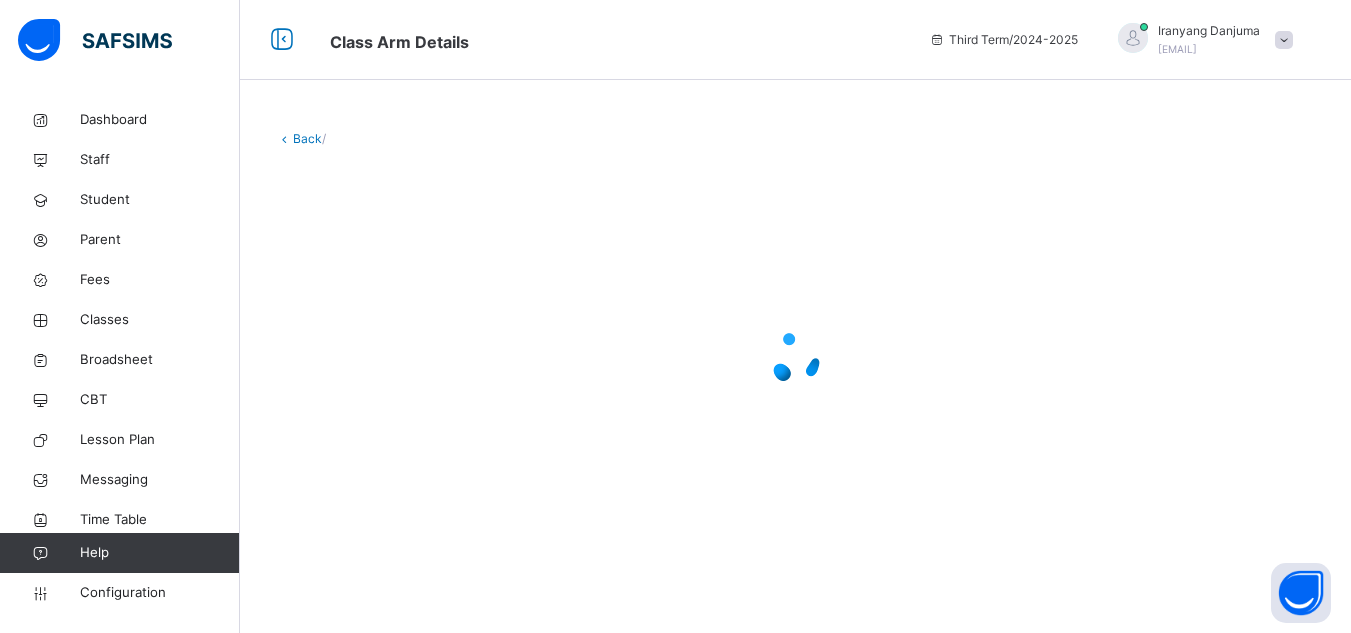 scroll, scrollTop: 0, scrollLeft: 0, axis: both 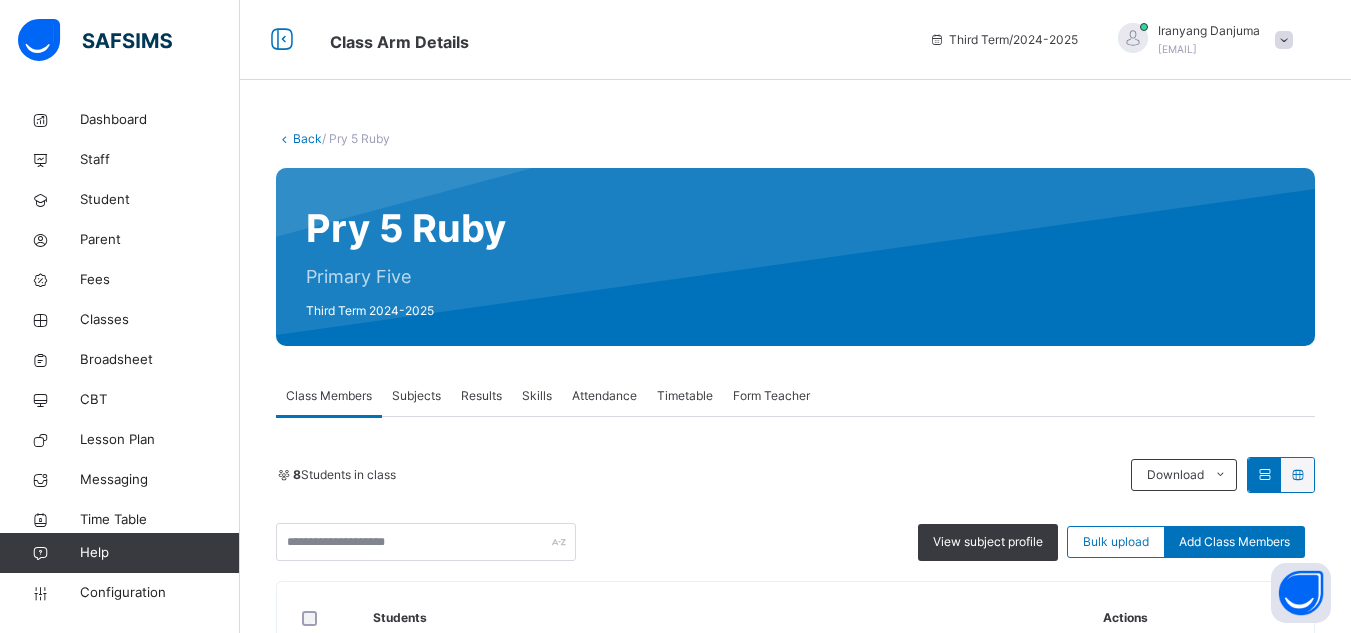 click on "Subjects" at bounding box center [416, 396] 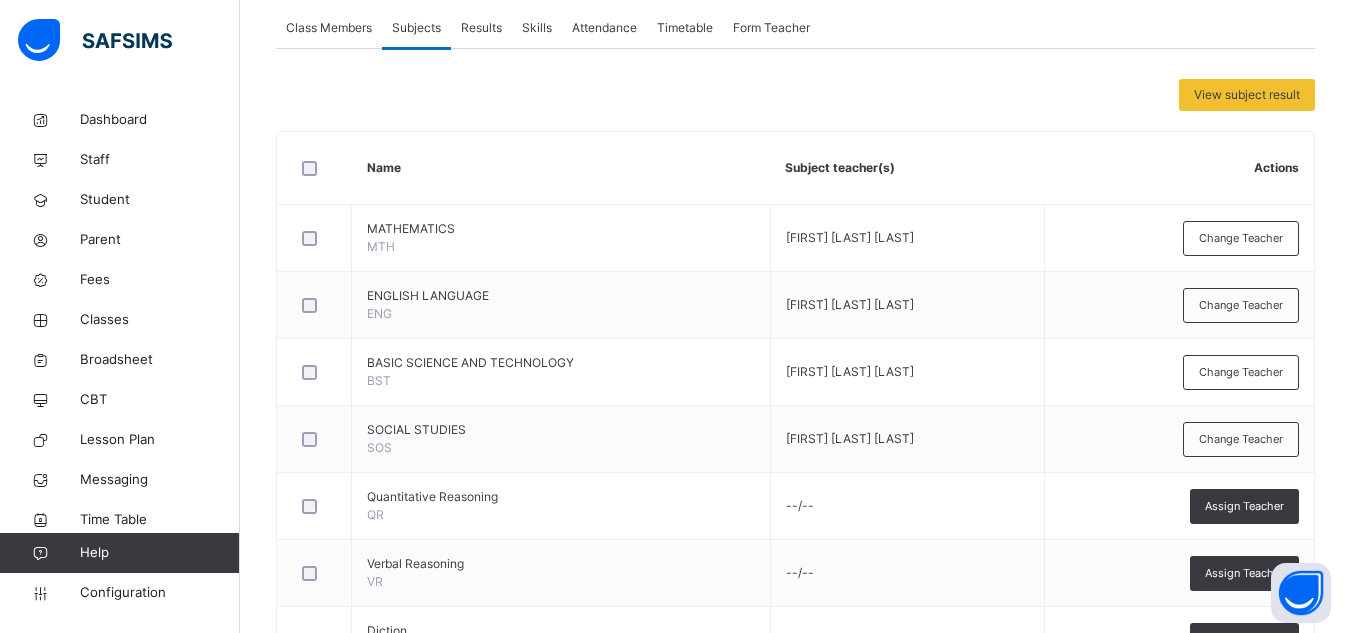 scroll, scrollTop: 354, scrollLeft: 0, axis: vertical 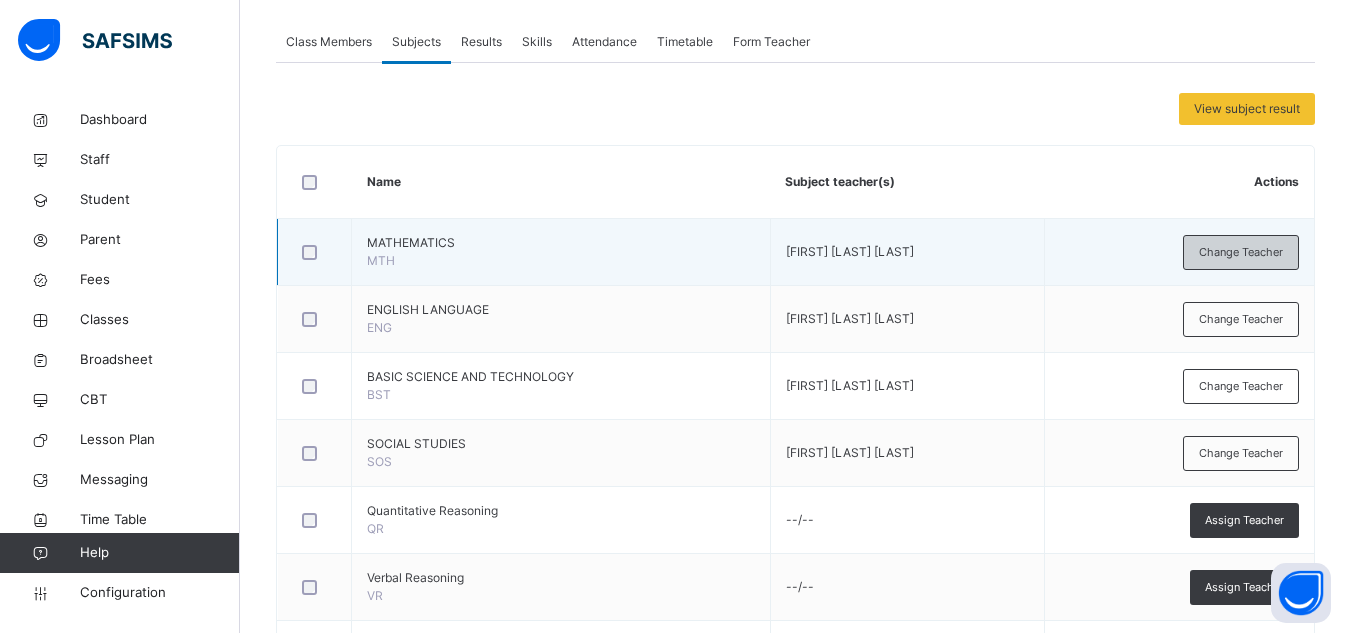 click on "Change Teacher" at bounding box center (1241, 252) 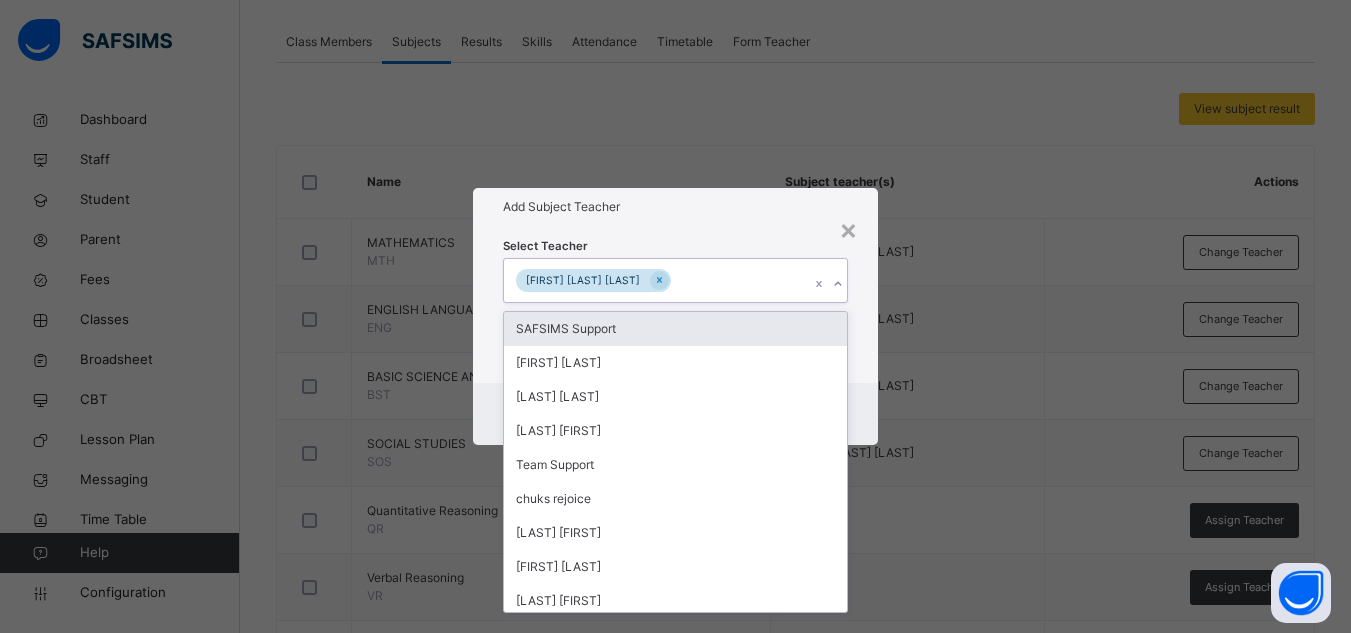 click 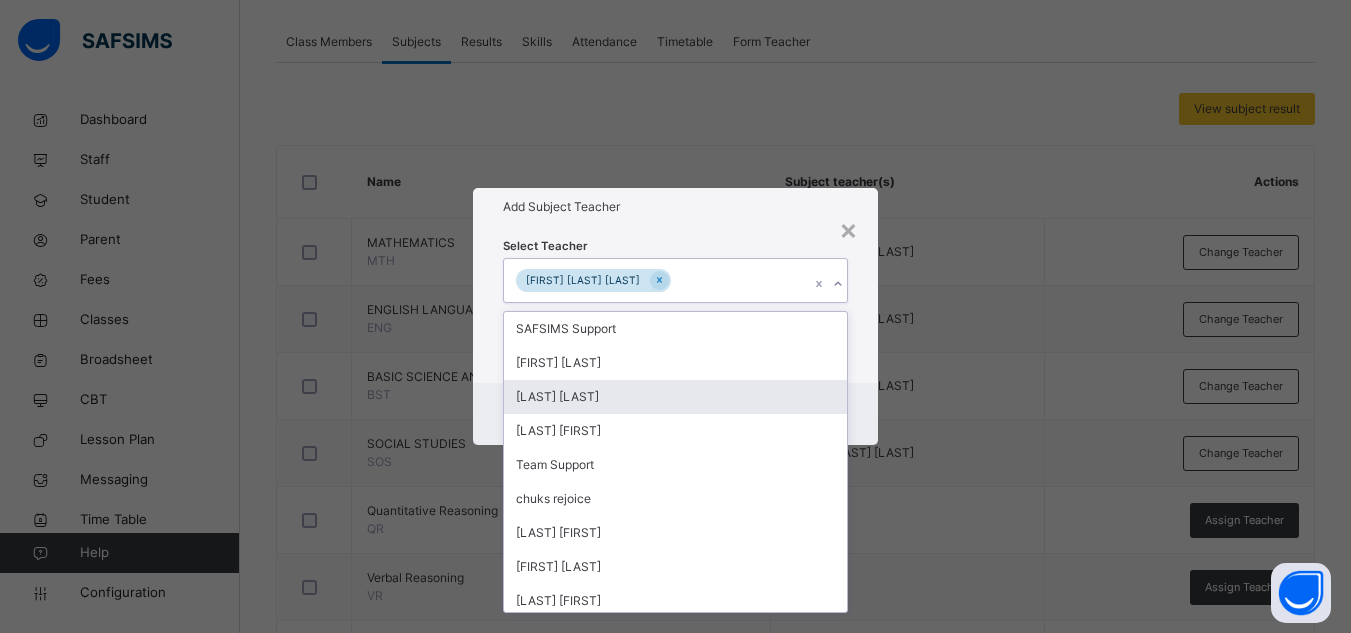 click on "Danjuma Iranyang" at bounding box center [675, 397] 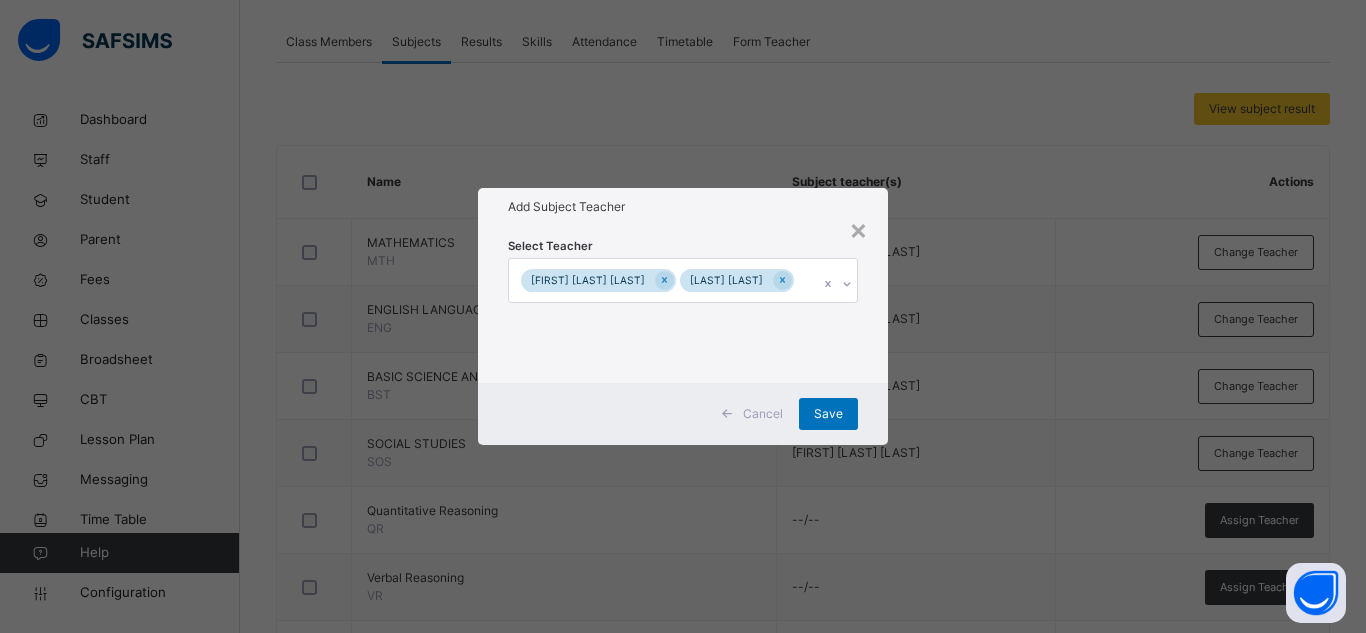 click on "Add Subject Teacher" at bounding box center (683, 207) 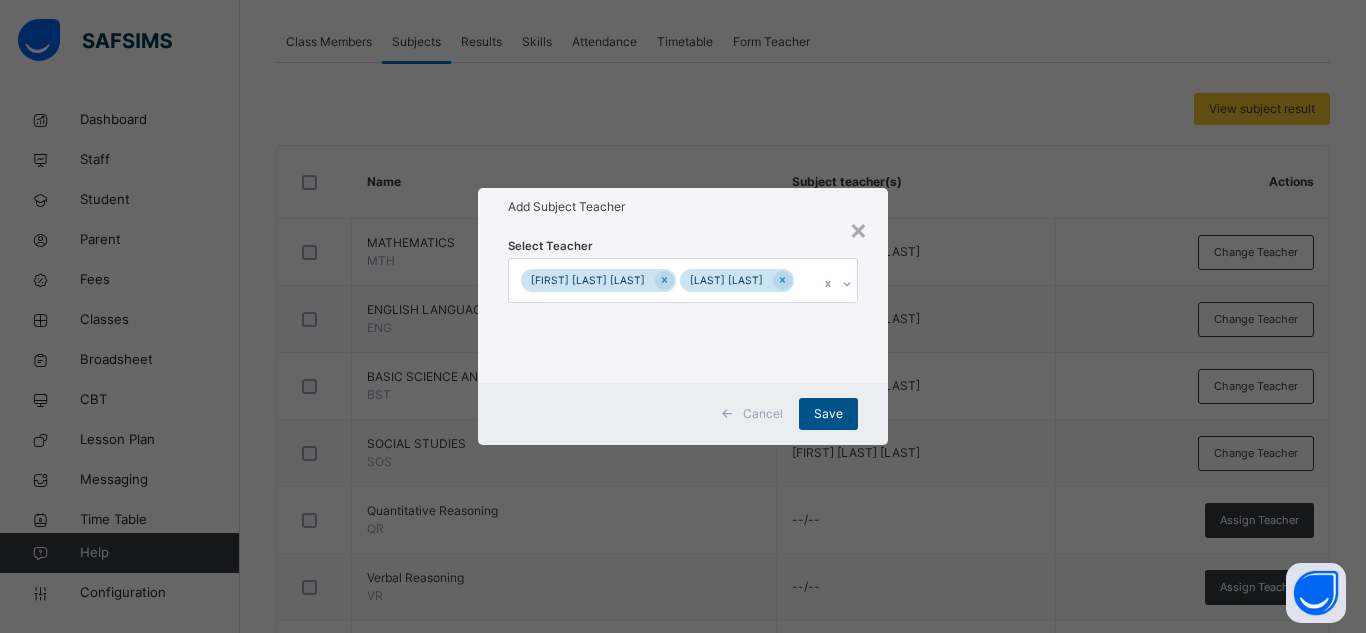 click on "Save" at bounding box center [828, 414] 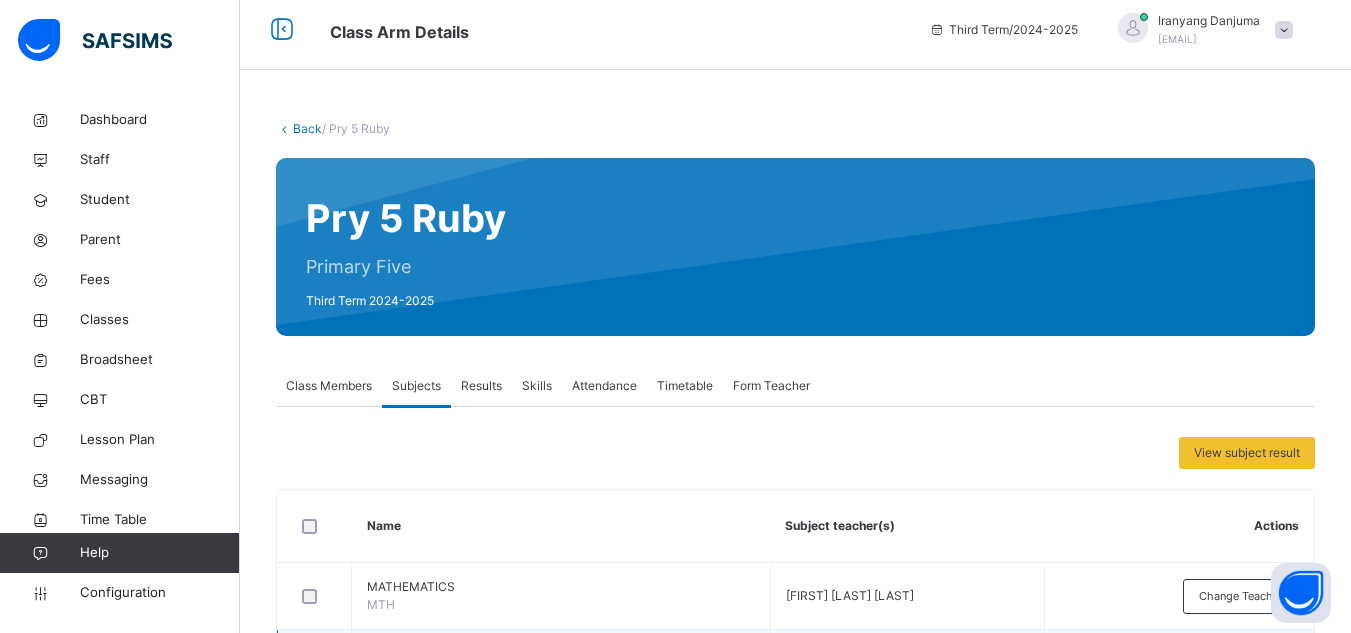 scroll, scrollTop: 0, scrollLeft: 0, axis: both 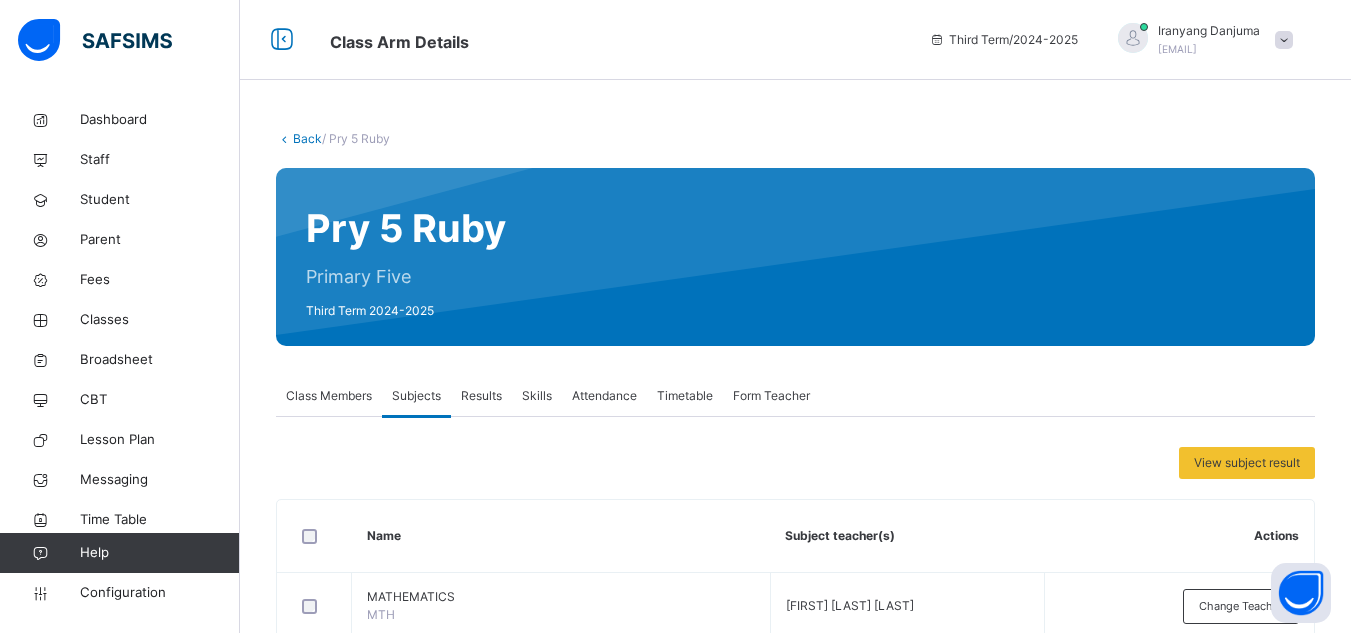 click on "Back" at bounding box center (307, 138) 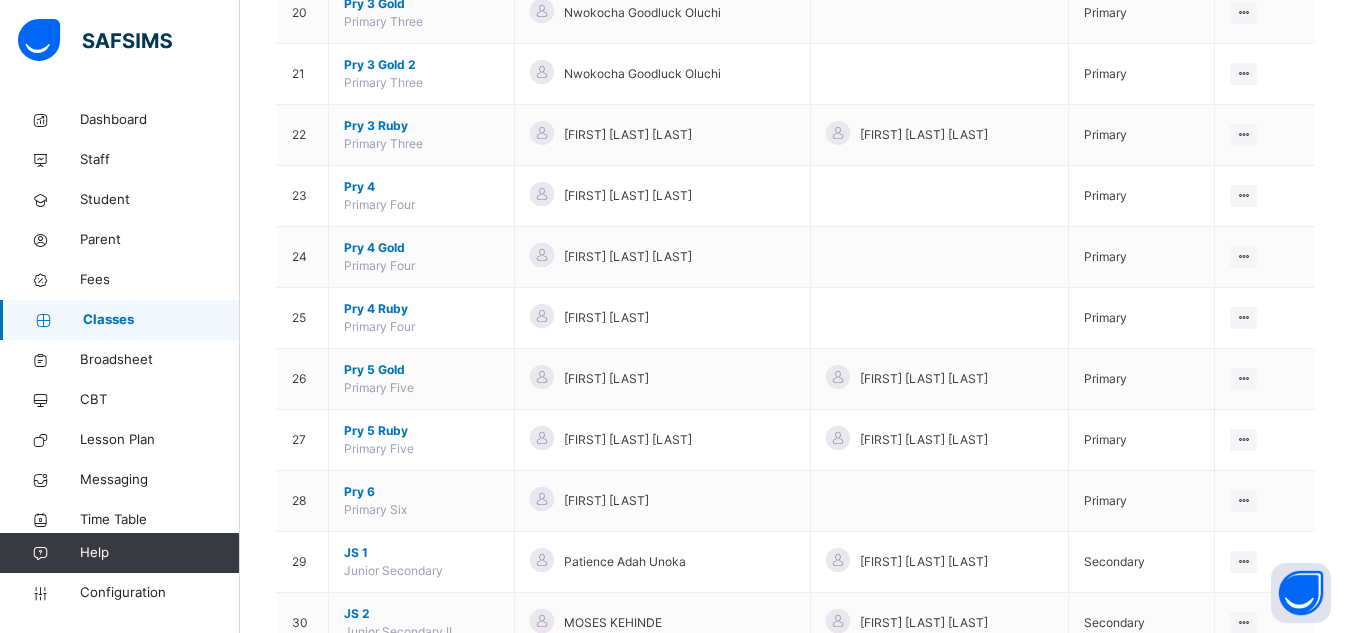 scroll, scrollTop: 1415, scrollLeft: 0, axis: vertical 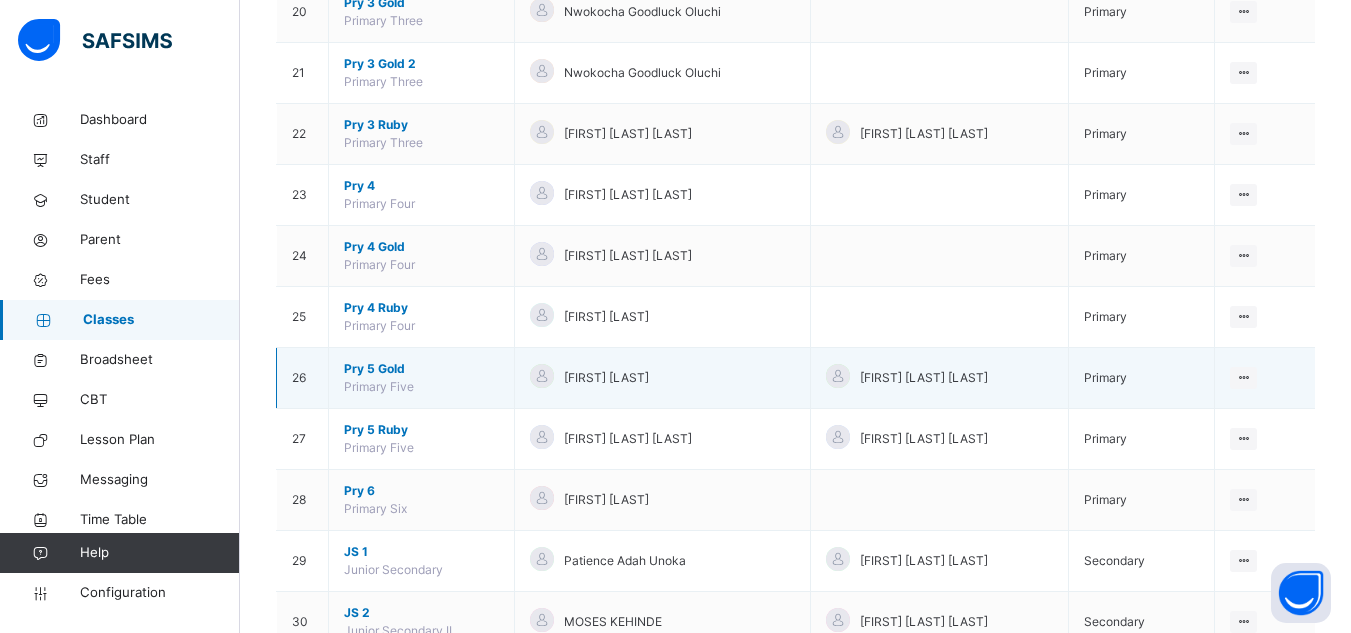 click on "Pry 5   Gold" at bounding box center [421, 369] 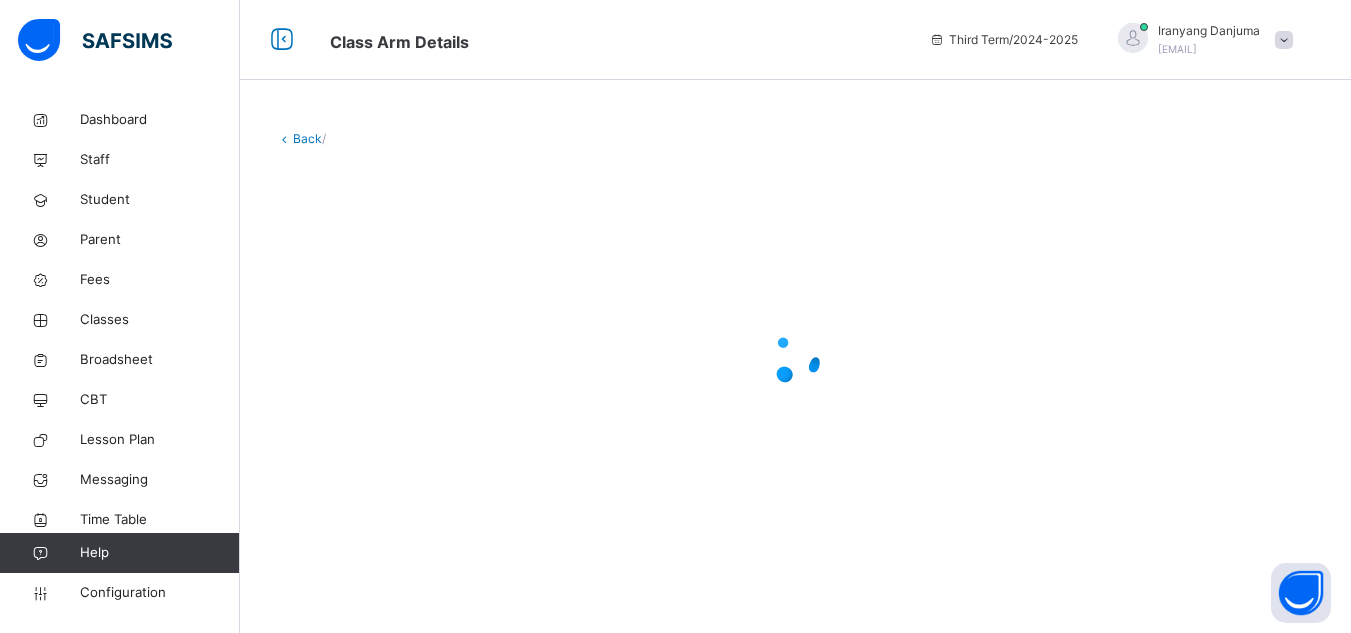 scroll, scrollTop: 0, scrollLeft: 0, axis: both 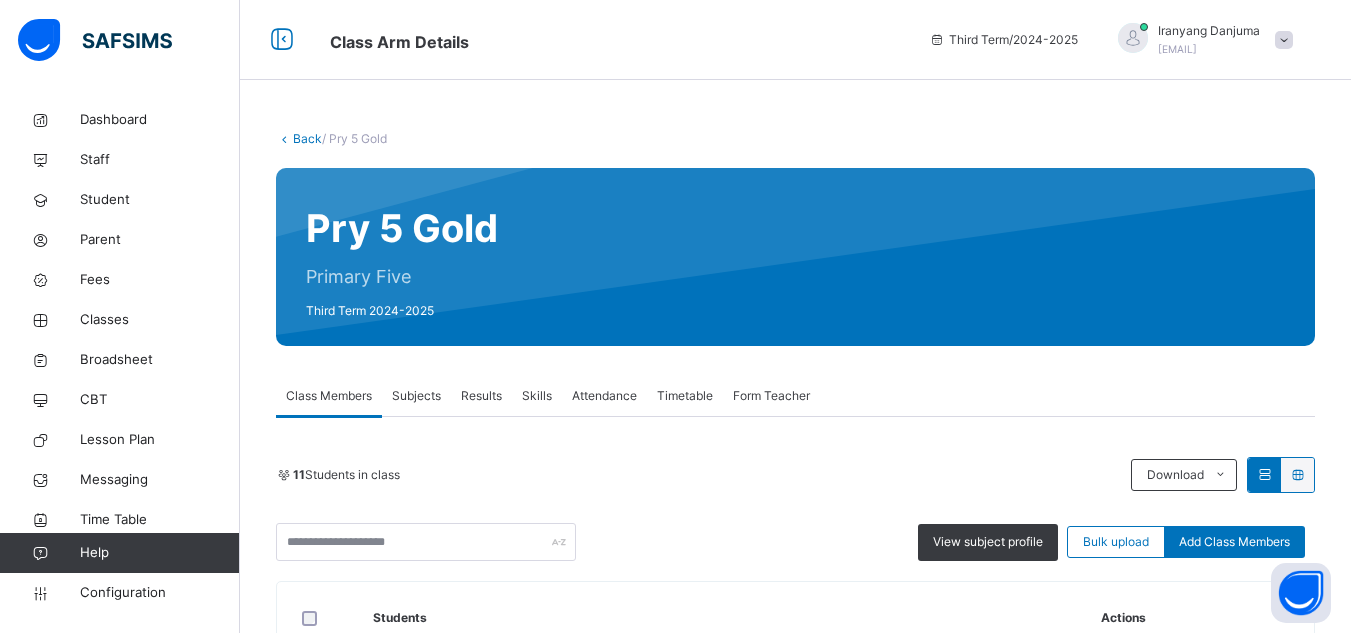 click on "Subjects" at bounding box center [416, 396] 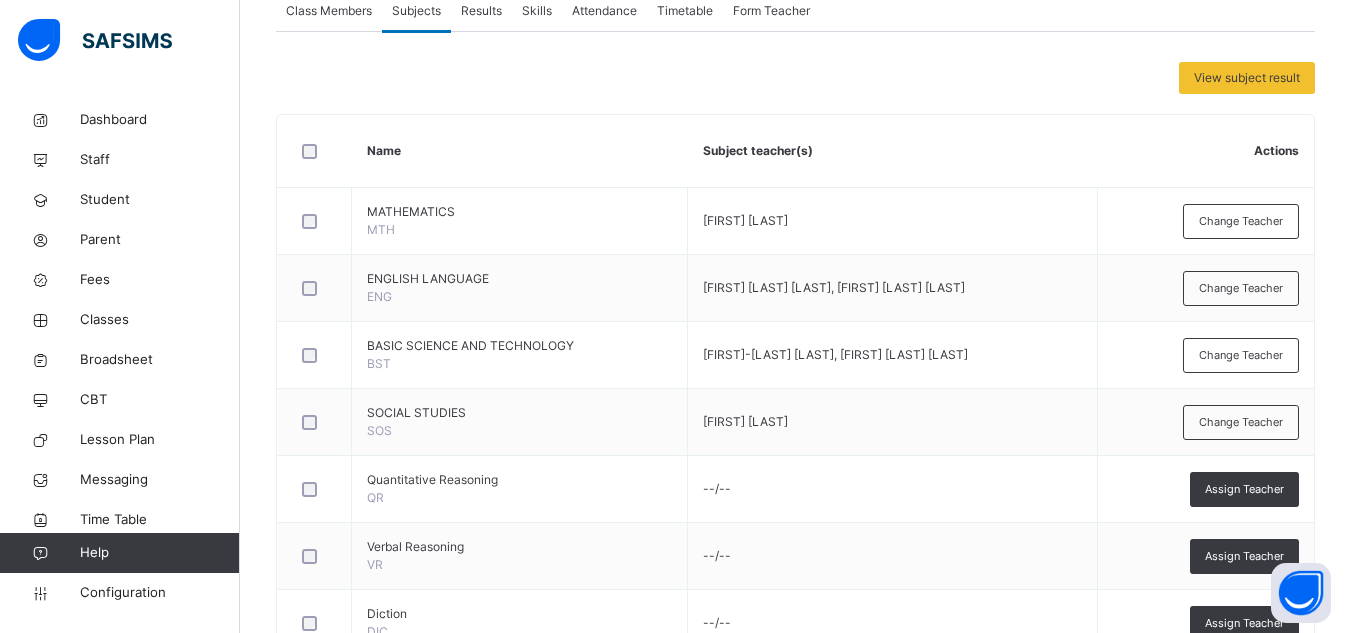 scroll, scrollTop: 386, scrollLeft: 0, axis: vertical 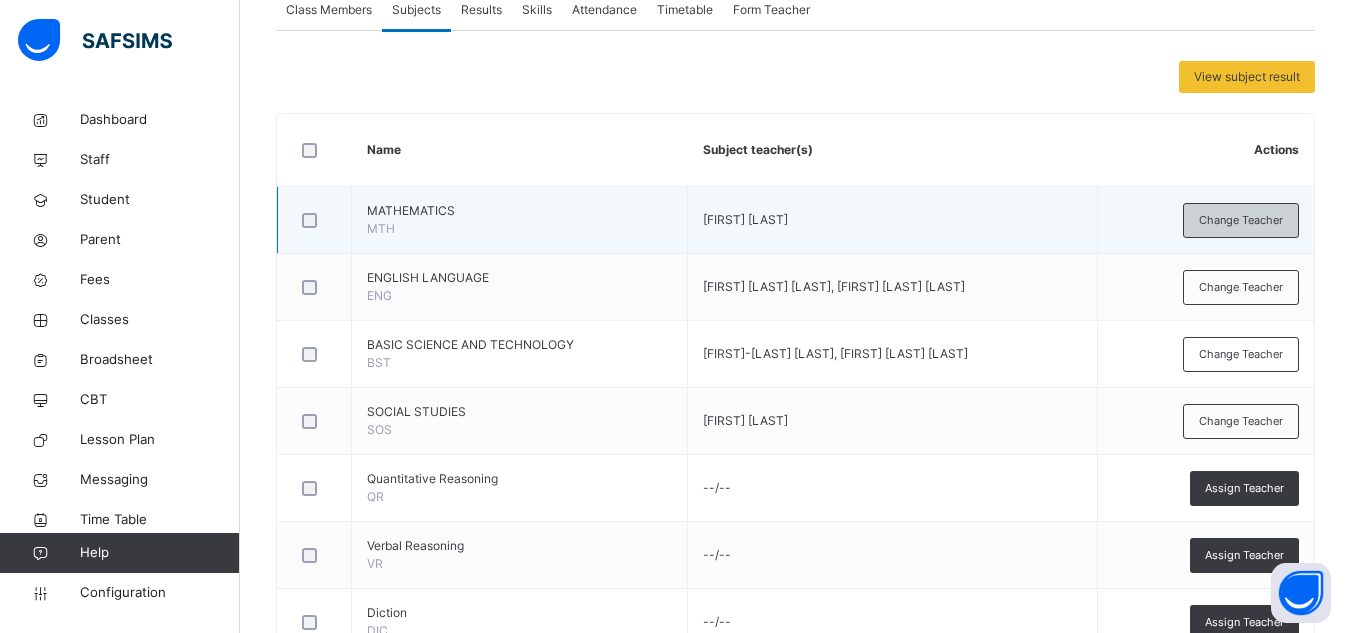 click on "Change Teacher" at bounding box center (1241, 220) 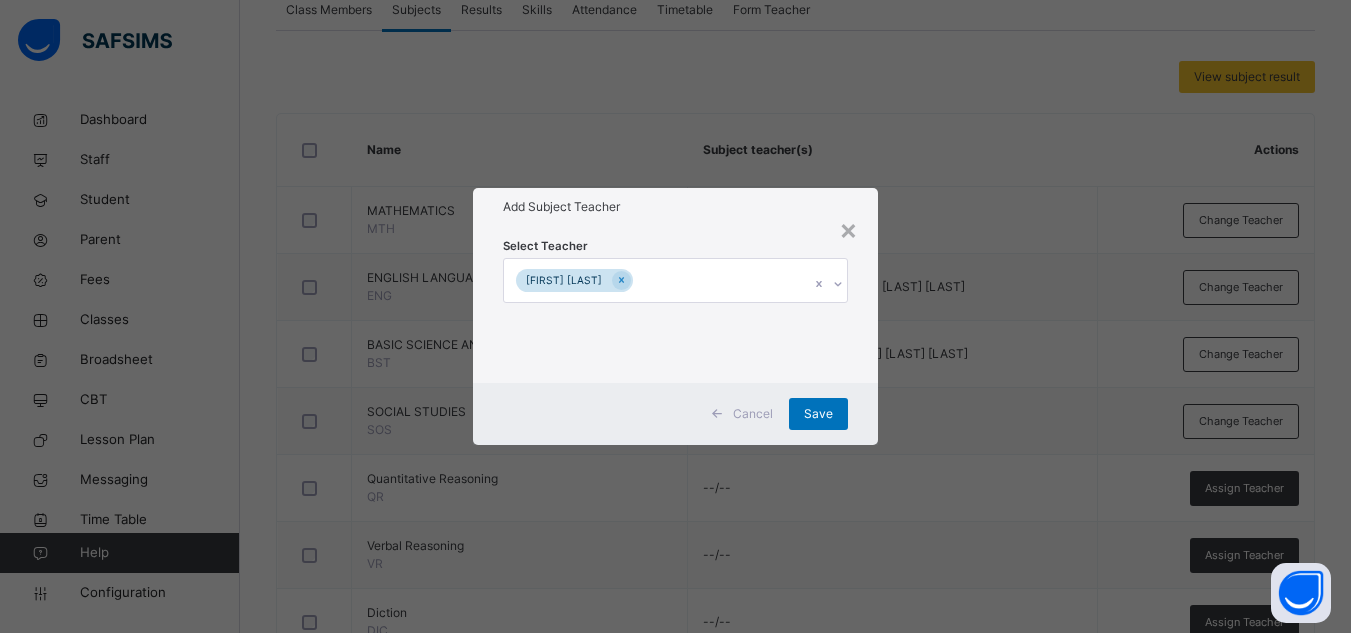 click 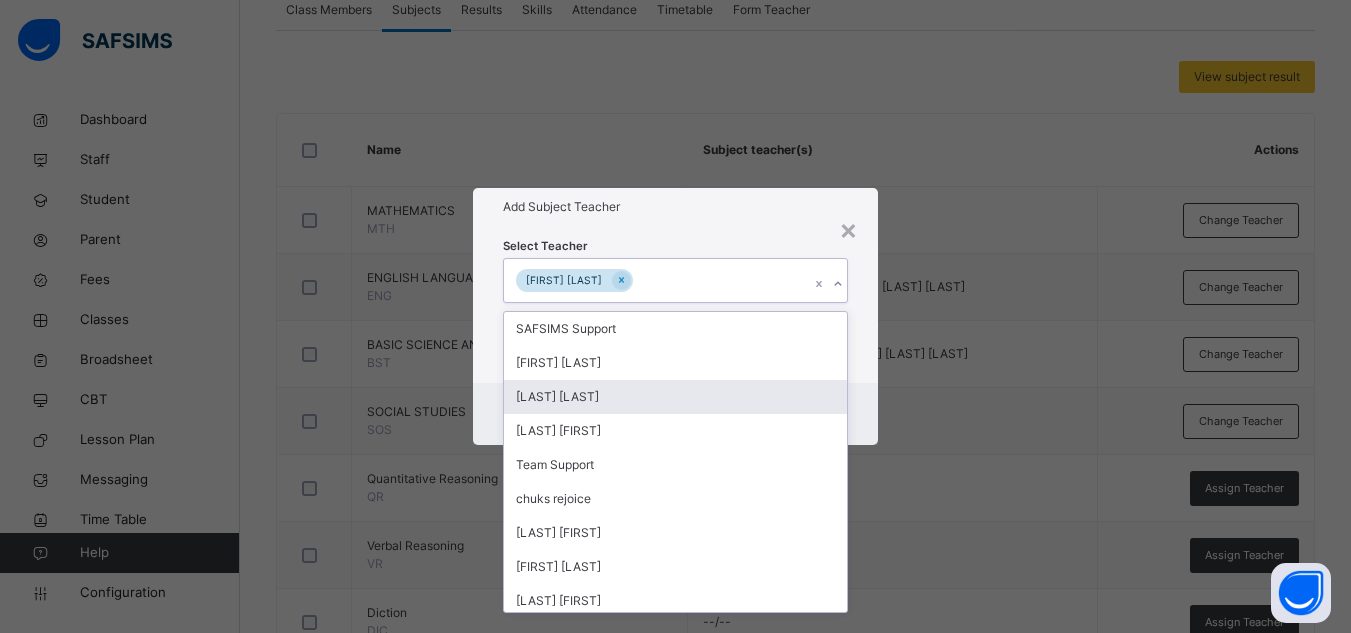click on "Danjuma Iranyang" at bounding box center [675, 397] 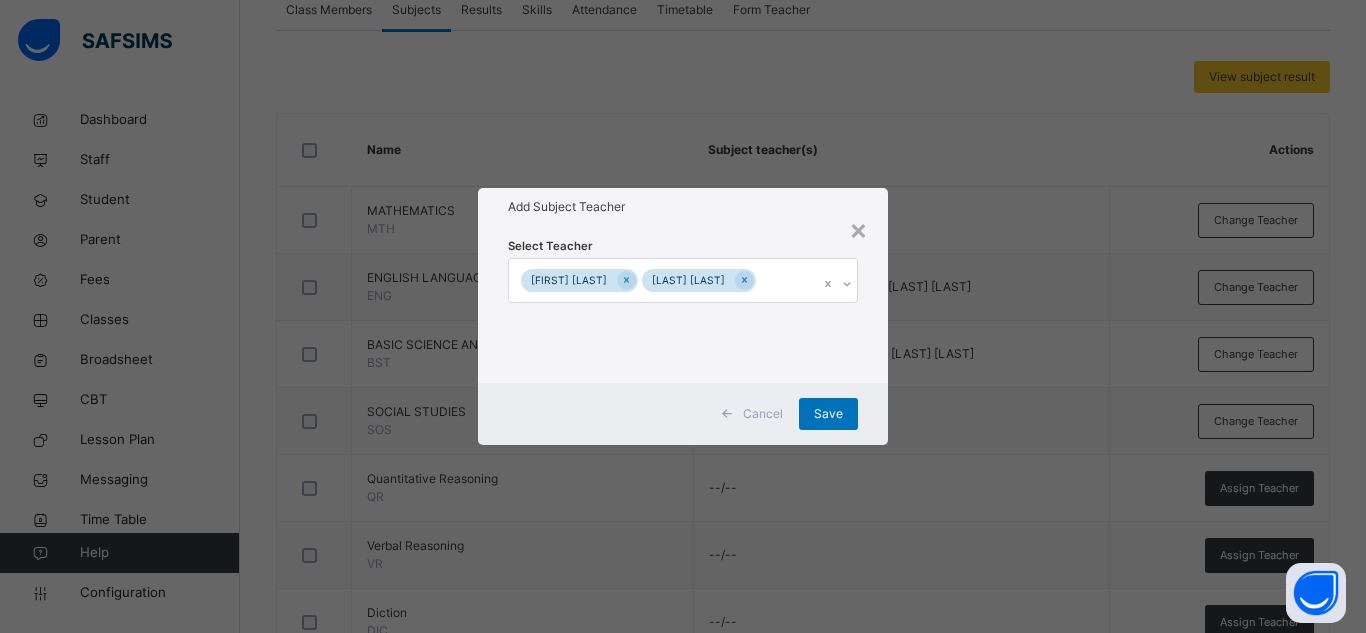 click on "Select Teacher Trust-in-God Ani Obinna Danjuma Iranyang" at bounding box center [683, 304] 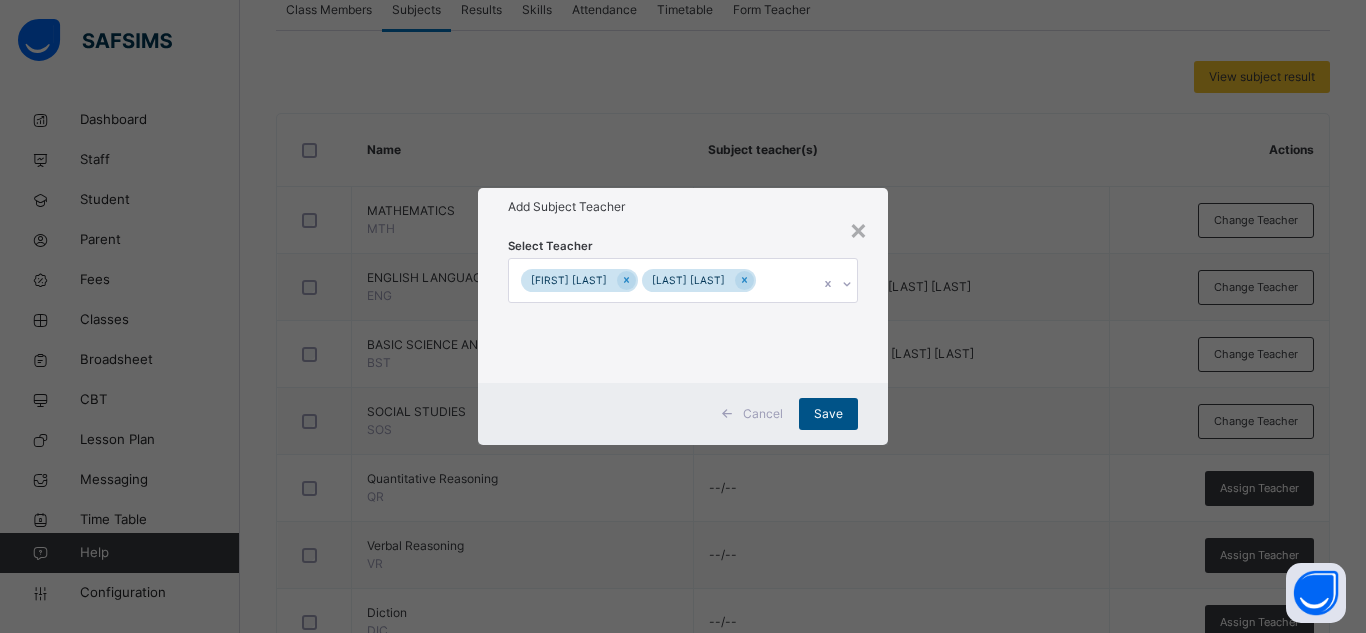 click on "Save" at bounding box center [828, 414] 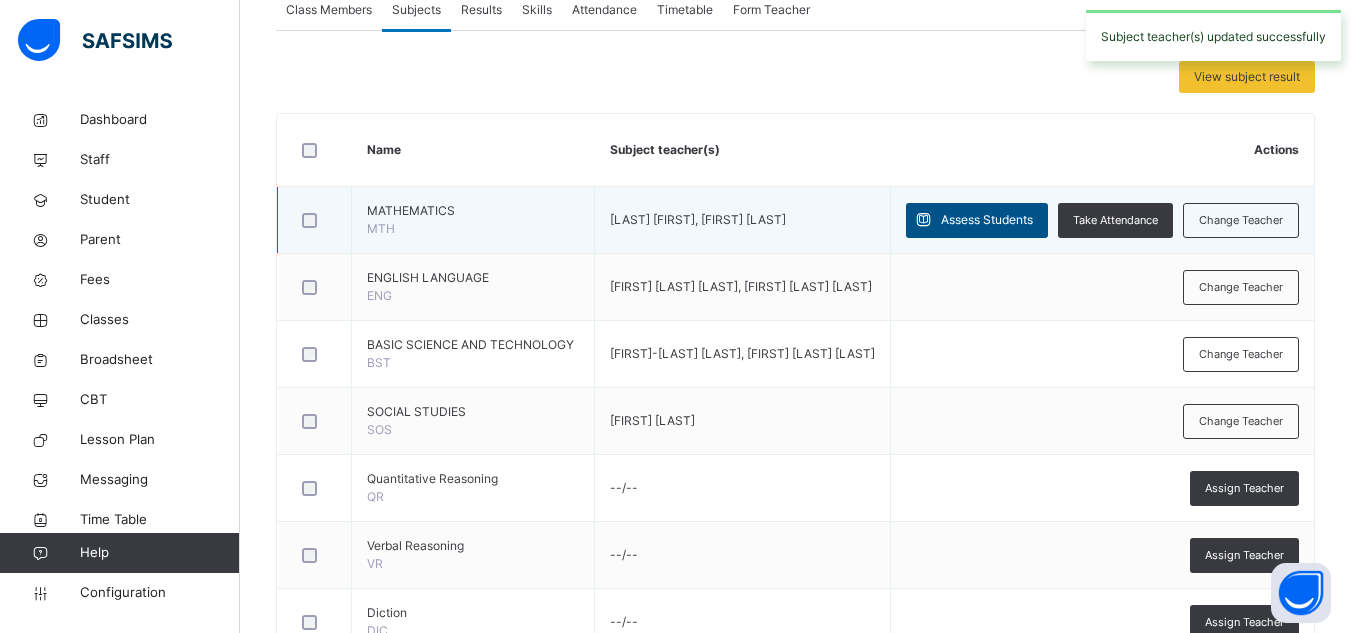click on "Assess Students" at bounding box center [987, 220] 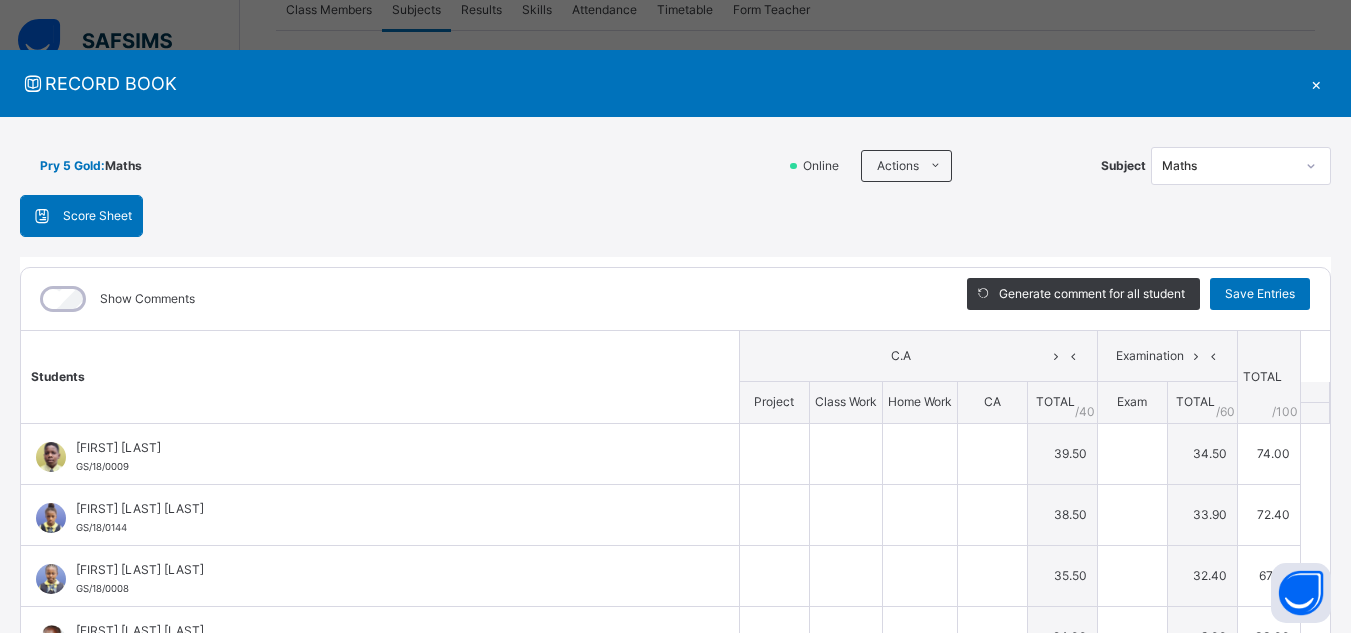 type on "**" 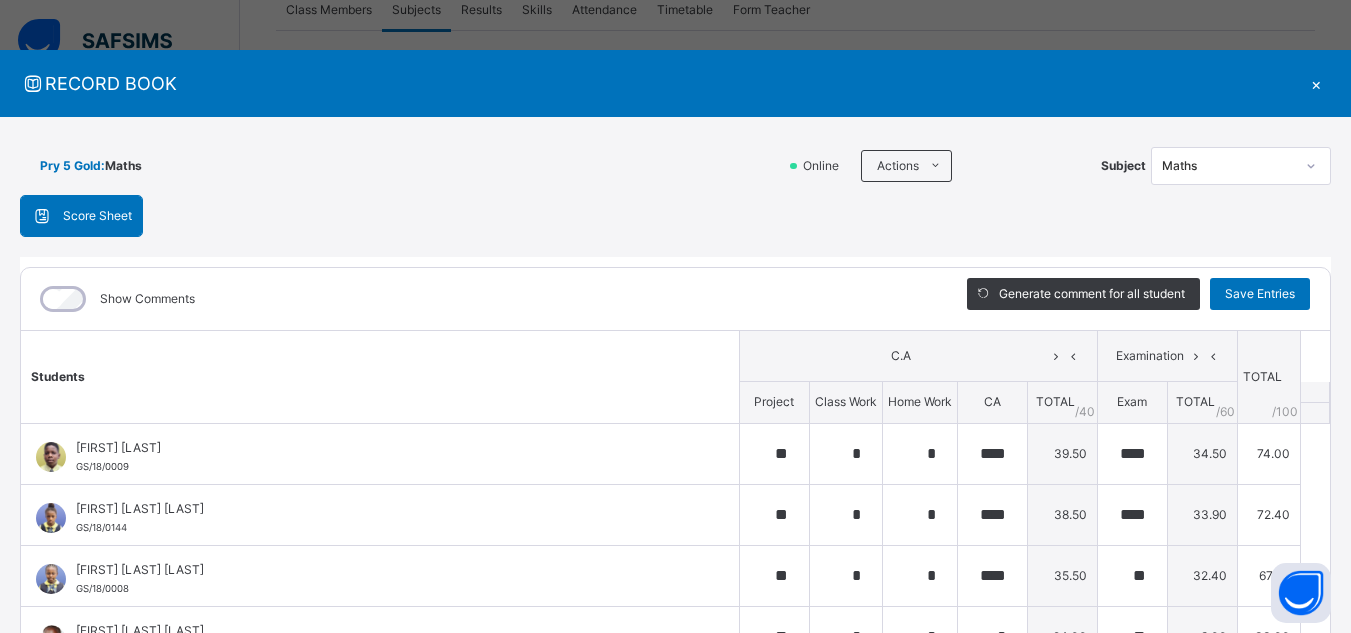 type on "*" 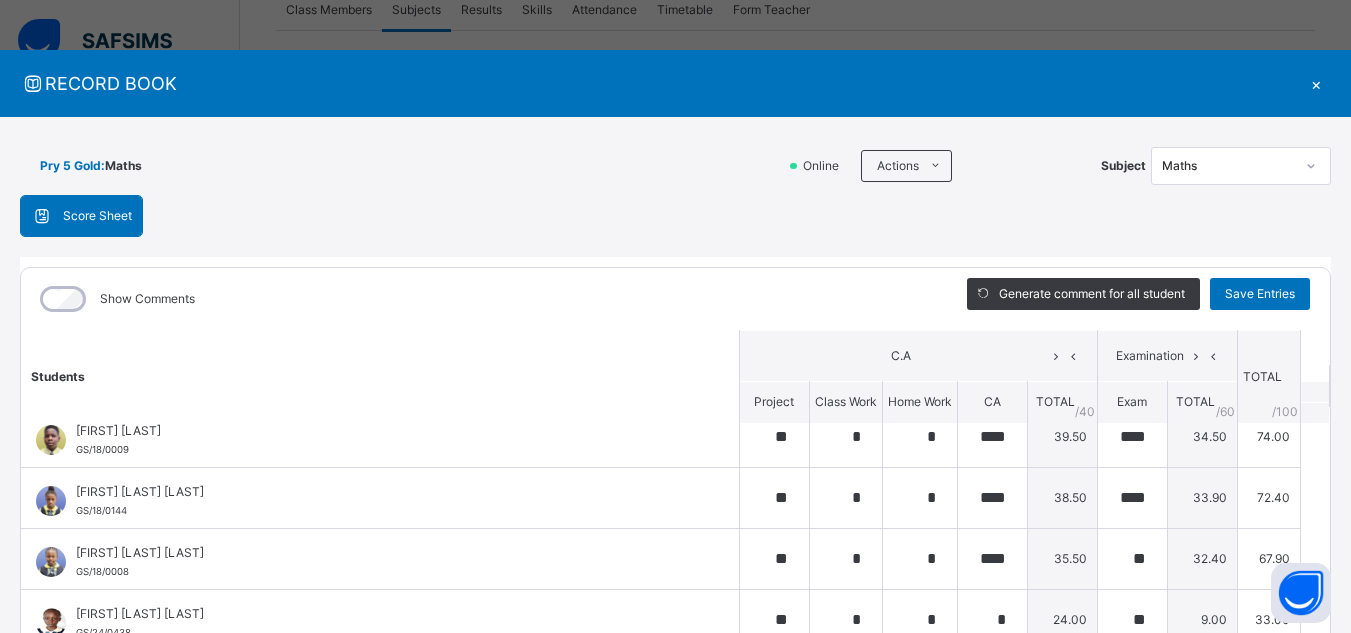 scroll, scrollTop: 0, scrollLeft: 0, axis: both 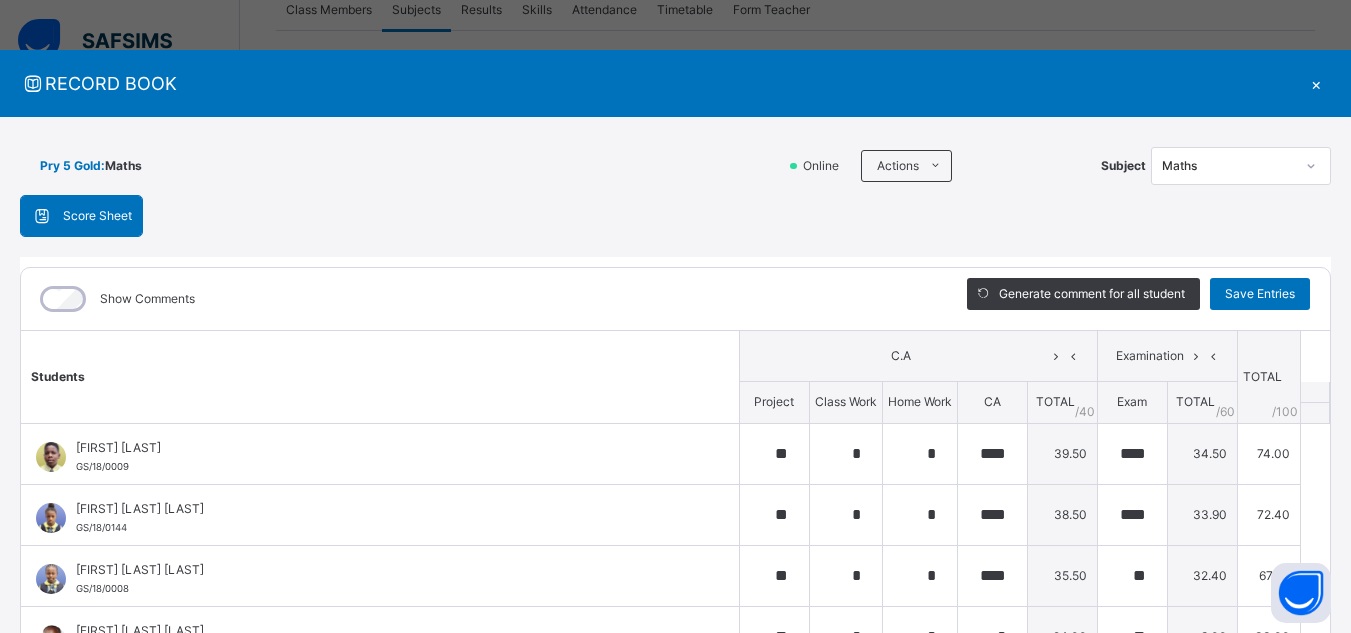 click on "×" at bounding box center (1316, 83) 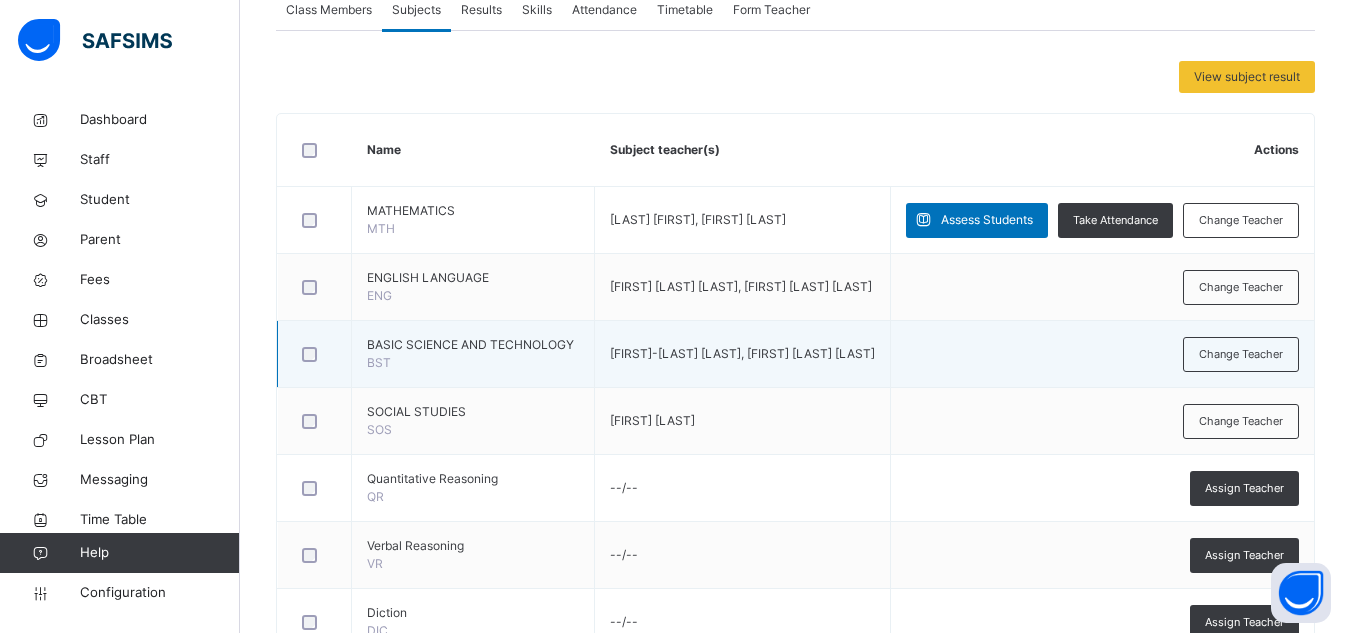 scroll, scrollTop: 0, scrollLeft: 0, axis: both 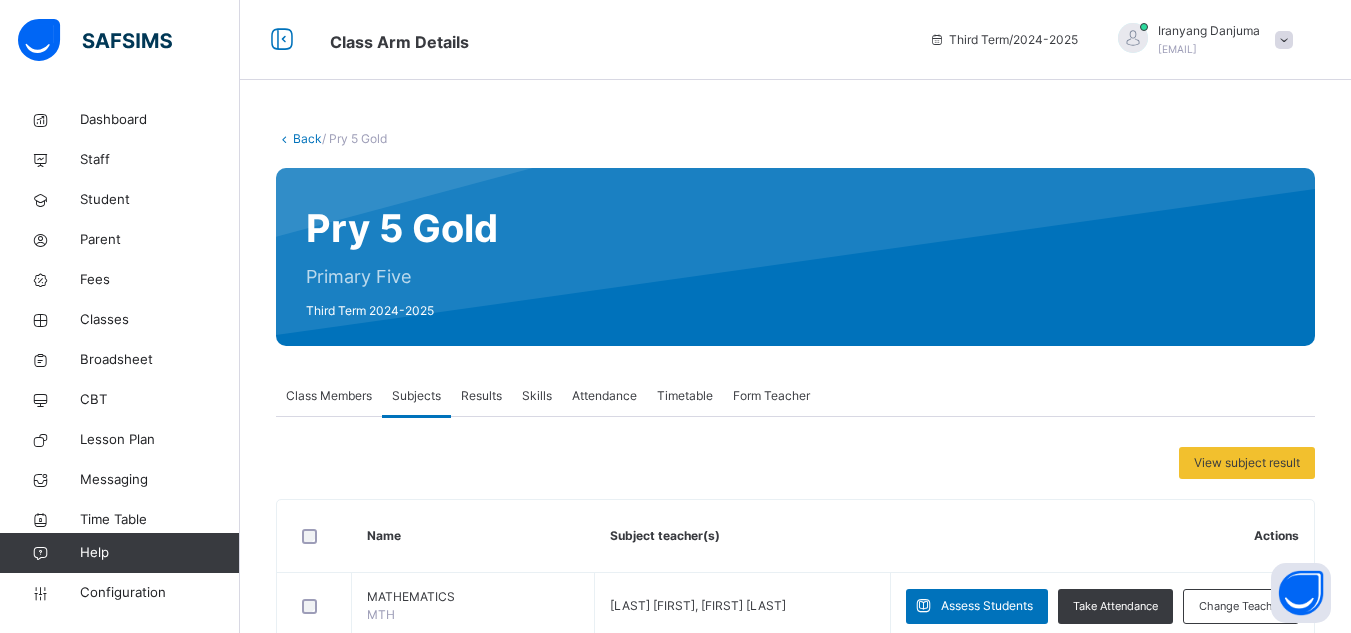click on "Back" at bounding box center [307, 138] 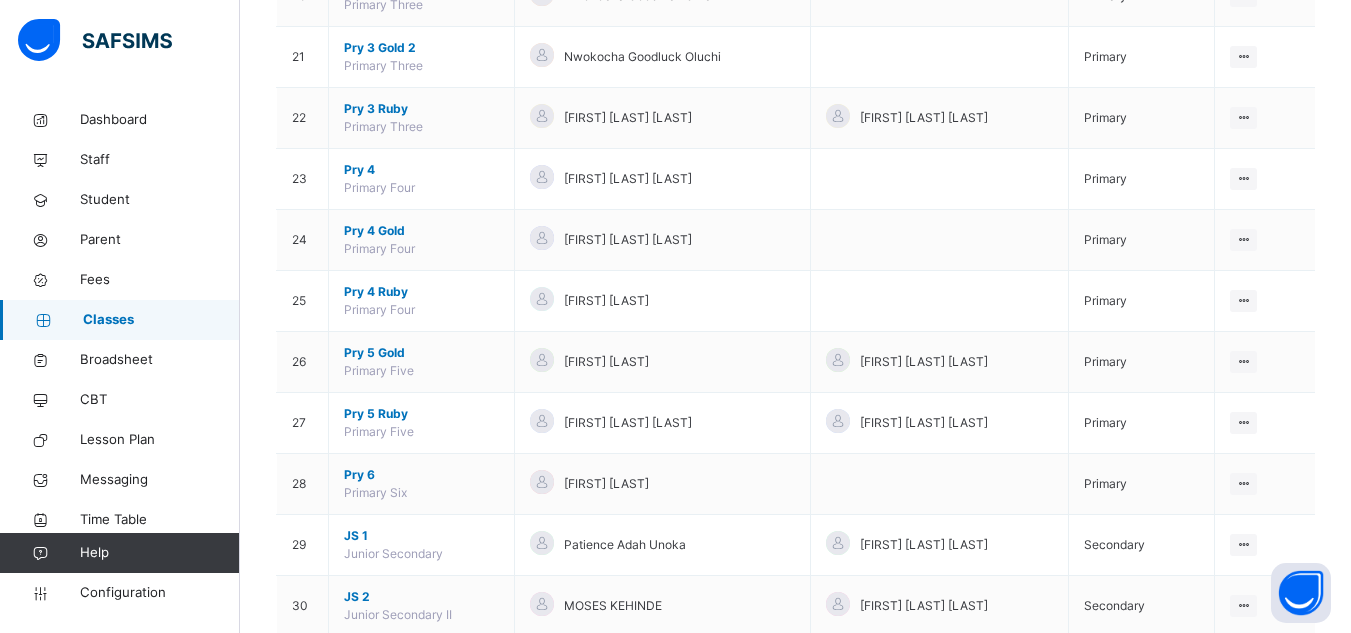 scroll, scrollTop: 1485, scrollLeft: 0, axis: vertical 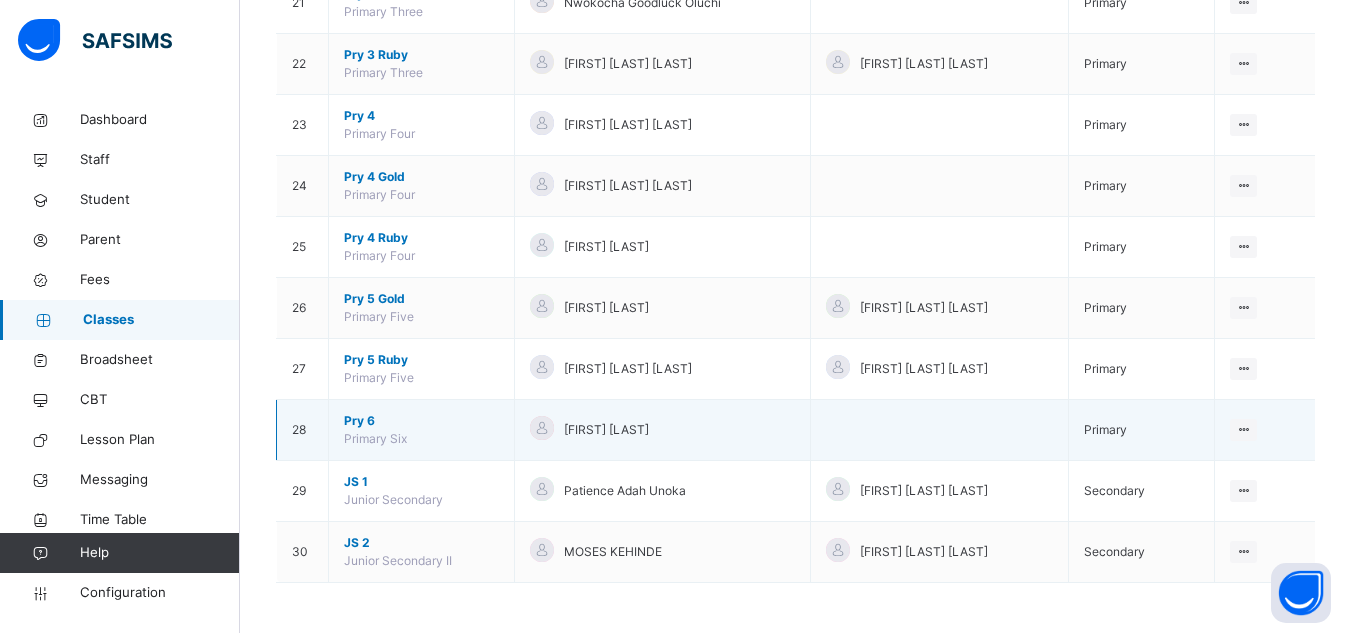 click on "Pry 6" at bounding box center (421, 421) 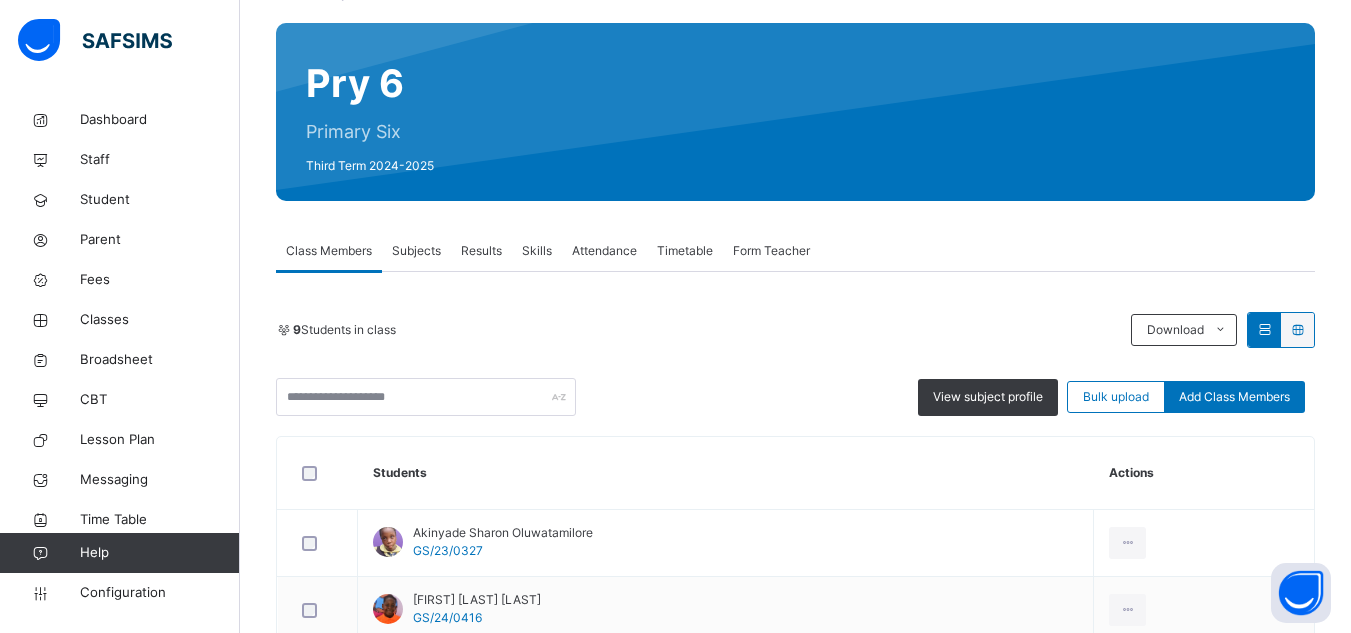 scroll, scrollTop: 144, scrollLeft: 0, axis: vertical 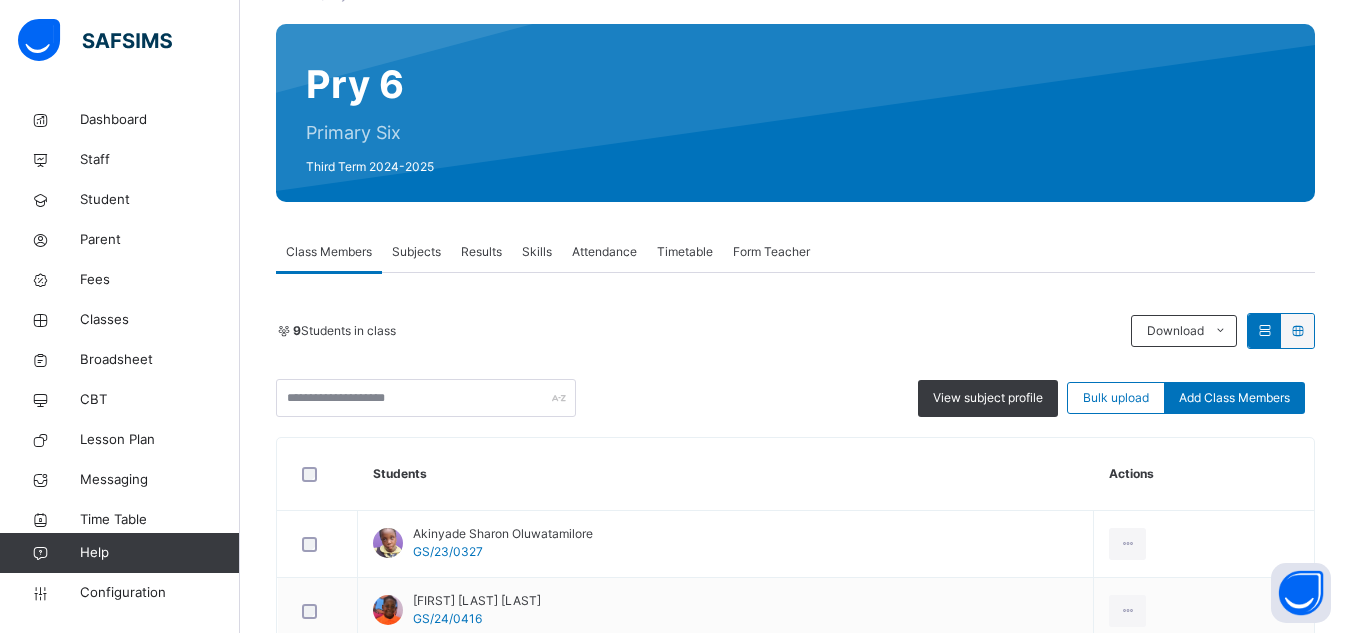 click on "Subjects" at bounding box center (416, 252) 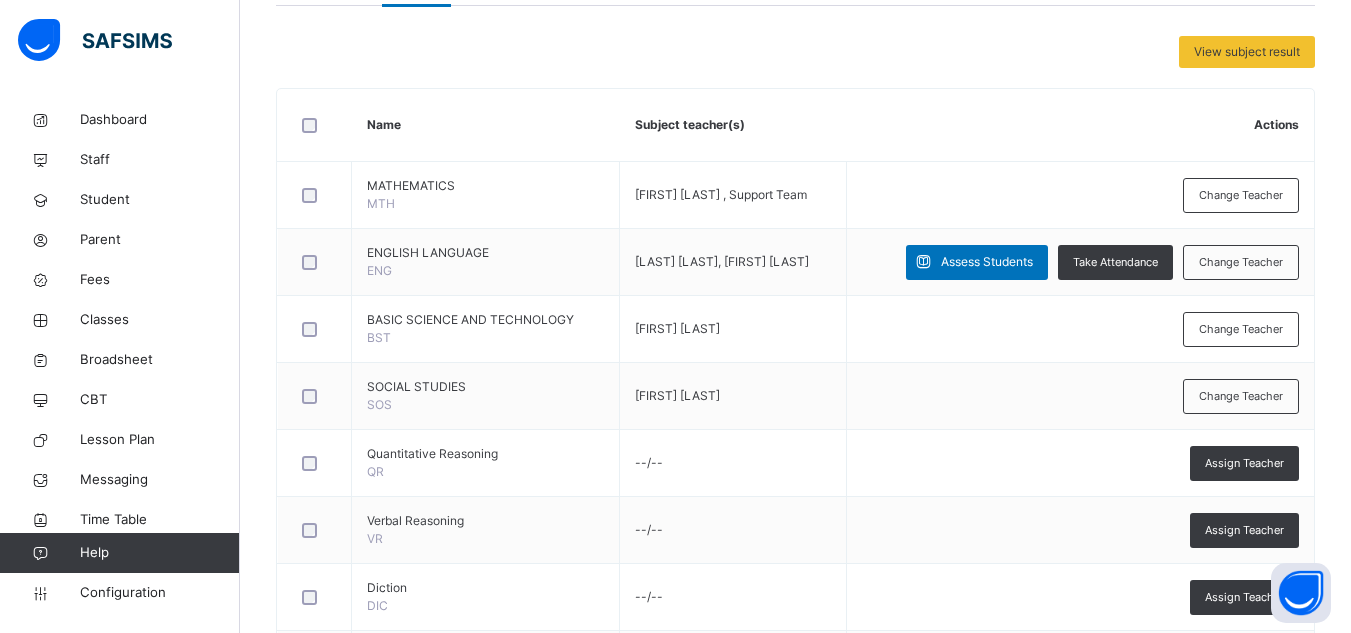 scroll, scrollTop: 417, scrollLeft: 0, axis: vertical 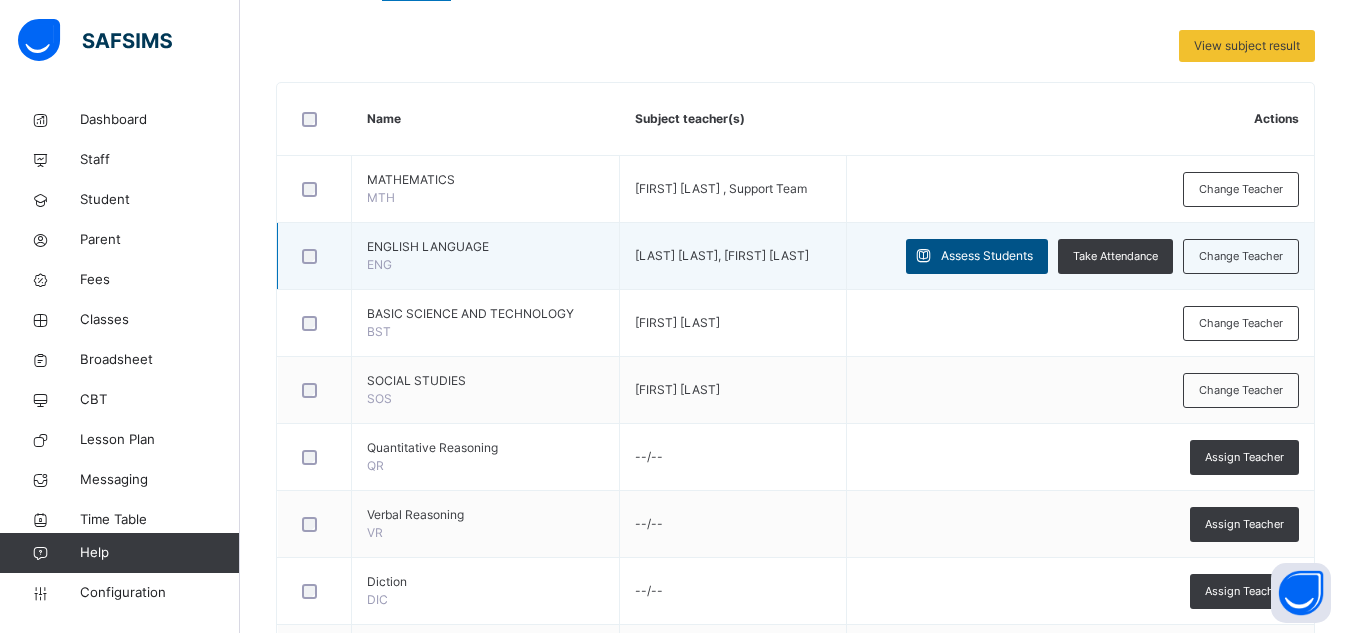 click on "Assess Students" at bounding box center (987, 256) 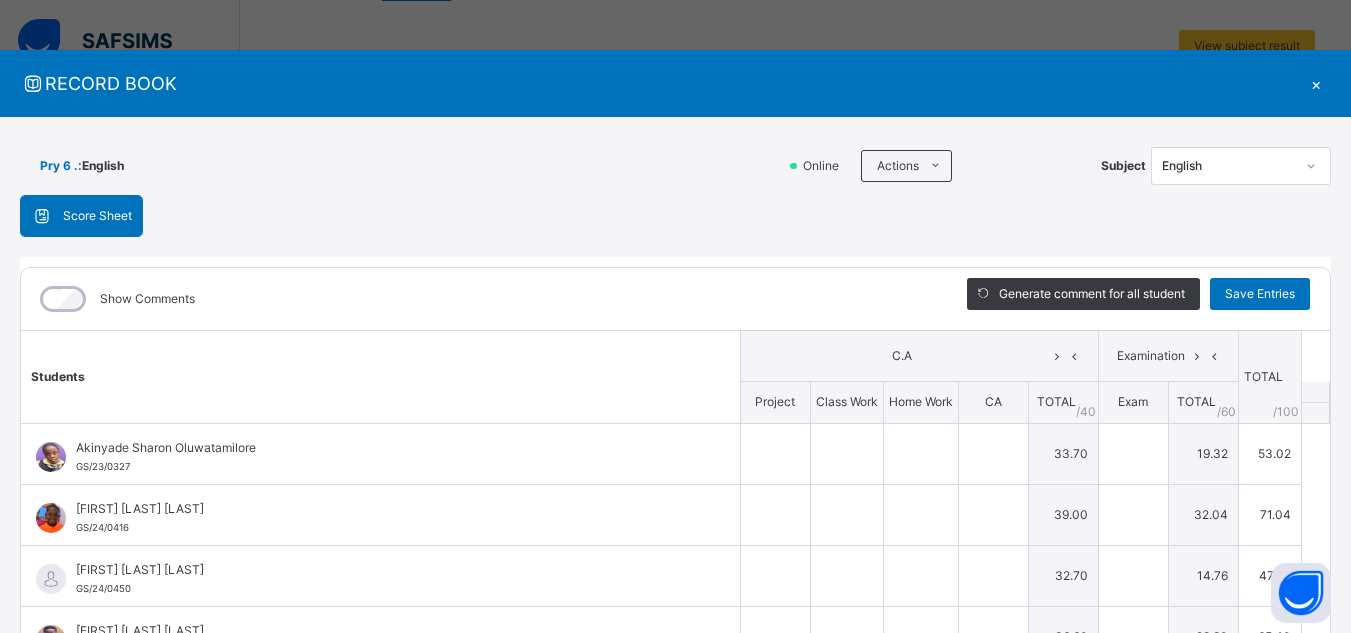 type on "**" 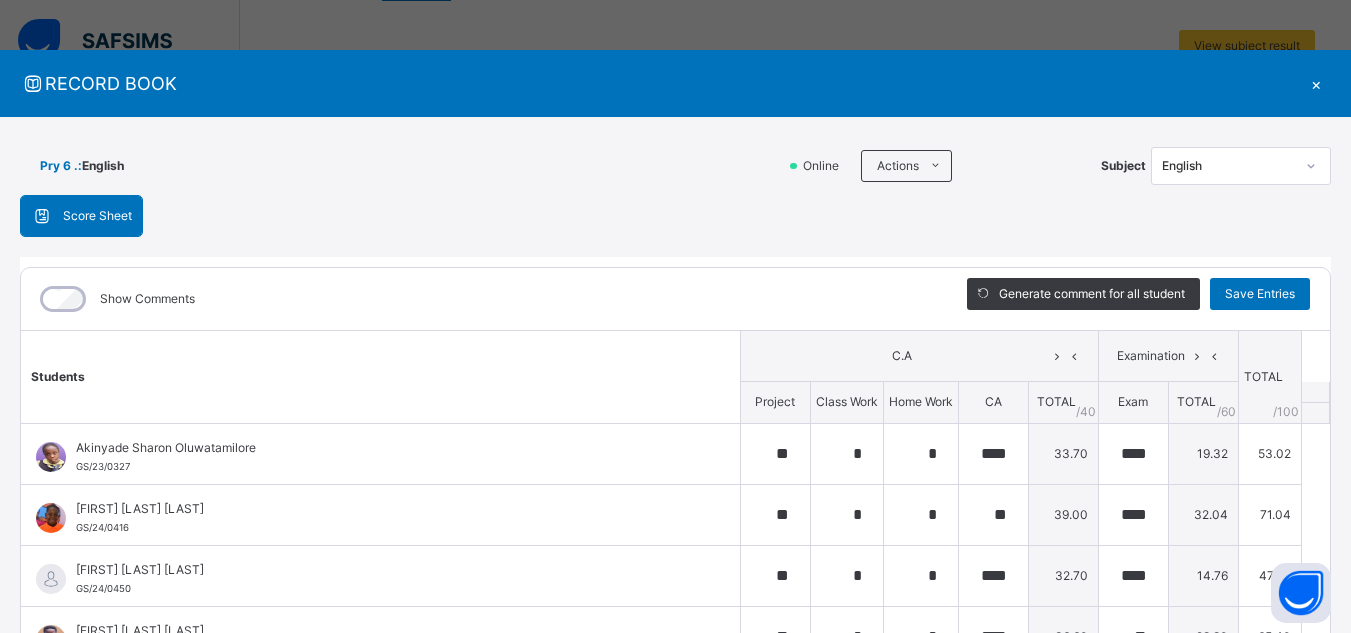 type on "****" 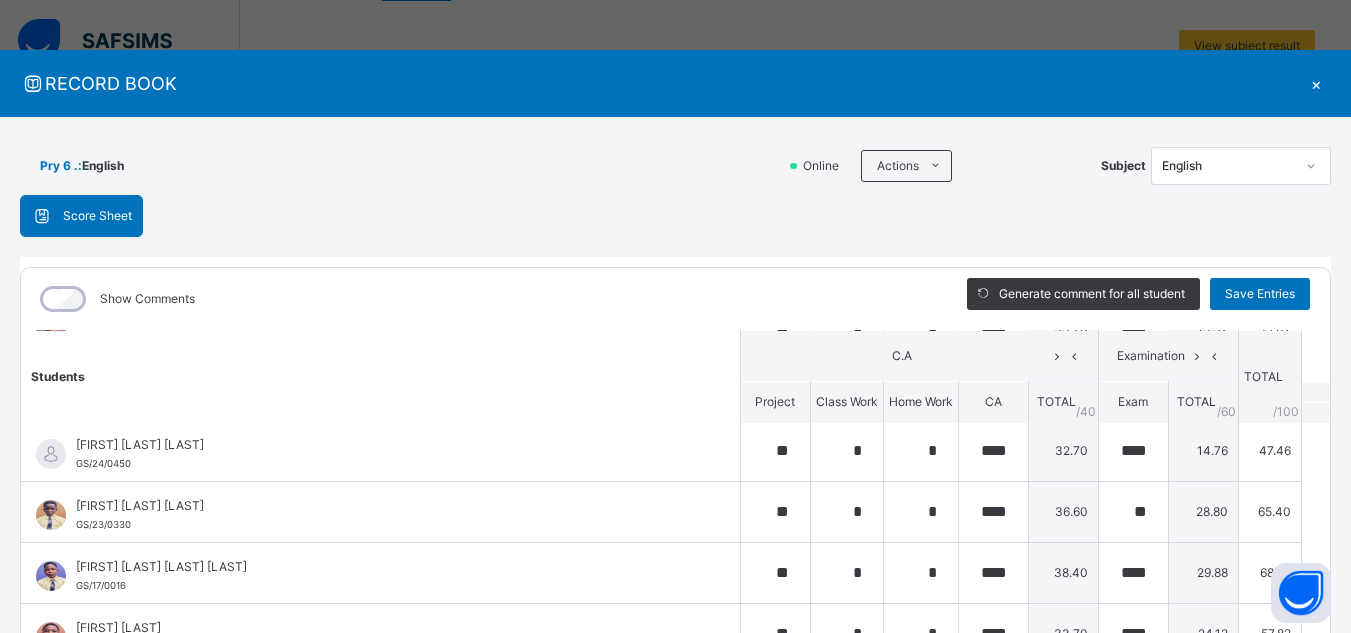 scroll, scrollTop: 0, scrollLeft: 0, axis: both 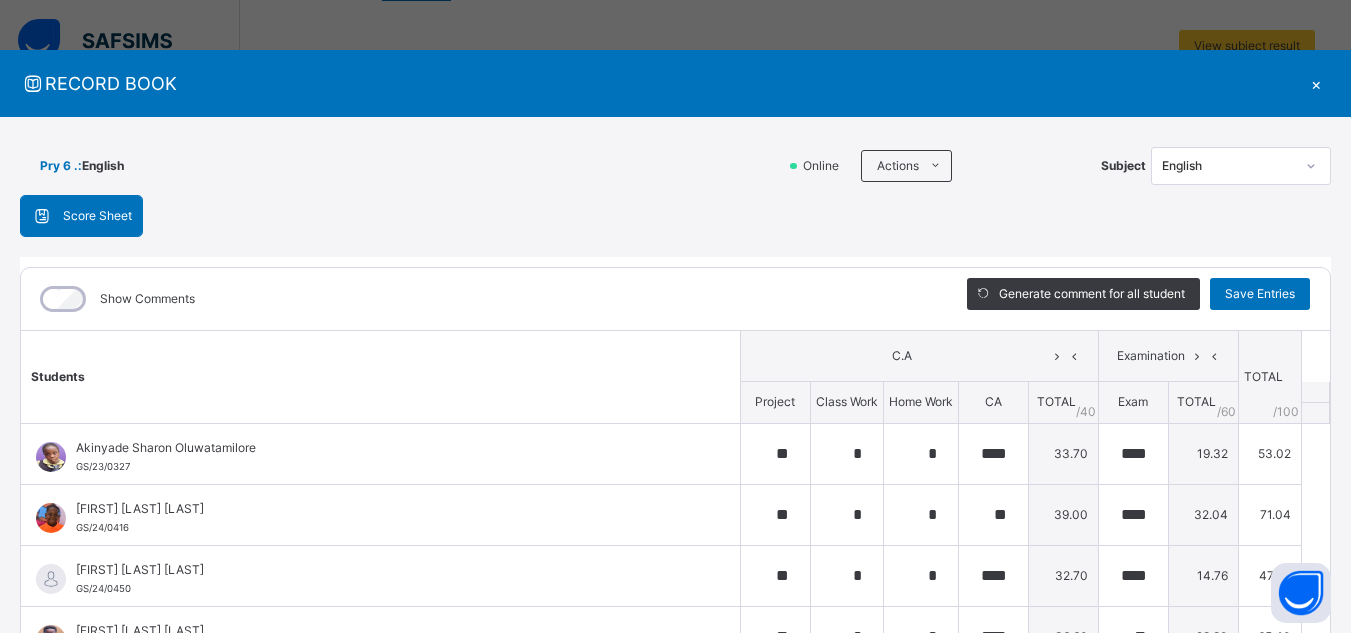 click on "×" at bounding box center [1316, 83] 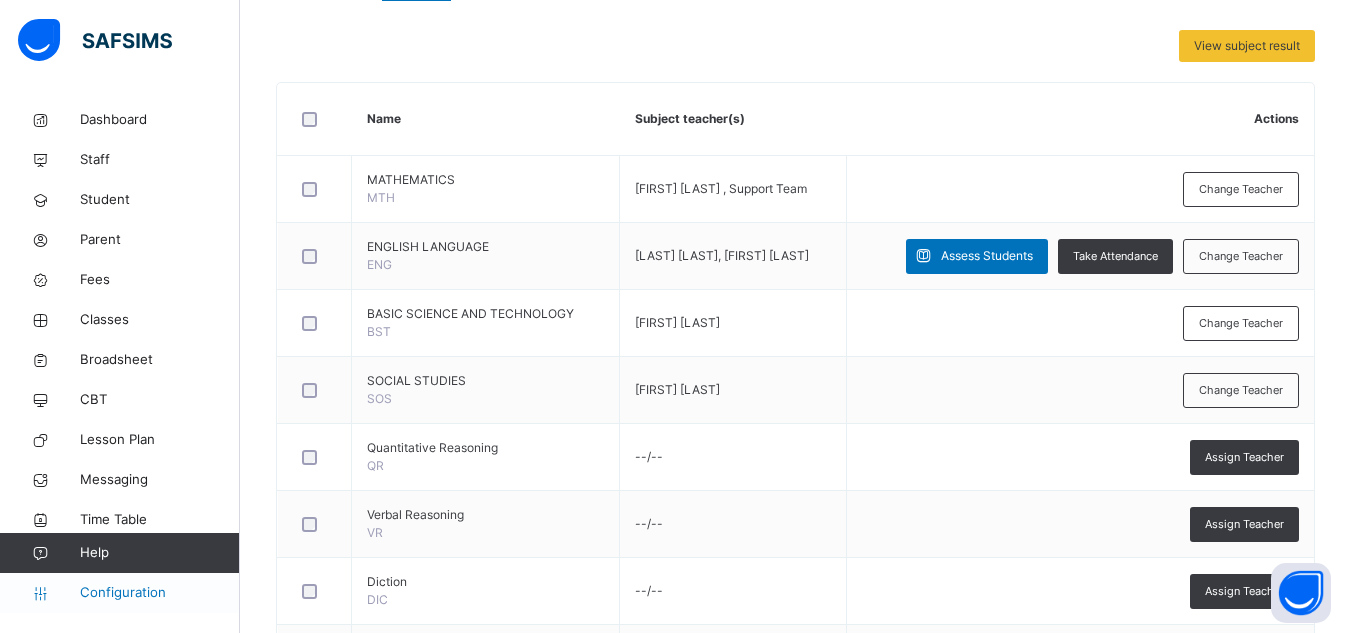 click on "Configuration" at bounding box center [159, 593] 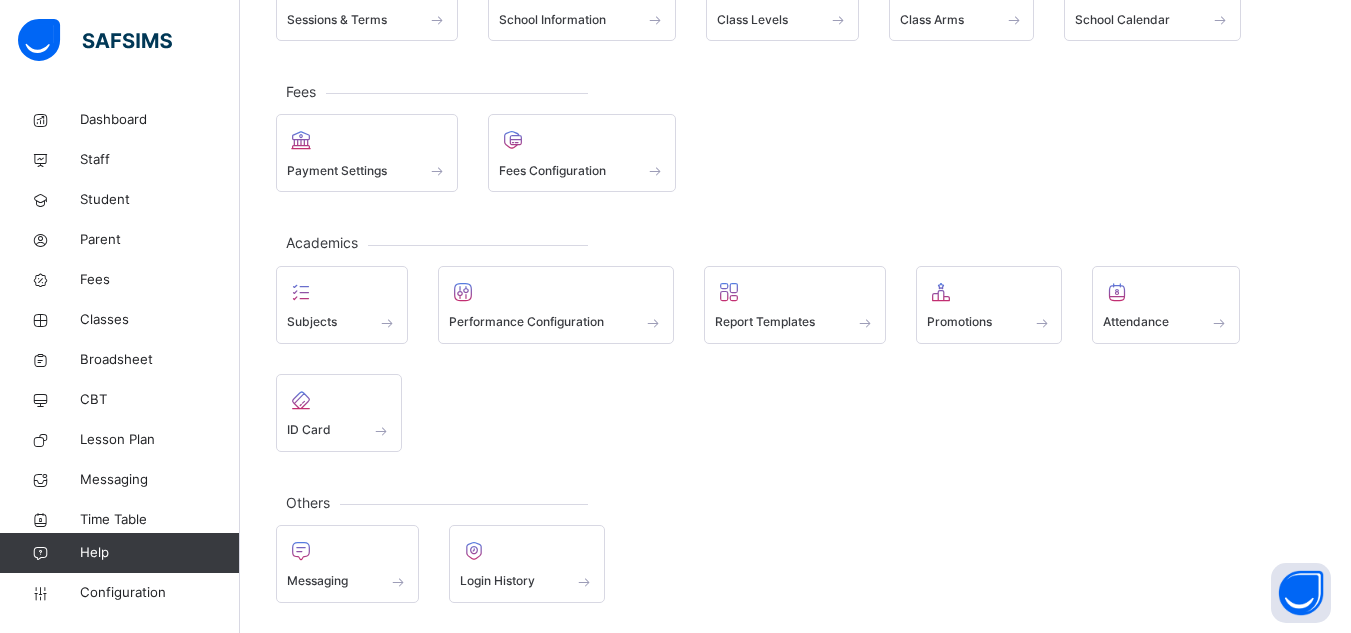 scroll, scrollTop: 0, scrollLeft: 0, axis: both 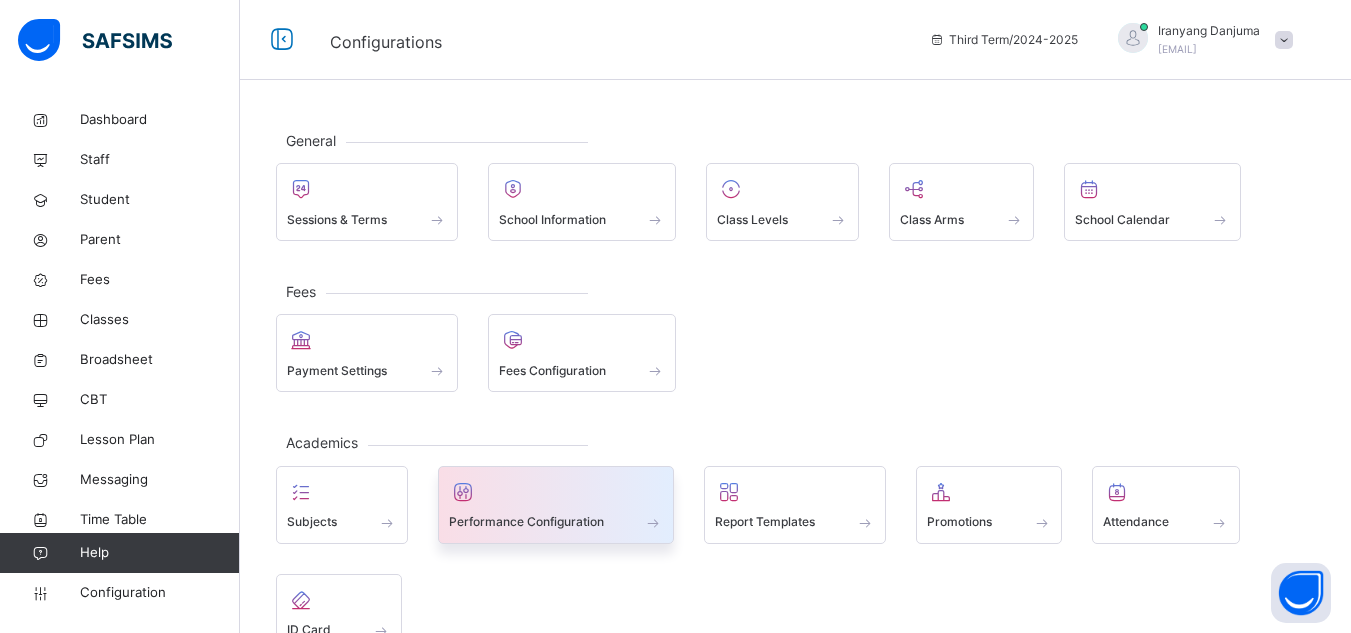 click on "Performance Configuration" at bounding box center (526, 522) 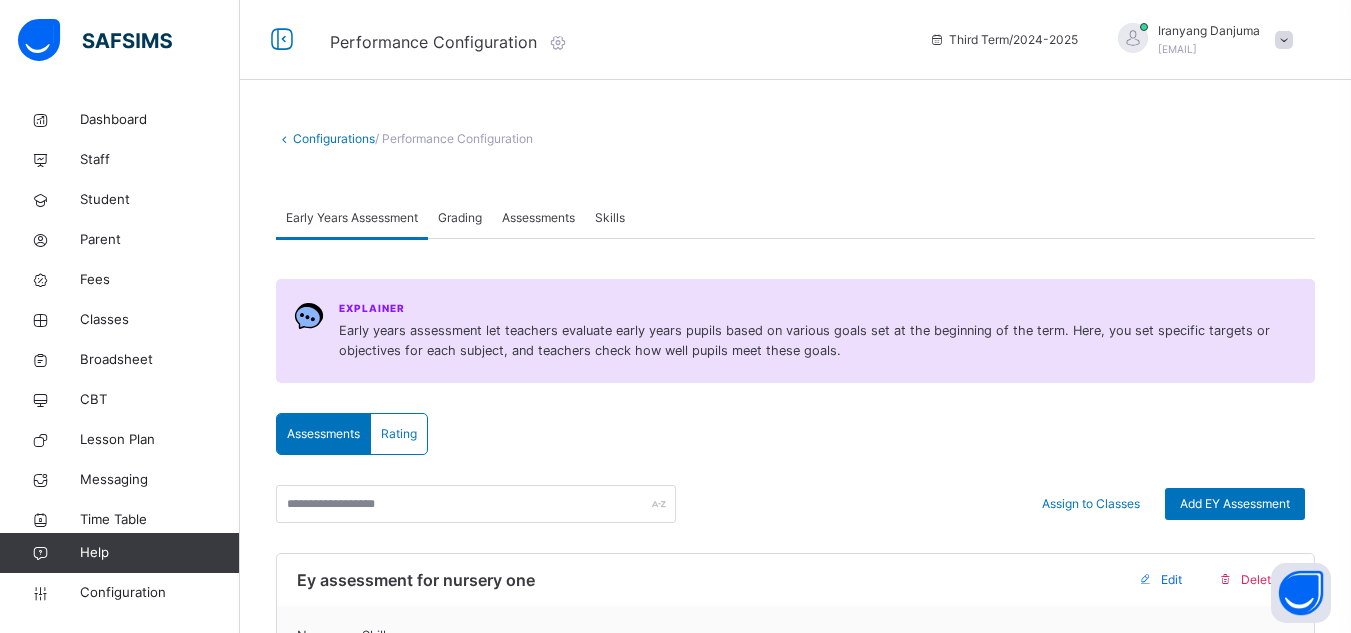 click on "Skills" at bounding box center [610, 218] 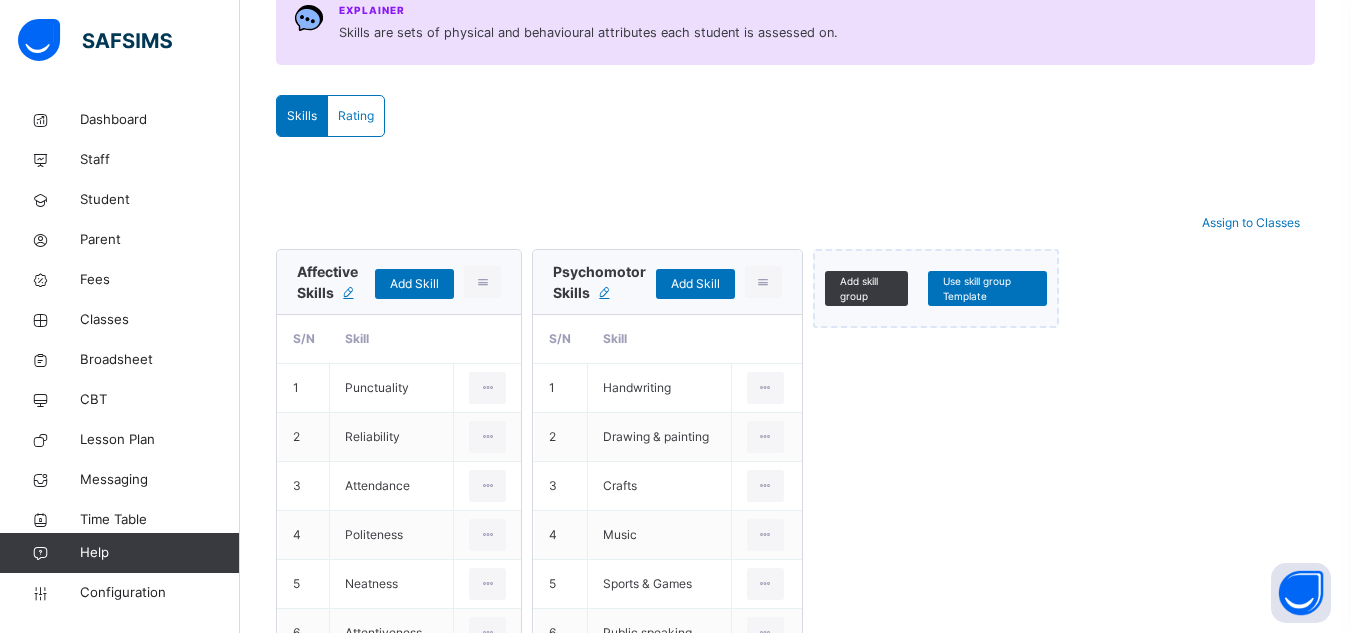 scroll, scrollTop: 0, scrollLeft: 0, axis: both 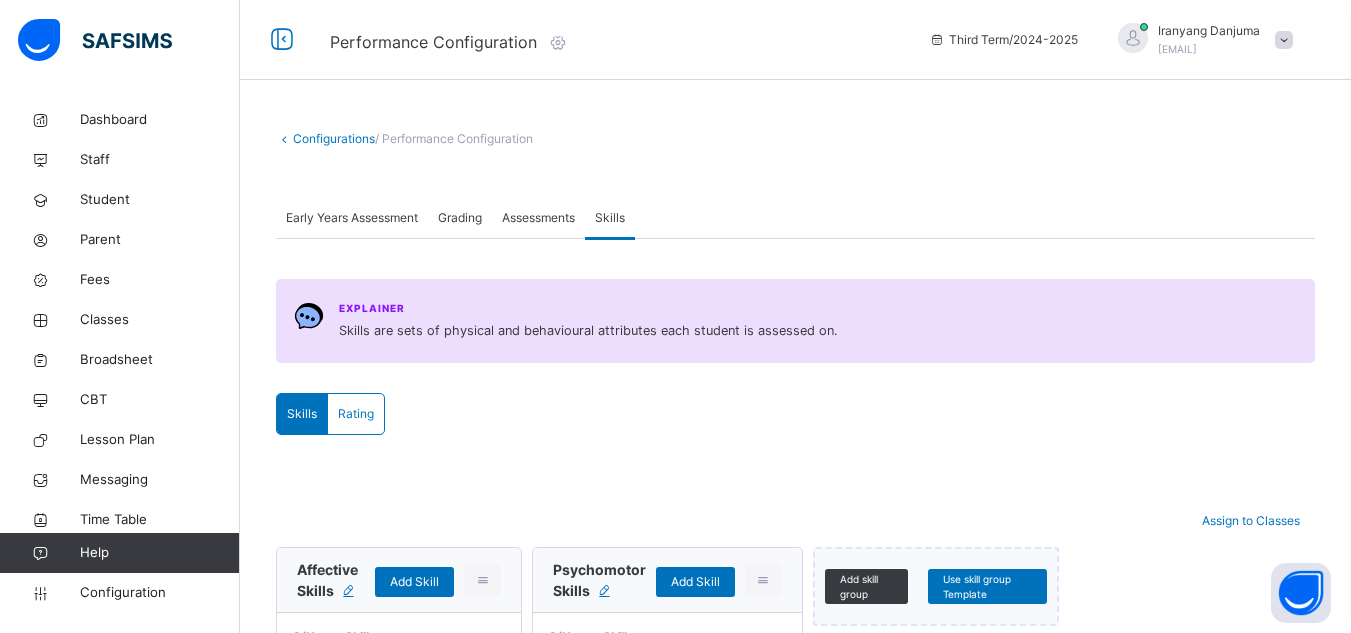 click on "Rating" at bounding box center (356, 414) 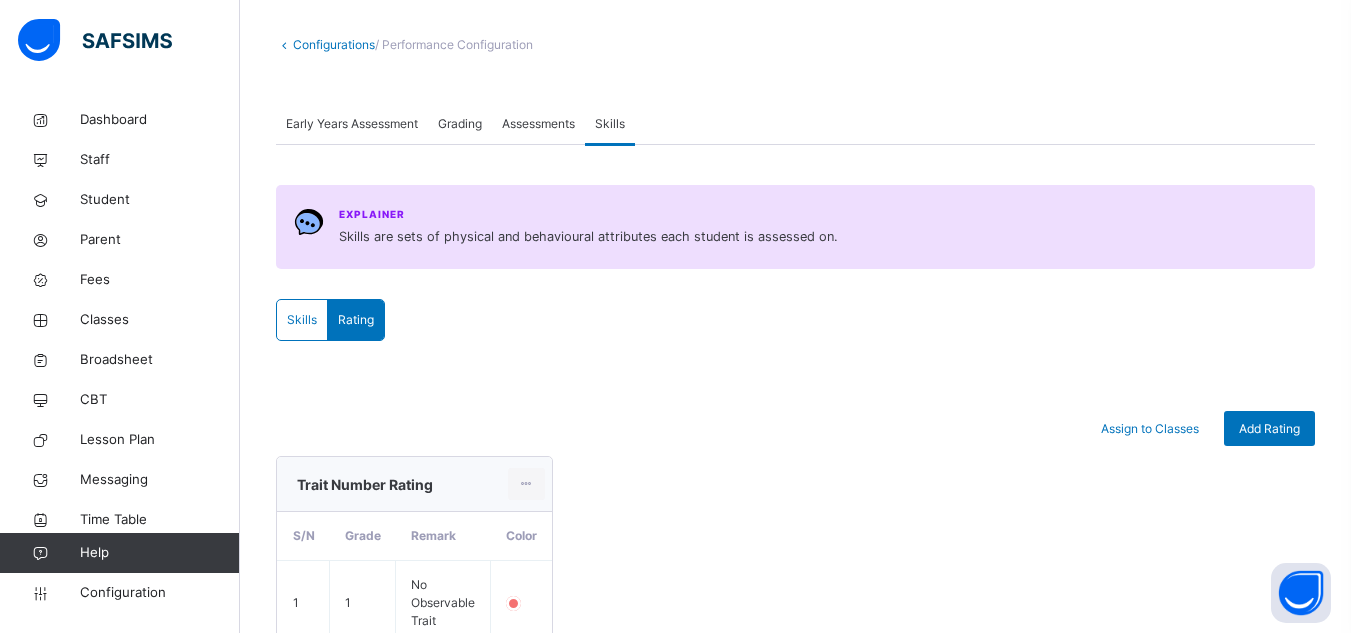 scroll, scrollTop: 0, scrollLeft: 0, axis: both 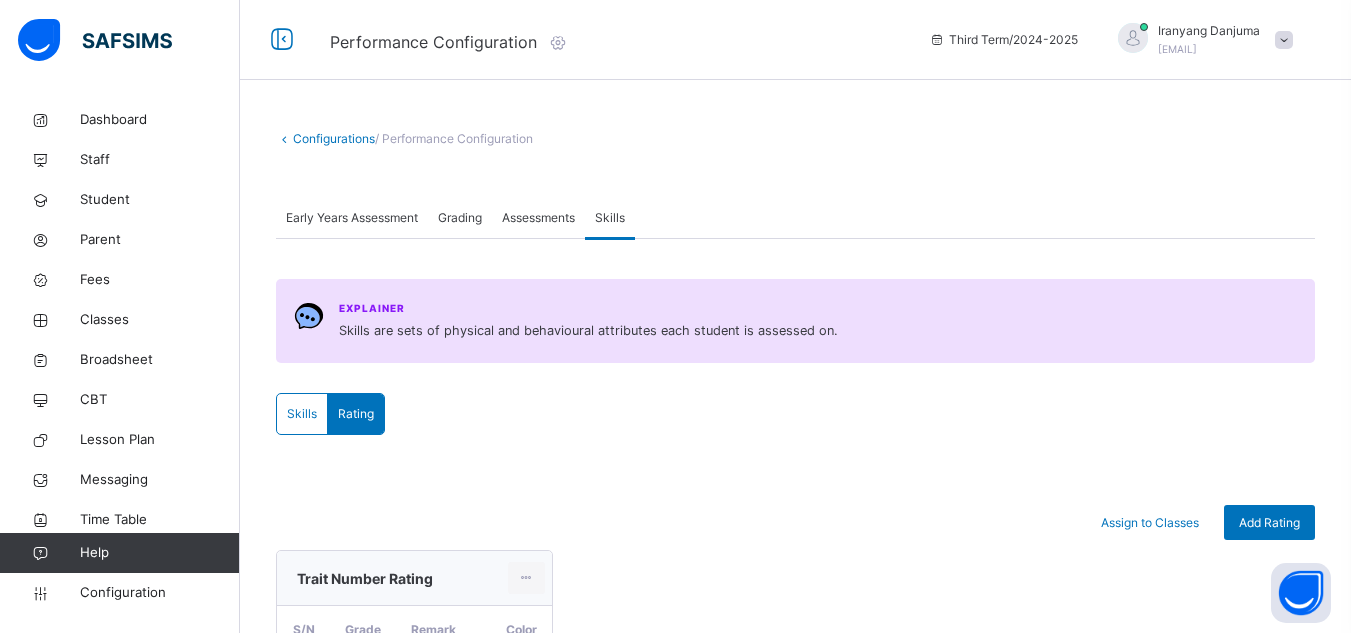 click on "Configurations" at bounding box center (334, 138) 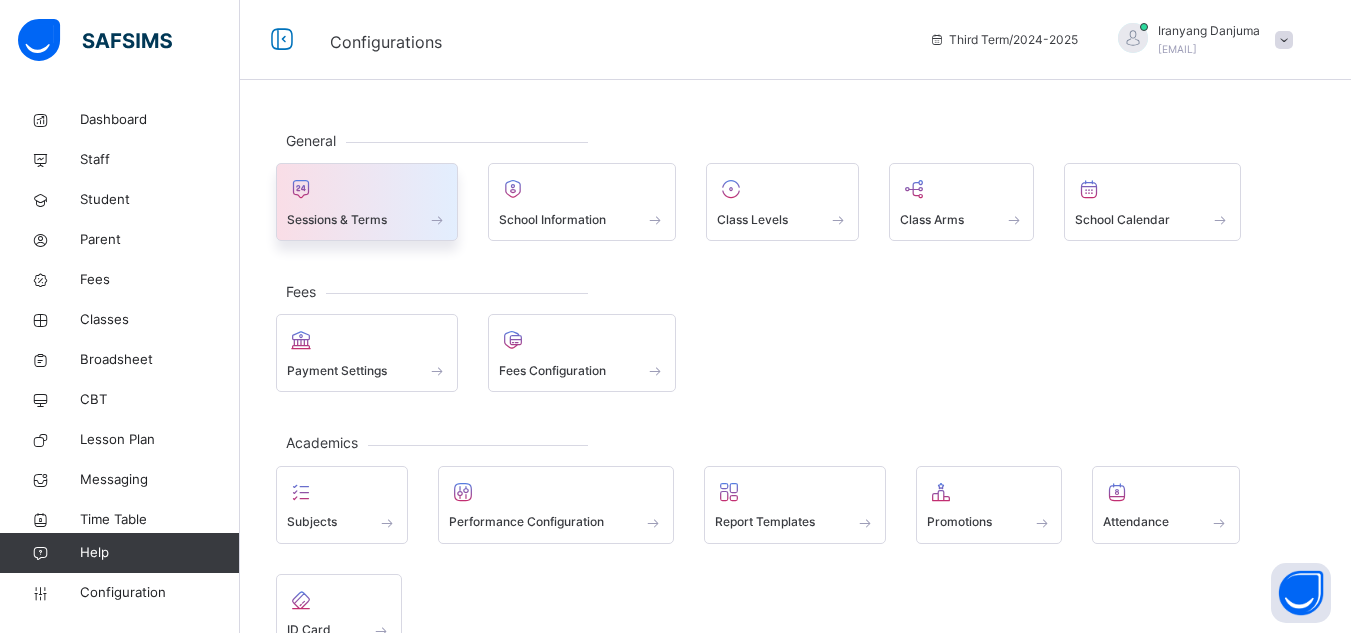 click on "Sessions & Terms" at bounding box center [337, 220] 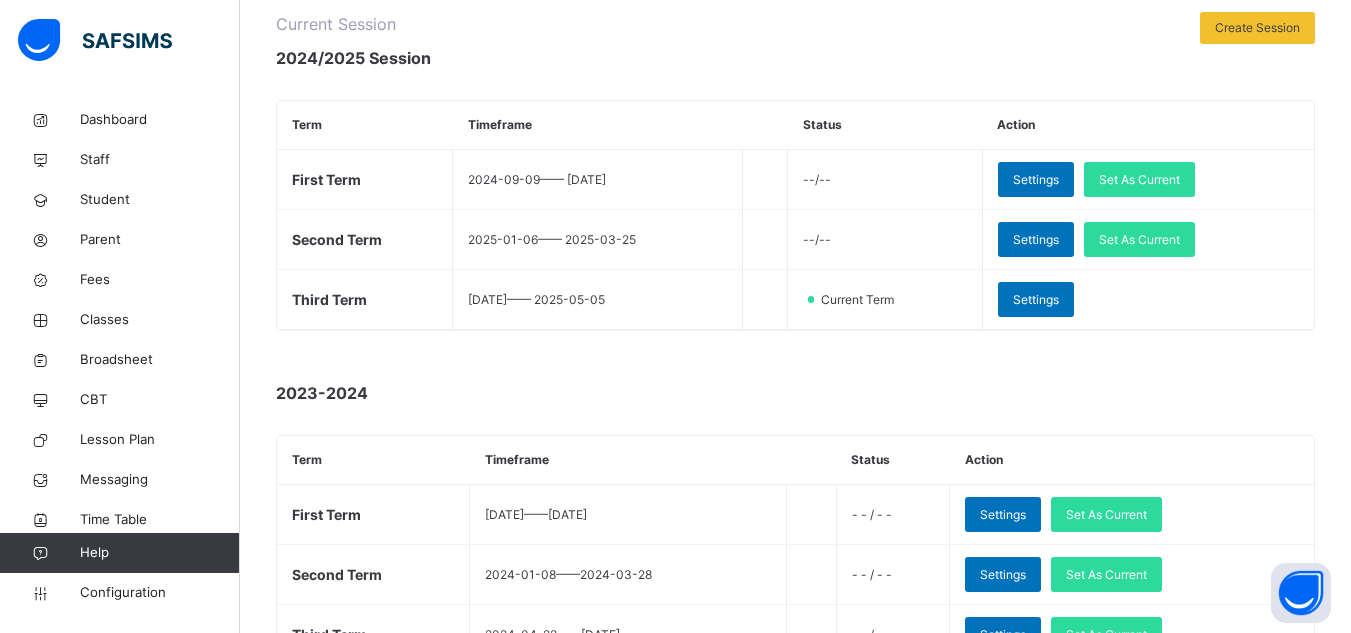scroll, scrollTop: 381, scrollLeft: 0, axis: vertical 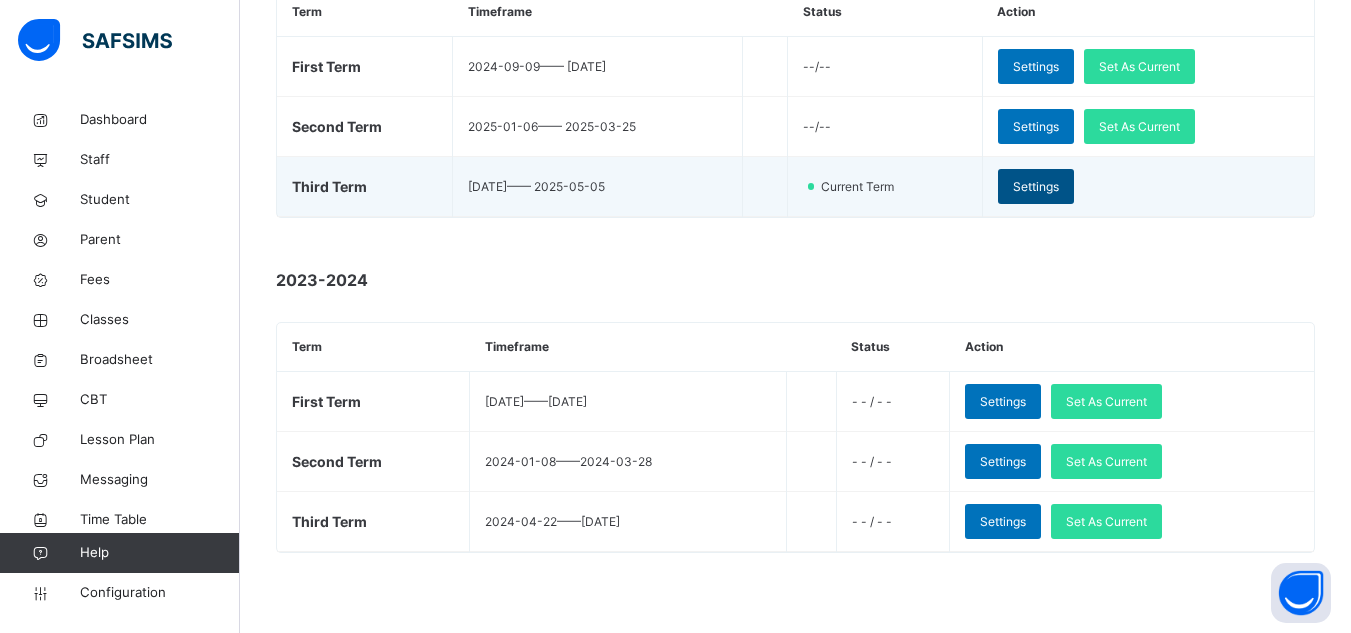 click on "Settings" at bounding box center (1036, 187) 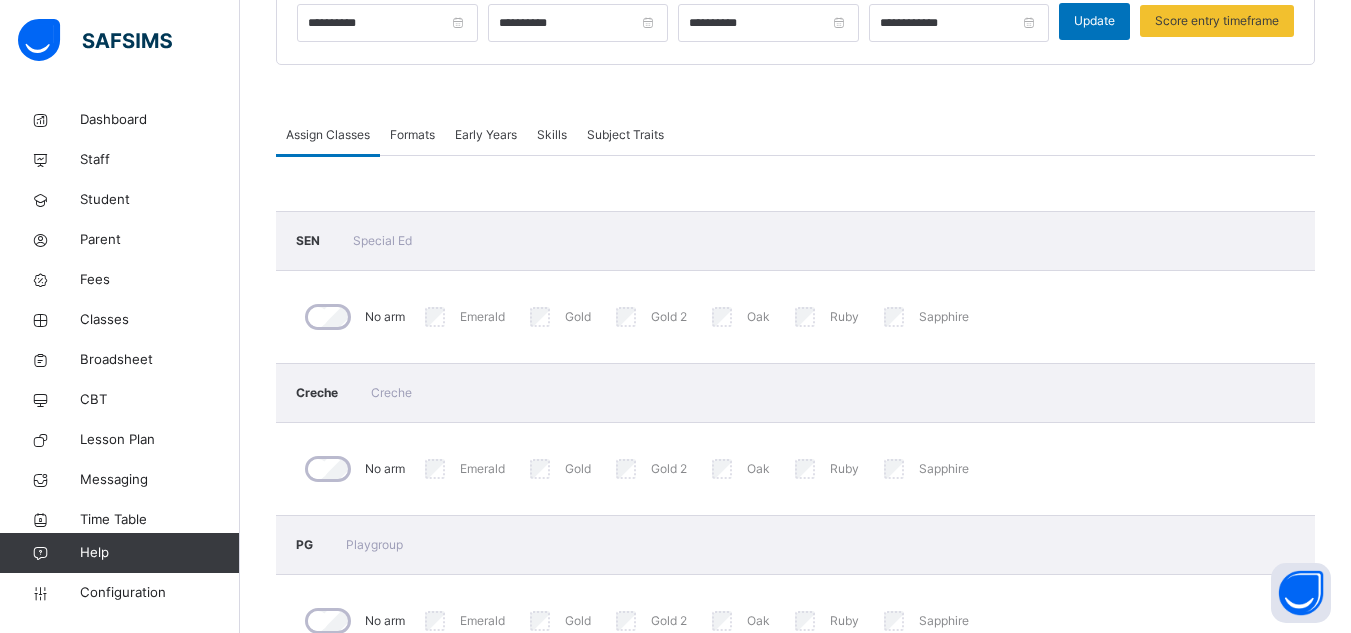 scroll, scrollTop: 260, scrollLeft: 0, axis: vertical 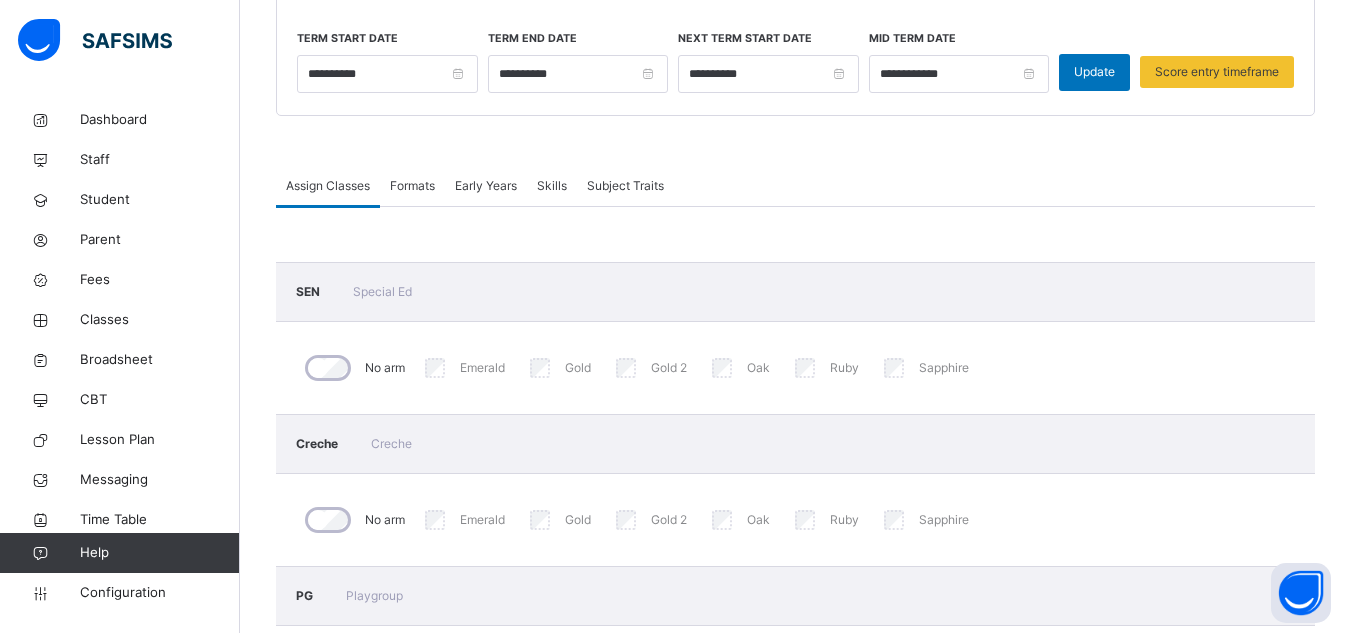 click on "Skills" at bounding box center (552, 186) 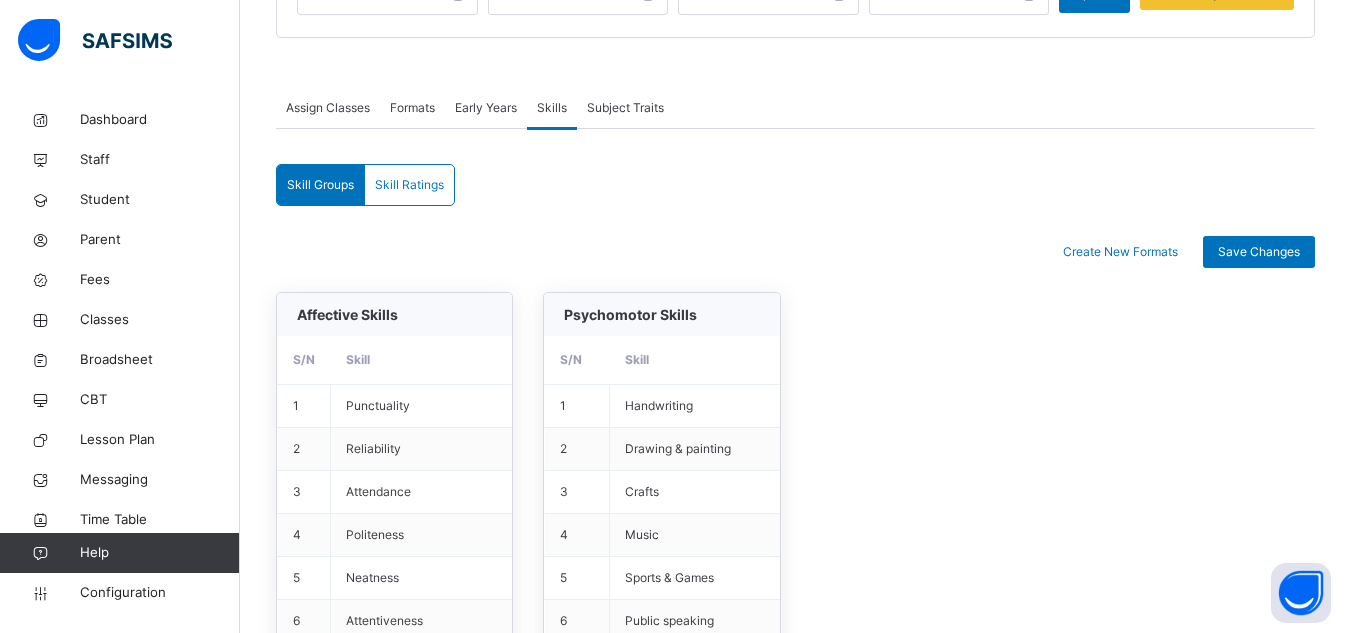 scroll, scrollTop: 340, scrollLeft: 0, axis: vertical 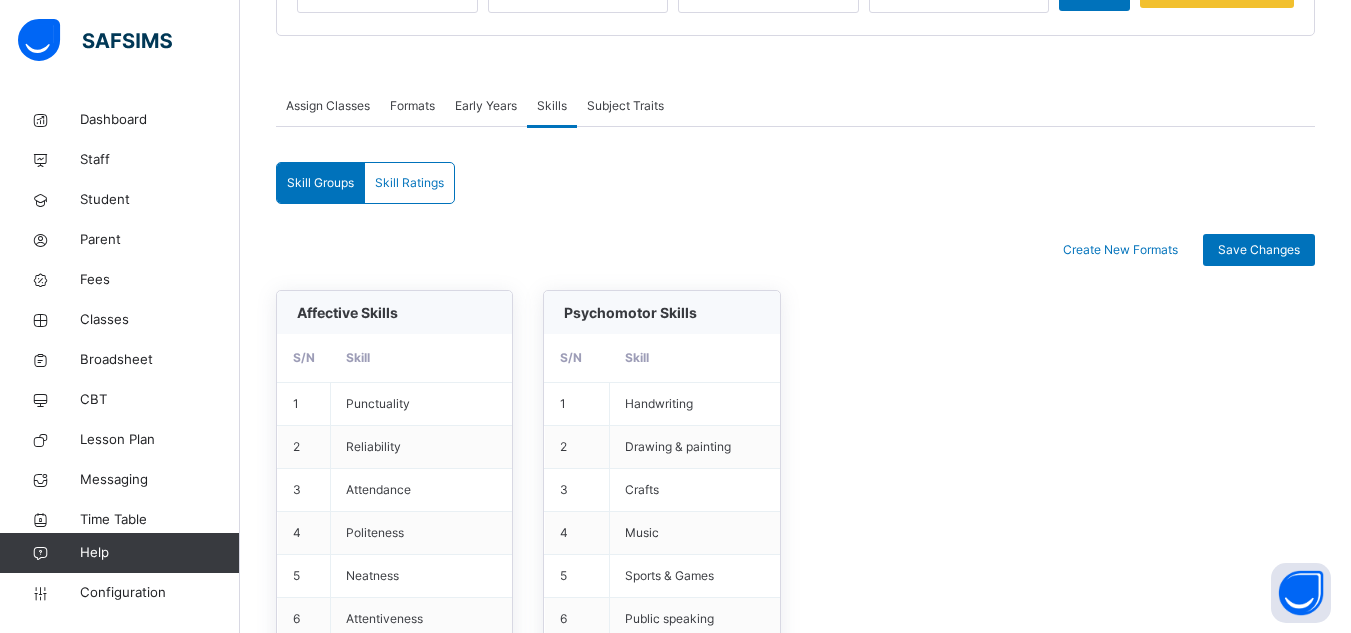 click on "Skill Ratings" at bounding box center (409, 183) 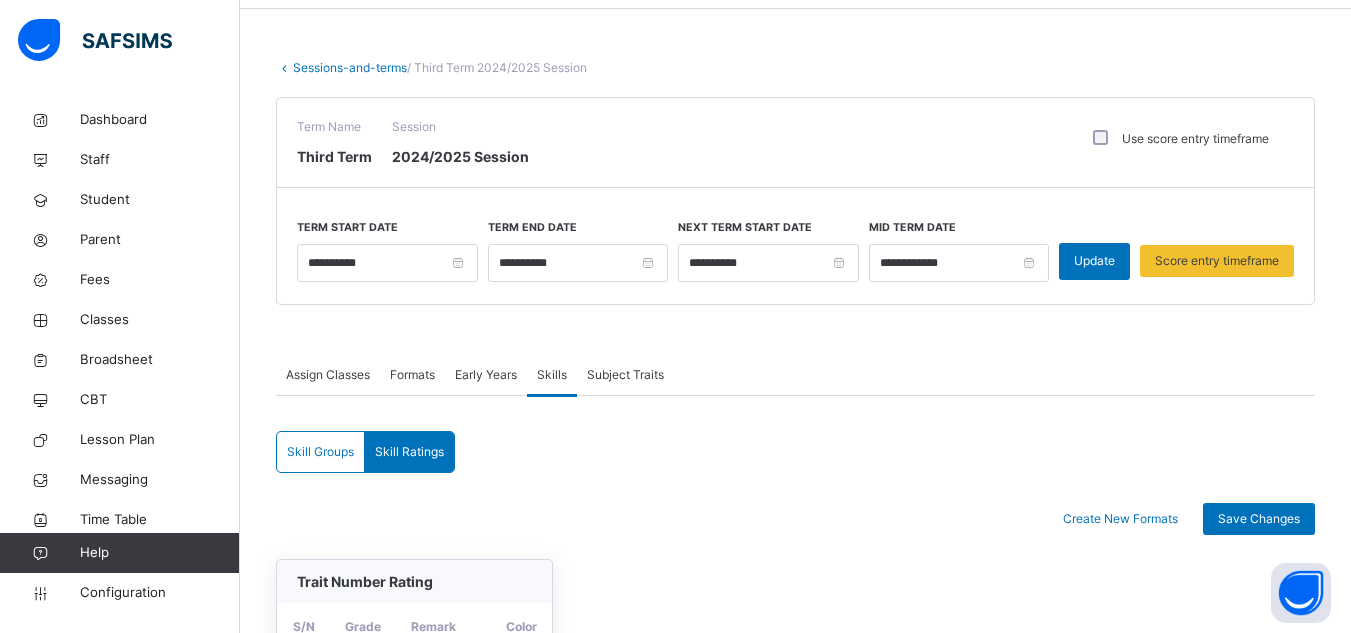 scroll, scrollTop: 0, scrollLeft: 0, axis: both 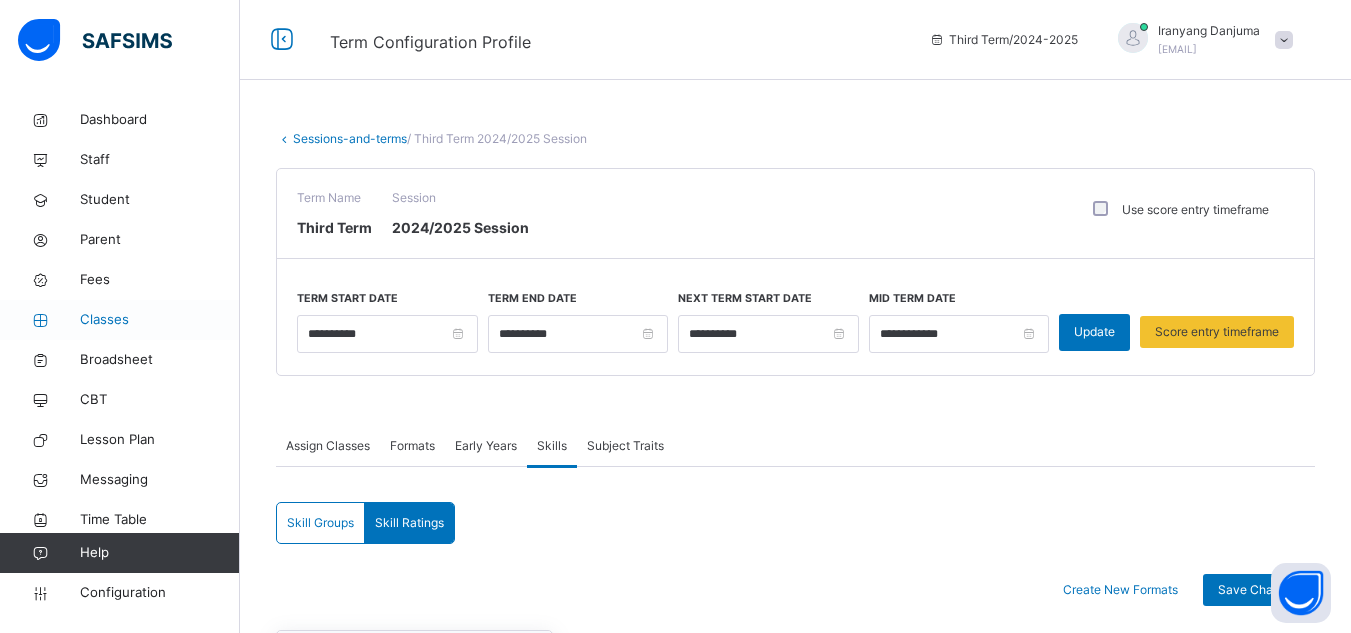 click on "Classes" at bounding box center (160, 320) 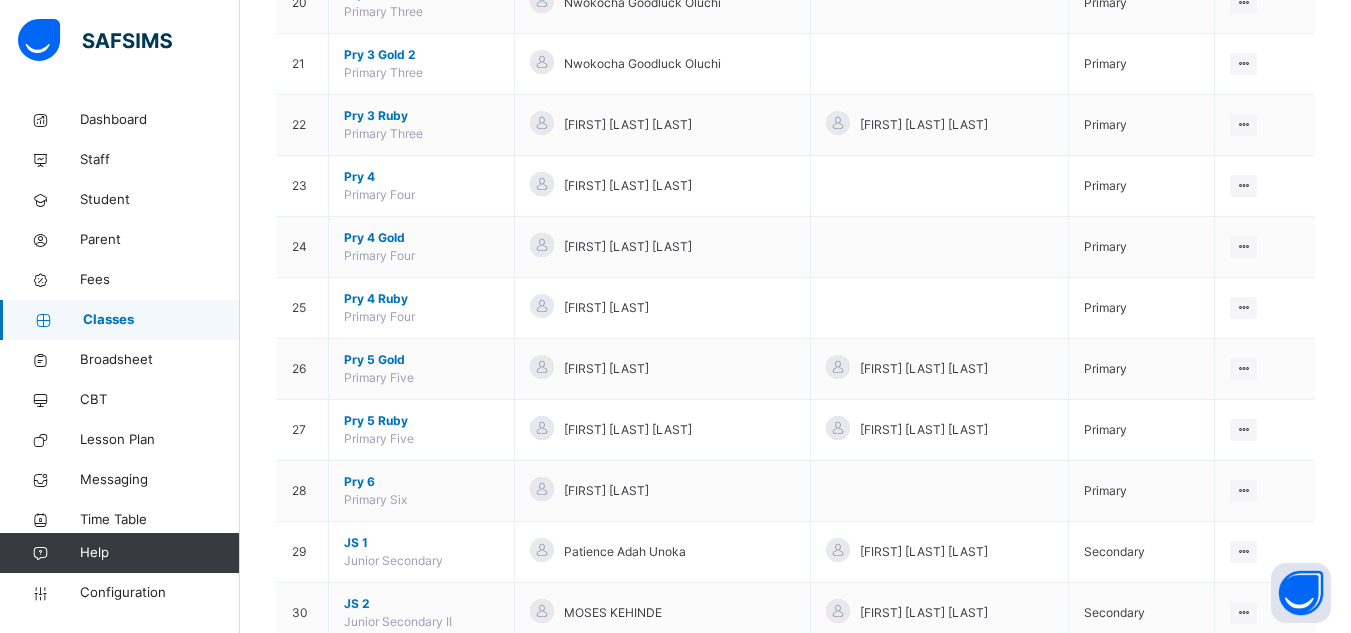 scroll, scrollTop: 1426, scrollLeft: 0, axis: vertical 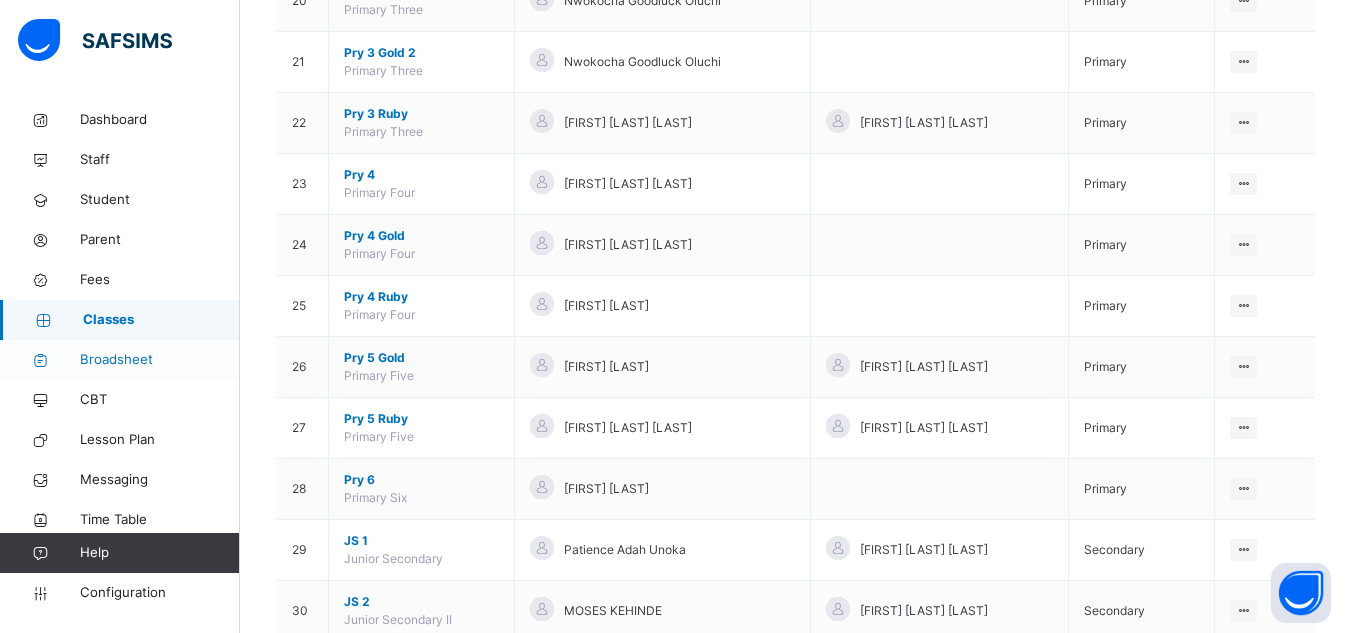 click on "Broadsheet" at bounding box center (160, 360) 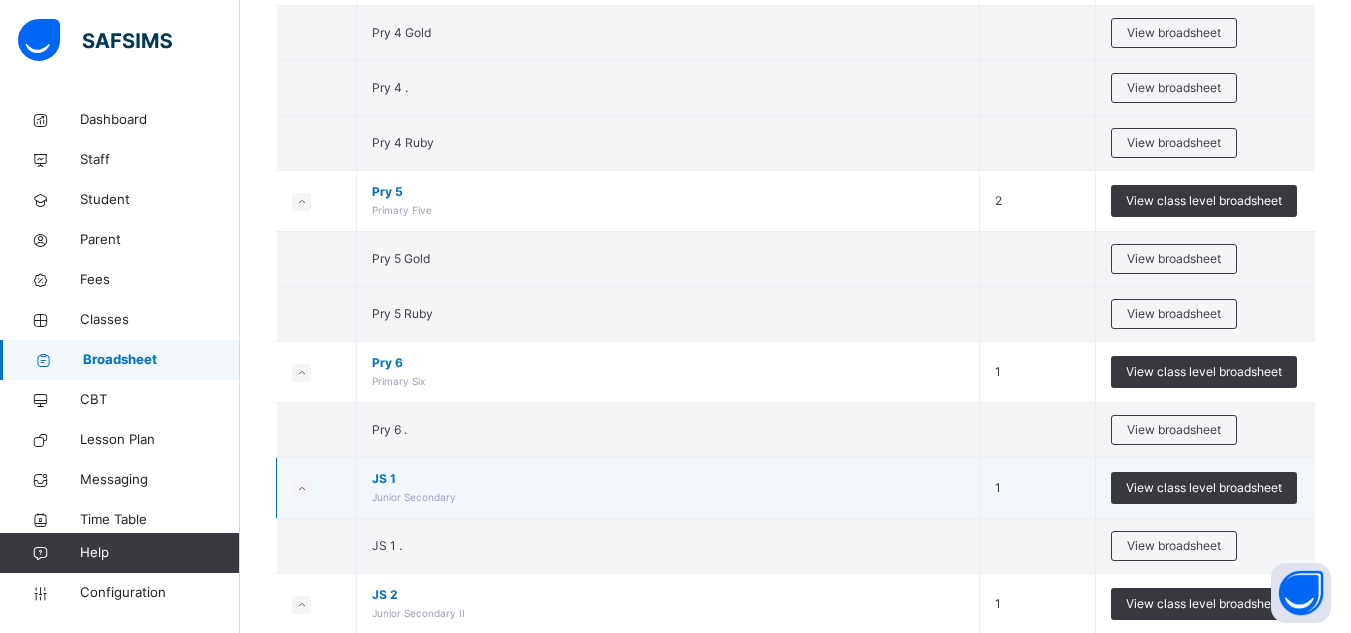 scroll, scrollTop: 2105, scrollLeft: 0, axis: vertical 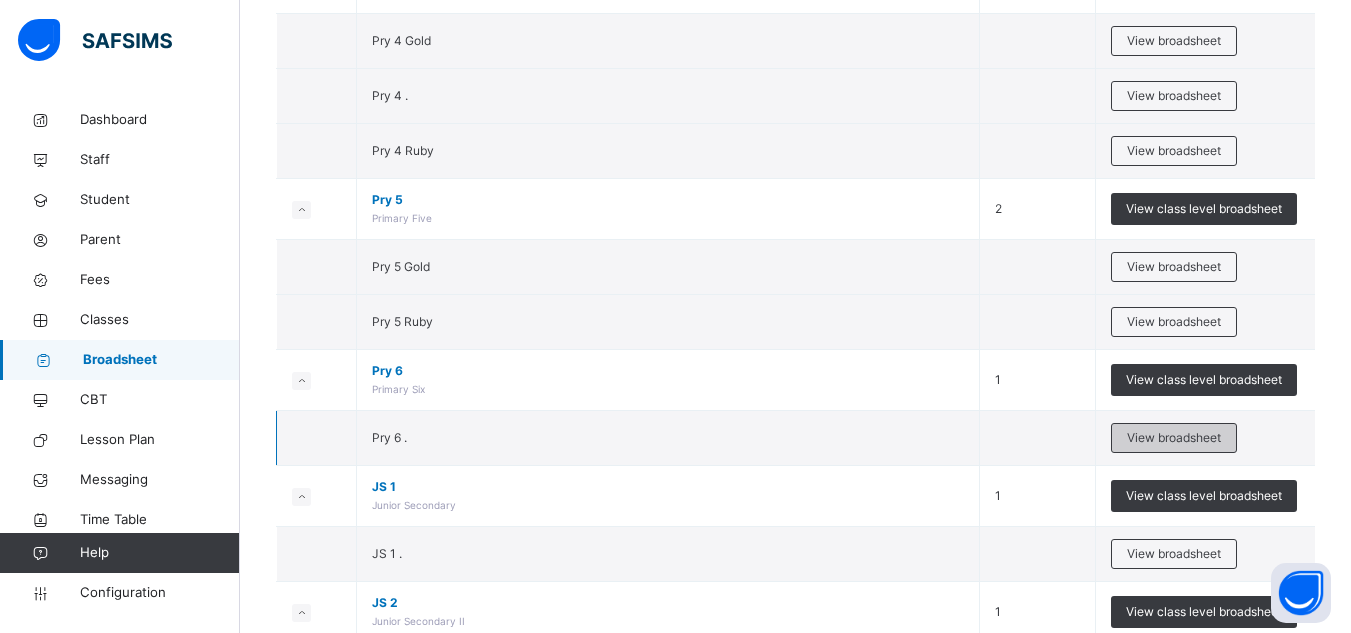 click on "View broadsheet" at bounding box center [1174, 438] 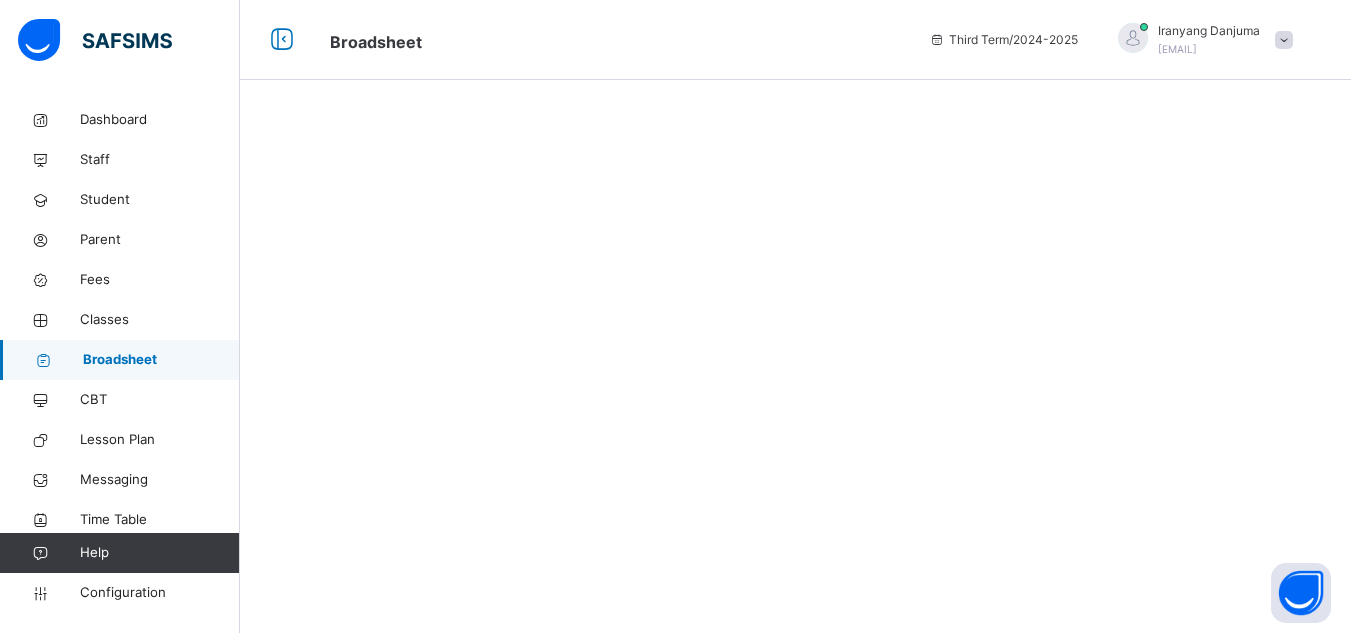 scroll, scrollTop: 0, scrollLeft: 0, axis: both 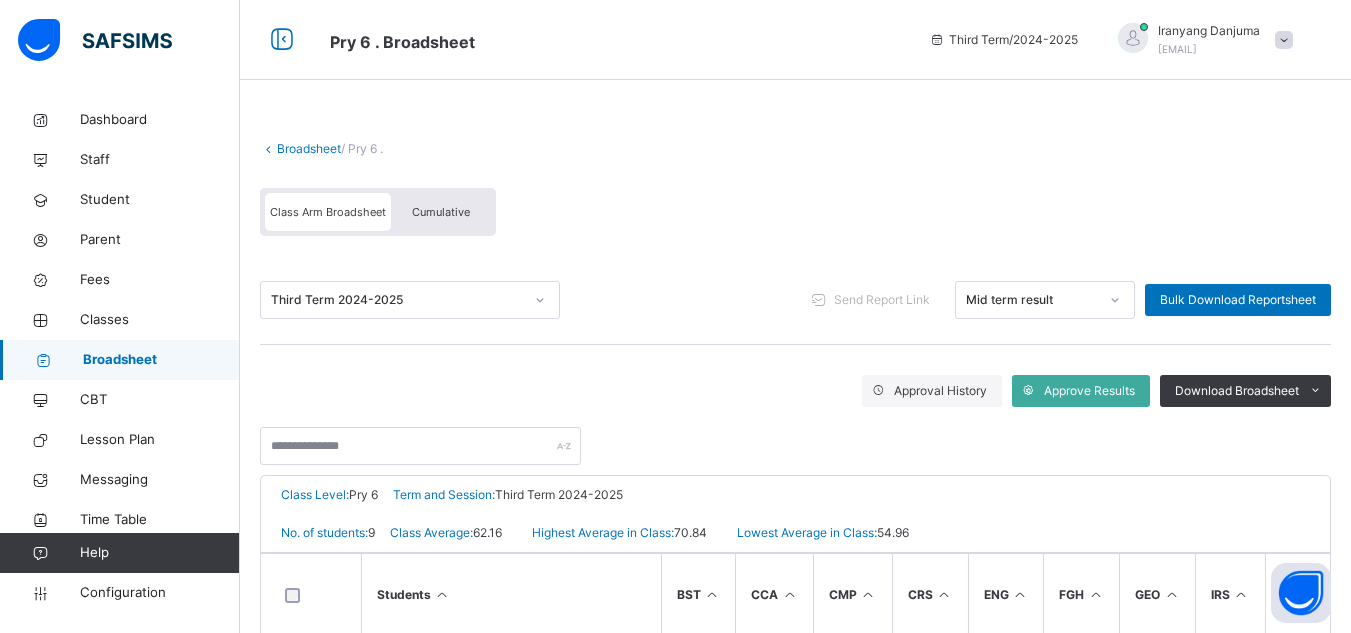 click on "Cumulative" at bounding box center [441, 212] 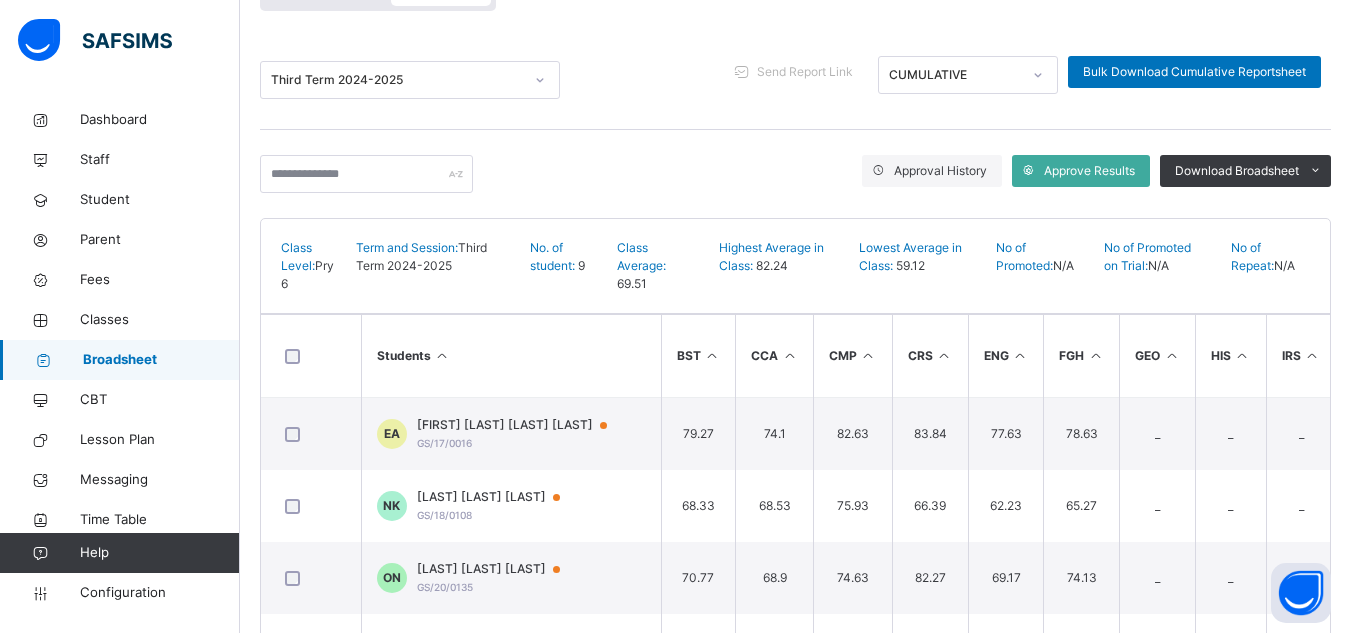 scroll, scrollTop: 226, scrollLeft: 0, axis: vertical 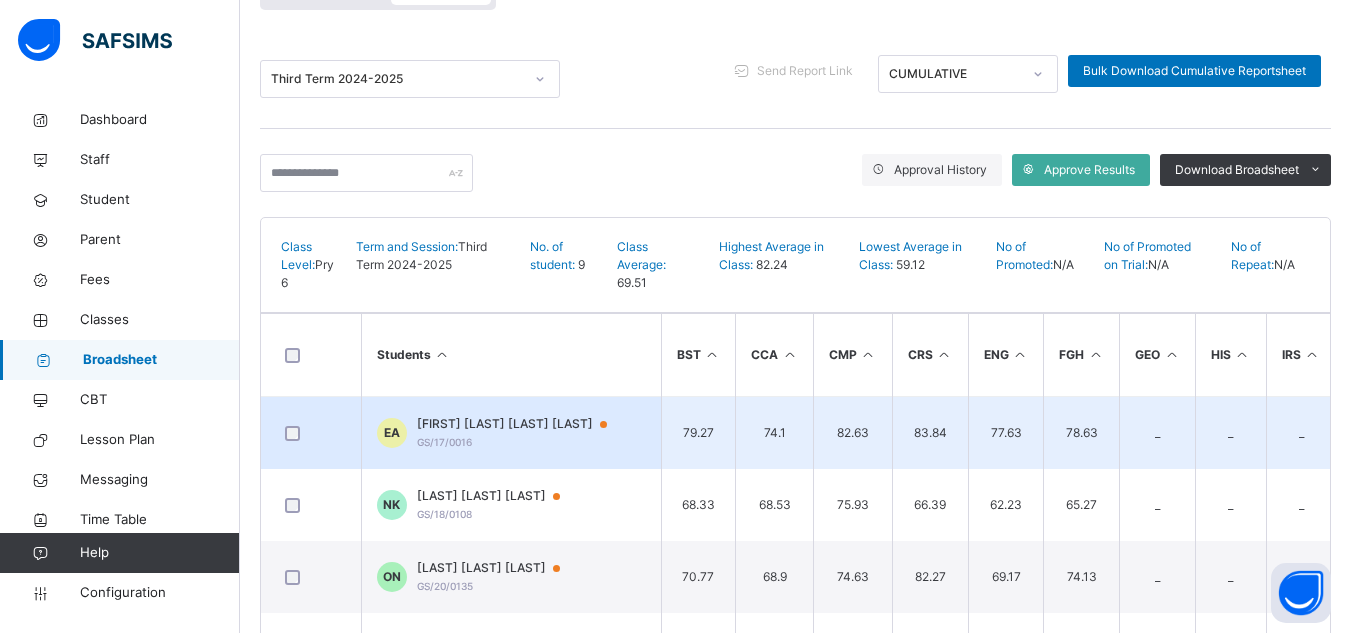 click on "Ekwuno Kamsiyochukwu Andre" at bounding box center [521, 424] 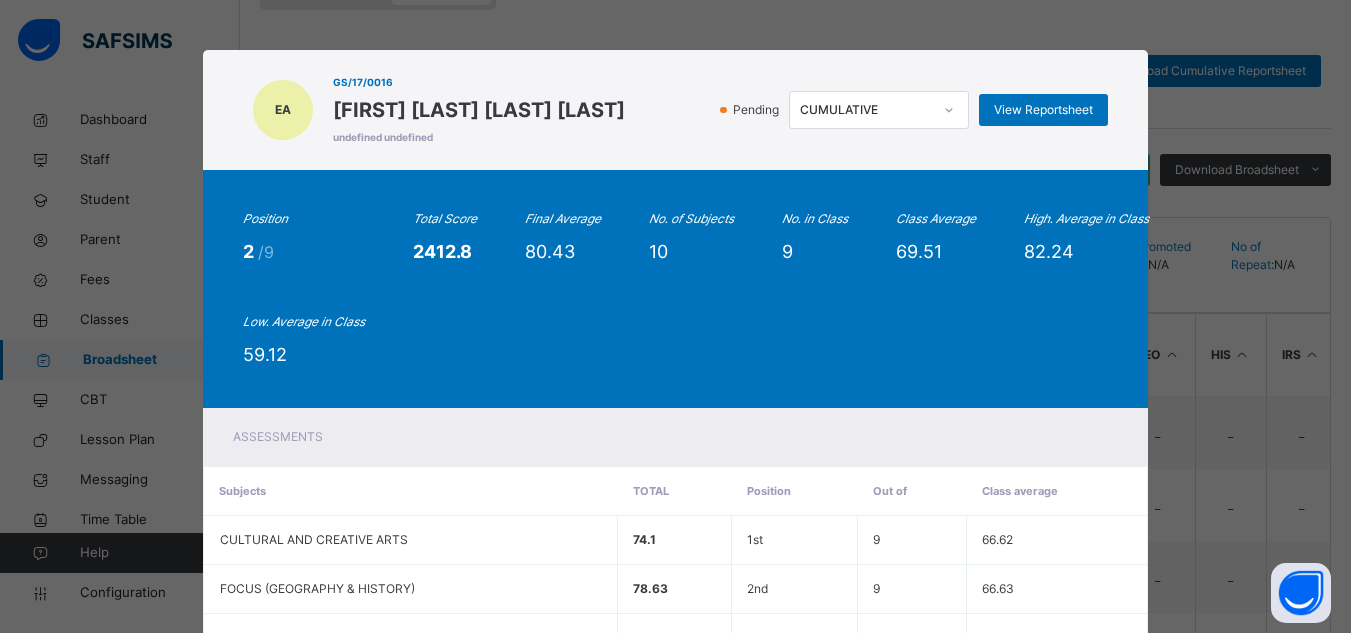 scroll, scrollTop: 558, scrollLeft: 0, axis: vertical 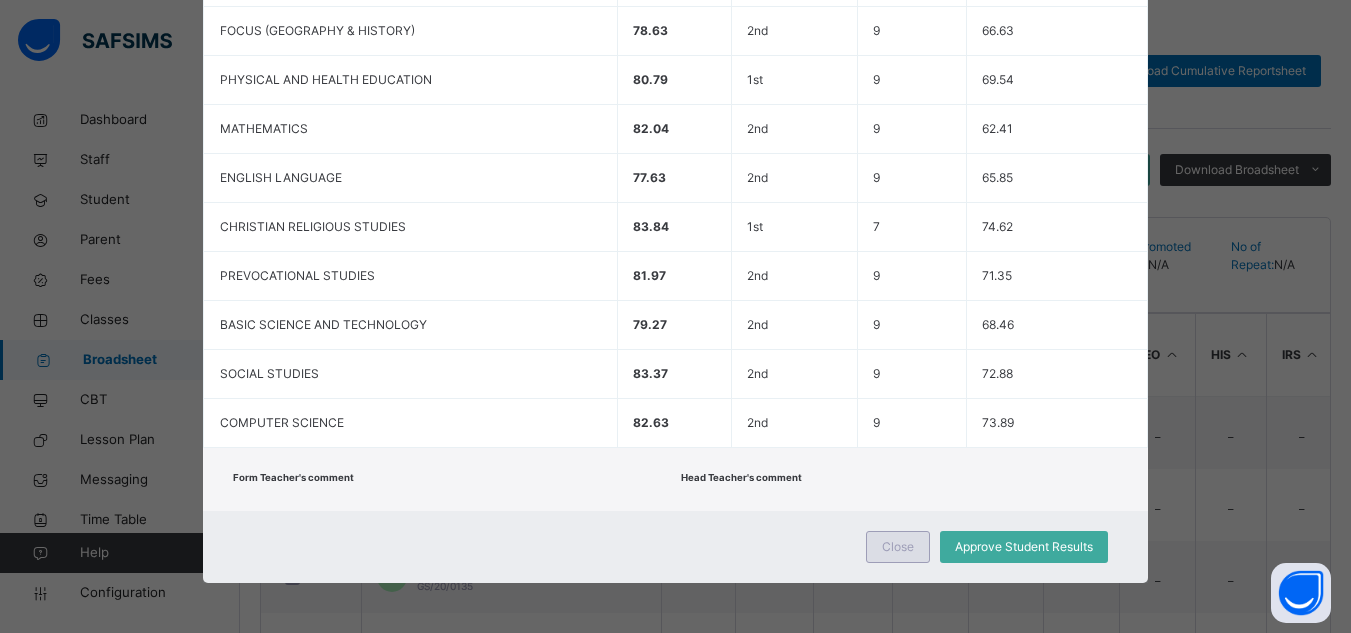 click on "Close" at bounding box center [898, 547] 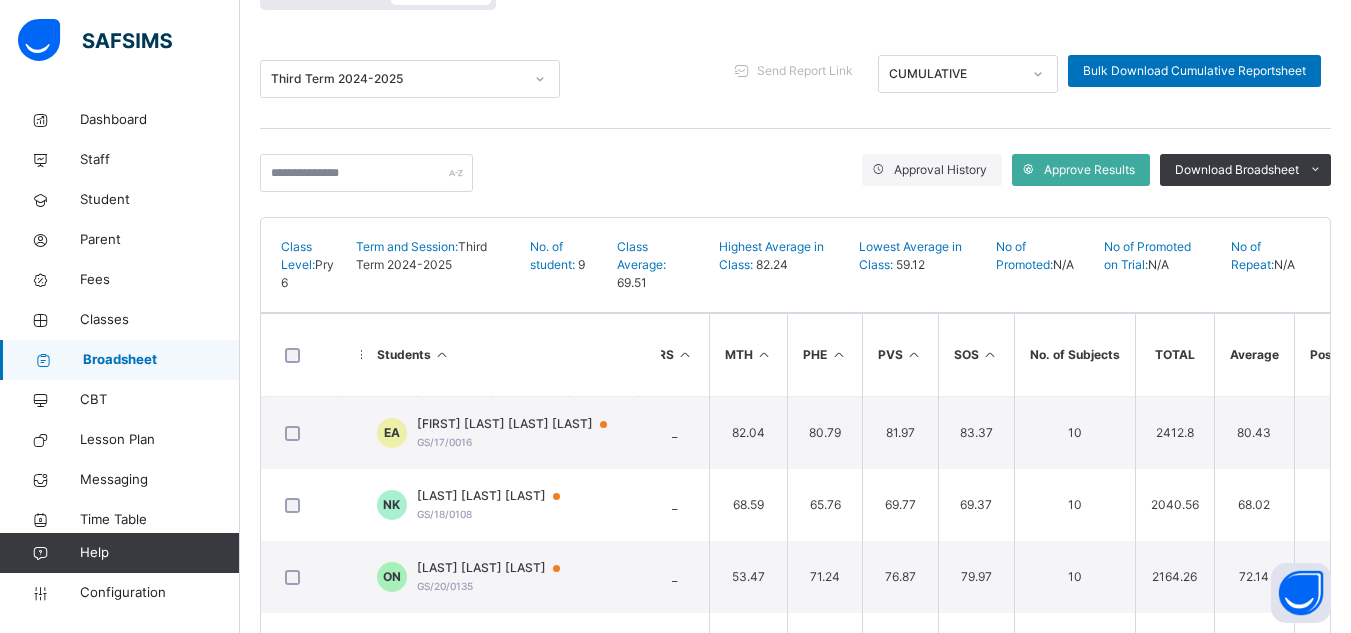 scroll, scrollTop: 0, scrollLeft: 814, axis: horizontal 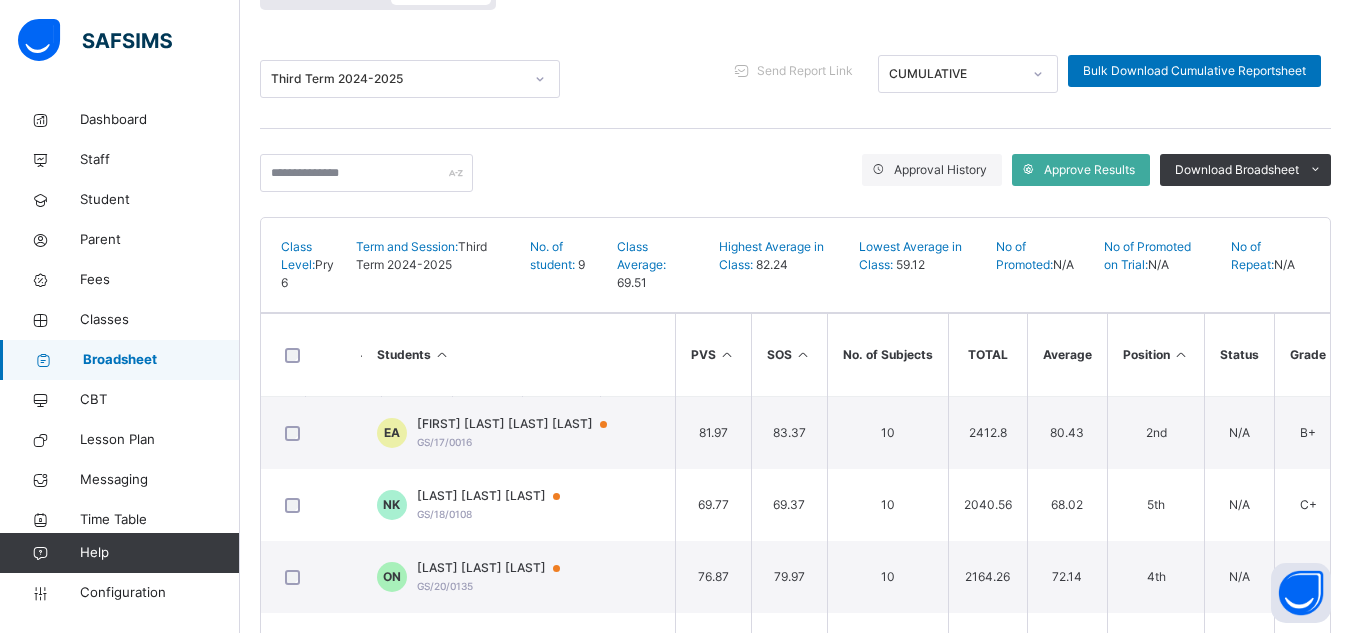 click on "Position" at bounding box center [1156, 355] 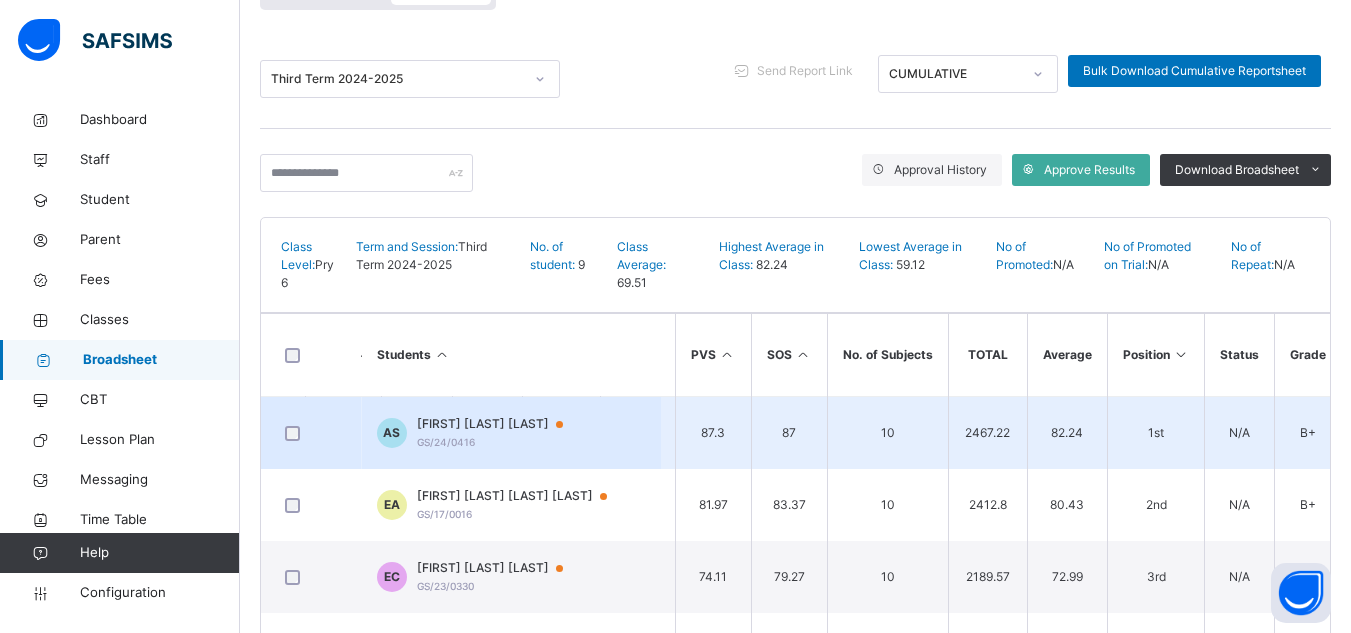 click on "[FIRST] [LAST]  [LAST]" at bounding box center [499, 424] 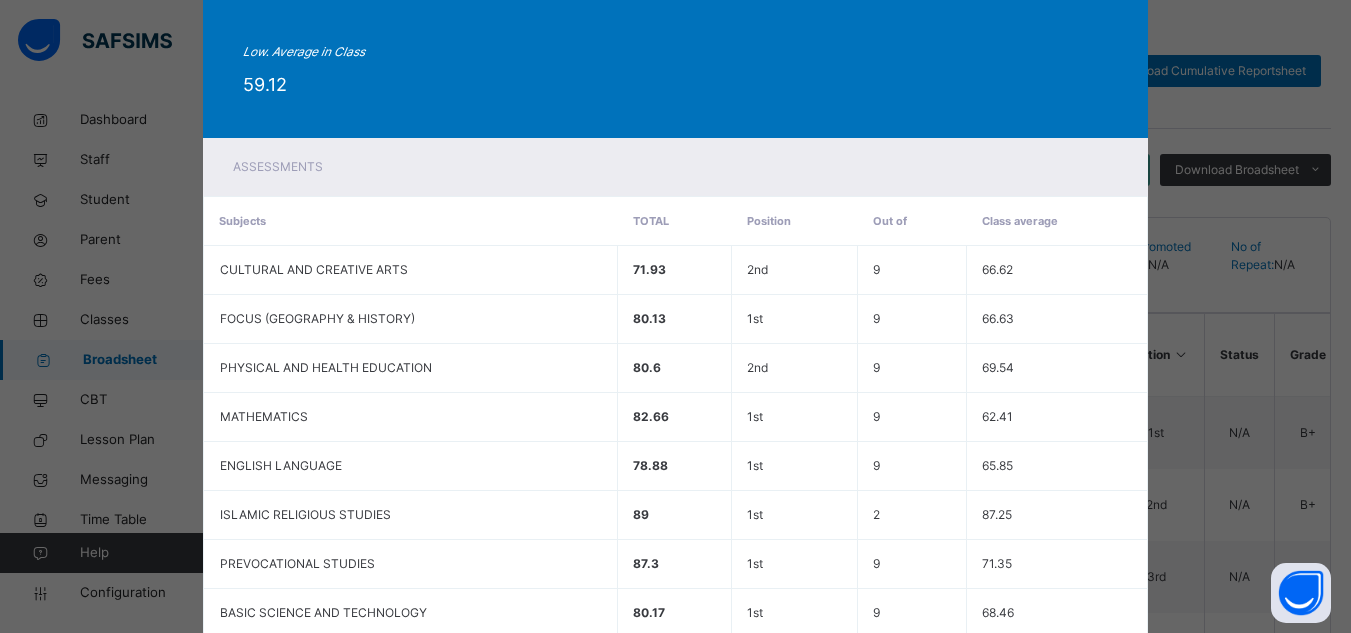 scroll, scrollTop: 0, scrollLeft: 0, axis: both 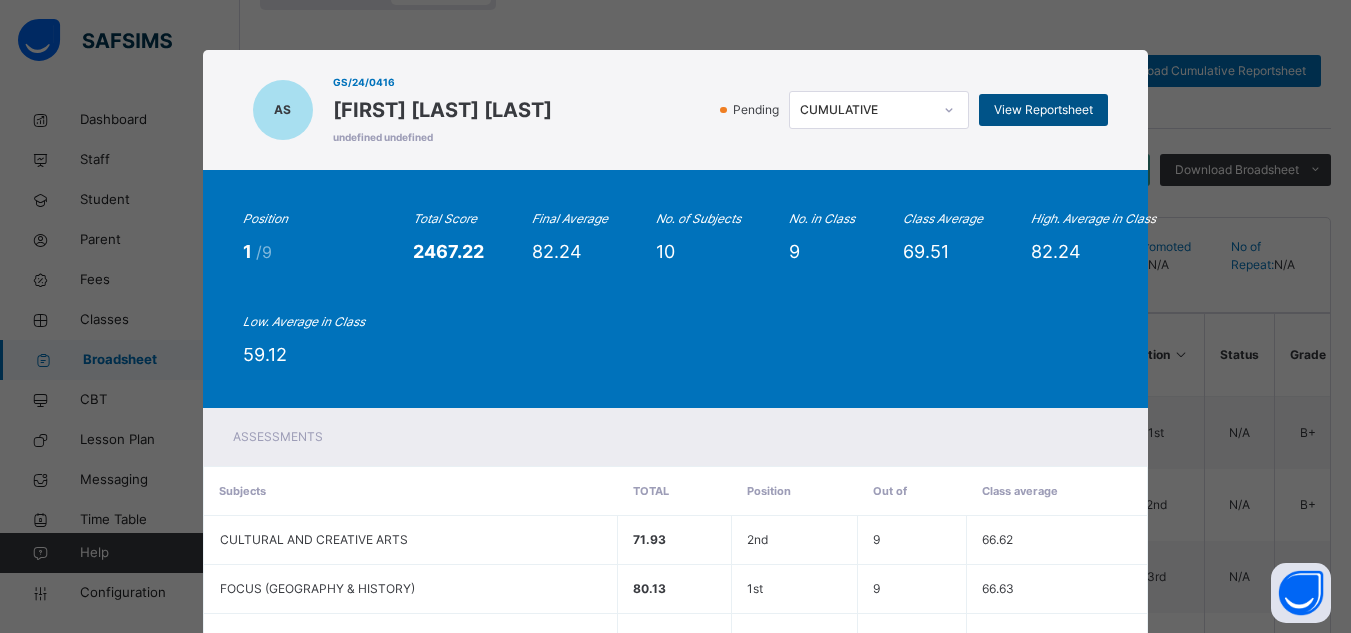 click on "View Reportsheet" at bounding box center (1043, 110) 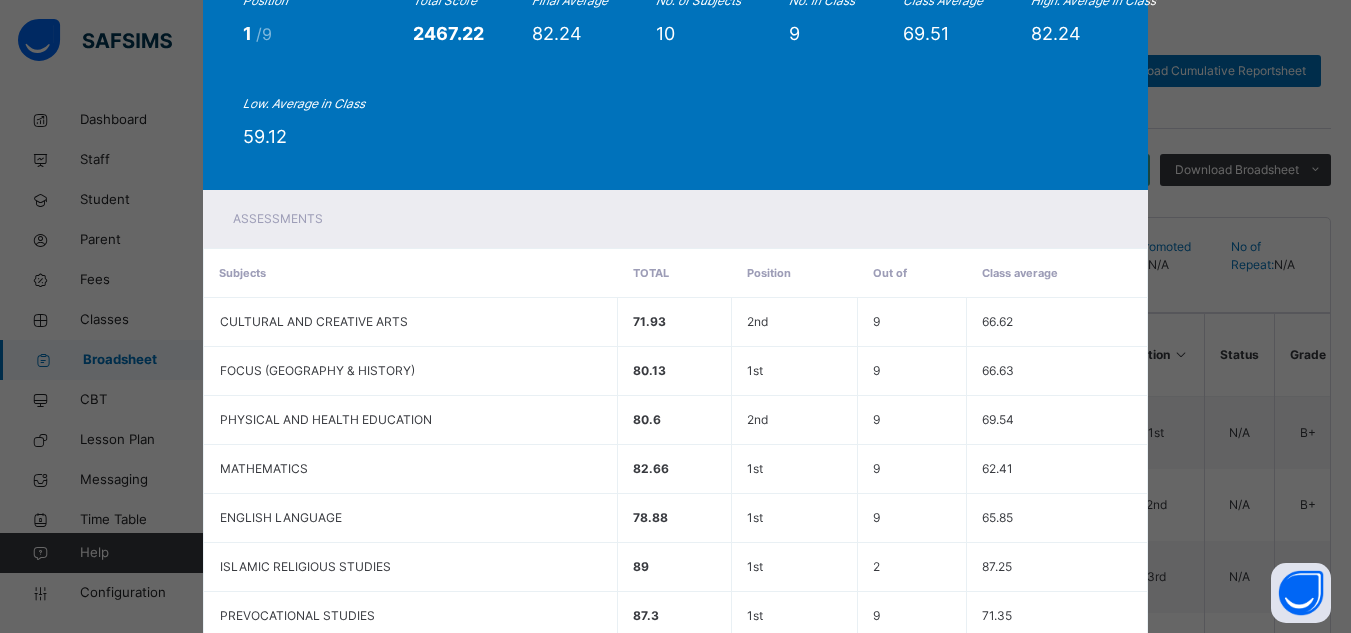 scroll, scrollTop: 558, scrollLeft: 0, axis: vertical 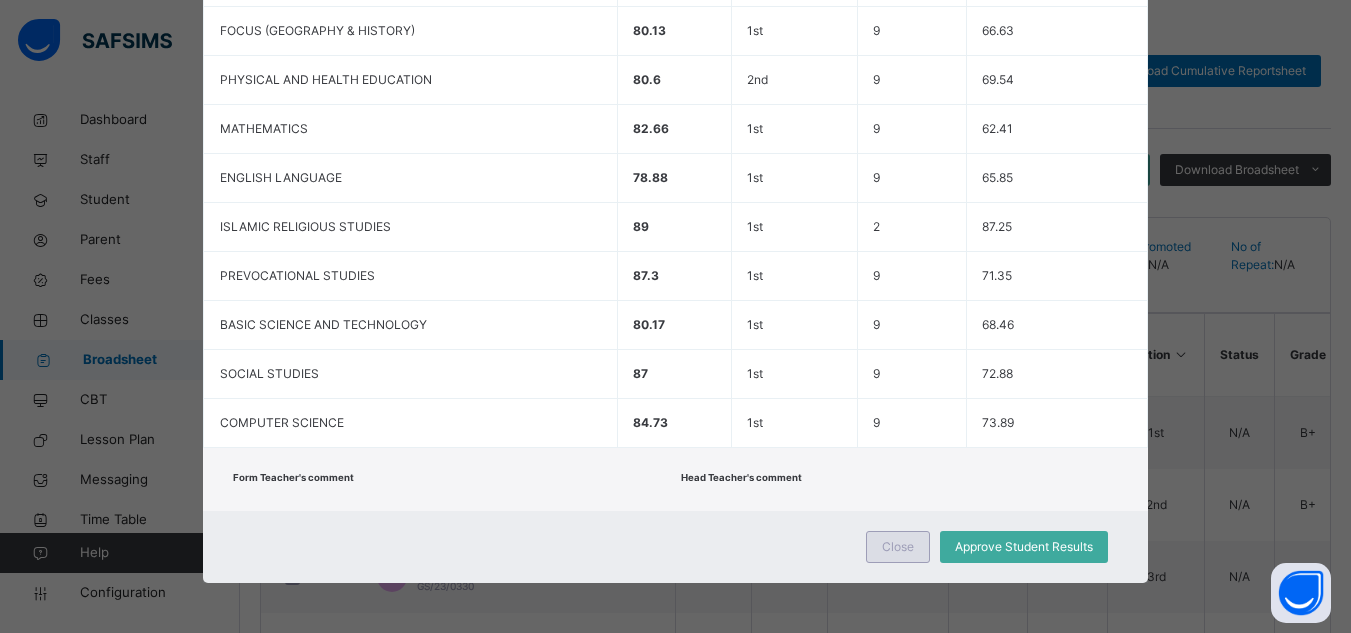 click on "Close" at bounding box center (898, 547) 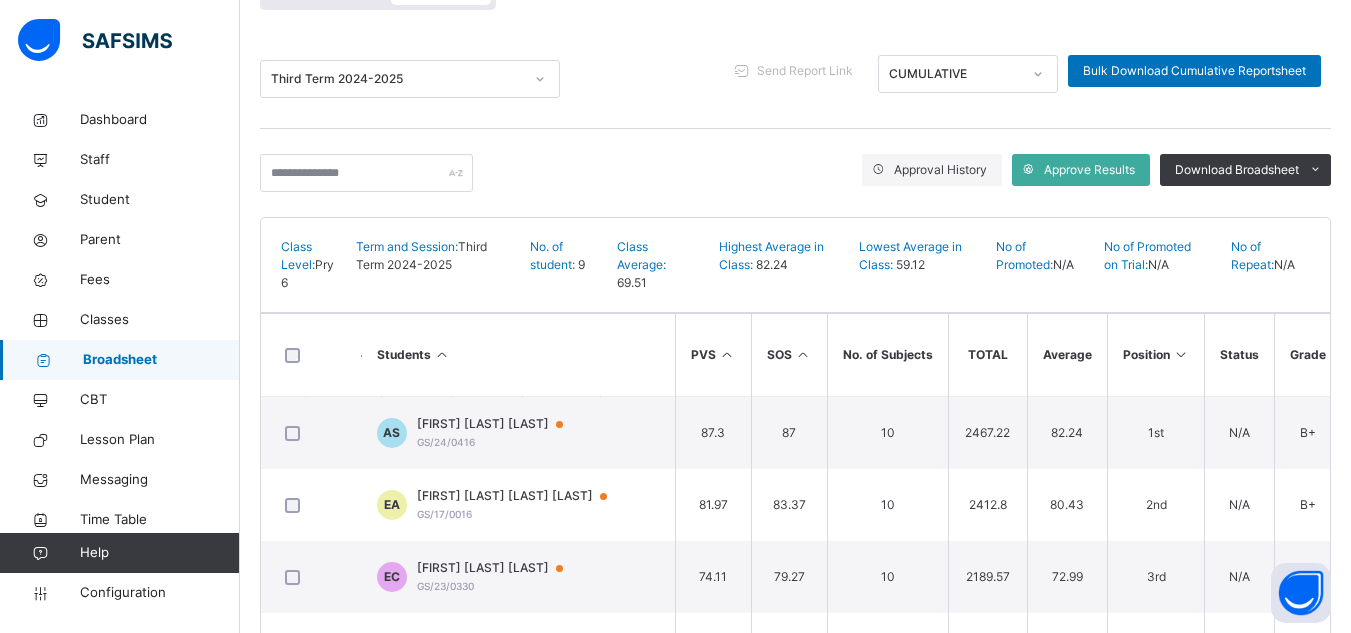 scroll, scrollTop: 0, scrollLeft: 0, axis: both 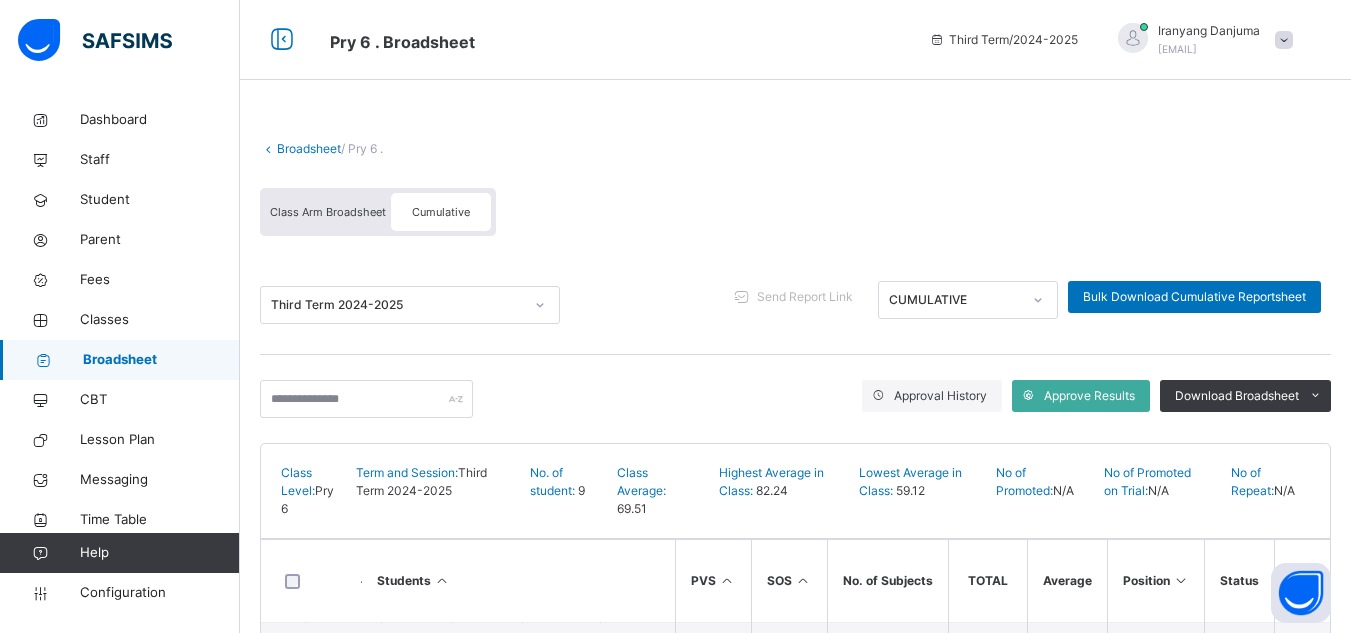 click on "Class Arm Broadsheet" at bounding box center (328, 212) 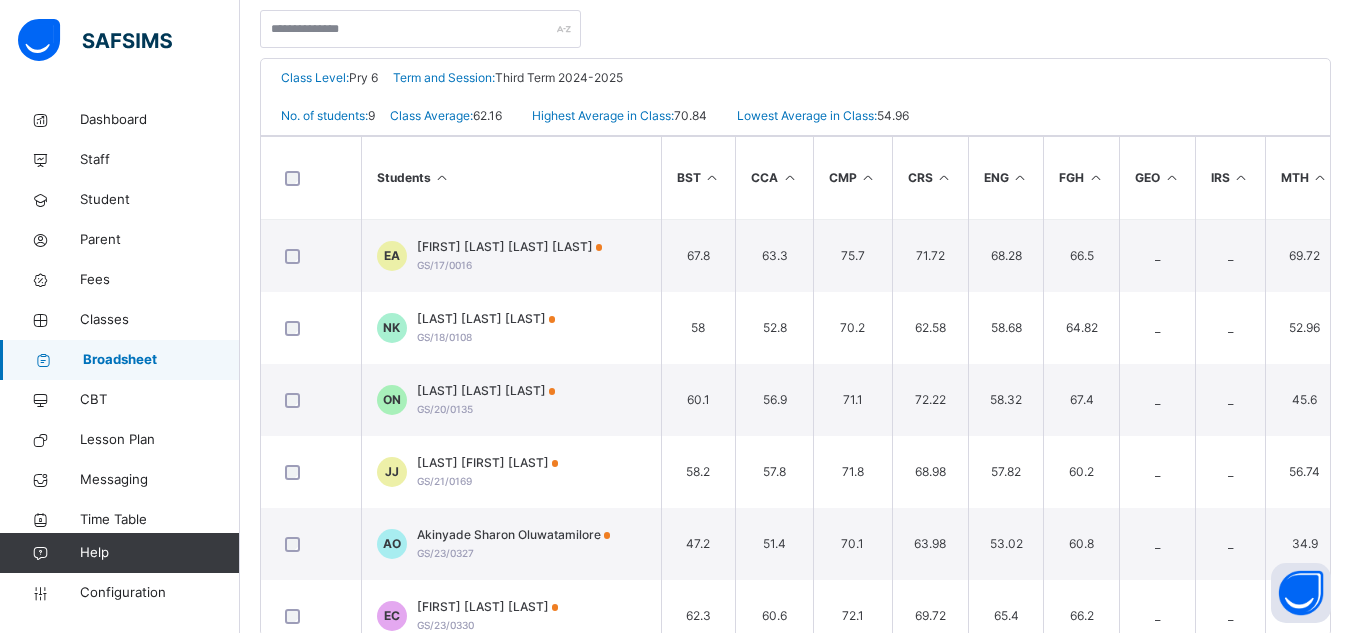 scroll, scrollTop: 418, scrollLeft: 0, axis: vertical 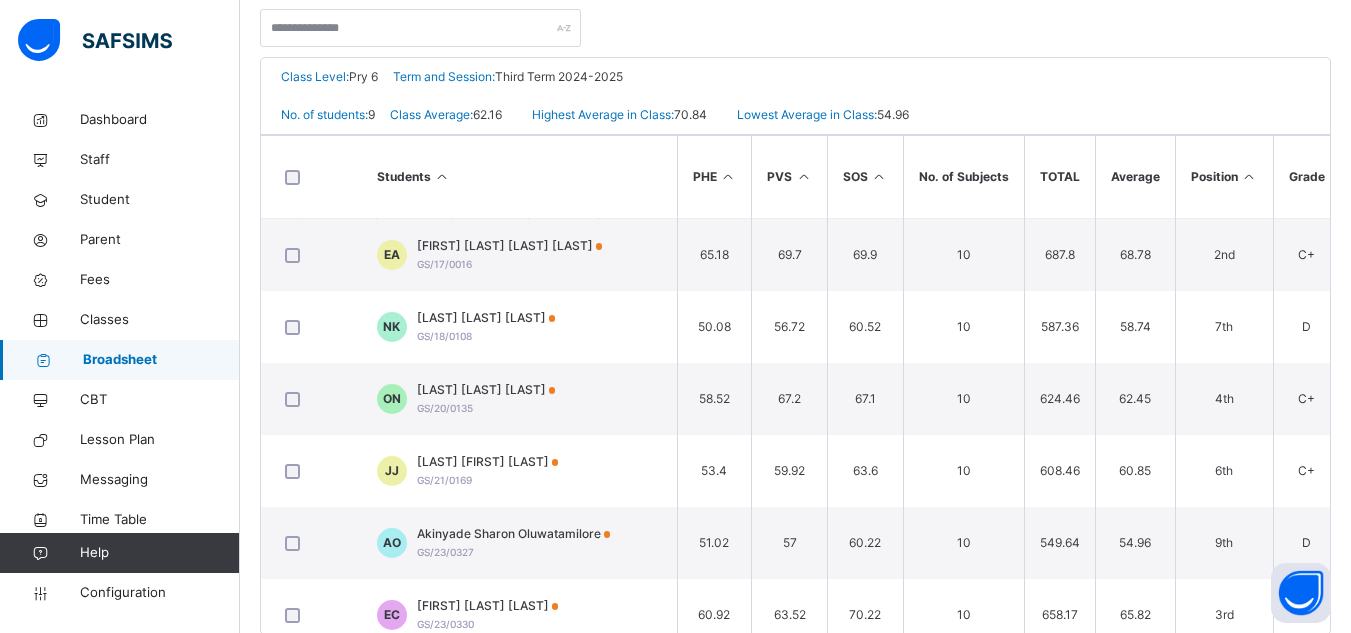 click at bounding box center [1249, 176] 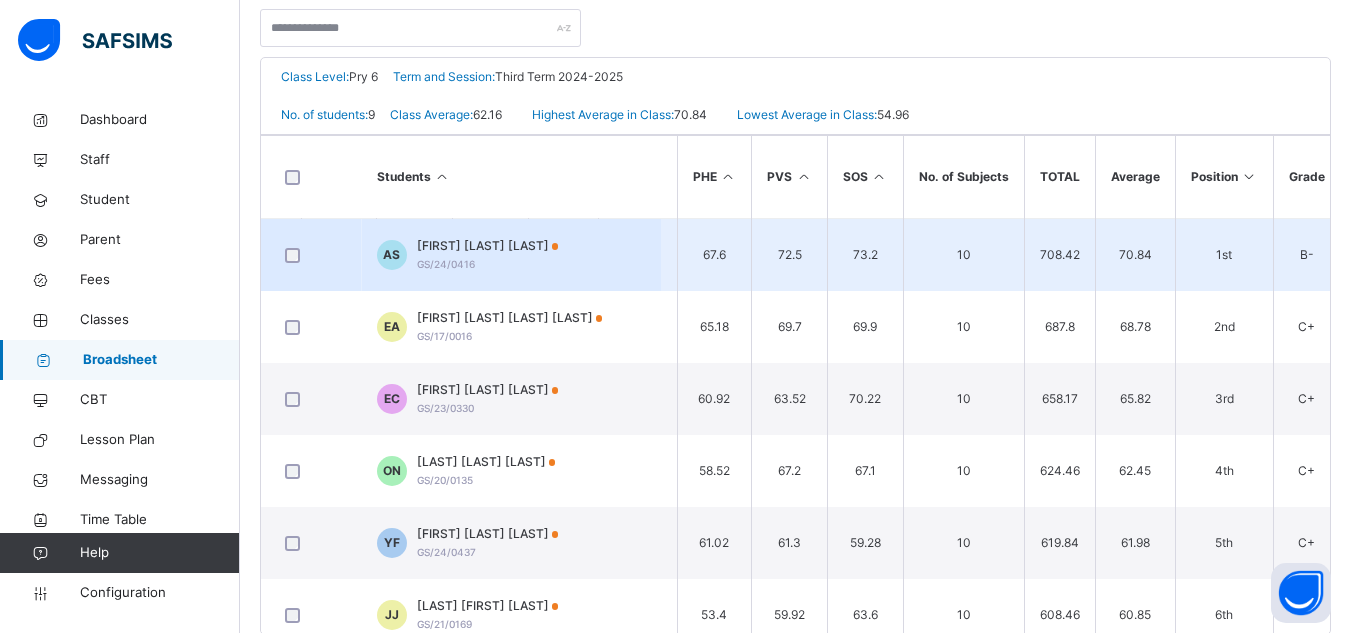 click on "[FIRST] [LAST]  [LAST]" at bounding box center [488, 246] 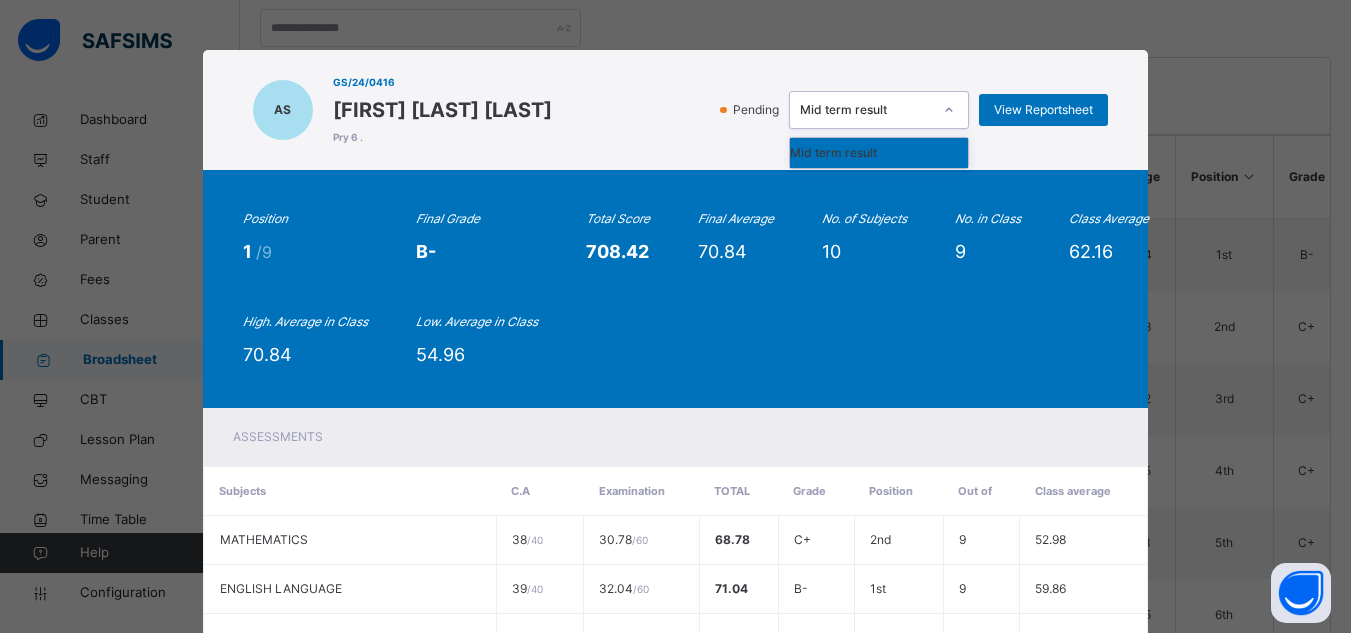 click on "Mid term result" at bounding box center [866, 110] 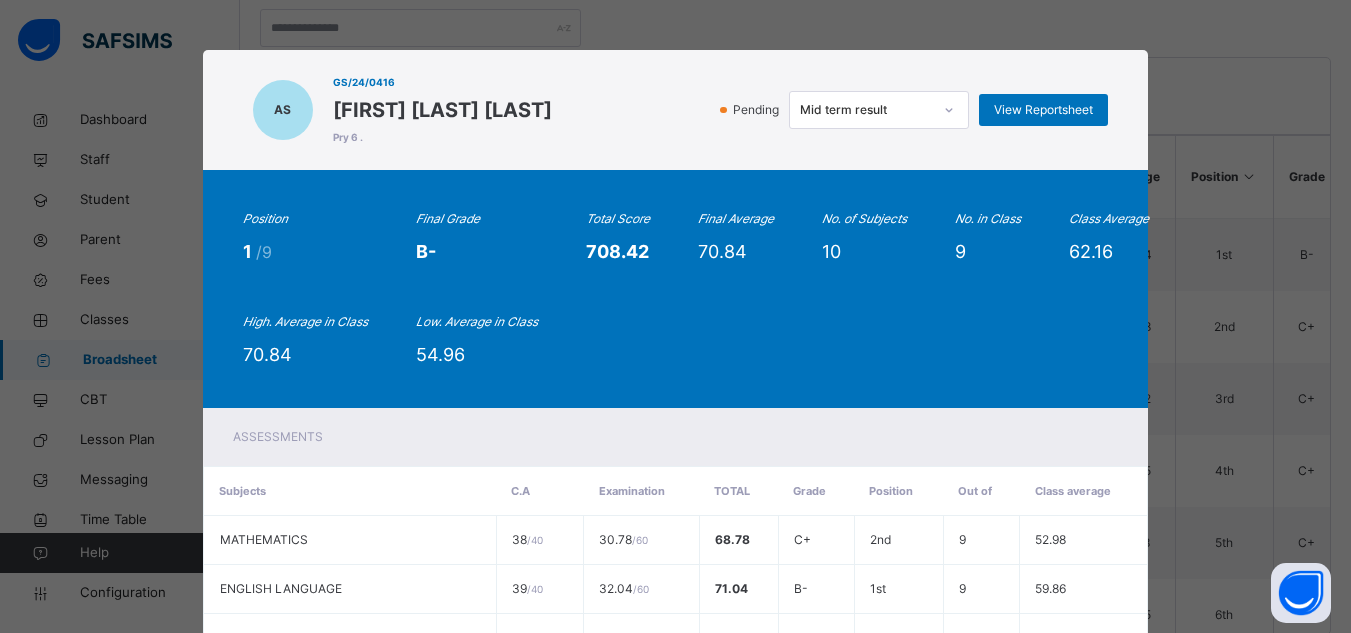 click on "AS   GS/24/0416     AMOO MOSOPEFOLUWA  SALEEM     Pry 6 .   Pending Mid term result  View Reportsheet" at bounding box center (676, 110) 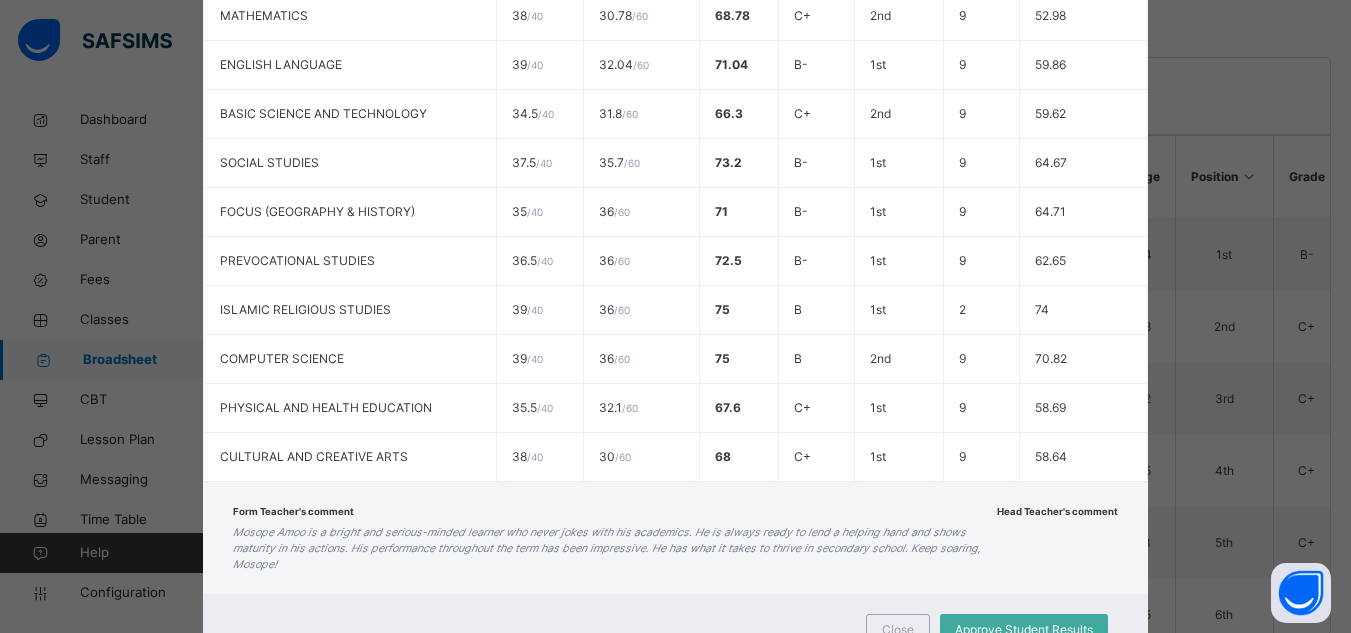 scroll, scrollTop: 607, scrollLeft: 0, axis: vertical 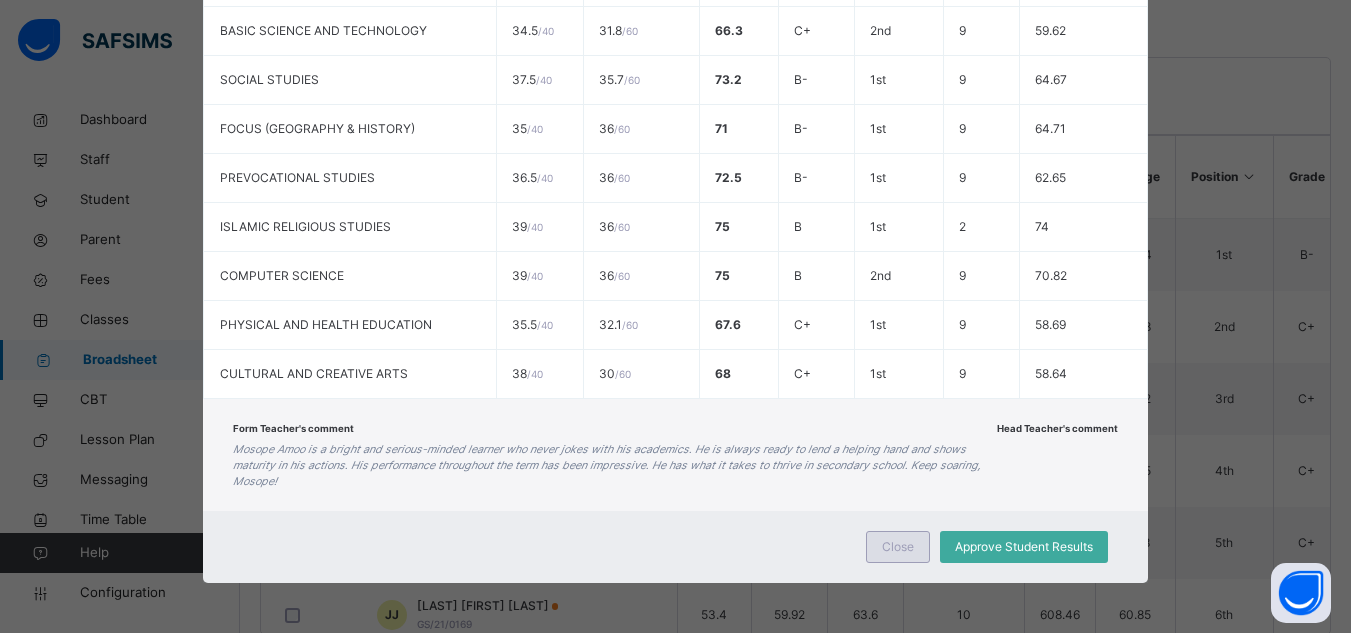 click on "Close" at bounding box center (898, 547) 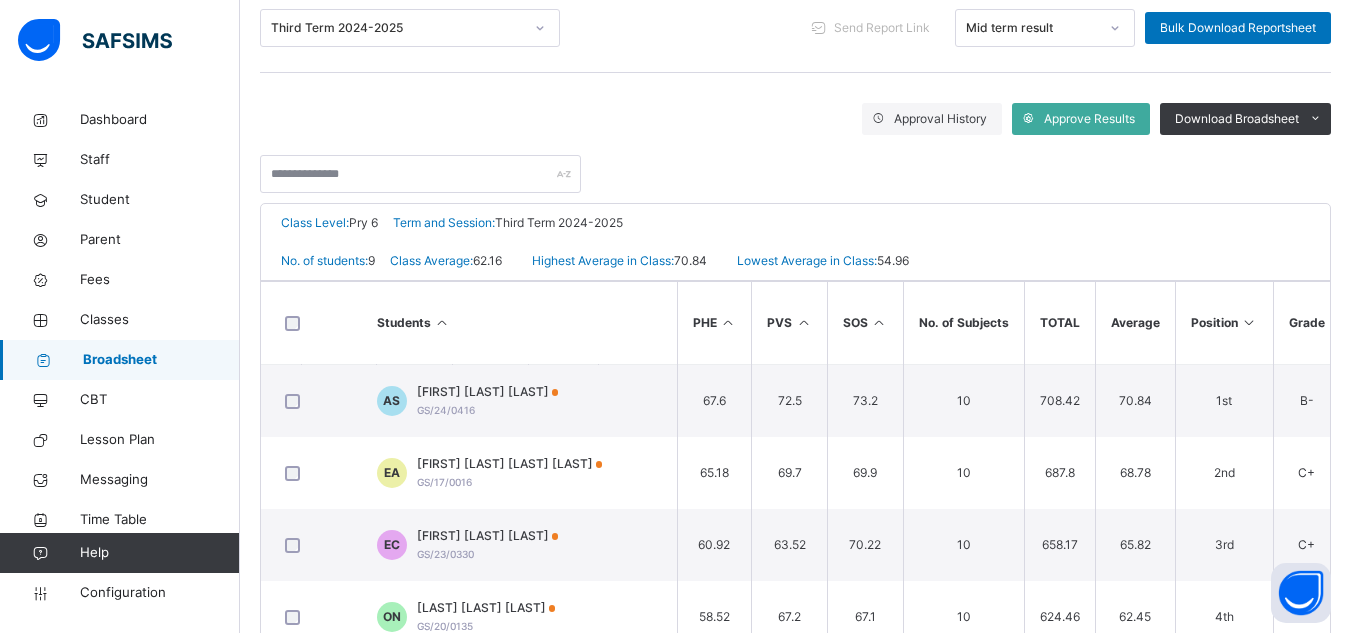 scroll, scrollTop: 273, scrollLeft: 0, axis: vertical 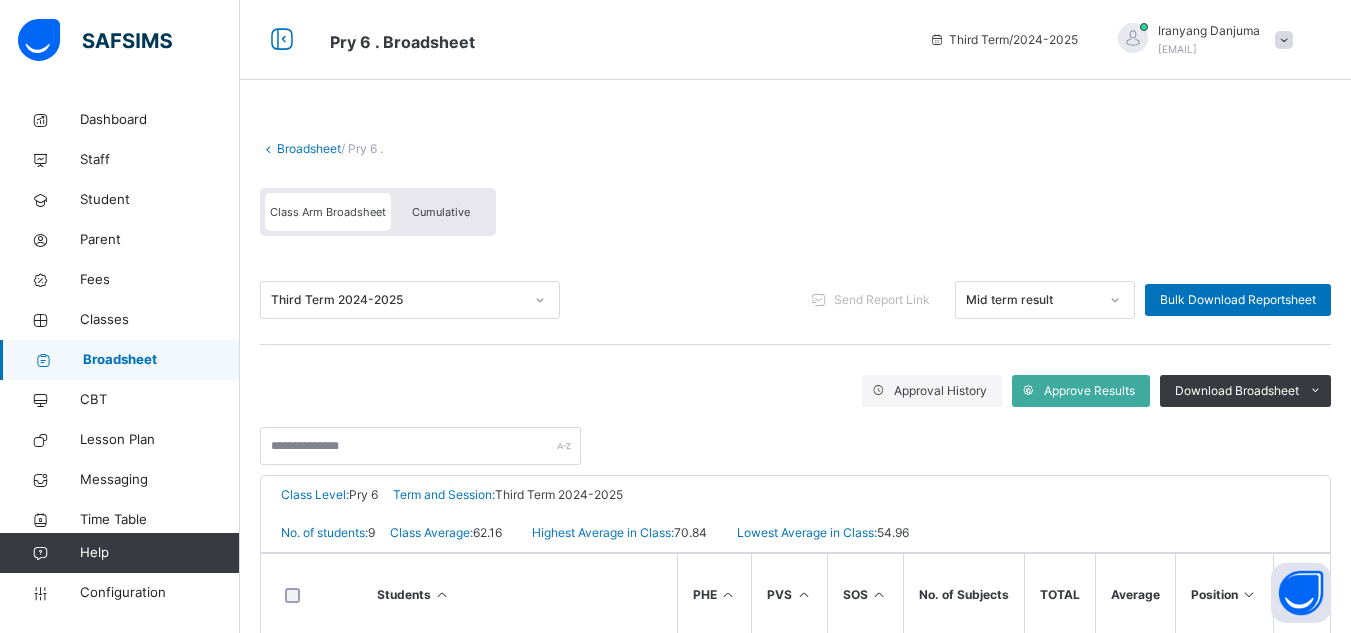 click on "Broadsheet" at bounding box center (309, 148) 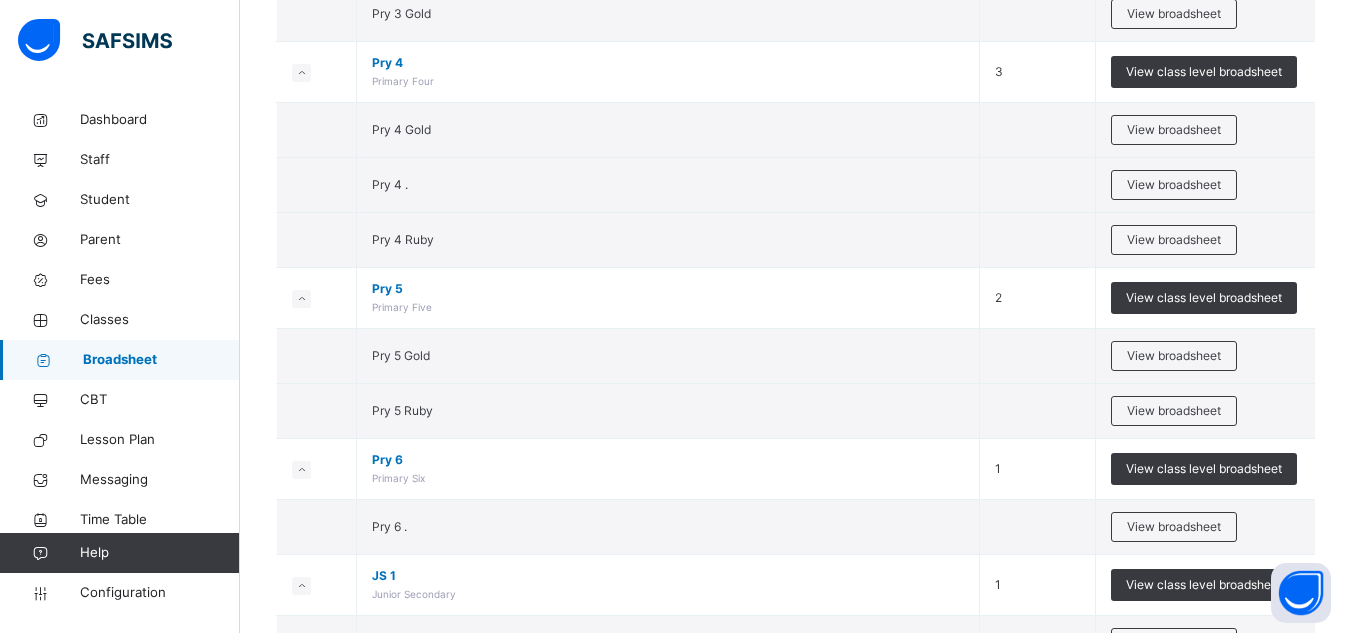 scroll, scrollTop: 1973, scrollLeft: 0, axis: vertical 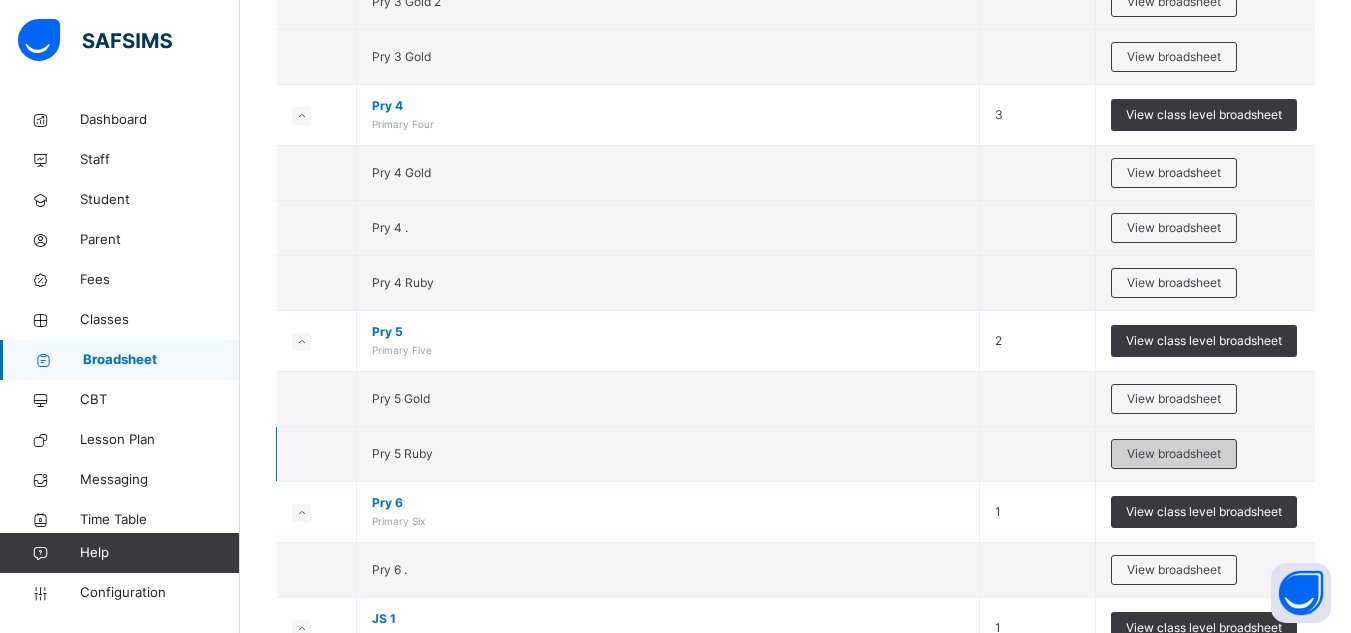 click on "View broadsheet" at bounding box center (1174, 454) 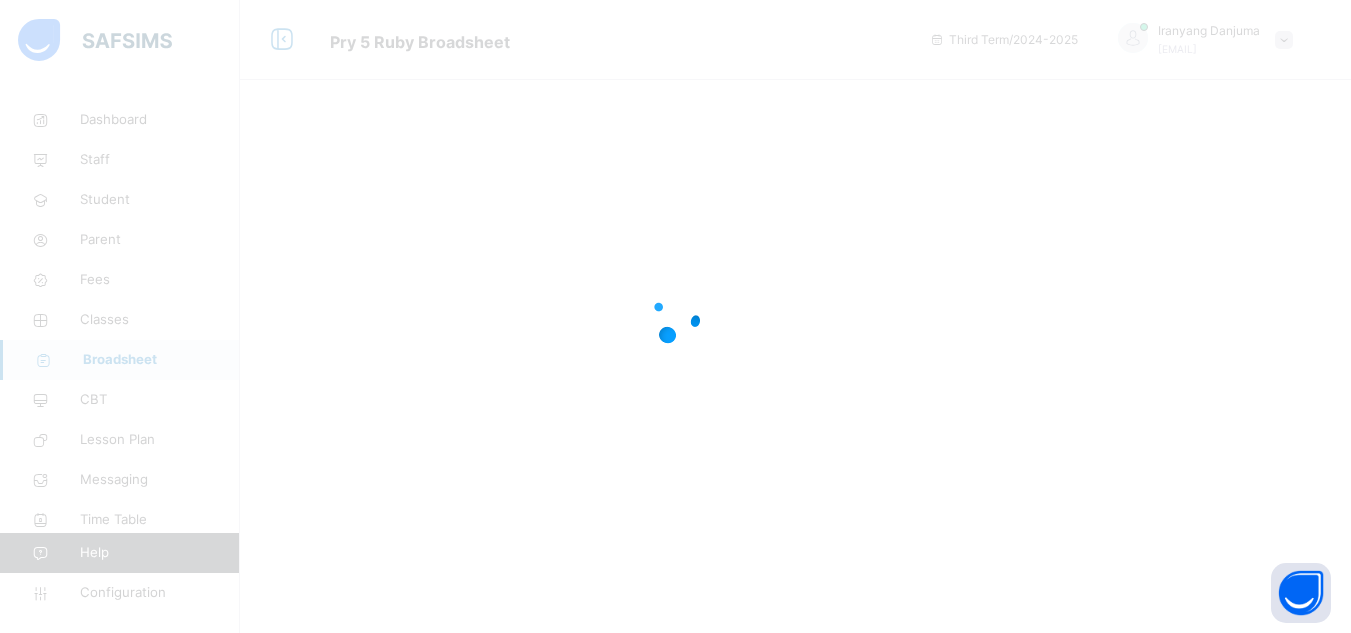 scroll, scrollTop: 0, scrollLeft: 0, axis: both 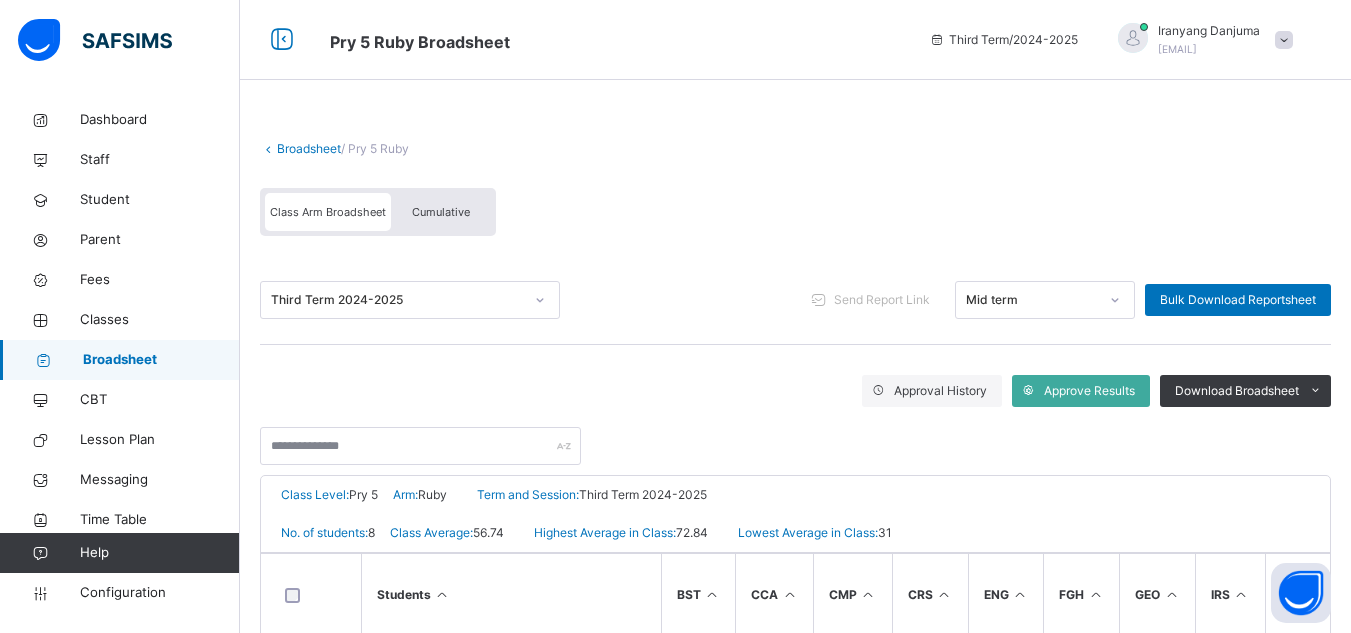click on "Cumulative" at bounding box center (441, 212) 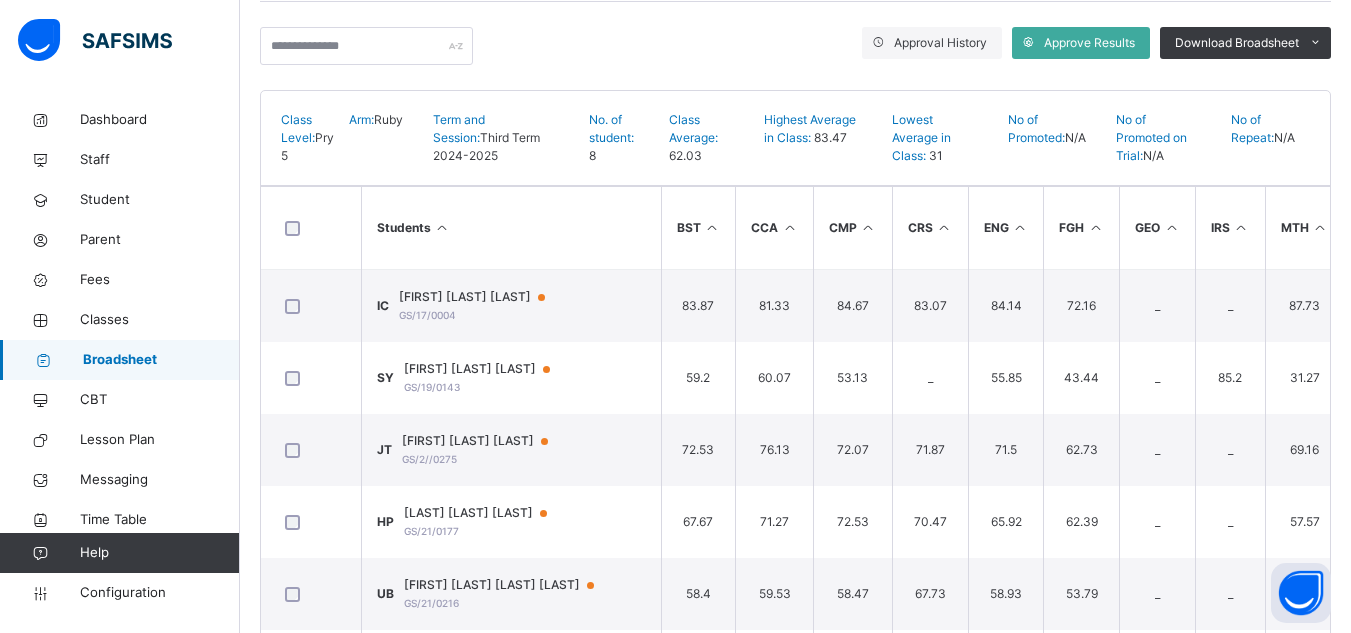 scroll, scrollTop: 354, scrollLeft: 0, axis: vertical 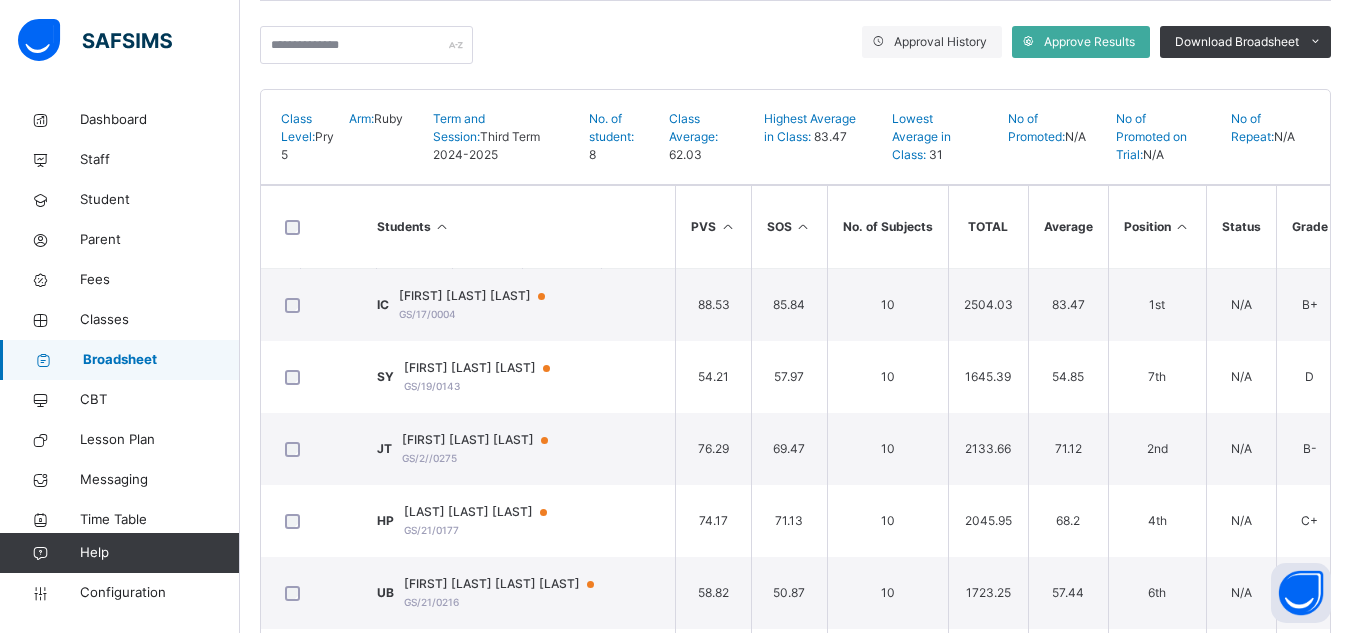 click at bounding box center [1182, 226] 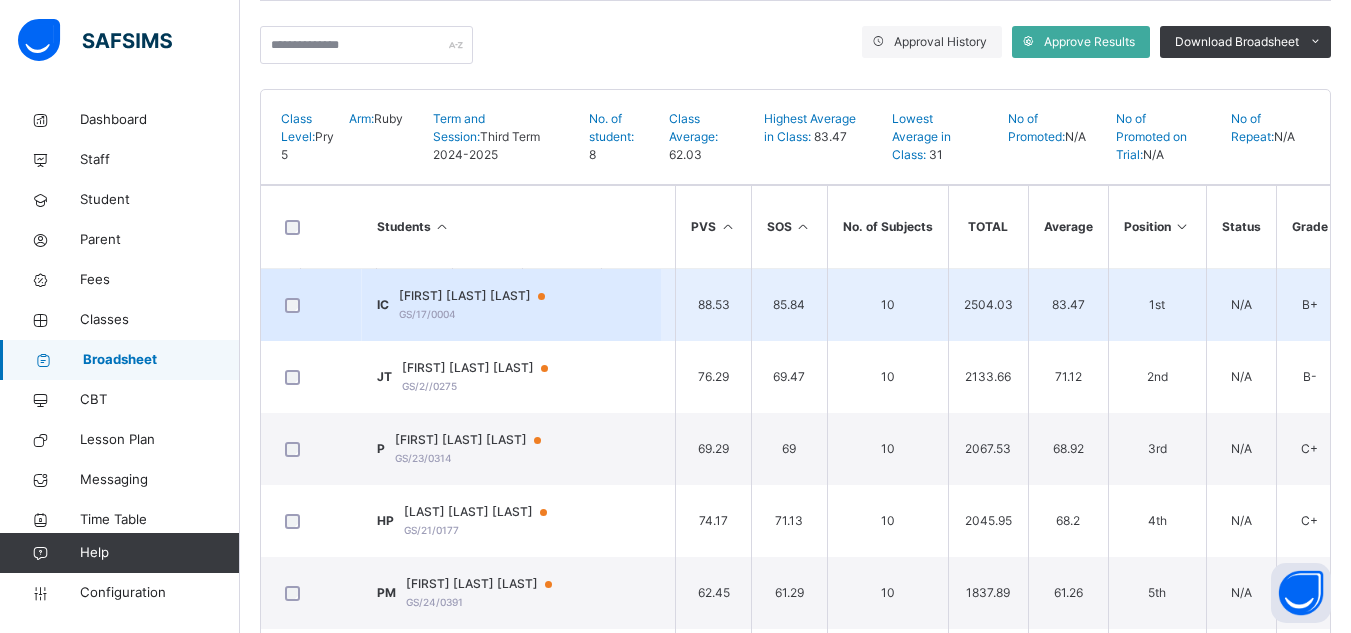 click on "Igboh Patrick C" at bounding box center [481, 296] 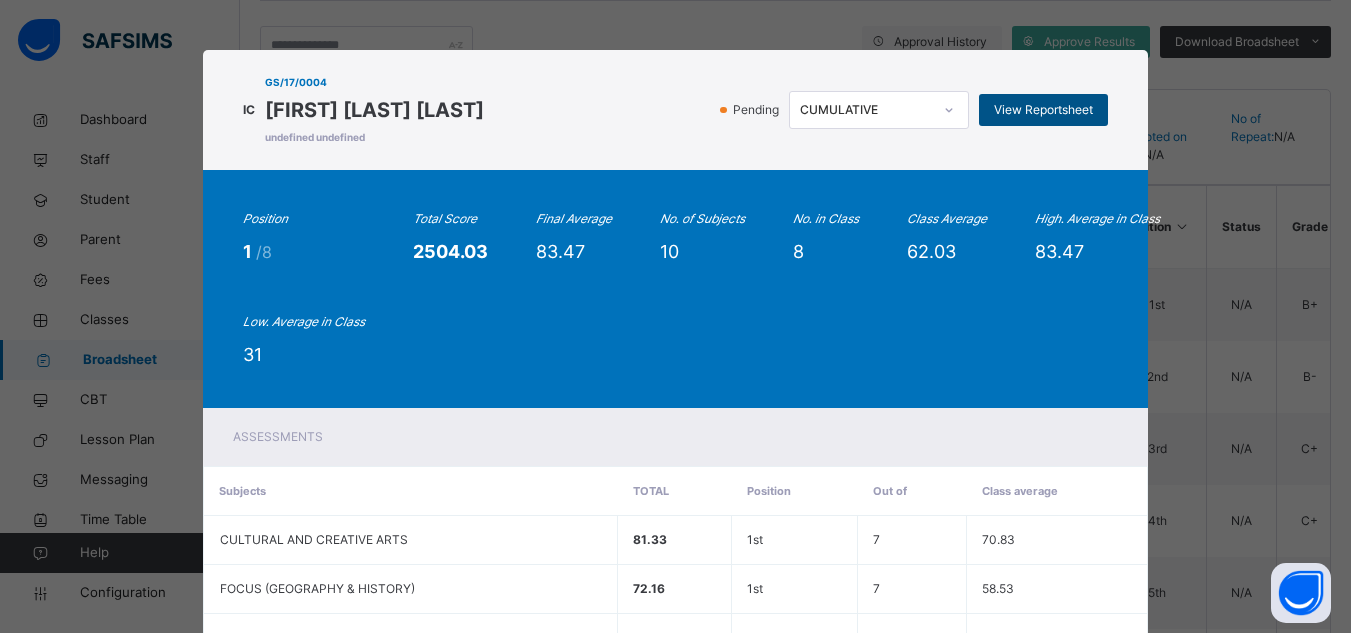 click on "View Reportsheet" at bounding box center [1043, 110] 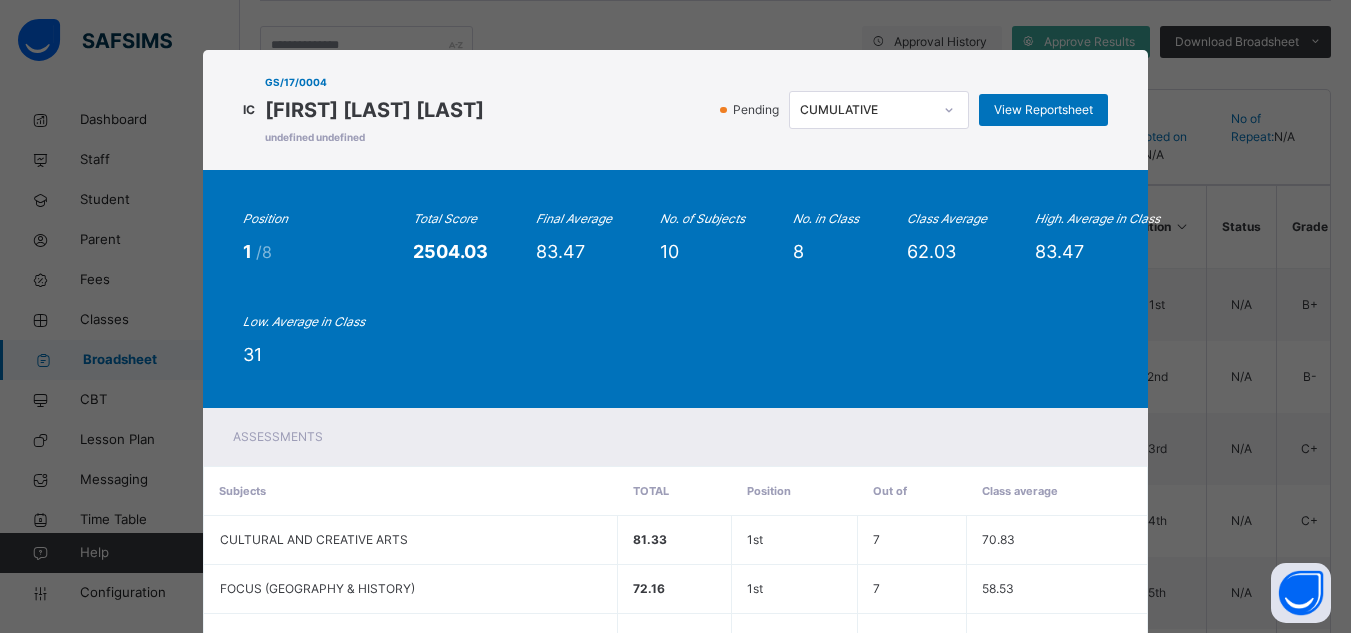 scroll, scrollTop: 558, scrollLeft: 0, axis: vertical 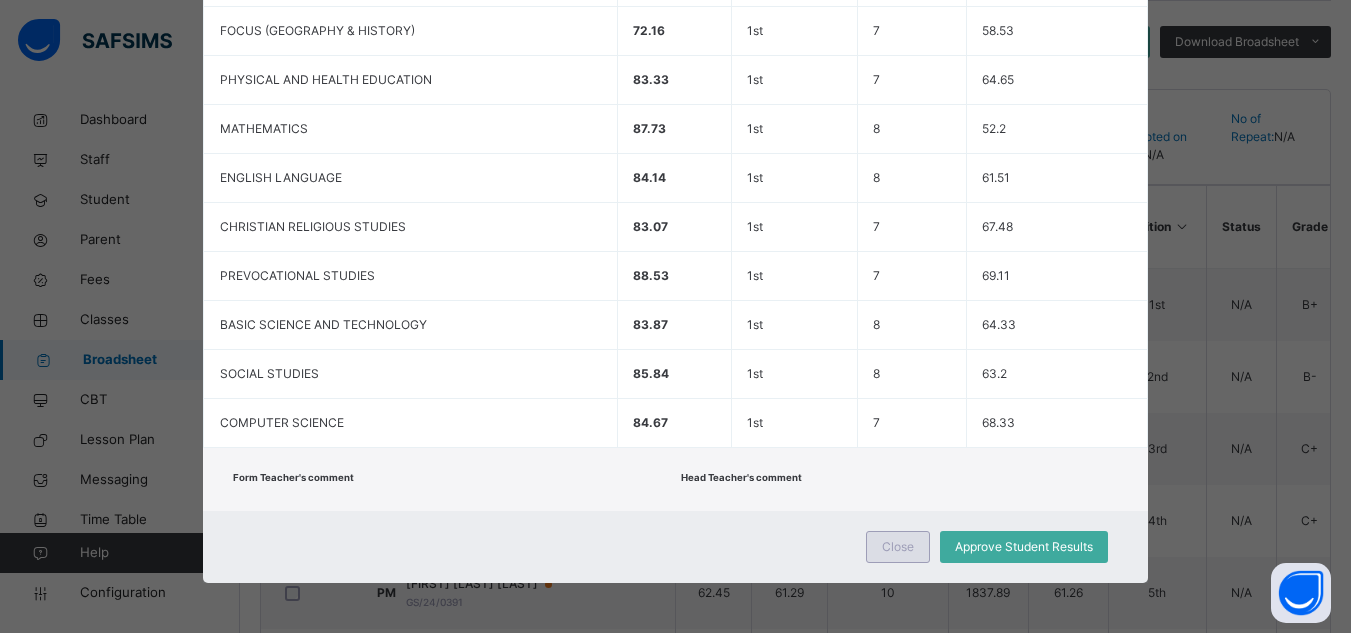 click on "Close" at bounding box center [898, 547] 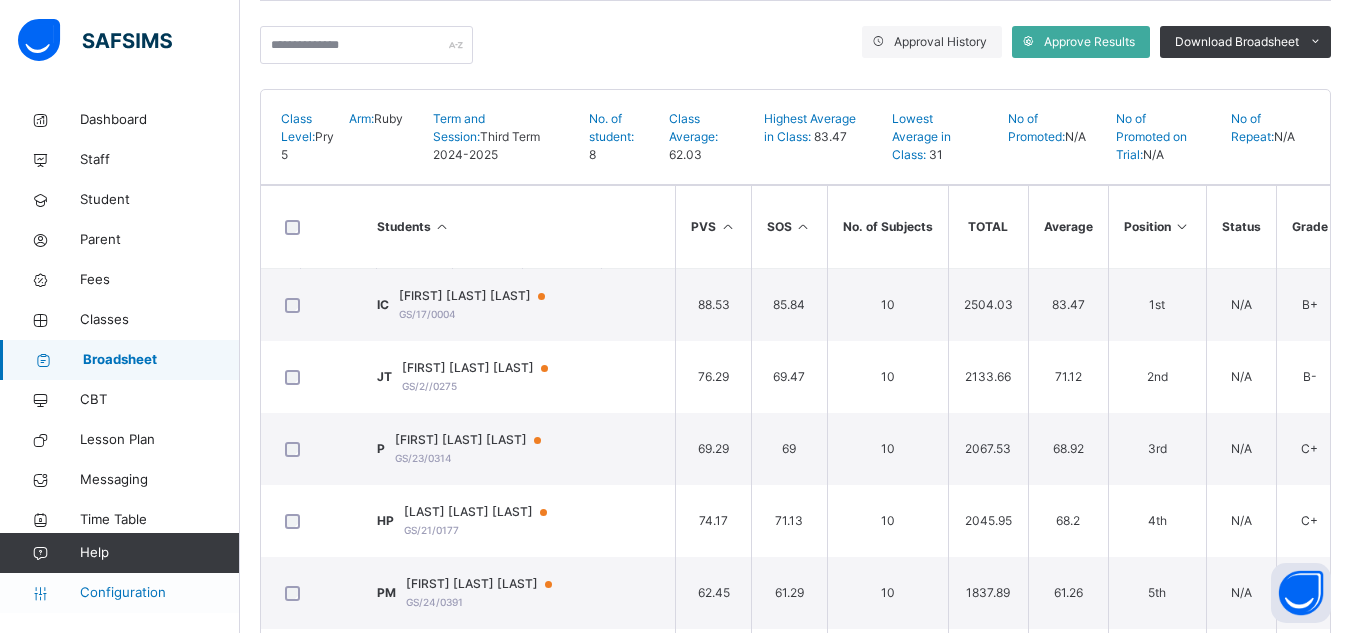 click on "Configuration" at bounding box center (159, 593) 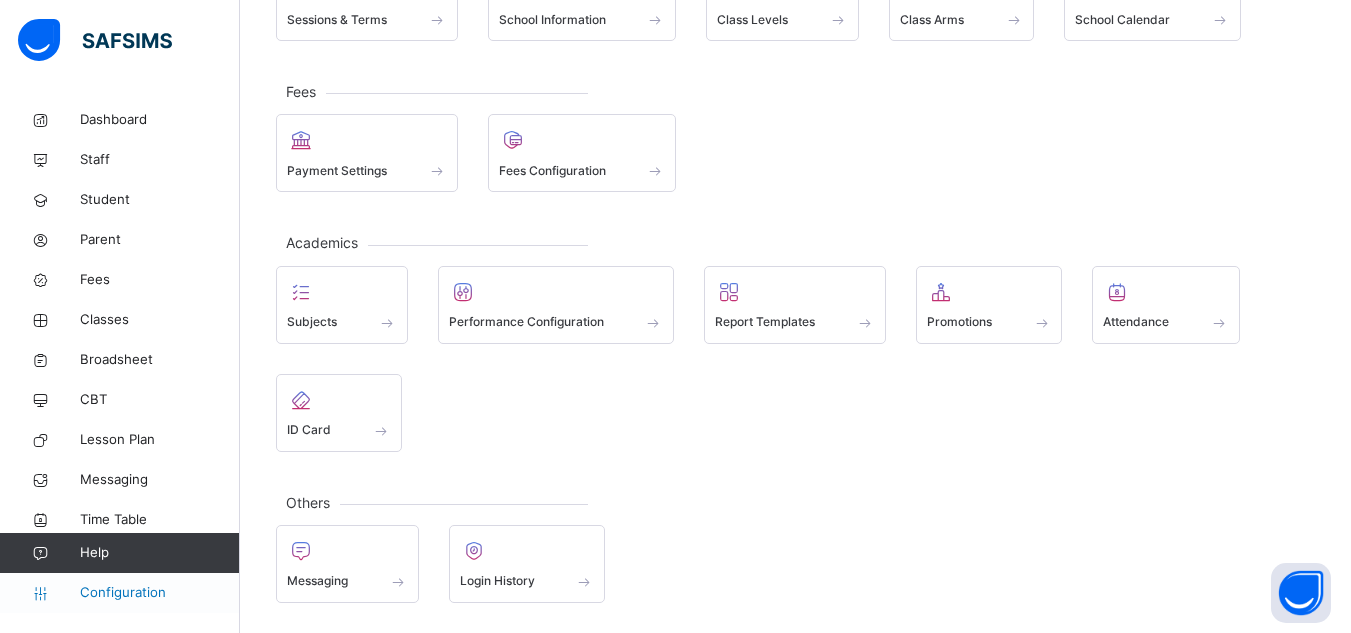 scroll, scrollTop: 200, scrollLeft: 0, axis: vertical 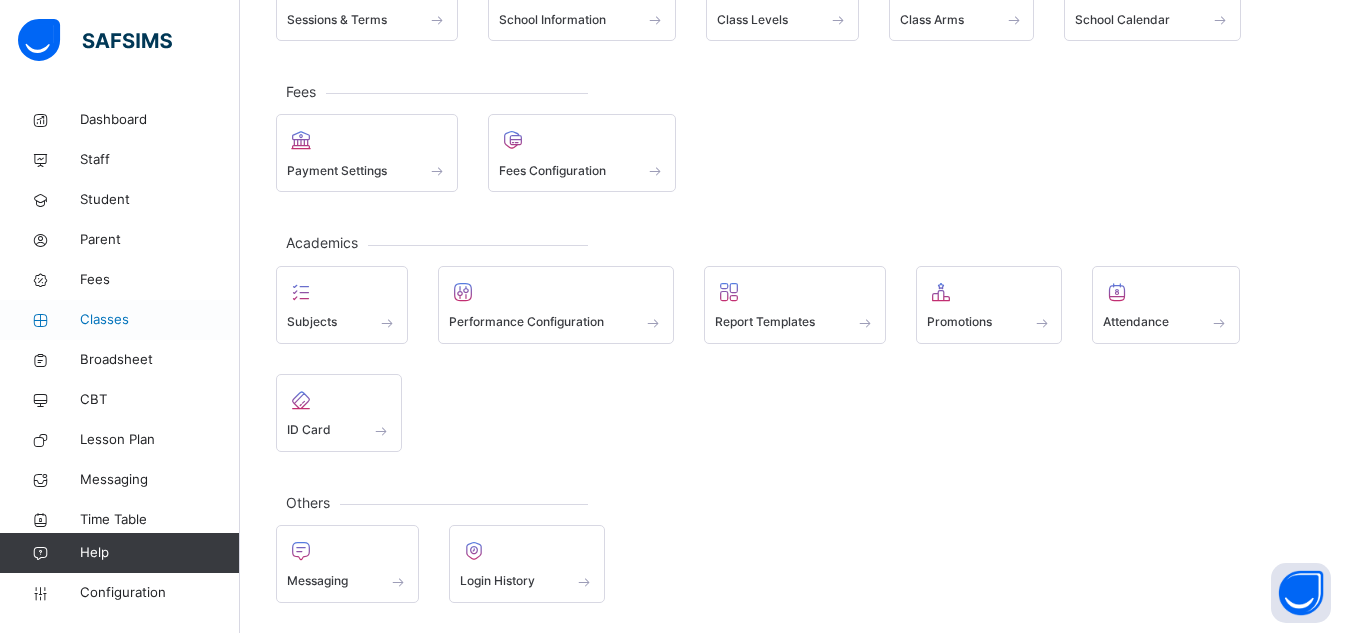 click on "Classes" at bounding box center [160, 320] 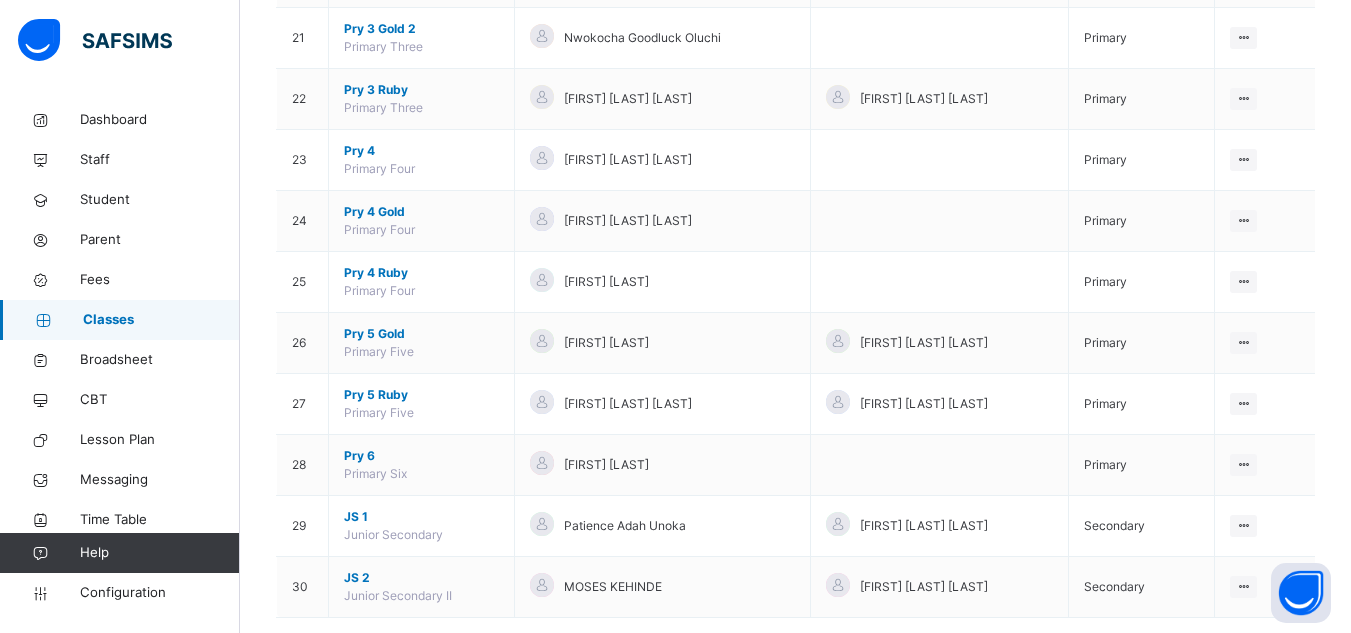 scroll, scrollTop: 1485, scrollLeft: 0, axis: vertical 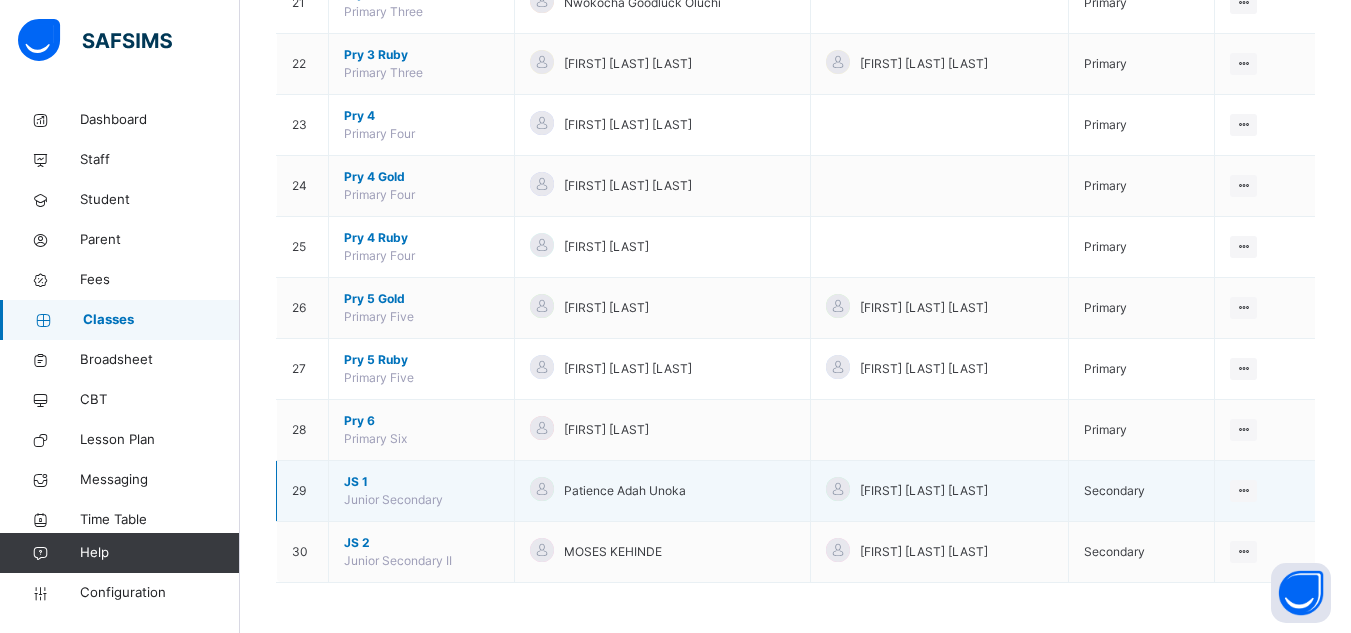 click on "JS 1" at bounding box center (421, 482) 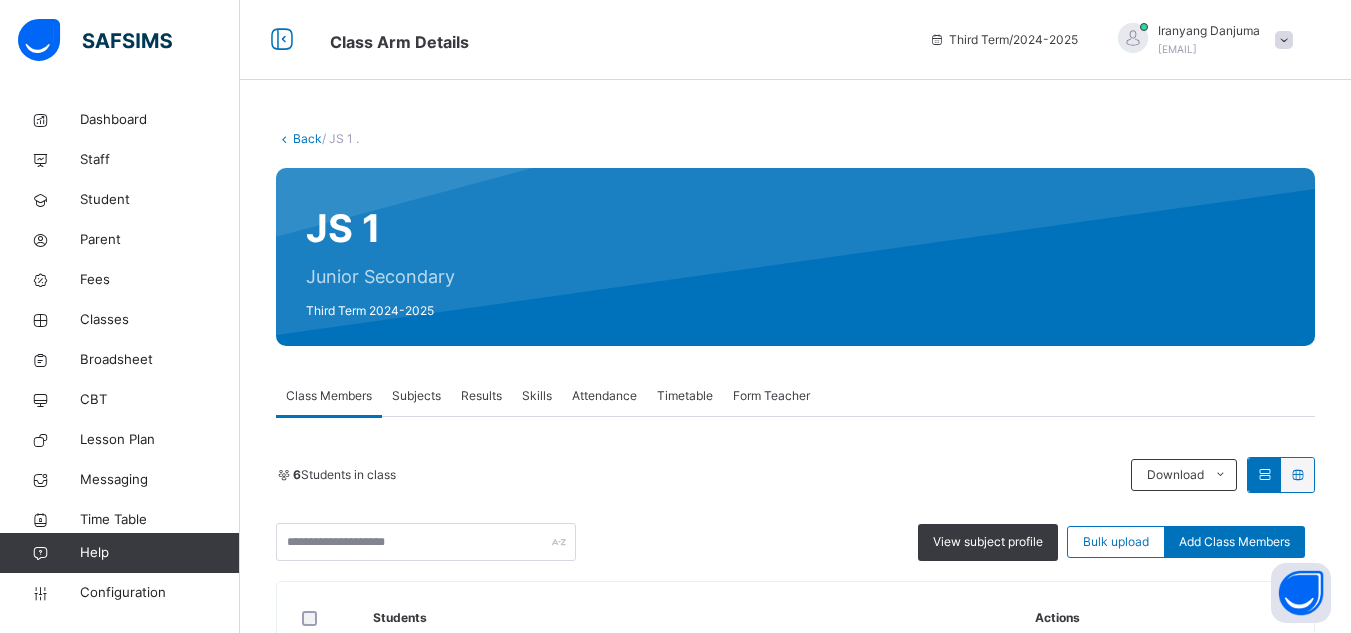 click on "Form Teacher" at bounding box center (771, 396) 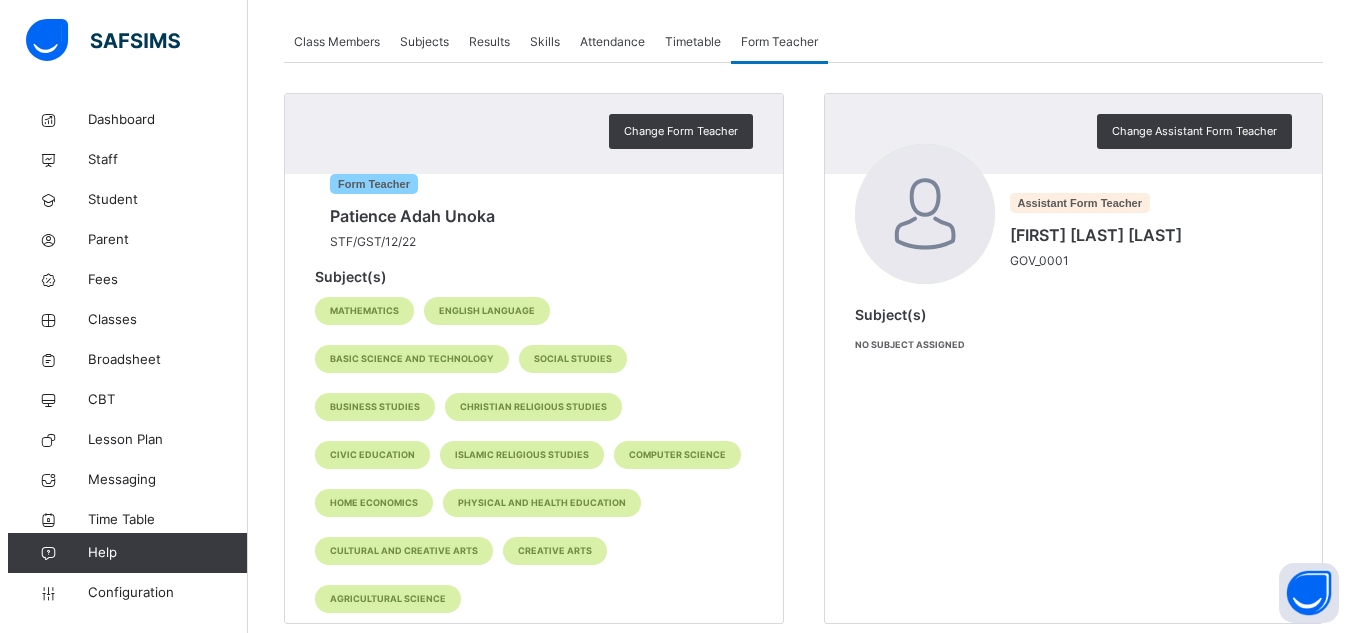 scroll, scrollTop: 385, scrollLeft: 0, axis: vertical 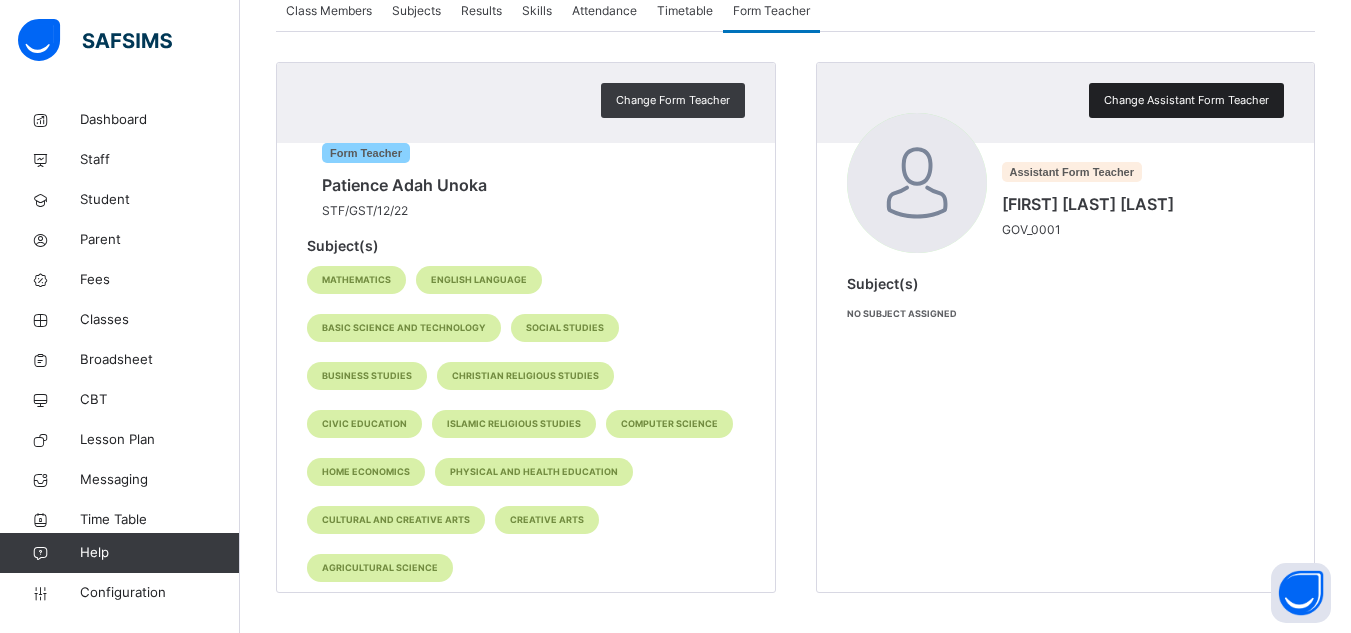 click on "Change Assistant Form Teacher" at bounding box center (1186, 100) 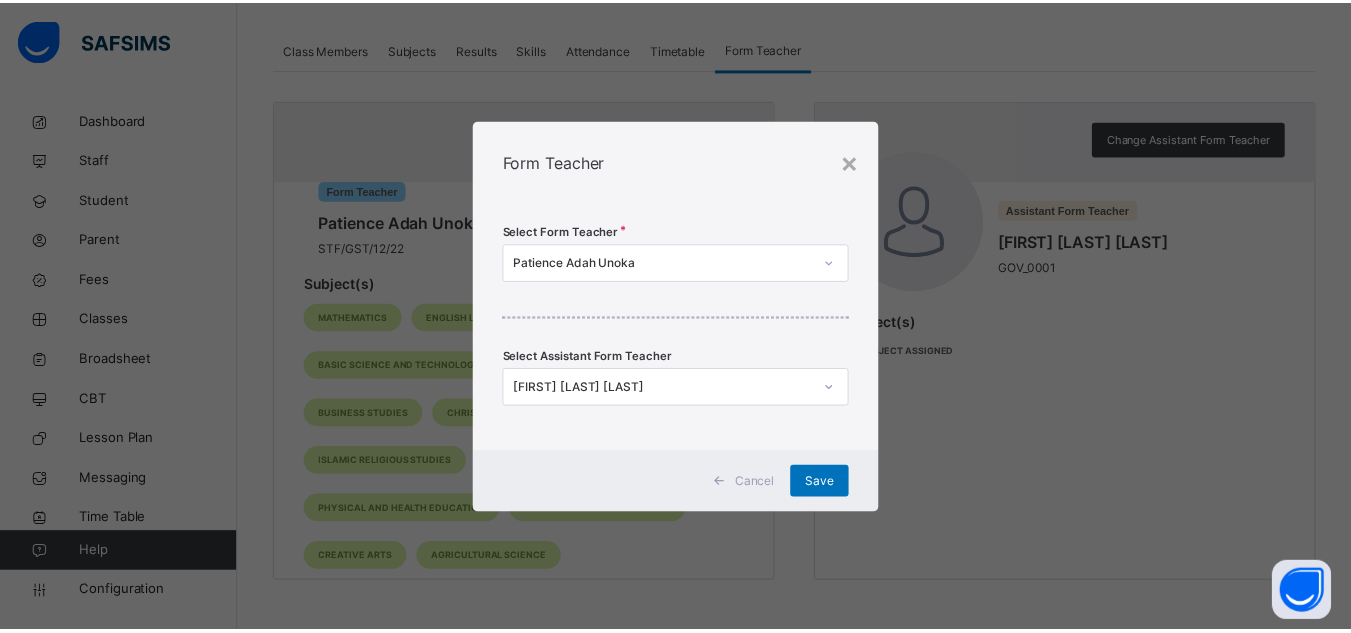 scroll, scrollTop: 0, scrollLeft: 0, axis: both 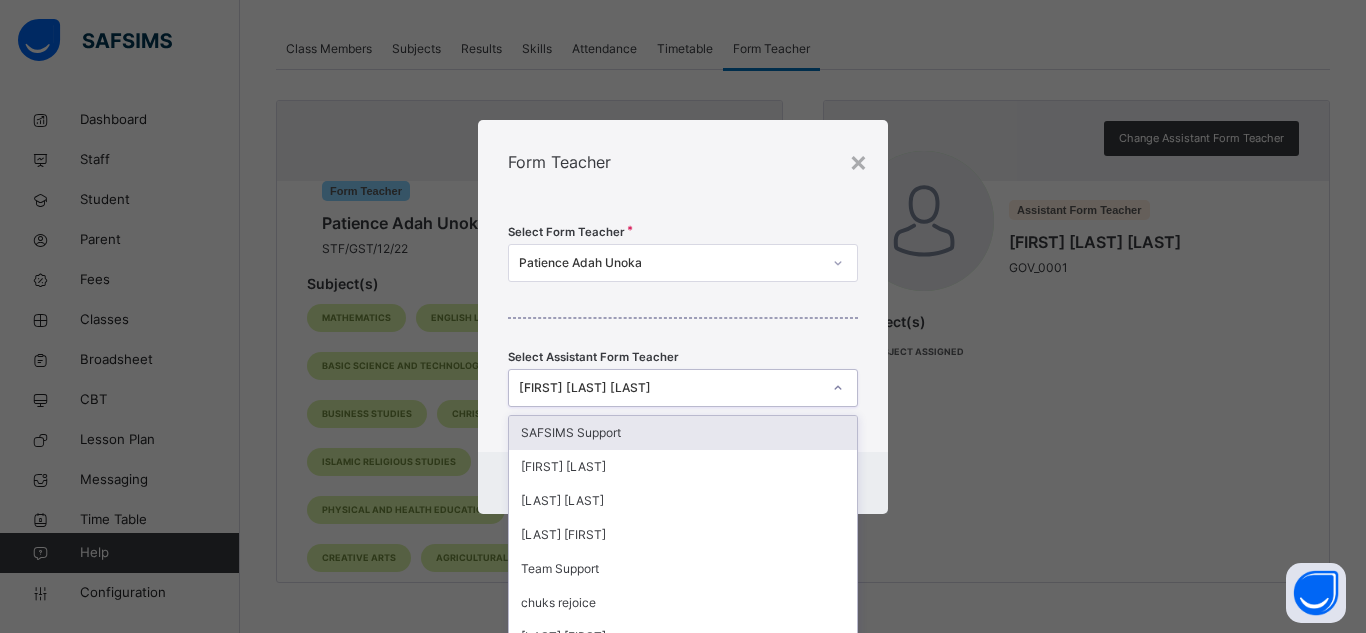 click 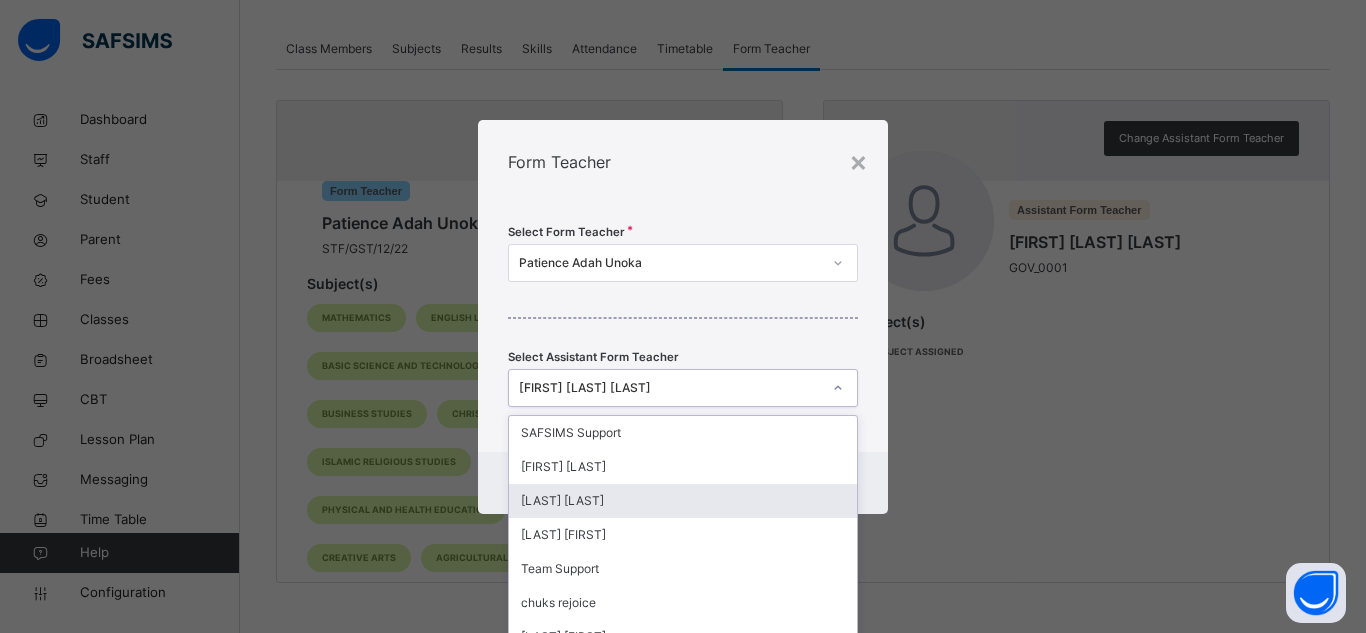 click on "[LAST] [FIRST]" at bounding box center [683, 501] 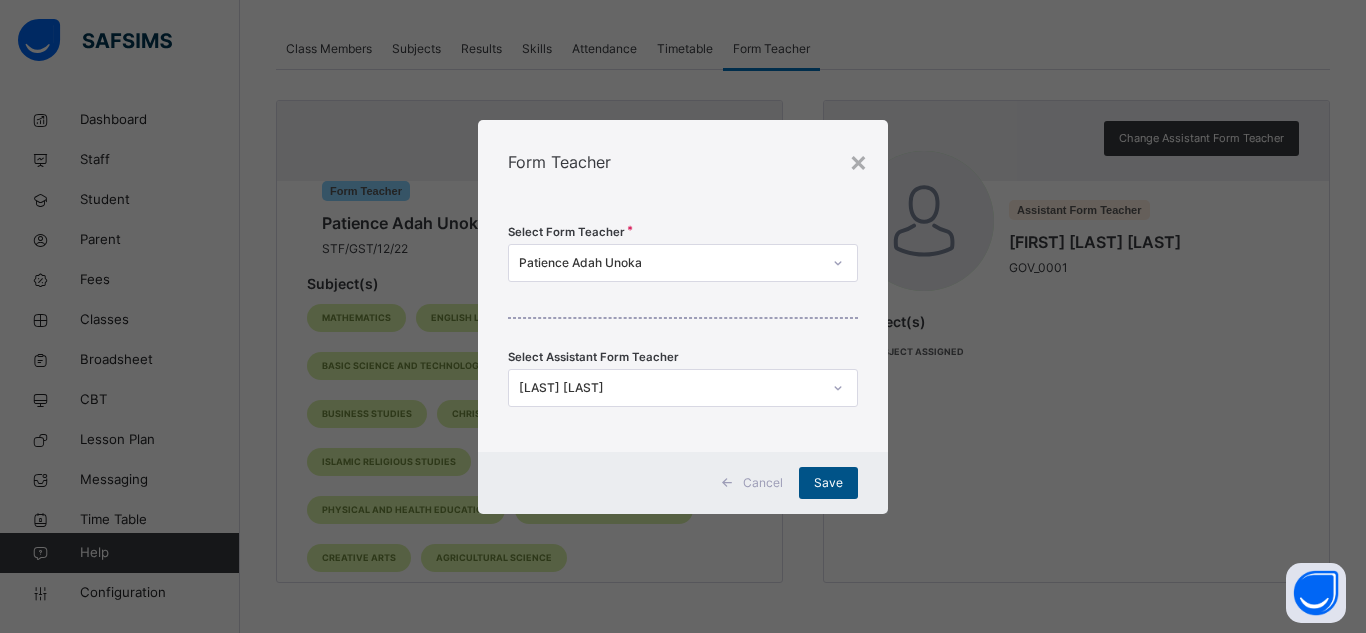 click on "Save" at bounding box center (828, 483) 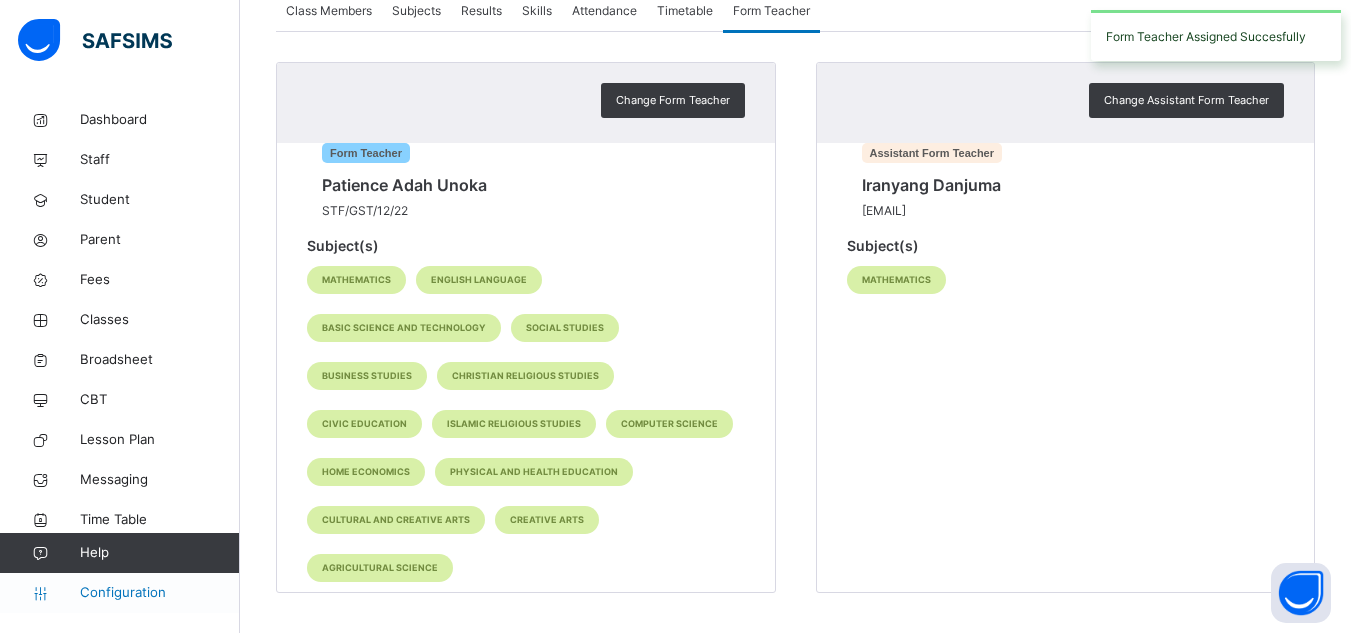 click on "Configuration" at bounding box center (159, 593) 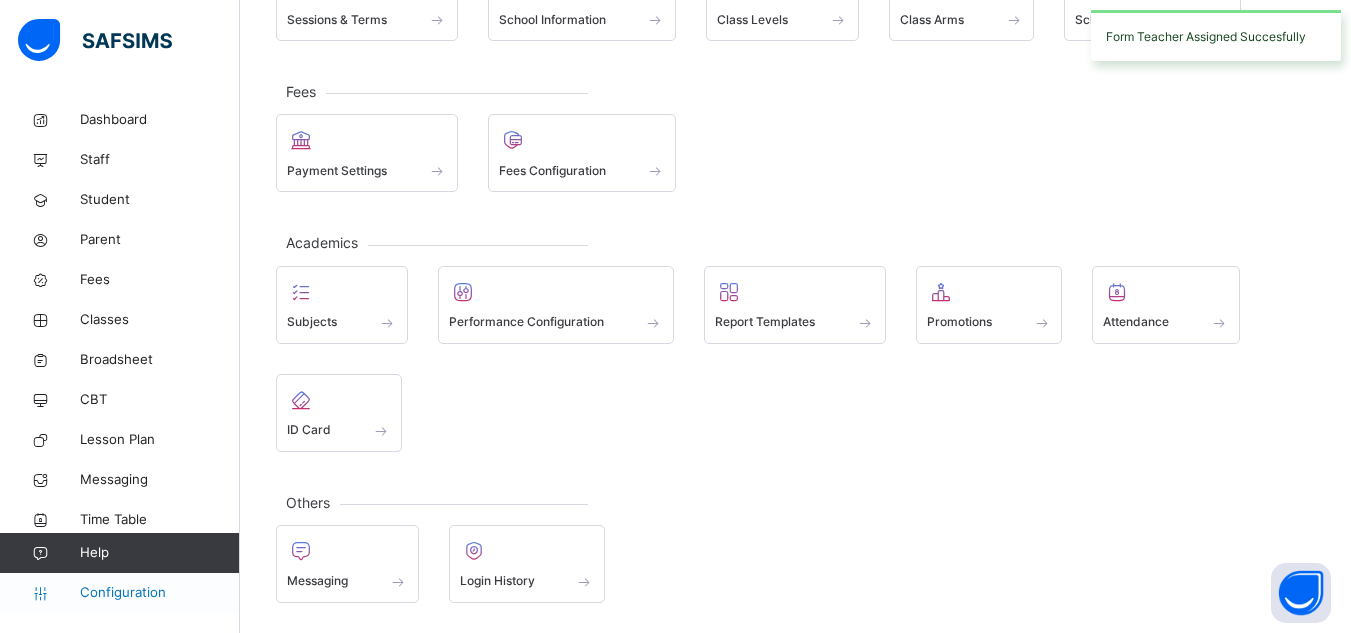 scroll, scrollTop: 200, scrollLeft: 0, axis: vertical 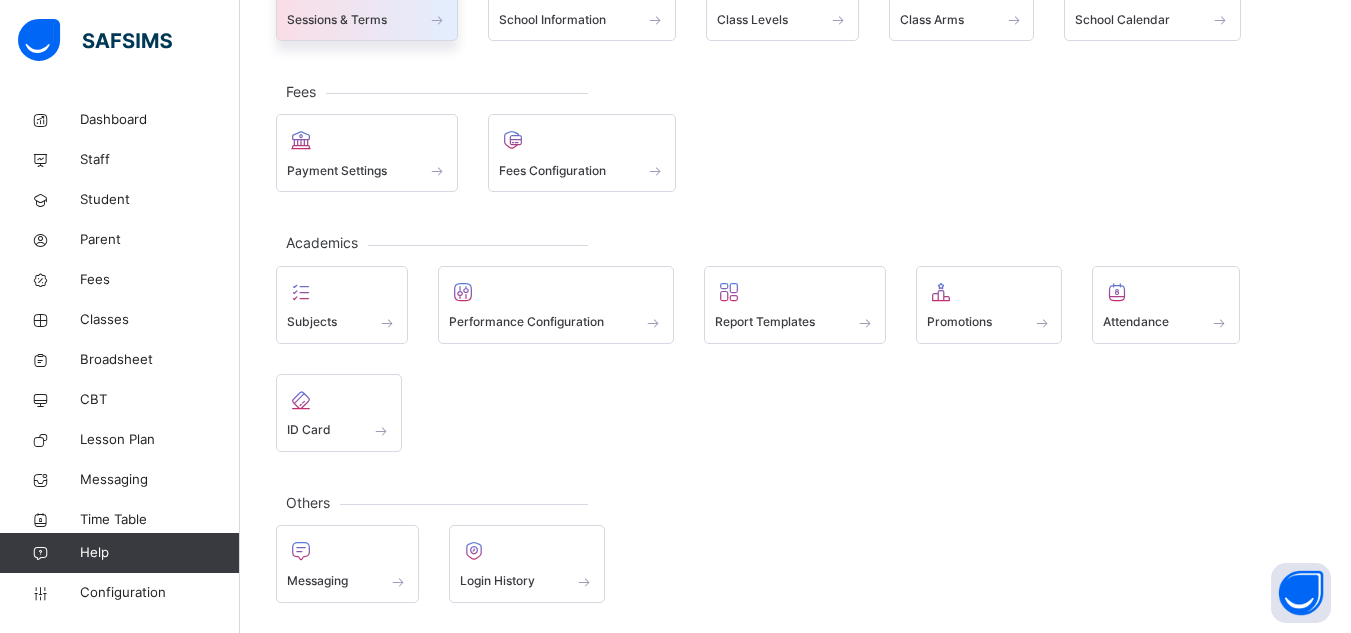 click on "Sessions & Terms" at bounding box center [337, 20] 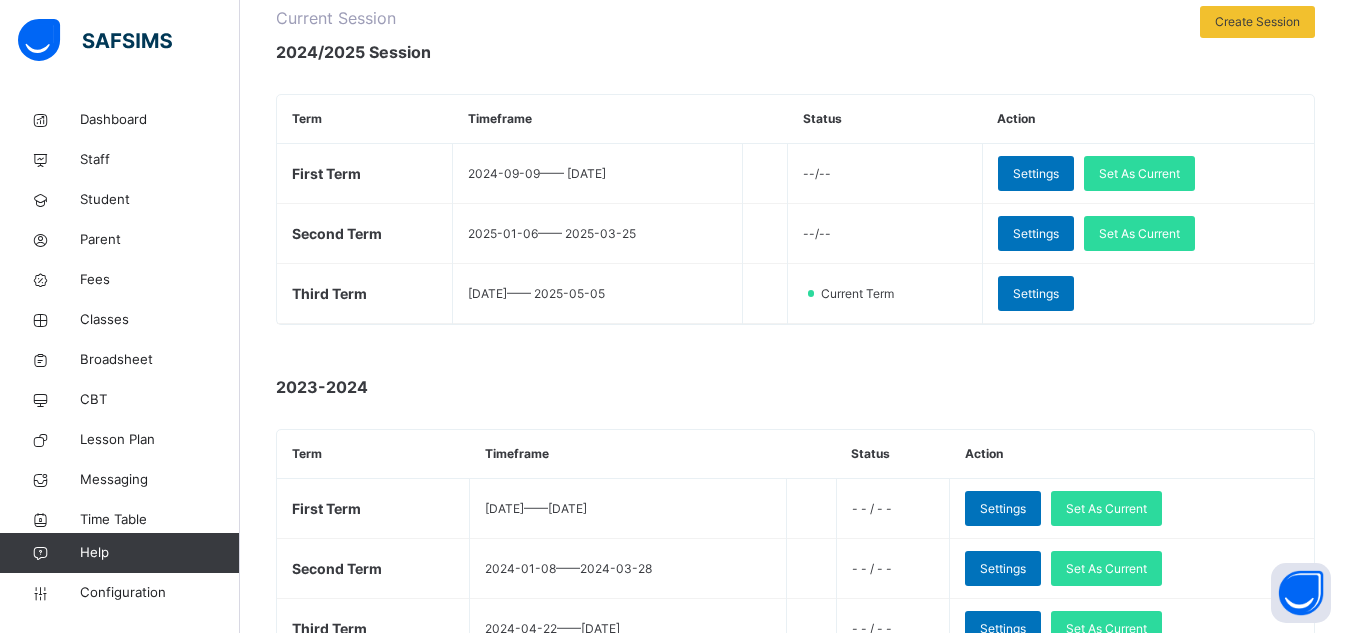 scroll, scrollTop: 272, scrollLeft: 0, axis: vertical 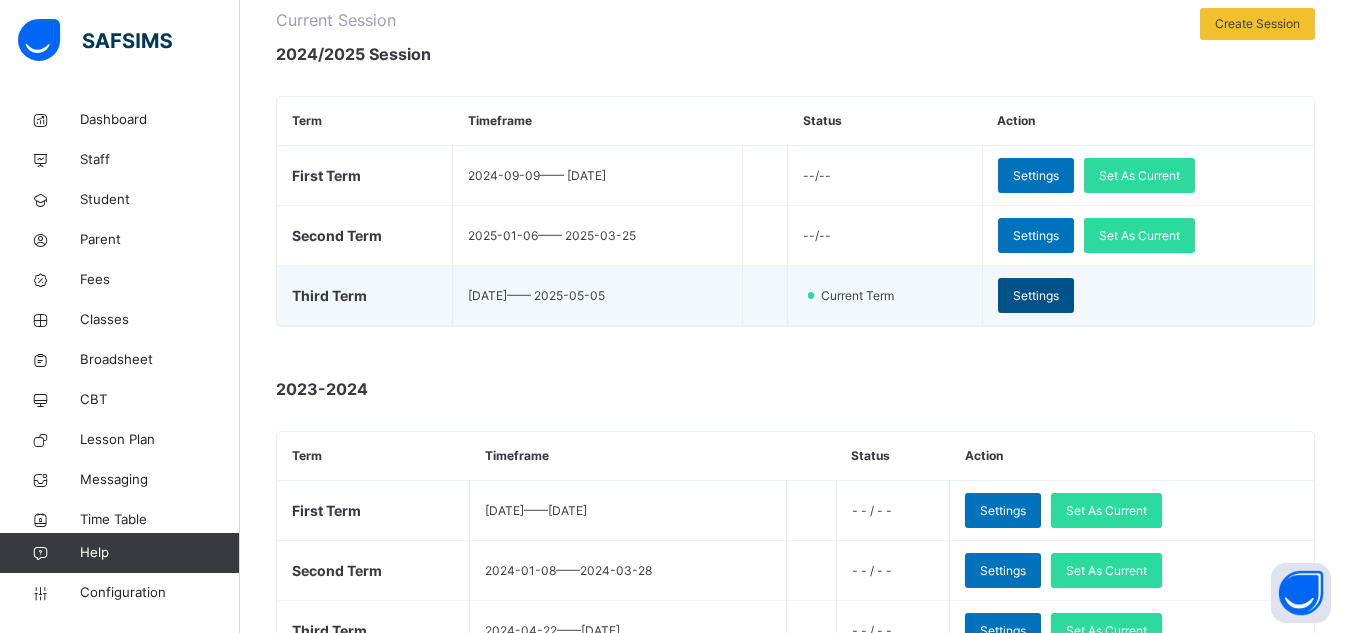 click on "Settings" at bounding box center [1036, 296] 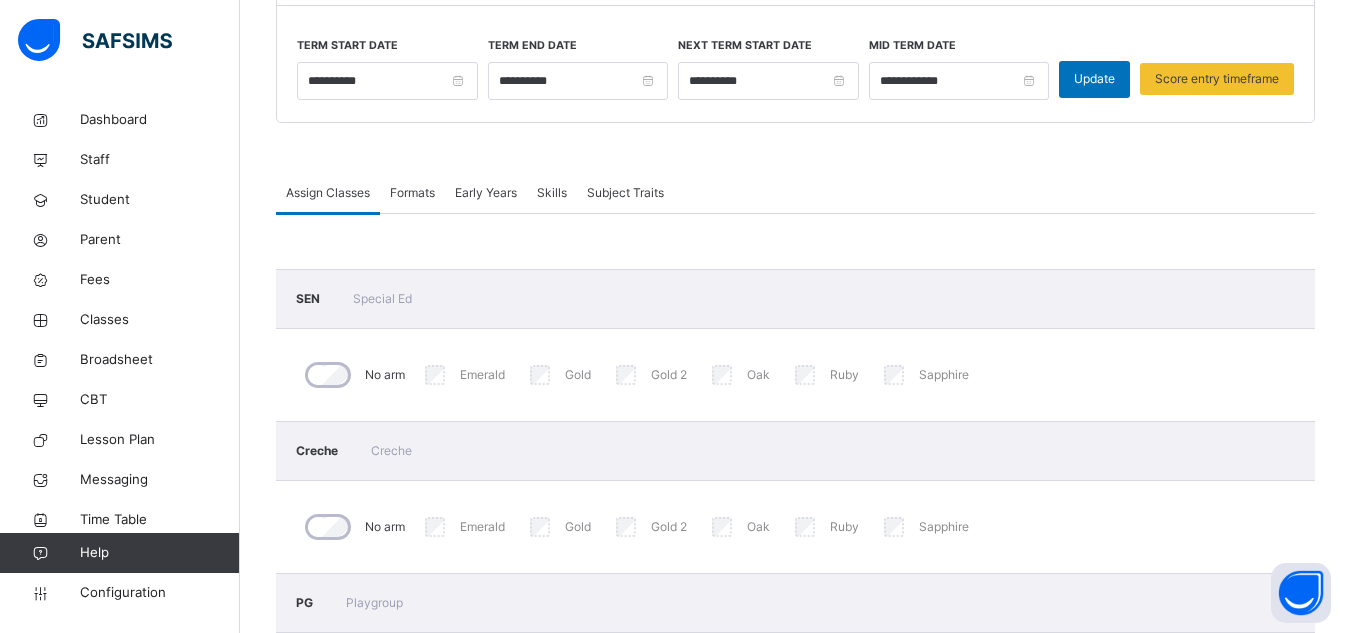 scroll, scrollTop: 272, scrollLeft: 0, axis: vertical 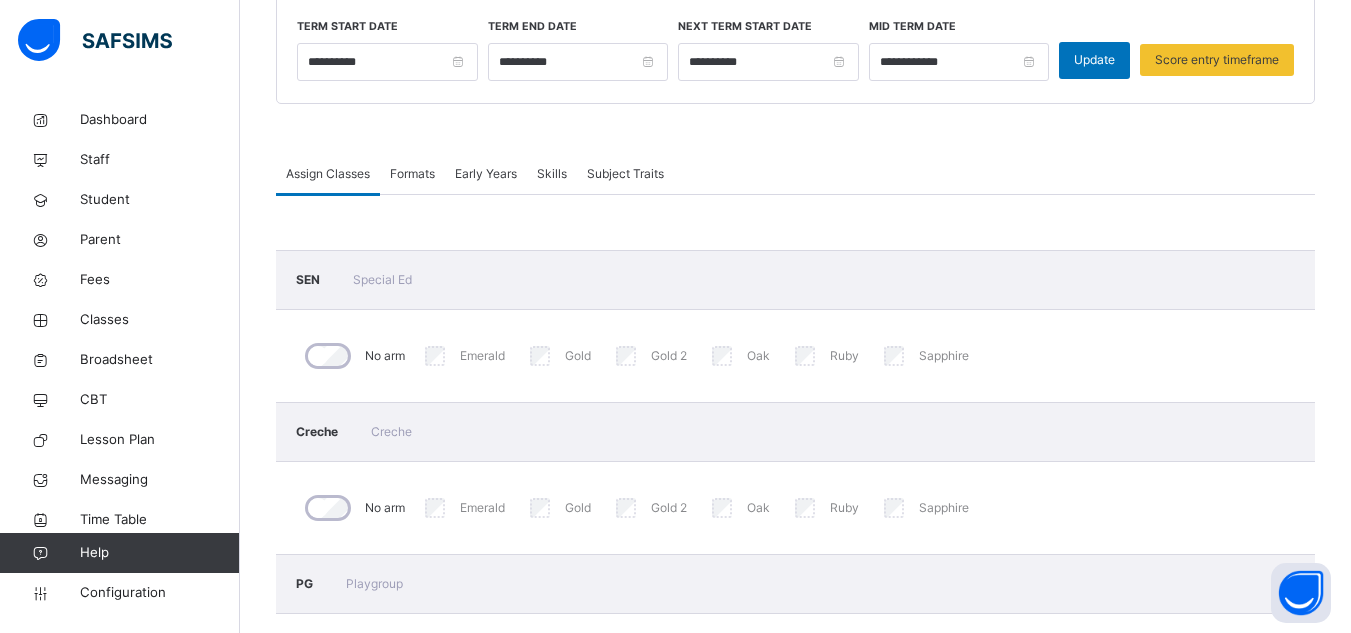 click on "Skills" at bounding box center [552, 174] 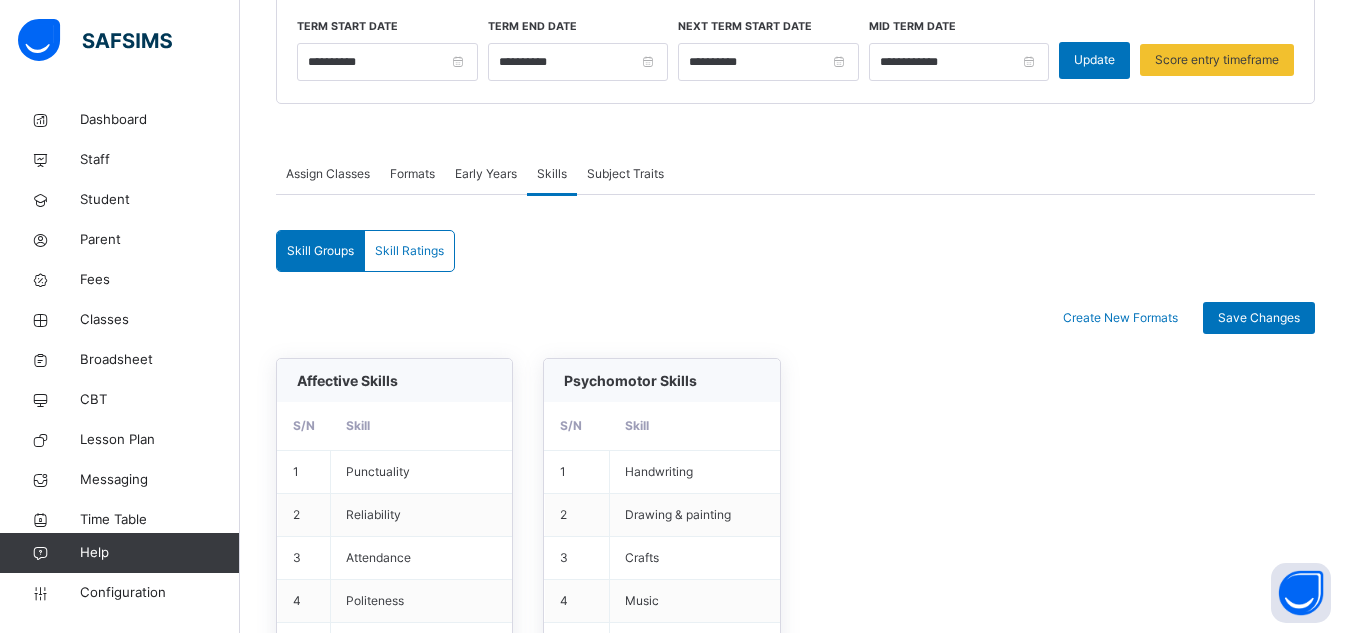 scroll, scrollTop: 842, scrollLeft: 0, axis: vertical 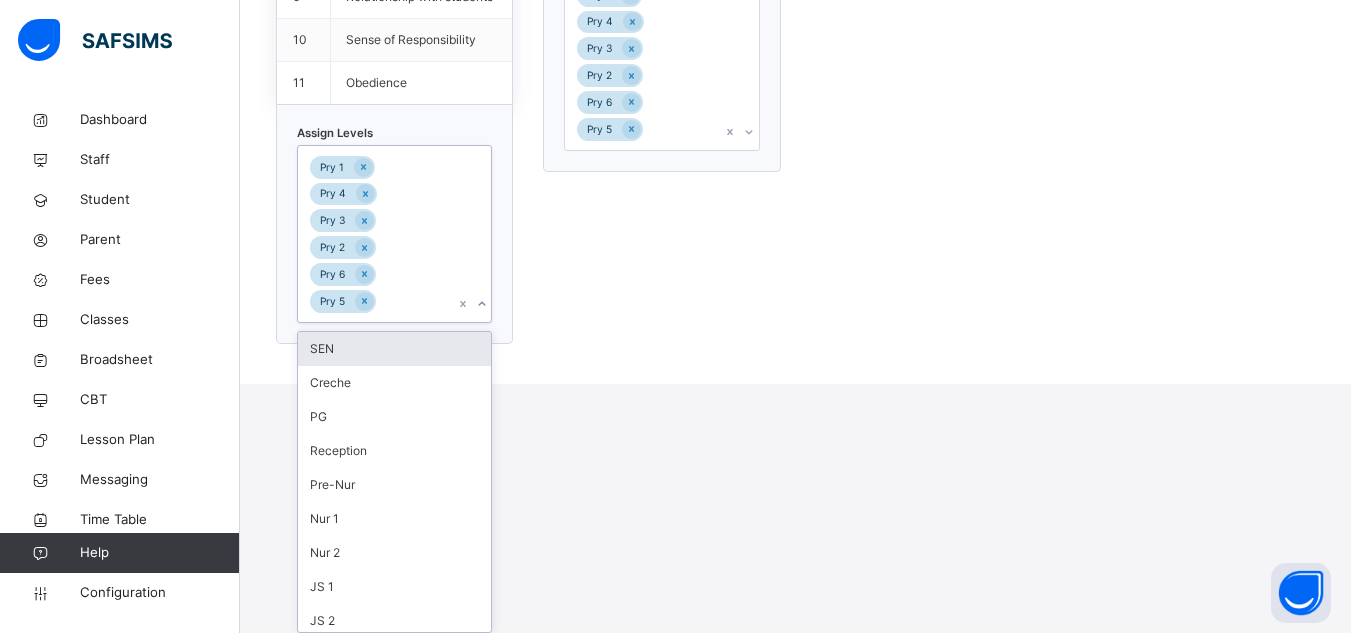 click on "option SEN focused, 1 of 16. 10 results available. Use Up and Down to choose options, press Enter to select the currently focused option, press Escape to exit the menu, press Tab to select the option and exit the menu. Pry 1 Pry 4 Pry 3 Pry 2 Pry 6 Pry 5 SEN Creche PG Reception Pre-Nur Nur 1 Nur 2 JS 1 JS 2 Pry 2(II)" at bounding box center [394, 234] 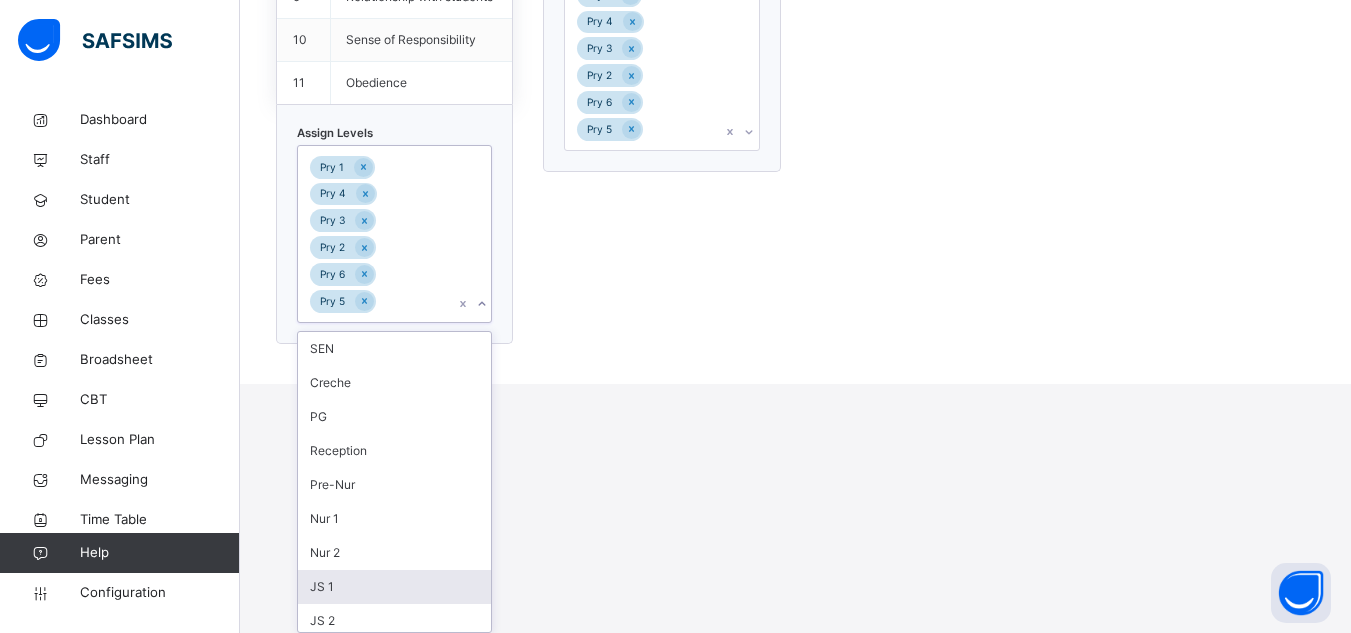 click on "JS 1" at bounding box center (394, 587) 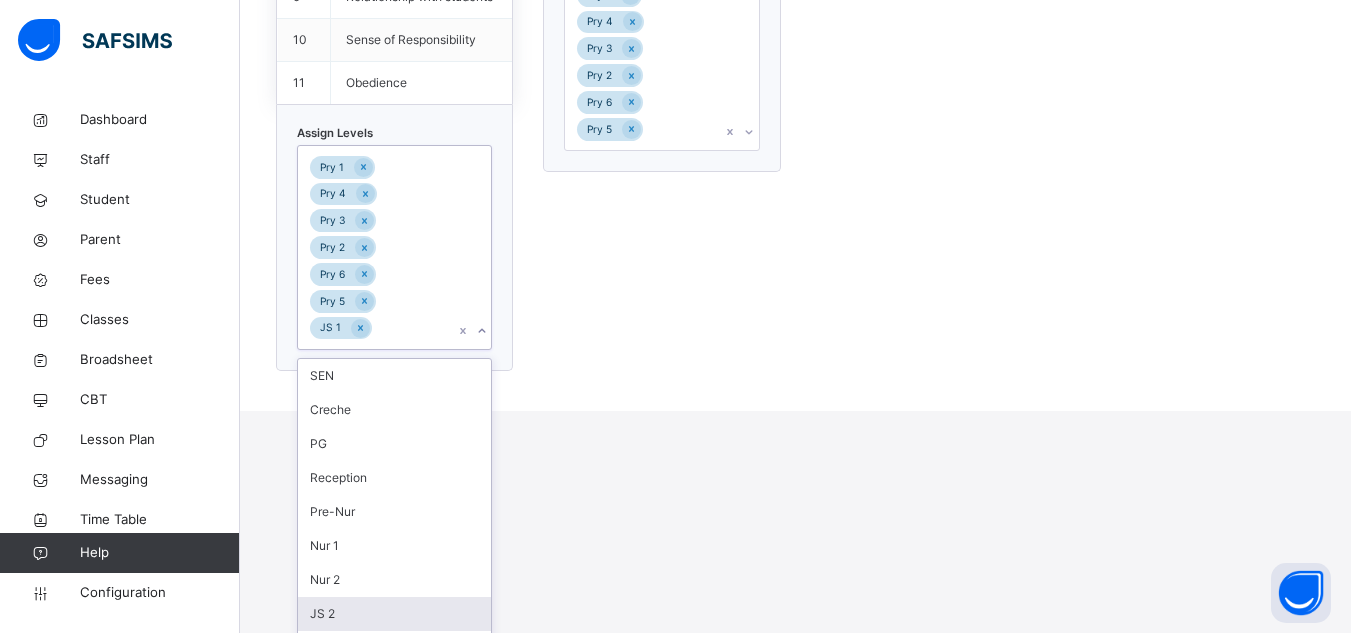 click on "JS 2" at bounding box center [394, 614] 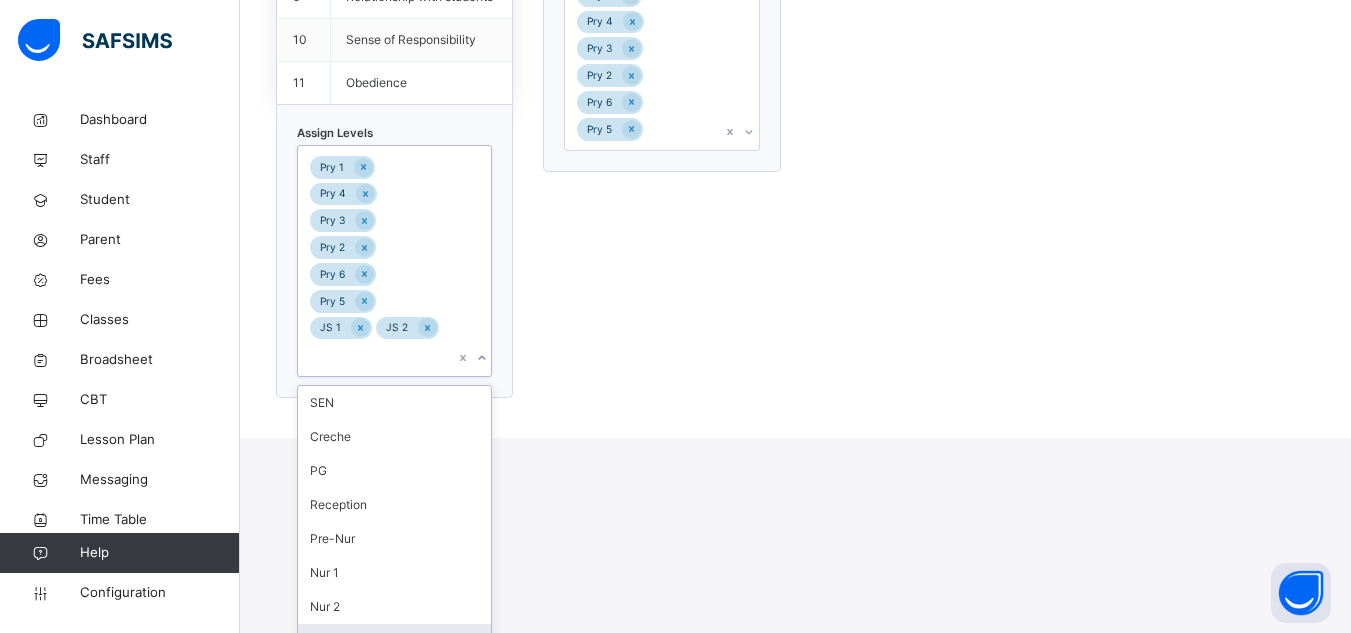 scroll, scrollTop: 1090, scrollLeft: 0, axis: vertical 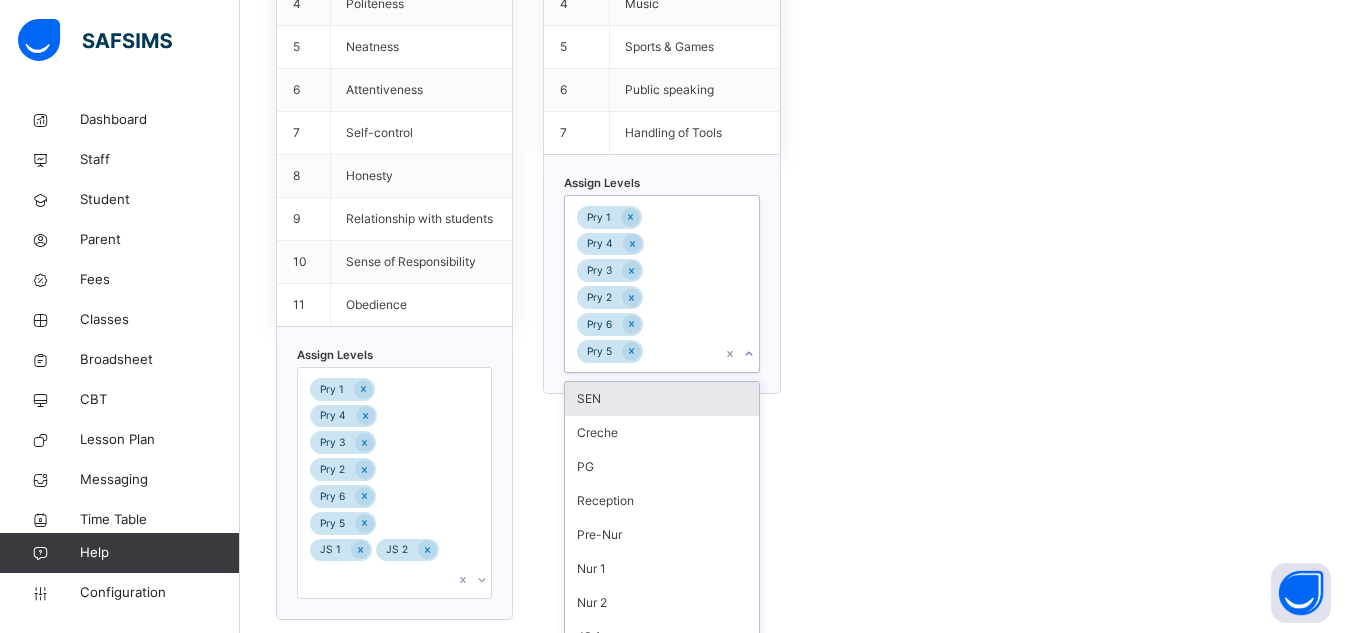 click on "Psychomotor Skills   S/N Skill 1 Handwriting 2 Drawing & painting 3 Crafts 4 Music 5 Sports & Games 6 Public speaking  7 Handling of Tools Assign Levels      option SEN focused, 1 of 16. 10 results available. Use Up and Down to choose options, press Enter to select the currently focused option, press Escape to exit the menu, press Tab to select the option and exit the menu. Pry 1 Pry 4 Pry 3 Pry 2 Pry 6 Pry 5 SEN Creche PG Reception Pre-Nur Nur 1 Nur 2 JS 1 JS 2 Pry 2(II)" at bounding box center (661, 190) 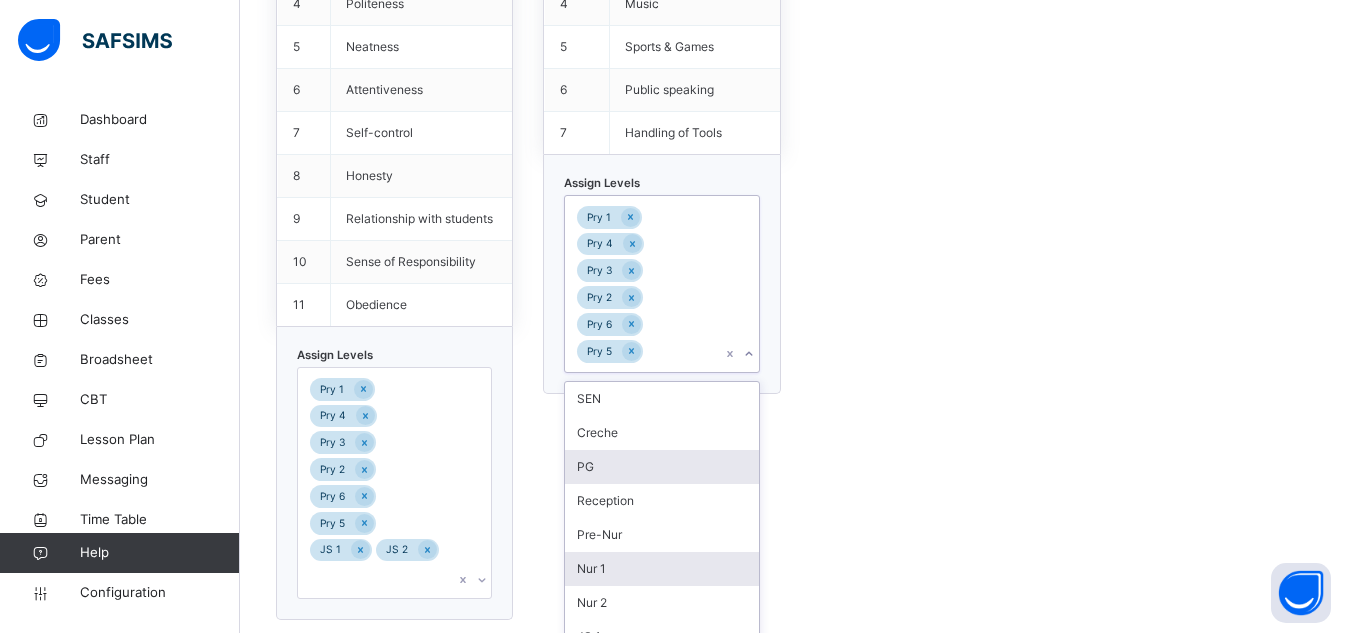 scroll, scrollTop: 96, scrollLeft: 0, axis: vertical 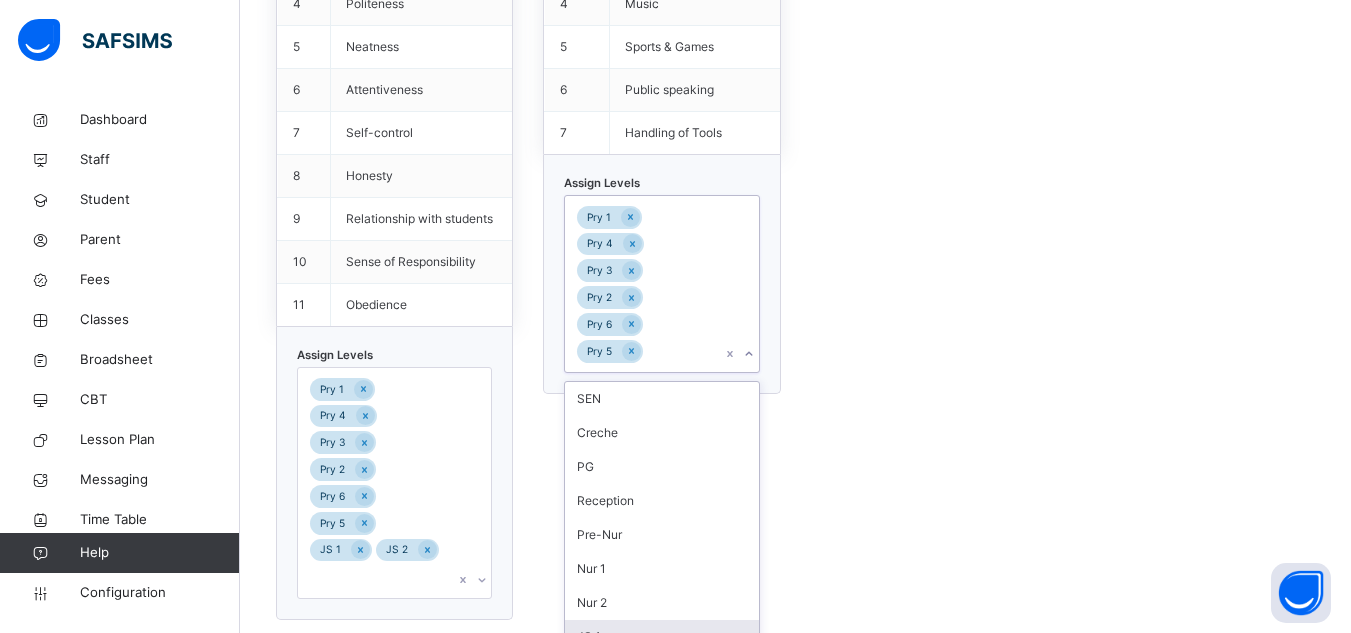 click on "JS 1" at bounding box center [661, 637] 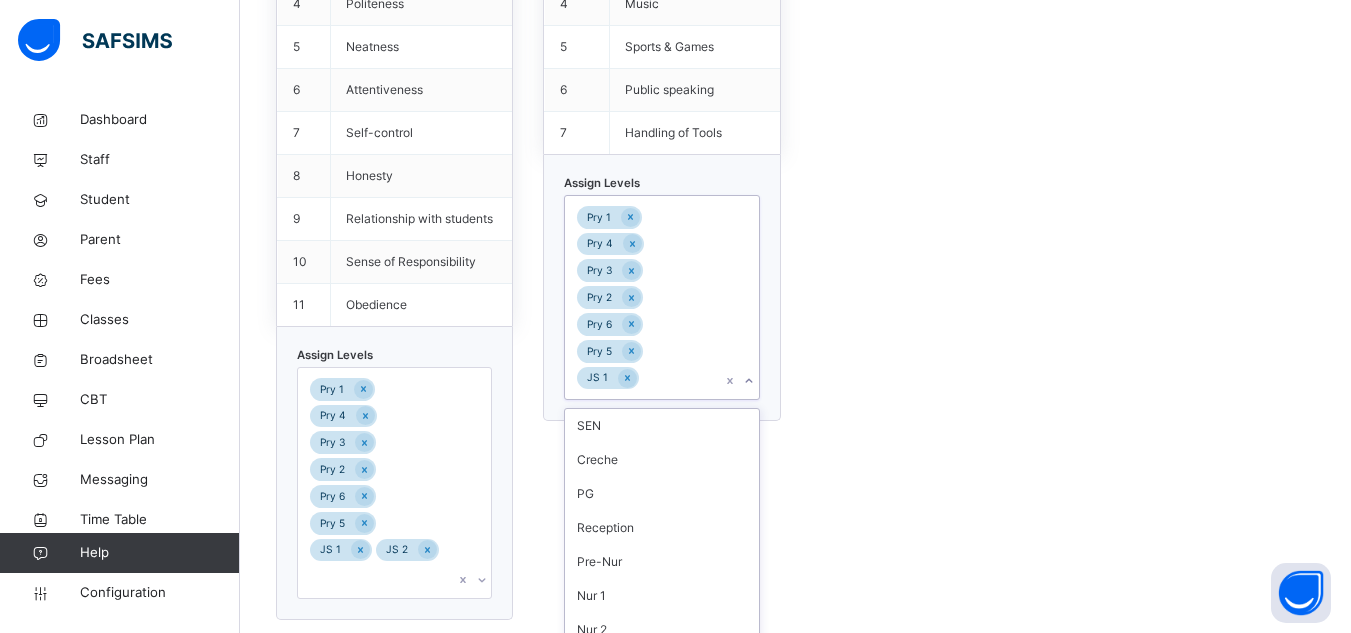 click on "JS 2" at bounding box center (661, 664) 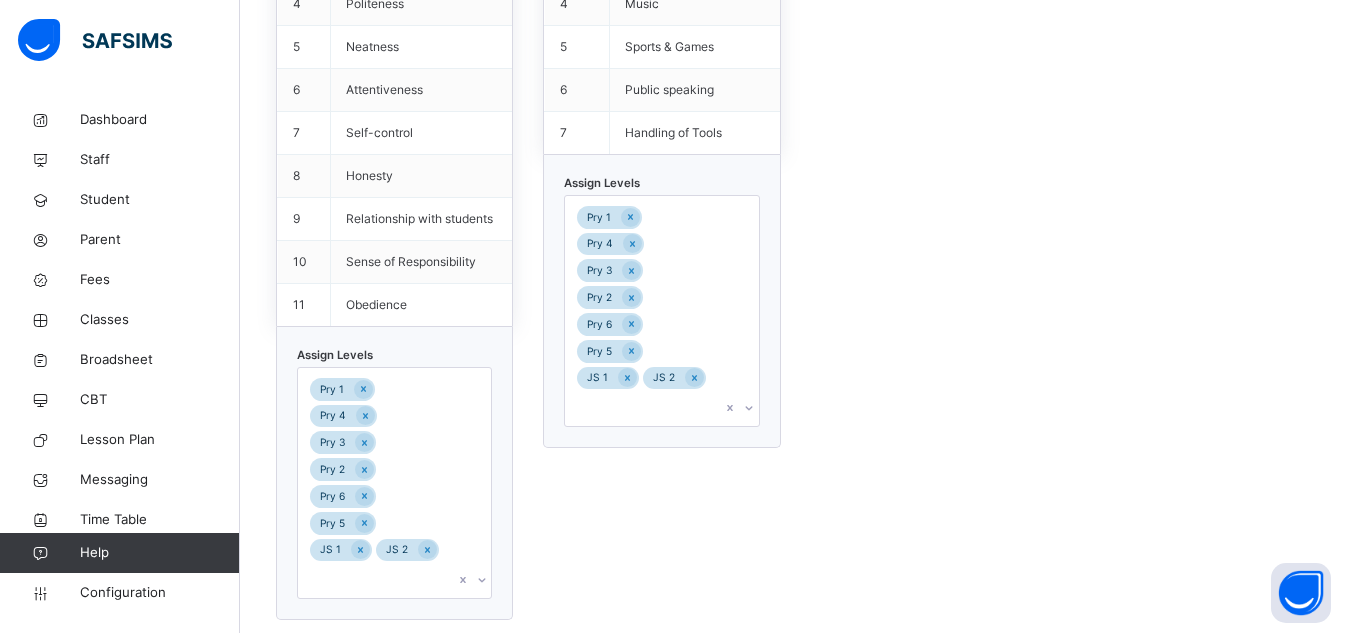 click on "Affective Skills   S/N Skill 1 Punctuality 2 Reliability 3 Attendance 4 Politeness 5 Neatness 6 Attentiveness 7 Self-control 8 Honesty 9 Relationship with students 10 Sense of Responsibility  11 Obedience  Assign Levels Pry 1 Pry 4 Pry 3 Pry 2 Pry 6 Pry 5 JS 1 JS 2   Psychomotor Skills   S/N Skill 1 Handwriting 2 Drawing & painting 3 Crafts 4 Music 5 Sports & Games 6 Public speaking  7 Handling of Tools Assign Levels Pry 1 Pry 4 Pry 3 Pry 2 Pry 6 Pry 5 JS 1 JS 2" at bounding box center (795, 190) 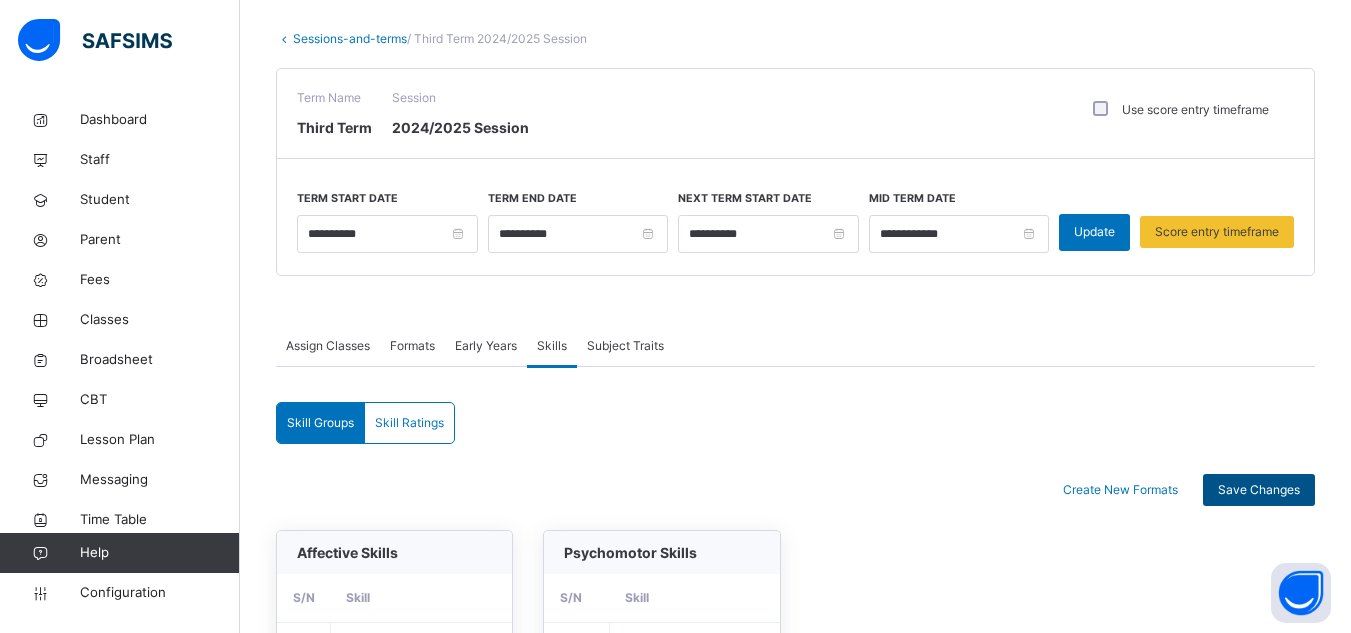scroll, scrollTop: 91, scrollLeft: 0, axis: vertical 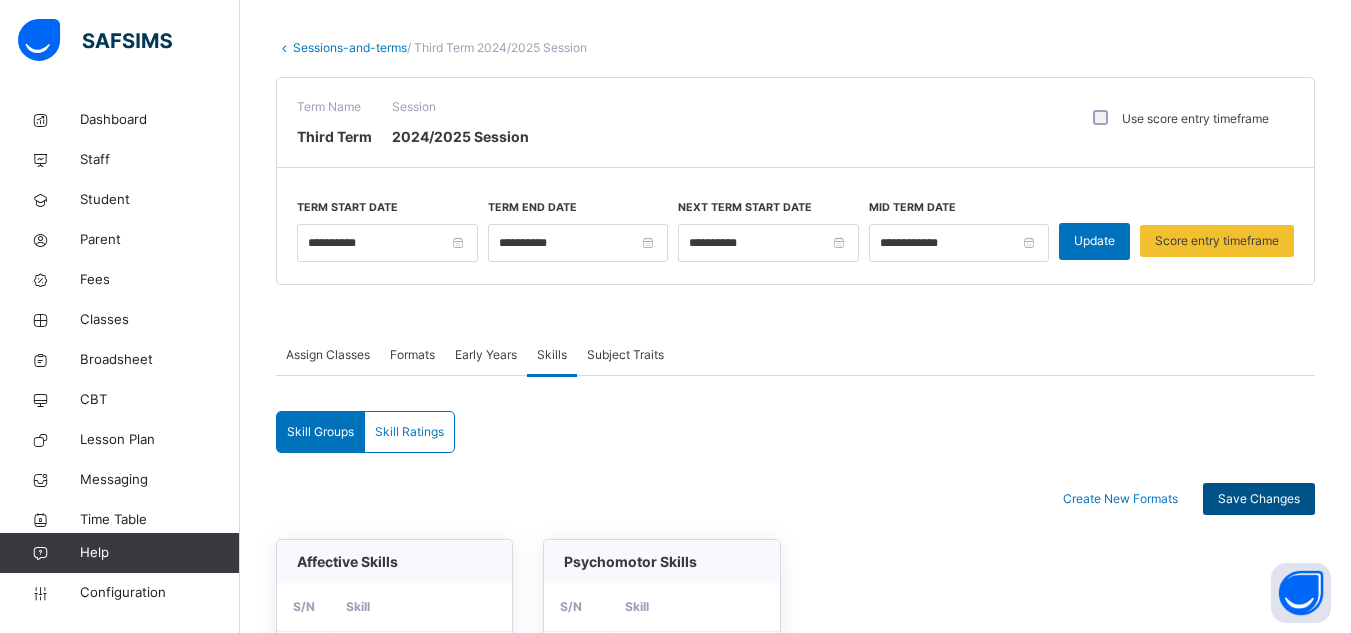 click on "Save Changes" at bounding box center [1259, 499] 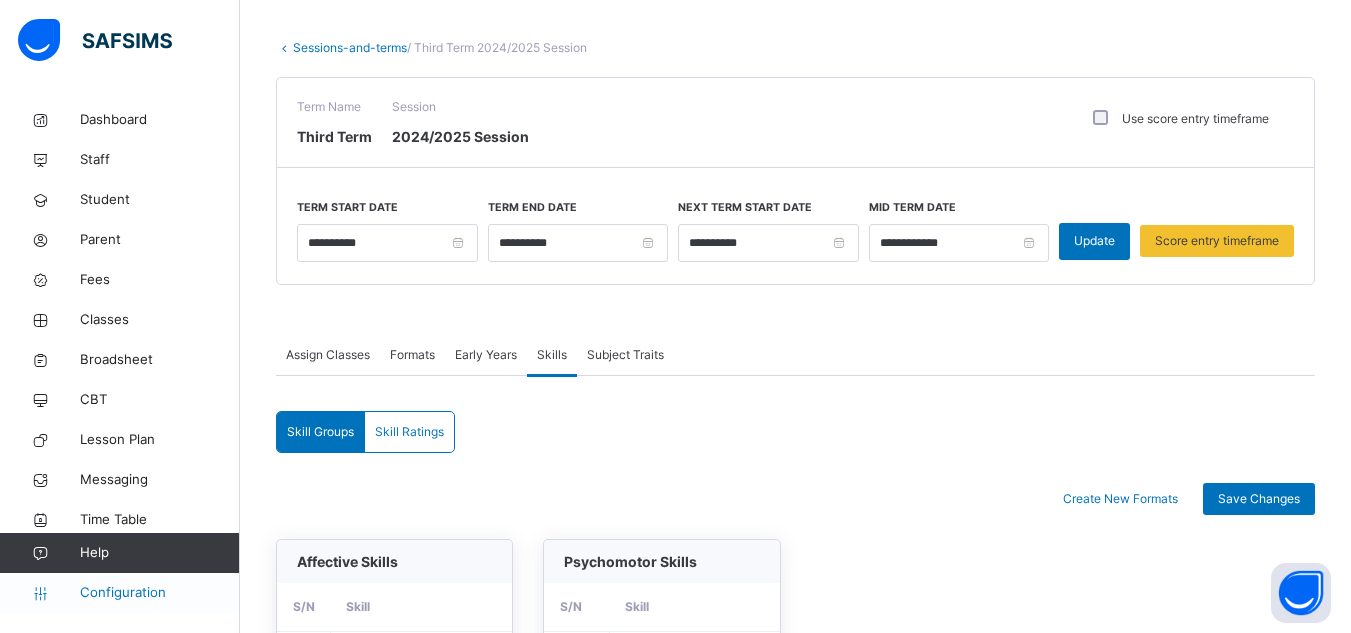 click on "Configuration" at bounding box center [159, 593] 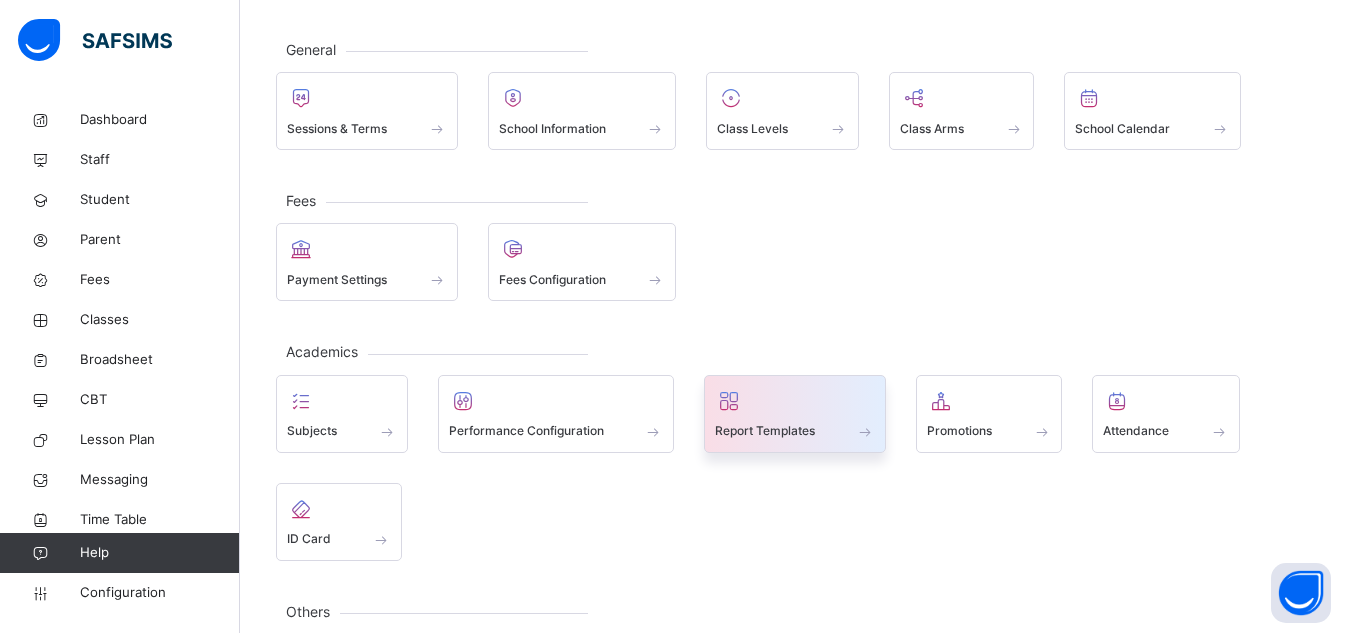 click on "Report Templates" at bounding box center [765, 431] 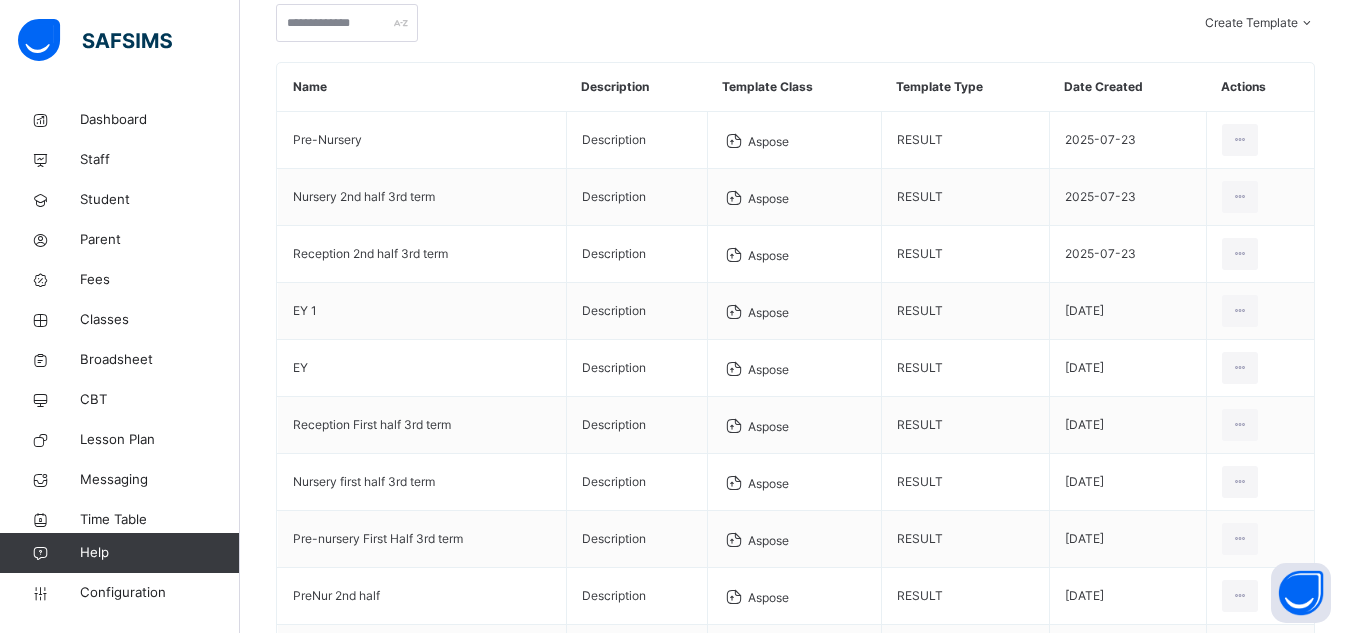 scroll, scrollTop: 393, scrollLeft: 0, axis: vertical 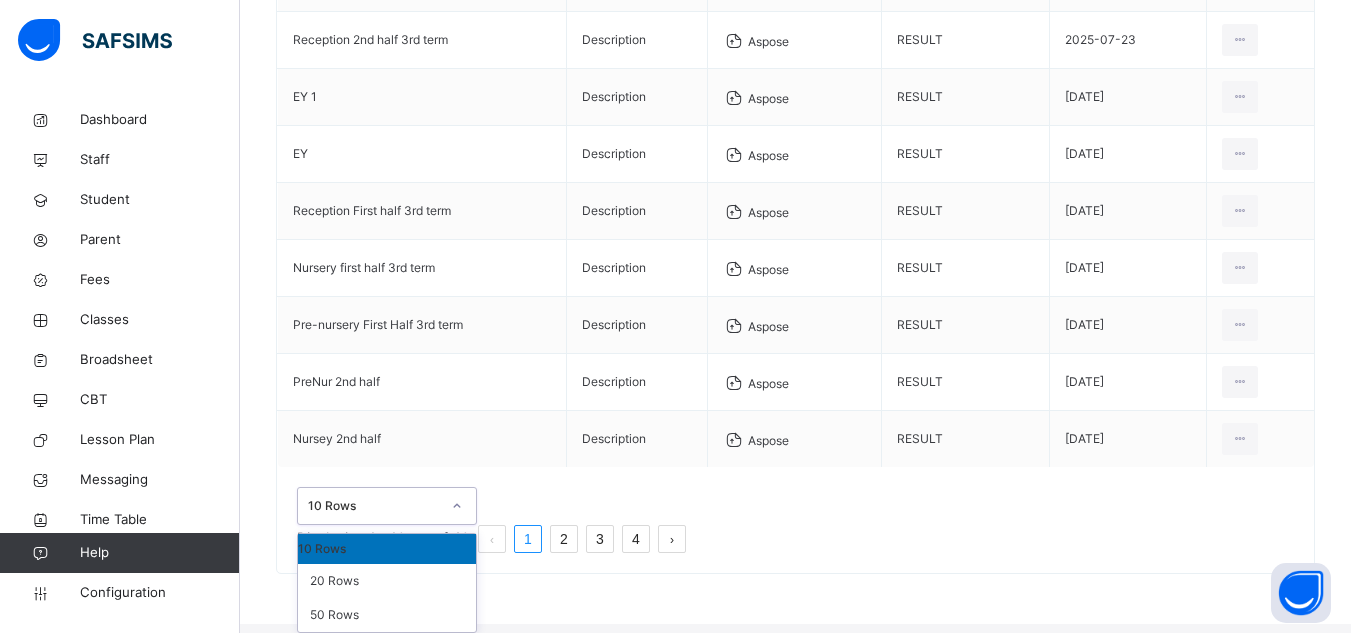 click on "option 10 Rows focused, 1 of 3. 3 results available. Use Up and Down to choose options, press Enter to select the currently focused option, press Escape to exit the menu, press Tab to select the option and exit the menu. 10 Rows 10 Rows 20 Rows 50 Rows" at bounding box center (387, 506) 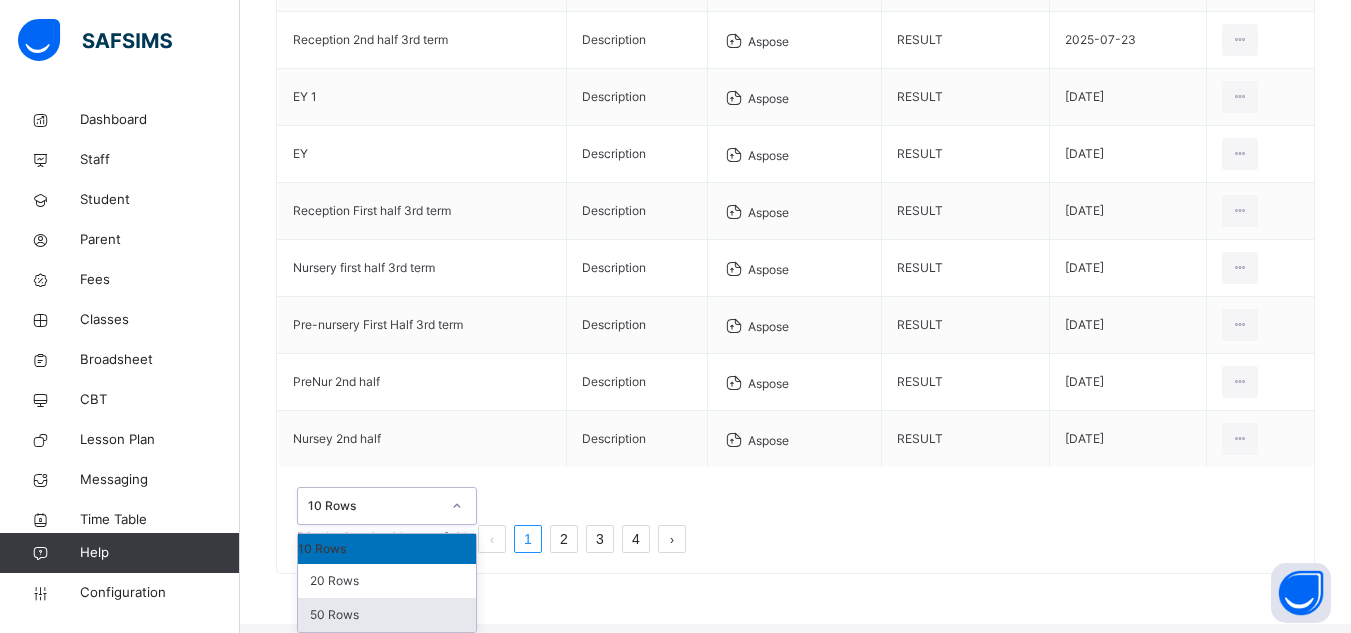 click on "50 Rows" at bounding box center [387, 615] 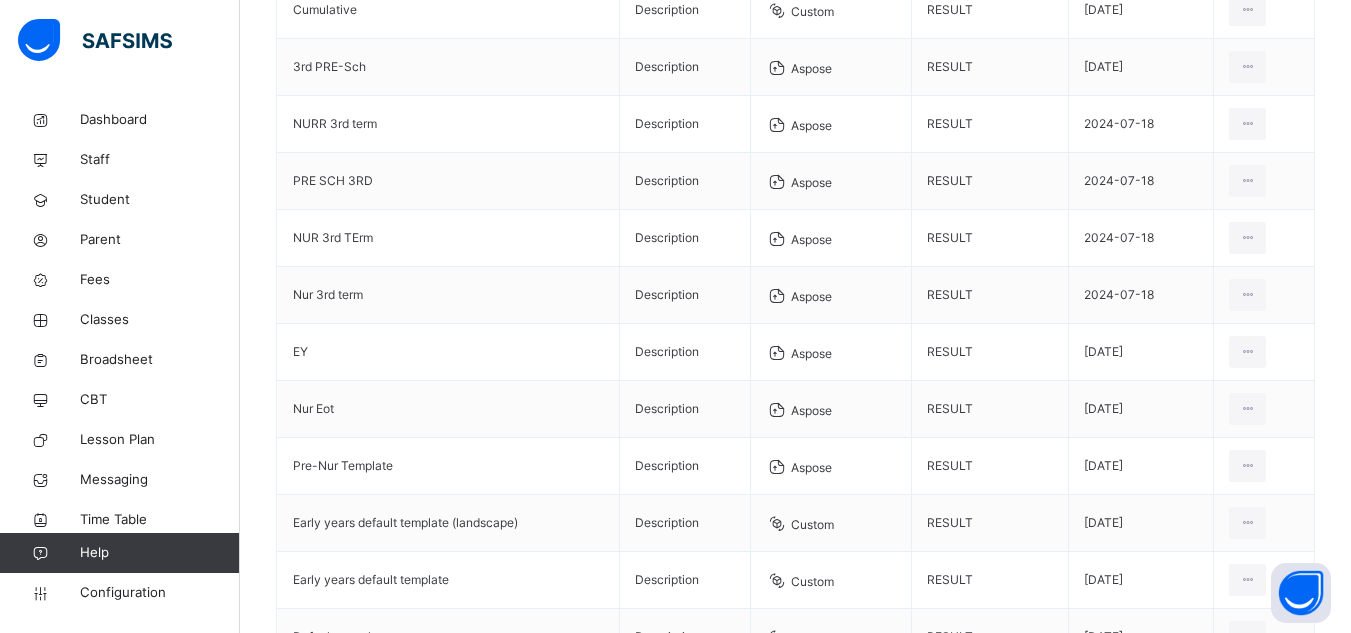 scroll, scrollTop: 1919, scrollLeft: 0, axis: vertical 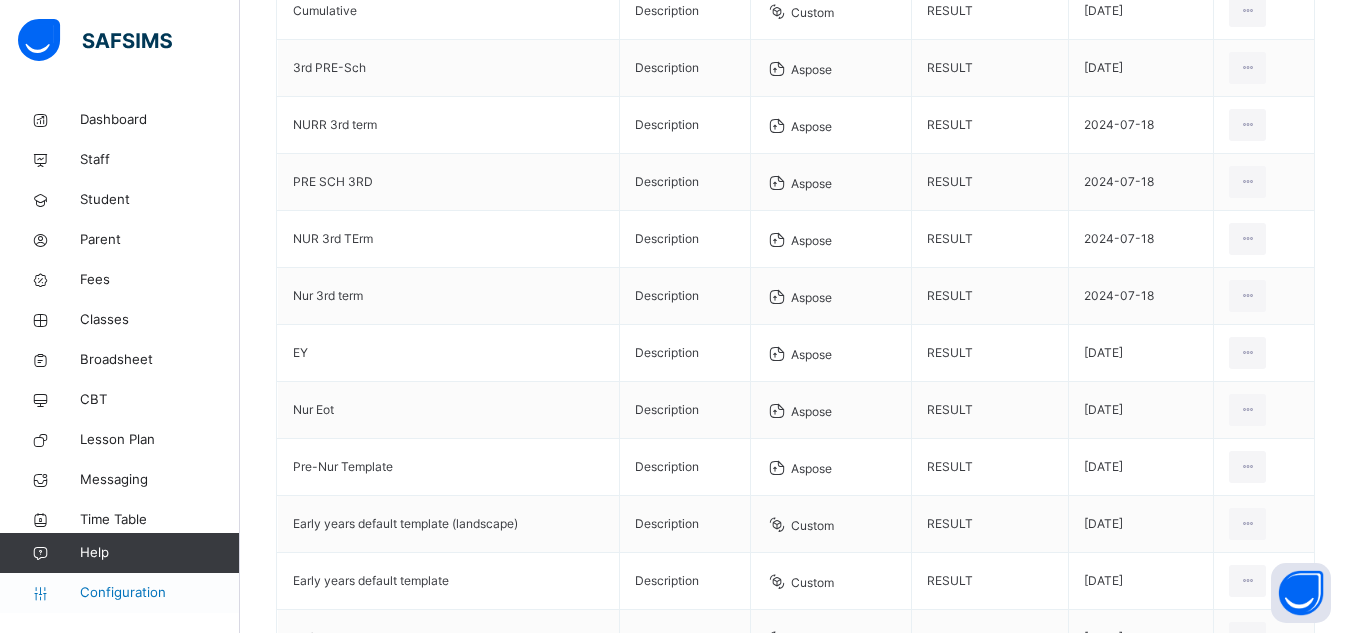 click on "Configuration" at bounding box center [159, 593] 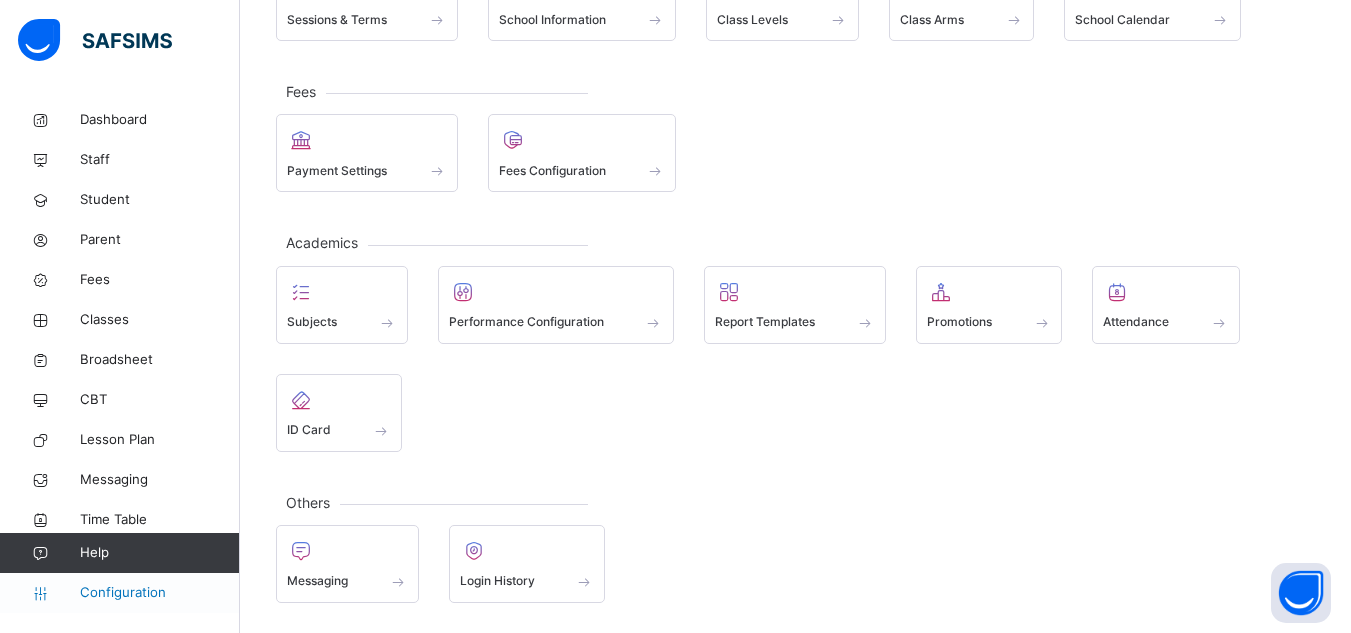 scroll, scrollTop: 200, scrollLeft: 0, axis: vertical 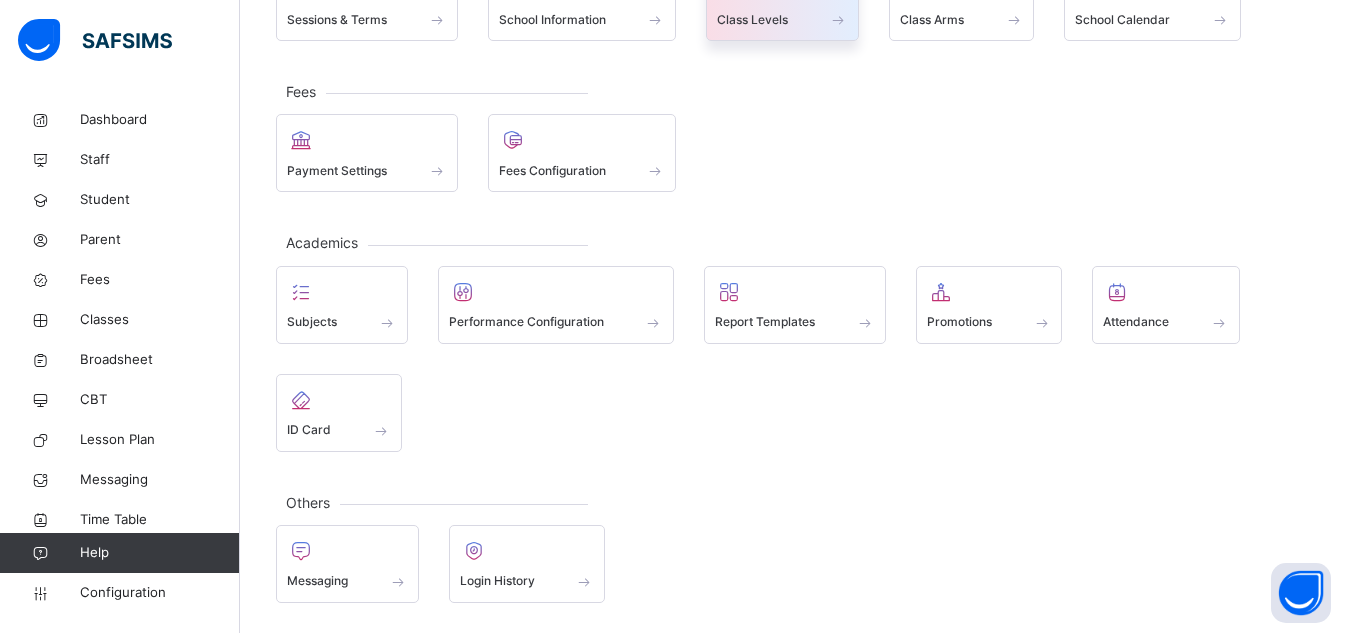 click on "Class Levels" at bounding box center (752, 20) 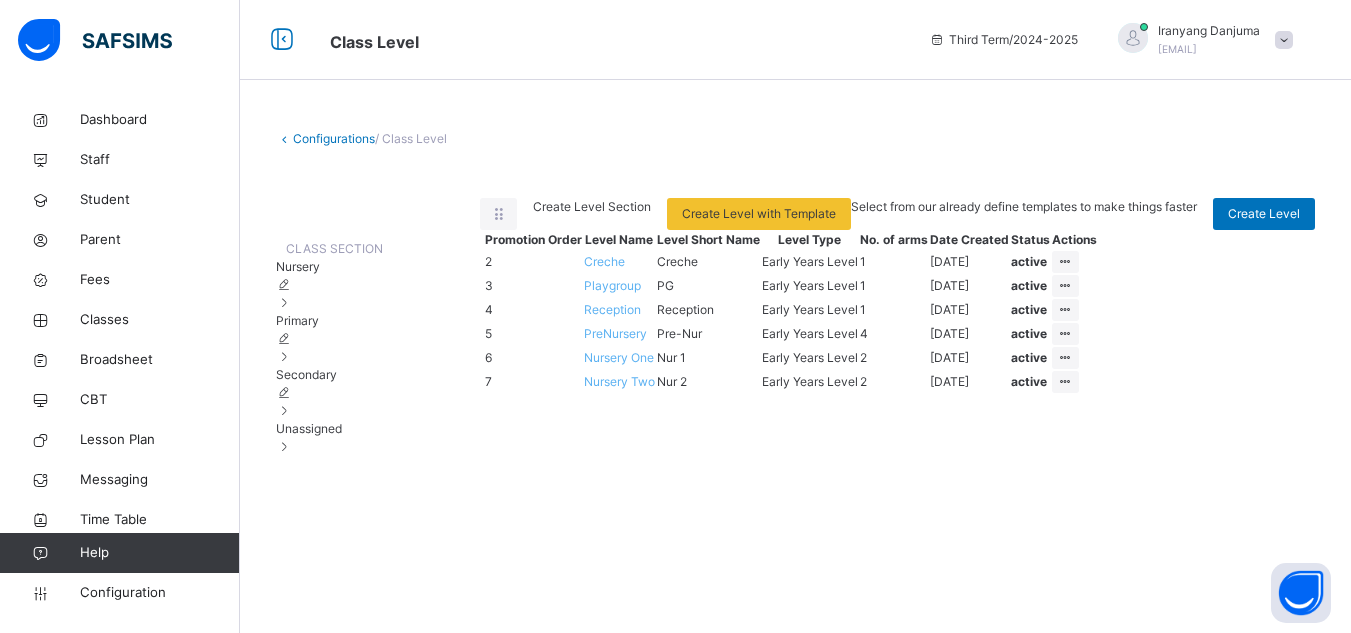 scroll, scrollTop: 101, scrollLeft: 0, axis: vertical 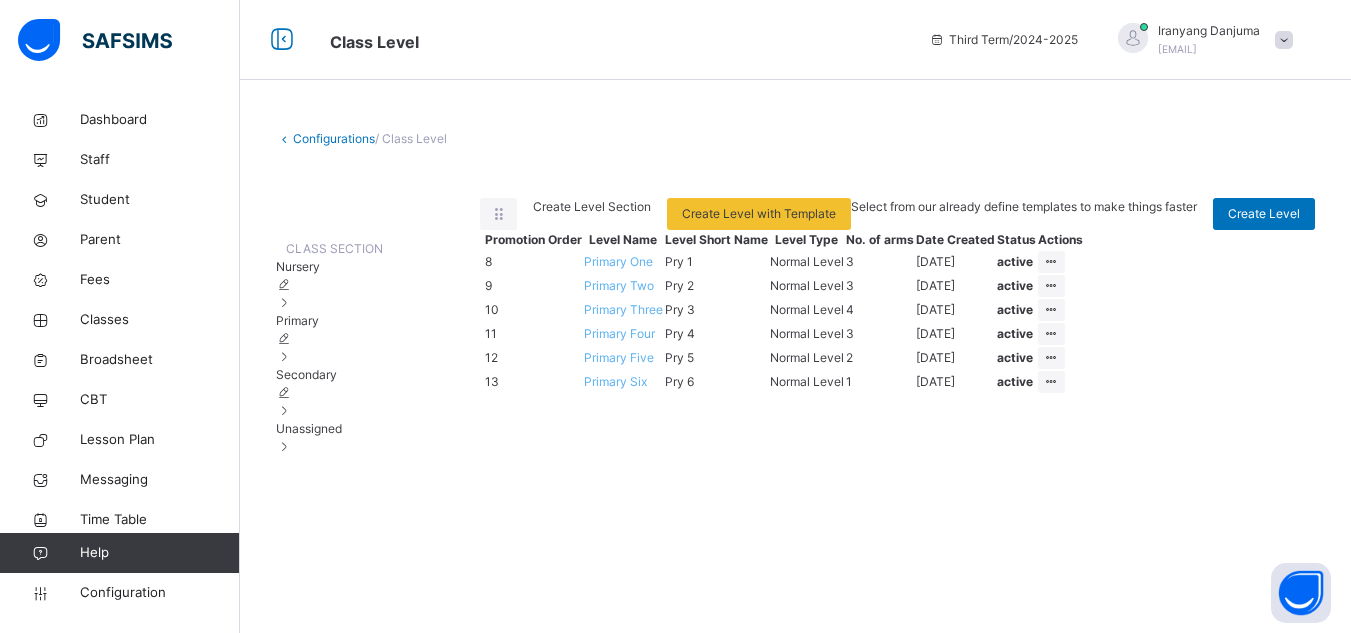click on "Primary One" at bounding box center (618, 261) 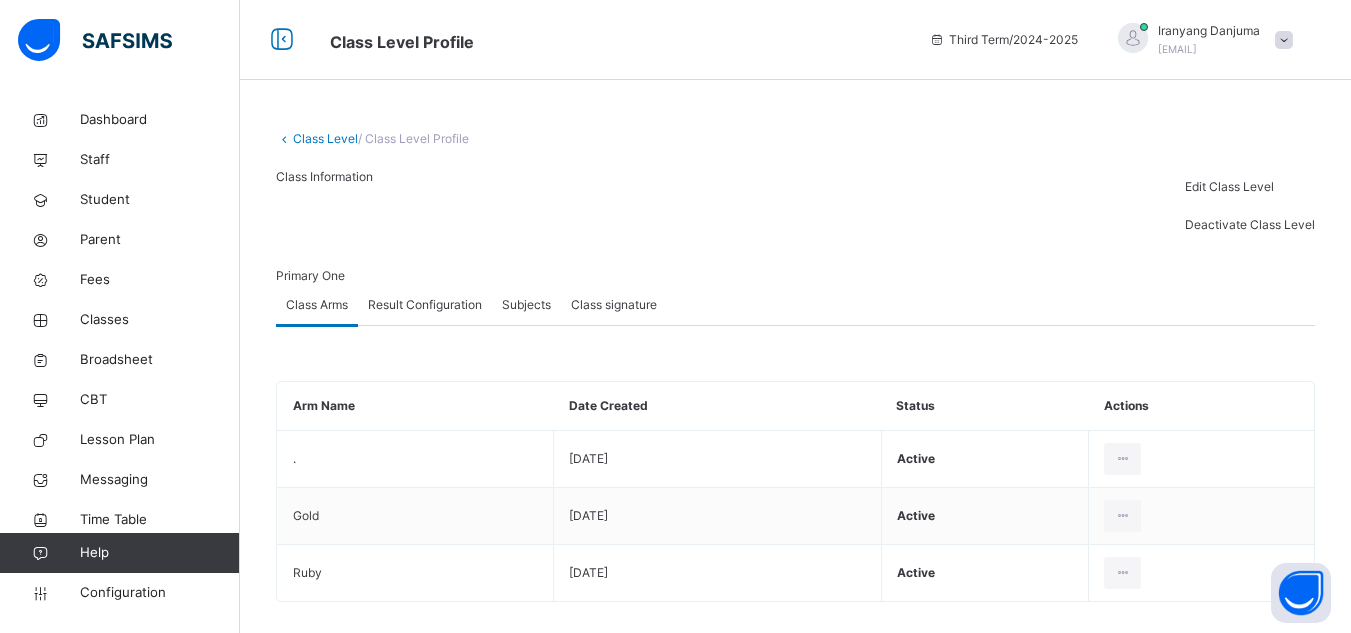 scroll, scrollTop: 162, scrollLeft: 0, axis: vertical 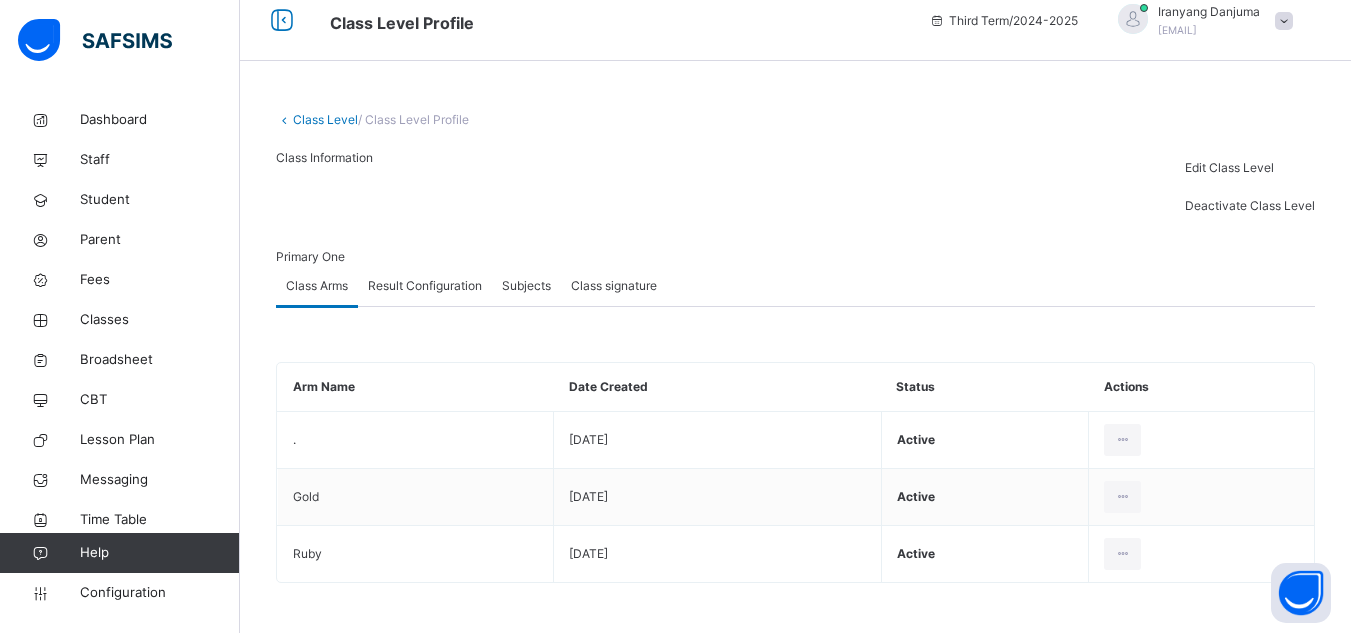click on "Result Configuration" at bounding box center [425, 286] 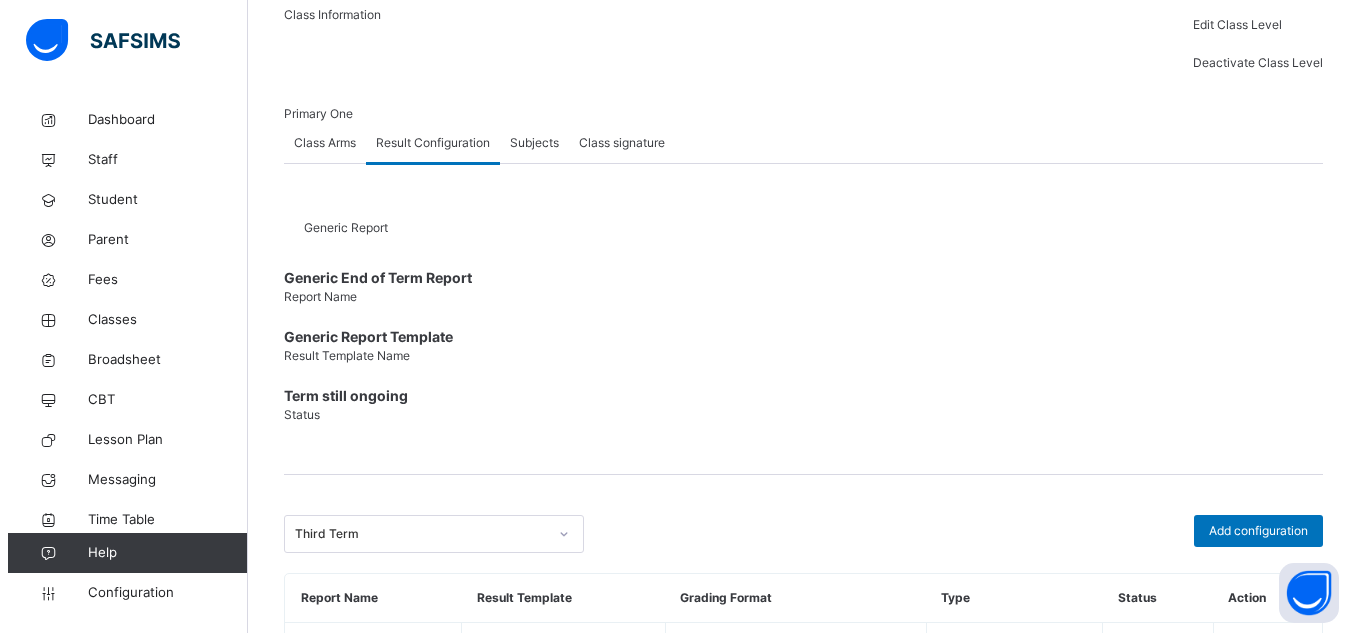 scroll, scrollTop: 381, scrollLeft: 0, axis: vertical 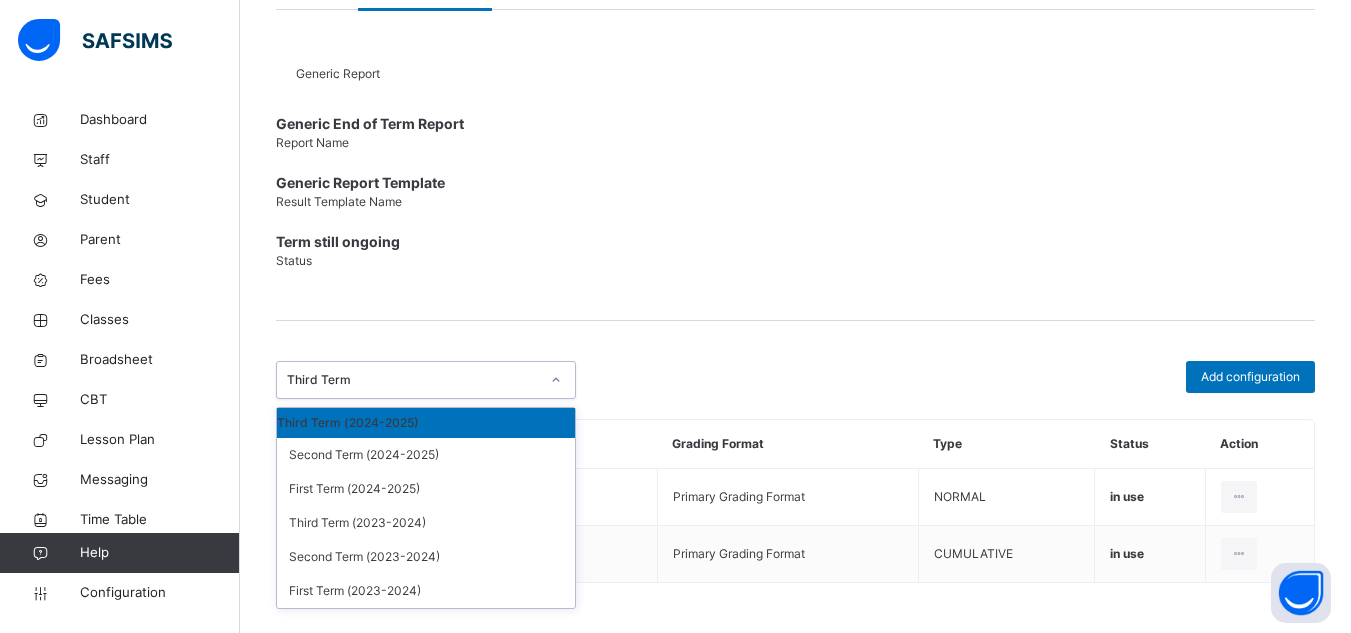 click on "Third Term" at bounding box center (413, 380) 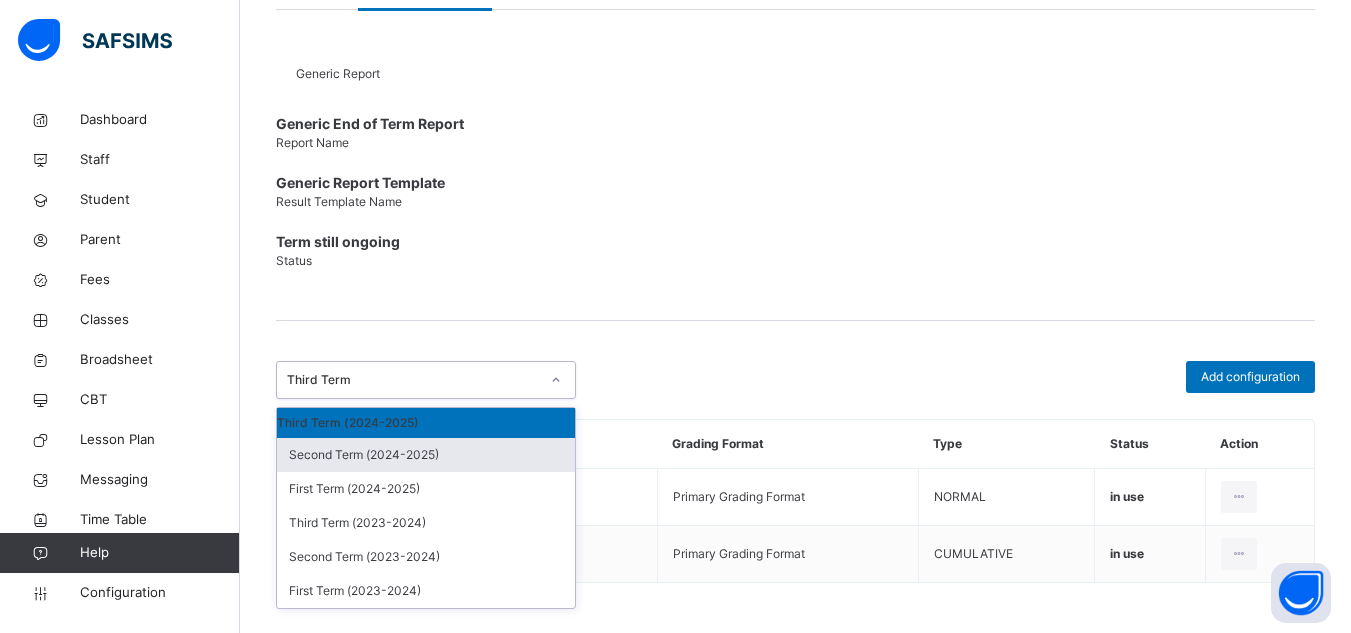 click on "Second Term (2024-2025)" at bounding box center [426, 455] 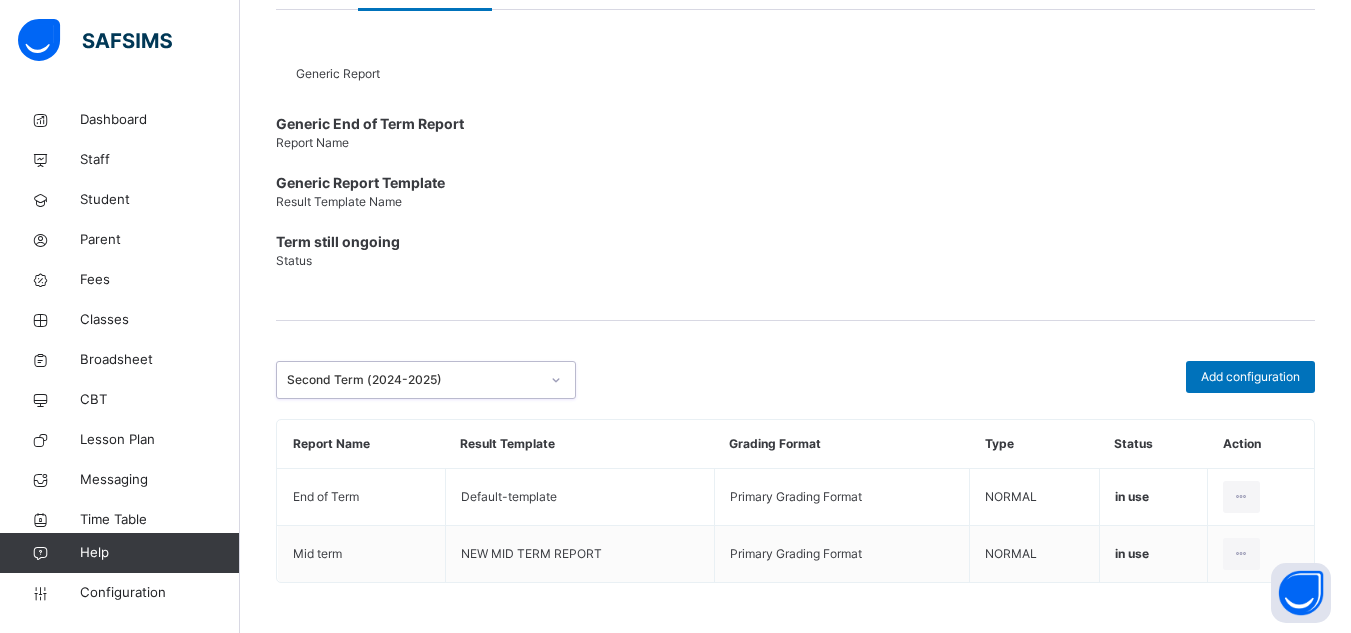 click on "Second Term (2024-2025)" at bounding box center [407, 380] 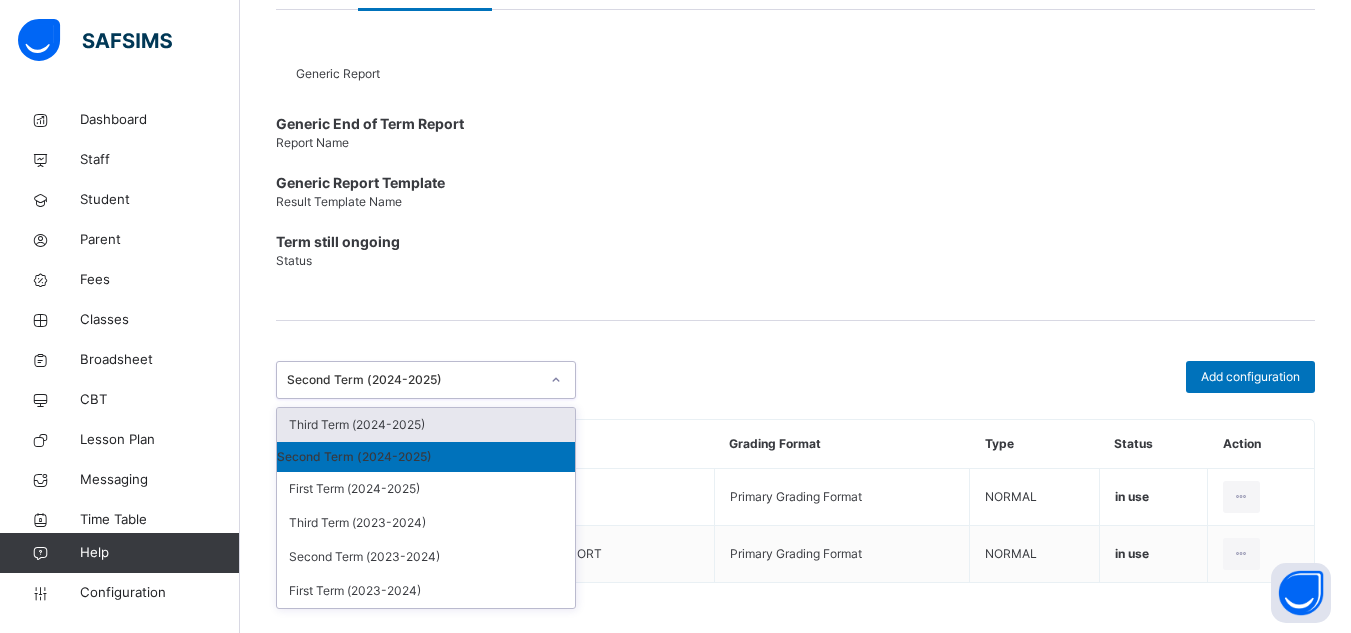 click on "Third Term (2024-2025)" at bounding box center (426, 425) 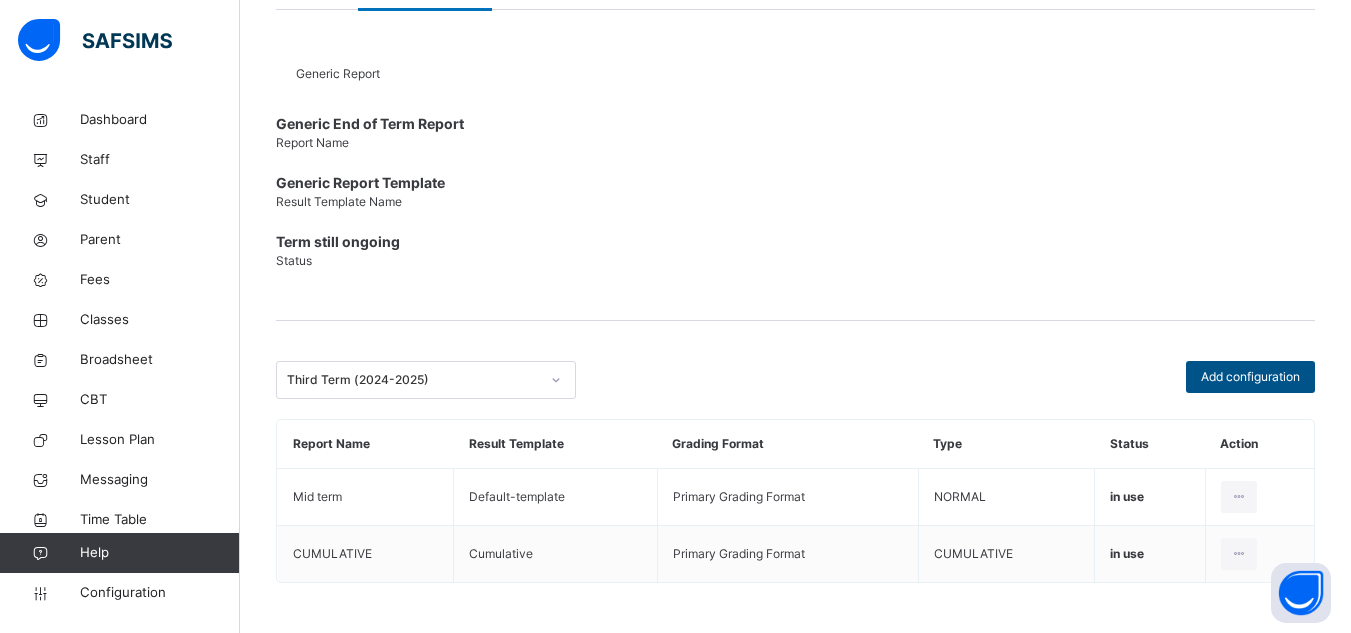 click on "Add configuration" at bounding box center [1250, 377] 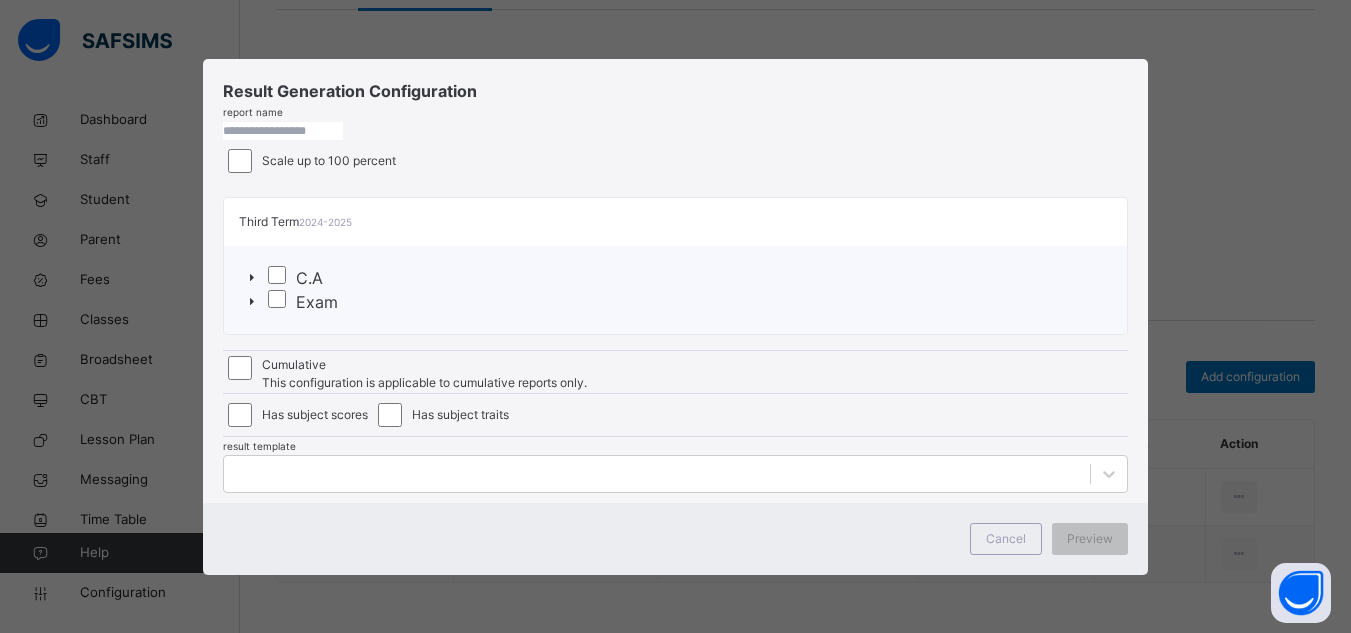 click at bounding box center (283, 131) 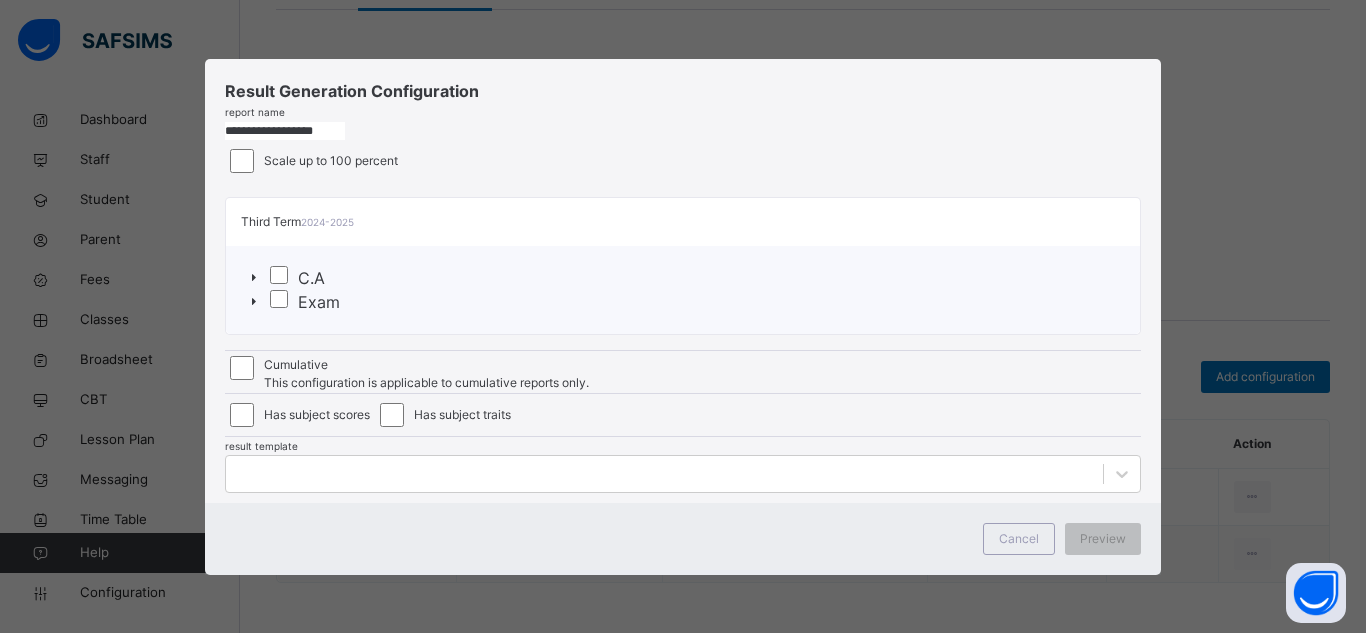 type on "**********" 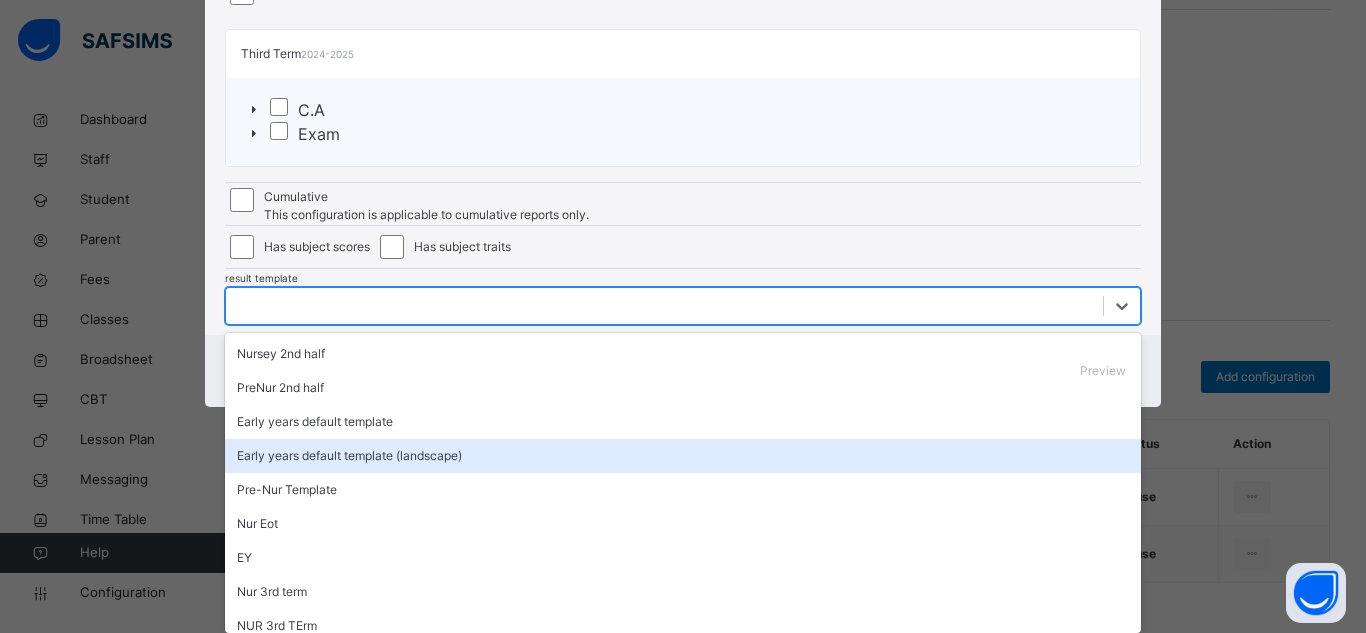 scroll, scrollTop: 322, scrollLeft: 0, axis: vertical 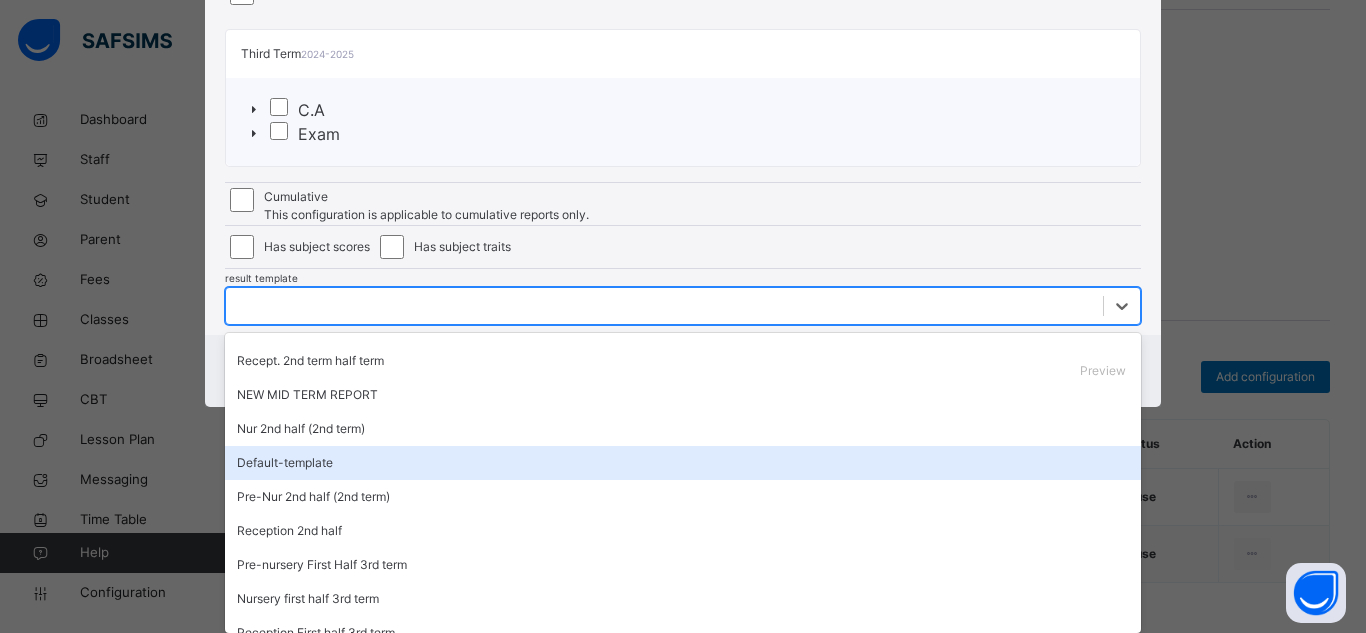 click on "Default-template" at bounding box center (683, 463) 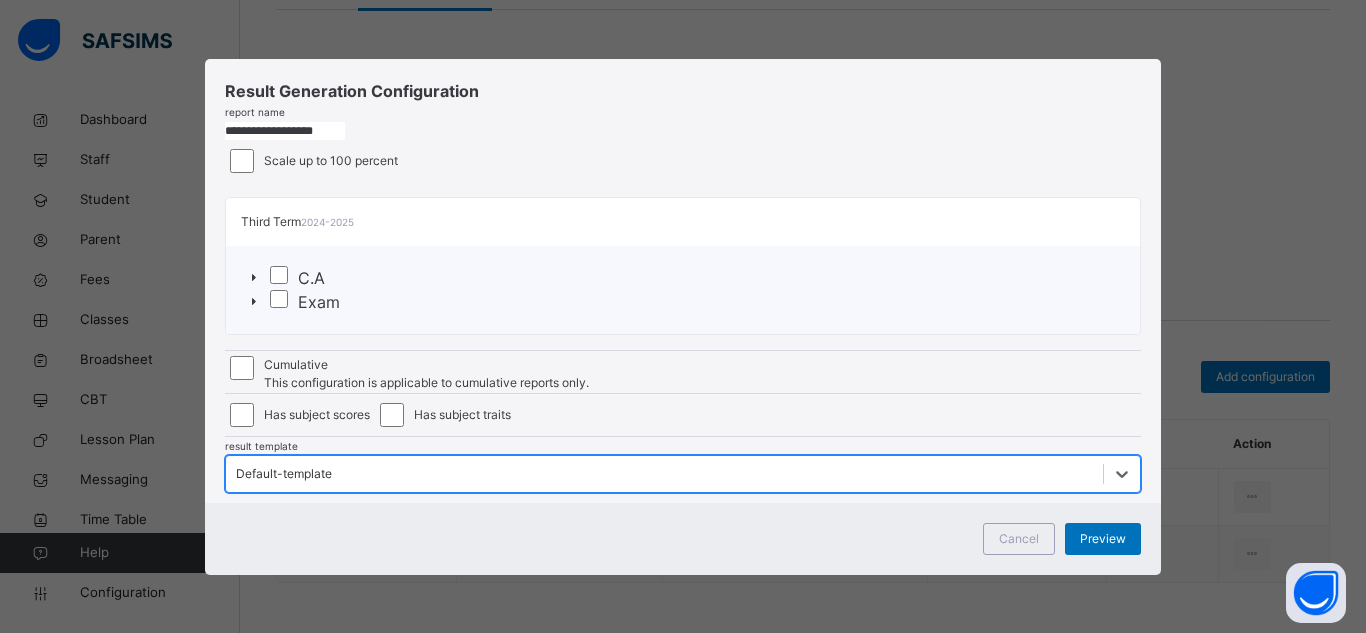scroll, scrollTop: 169, scrollLeft: 0, axis: vertical 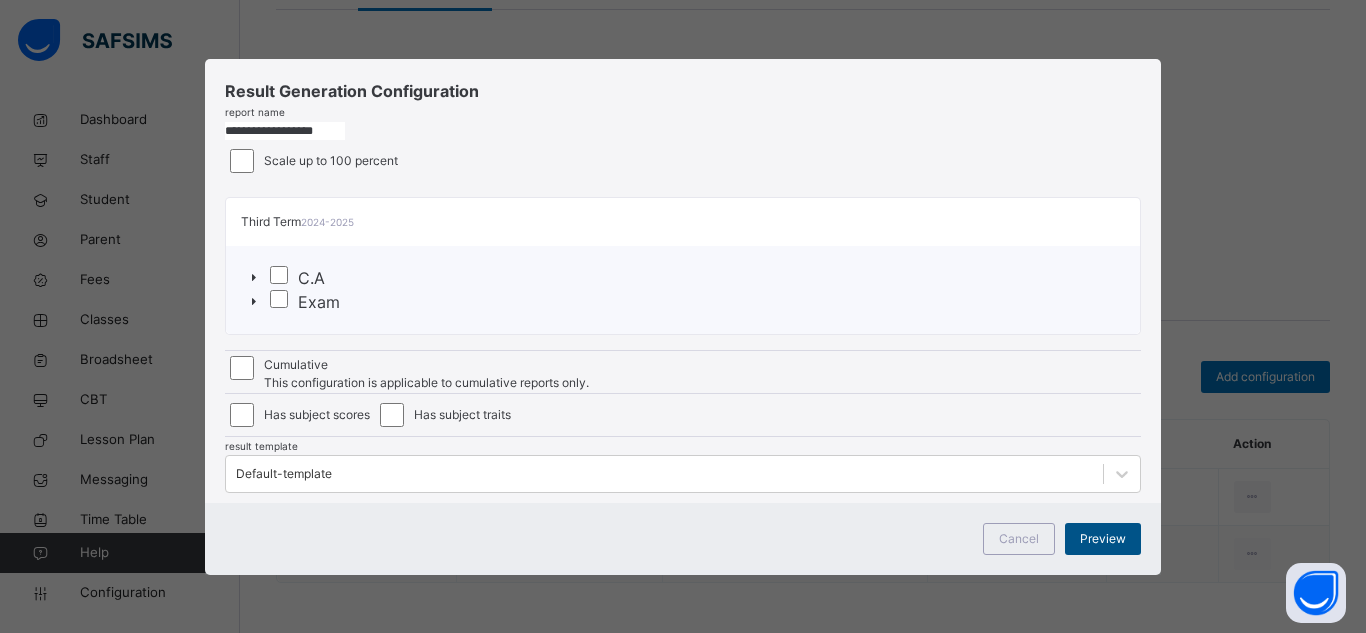click on "Preview" at bounding box center (1103, 539) 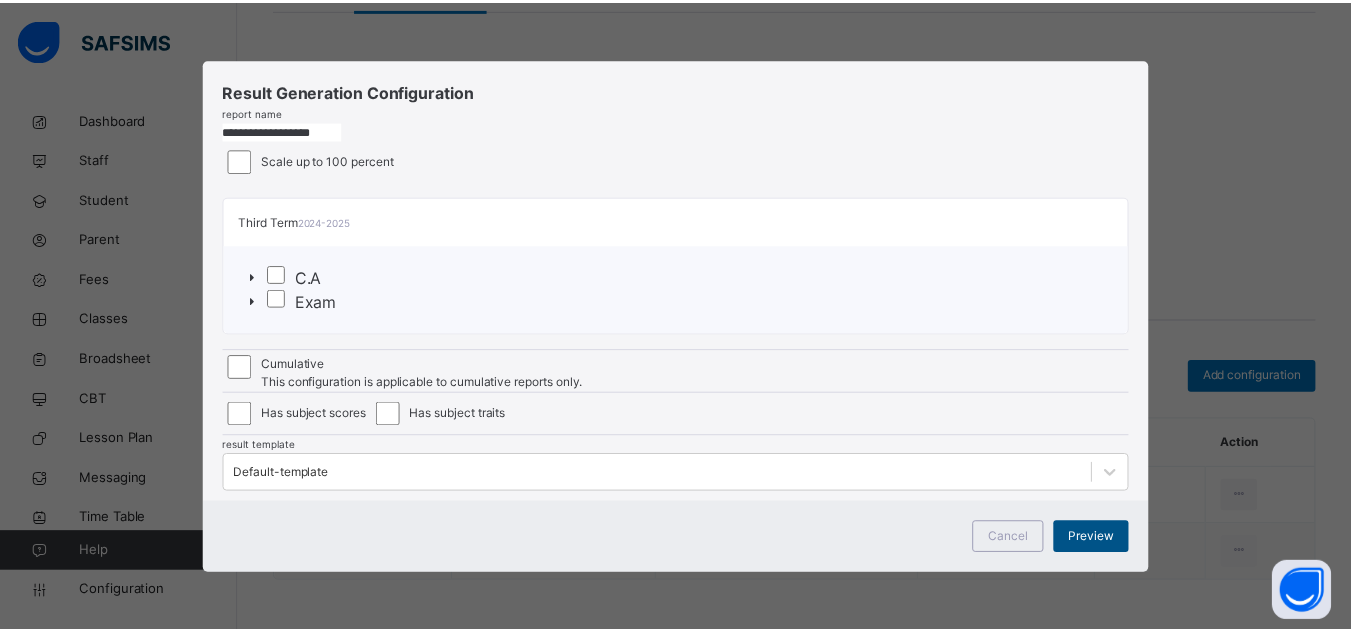 scroll, scrollTop: 8, scrollLeft: 0, axis: vertical 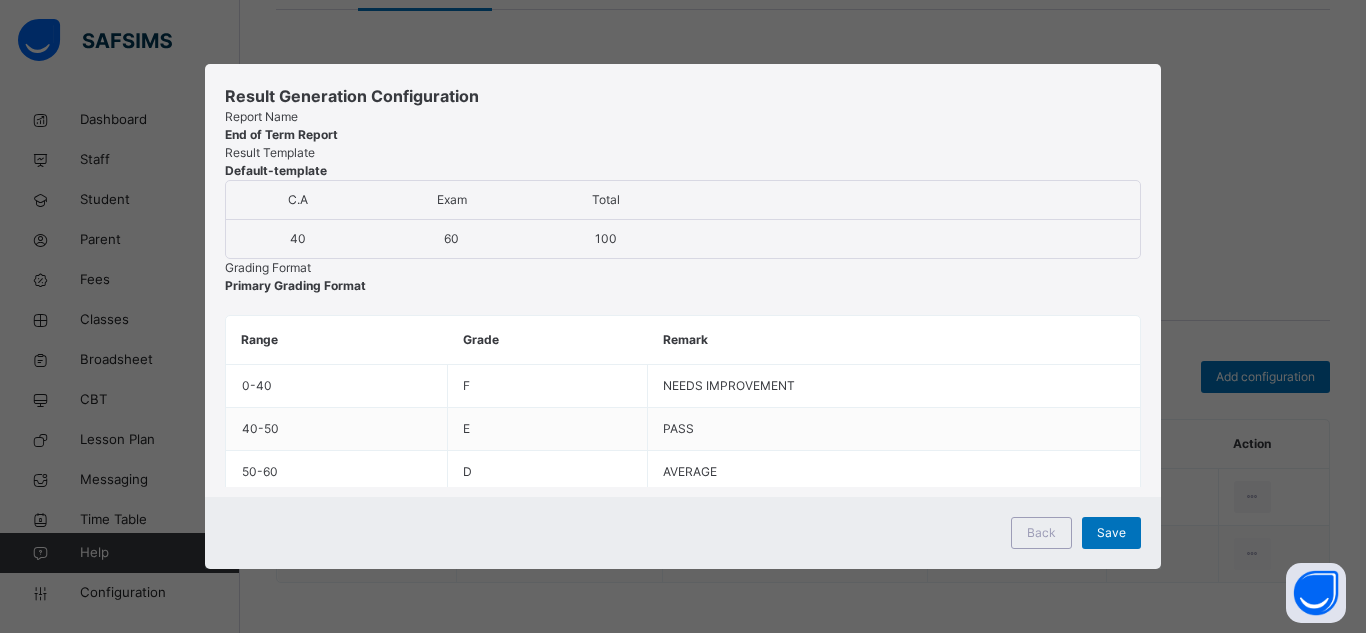 click on "Save" at bounding box center [1111, 533] 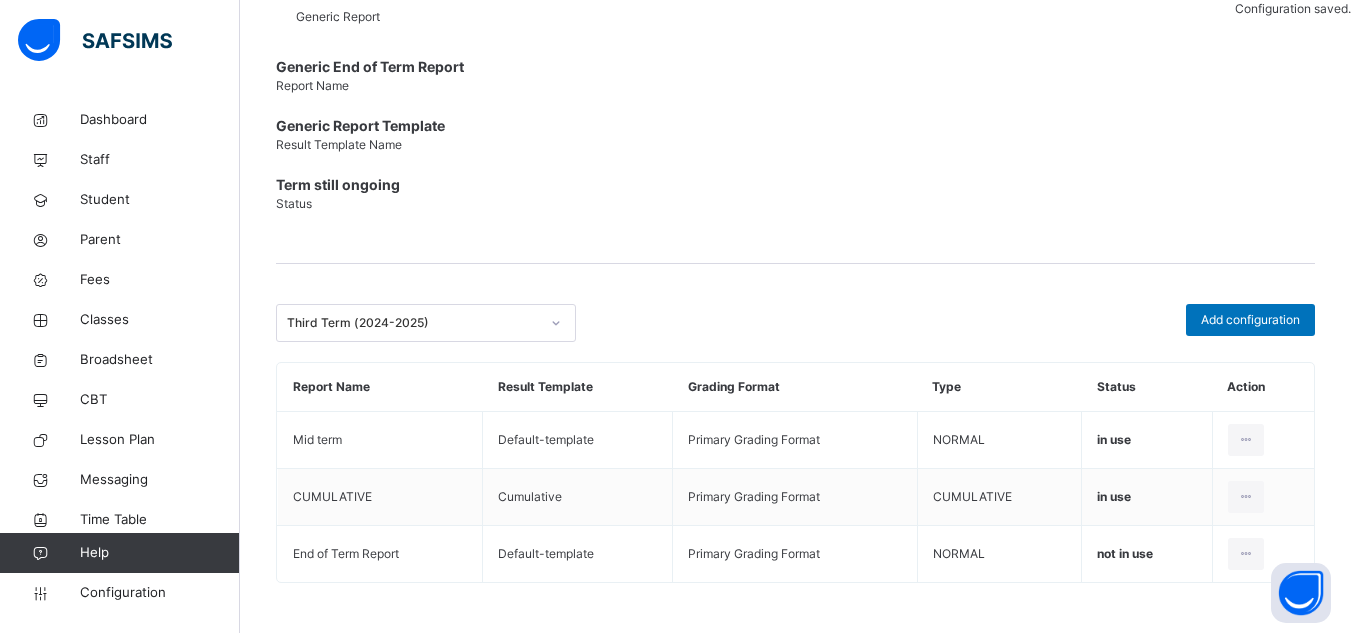 scroll, scrollTop: 438, scrollLeft: 0, axis: vertical 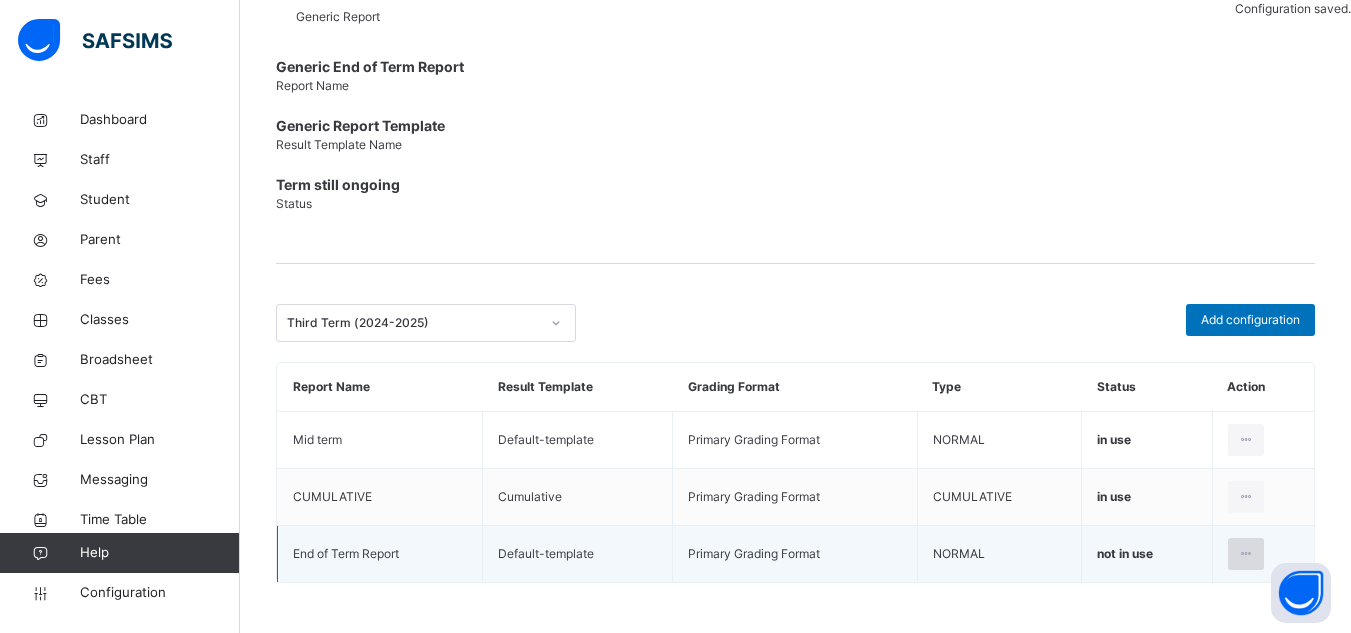 click at bounding box center [1246, 554] 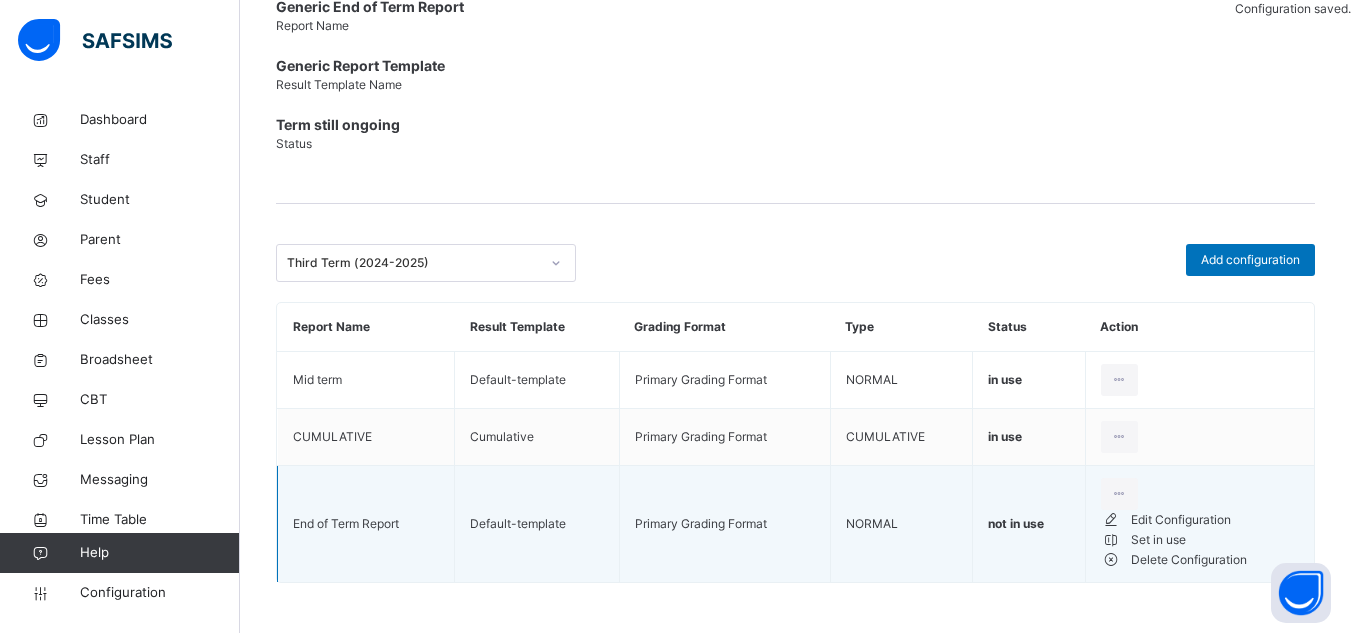 click on "Set in use" at bounding box center (1215, 540) 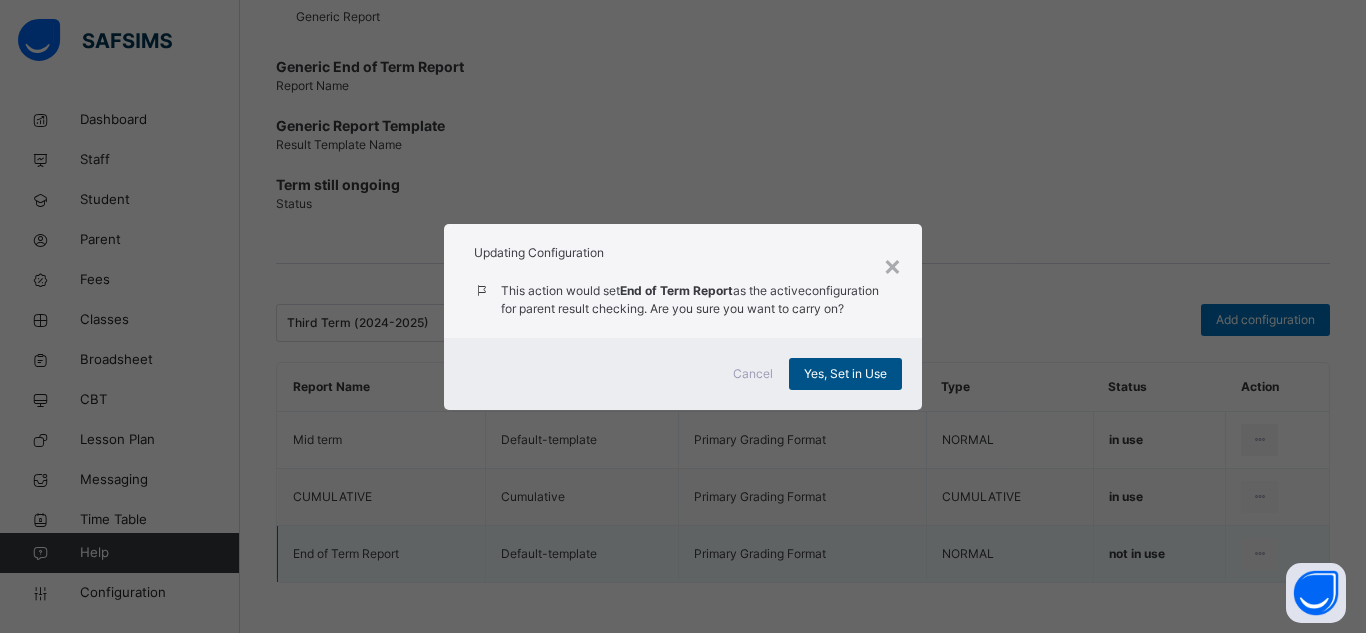 click on "Yes, Set in Use" at bounding box center (845, 374) 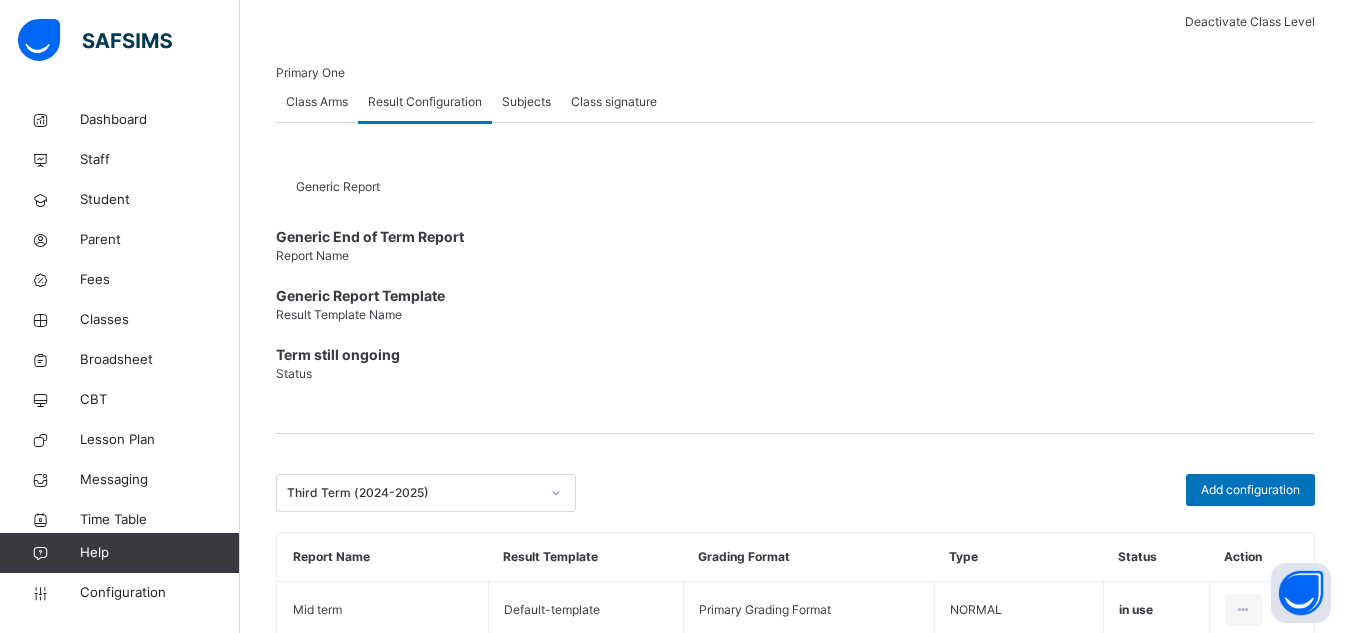 scroll, scrollTop: 204, scrollLeft: 0, axis: vertical 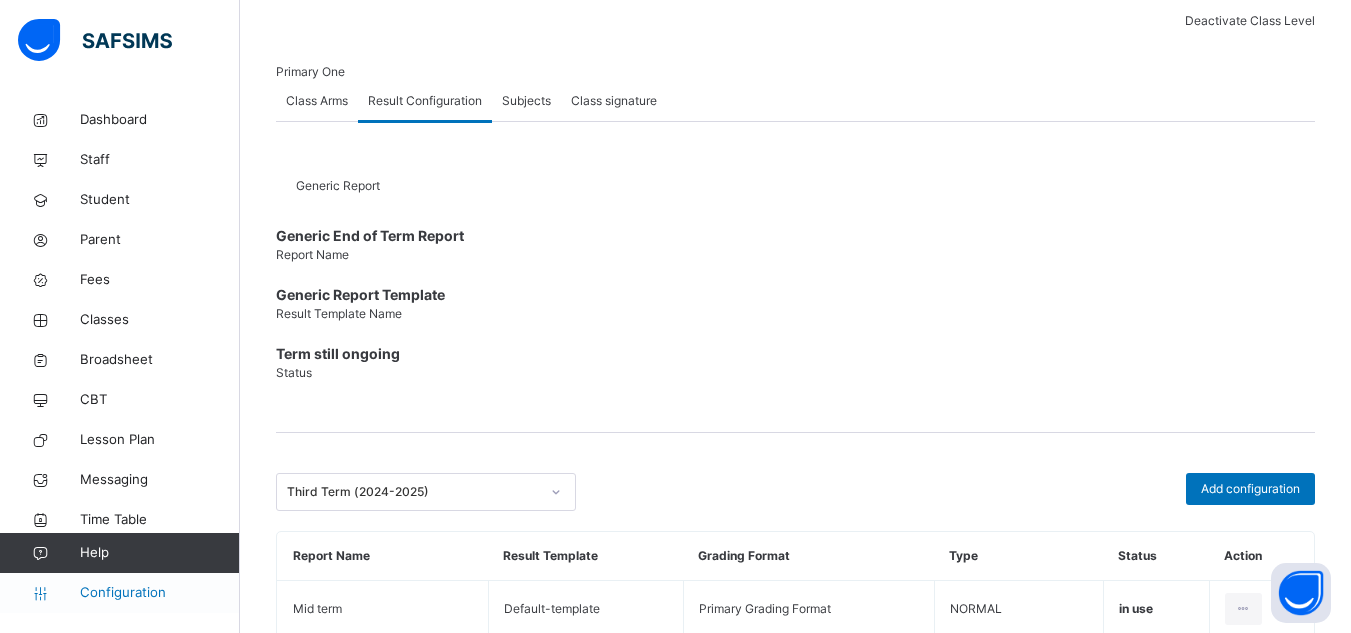 click on "Configuration" at bounding box center [159, 593] 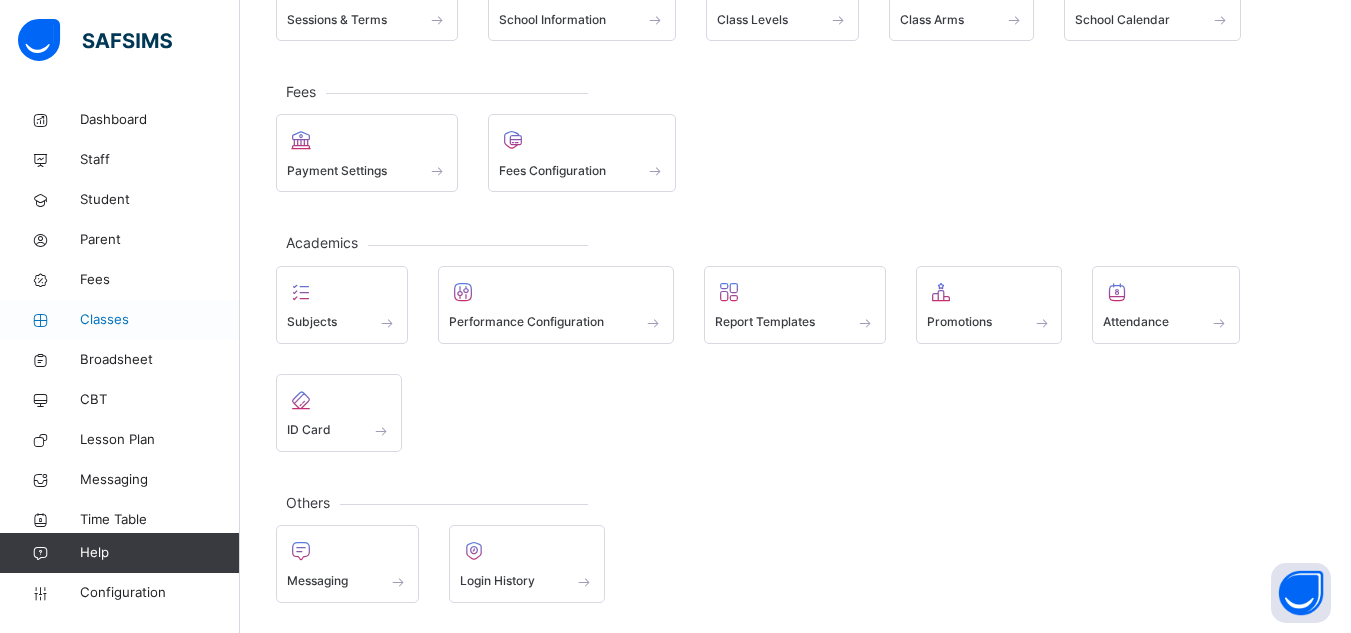 click on "Classes" at bounding box center [160, 320] 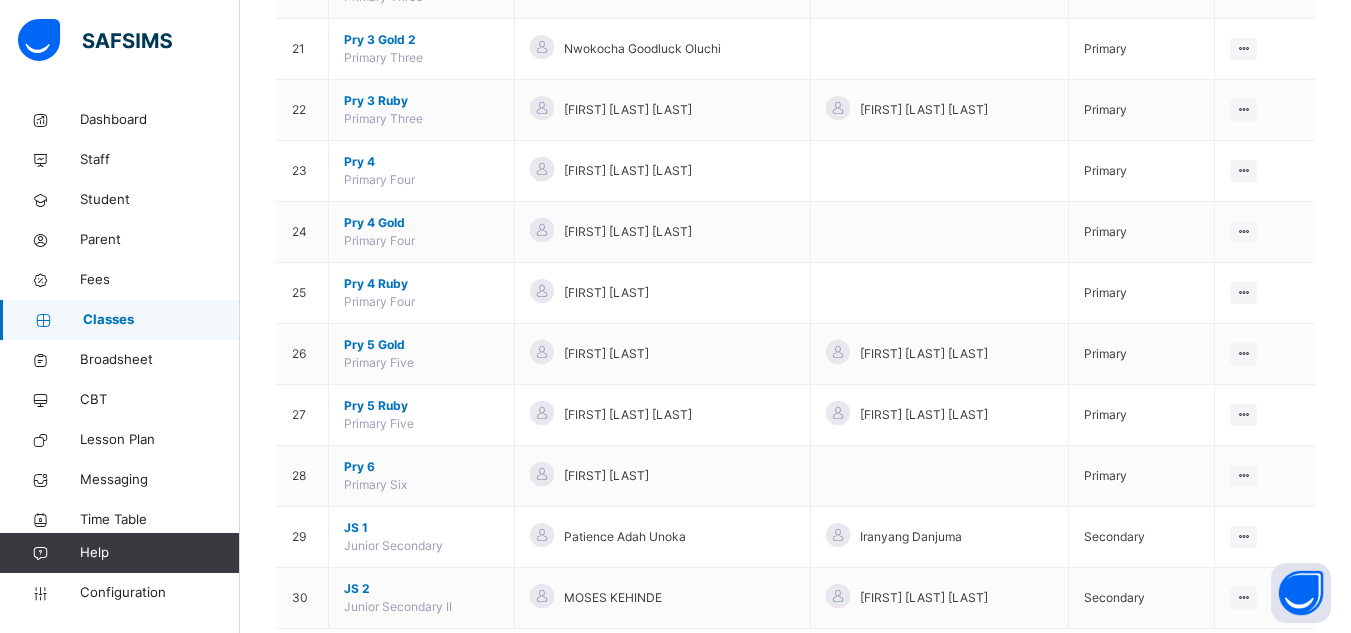 scroll, scrollTop: 1485, scrollLeft: 0, axis: vertical 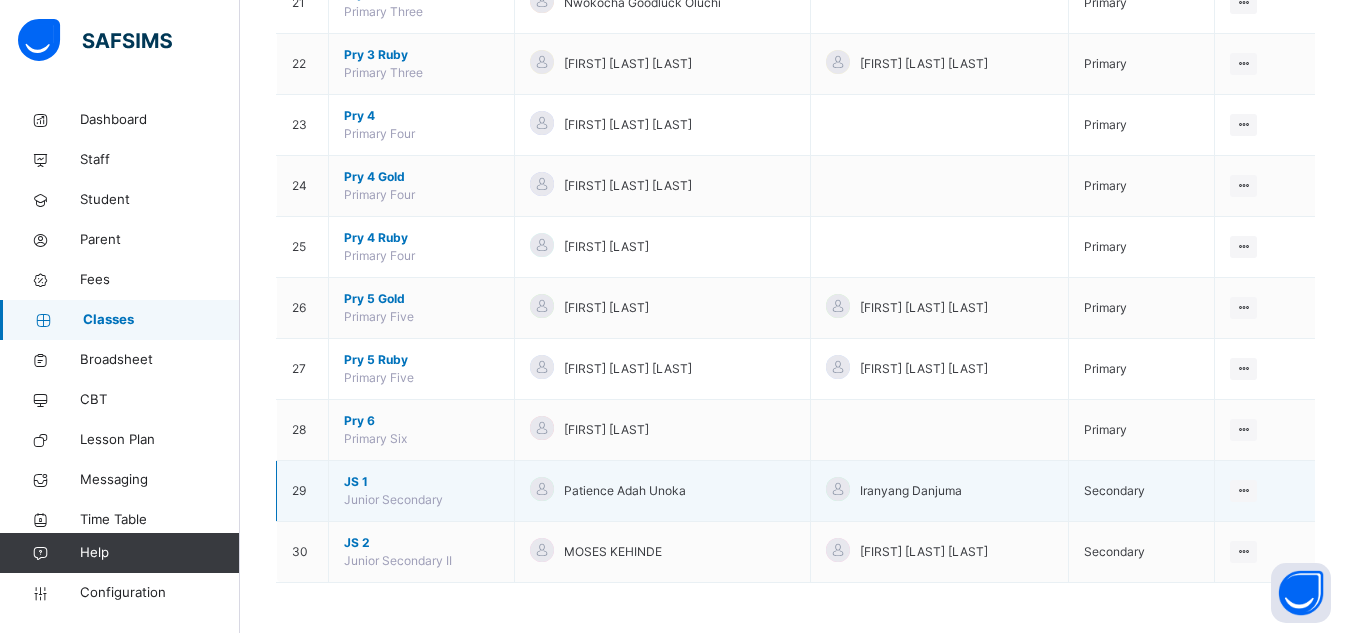 click on "JS 1" at bounding box center [421, 482] 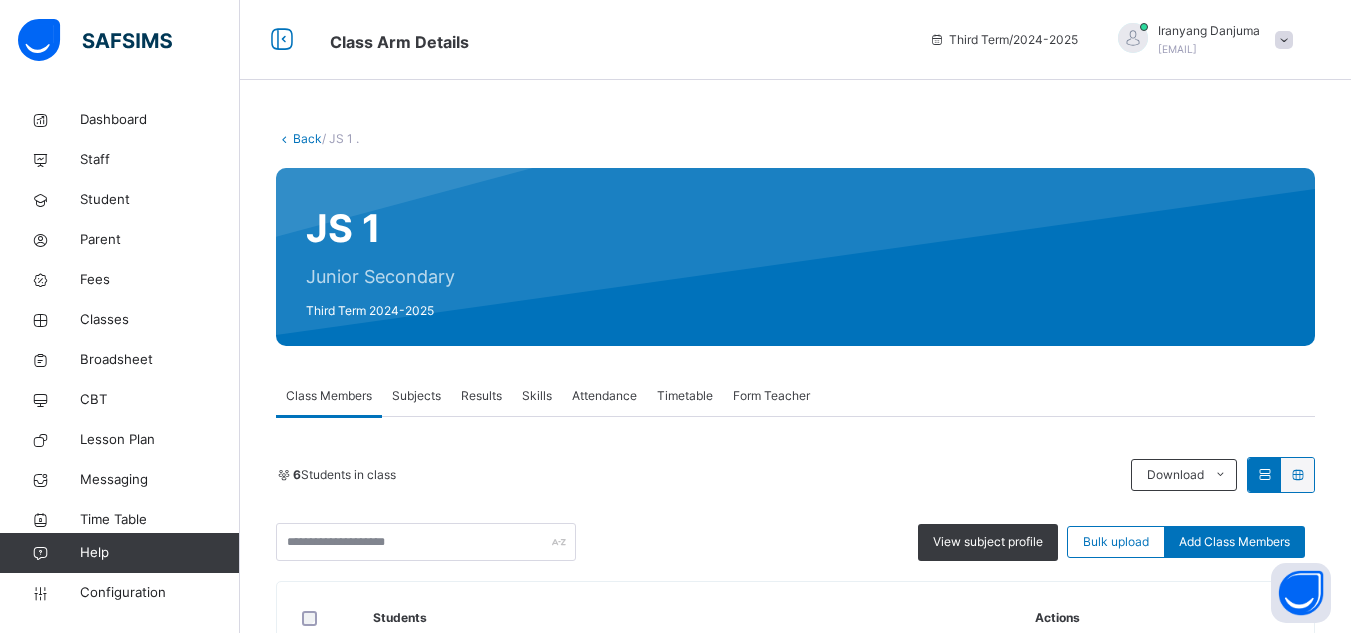 click on "Skills" at bounding box center (537, 396) 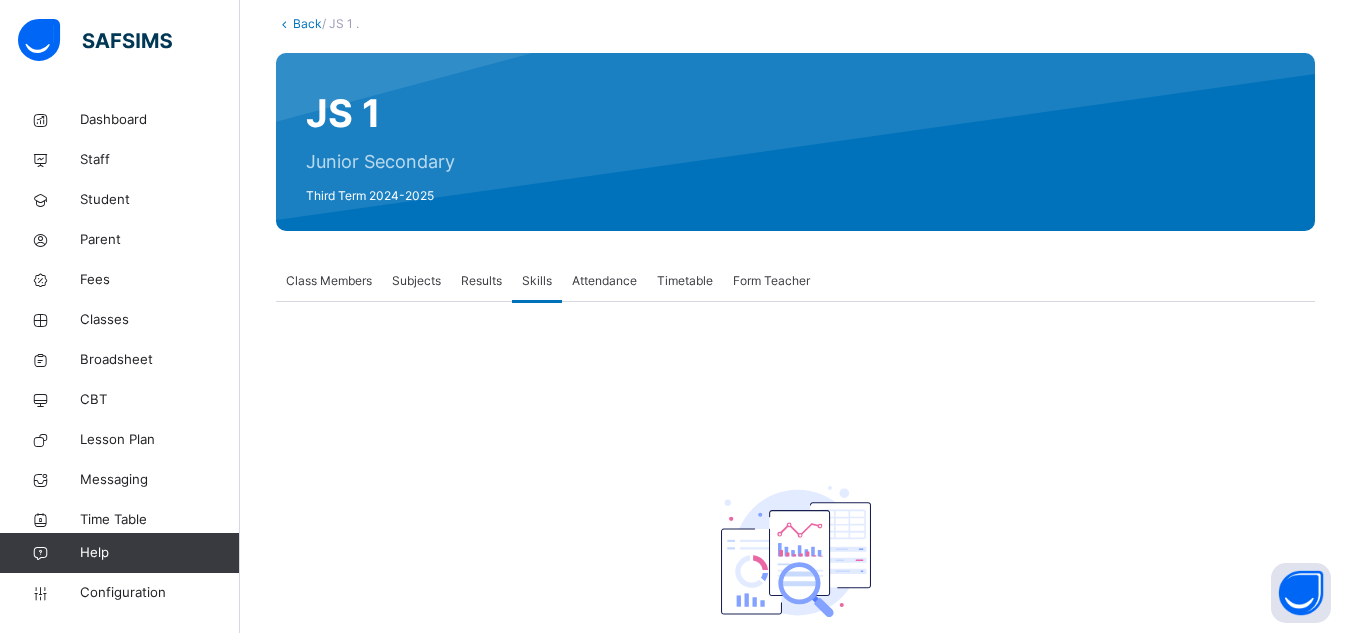 scroll, scrollTop: 114, scrollLeft: 0, axis: vertical 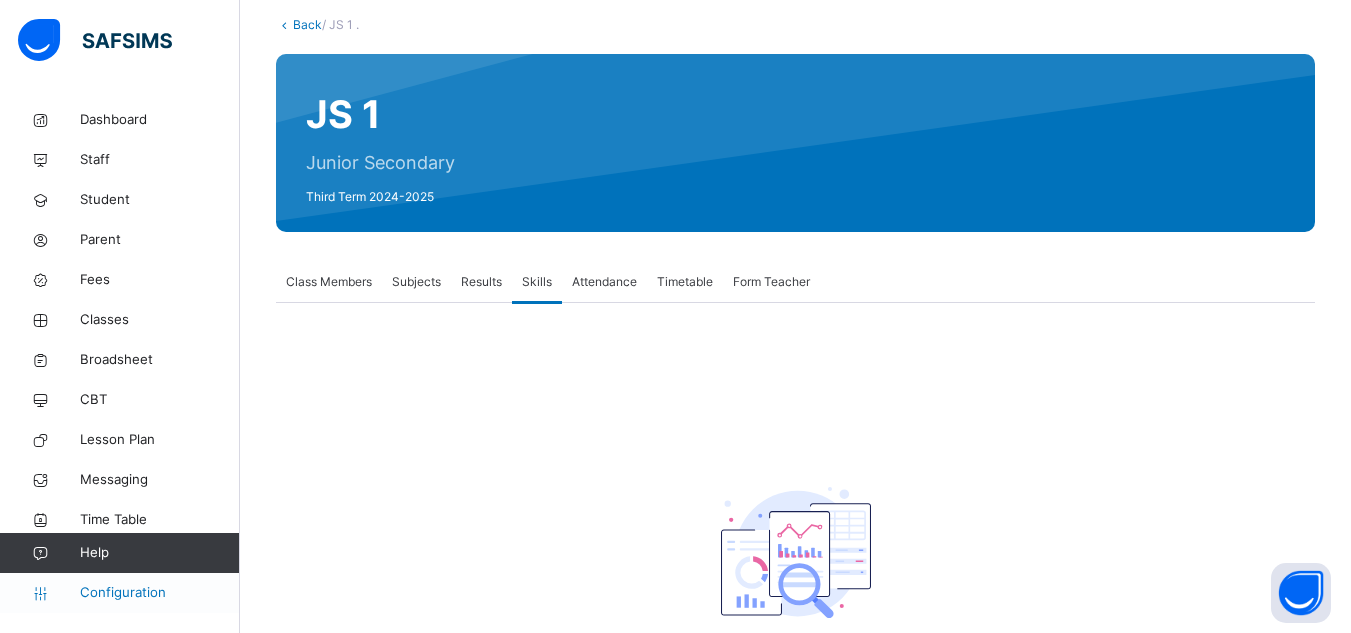 click on "Configuration" at bounding box center [159, 593] 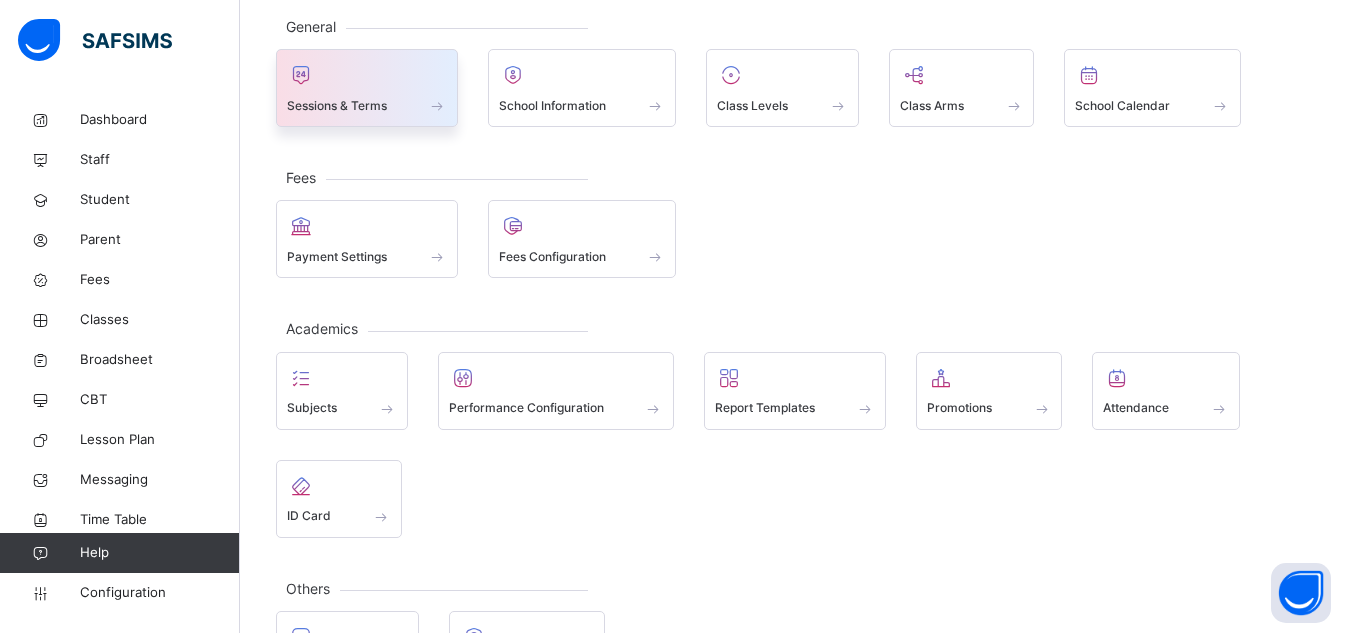 click on "Sessions & Terms" at bounding box center (337, 106) 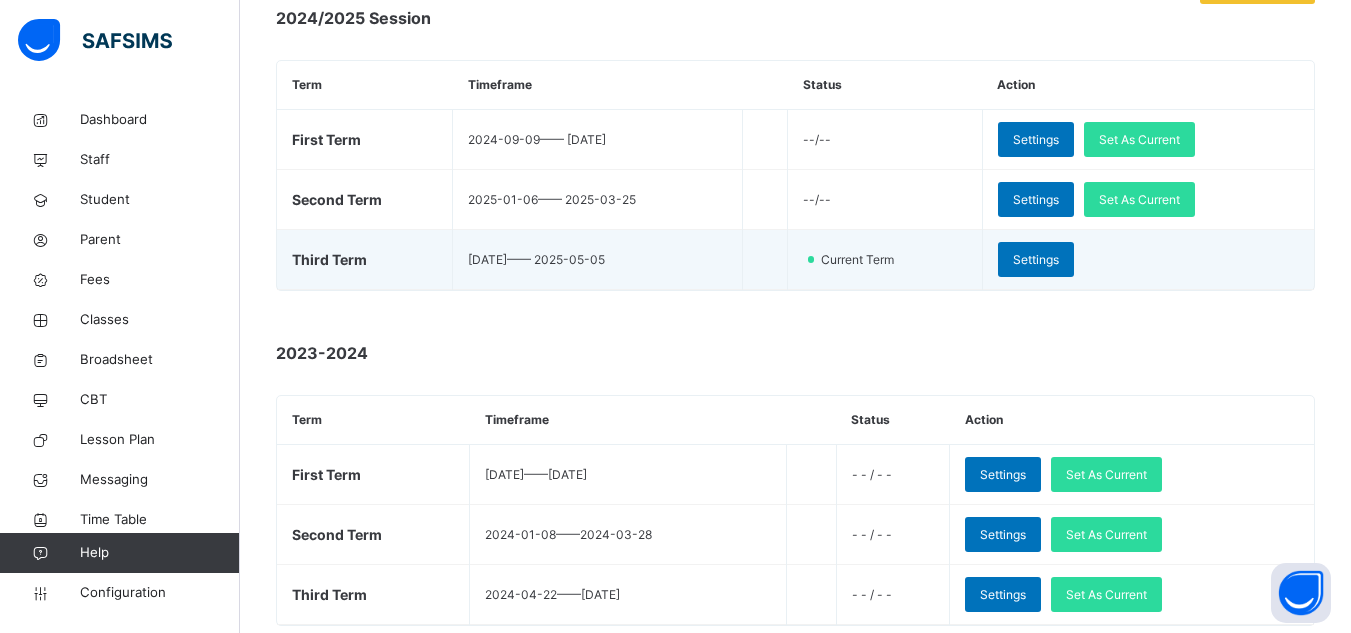 scroll, scrollTop: 315, scrollLeft: 0, axis: vertical 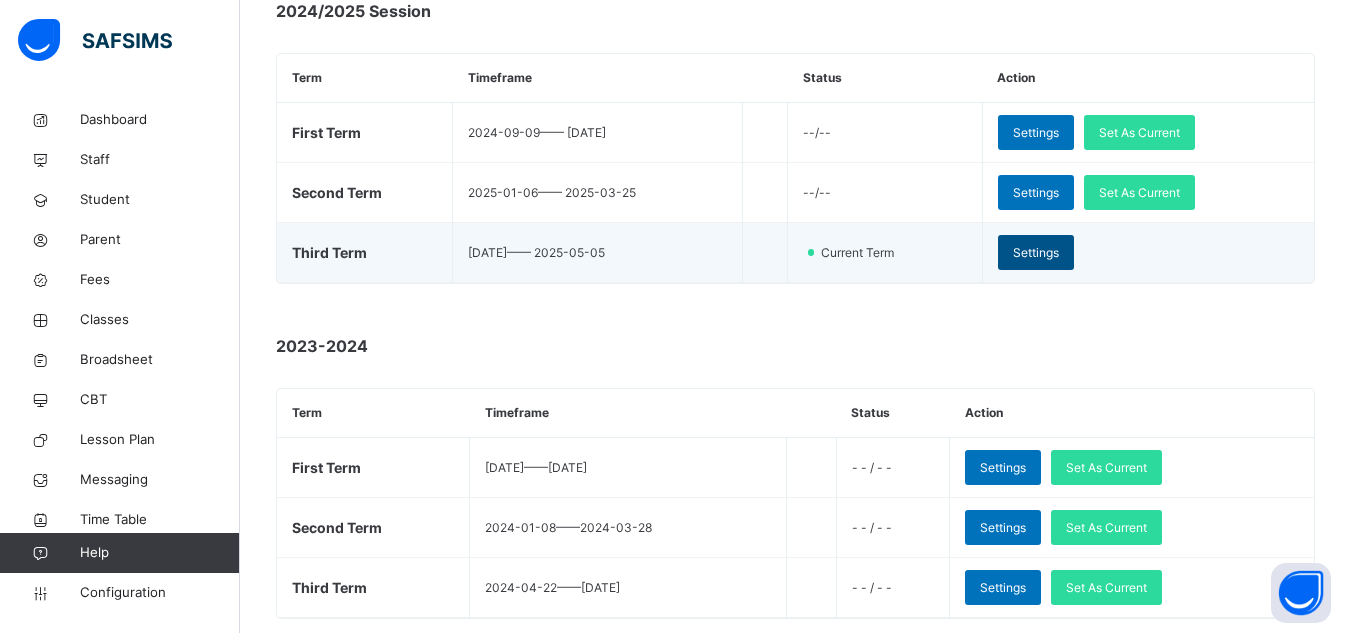 click on "Settings" at bounding box center [1036, 253] 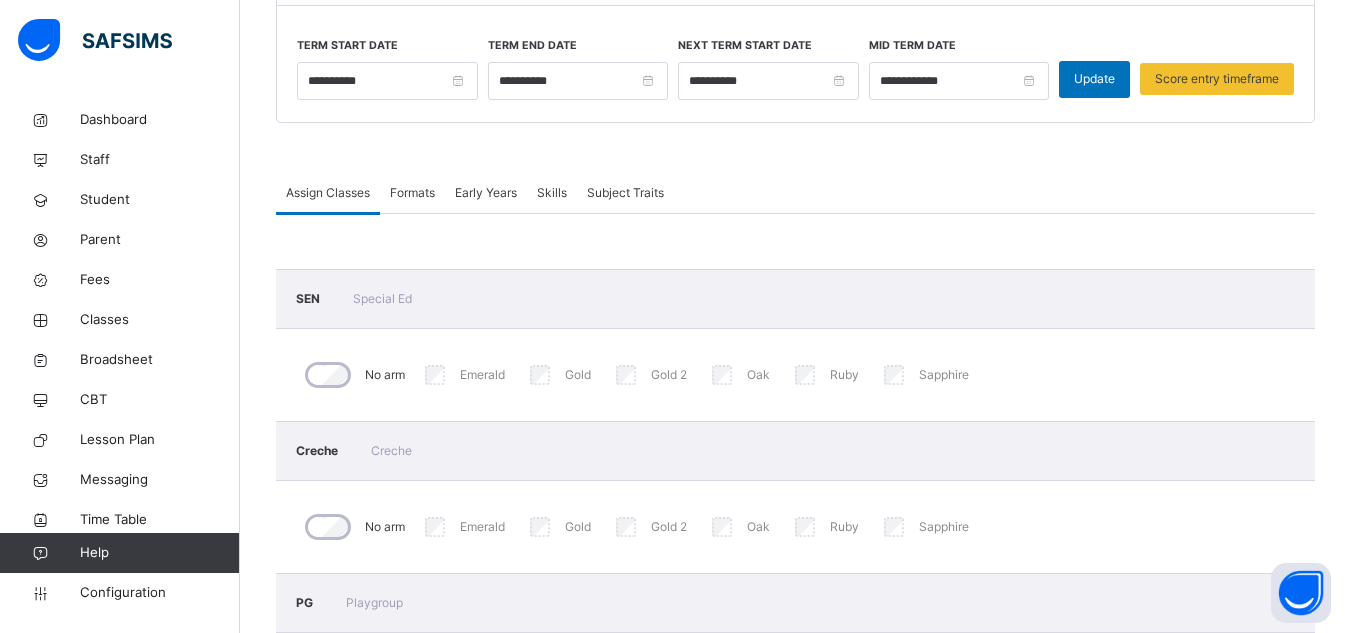 scroll, scrollTop: 315, scrollLeft: 0, axis: vertical 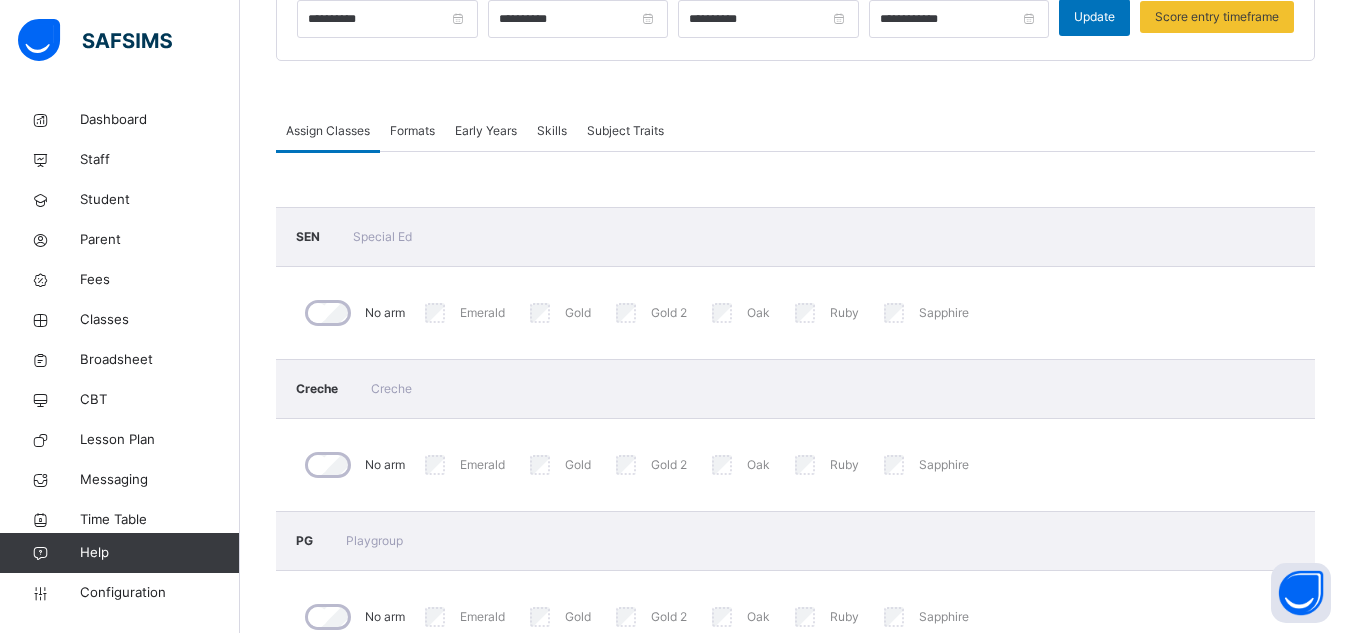 click on "SEN     Special Ed   No arm Emerald Gold Gold 2 Oak Ruby Sapphire   Creche     Creche    No arm Emerald Gold Gold 2 Oak Ruby Sapphire   PG     Playgroup   No arm Emerald Gold Gold 2 Oak Ruby Sapphire   Reception     Reception   No arm Emerald Gold Gold 2 Oak Ruby Sapphire   Pre-Nur     PreNursery   No arm Emerald Gold Gold 2 Oak Ruby Sapphire   Nur 1     Nursery One   No arm Emerald Gold Gold 2 Oak Ruby Sapphire   Nur 2     Nursery Two   No arm Emerald Gold Gold 2 Oak Ruby Sapphire   Pry 1     Primary One   No arm Emerald Gold Gold 2 Oak Ruby Sapphire   Pry 2     Primary Two   No arm Emerald Gold Gold 2 Oak Ruby Sapphire   Pry 3     Primary Three   No arm Emerald Gold Gold 2 Oak Ruby Sapphire   Pry 4     Primary Four   No arm Emerald Gold Gold 2 Oak Ruby Sapphire   Pry 5     Primary Five   No arm Emerald Gold Gold 2 Oak Ruby Sapphire   Pry 6     Primary Six   No arm Emerald Gold Gold 2 Oak Ruby Sapphire   JS 1     Junior Secondary    No arm Emerald Gold Gold 2 Oak Ruby Sapphire   JS 2       No arm Emerald" at bounding box center (795, 1413) 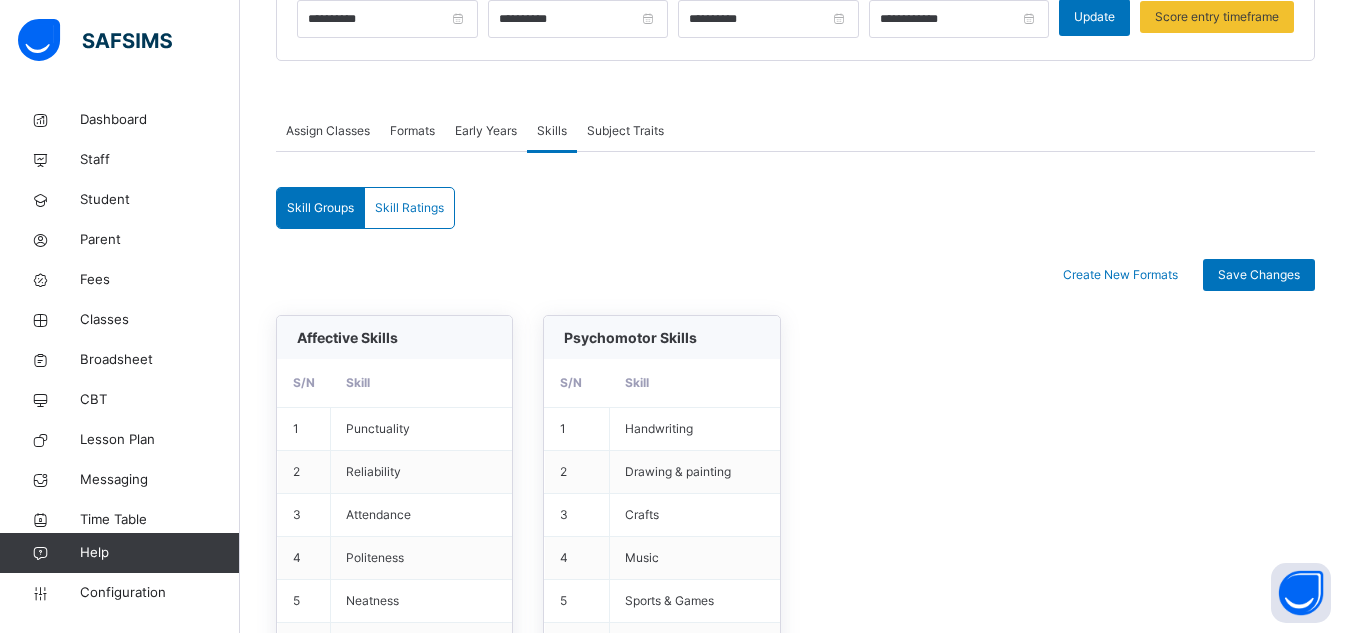 click on "Skill Ratings" at bounding box center (409, 208) 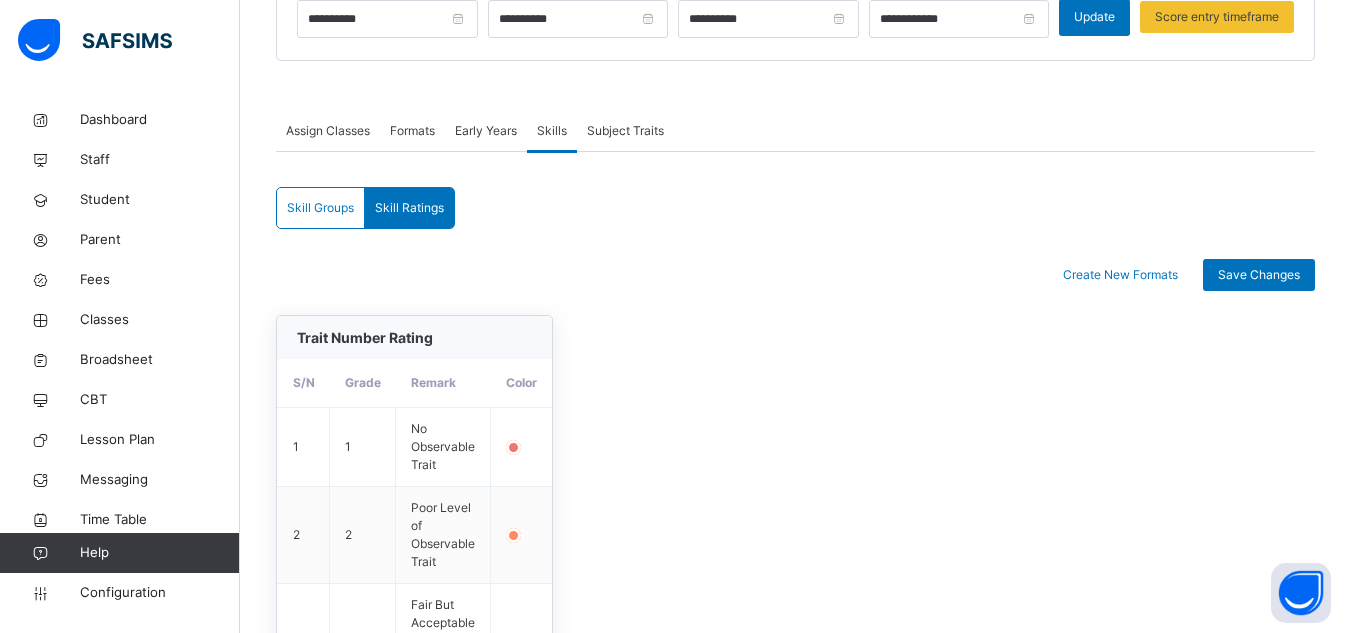 scroll, scrollTop: 774, scrollLeft: 0, axis: vertical 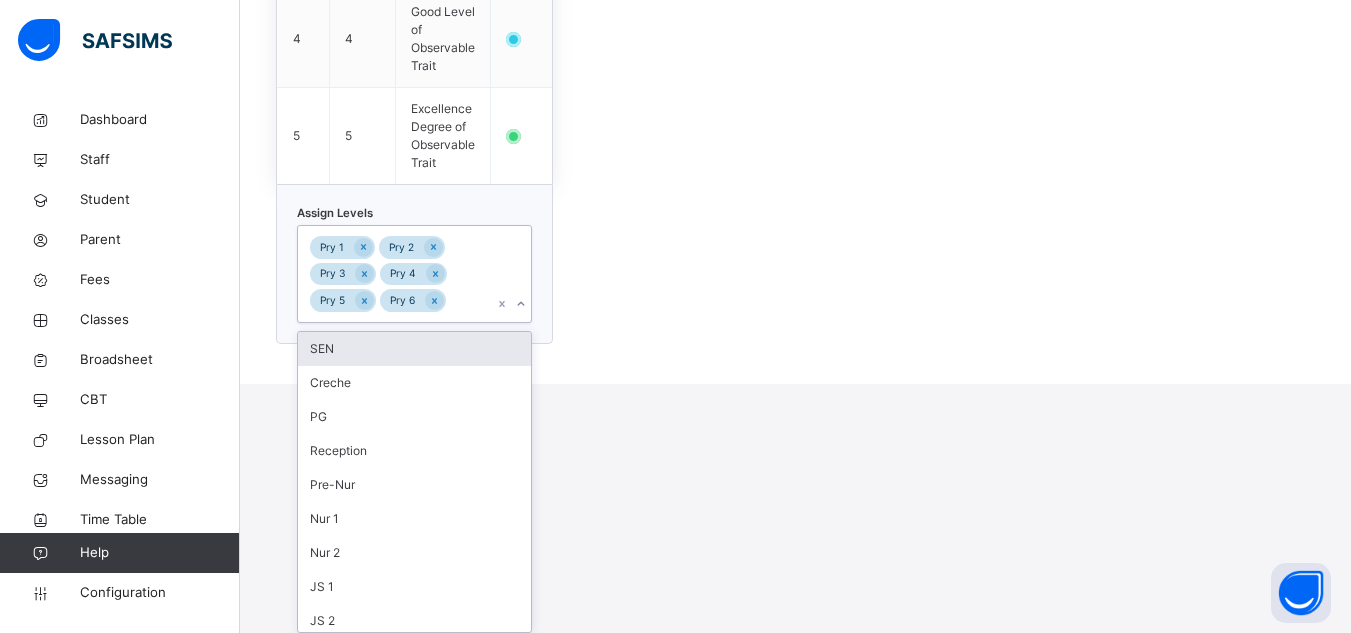 click on "option SEN focused, 1 of 10. 10 results available. Use Up and Down to choose options, press Enter to select the currently focused option, press Escape to exit the menu, press Tab to select the option and exit the menu. Pry 1 Pry 2 Pry 3 Pry 4 Pry 5 Pry 6 SEN Creche PG Reception Pre-Nur Nur 1 Nur 2 JS 1 JS 2 Pry 2(II)" at bounding box center (414, 274) 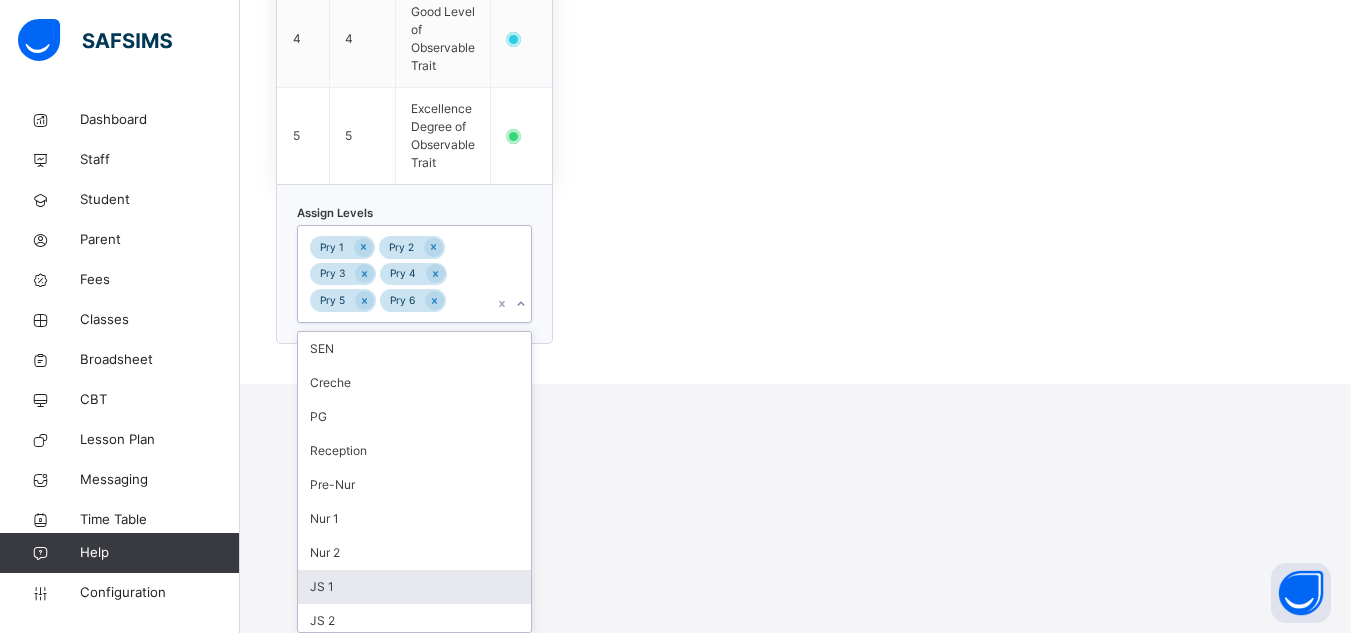 click on "JS 1" at bounding box center [414, 587] 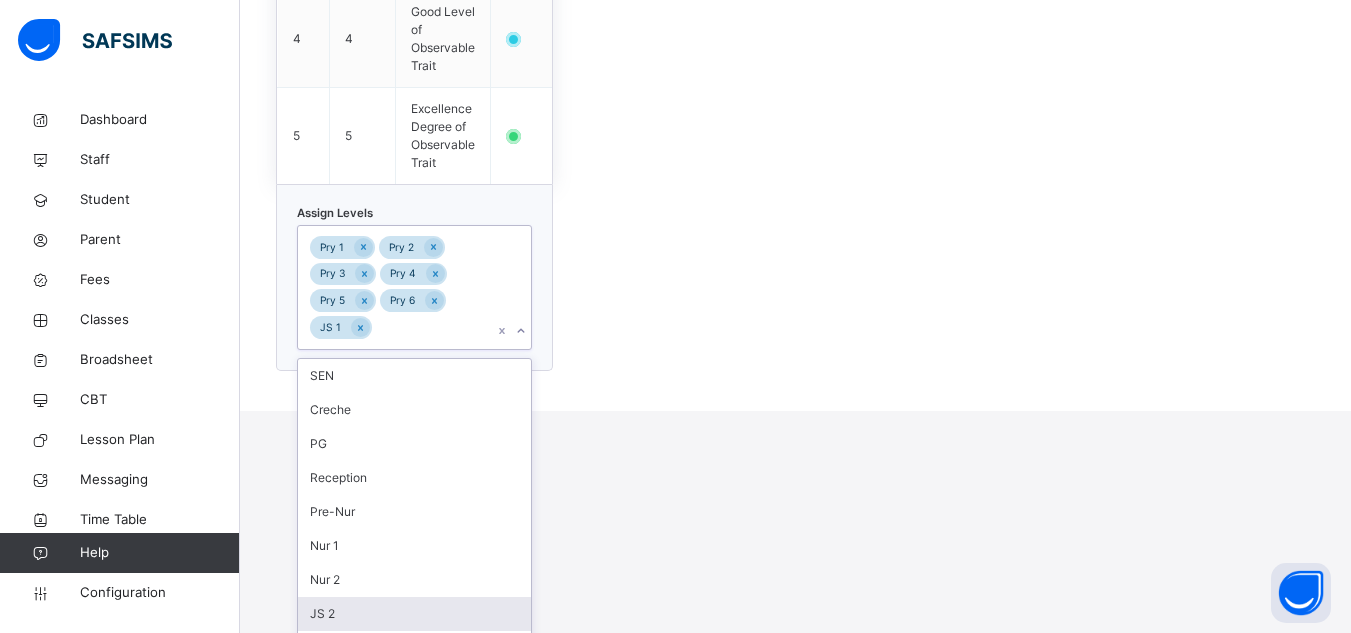 click on "JS 2" at bounding box center [414, 614] 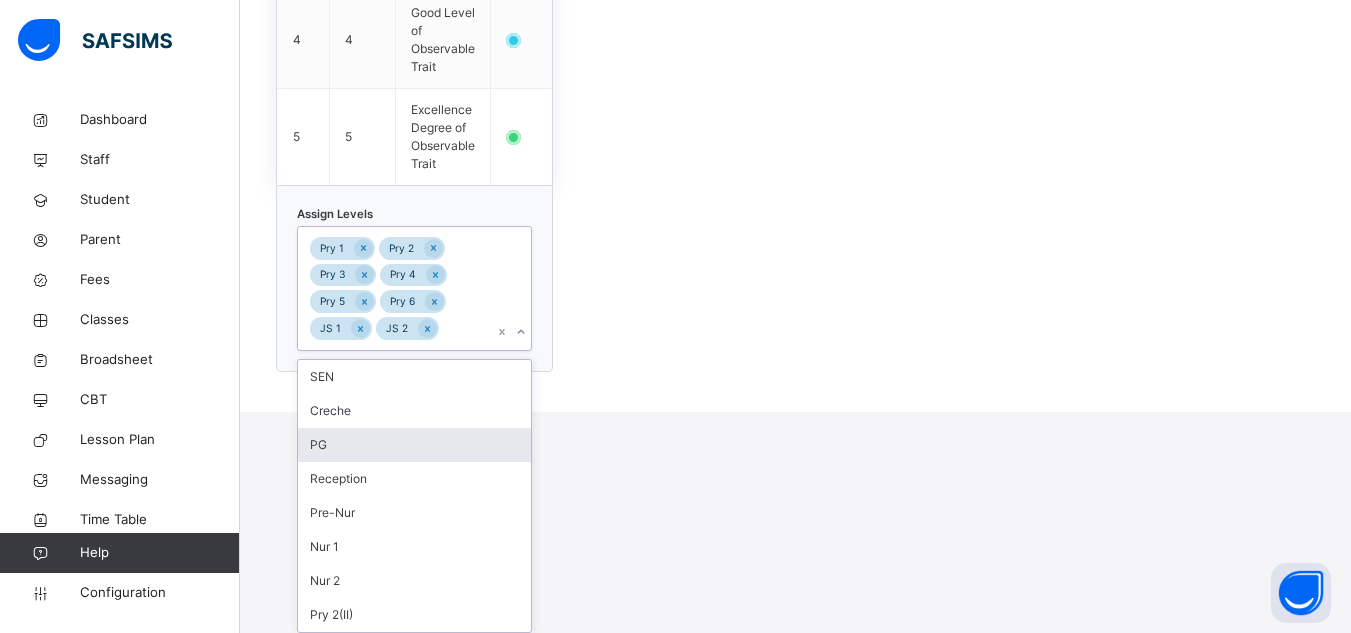 click on "Trait Number Rating S/N Grade Remark Color 1 1 No Observable Trait 2 2 Poor Level of Observable Trait 3 3 Fair But Acceptable Level of Observable Trait 4 4 Good Level of Observable Trait 5 5 Excellence Degree of Observable Trait Assign Levels   option JS 2, selected.    option PG focused, 3 of 8. 8 results available. Use Up and Down to choose options, press Enter to select the currently focused option, press Escape to exit the menu, press Tab to select the option and exit the menu. Pry 1 Pry 2 Pry 3 Pry 4 Pry 5 Pry 6 JS 1 JS 2 SEN Creche PG Reception Pre-Nur Nur 1 Nur 2 Pry 2(II)" at bounding box center (795, -10) 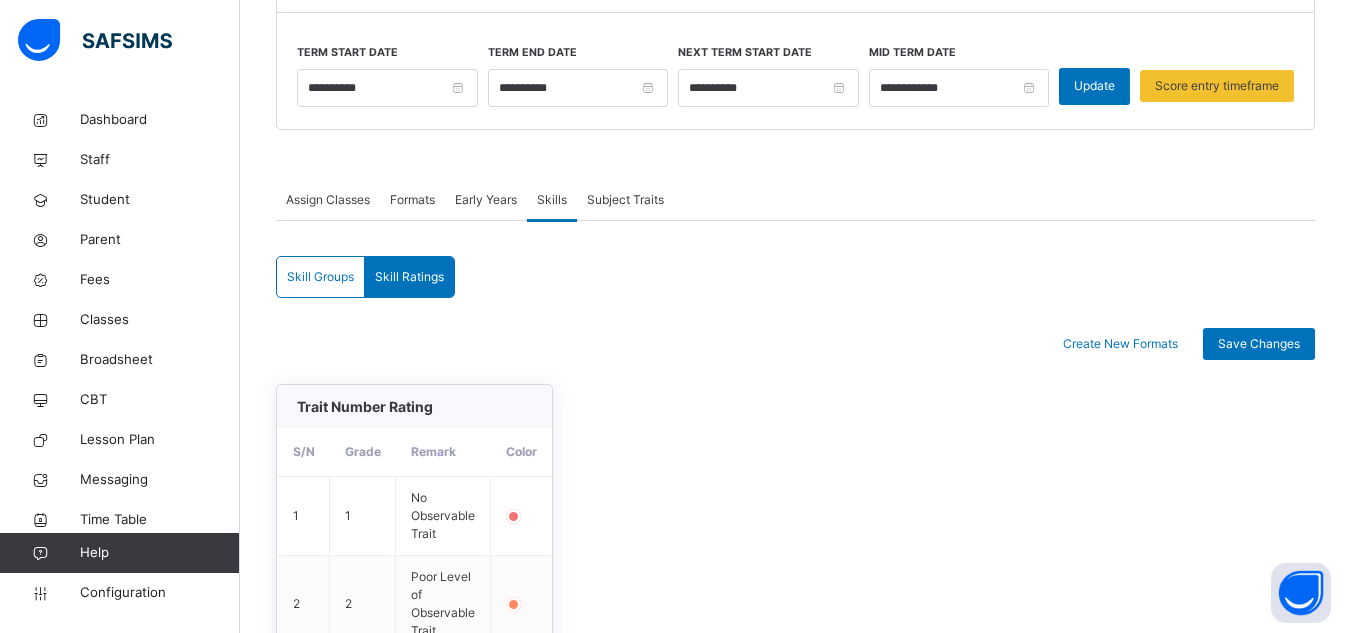 scroll, scrollTop: 237, scrollLeft: 0, axis: vertical 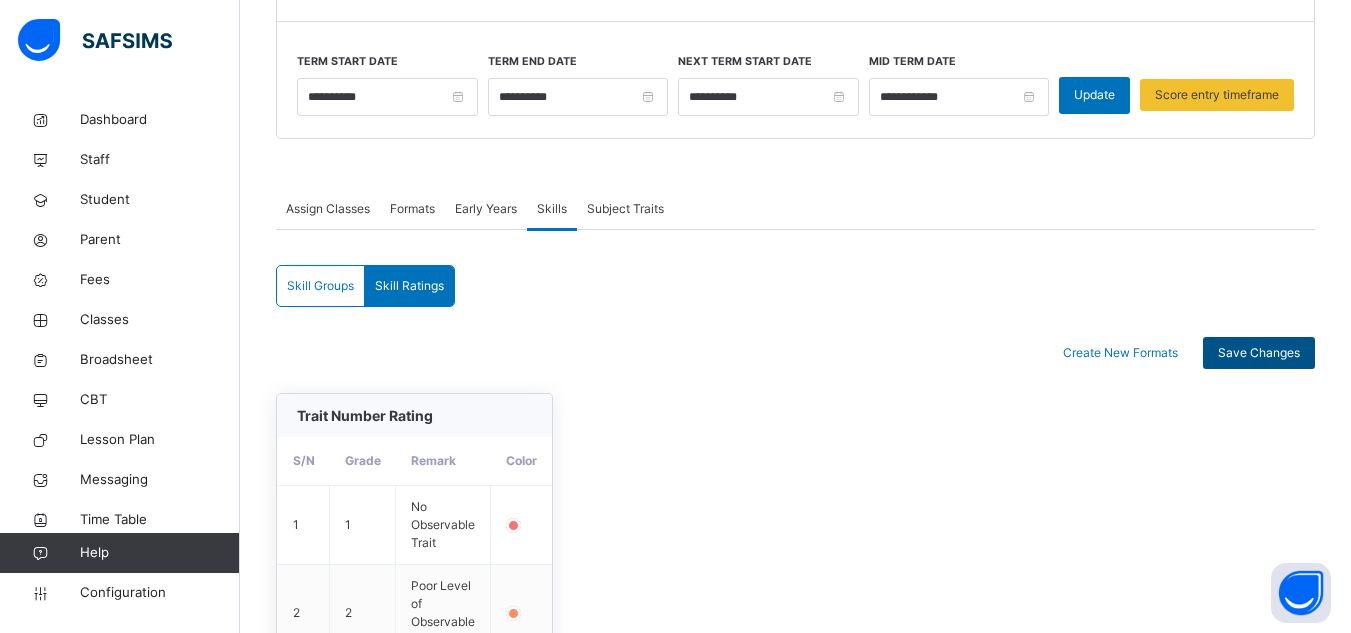 click on "Save Changes" at bounding box center [1259, 353] 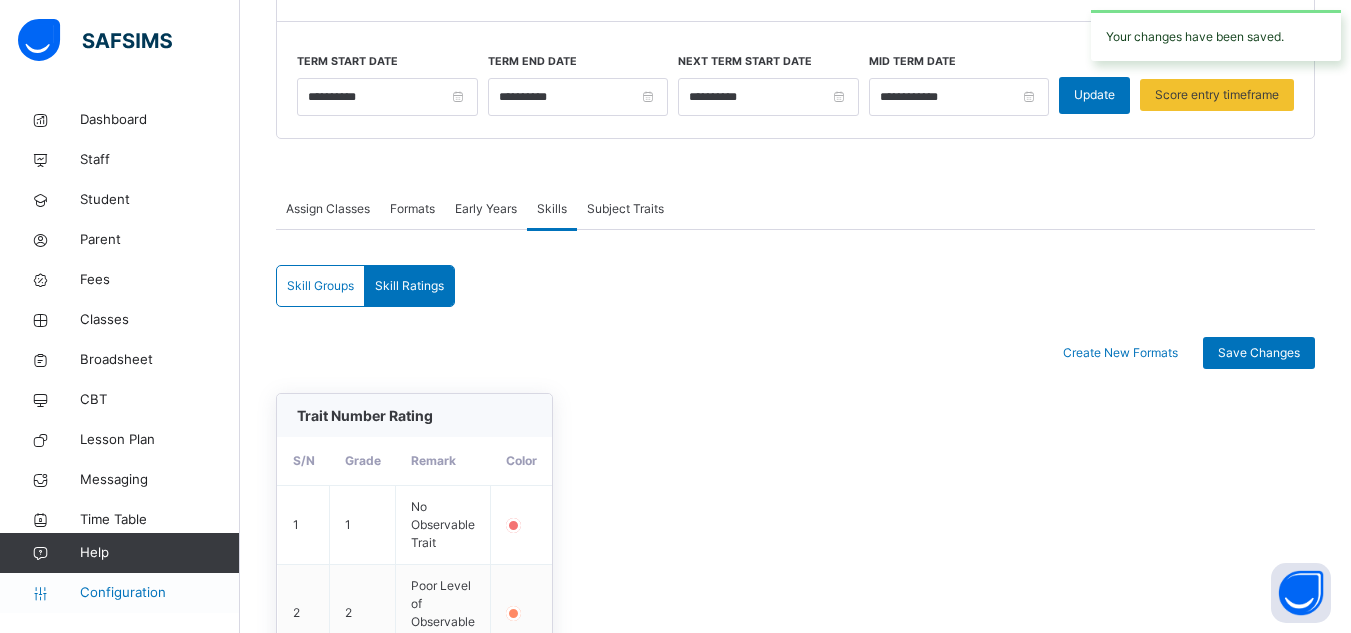 click on "Configuration" at bounding box center (159, 593) 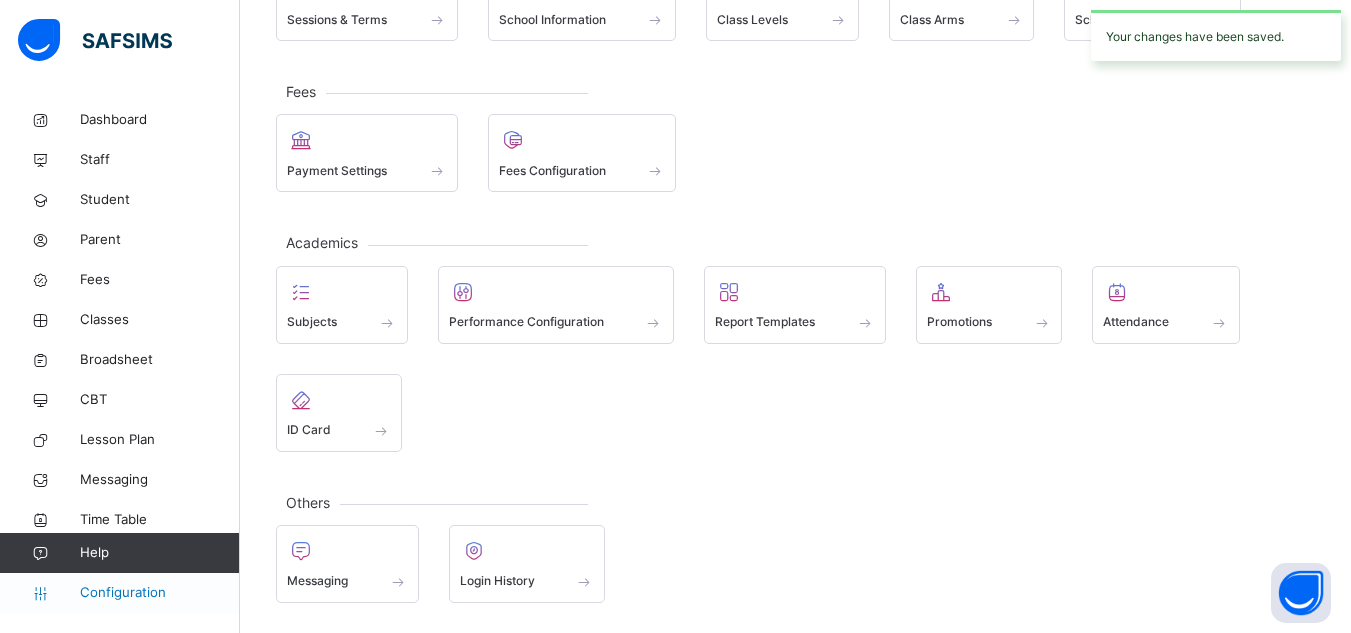 scroll, scrollTop: 200, scrollLeft: 0, axis: vertical 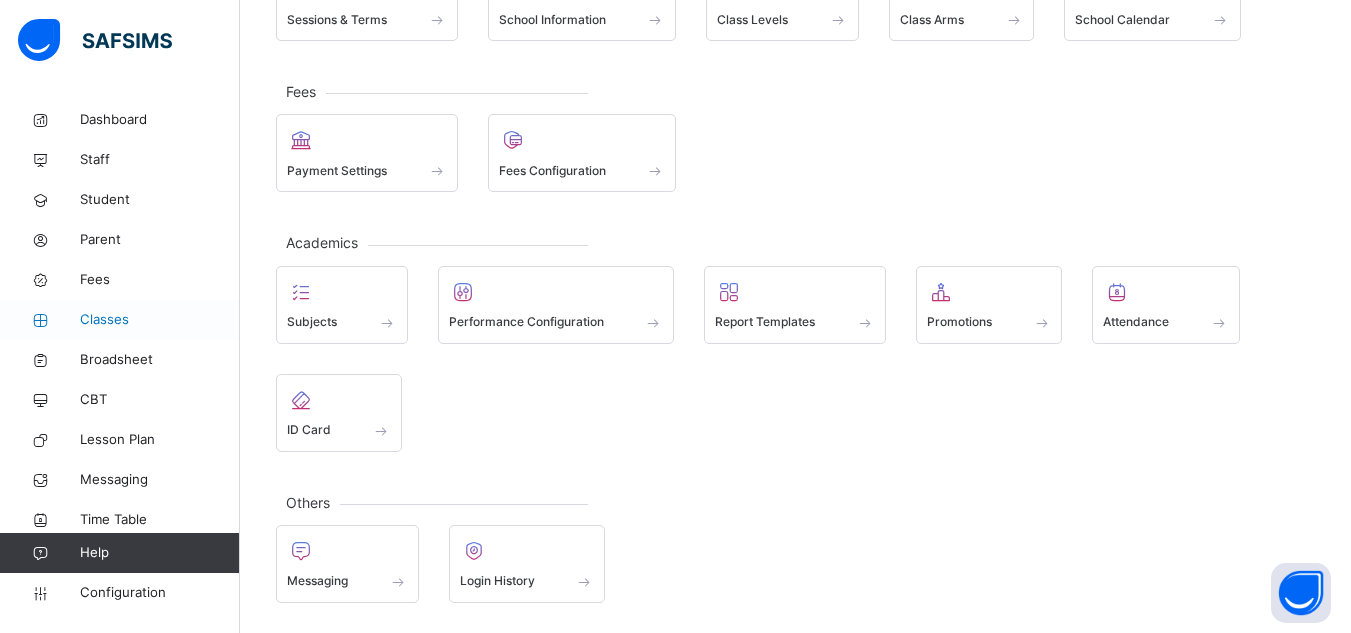 click on "Classes" at bounding box center (160, 320) 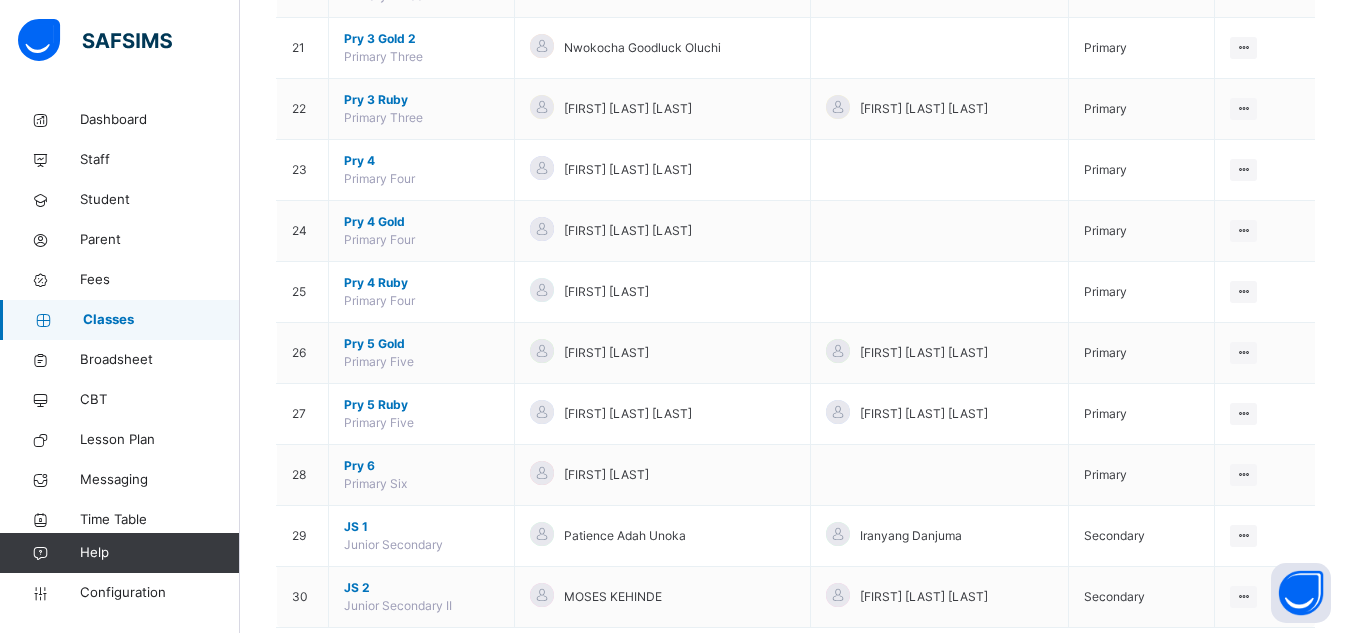 scroll, scrollTop: 1485, scrollLeft: 0, axis: vertical 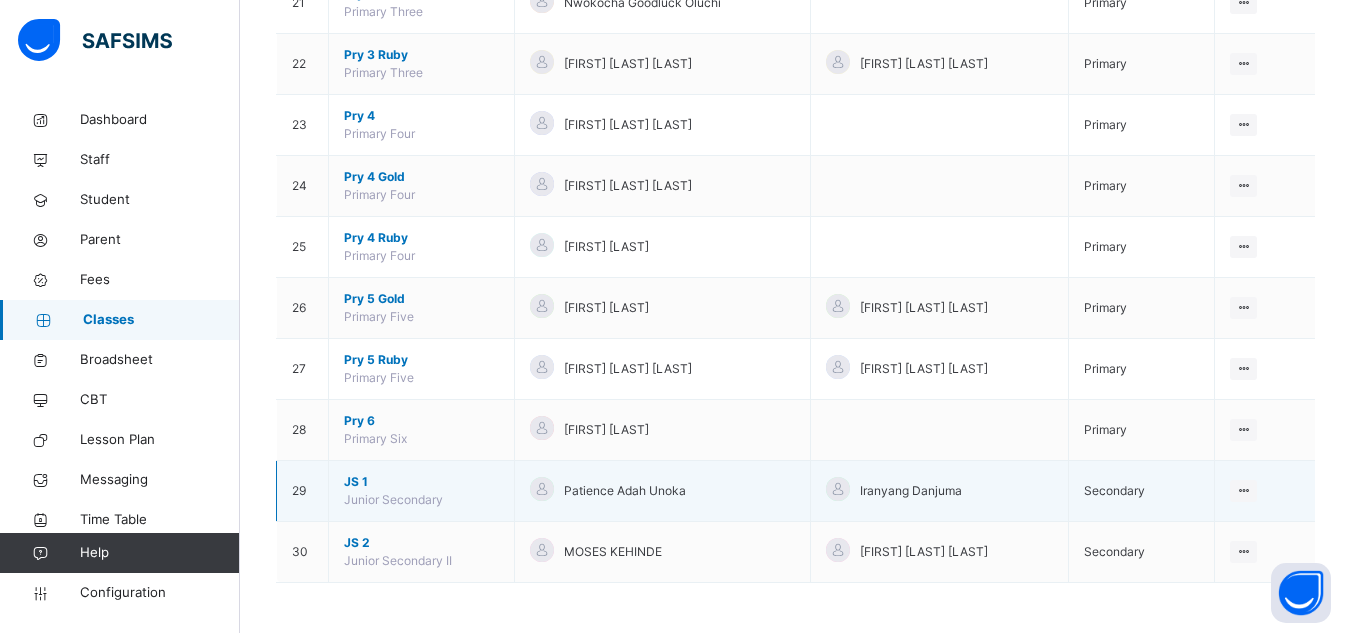 click on "JS 1" at bounding box center (421, 482) 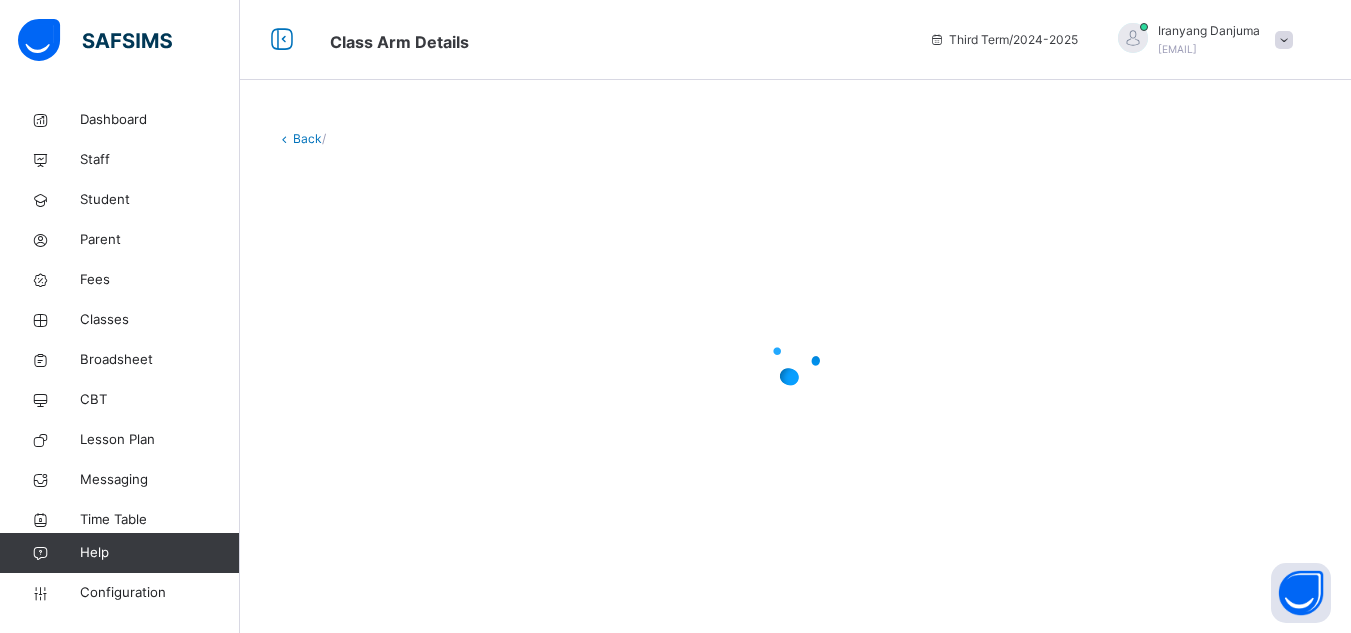 scroll, scrollTop: 0, scrollLeft: 0, axis: both 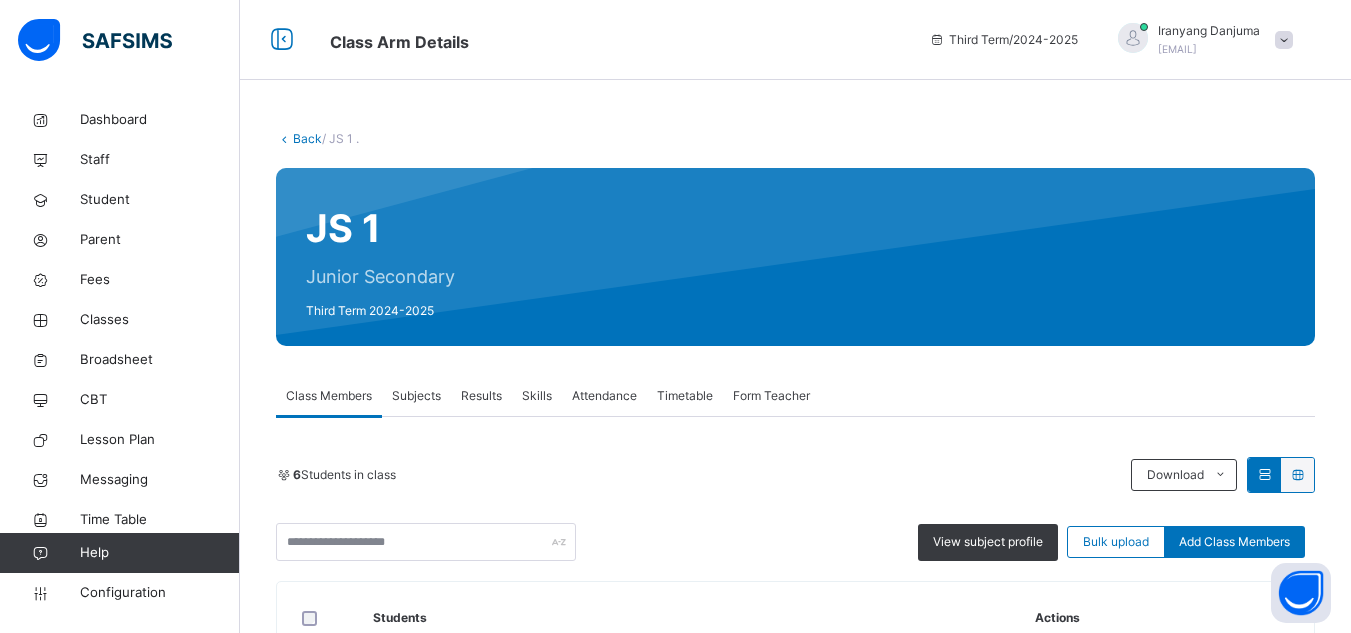 click on "Skills" at bounding box center (537, 396) 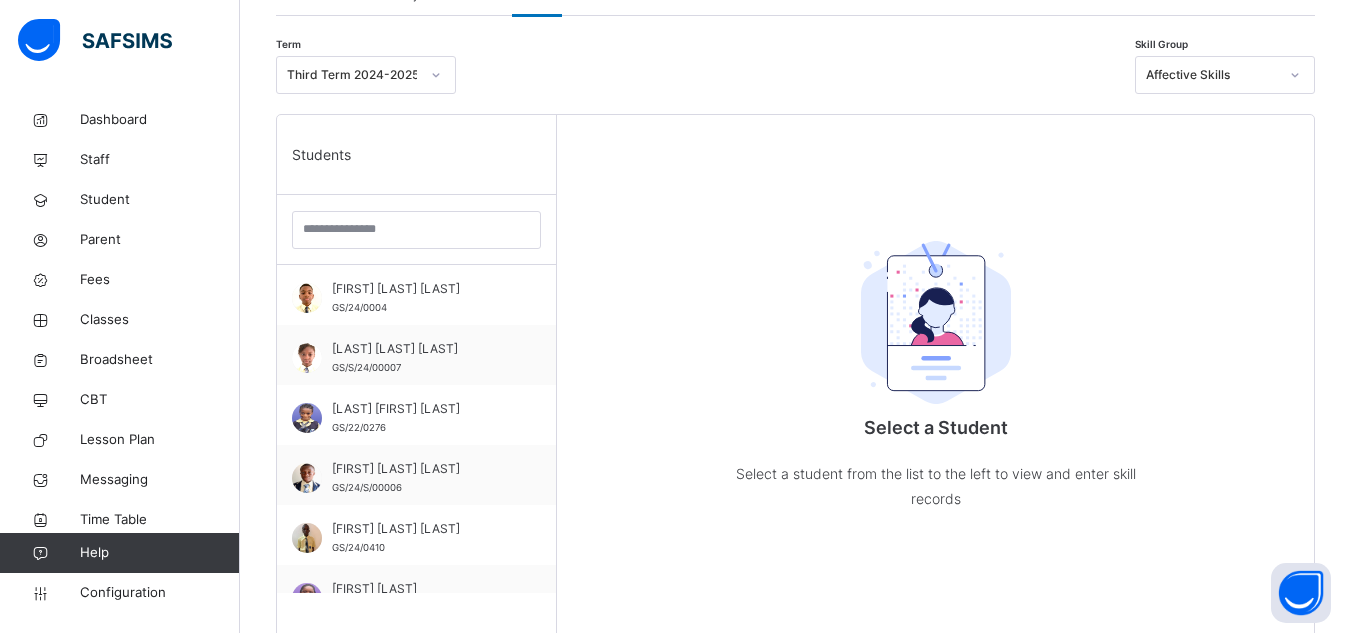 scroll, scrollTop: 402, scrollLeft: 0, axis: vertical 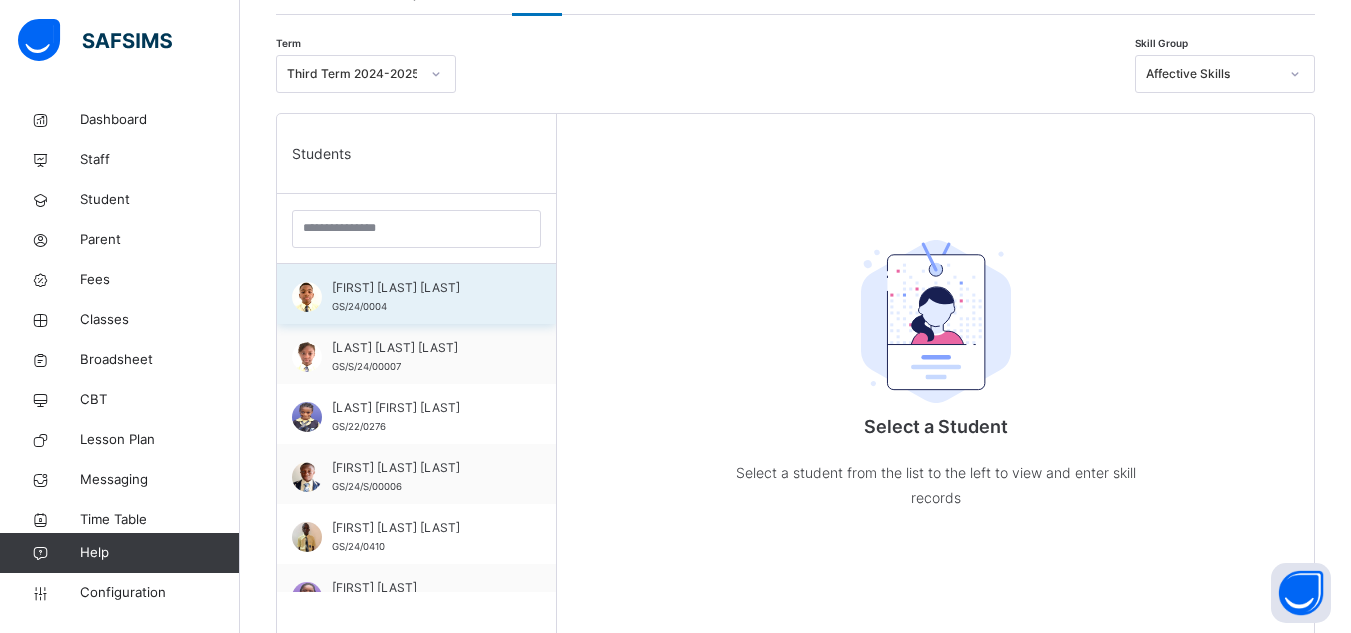 click on "DAVID ANDREW OCHE GS/24/0004" at bounding box center (421, 297) 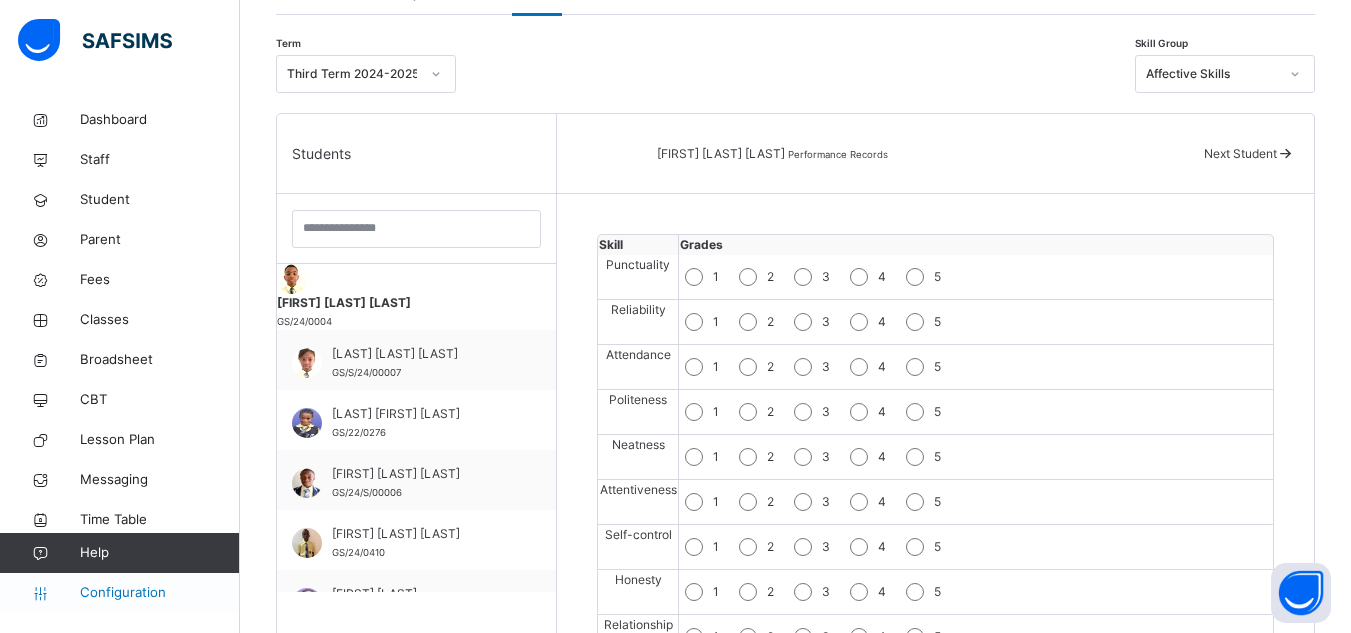 click on "Configuration" at bounding box center (159, 593) 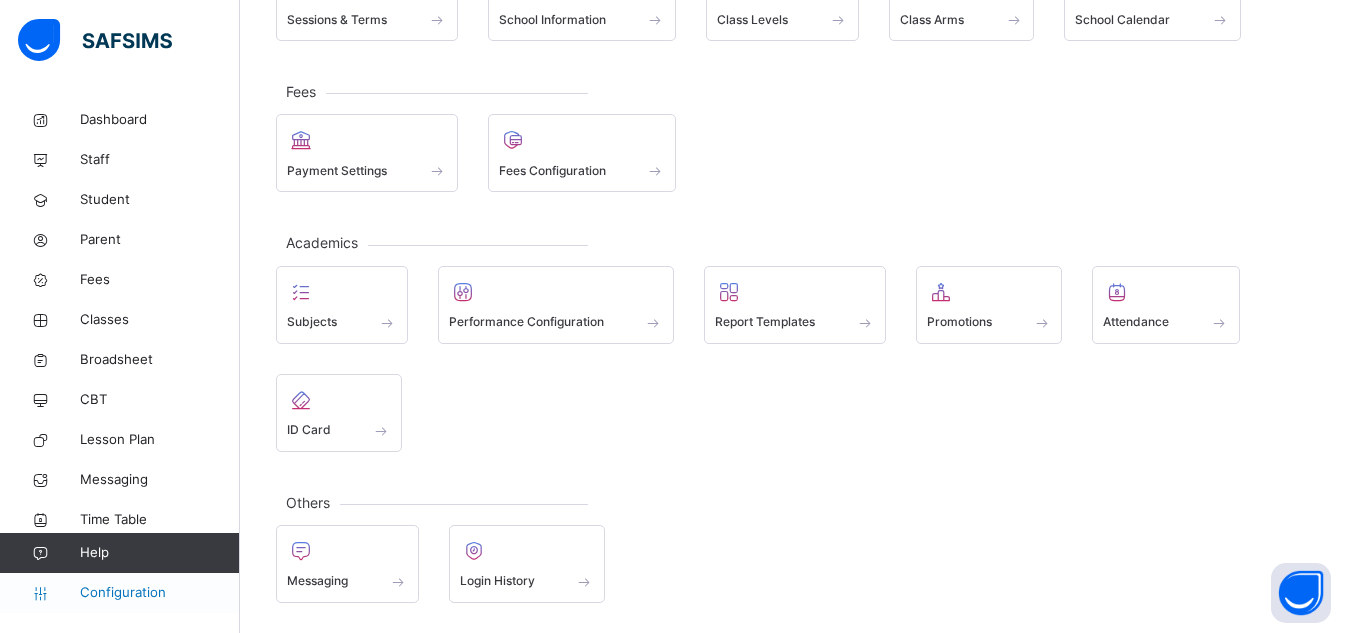 scroll, scrollTop: 200, scrollLeft: 0, axis: vertical 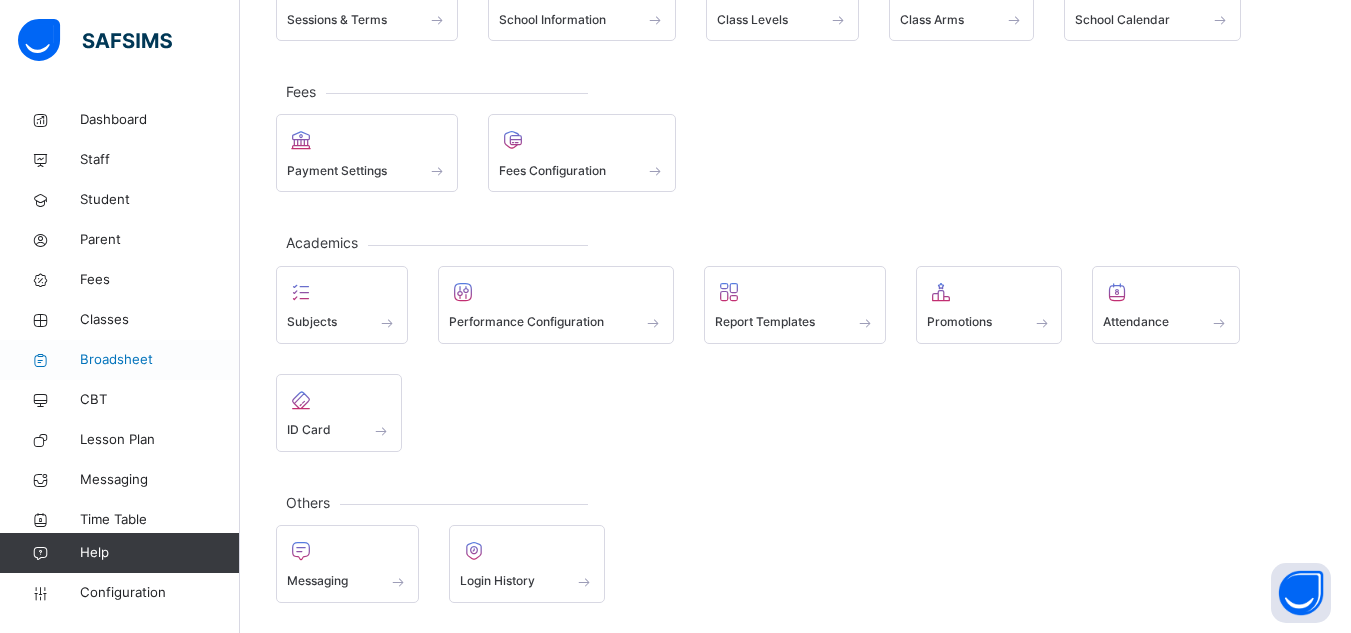 click on "Broadsheet" at bounding box center (160, 360) 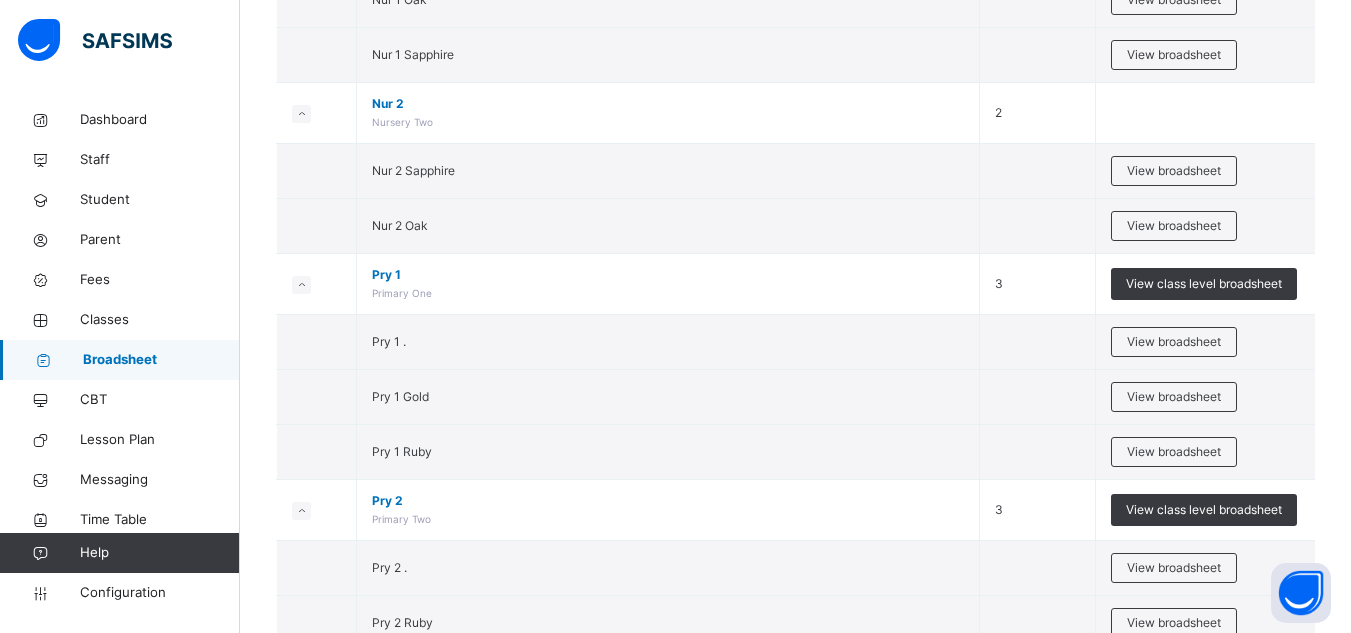 scroll, scrollTop: 1078, scrollLeft: 0, axis: vertical 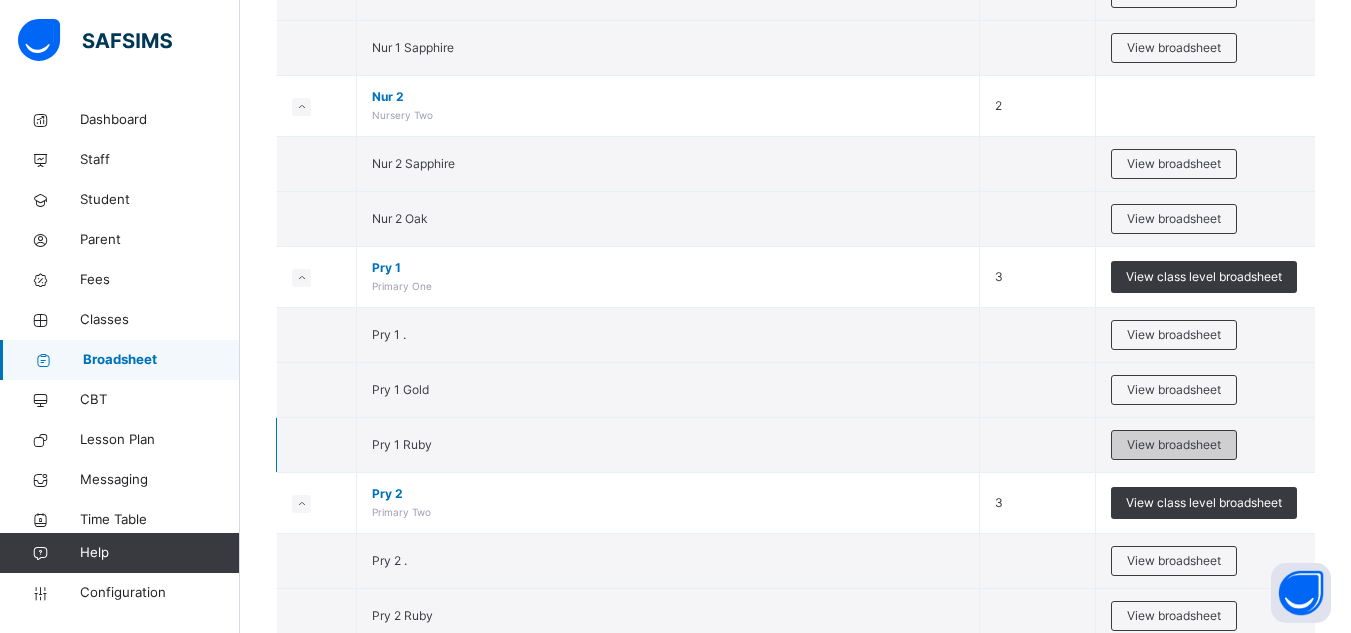 click on "View broadsheet" at bounding box center (1174, 445) 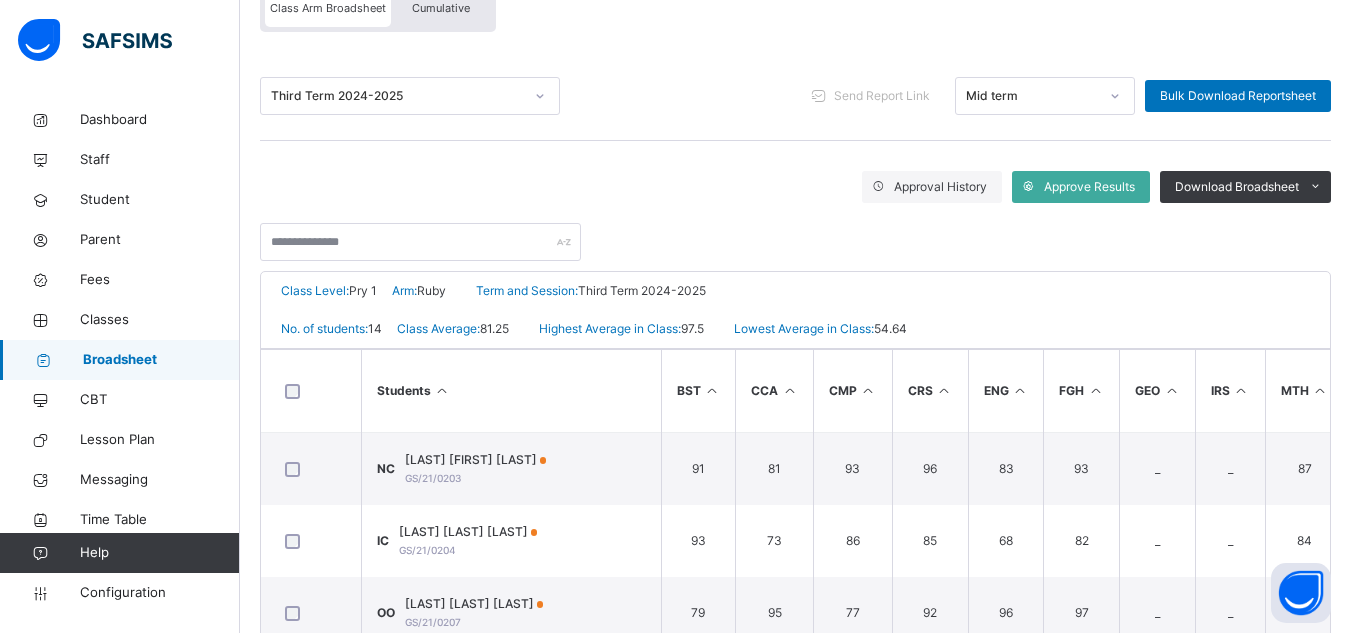 scroll, scrollTop: 205, scrollLeft: 0, axis: vertical 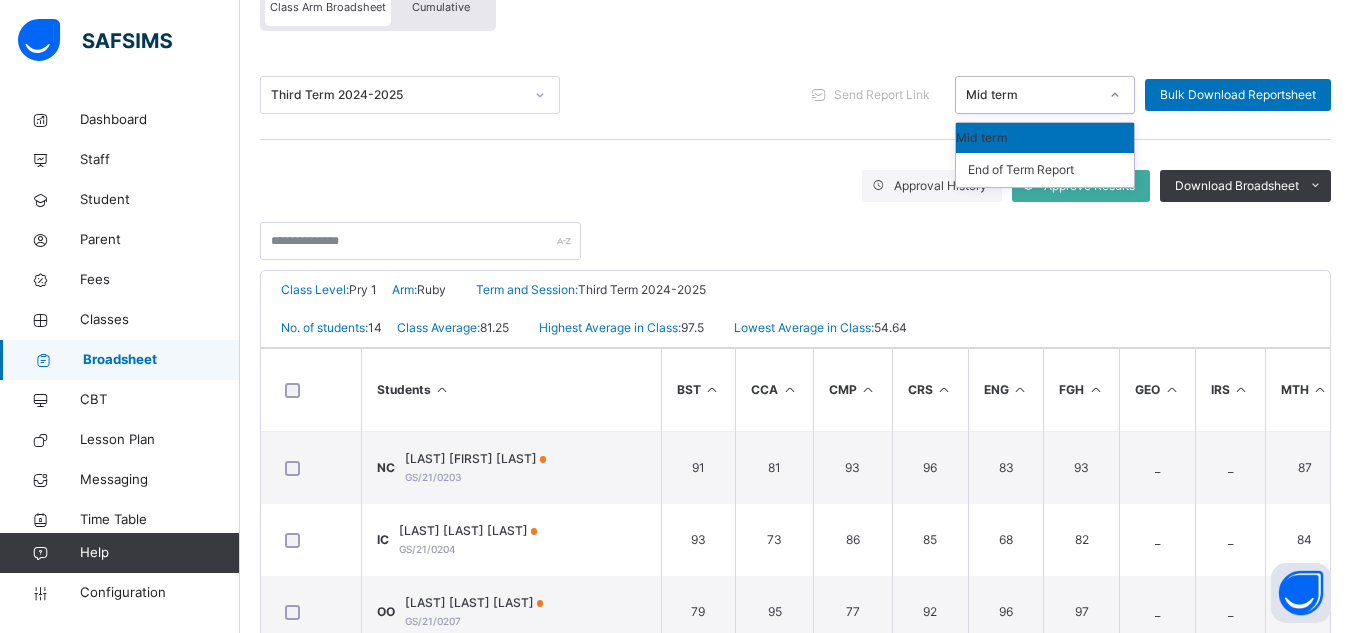 click on "Mid term" at bounding box center [1032, 95] 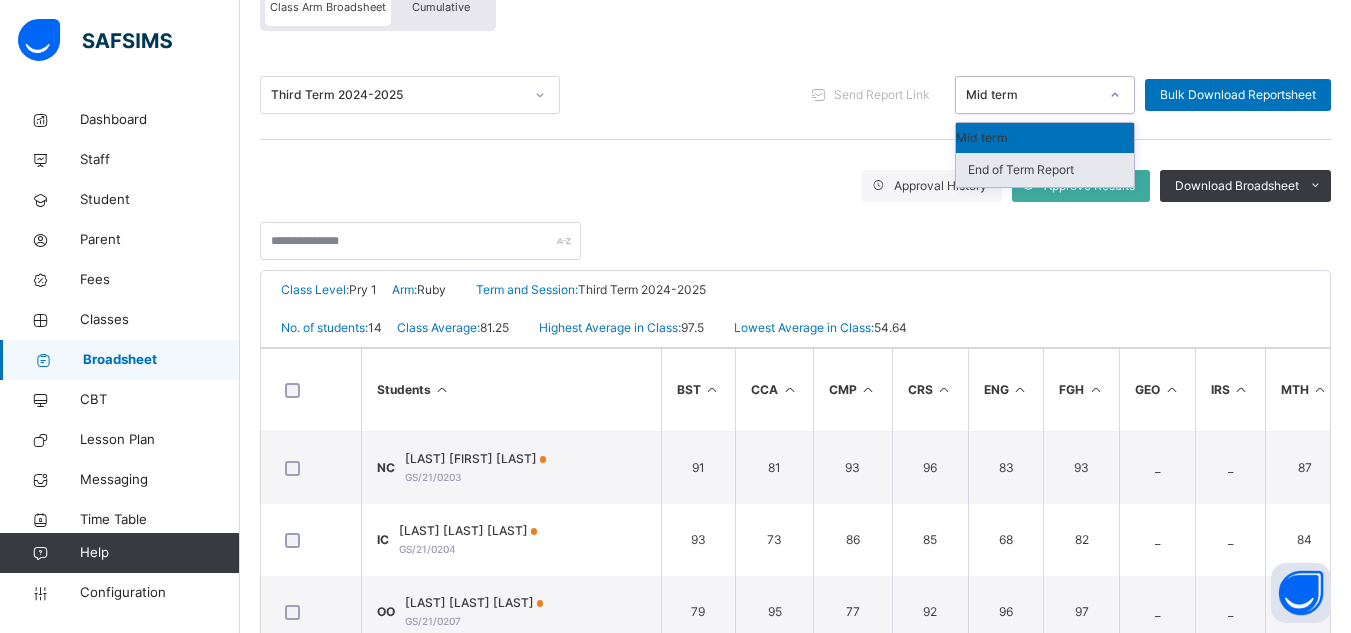 click on "End of Term Report" at bounding box center (1045, 170) 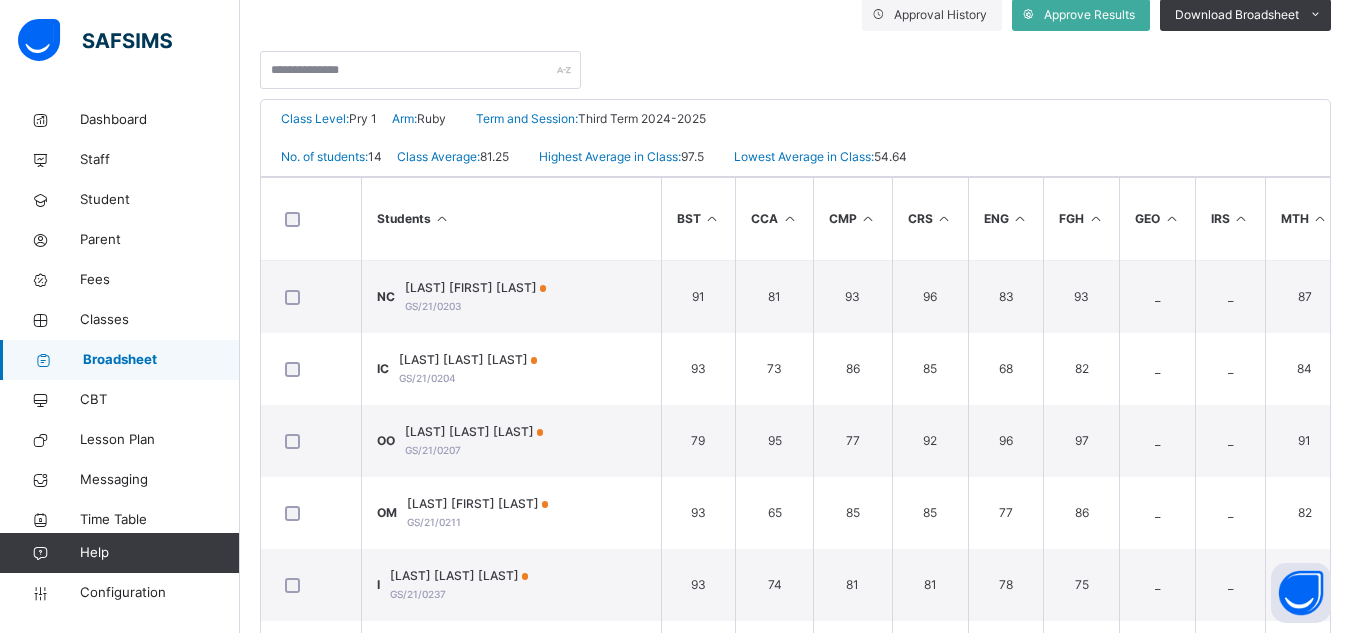 scroll, scrollTop: 377, scrollLeft: 0, axis: vertical 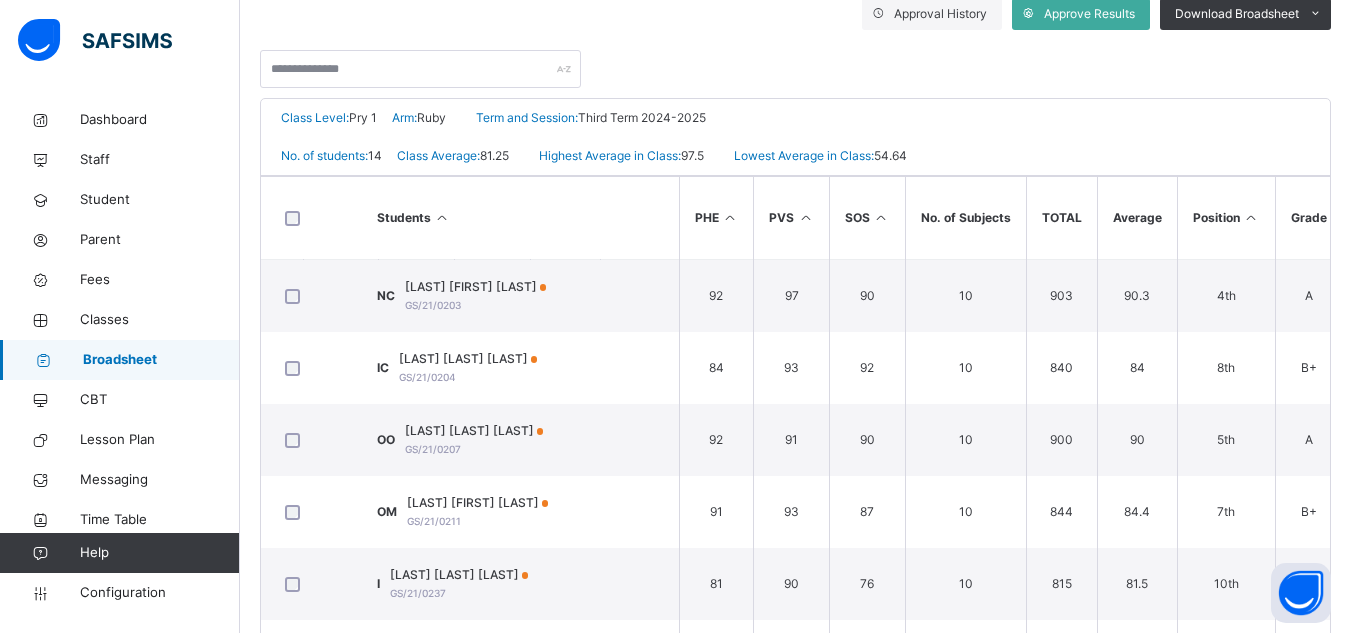 click at bounding box center [1251, 217] 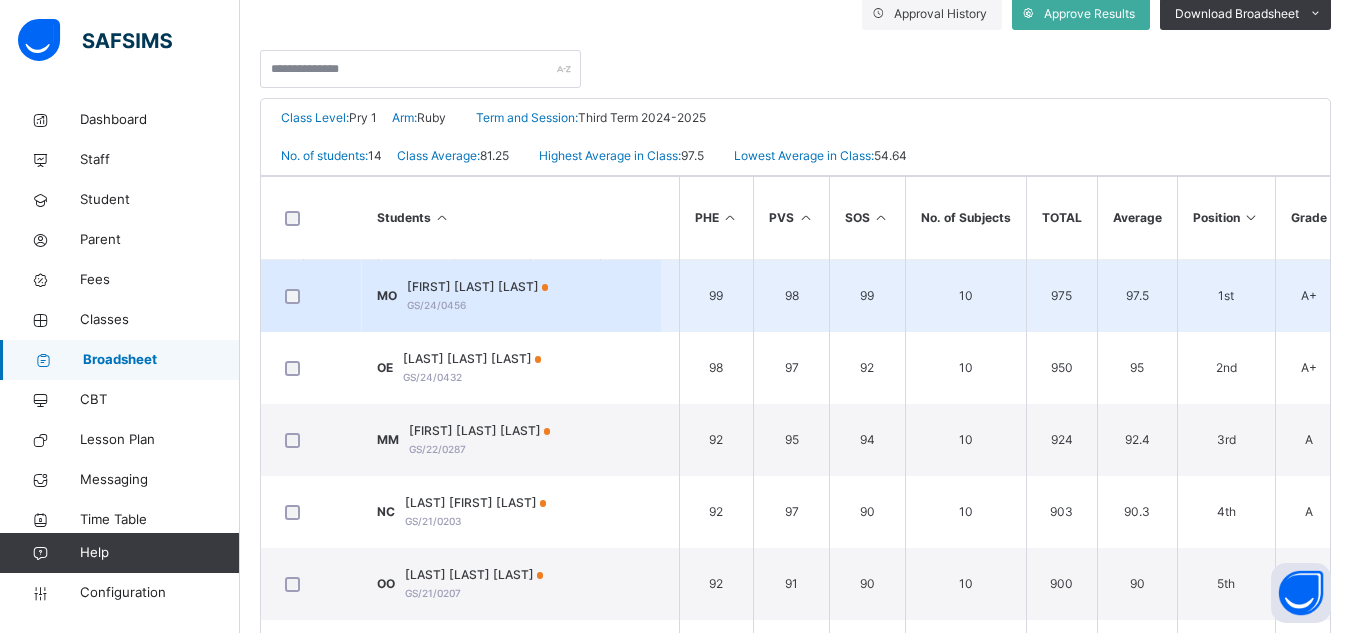 click on "[FIRST] [LAST] [LAST]" at bounding box center [478, 287] 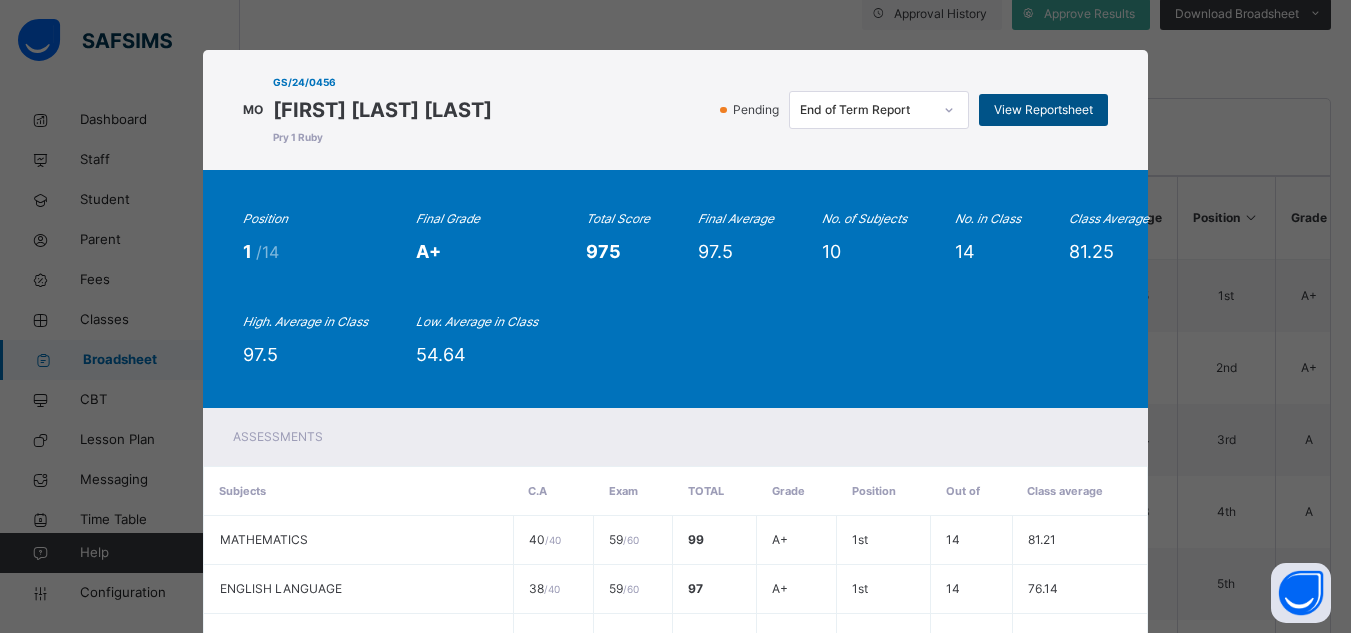 click on "View Reportsheet" at bounding box center (1043, 110) 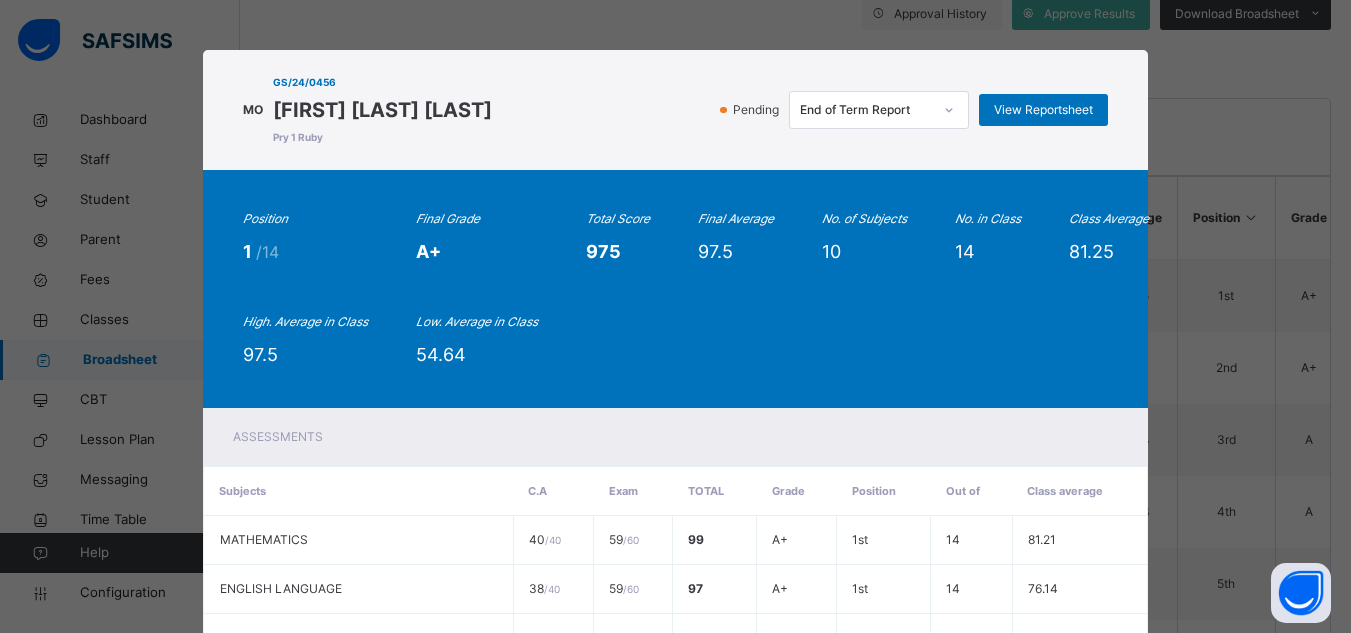 scroll, scrollTop: 558, scrollLeft: 0, axis: vertical 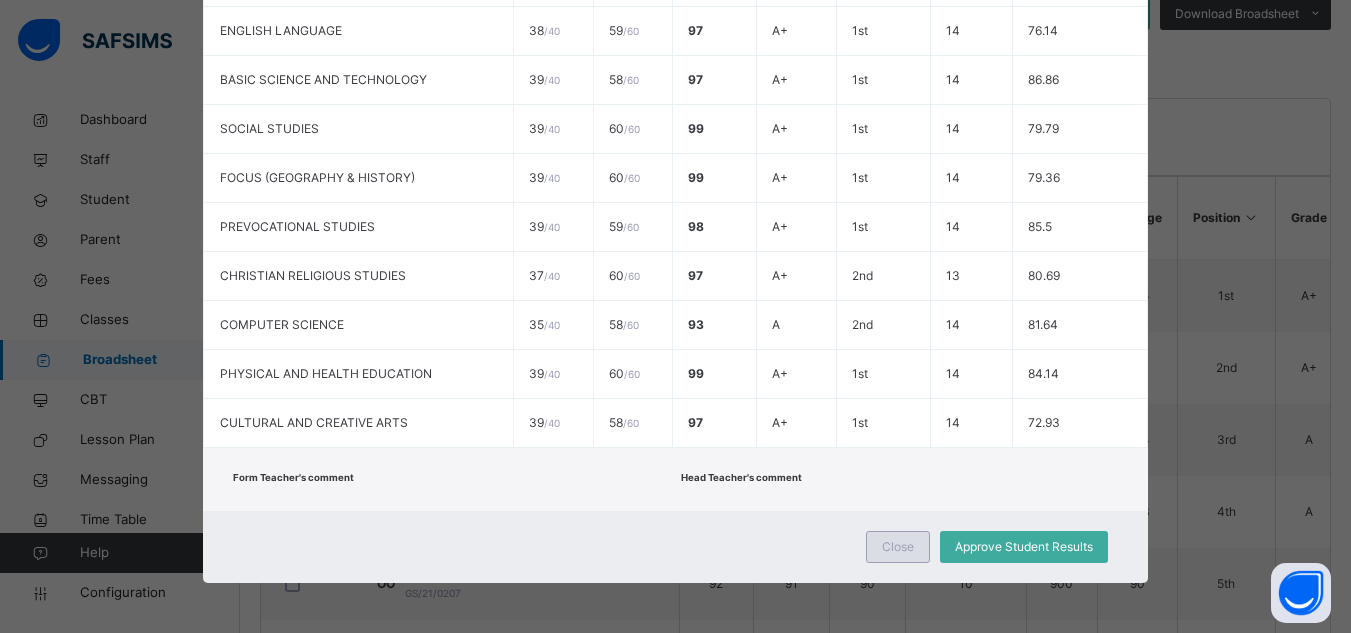 click on "Close" at bounding box center (898, 547) 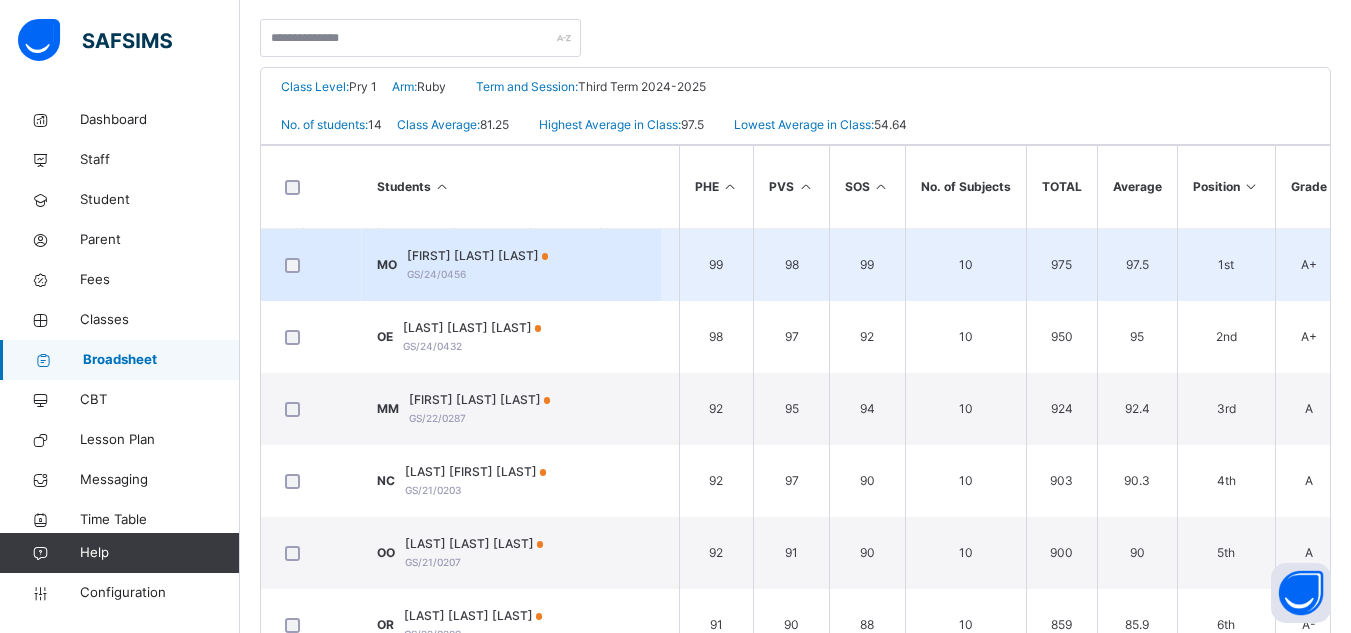 scroll, scrollTop: 409, scrollLeft: 0, axis: vertical 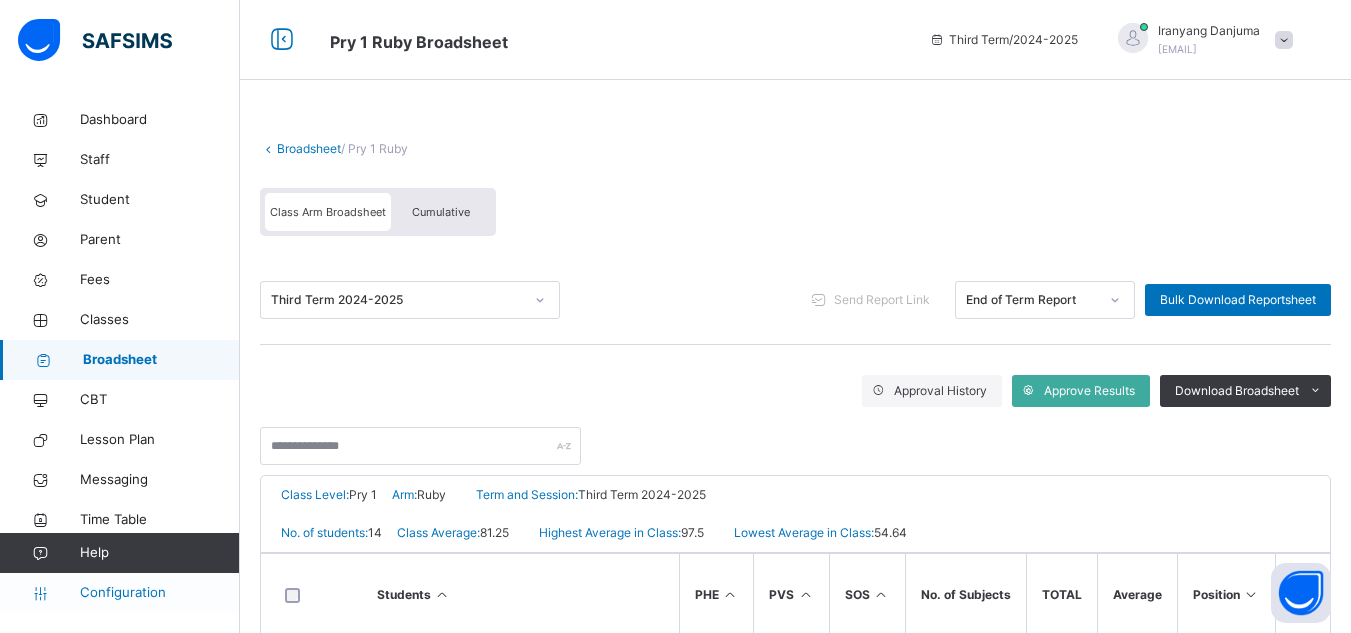 click on "Configuration" at bounding box center (159, 593) 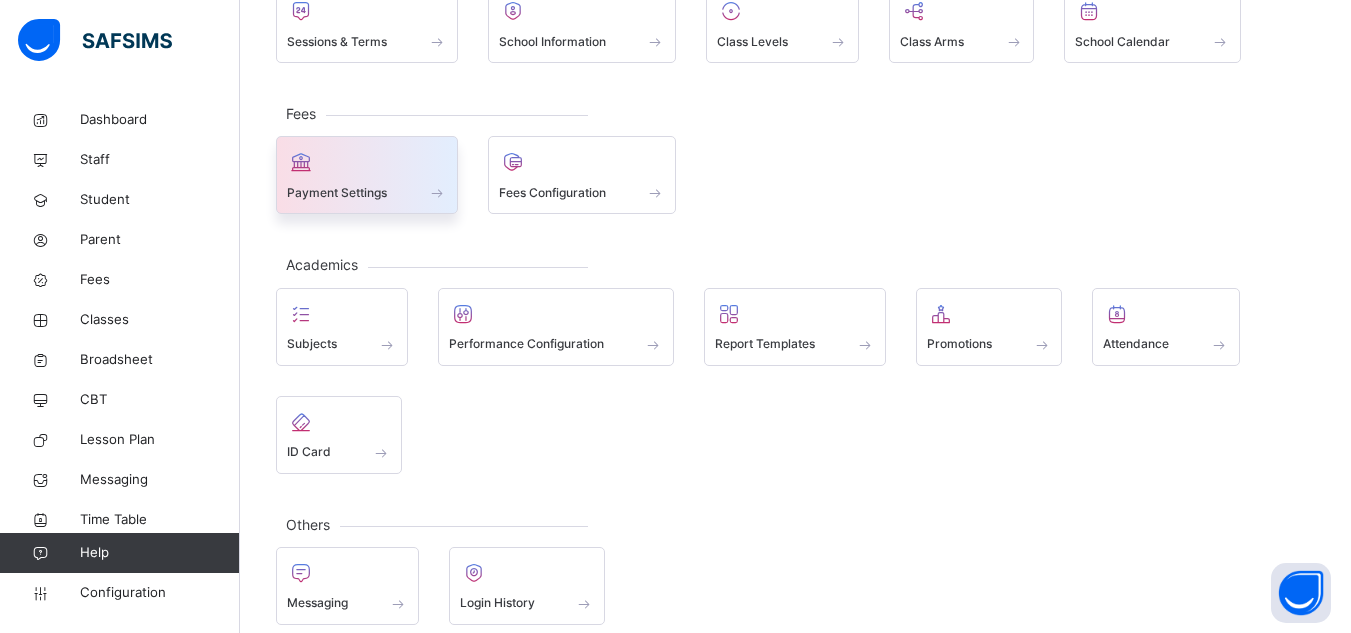 scroll, scrollTop: 0, scrollLeft: 0, axis: both 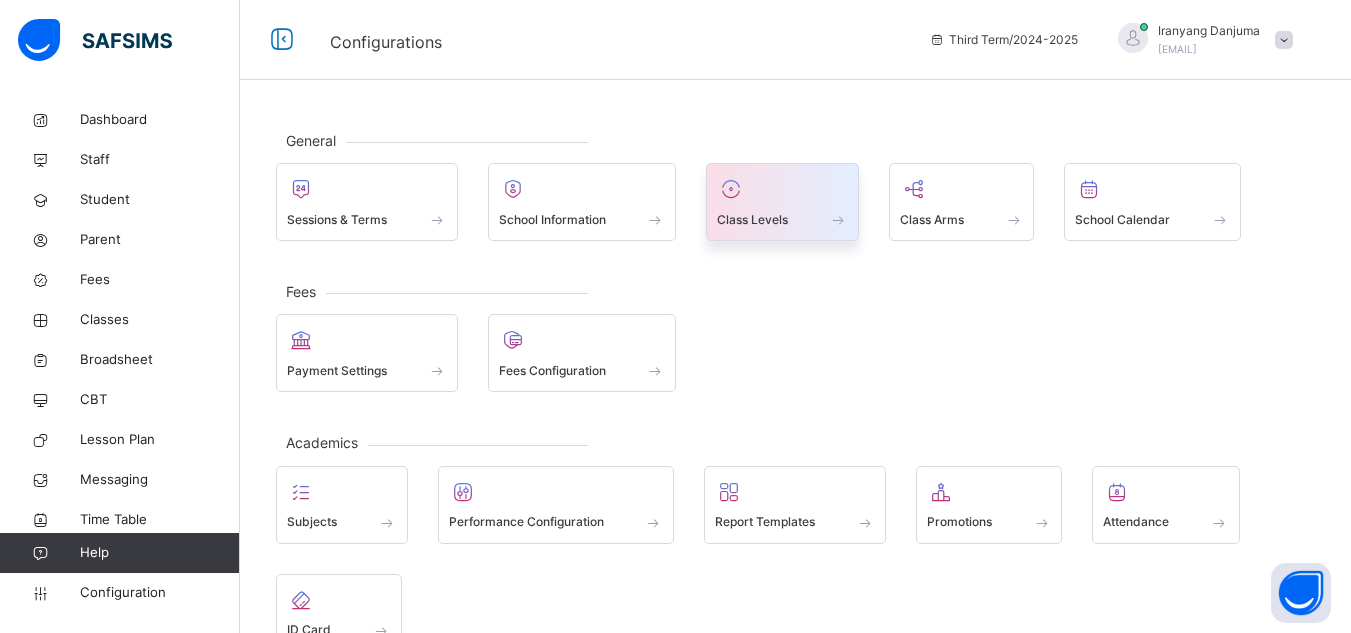 click on "Class Levels" at bounding box center [752, 220] 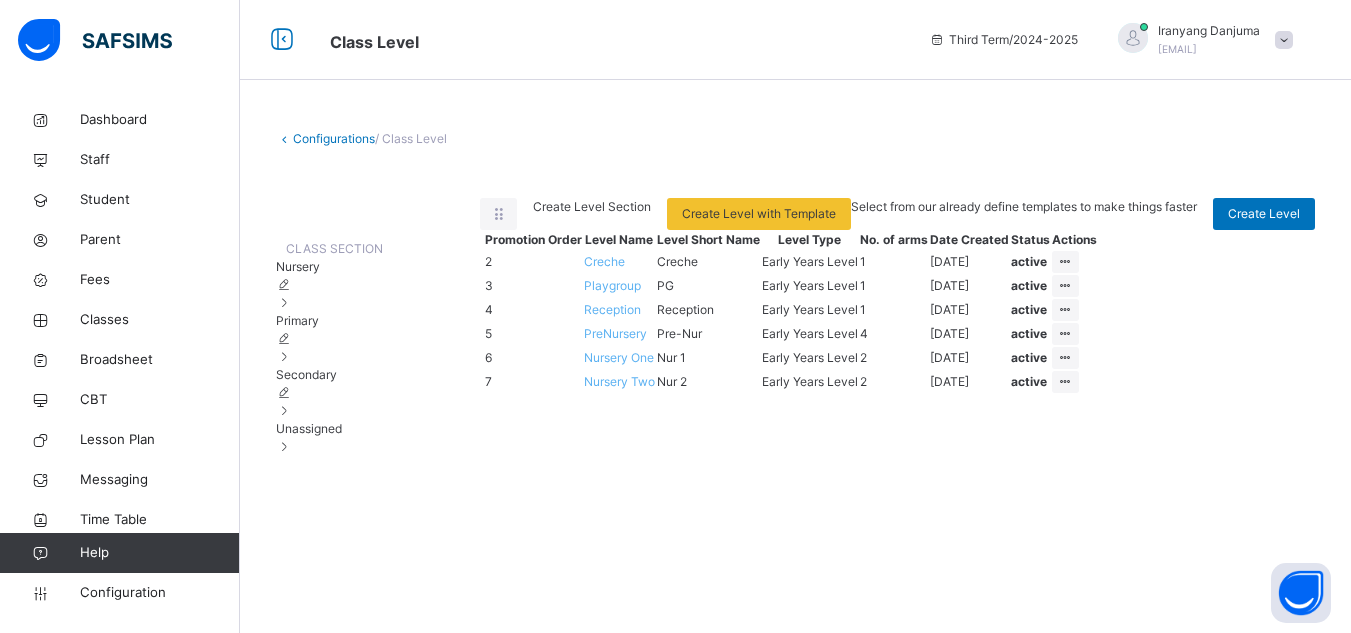 scroll, scrollTop: 101, scrollLeft: 0, axis: vertical 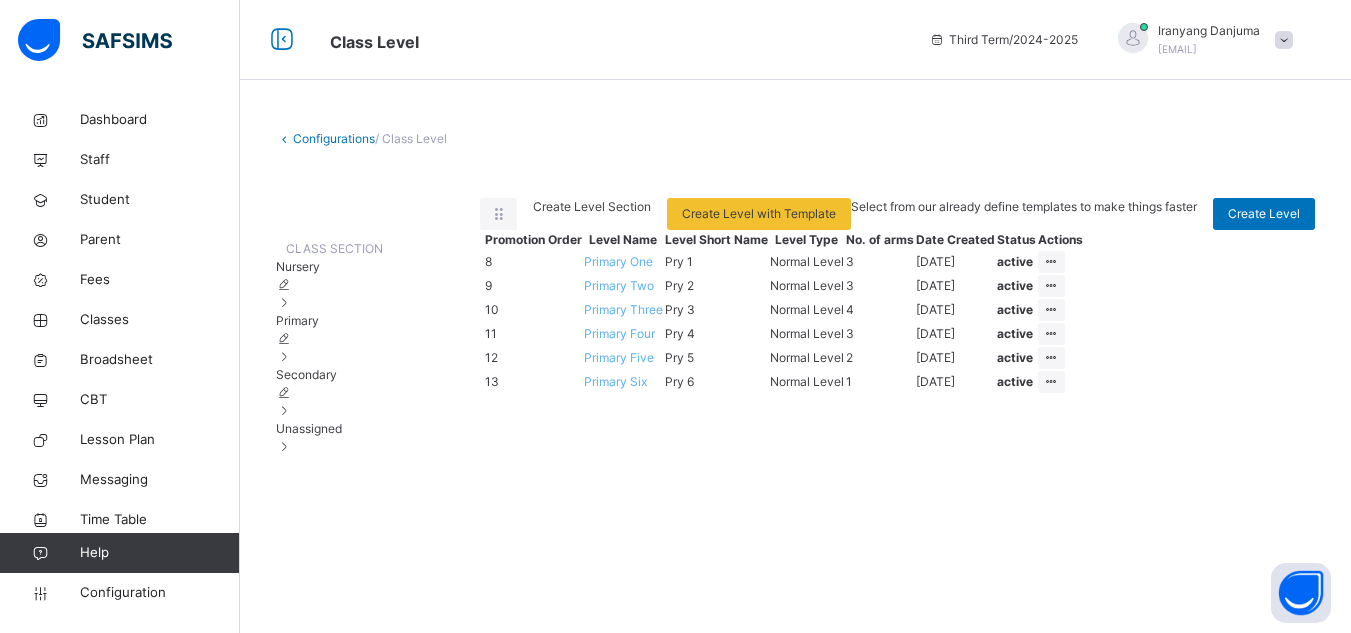 click on "Primary Six" at bounding box center [615, 381] 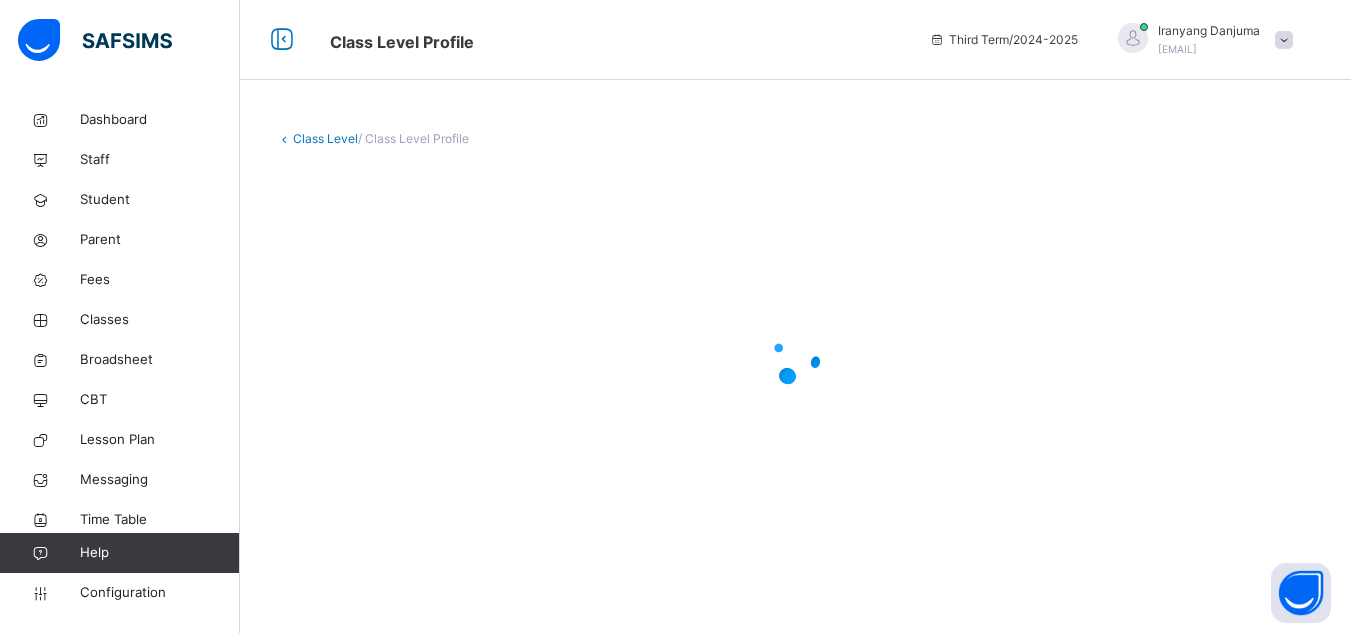 scroll, scrollTop: 0, scrollLeft: 0, axis: both 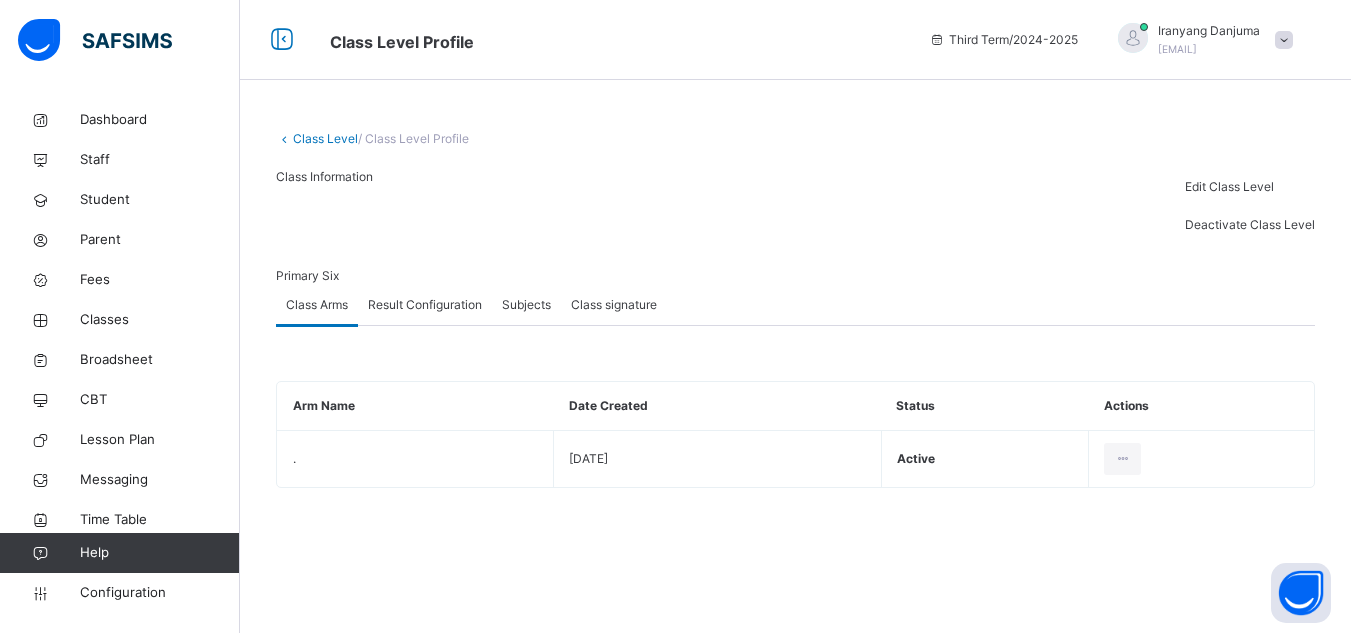 click on "Result Configuration" at bounding box center (425, 305) 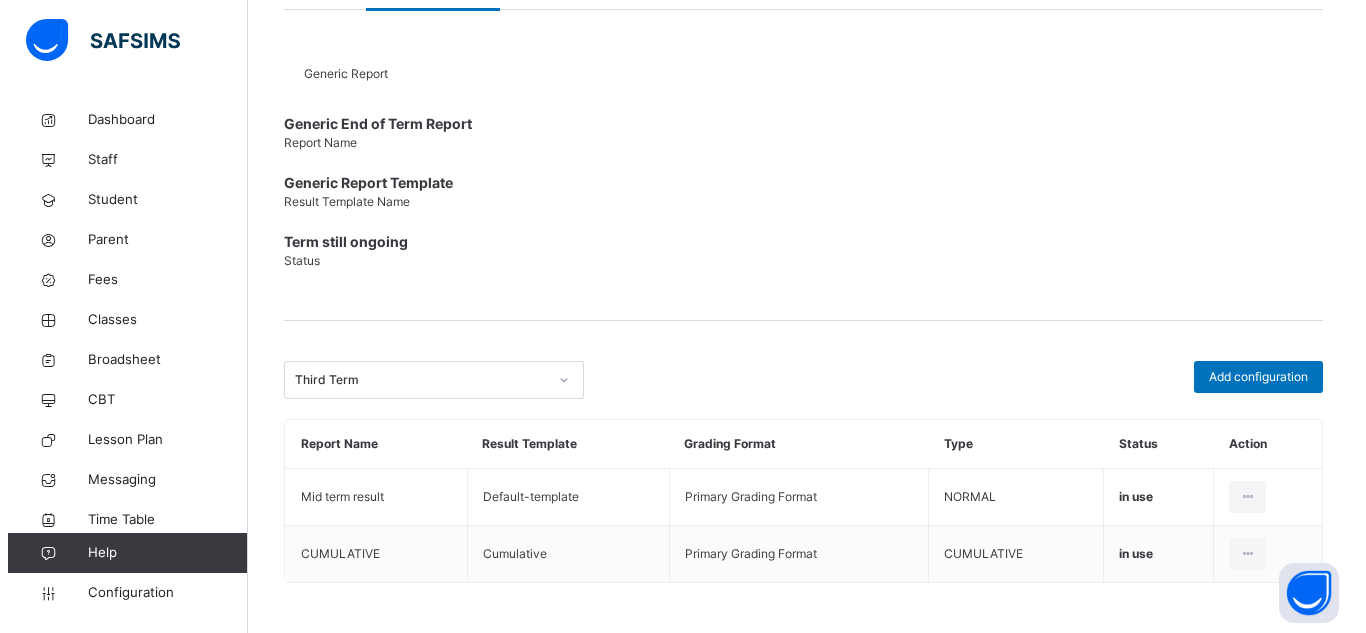 scroll, scrollTop: 381, scrollLeft: 0, axis: vertical 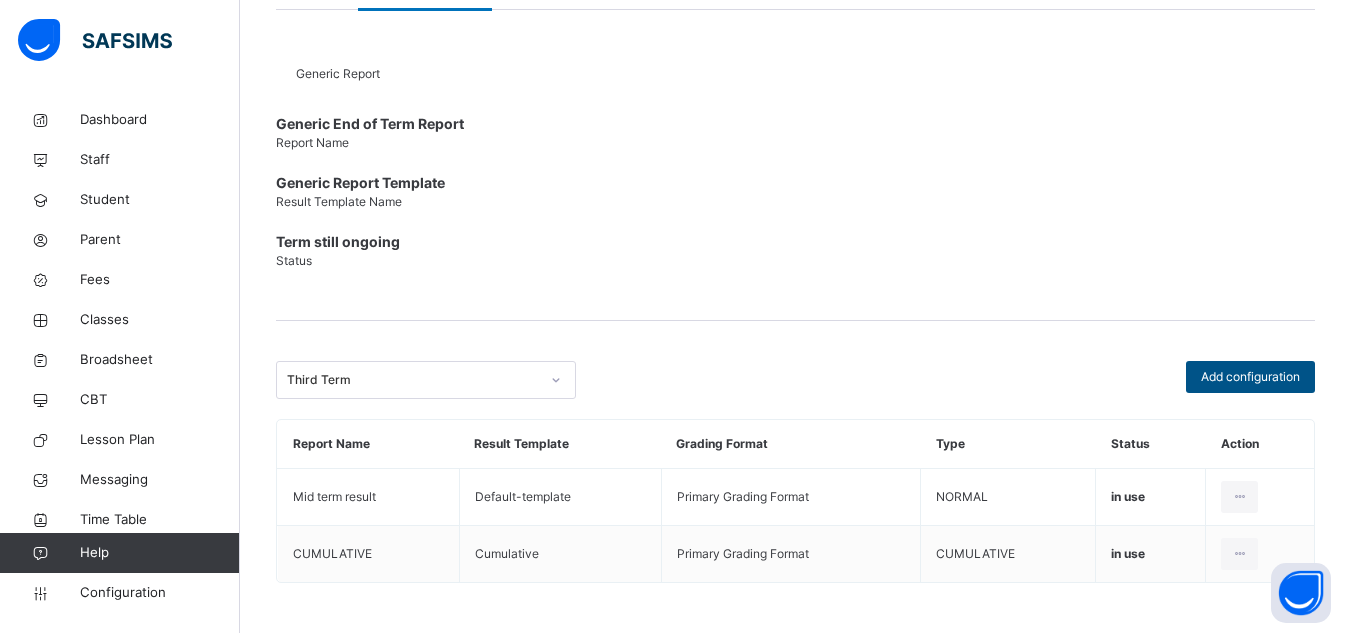 click on "Add configuration" at bounding box center [1250, 377] 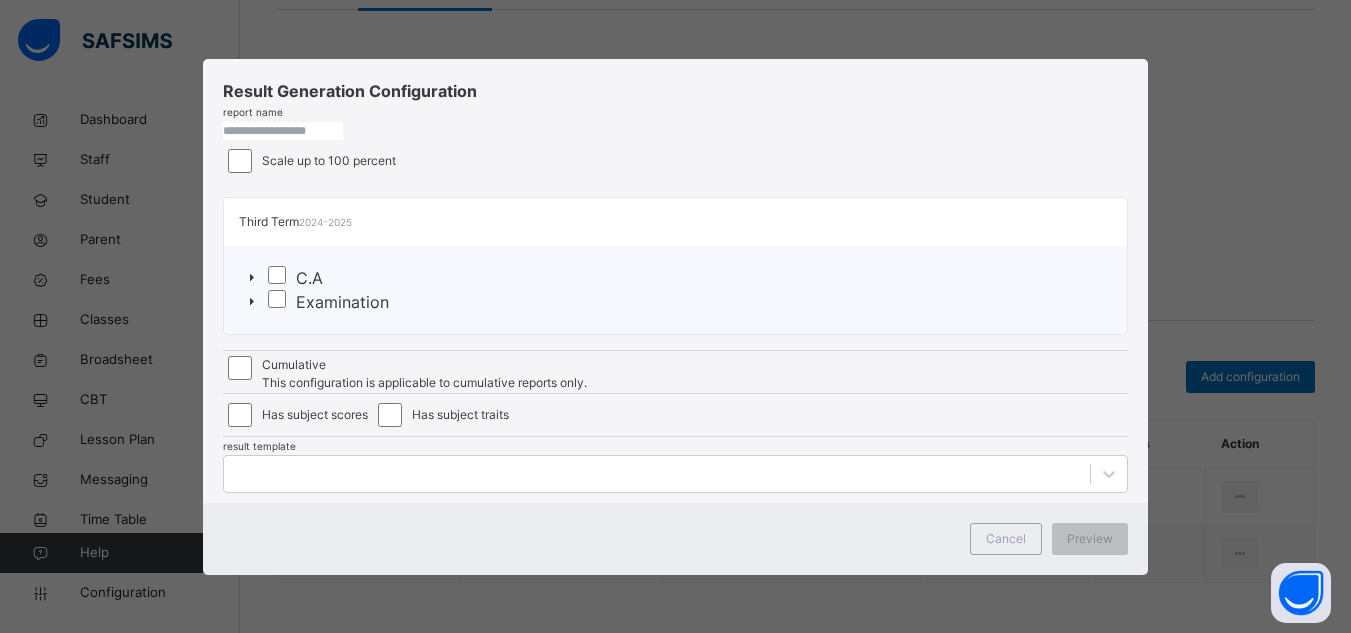 click at bounding box center (283, 131) 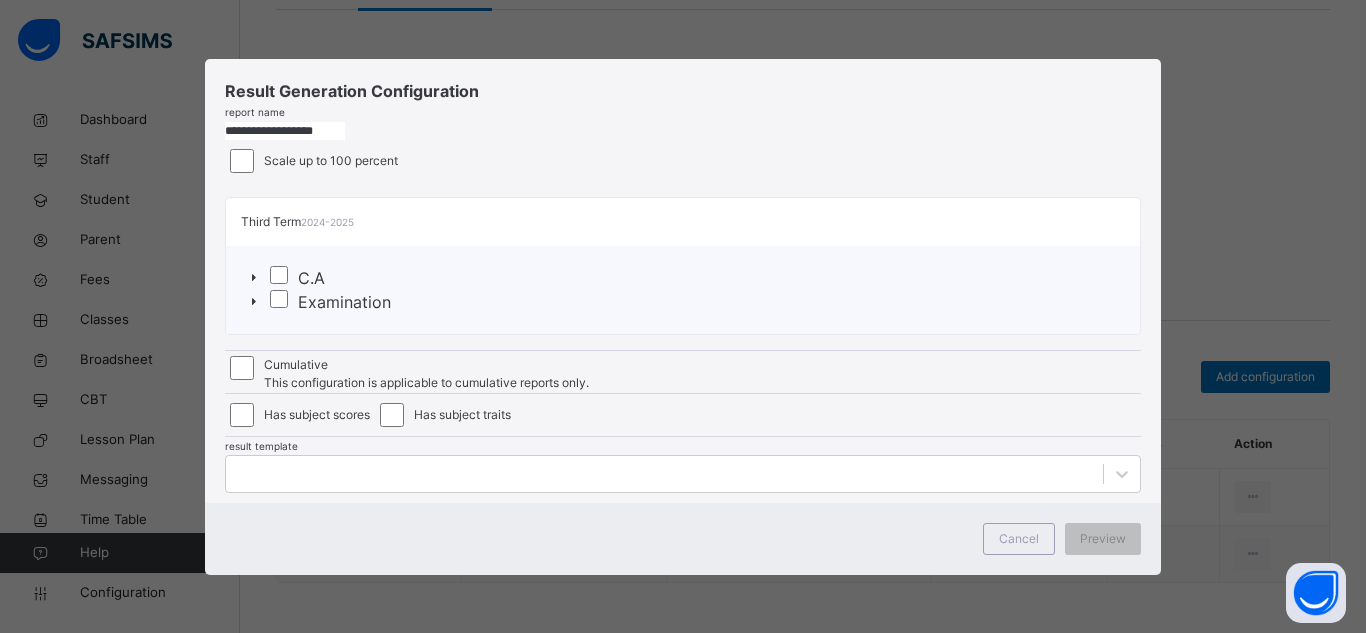 type on "**********" 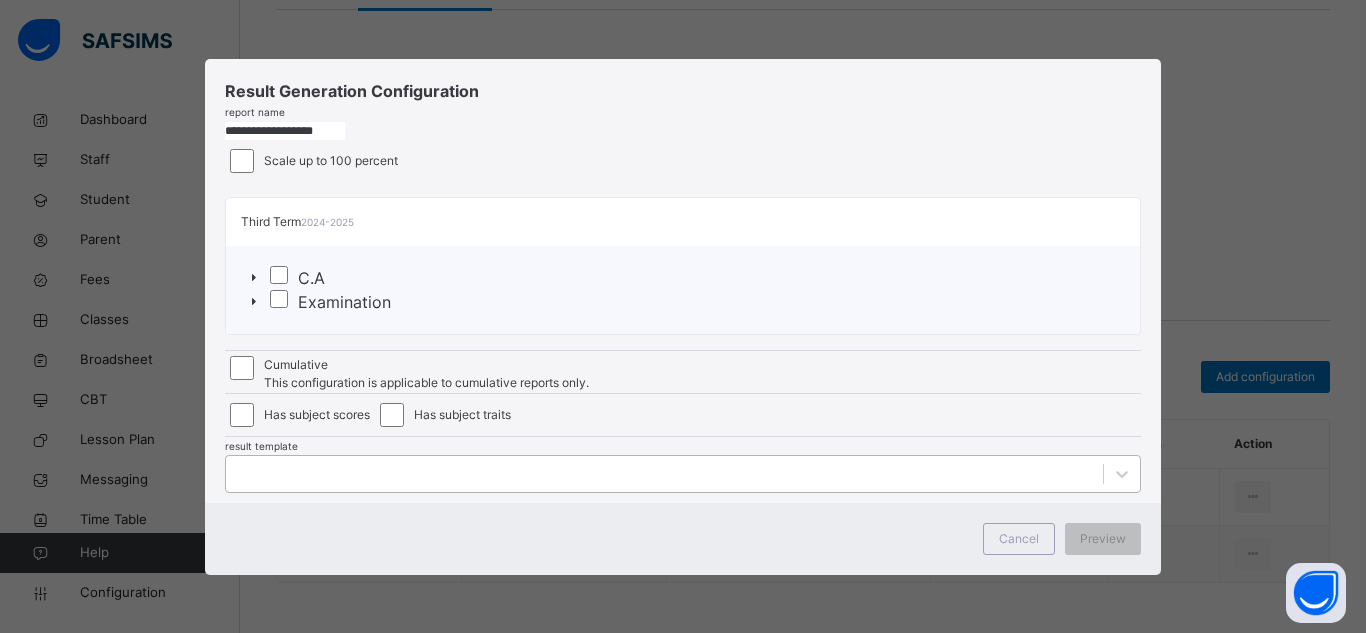 scroll, scrollTop: 322, scrollLeft: 0, axis: vertical 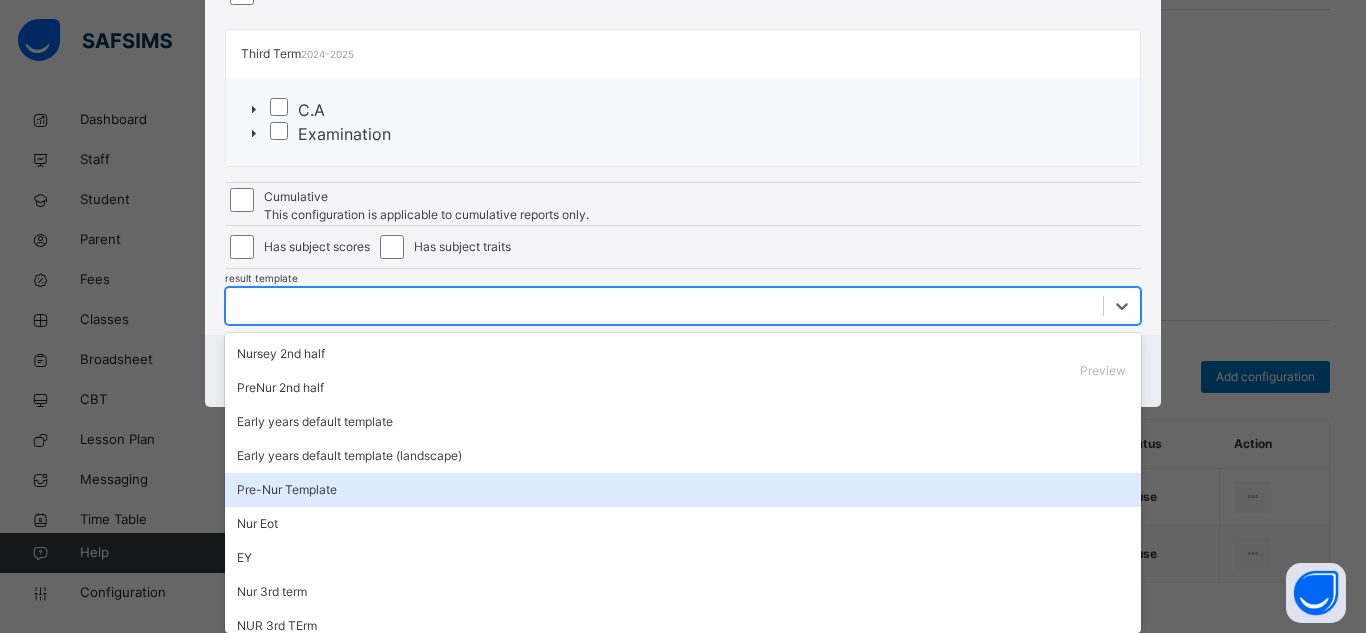 click on "option Pre-Nur Template focused, 5 of 40. 40 results available. Use Up and Down to choose options, press Enter to select the currently focused option, press Escape to exit the menu, press Tab to select the option and exit the menu. Nursey 2nd half  PreNur 2nd half Early years default template Early years default template (landscape) Pre-Nur Template Nur Eot EY Nur 3rd term NUR 3rd TErm PRE SCH 3RD NURR 3rd term 3rd PRE-Sch Cumulative JSS 2 Half term Nursery Half term reception Half term pre-nur Recept. 2nd half first term  Nur. 2nd half result Pre-Nur half first term nurser 1st half result Main Result EOT Recep. half term (2nd term) Pre Nur 2nd term- first half  Nur 2nd term half term Recept. 2nd term half term  NEW MID TERM REPORT Nur 2nd half (2nd term) Default-template Pre-Nur 2nd half (2nd term) Reception 2nd half Pre-nursery First Half  3rd term  Nursery first half 3rd term  Reception First half 3rd term EY EY 1 Reception 2nd half 3rd term Nursery 2nd half 3rd term Pre-Nursery" at bounding box center [683, 306] 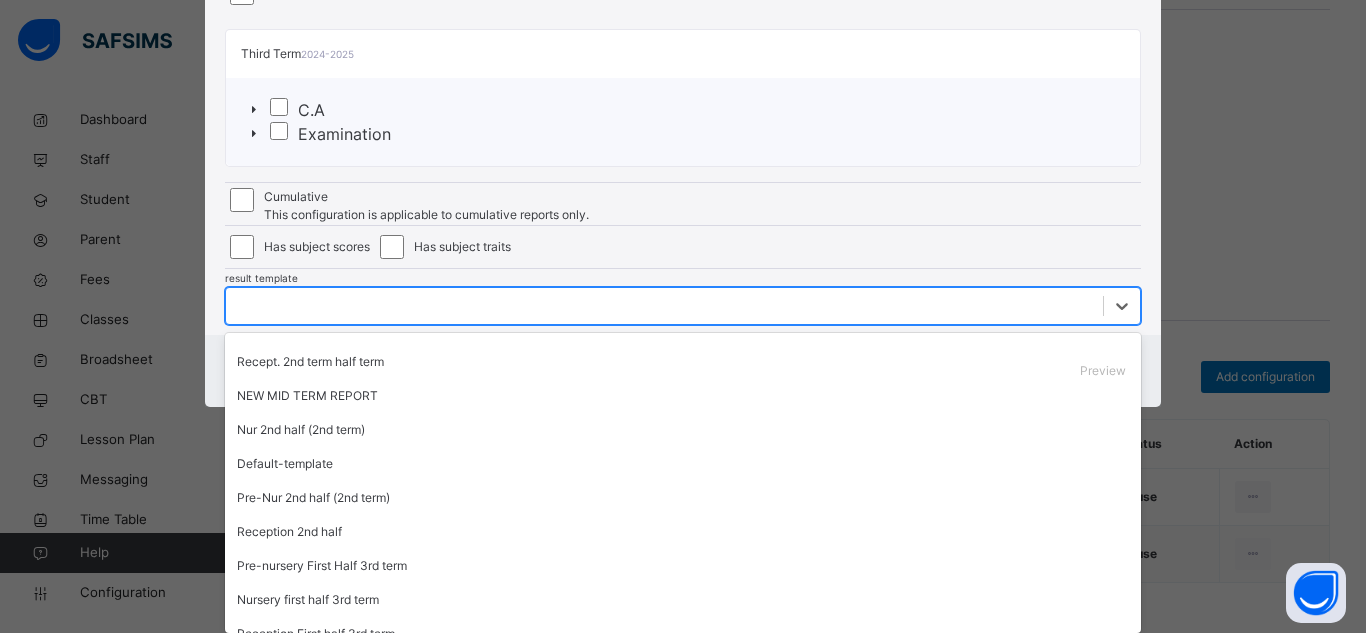 scroll, scrollTop: 848, scrollLeft: 0, axis: vertical 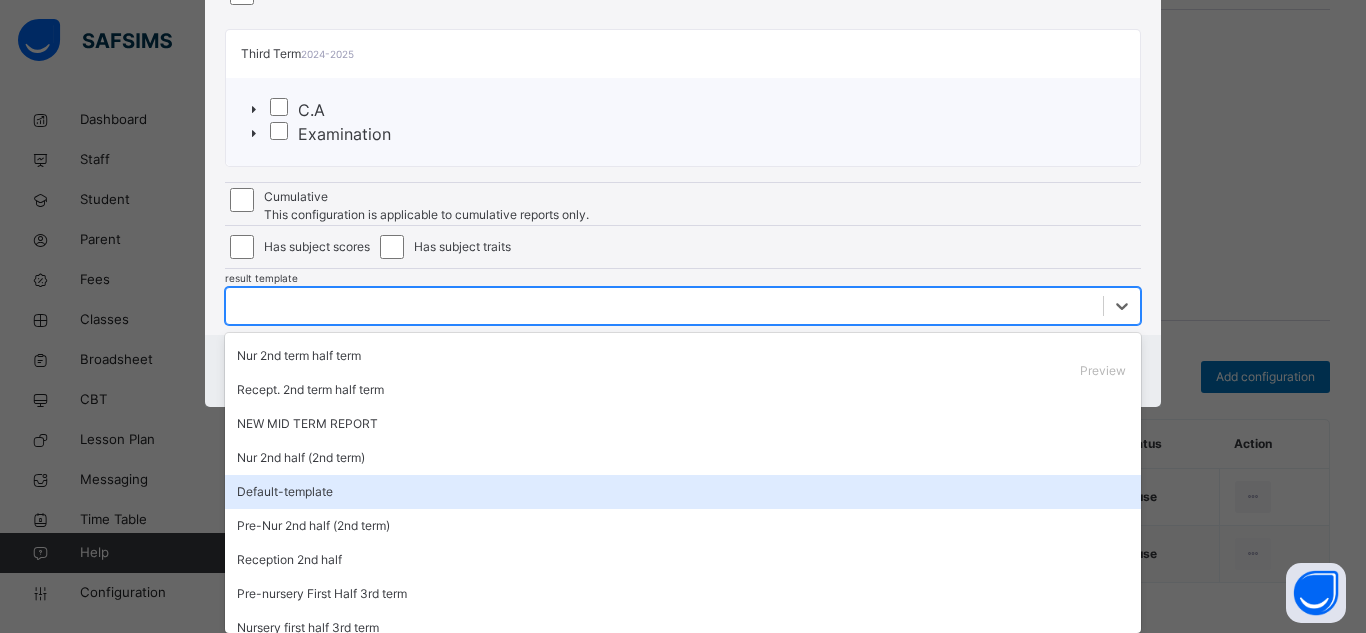 click on "Default-template" at bounding box center (683, 492) 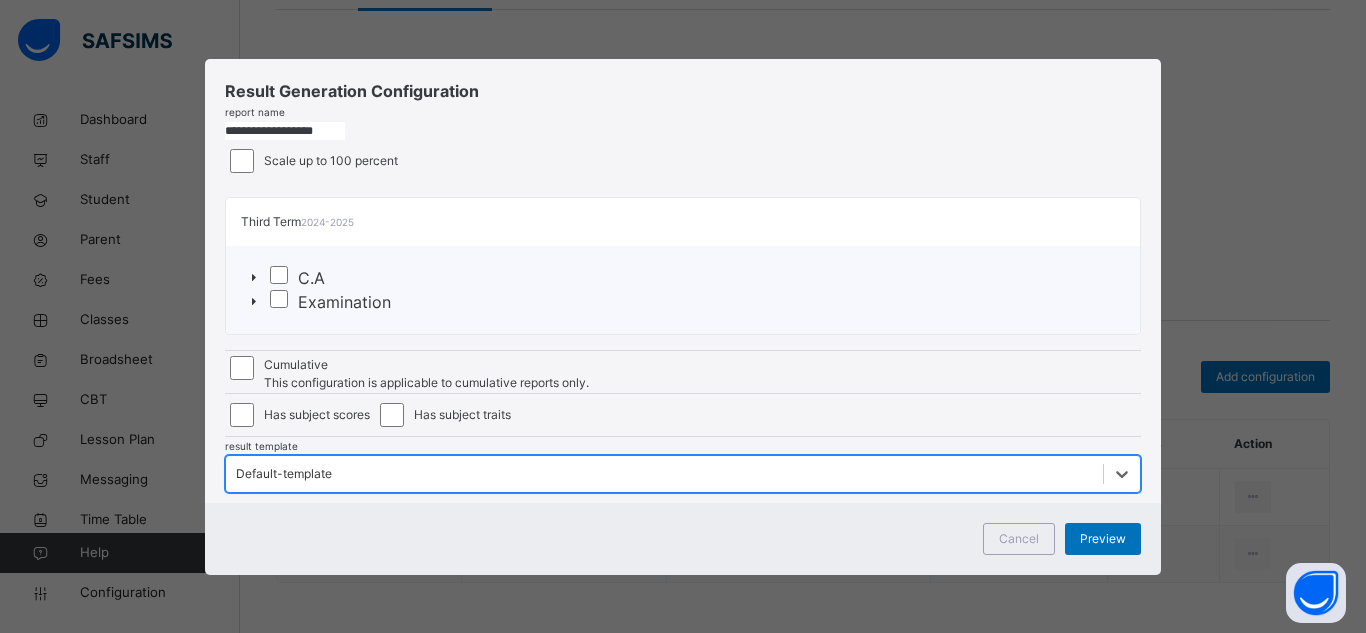 scroll, scrollTop: 169, scrollLeft: 0, axis: vertical 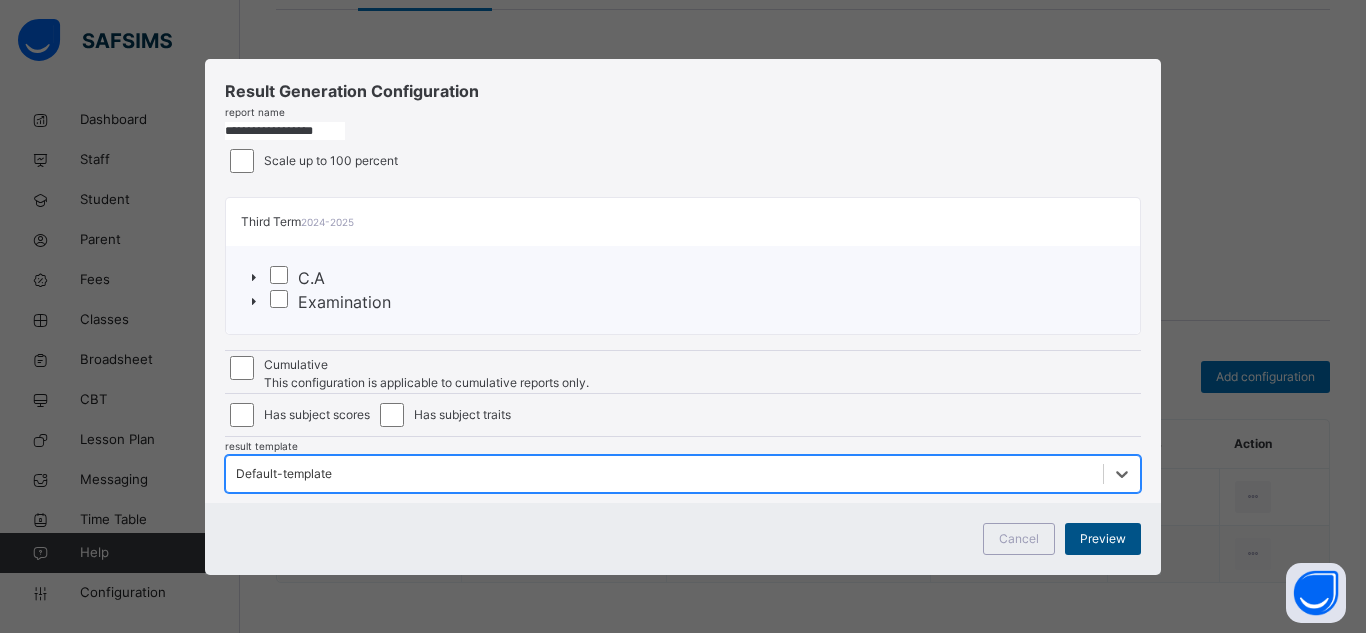 click on "Preview" at bounding box center [1103, 539] 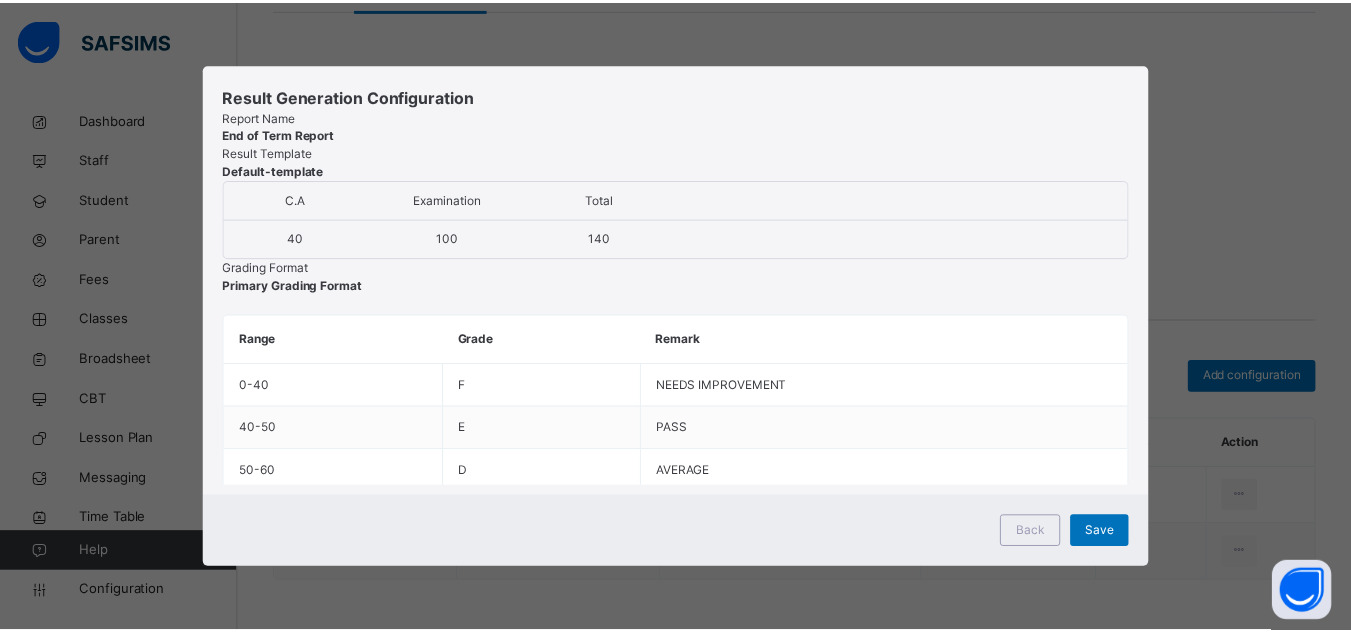 scroll, scrollTop: 8, scrollLeft: 0, axis: vertical 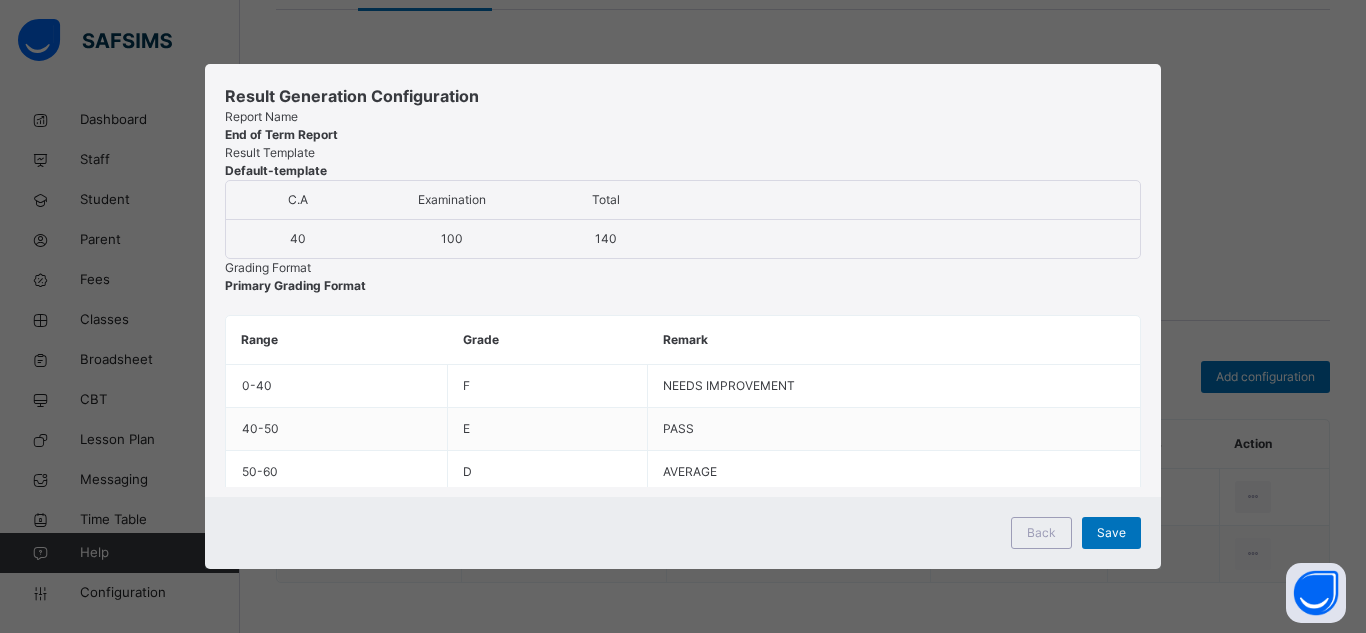 click on "Save" at bounding box center [1111, 533] 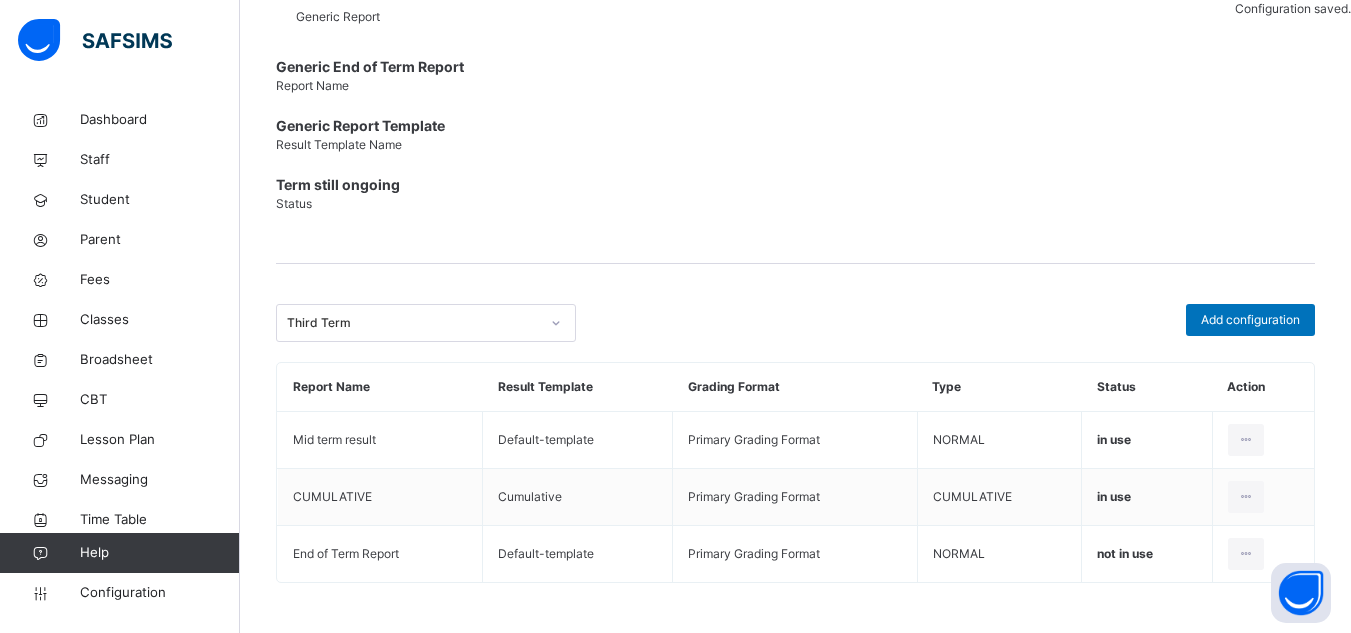 scroll, scrollTop: 438, scrollLeft: 0, axis: vertical 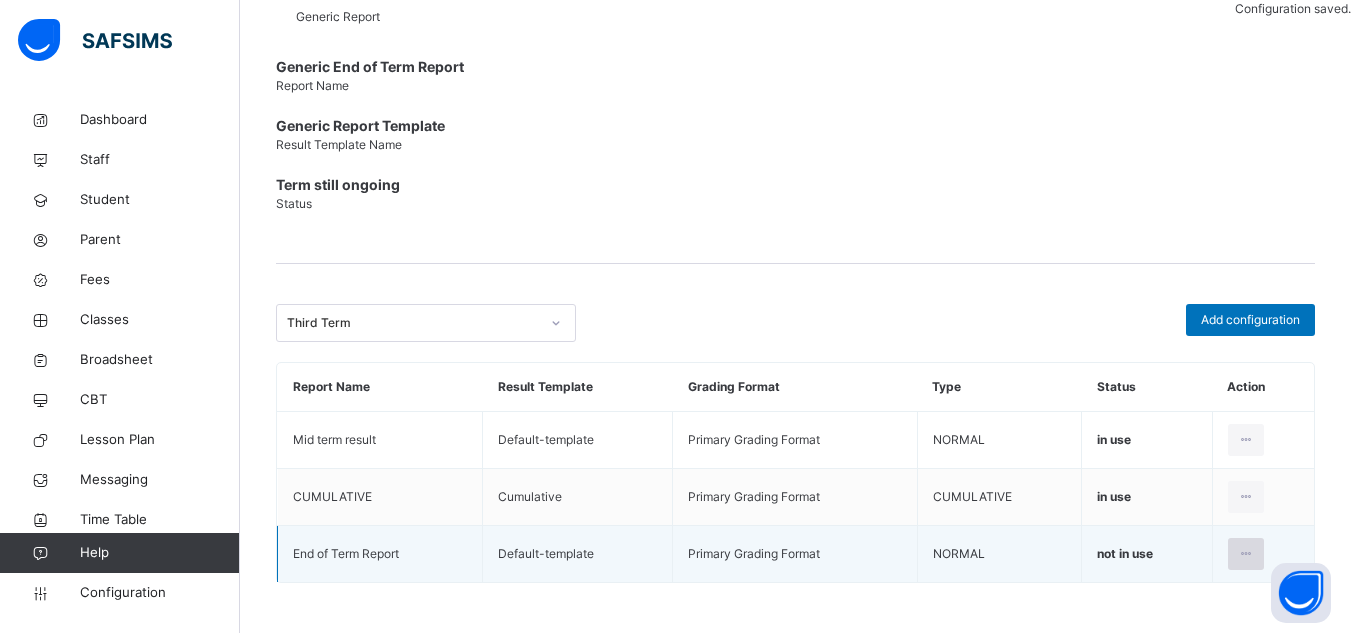 click at bounding box center [1246, 554] 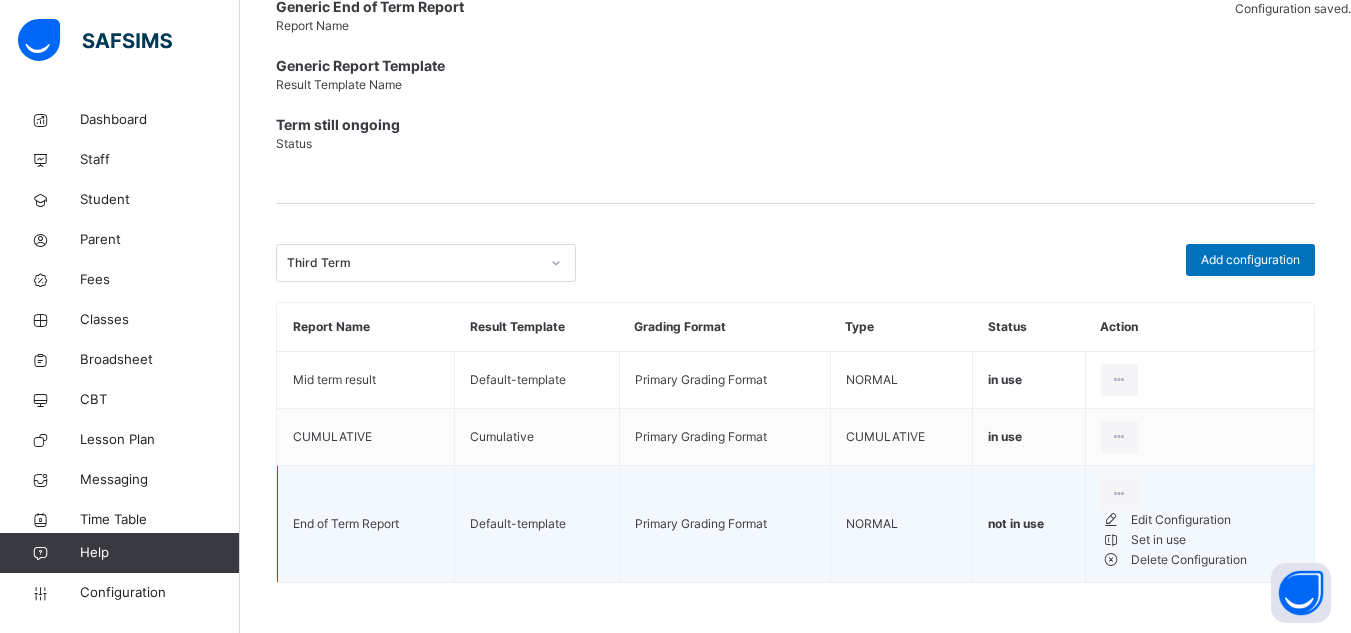 click on "Set in use" at bounding box center [1200, 540] 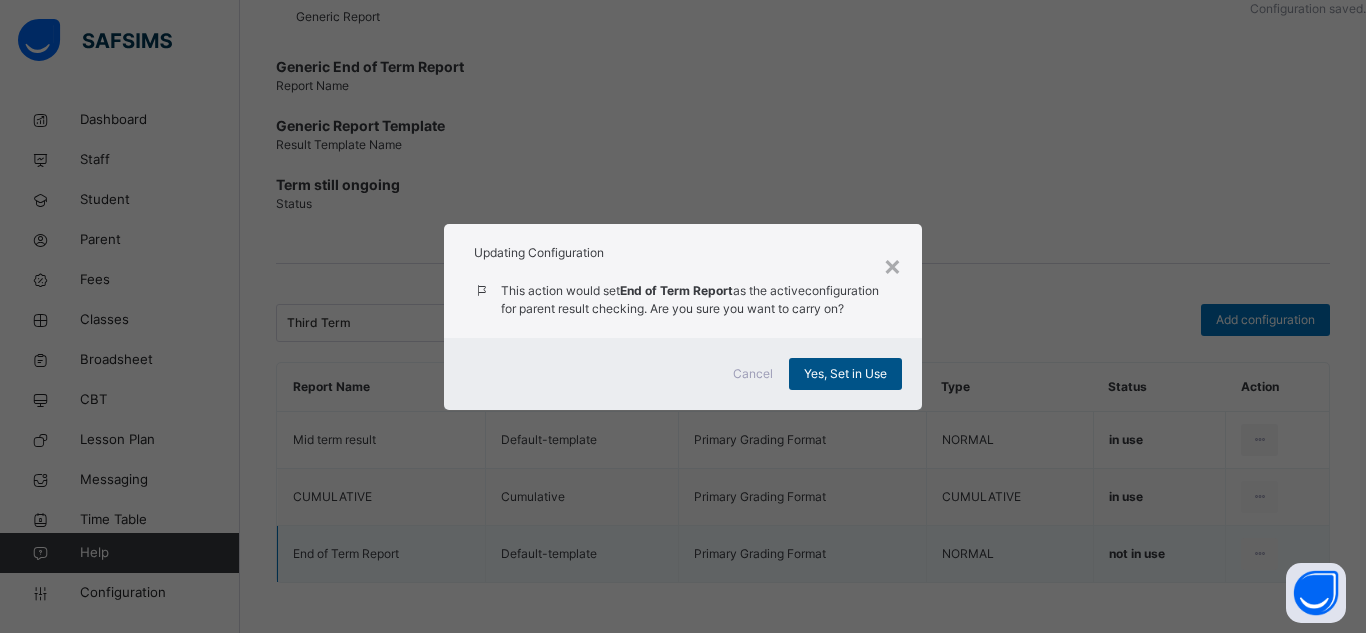 click on "Yes, Set in Use" at bounding box center (845, 374) 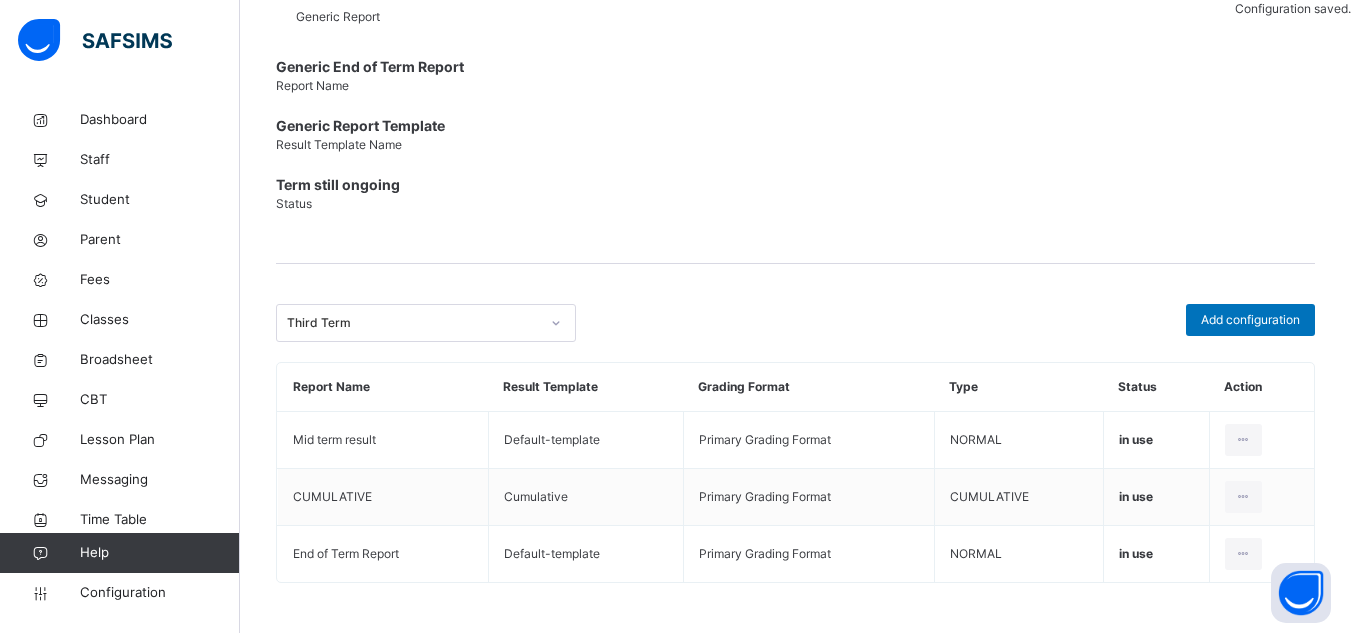 scroll, scrollTop: 0, scrollLeft: 0, axis: both 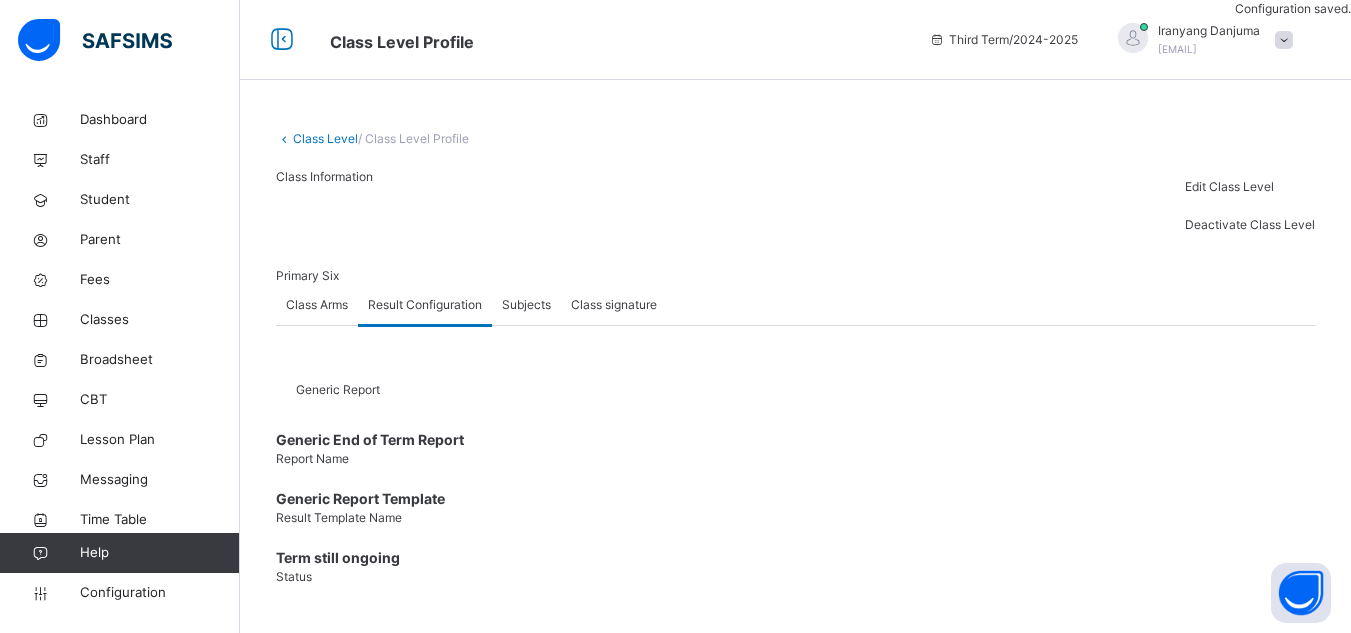 click on "Class Level" at bounding box center [325, 138] 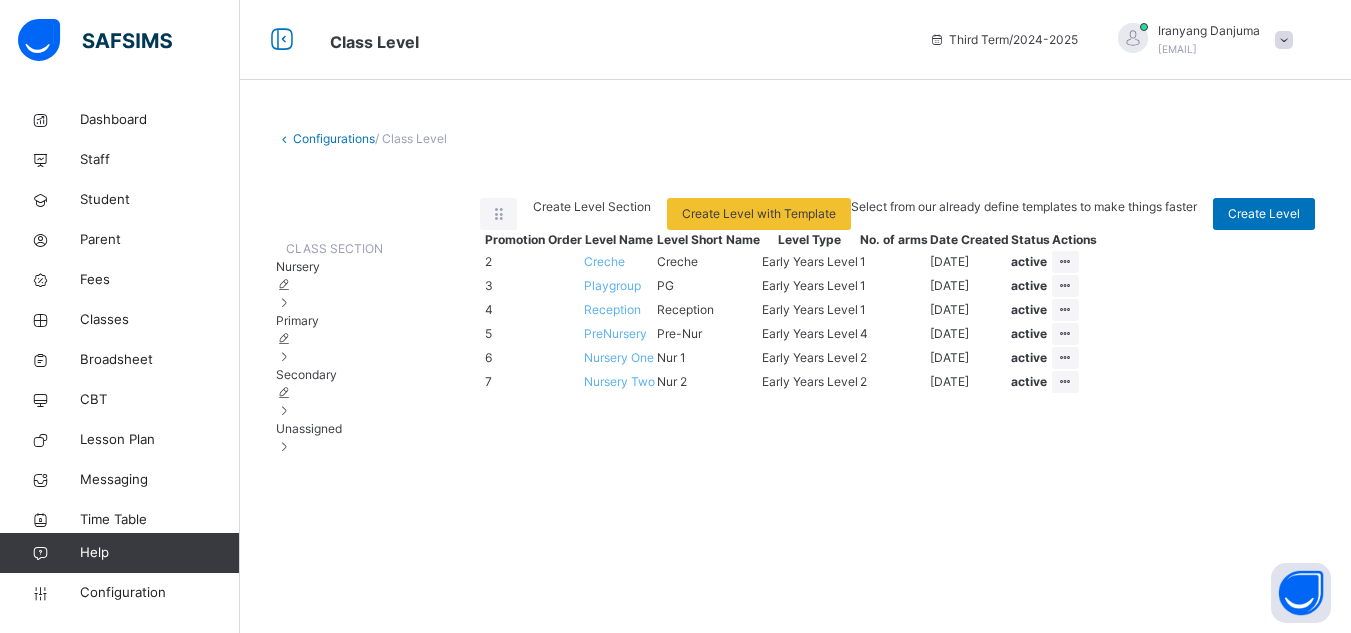 click on "Primary" at bounding box center (297, 320) 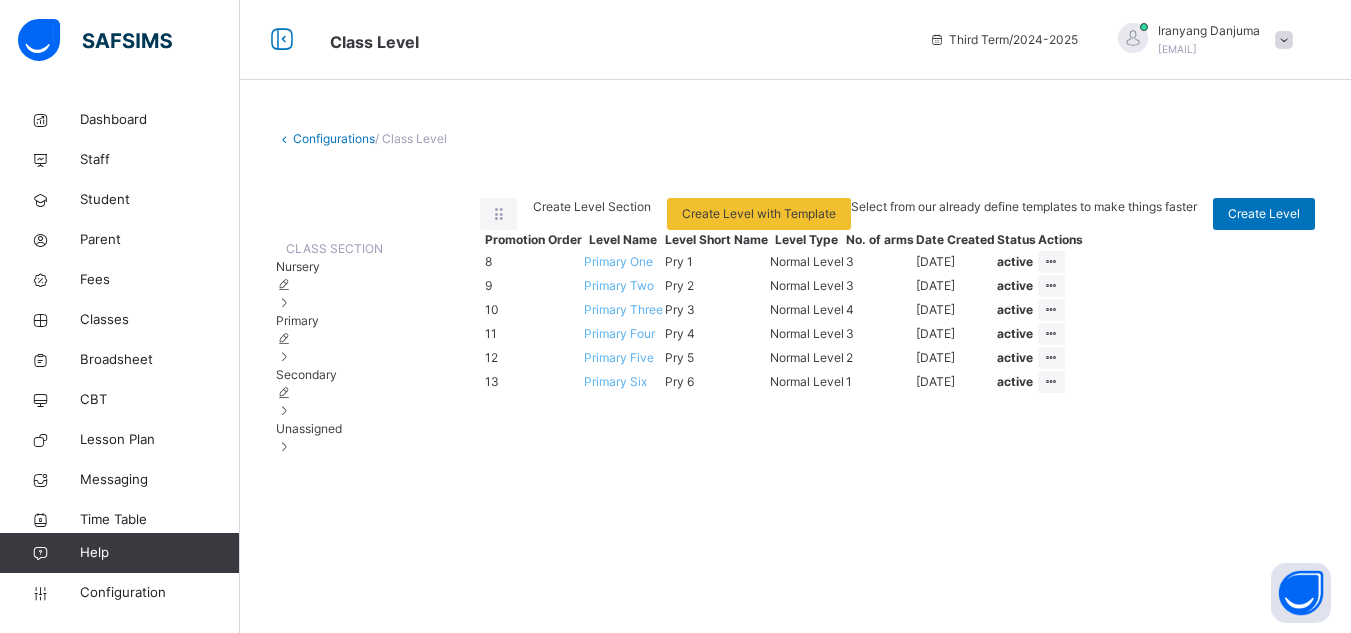scroll, scrollTop: 101, scrollLeft: 0, axis: vertical 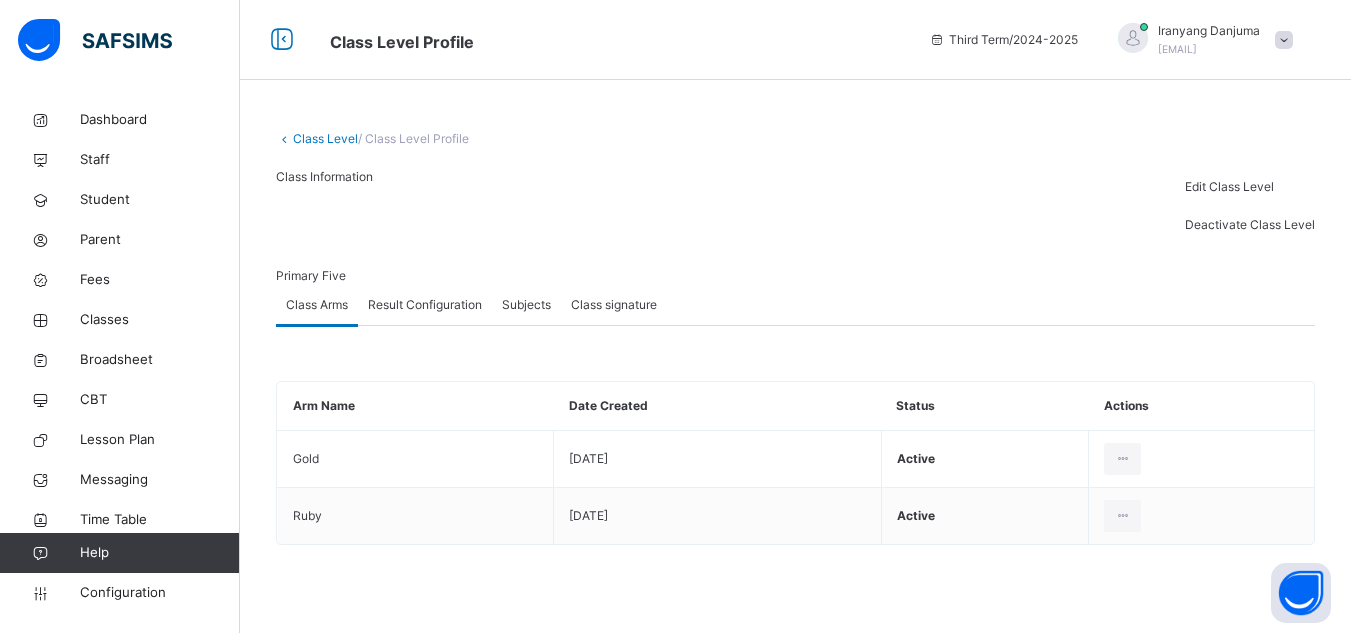 click on "Result Configuration" at bounding box center (425, 305) 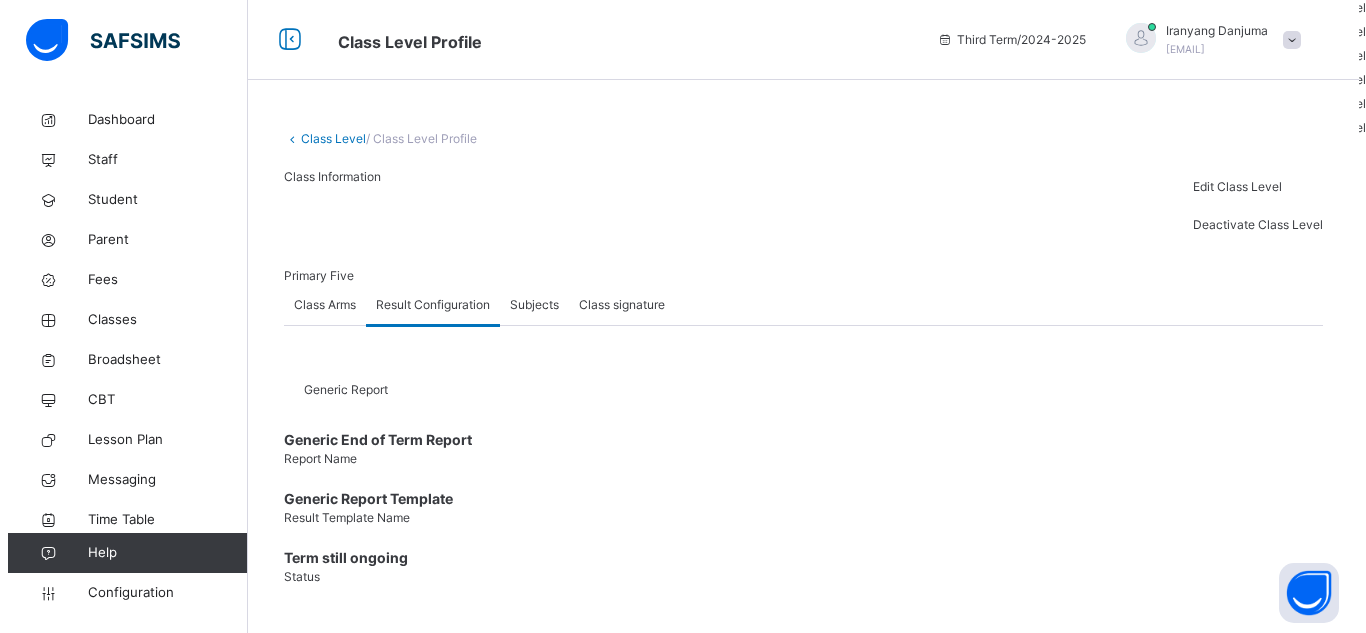 scroll, scrollTop: 381, scrollLeft: 0, axis: vertical 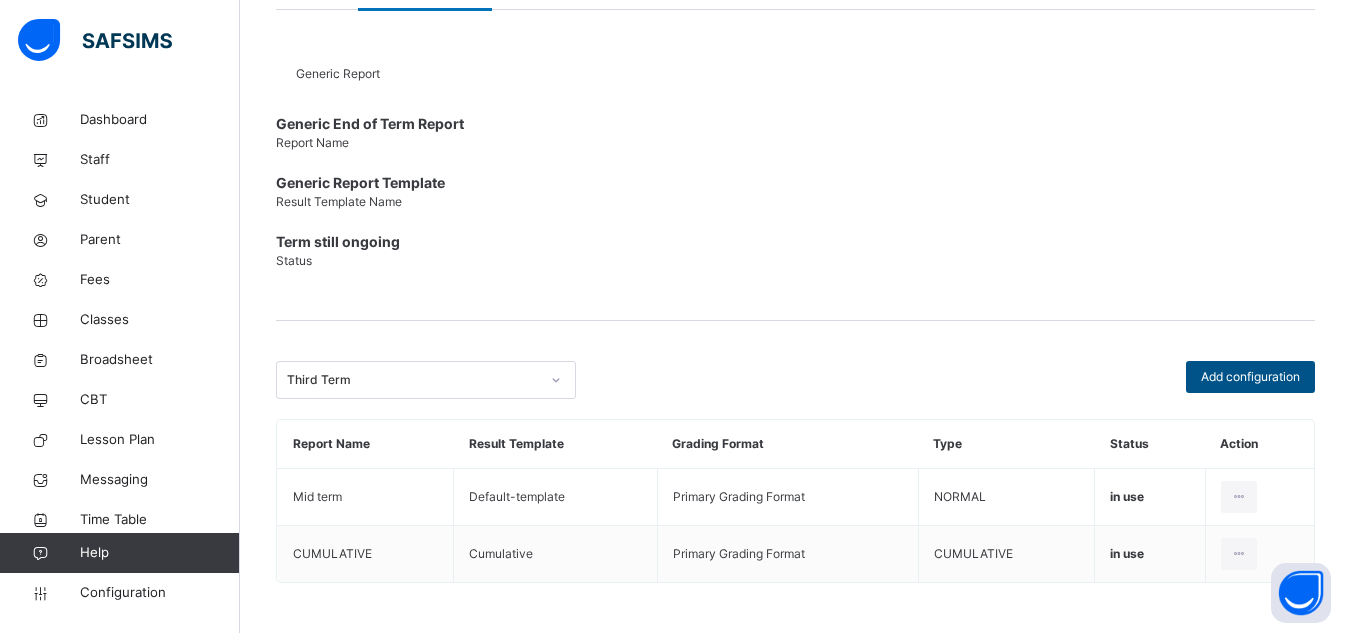 click on "Add configuration" at bounding box center [1250, 377] 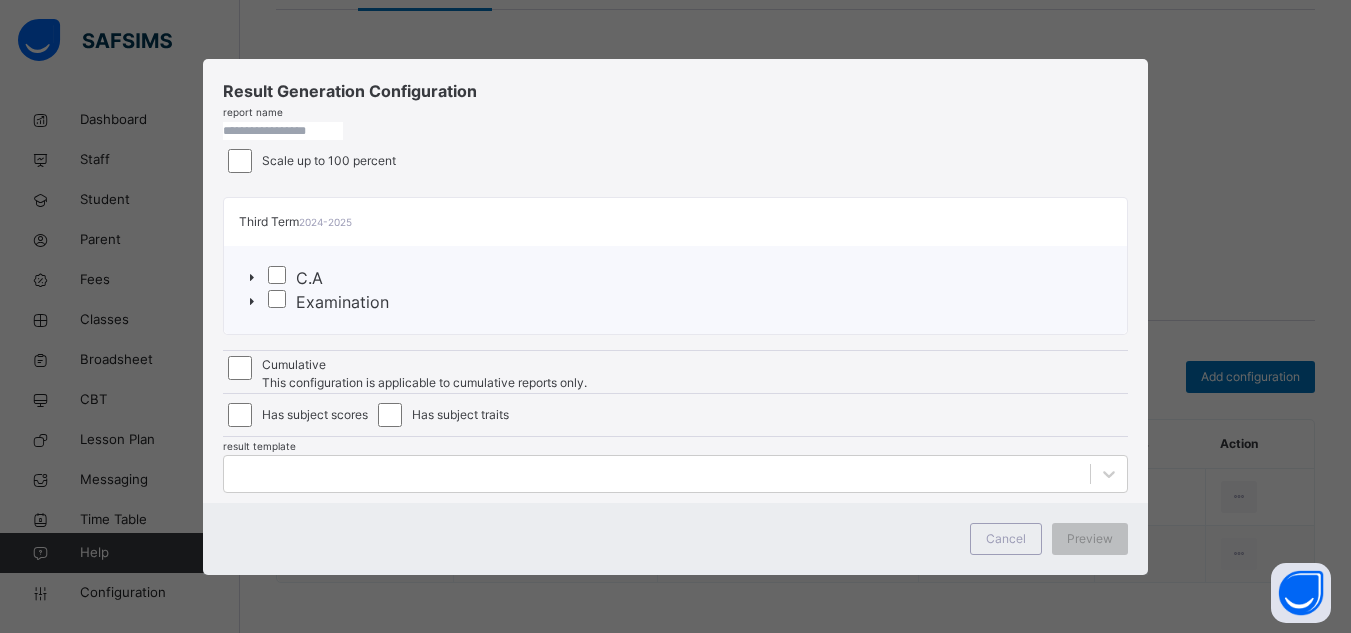 click at bounding box center (283, 131) 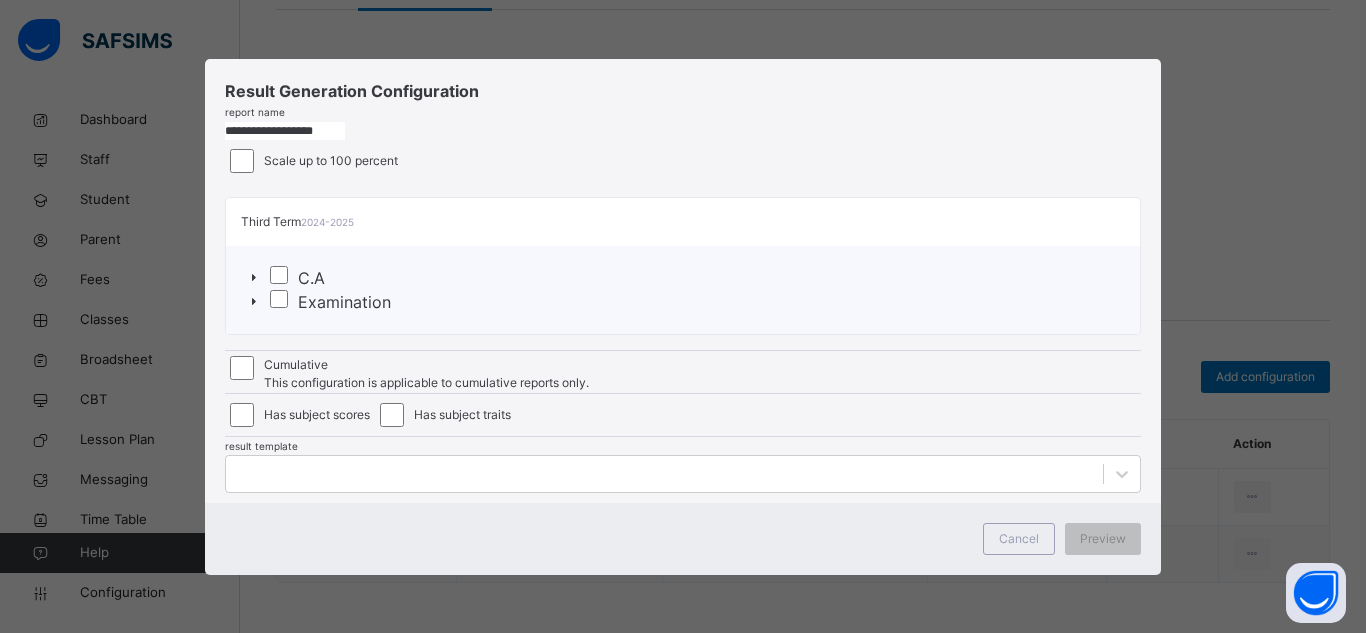 type on "**********" 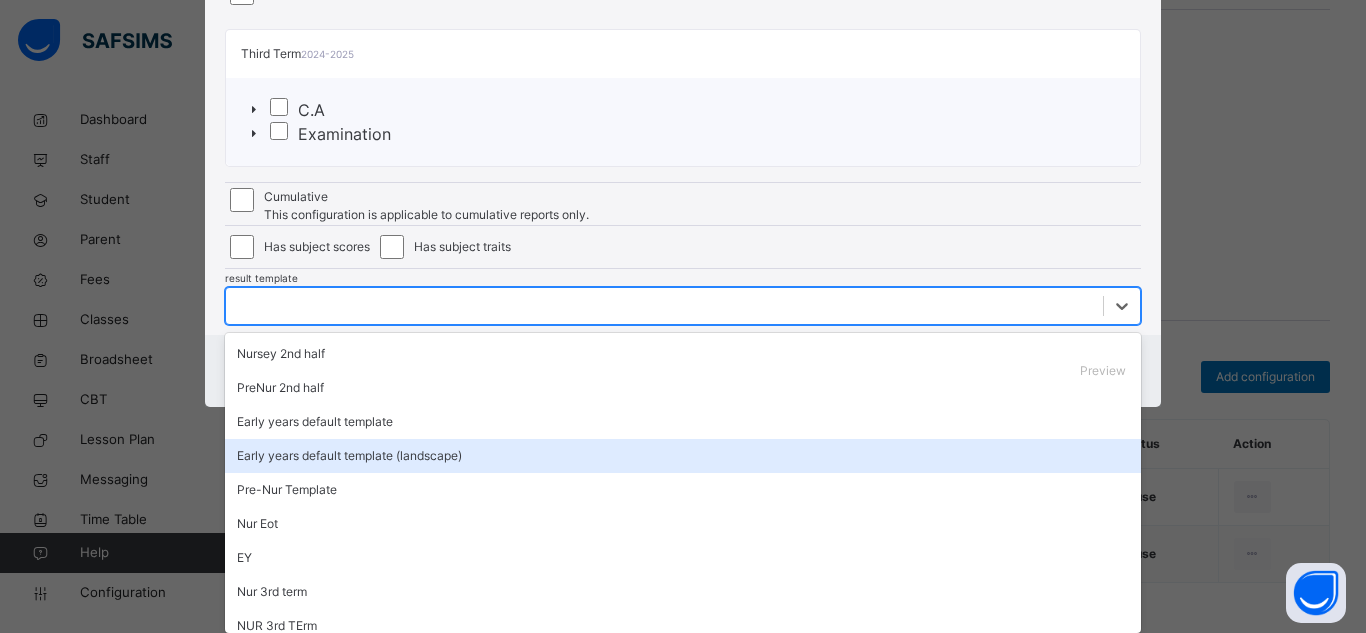 scroll, scrollTop: 322, scrollLeft: 0, axis: vertical 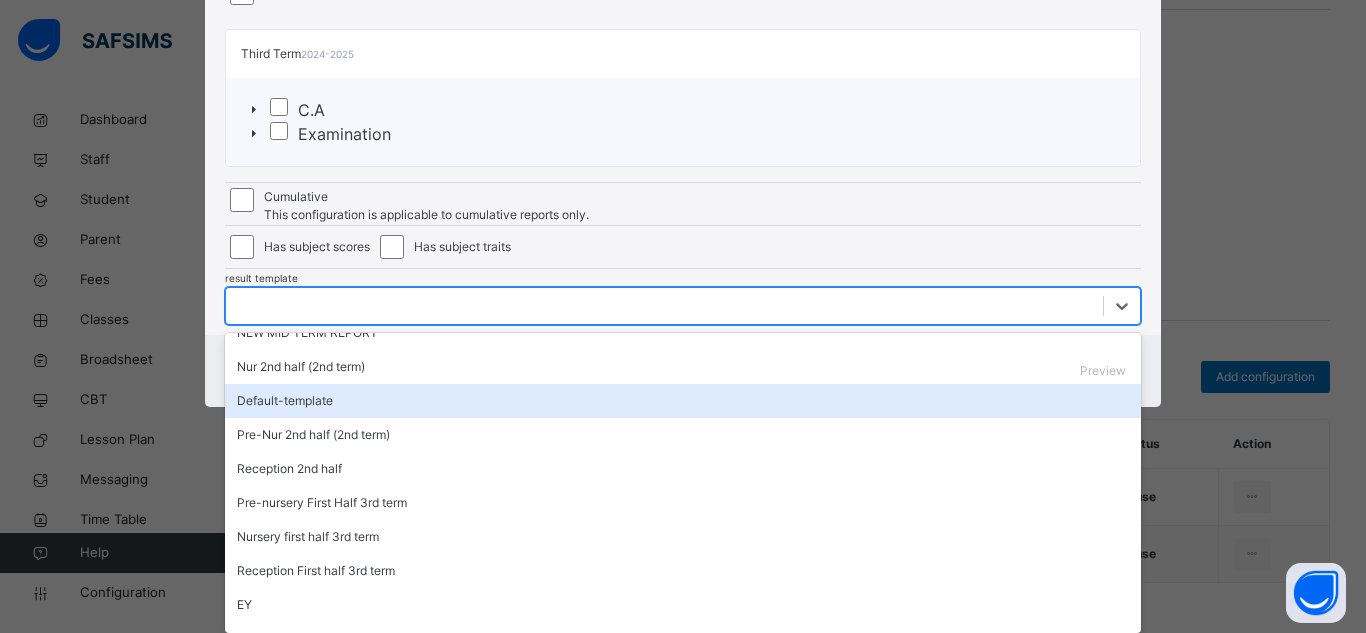 click on "Default-template" at bounding box center [683, 401] 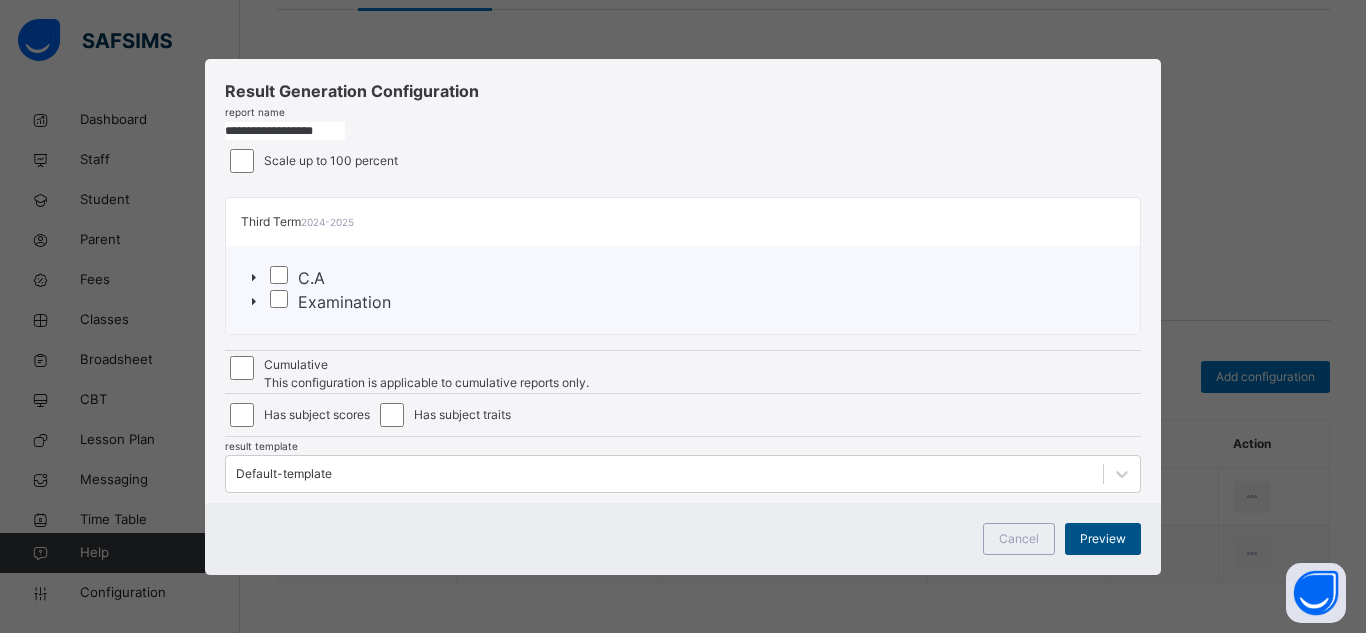click on "Preview" at bounding box center (1103, 539) 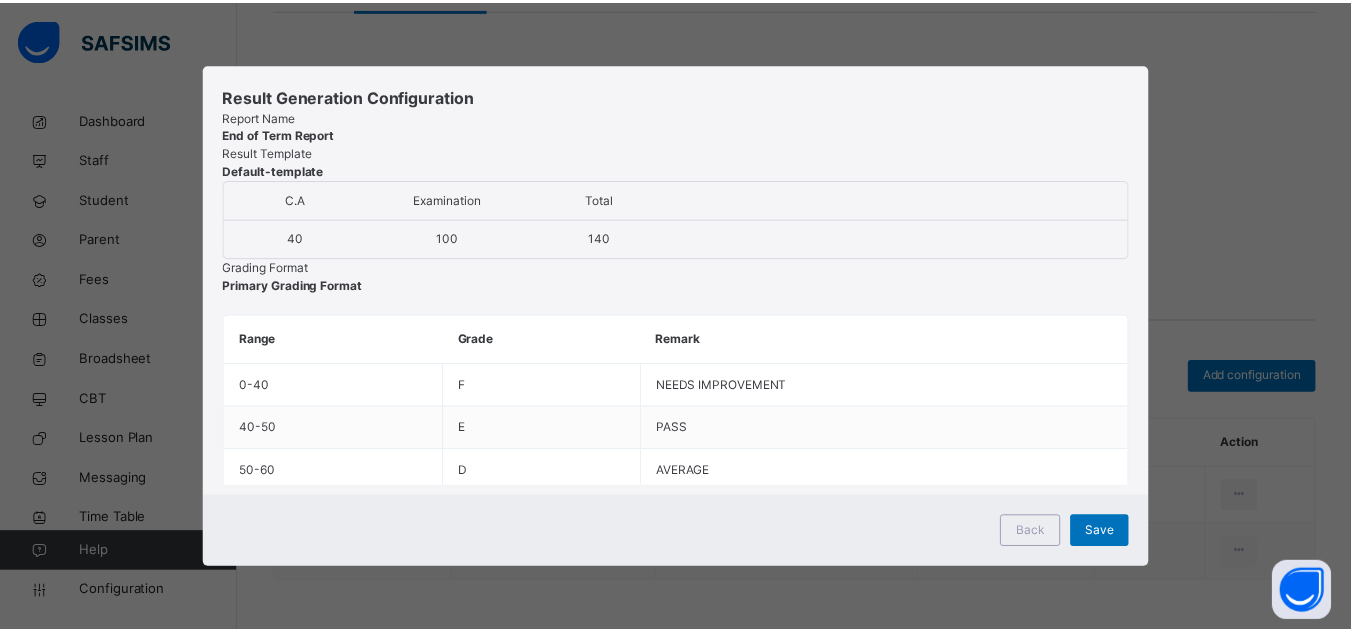 scroll, scrollTop: 8, scrollLeft: 0, axis: vertical 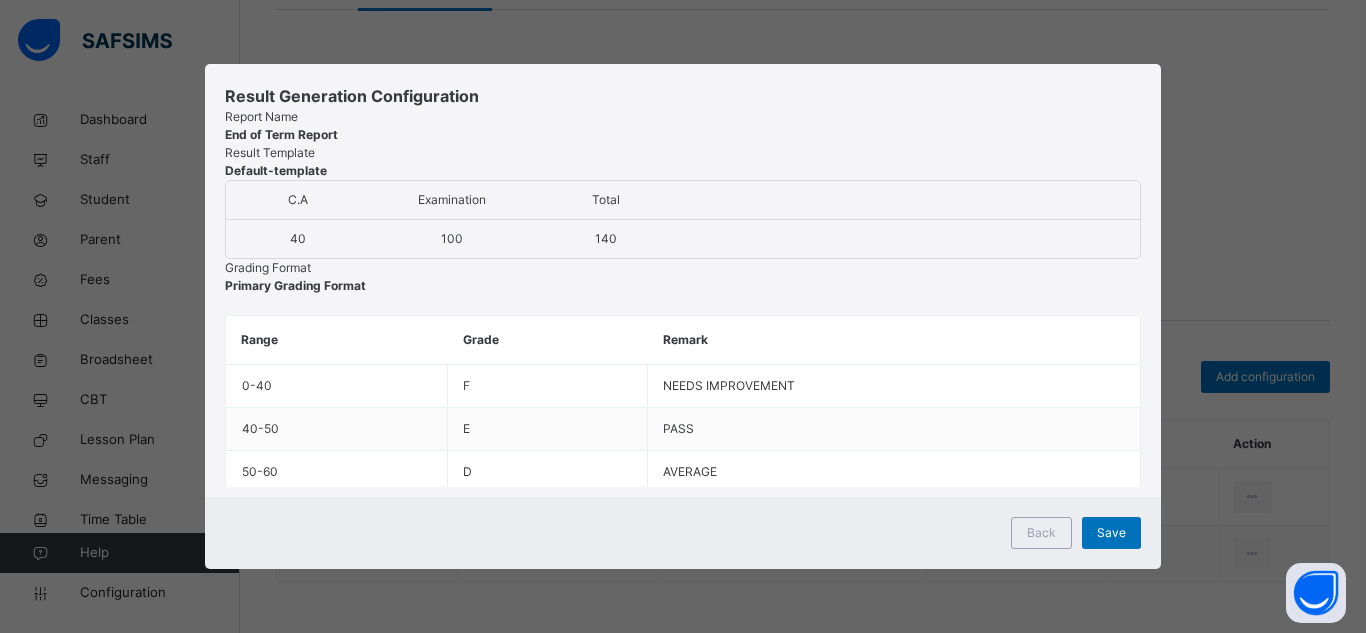 click on "Save" at bounding box center (1111, 533) 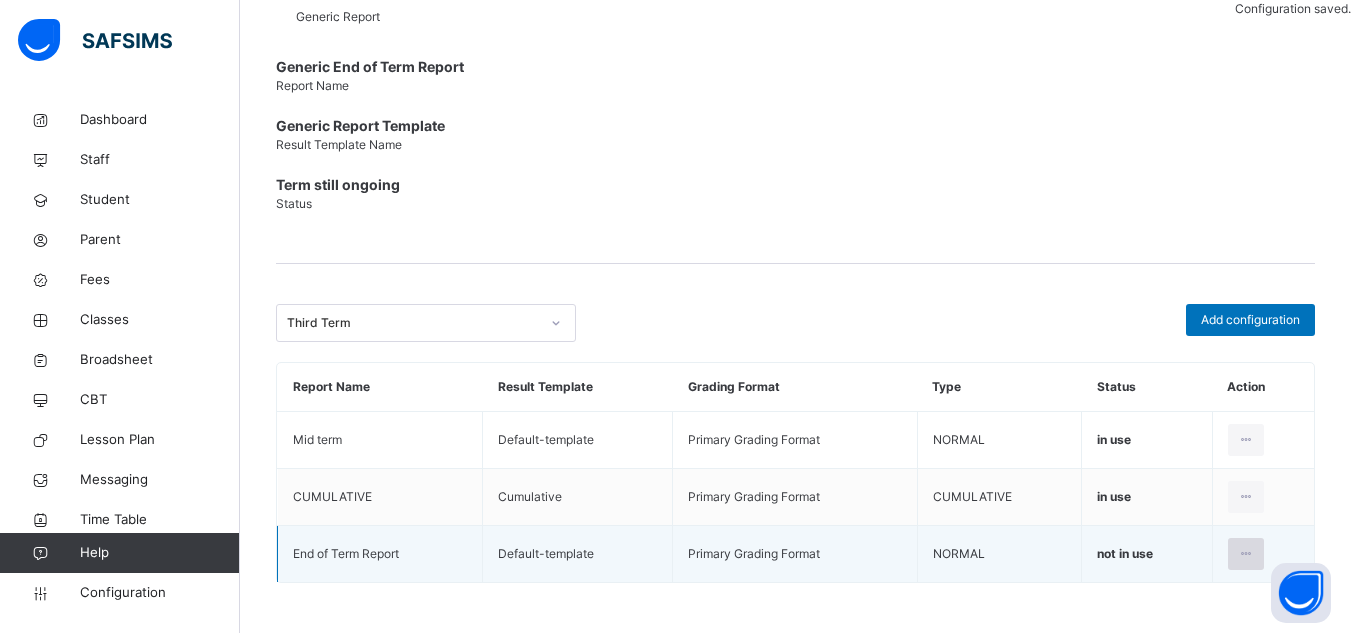 click at bounding box center [1246, 554] 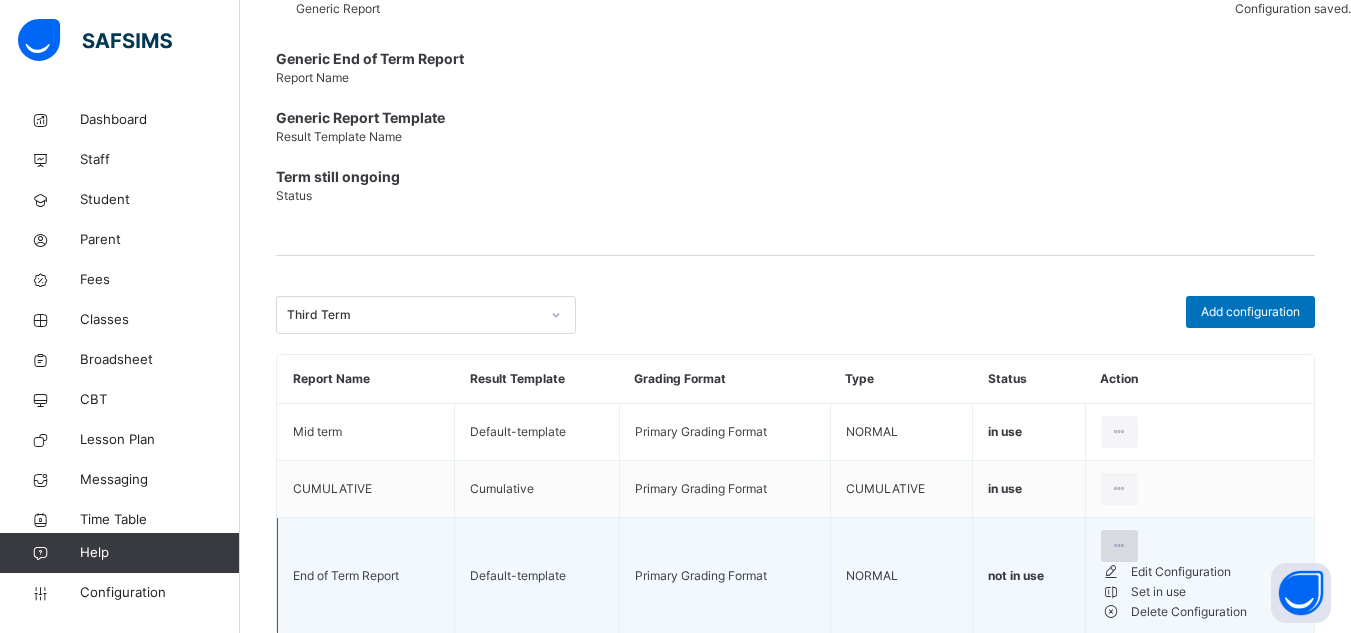 scroll, scrollTop: 495, scrollLeft: 0, axis: vertical 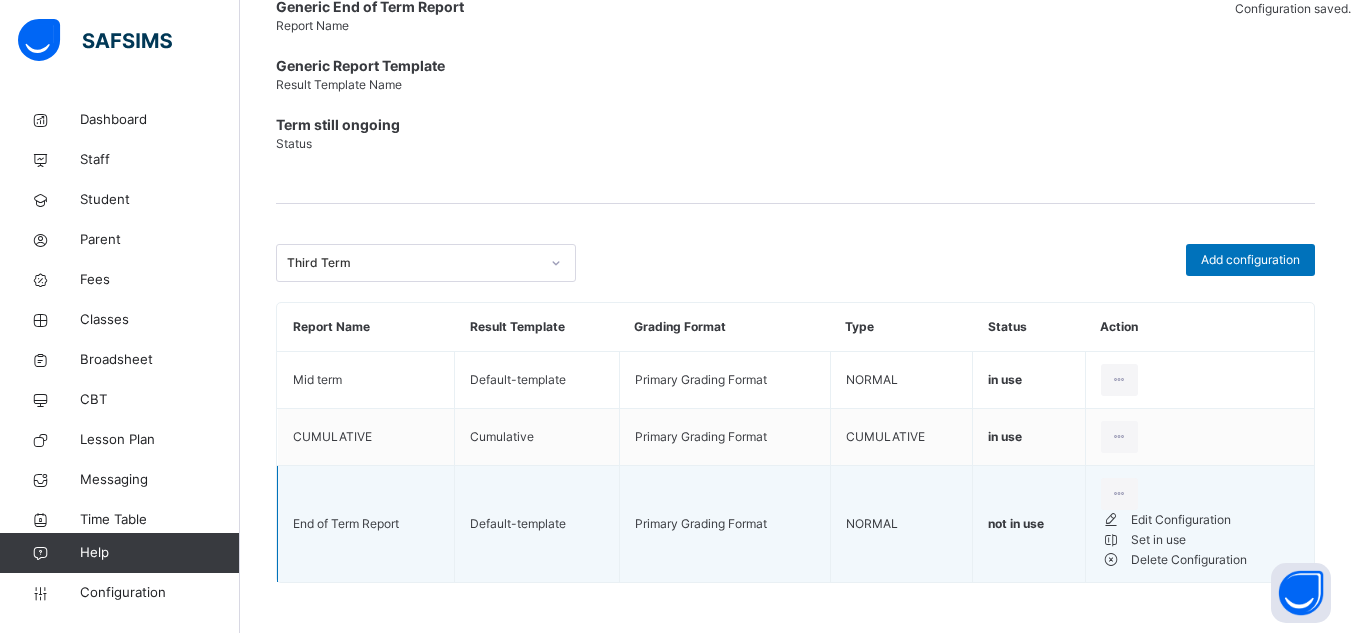 click on "Set in use" at bounding box center (1215, 540) 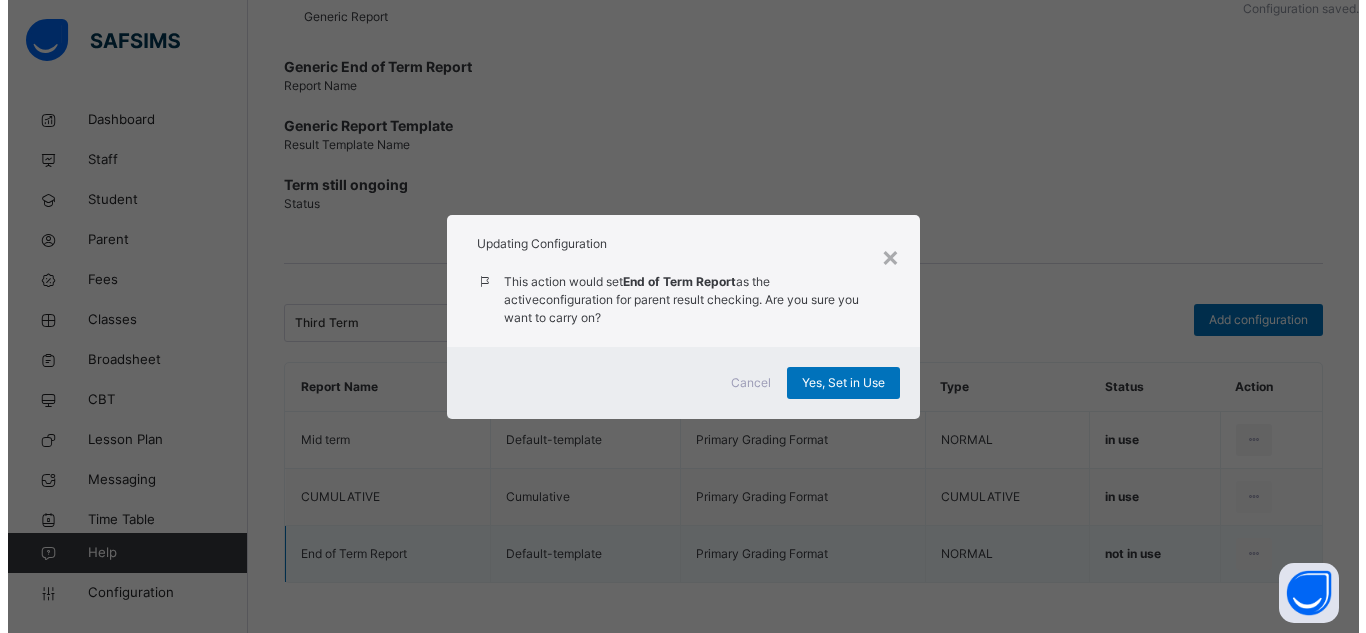 scroll, scrollTop: 438, scrollLeft: 0, axis: vertical 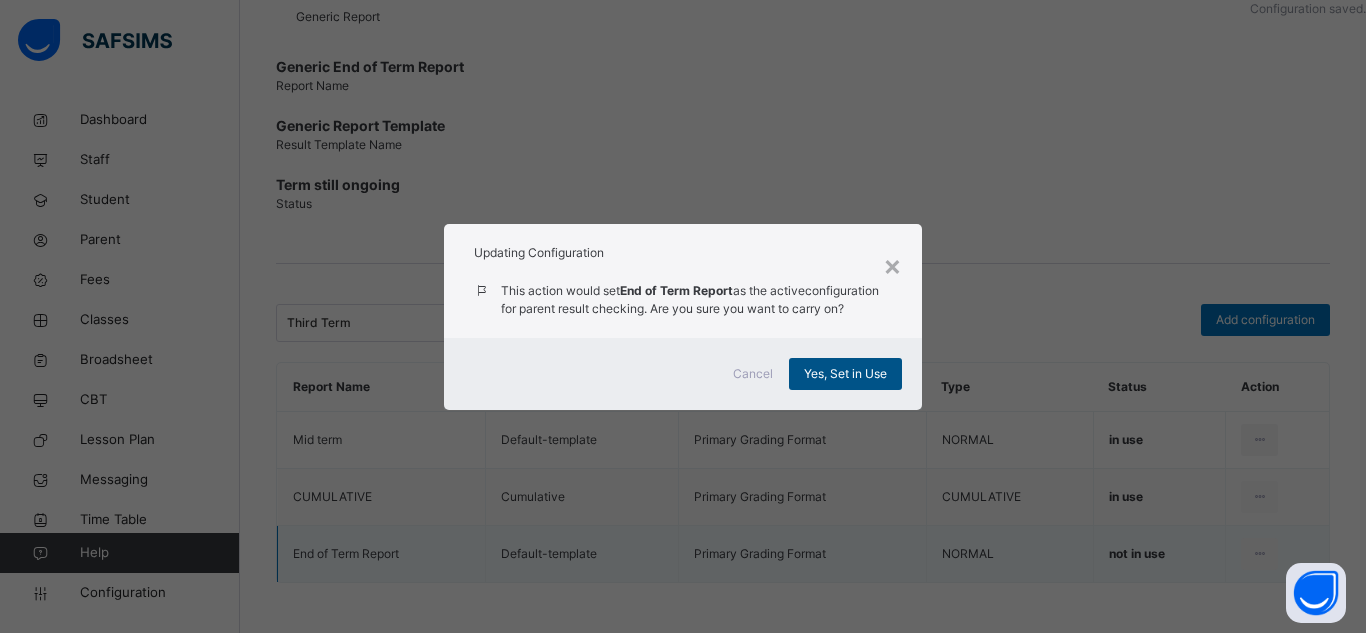 click on "Yes, Set in Use" at bounding box center [845, 374] 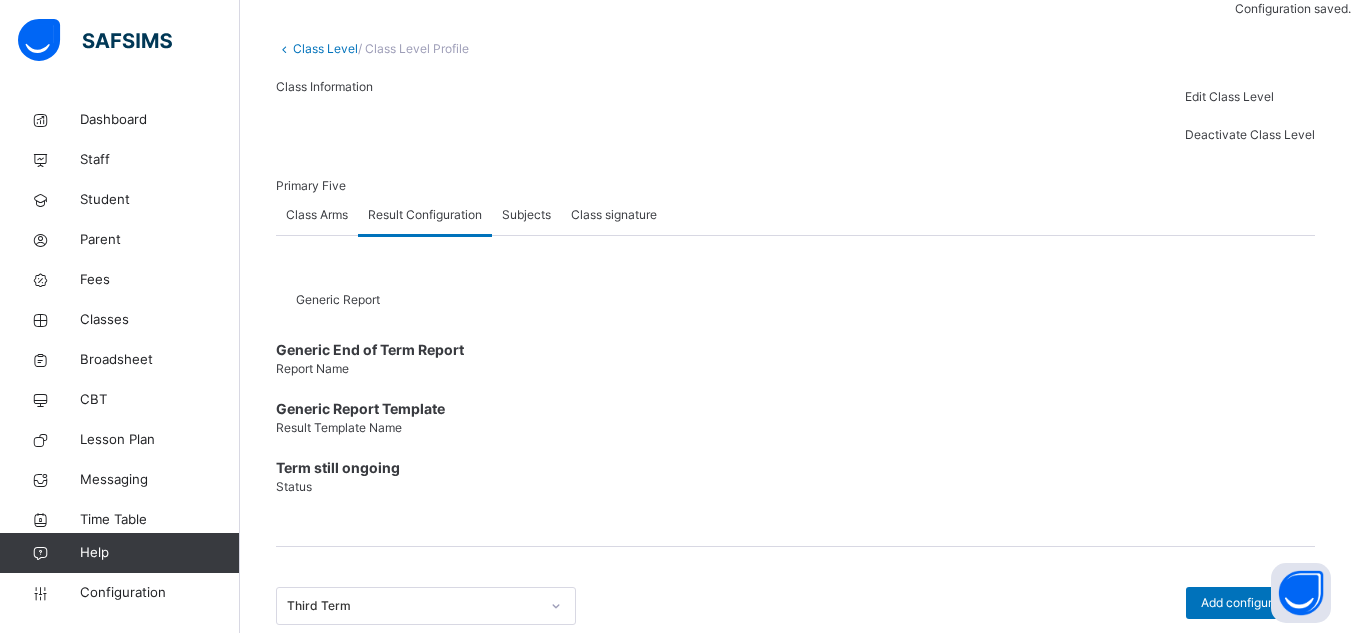 scroll, scrollTop: 0, scrollLeft: 0, axis: both 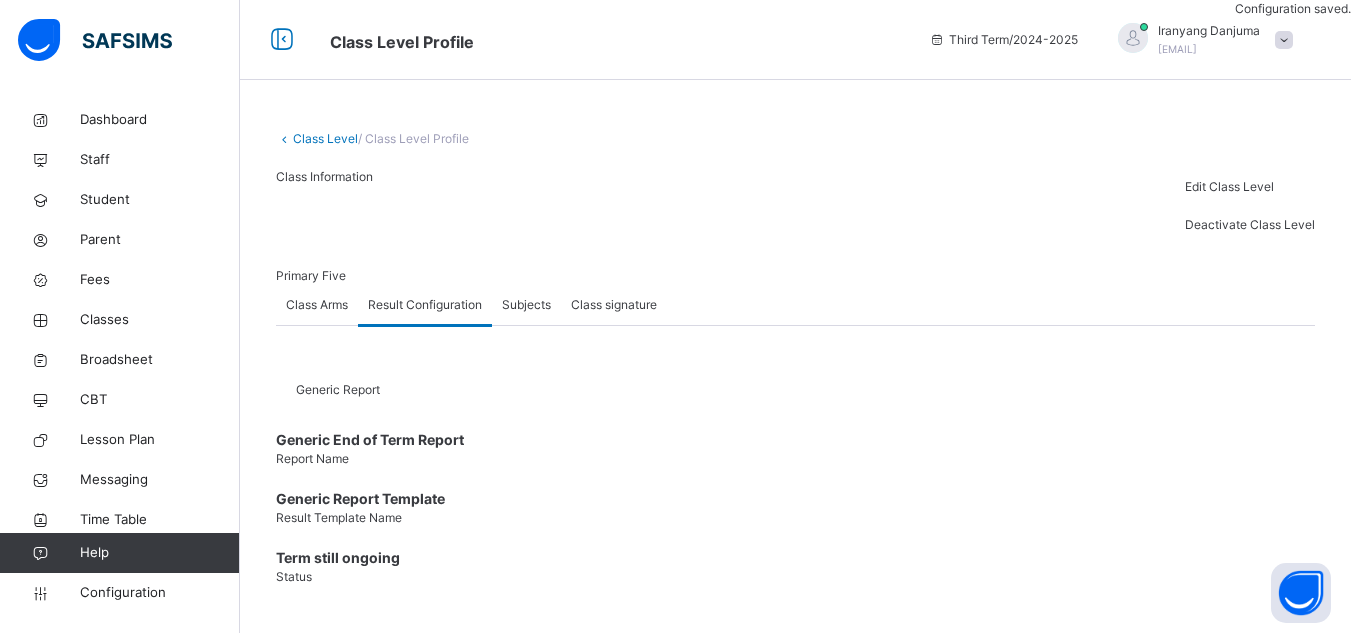 click on "Class Level" at bounding box center (325, 138) 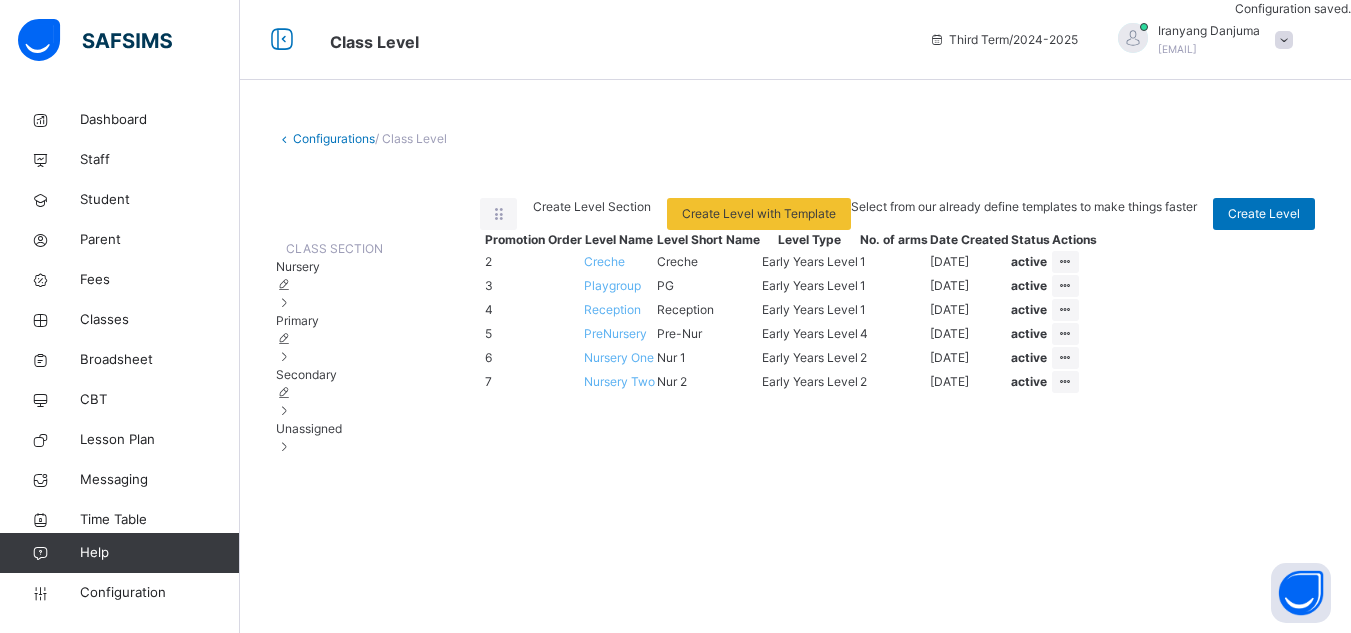 scroll, scrollTop: 101, scrollLeft: 0, axis: vertical 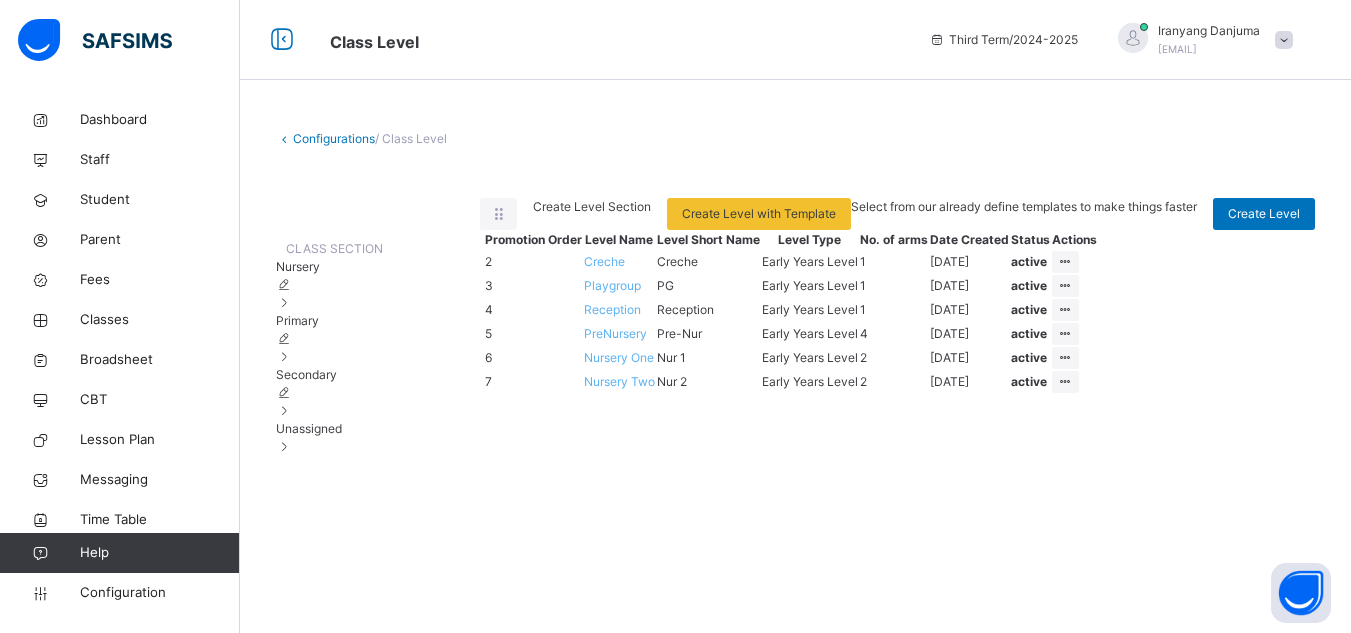 click on "Primary" at bounding box center [297, 320] 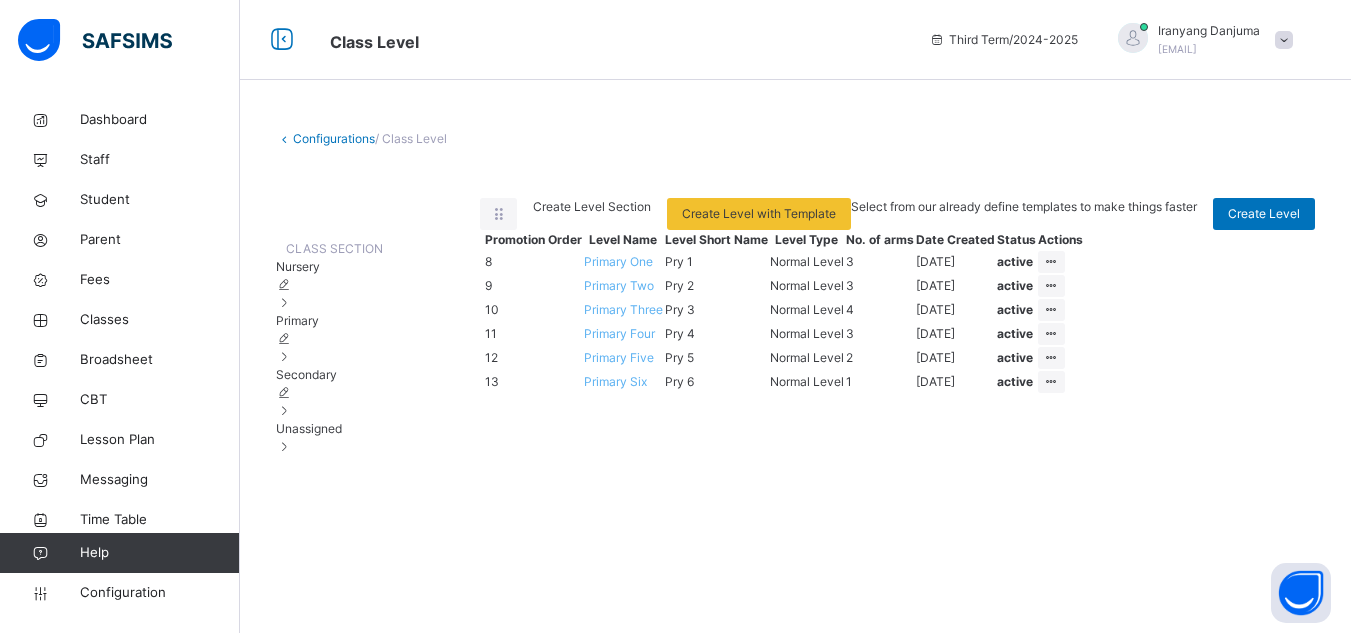 click on "Primary Four" at bounding box center (619, 333) 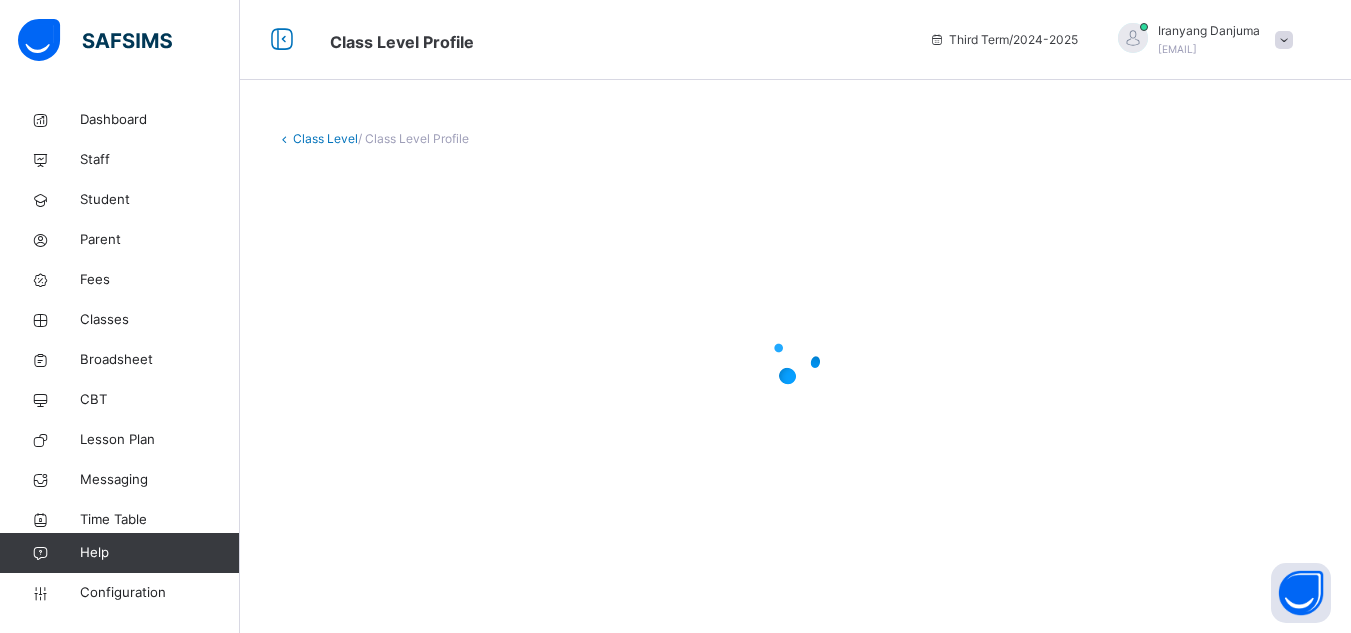 scroll, scrollTop: 0, scrollLeft: 0, axis: both 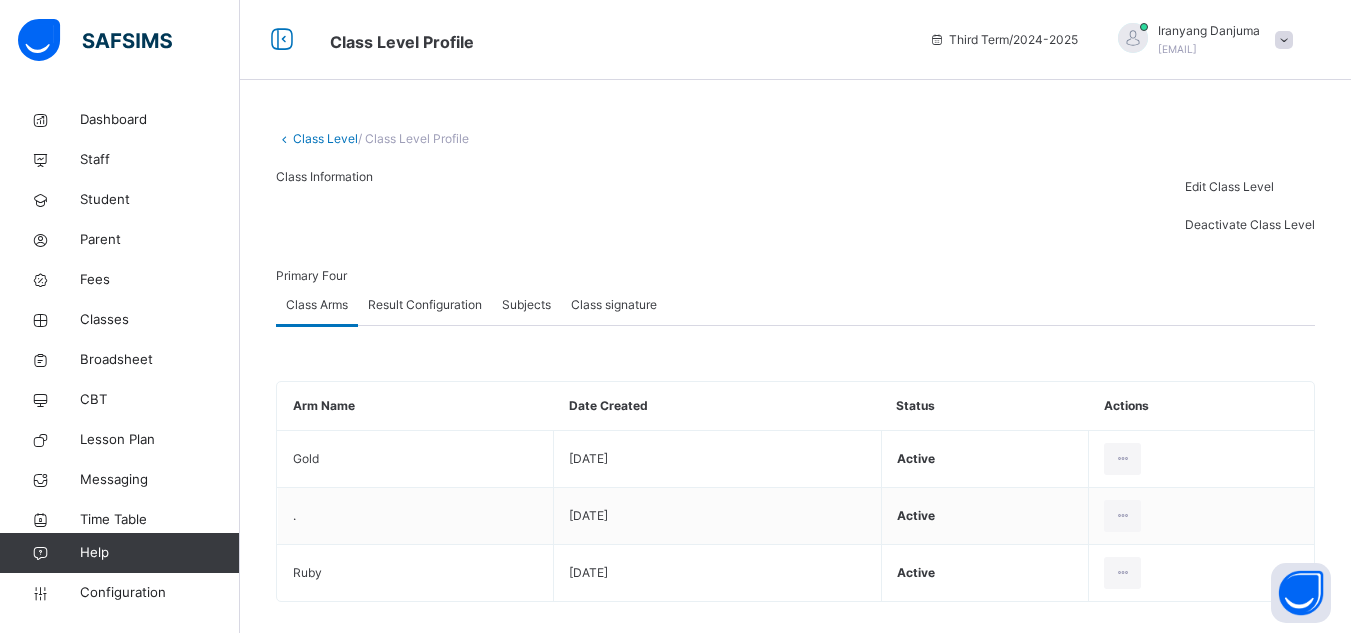 click on "Result Configuration" at bounding box center (425, 305) 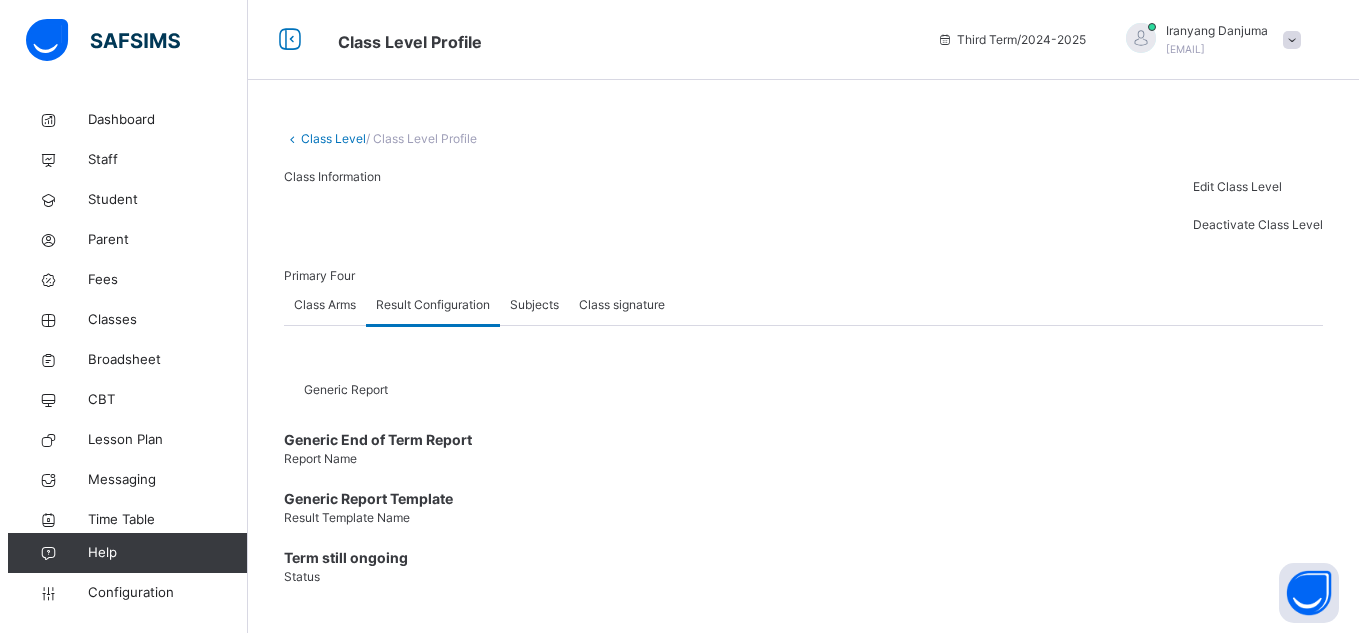 scroll, scrollTop: 381, scrollLeft: 0, axis: vertical 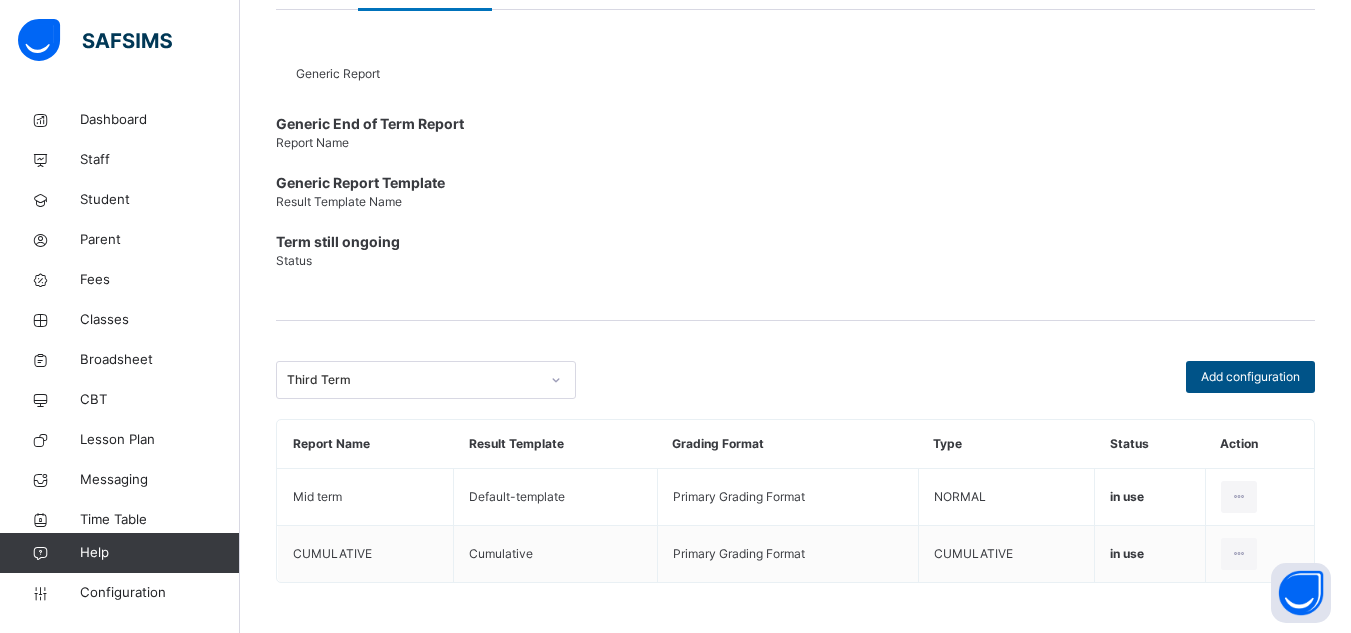 click on "Add configuration" at bounding box center [1250, 377] 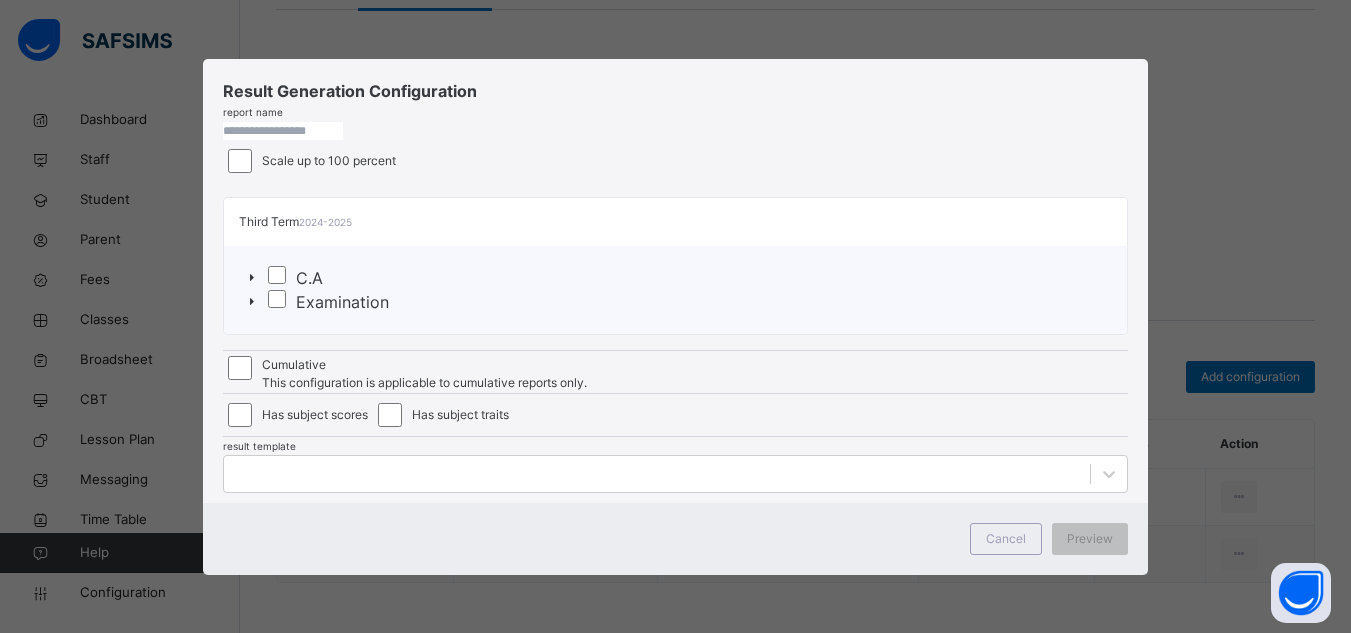 click at bounding box center (283, 131) 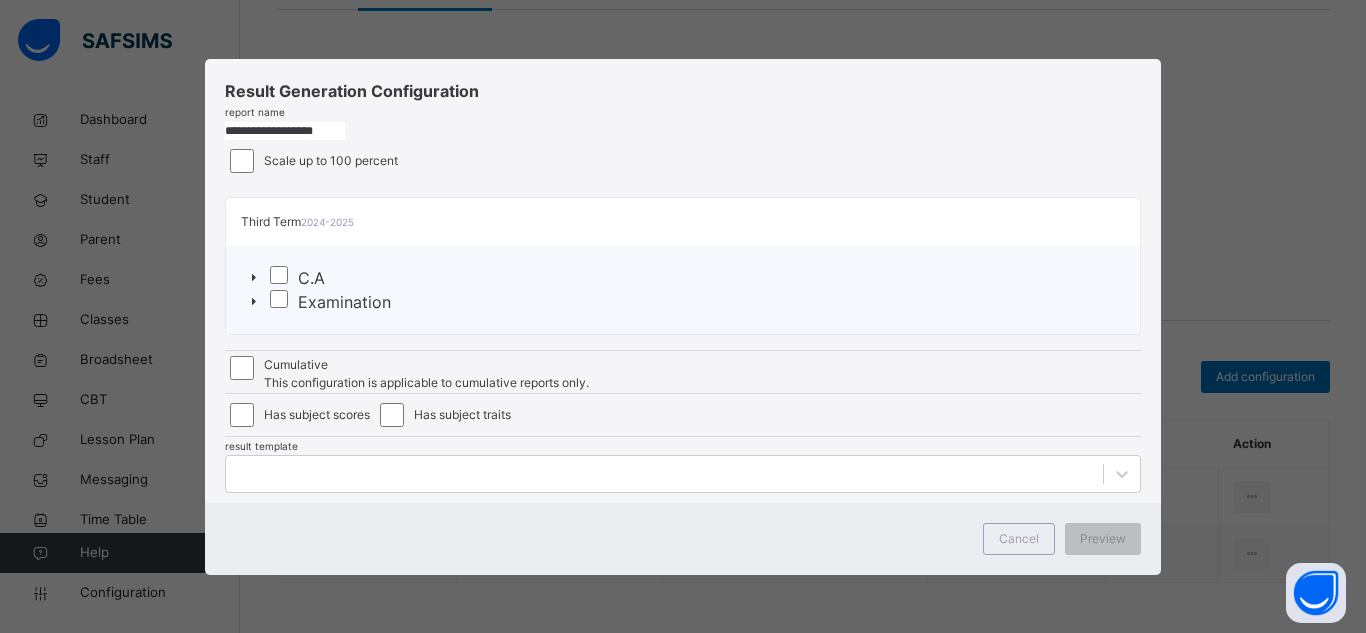 type on "**********" 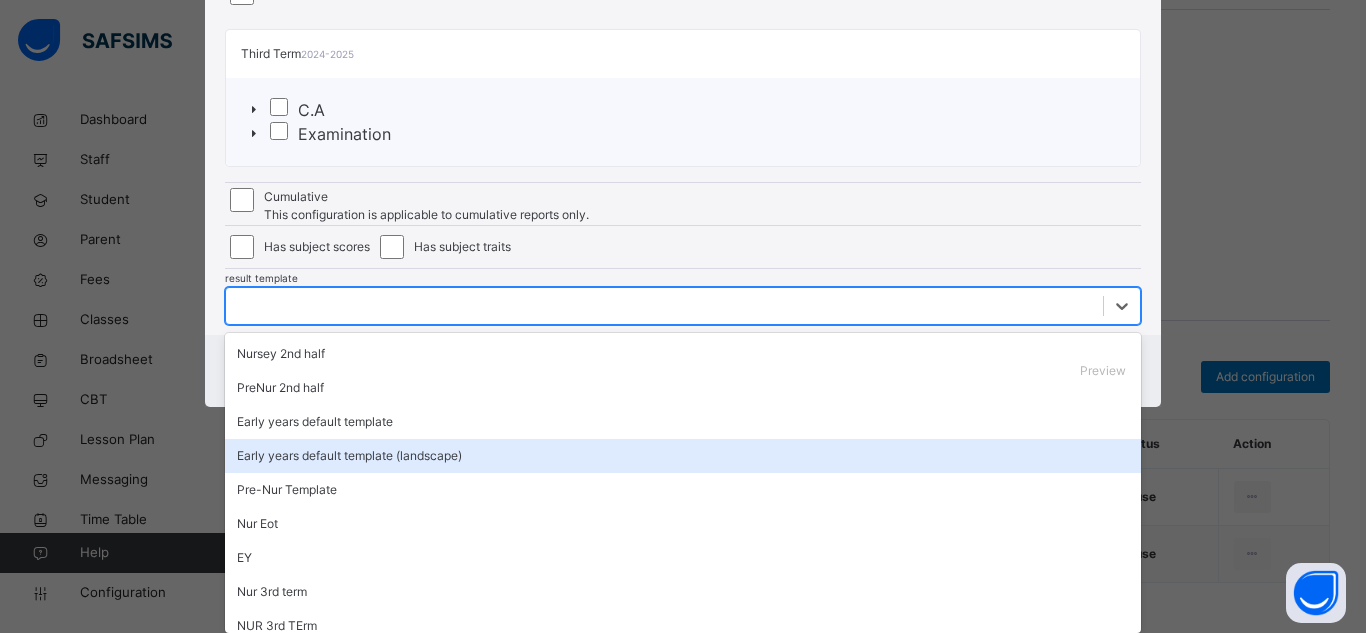 scroll, scrollTop: 322, scrollLeft: 0, axis: vertical 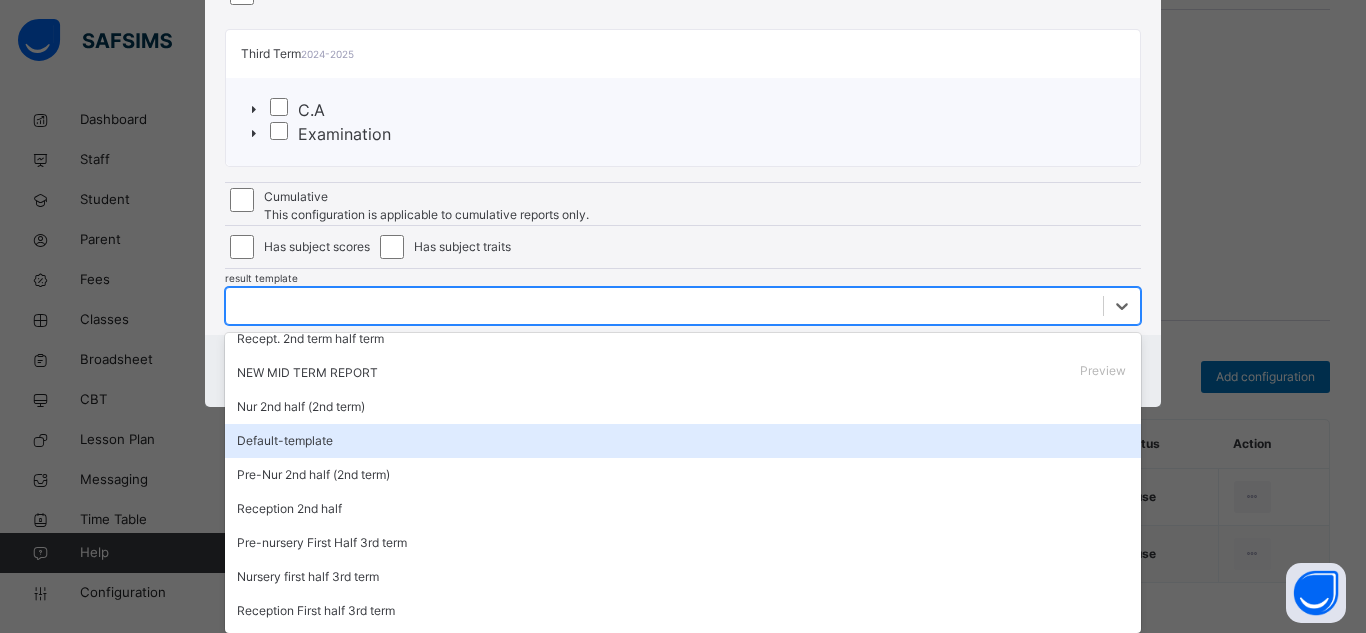 click on "Default-template" at bounding box center [683, 441] 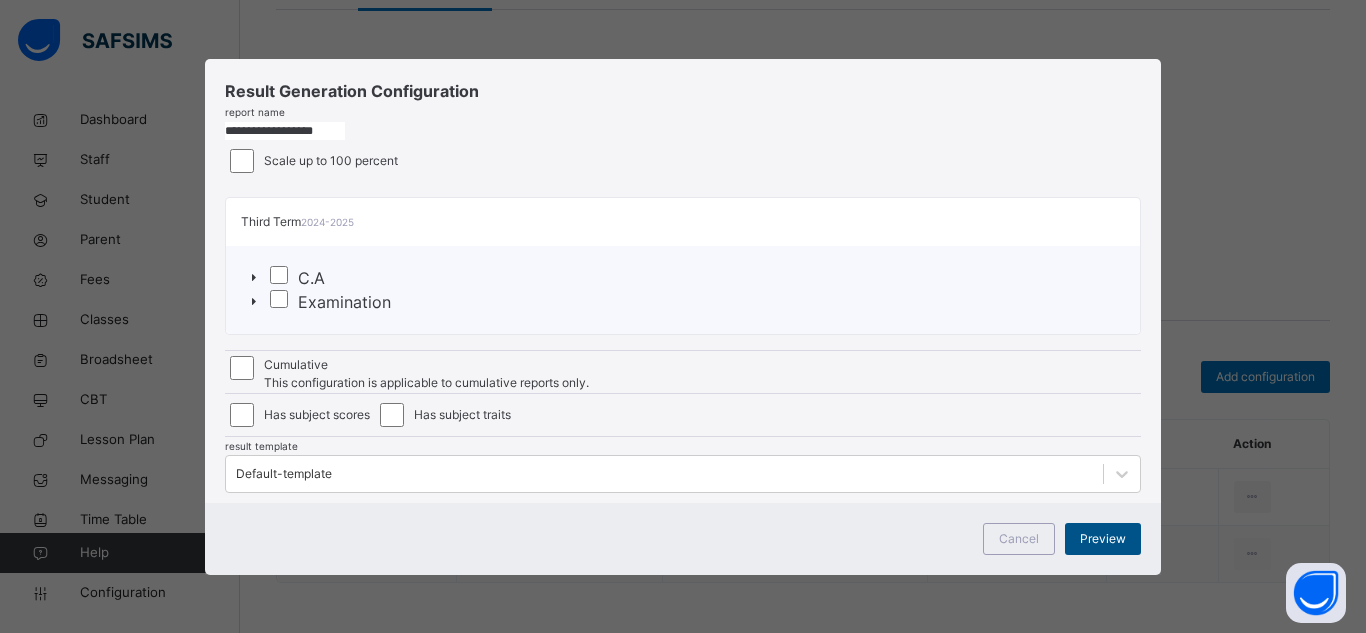 click on "Preview" at bounding box center [1103, 539] 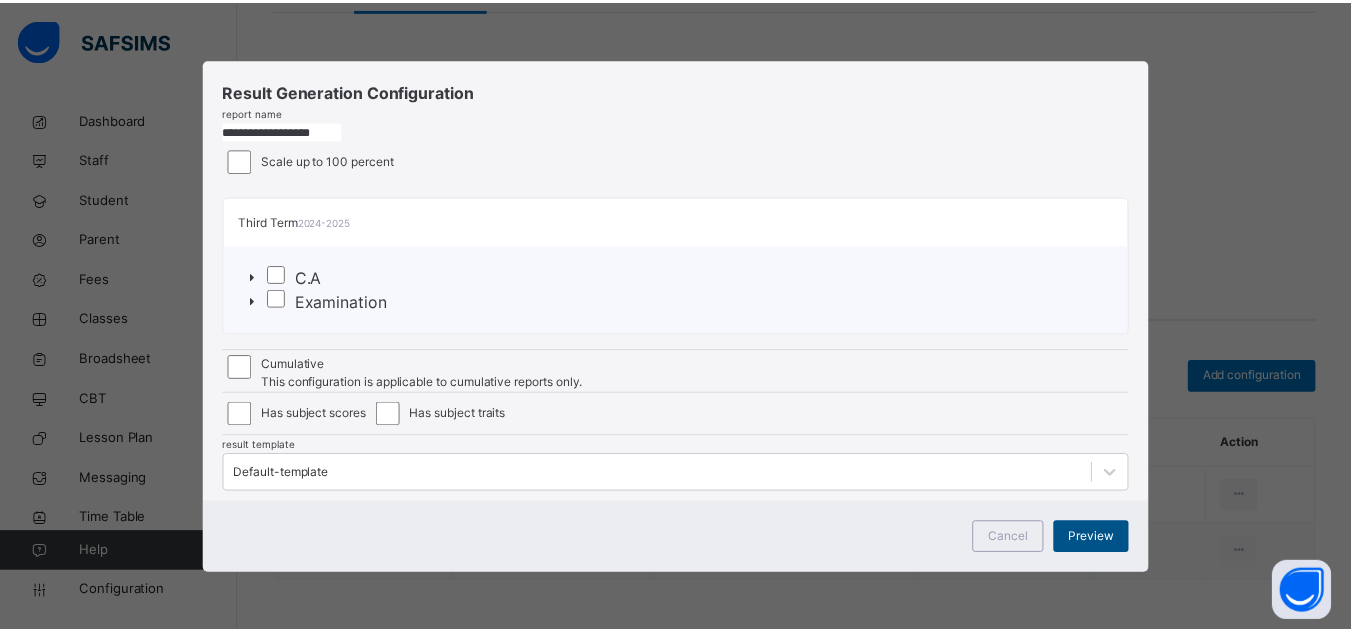 scroll, scrollTop: 8, scrollLeft: 0, axis: vertical 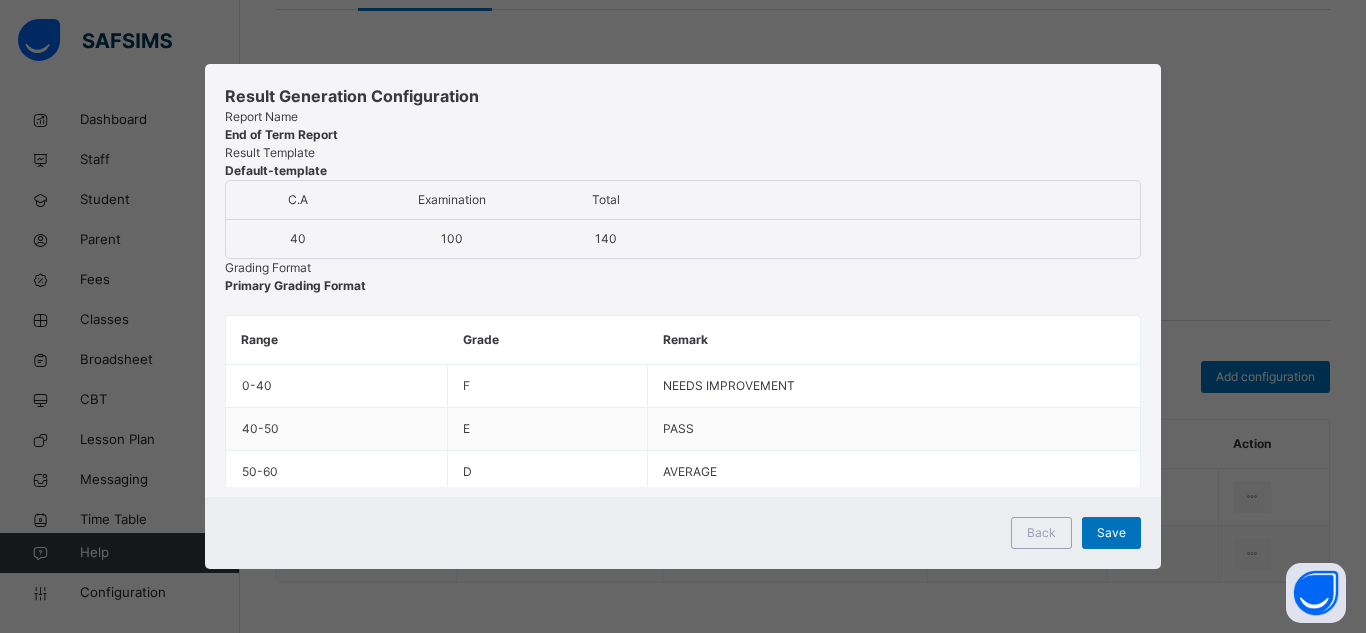click on "Save" at bounding box center (1111, 533) 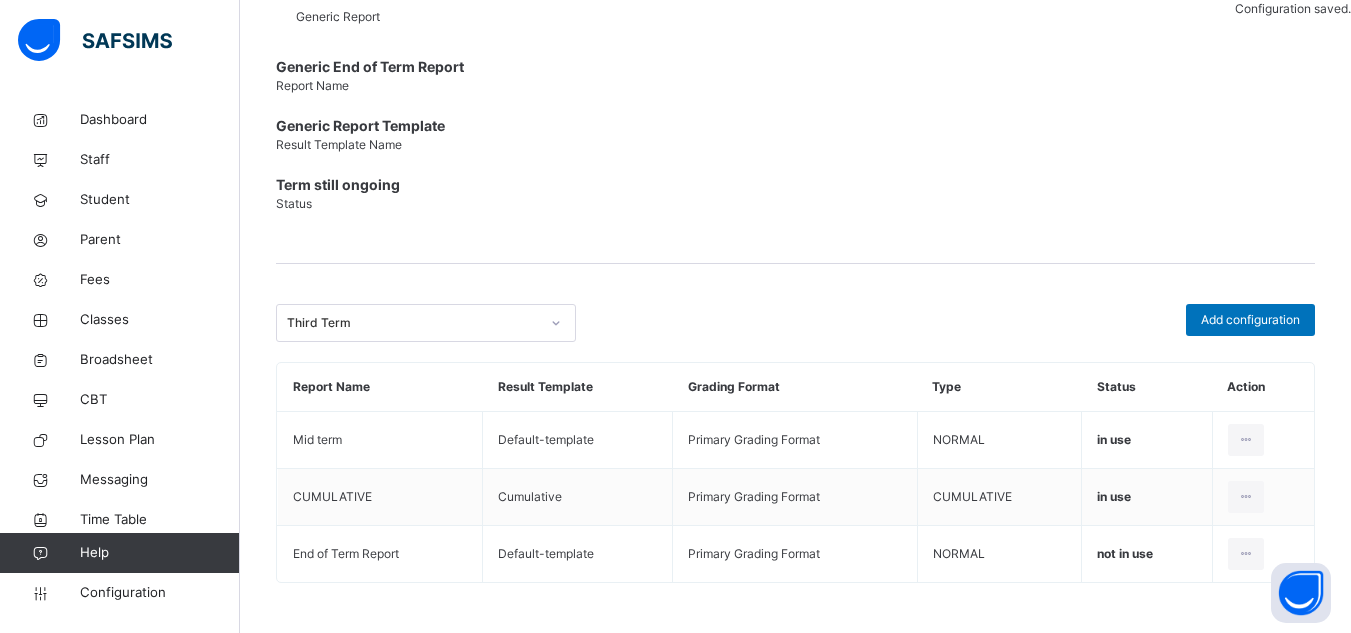 scroll, scrollTop: 438, scrollLeft: 0, axis: vertical 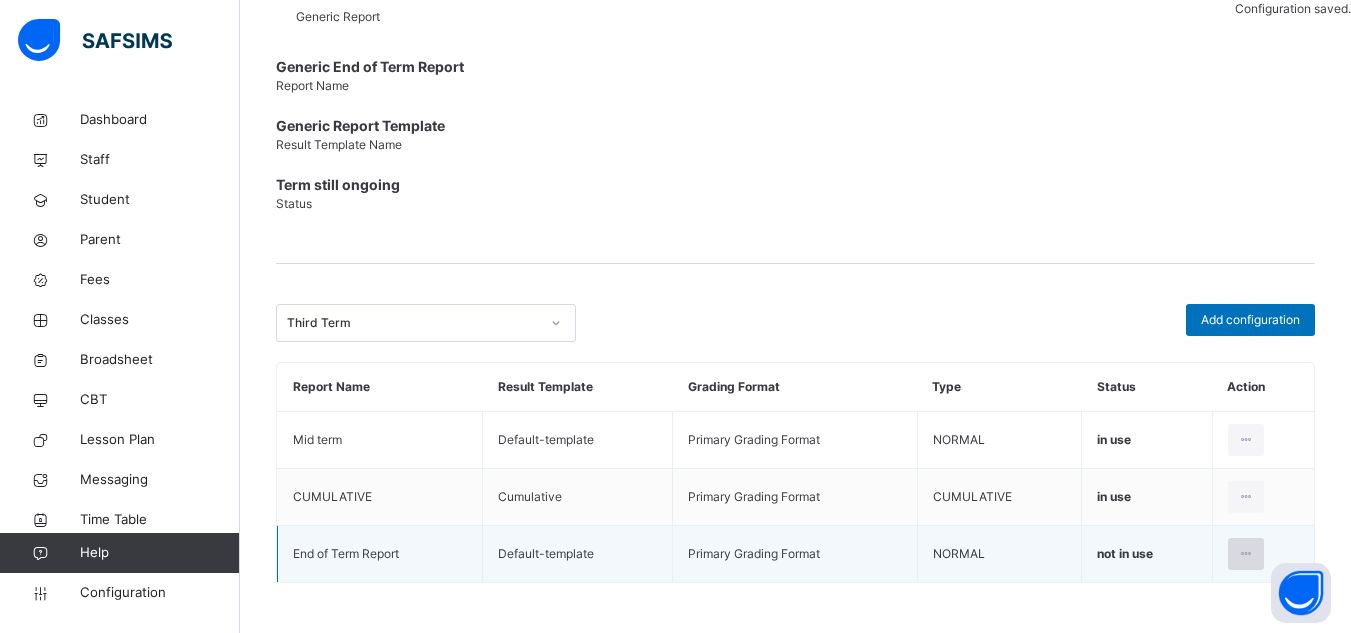 click at bounding box center (1246, 554) 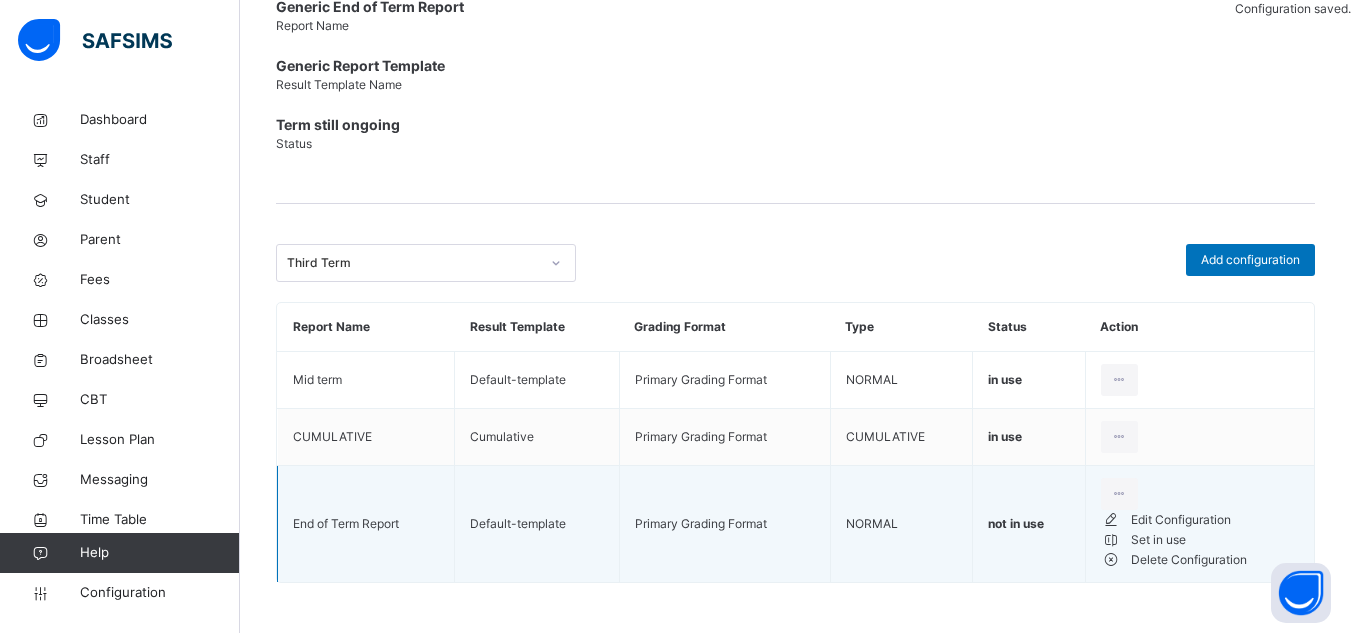 click on "Set in use" at bounding box center (1200, 540) 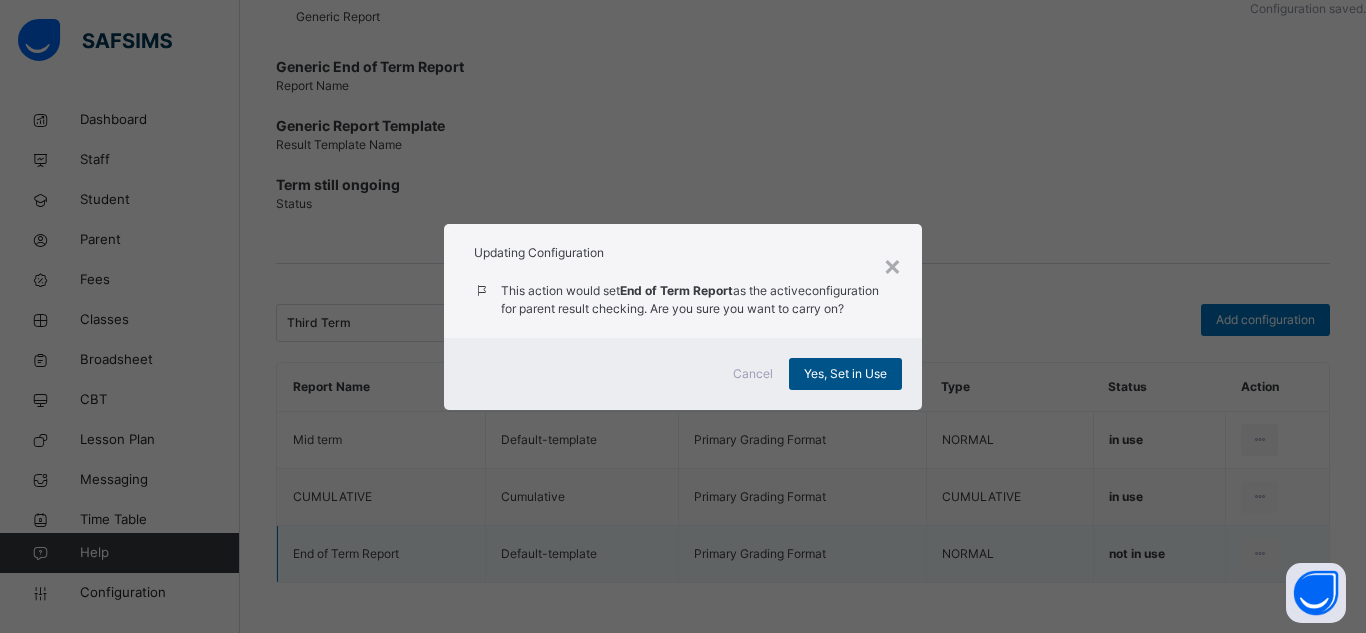 click on "Yes, Set in Use" at bounding box center [845, 374] 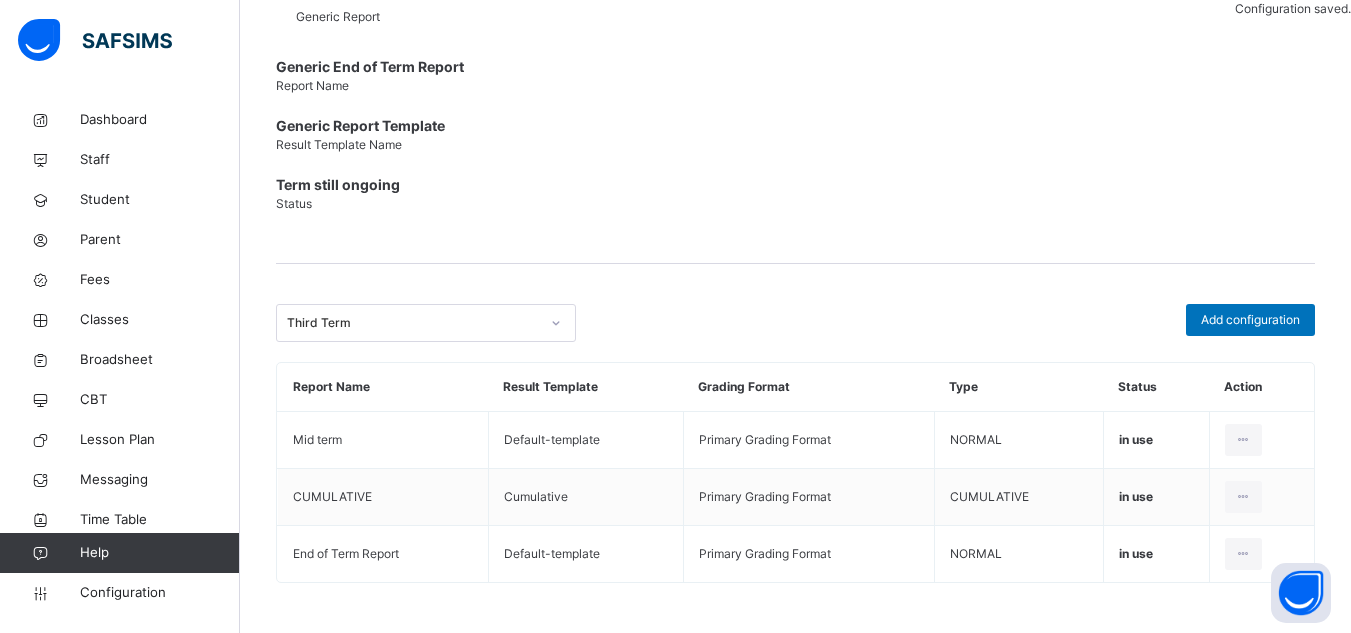 scroll, scrollTop: 0, scrollLeft: 0, axis: both 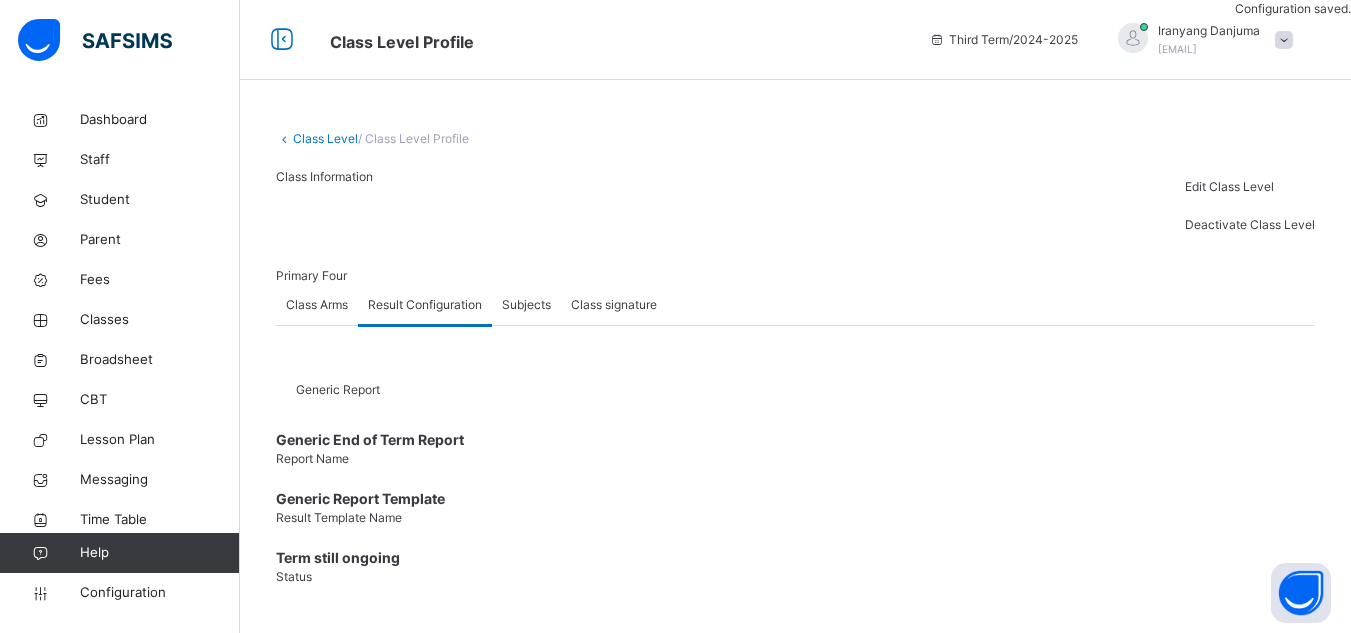 click on "Class Level" at bounding box center [325, 138] 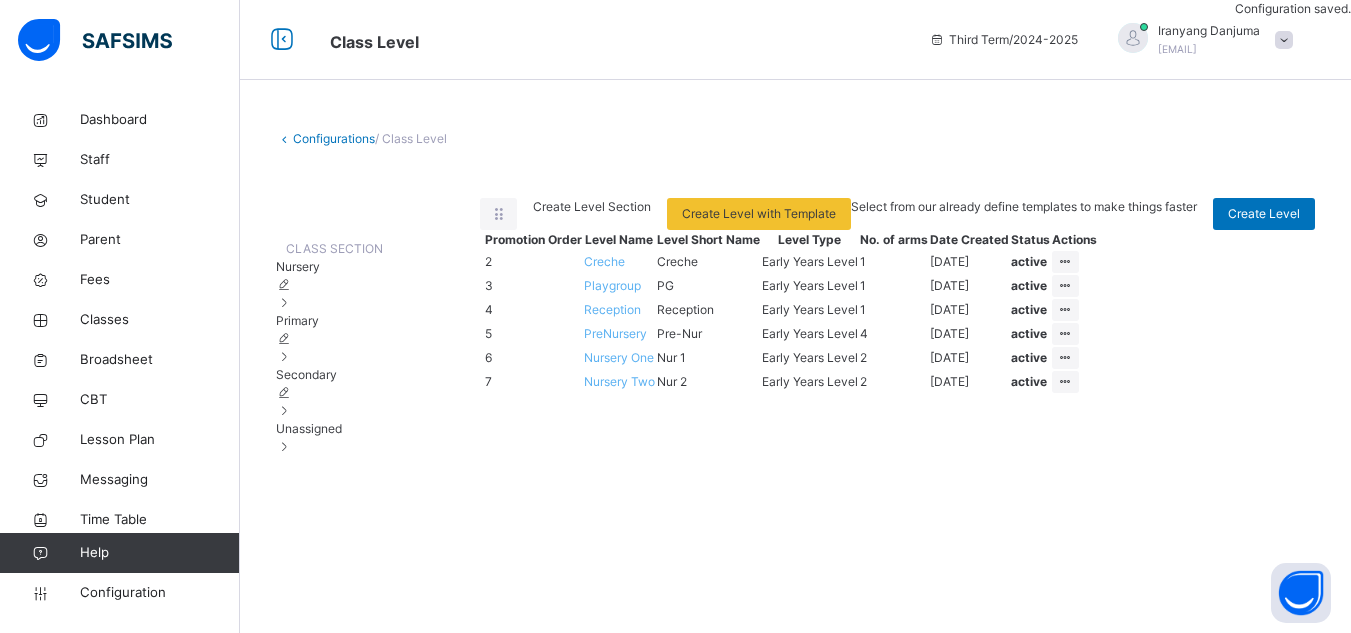 scroll, scrollTop: 66, scrollLeft: 0, axis: vertical 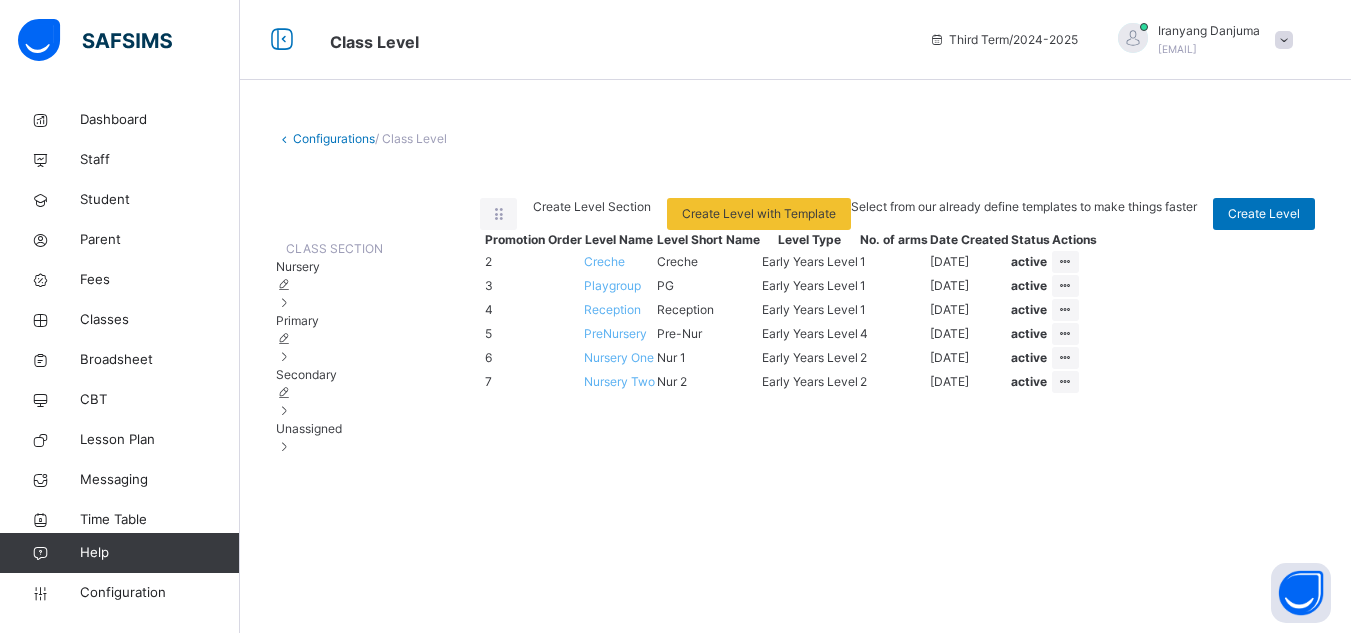 click on "Primary" at bounding box center (297, 320) 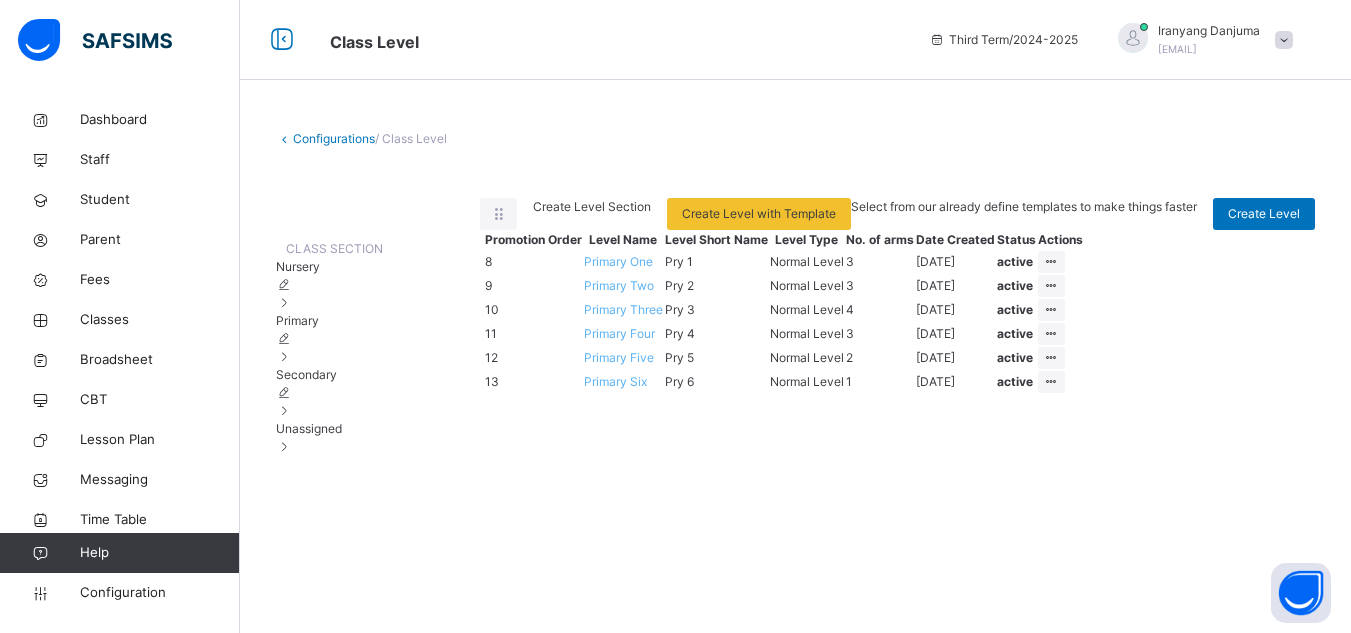 scroll, scrollTop: 101, scrollLeft: 0, axis: vertical 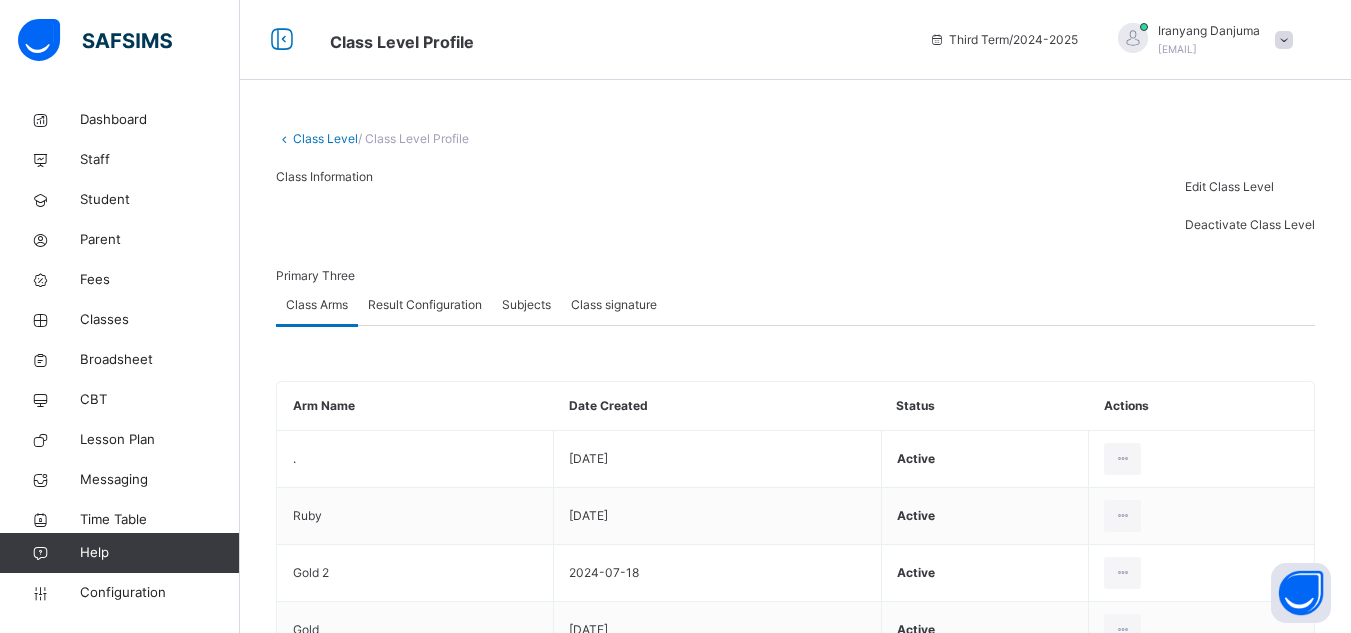 click on "Result Configuration" at bounding box center [425, 305] 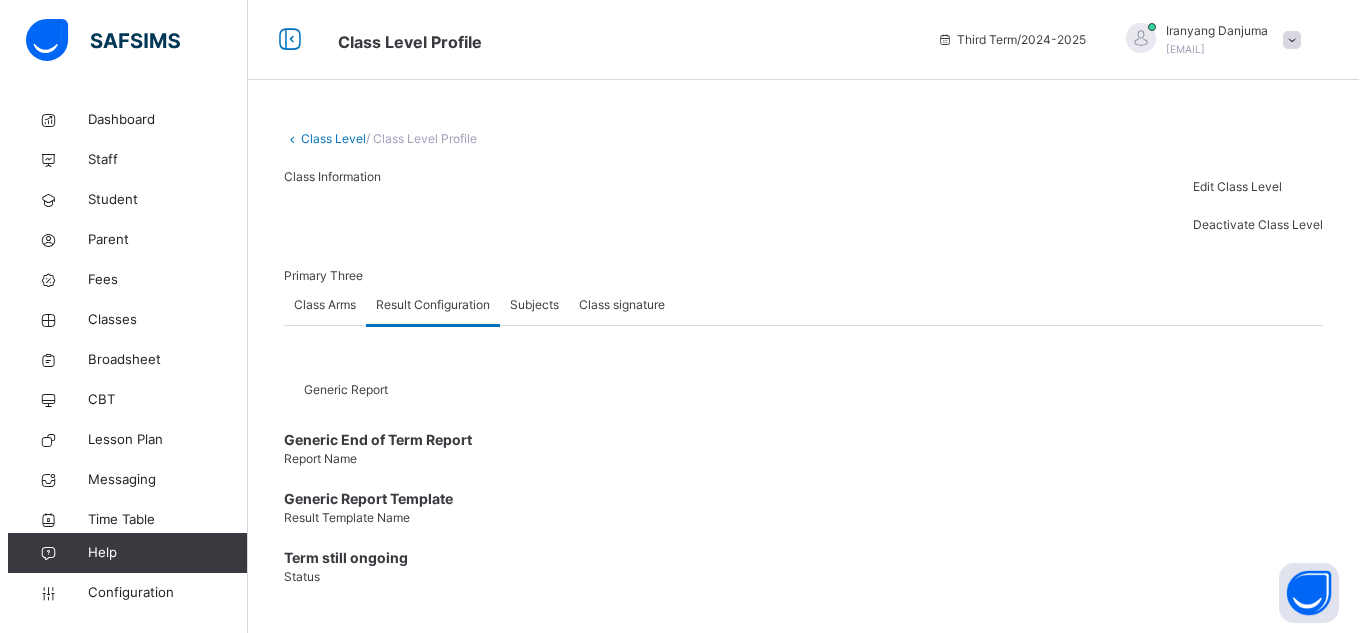 scroll, scrollTop: 438, scrollLeft: 0, axis: vertical 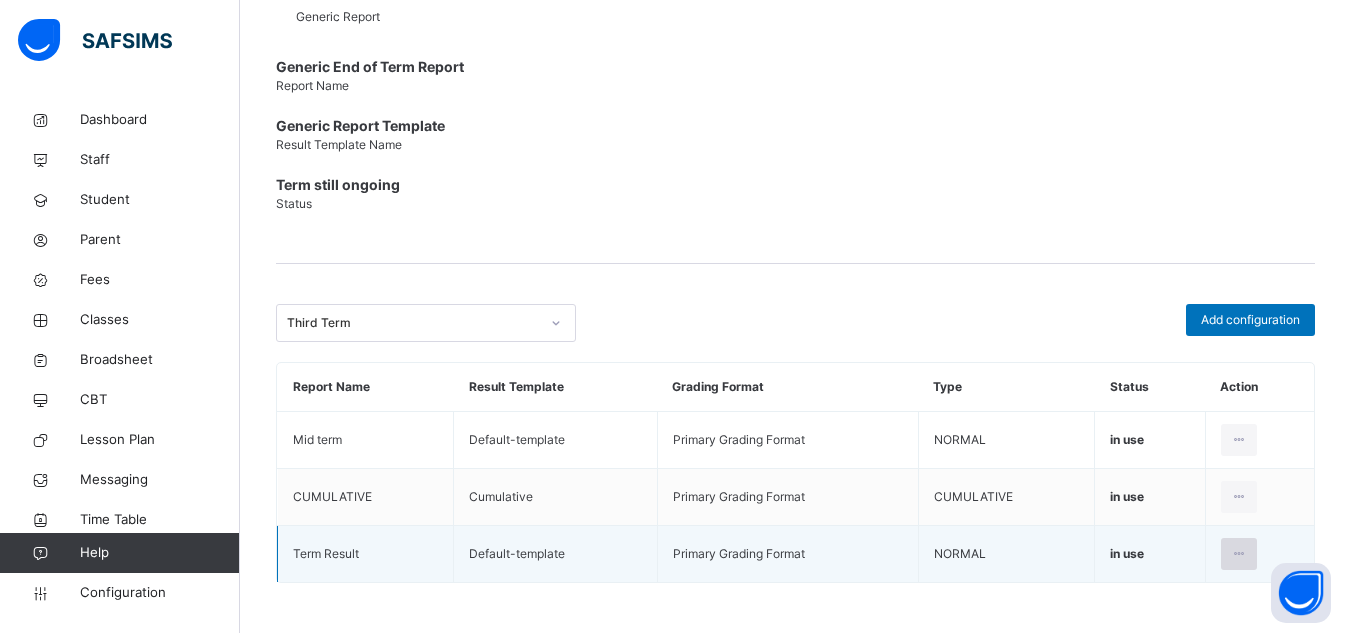 click at bounding box center (1239, 554) 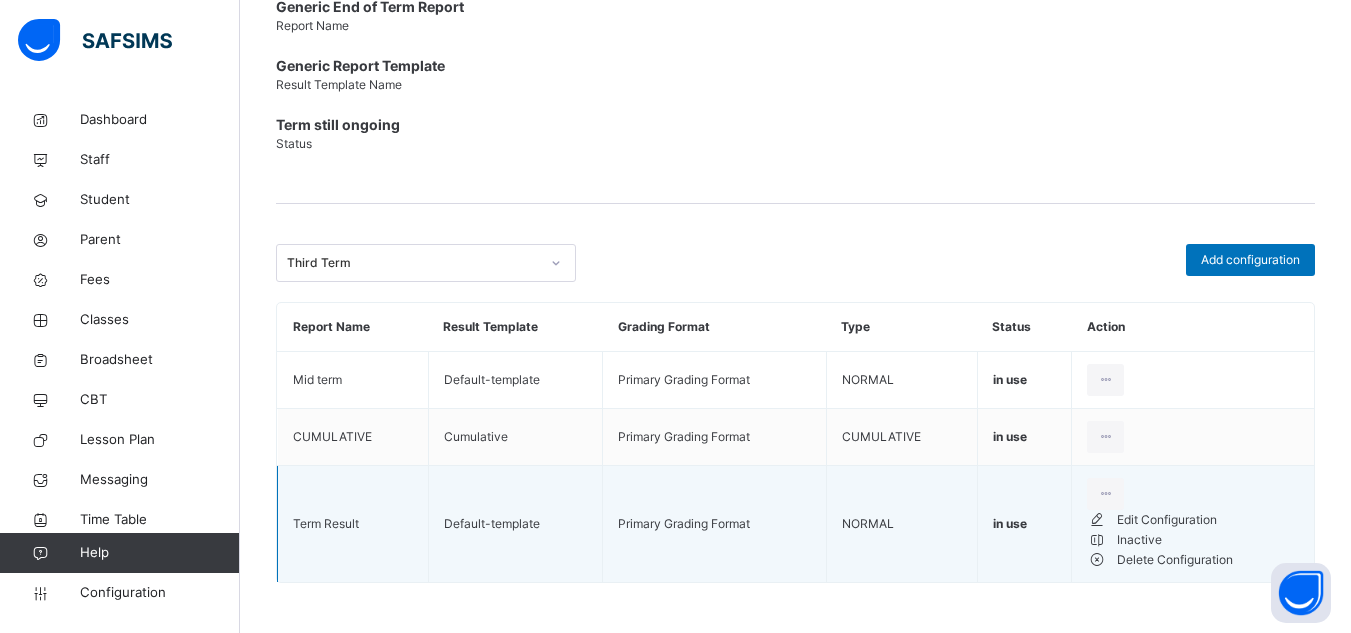 click on "Edit Configuration" at bounding box center (1208, 520) 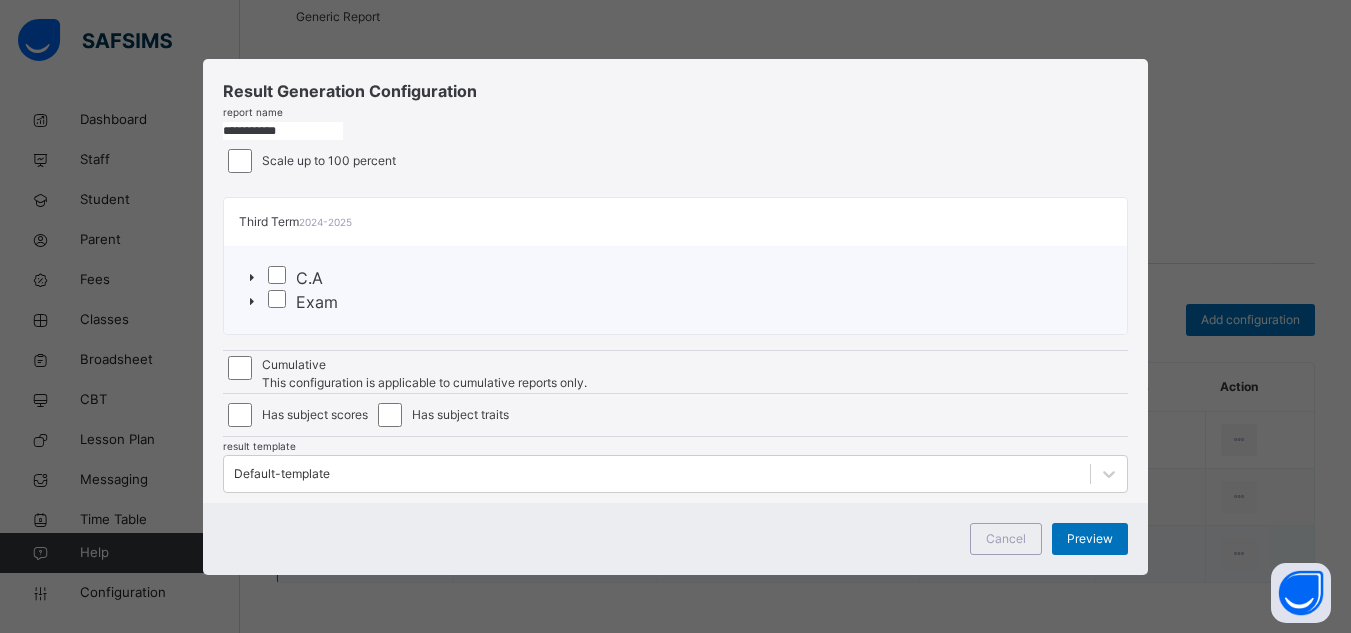 click on "**********" at bounding box center [283, 131] 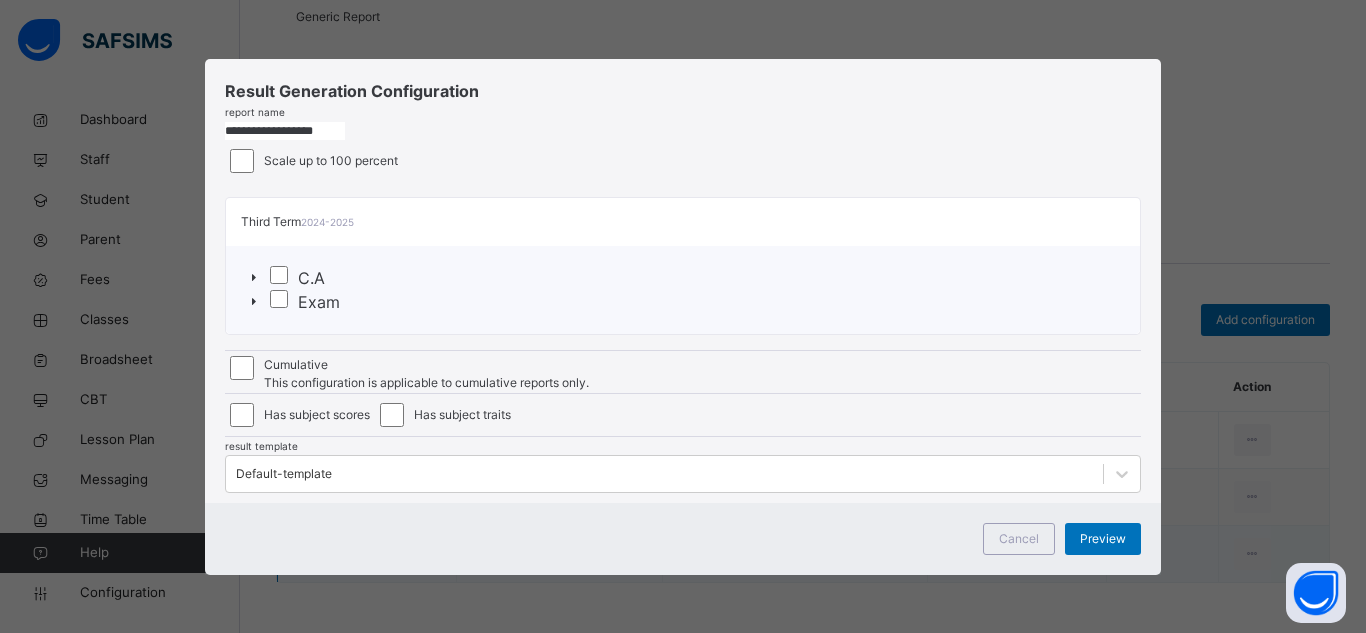 scroll, scrollTop: 169, scrollLeft: 0, axis: vertical 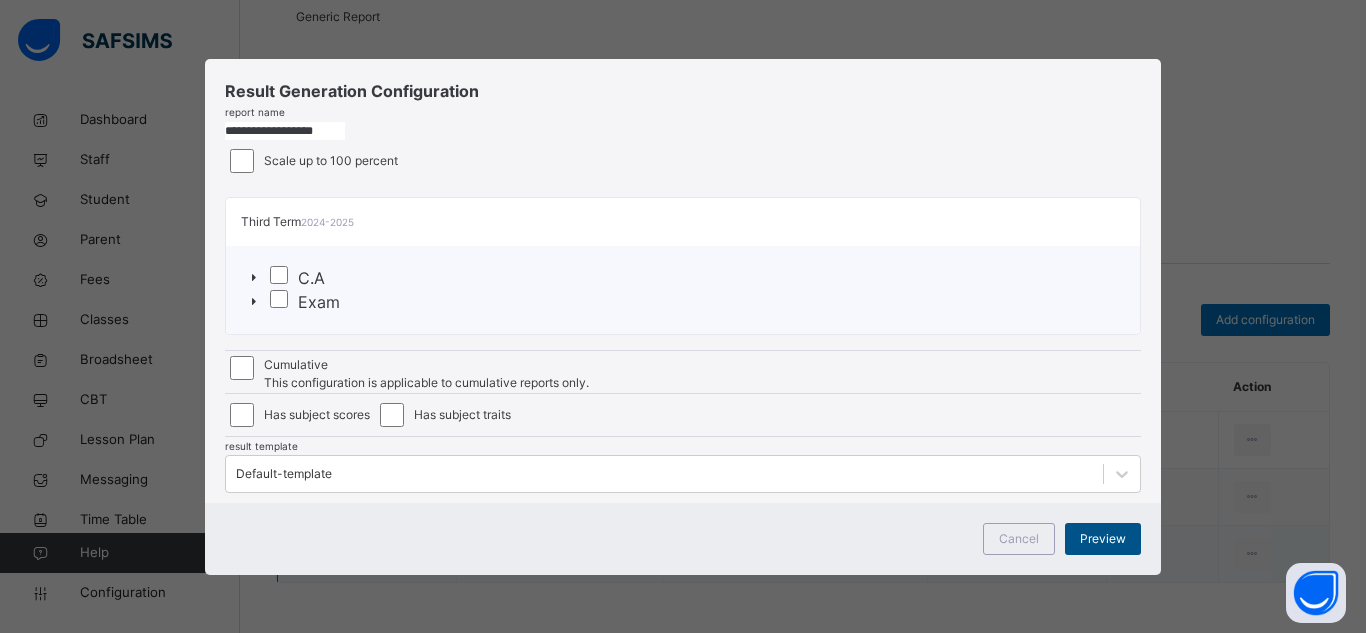type on "**********" 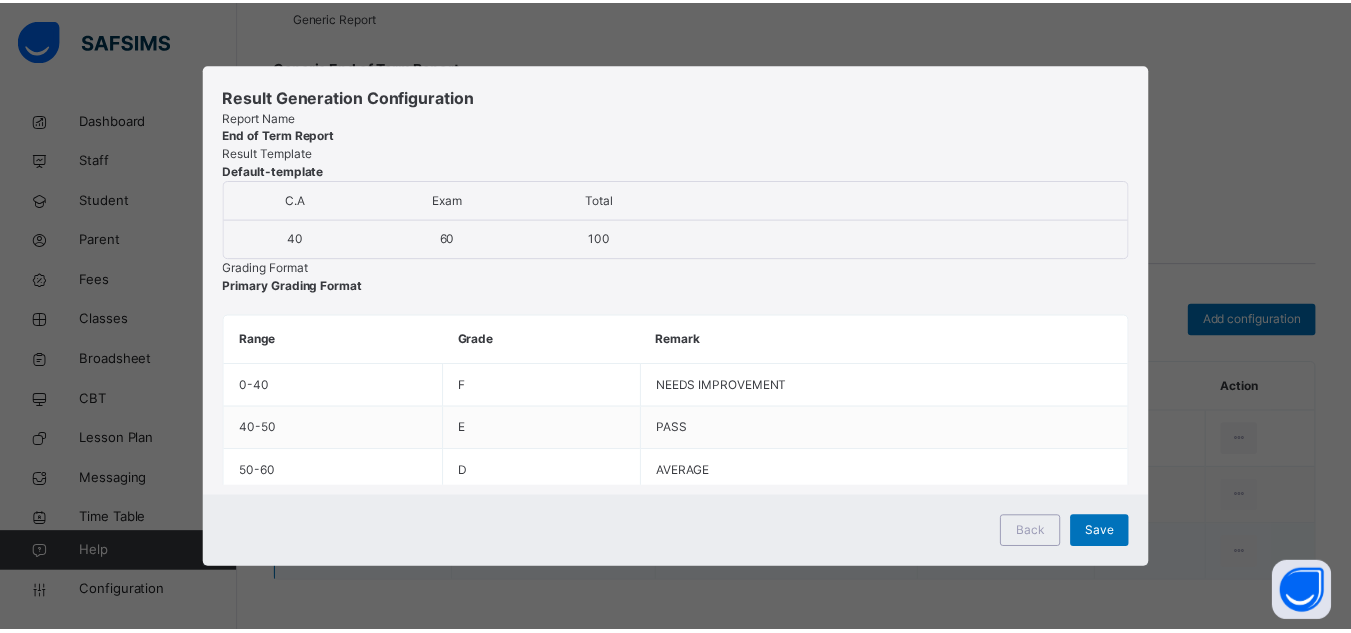 scroll, scrollTop: 8, scrollLeft: 0, axis: vertical 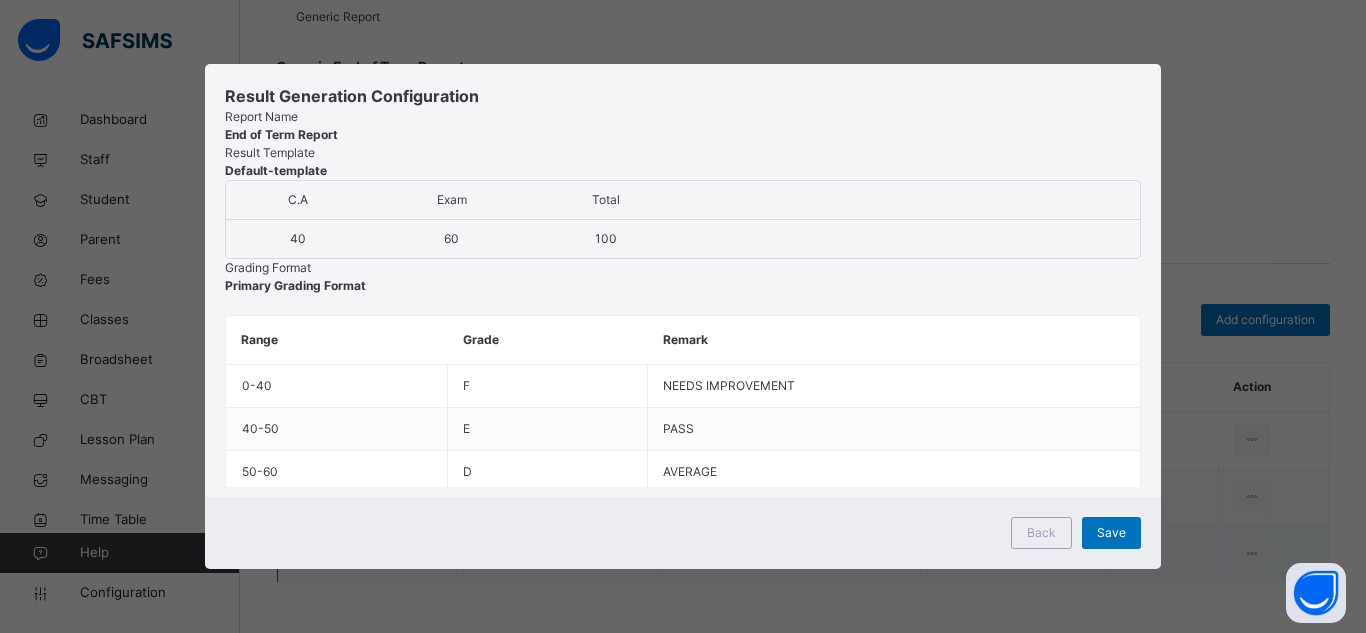 click on "Save" at bounding box center (1111, 533) 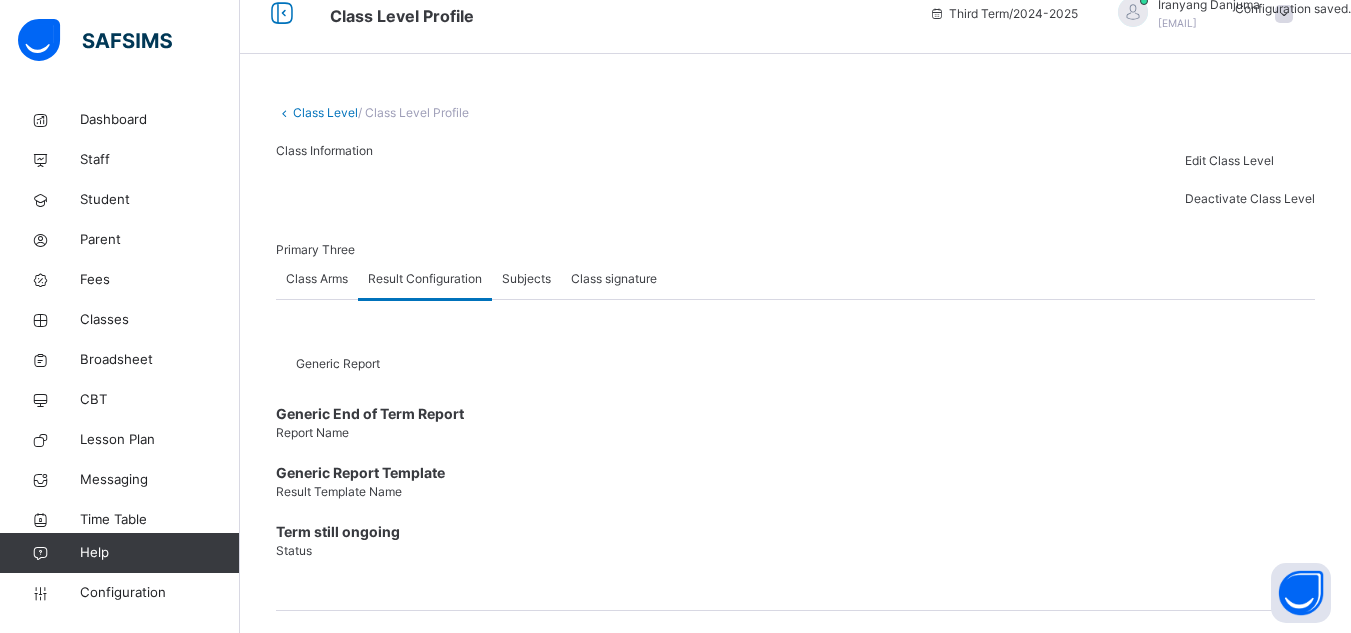 scroll, scrollTop: 0, scrollLeft: 0, axis: both 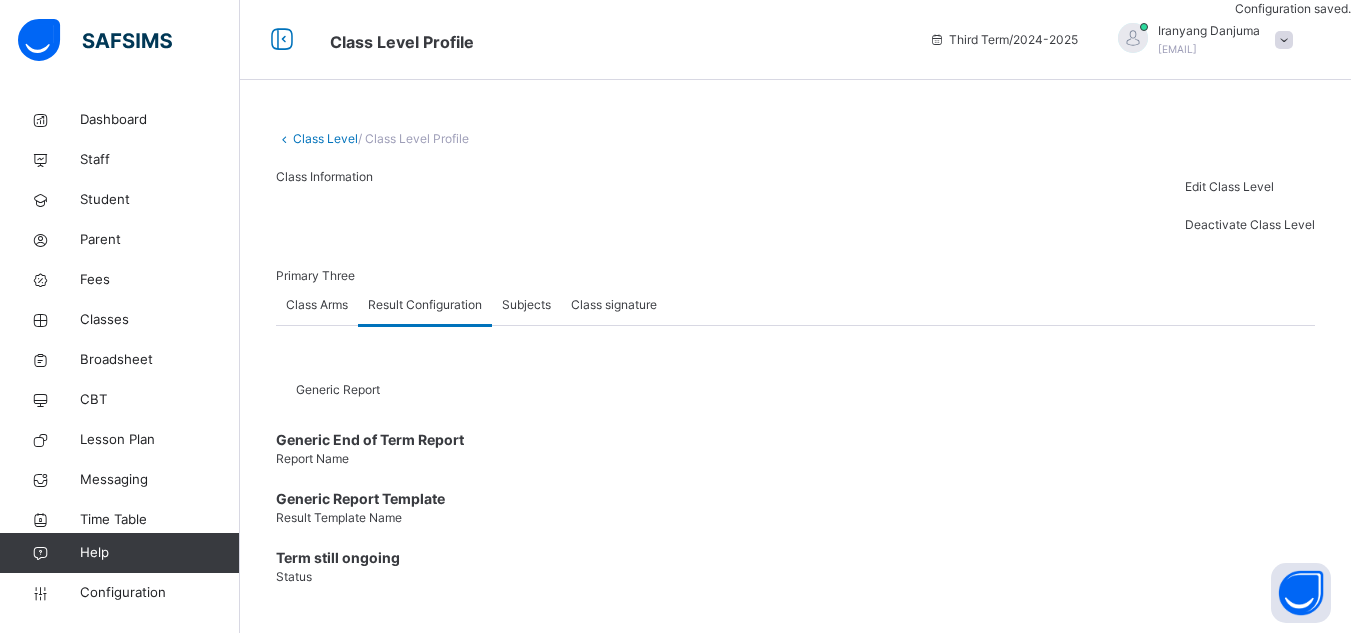 click on "Class Level" at bounding box center (325, 138) 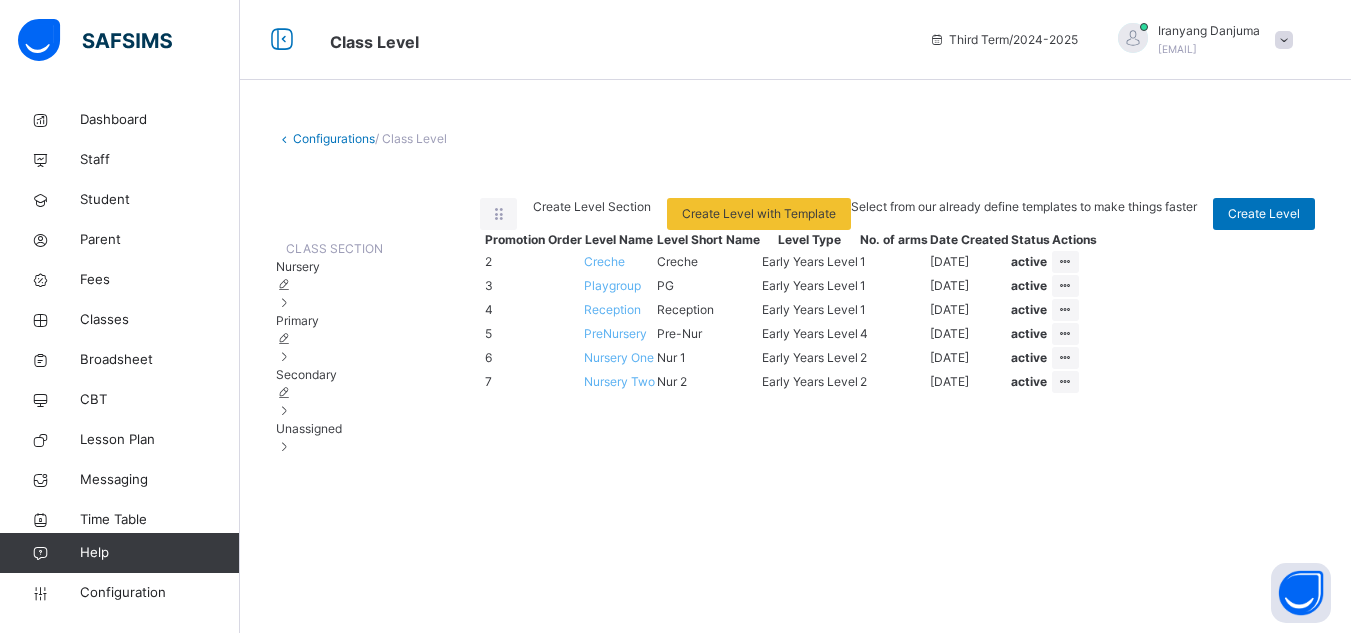 click on "Primary" at bounding box center (297, 320) 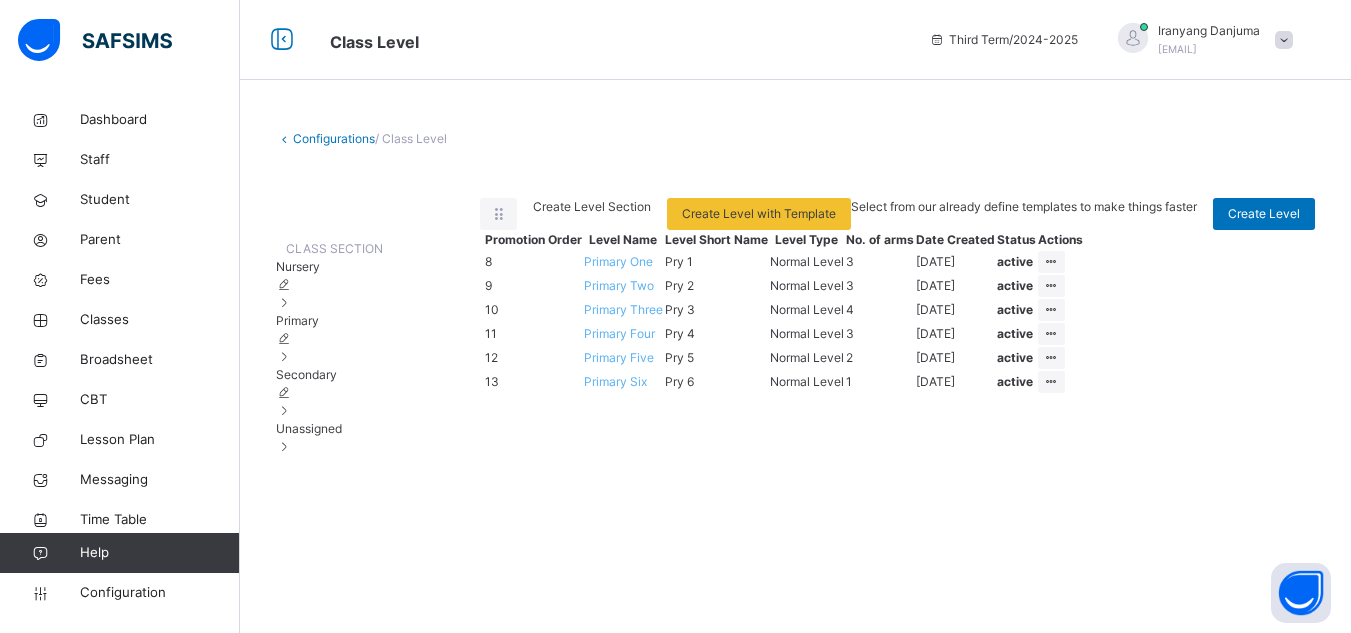 click on "Primary Two" at bounding box center [619, 285] 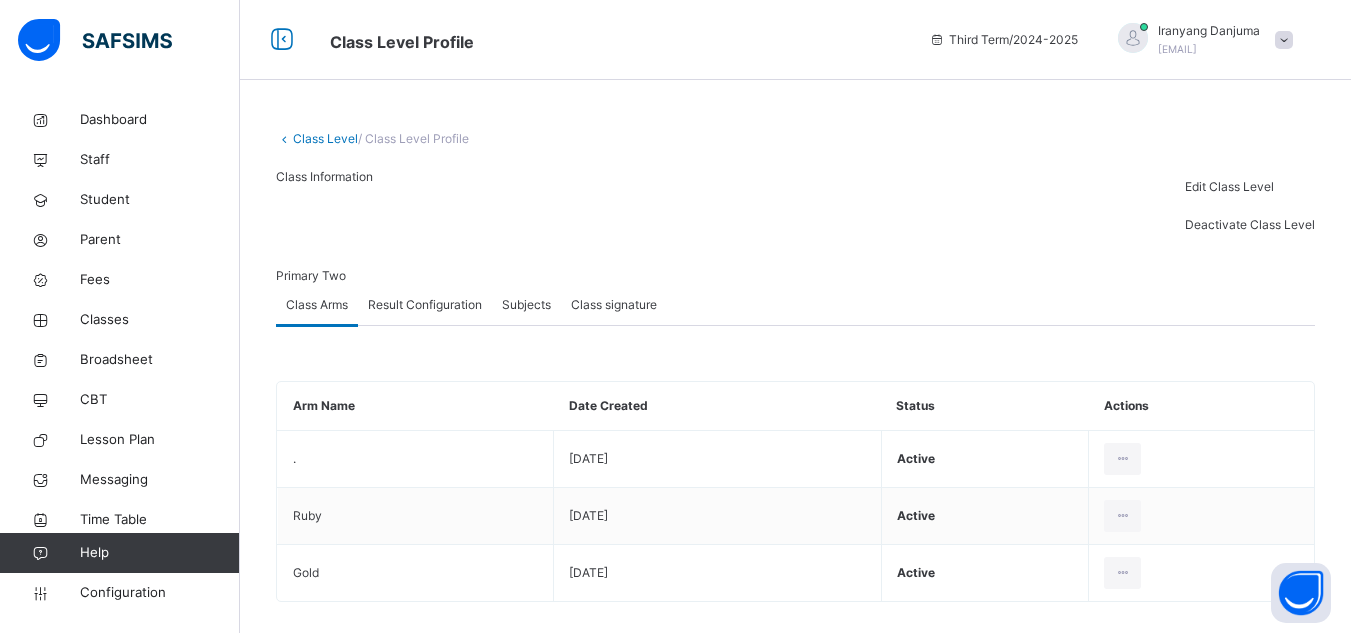 click on "Result Configuration" at bounding box center (425, 305) 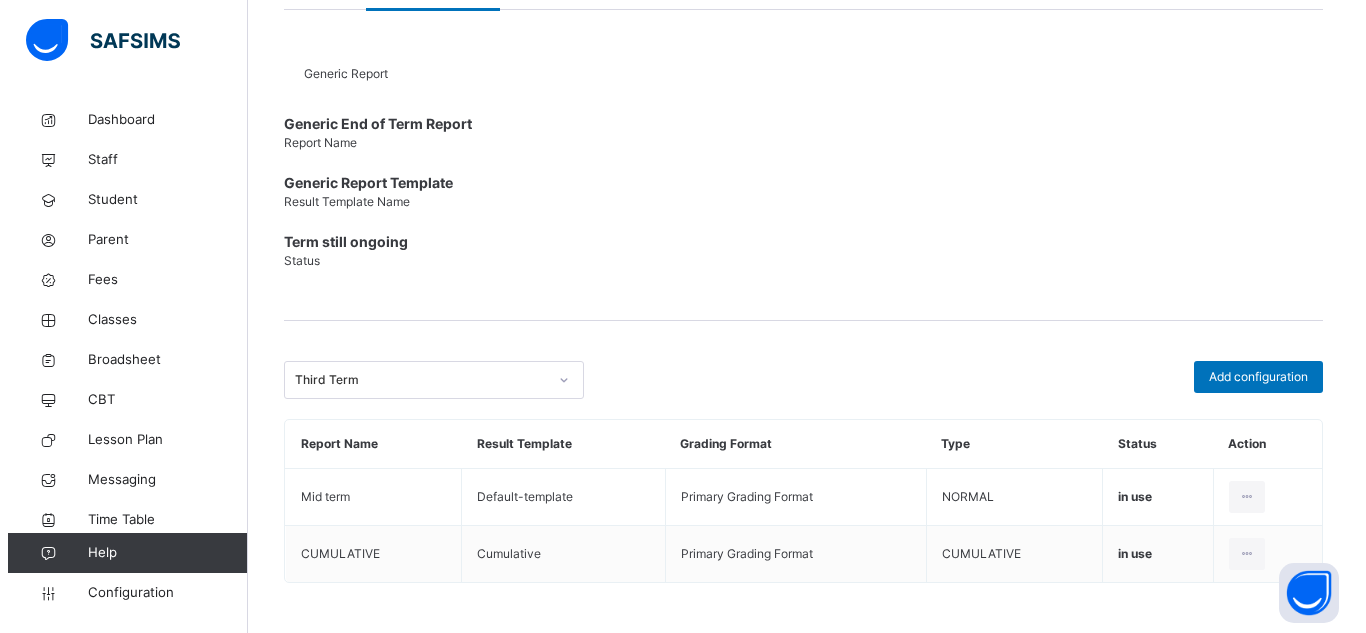 scroll, scrollTop: 381, scrollLeft: 0, axis: vertical 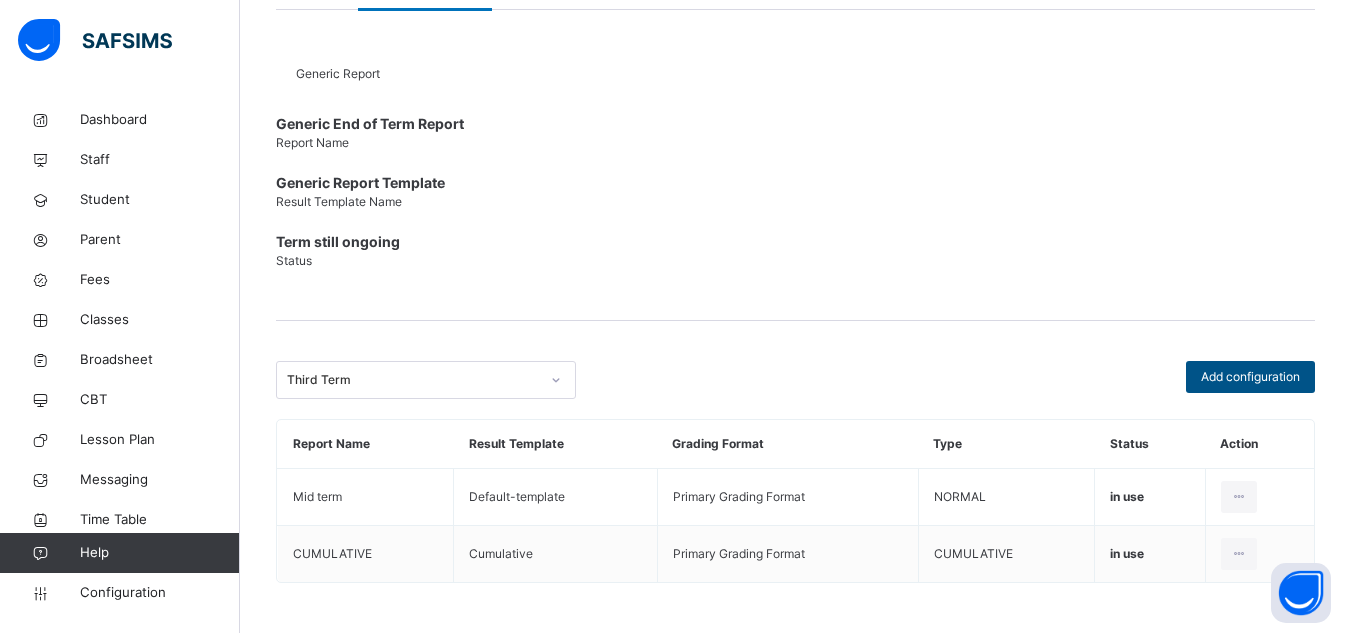 click on "Add configuration" at bounding box center (1250, 377) 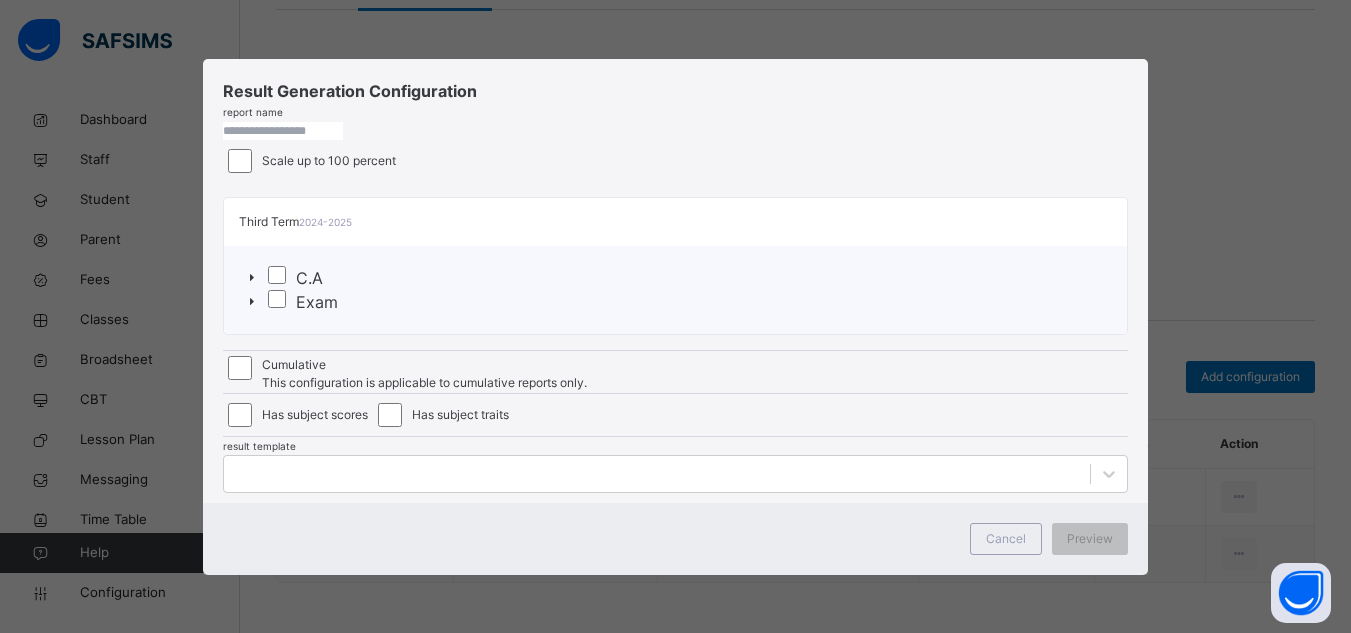 click at bounding box center (283, 131) 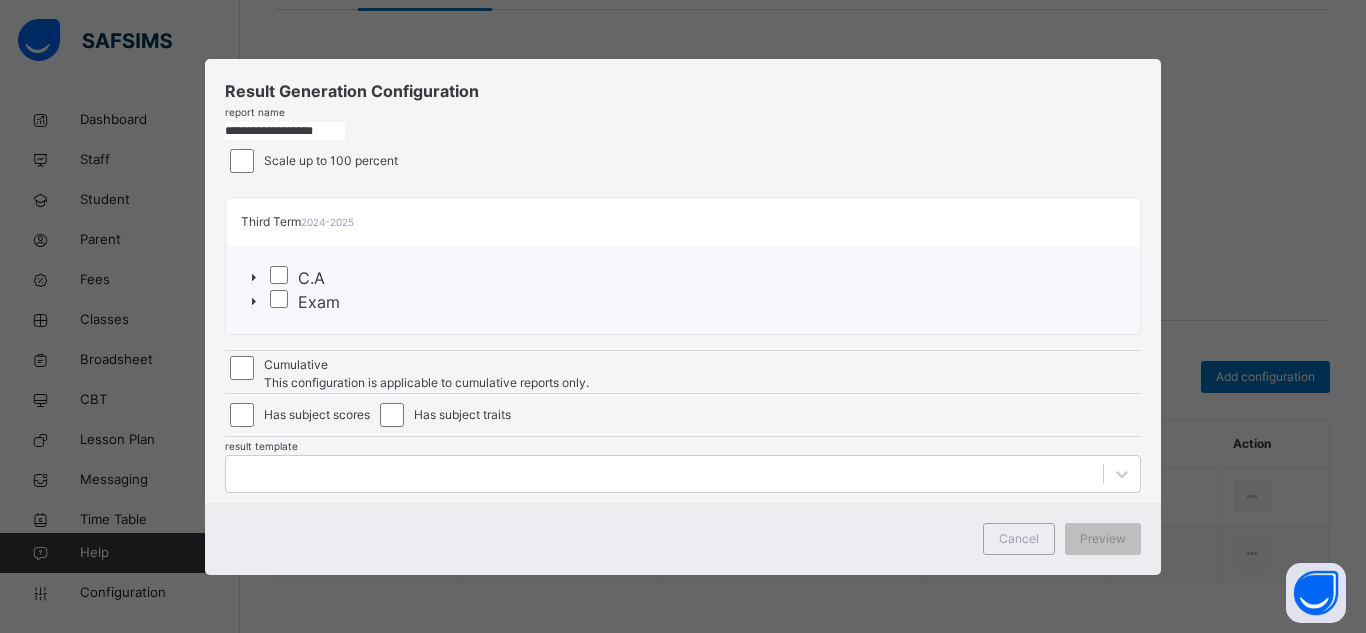 type on "**********" 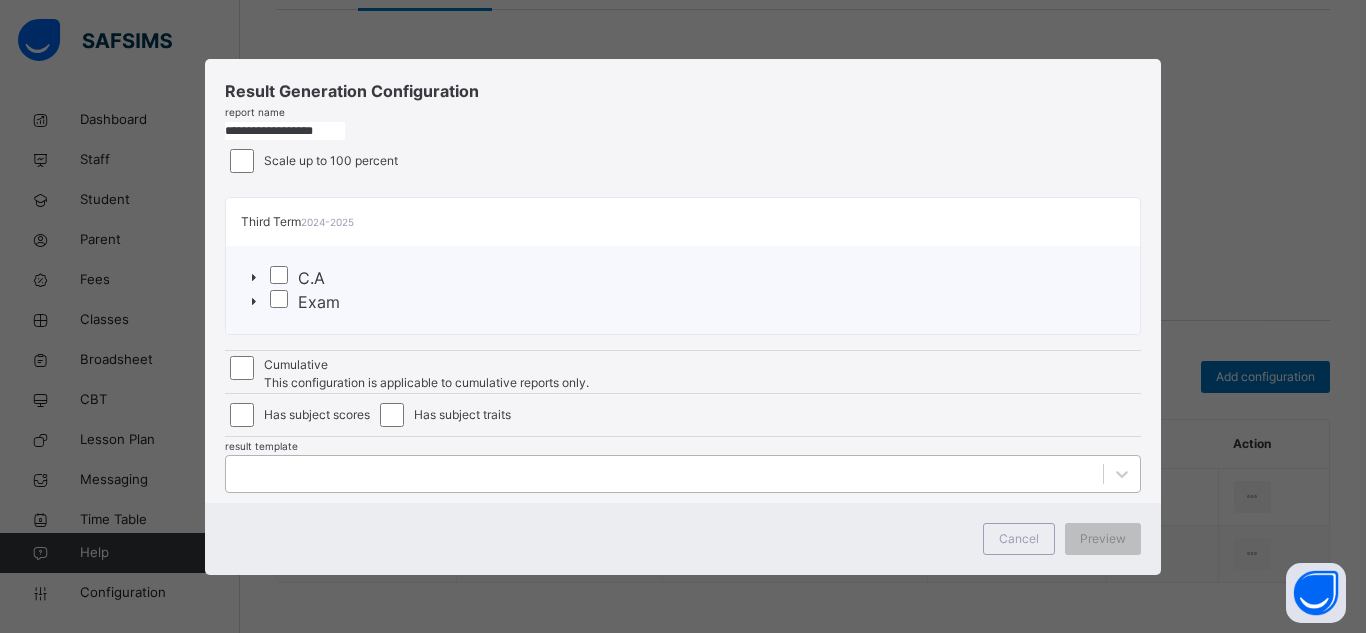 scroll, scrollTop: 322, scrollLeft: 0, axis: vertical 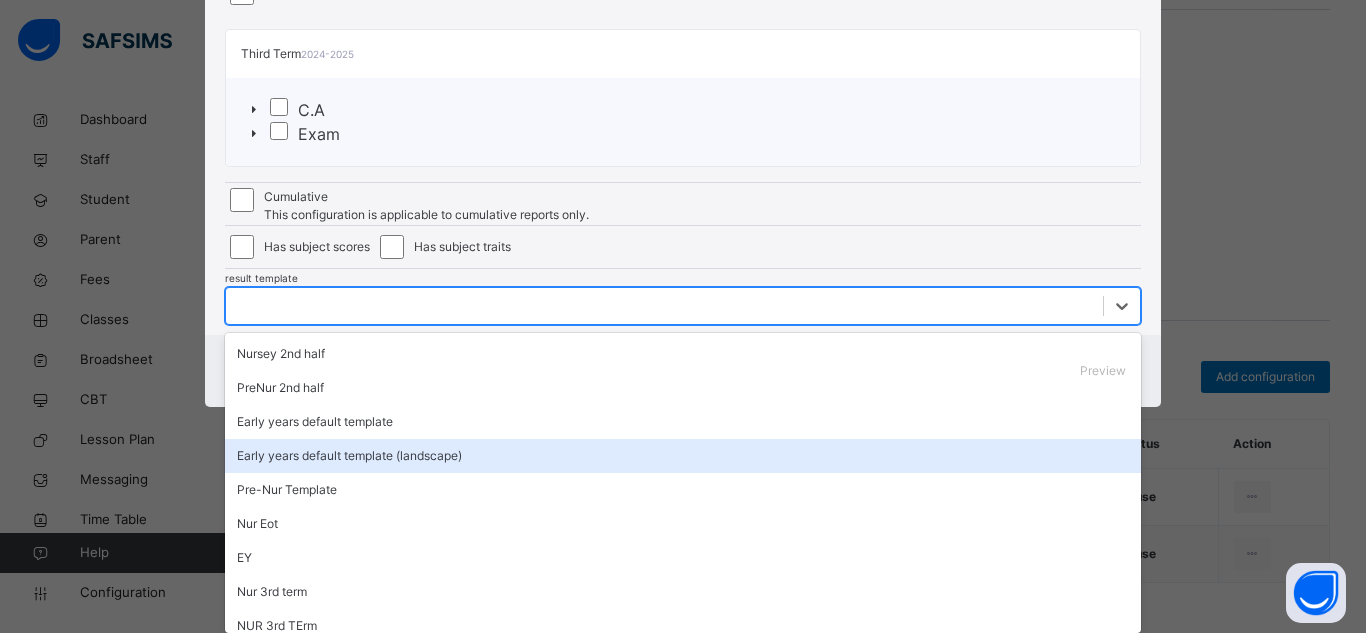 click on "option Early years default template (landscape) focused, 4 of 40. 40 results available. Use Up and Down to choose options, press Enter to select the currently focused option, press Escape to exit the menu, press Tab to select the option and exit the menu. Nursey 2nd half  PreNur 2nd half Early years default template Early years default template (landscape) Pre-Nur Template Nur Eot EY Nur 3rd term NUR 3rd TErm PRE SCH 3RD NURR 3rd term 3rd PRE-Sch Cumulative JSS 2 Half term Nursery Half term reception Half term pre-nur Recept. 2nd half first term  Nur. 2nd half result Pre-Nur half first term nurser 1st half result Main Result EOT Recep. half term (2nd term) Pre Nur 2nd term- first half  Nur 2nd term half term Recept. 2nd term half term  NEW MID TERM REPORT Nur 2nd half (2nd term) Default-template Pre-Nur 2nd half (2nd term) Reception 2nd half Pre-nursery First Half  3rd term  Nursery first half 3rd term  Reception First half 3rd term EY EY 1 Reception 2nd half 3rd term Nursery 2nd half 3rd term" at bounding box center (683, 306) 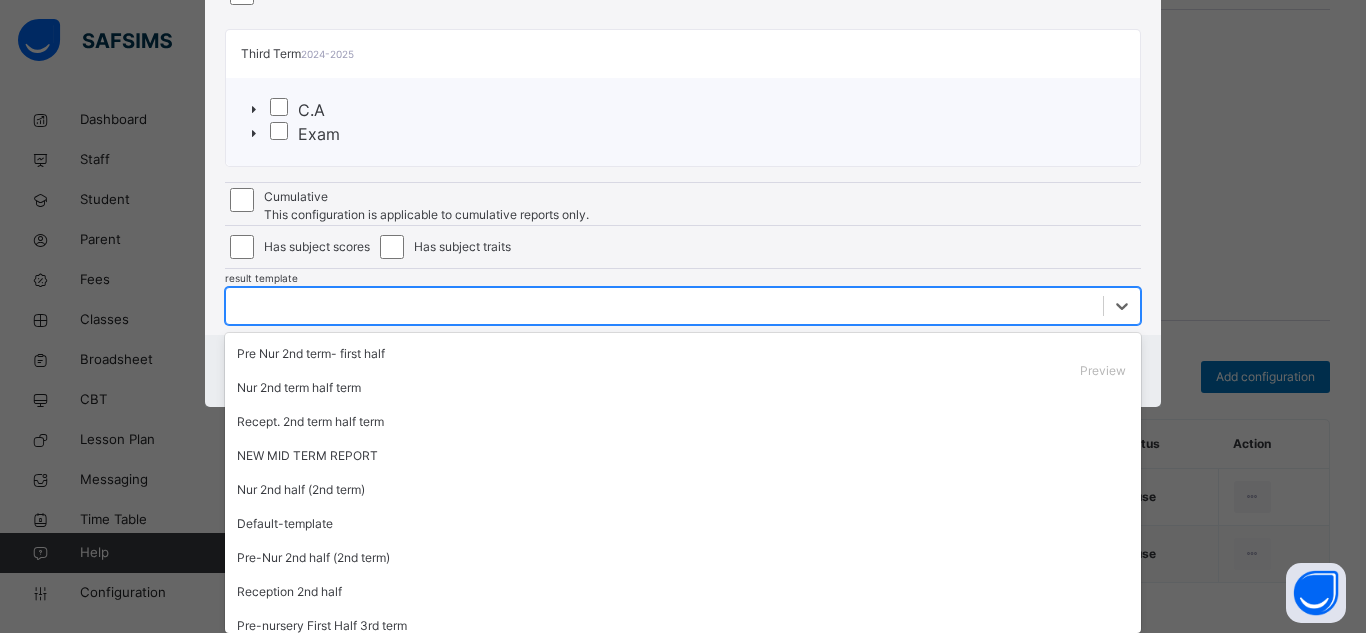 scroll, scrollTop: 813, scrollLeft: 0, axis: vertical 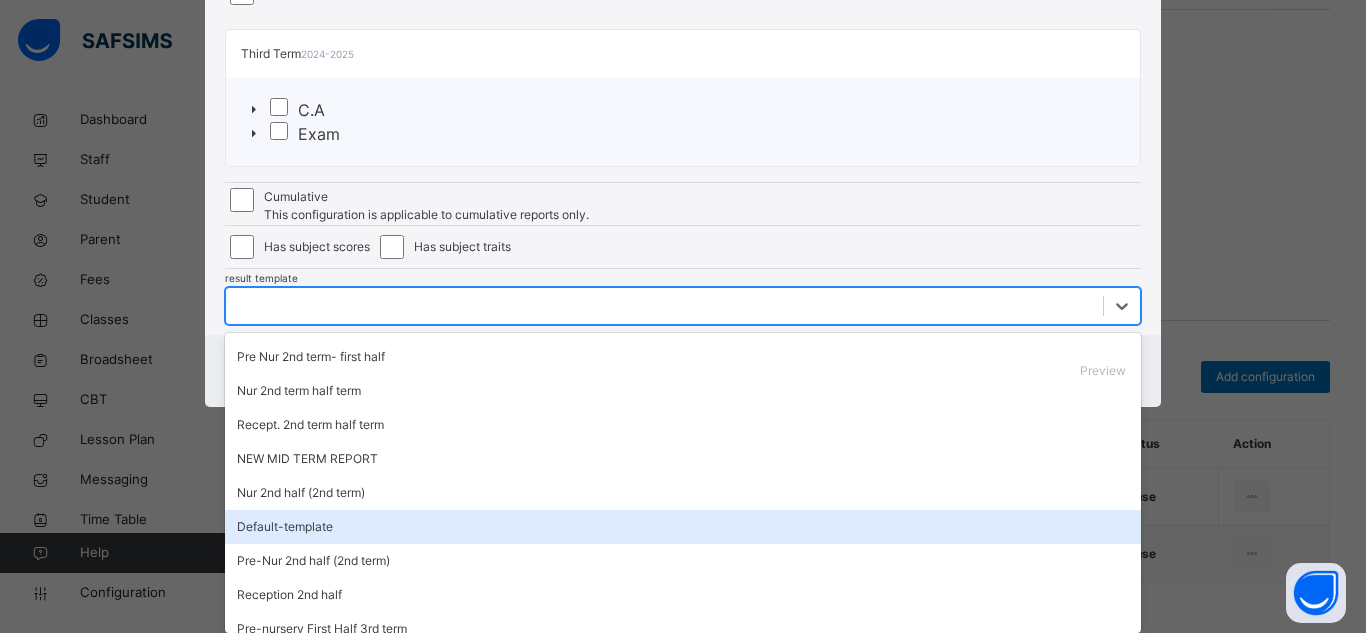 click on "Default-template" at bounding box center [683, 527] 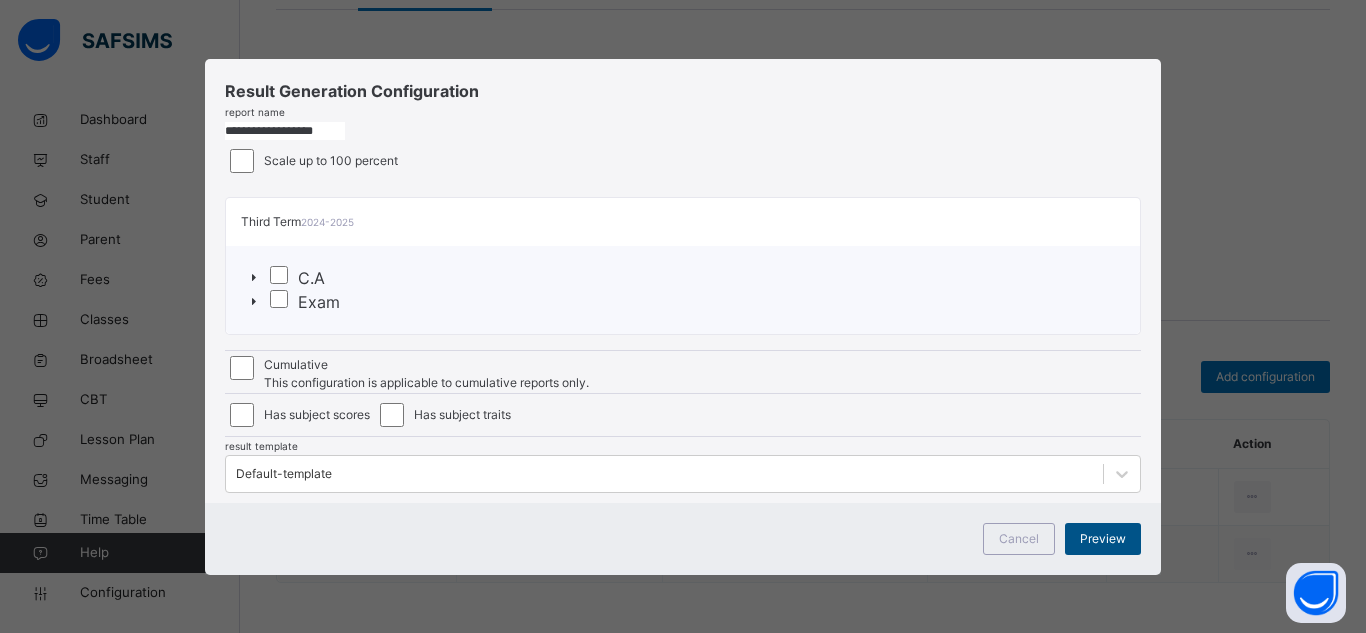 click on "Preview" at bounding box center (1103, 539) 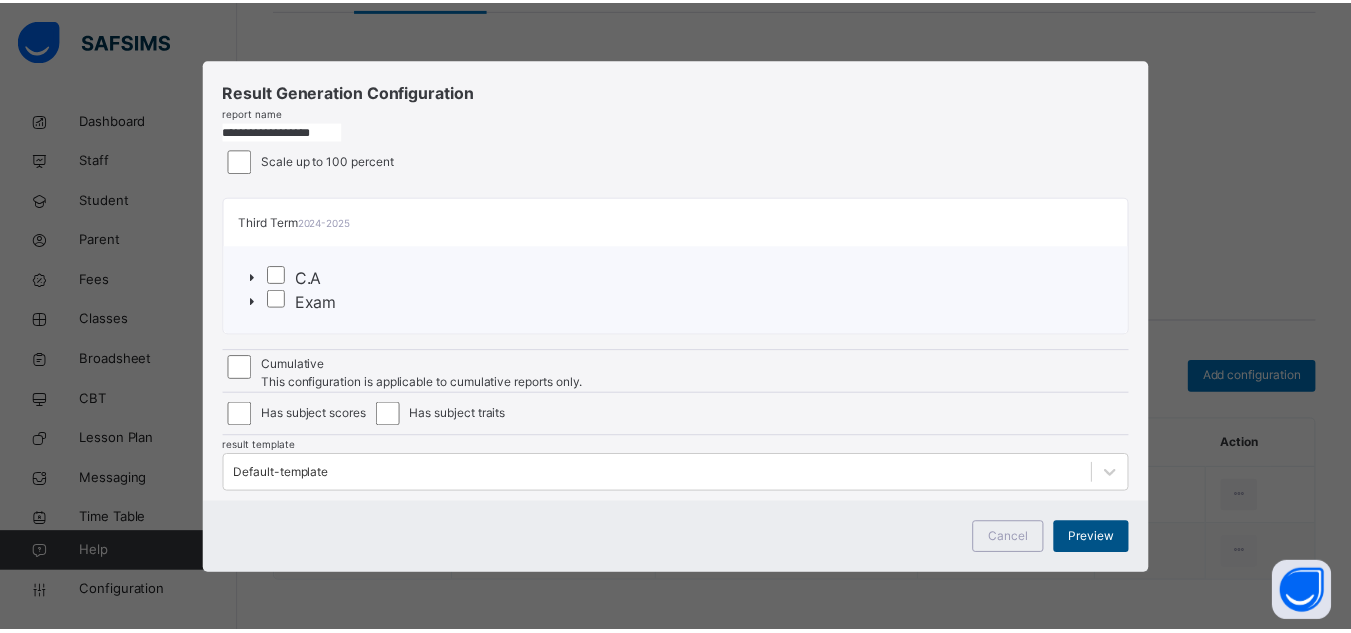 scroll, scrollTop: 8, scrollLeft: 0, axis: vertical 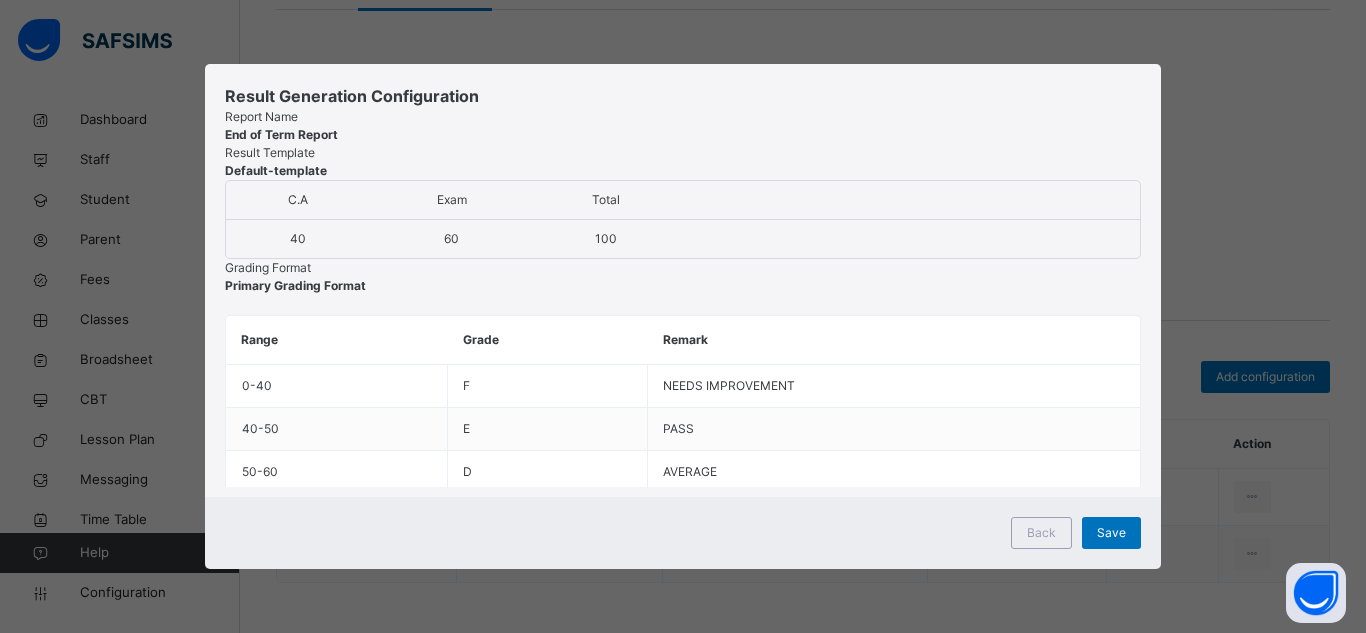 click on "Save" at bounding box center (1111, 533) 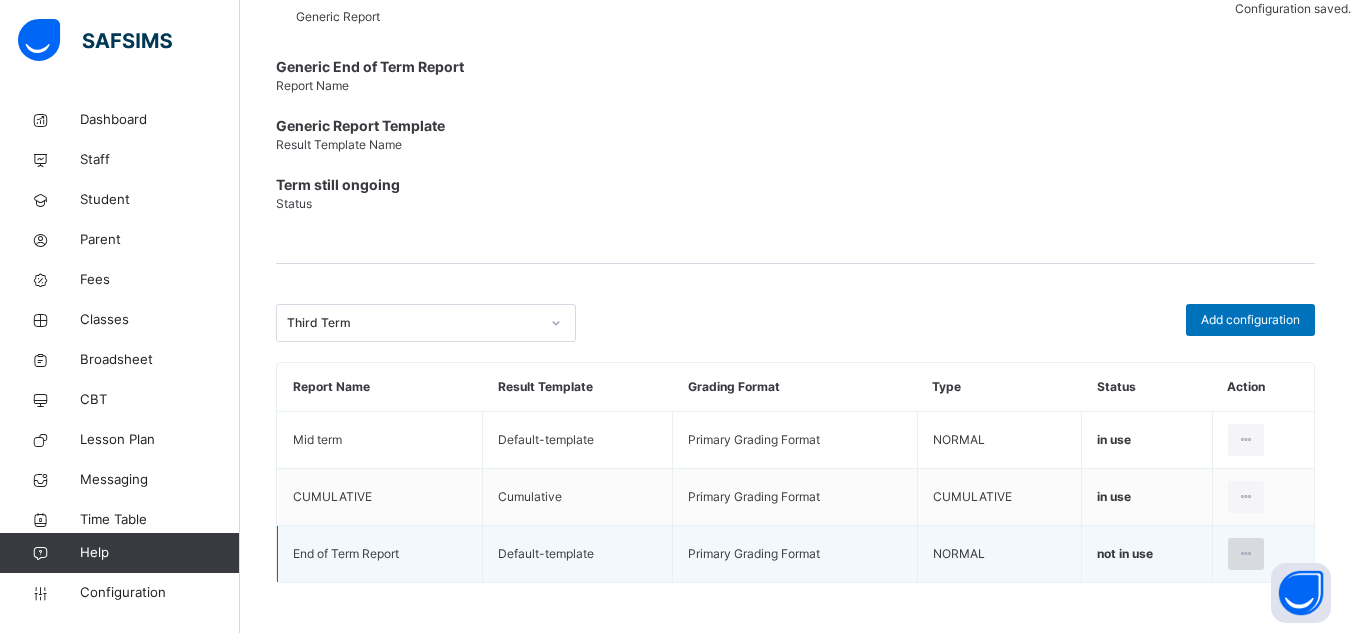 click at bounding box center (1246, 554) 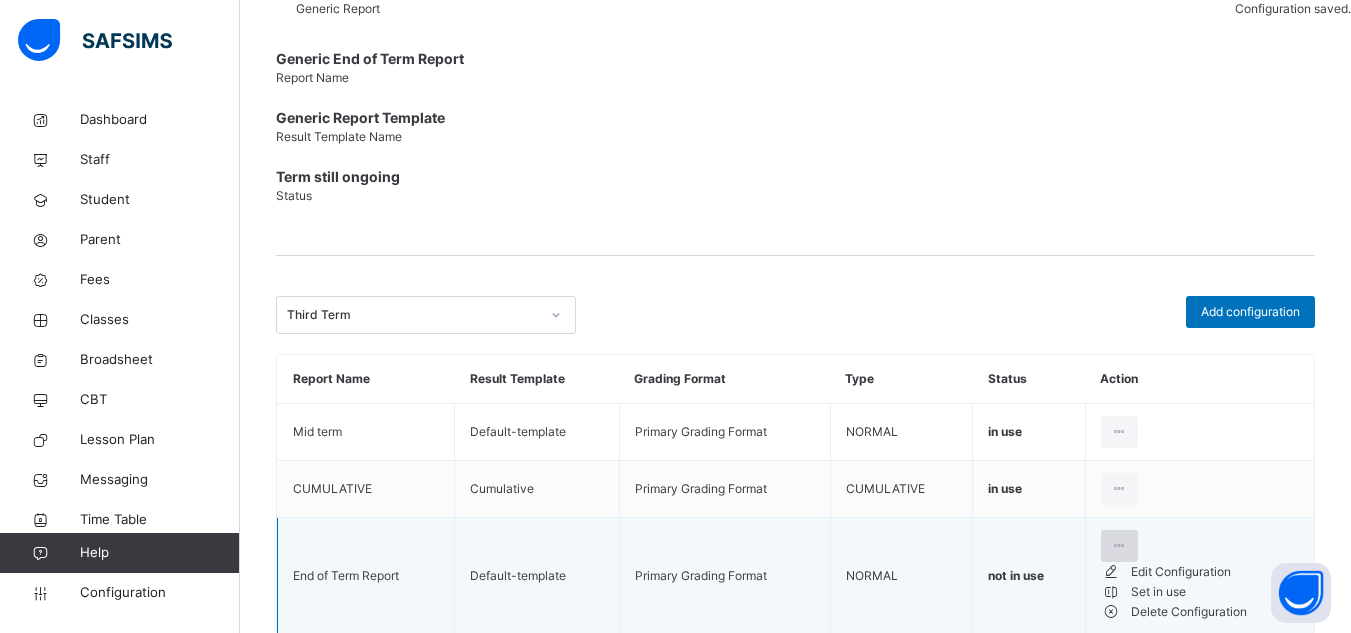 scroll, scrollTop: 495, scrollLeft: 0, axis: vertical 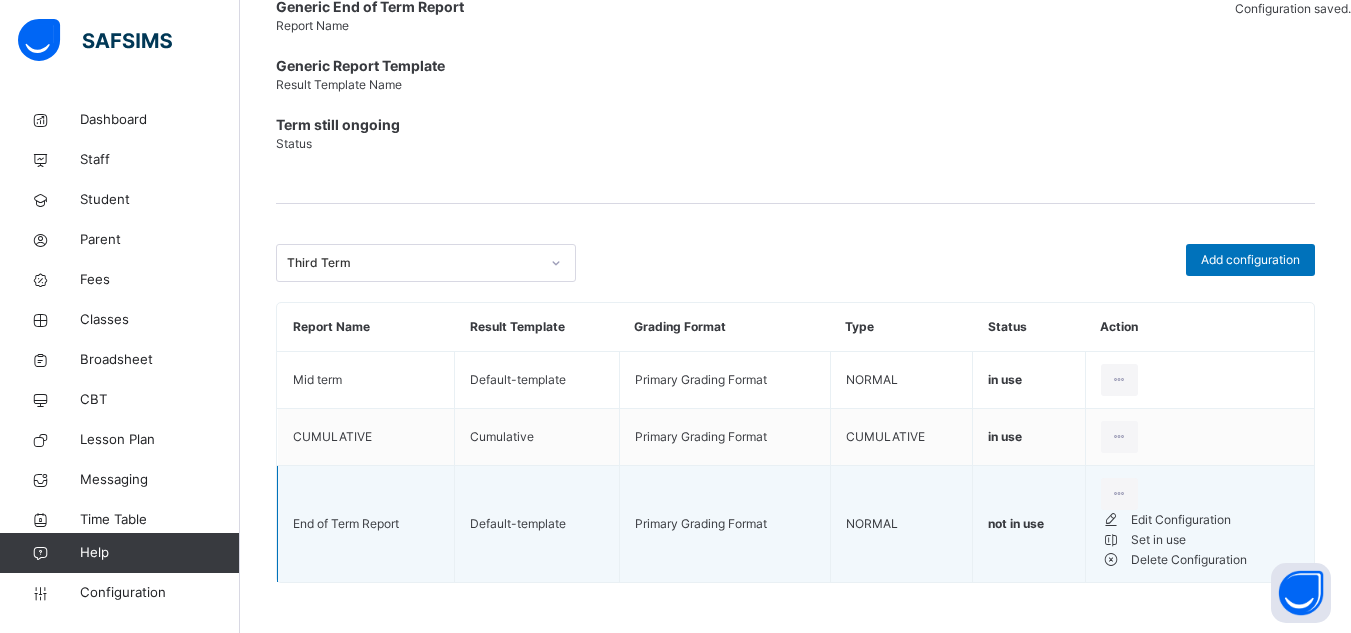 click on "Set in use" at bounding box center [1215, 540] 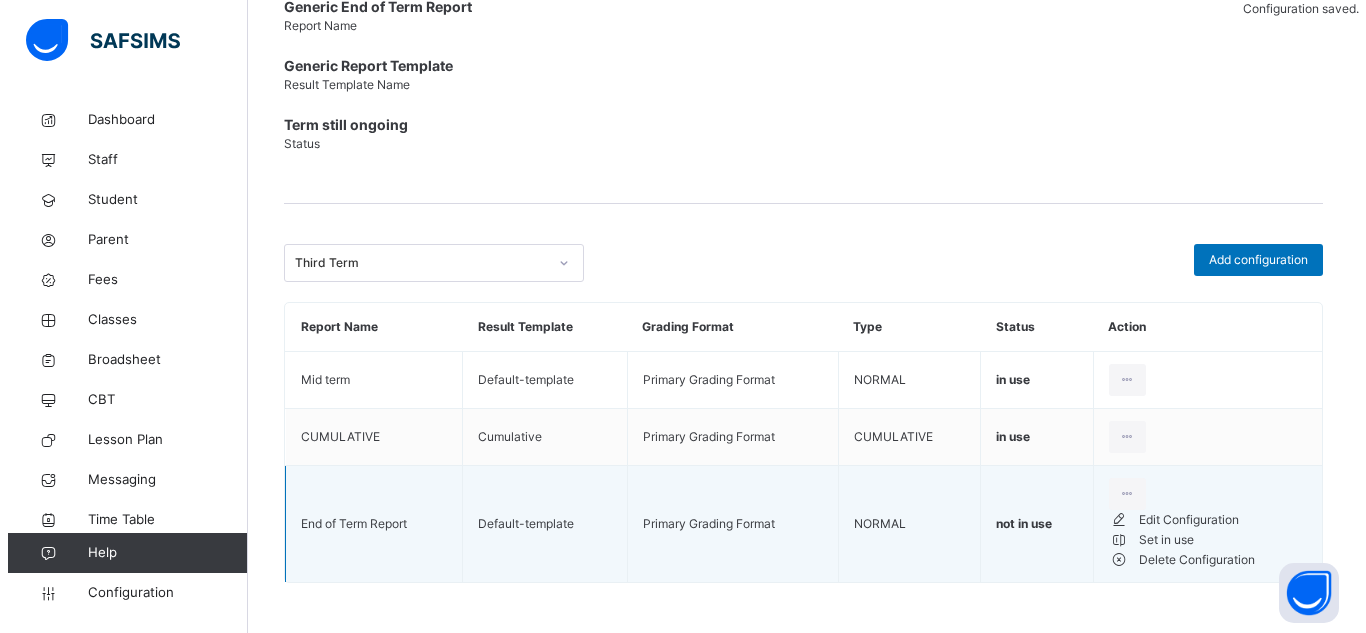 scroll, scrollTop: 438, scrollLeft: 0, axis: vertical 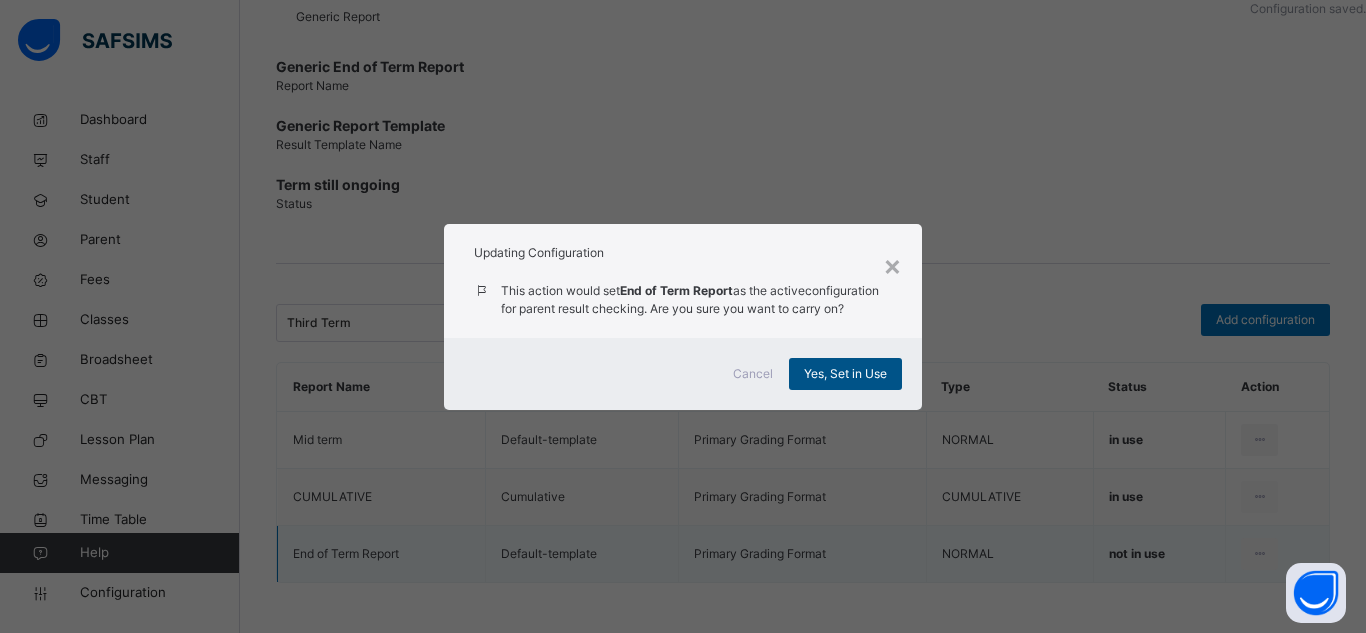 click on "Yes, Set in Use" at bounding box center (845, 374) 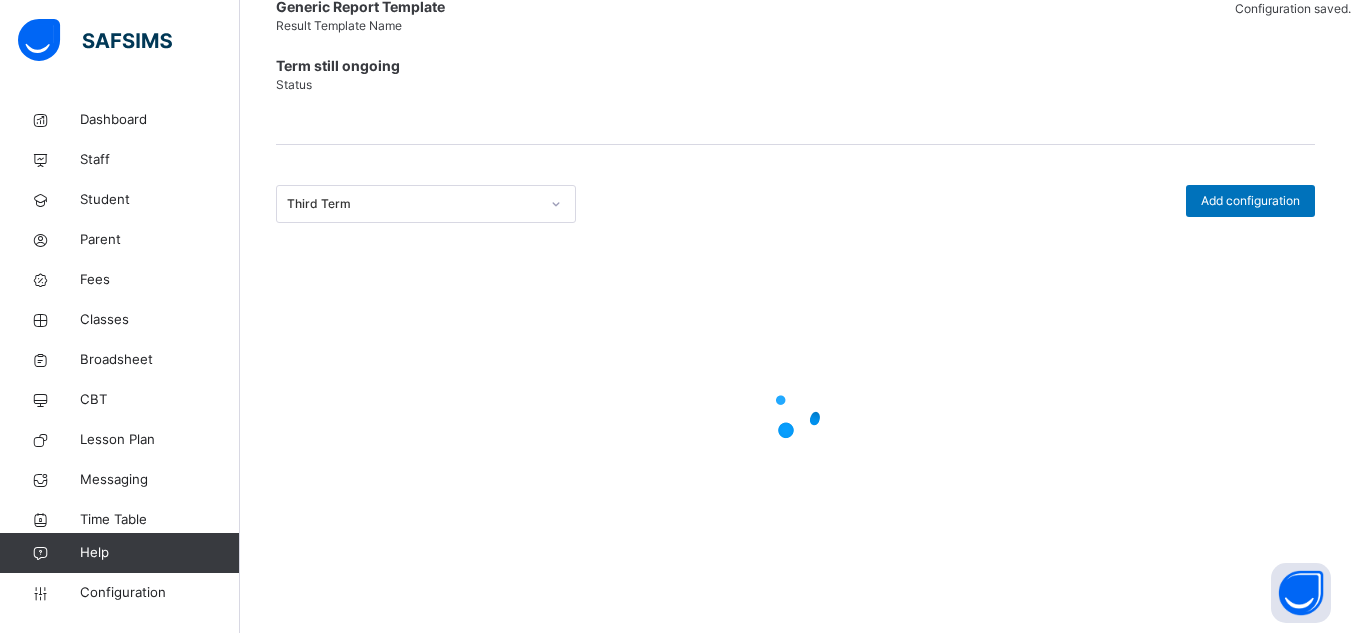 scroll, scrollTop: 438, scrollLeft: 0, axis: vertical 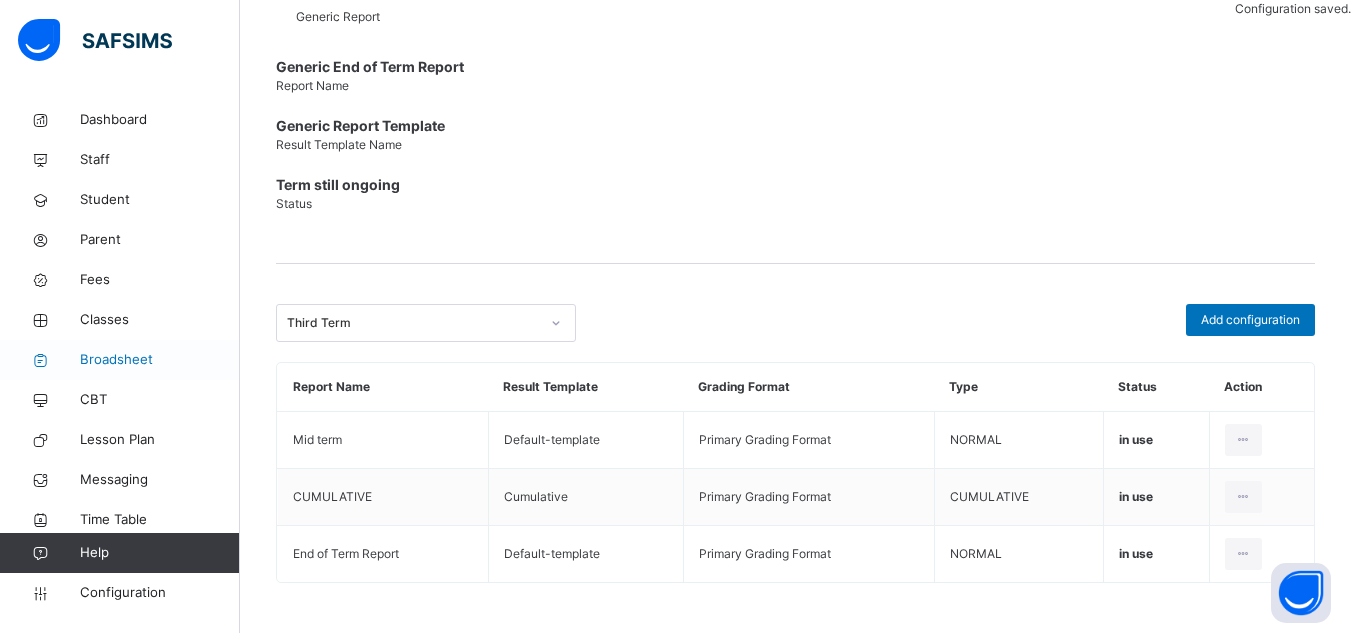click on "Broadsheet" at bounding box center [160, 360] 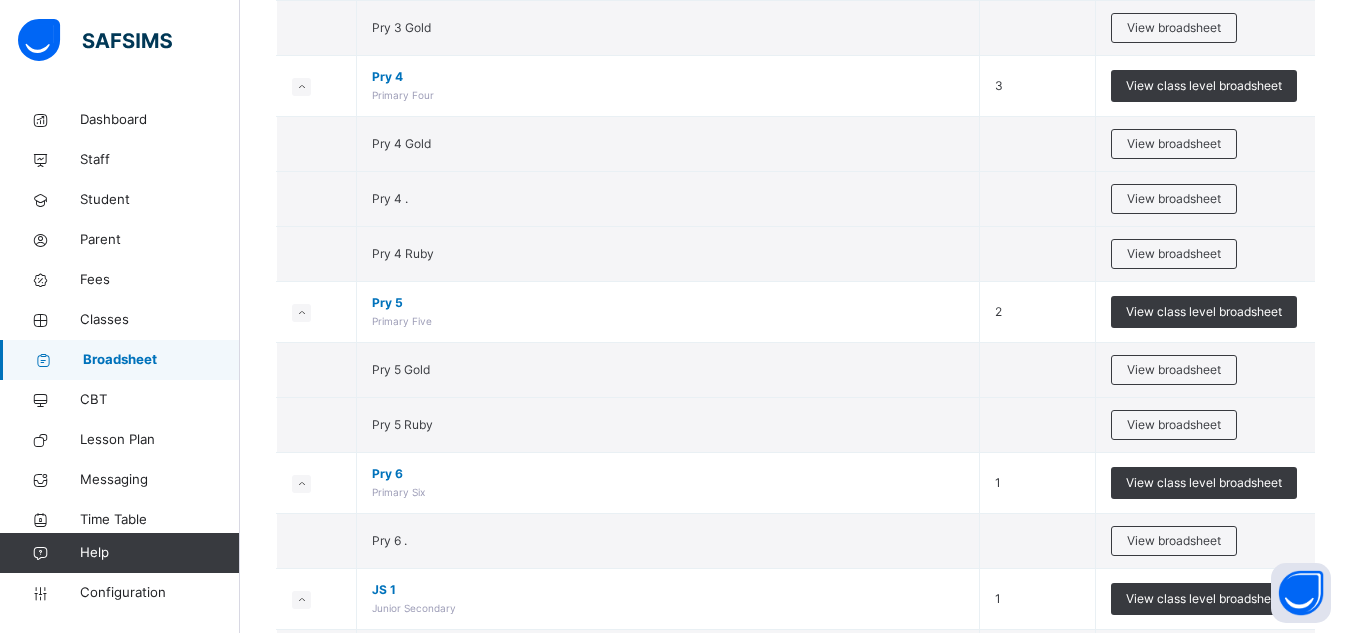 scroll, scrollTop: 2003, scrollLeft: 0, axis: vertical 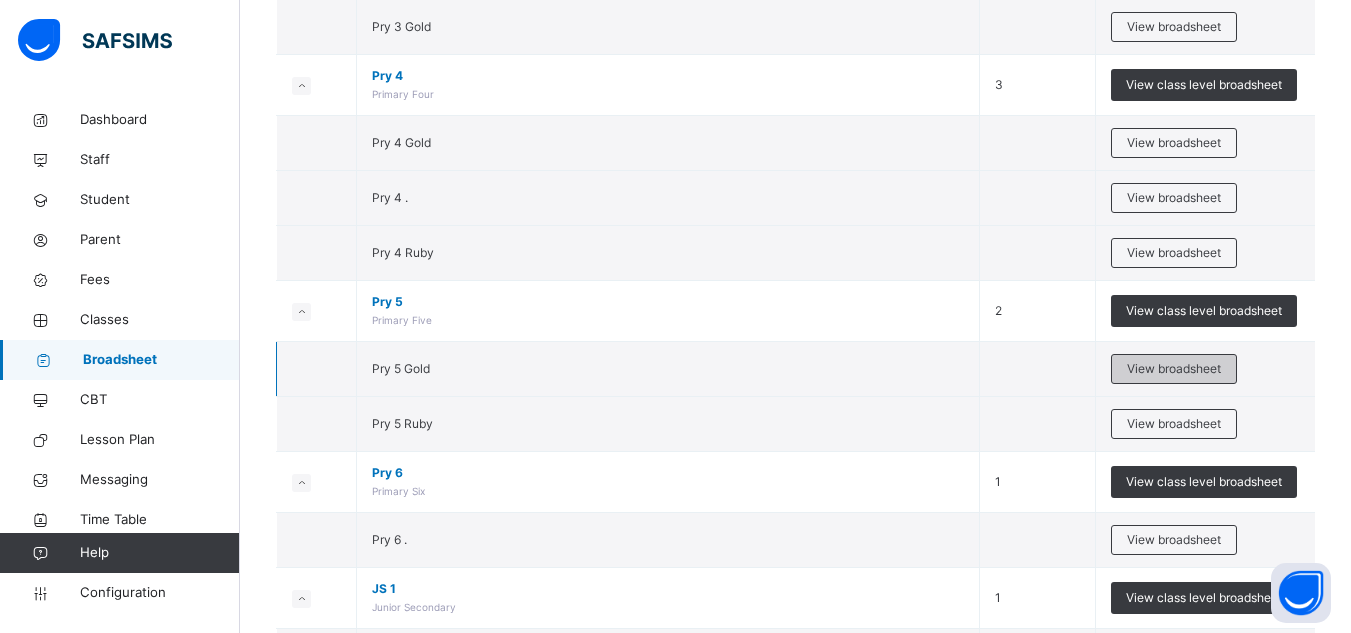 click on "View broadsheet" at bounding box center (1174, 369) 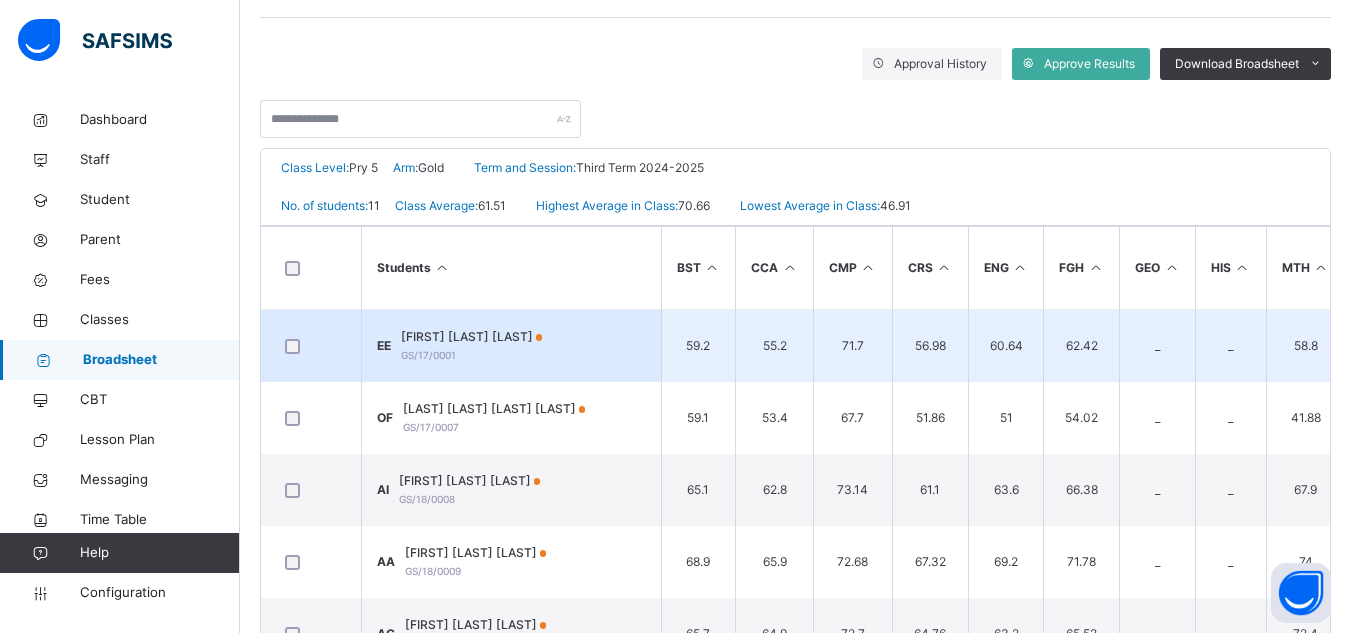 scroll, scrollTop: 328, scrollLeft: 0, axis: vertical 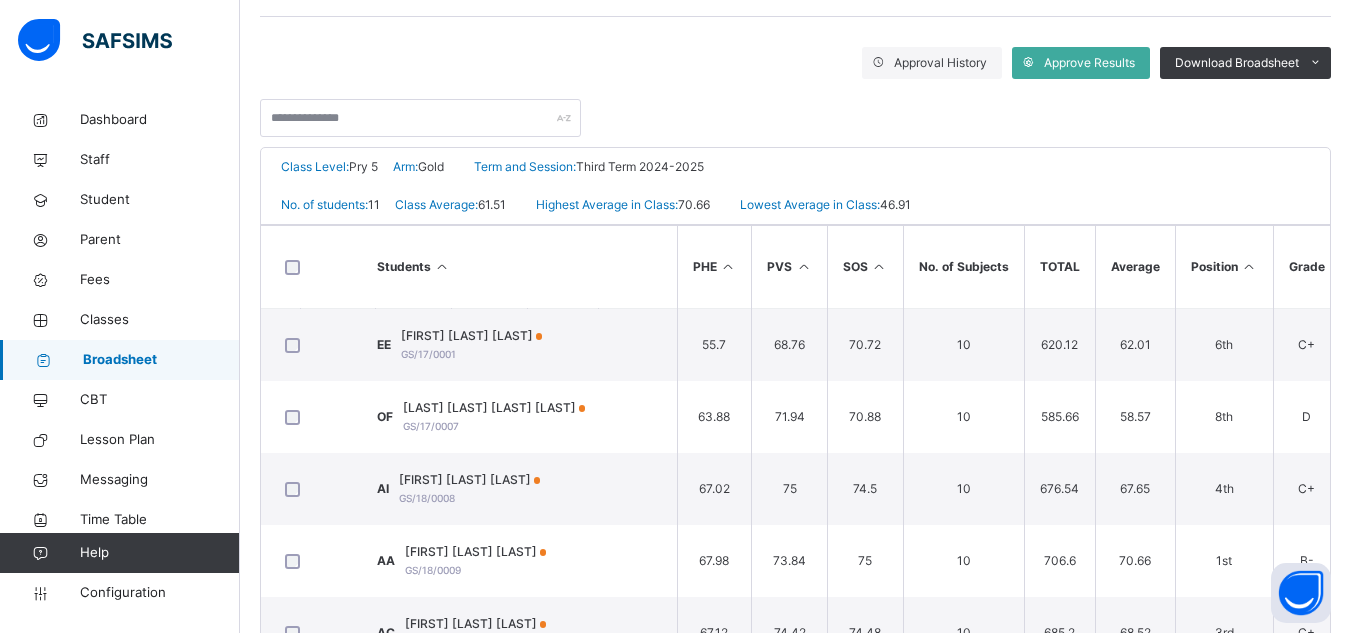 click at bounding box center [1249, 266] 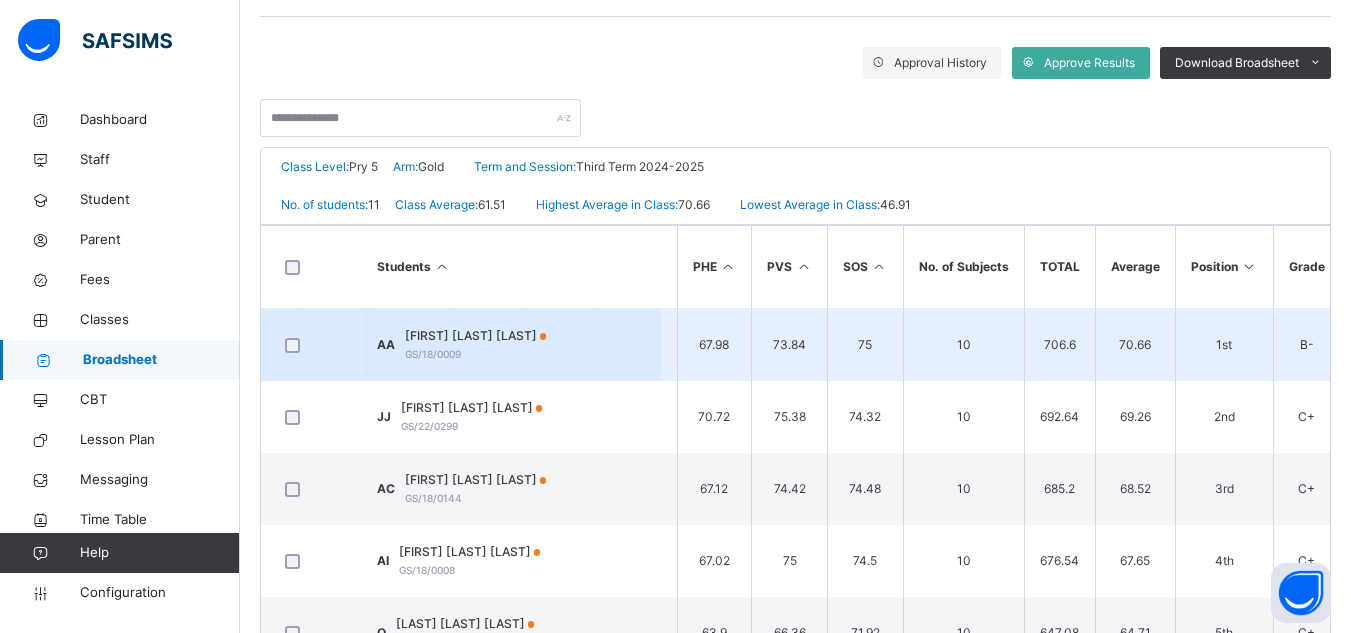 click on "Abah Avidan Abah" at bounding box center (476, 336) 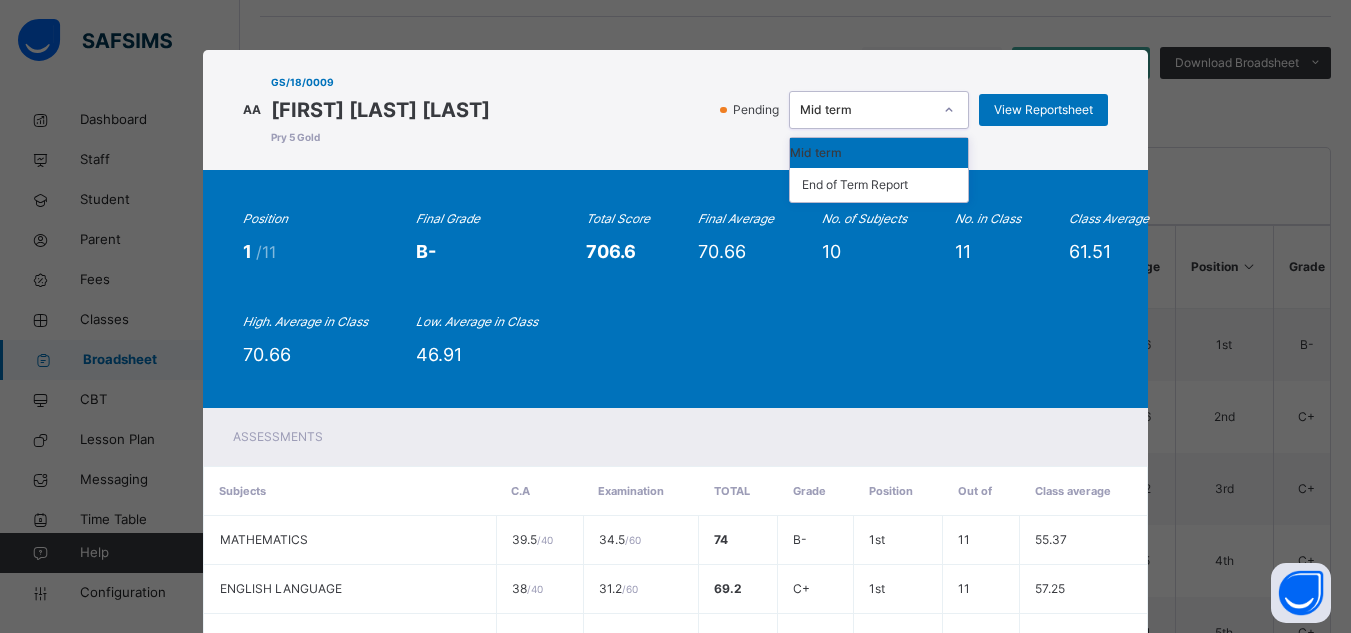 click on "Mid term" at bounding box center [866, 110] 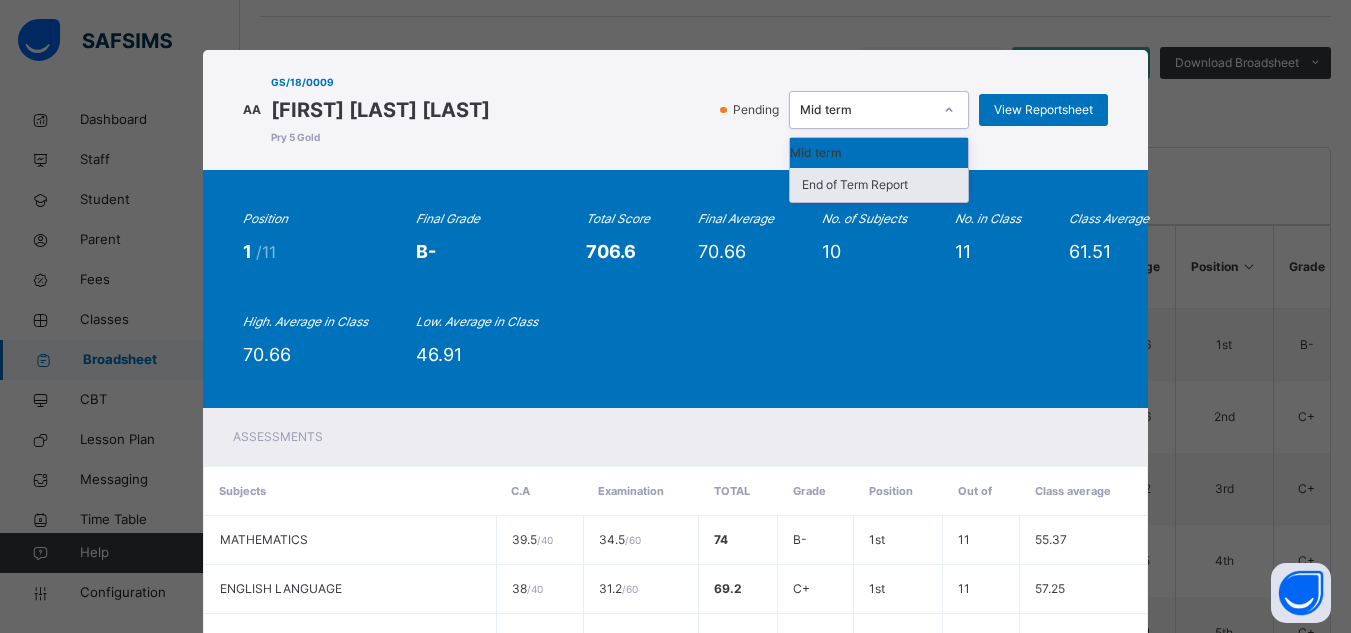 click on "End of Term Report" at bounding box center [879, 185] 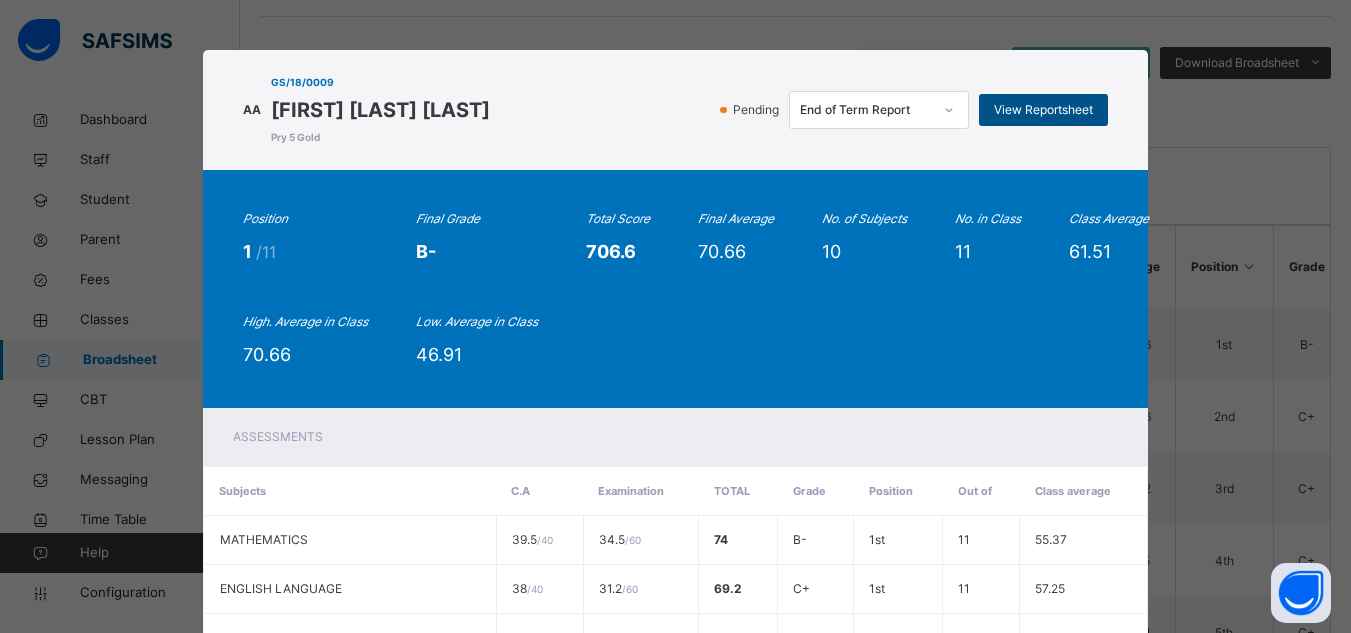 click on "View Reportsheet" at bounding box center [1043, 110] 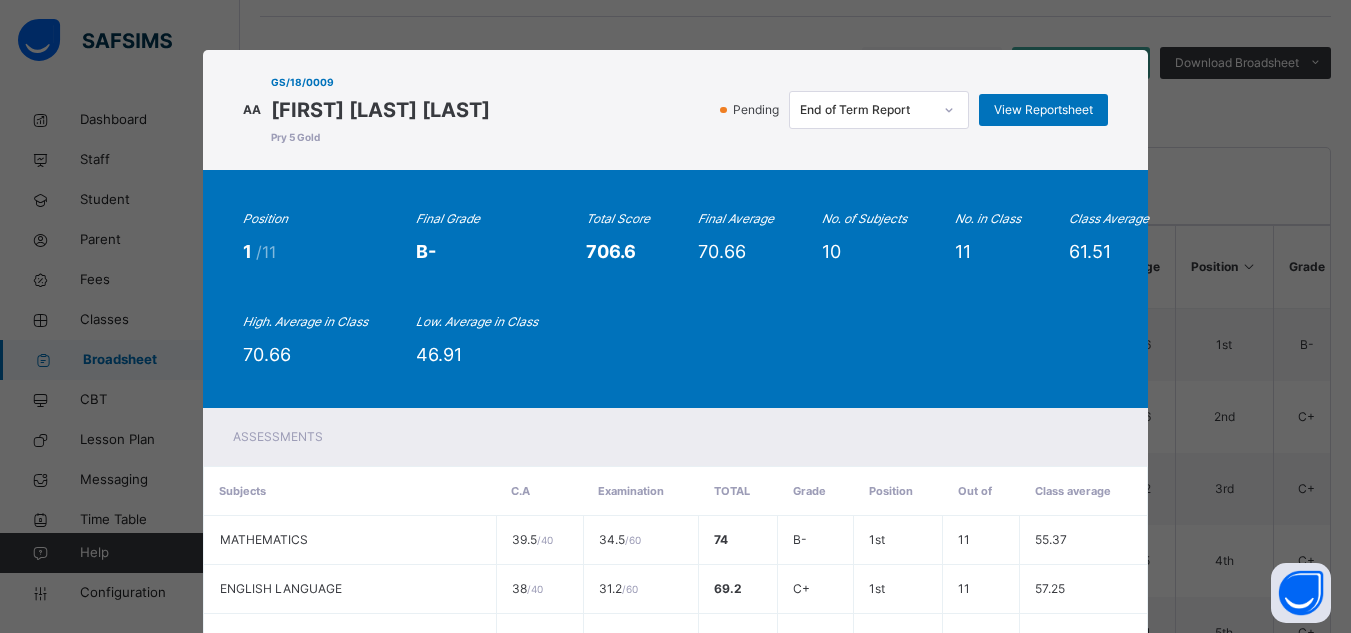 scroll, scrollTop: 590, scrollLeft: 0, axis: vertical 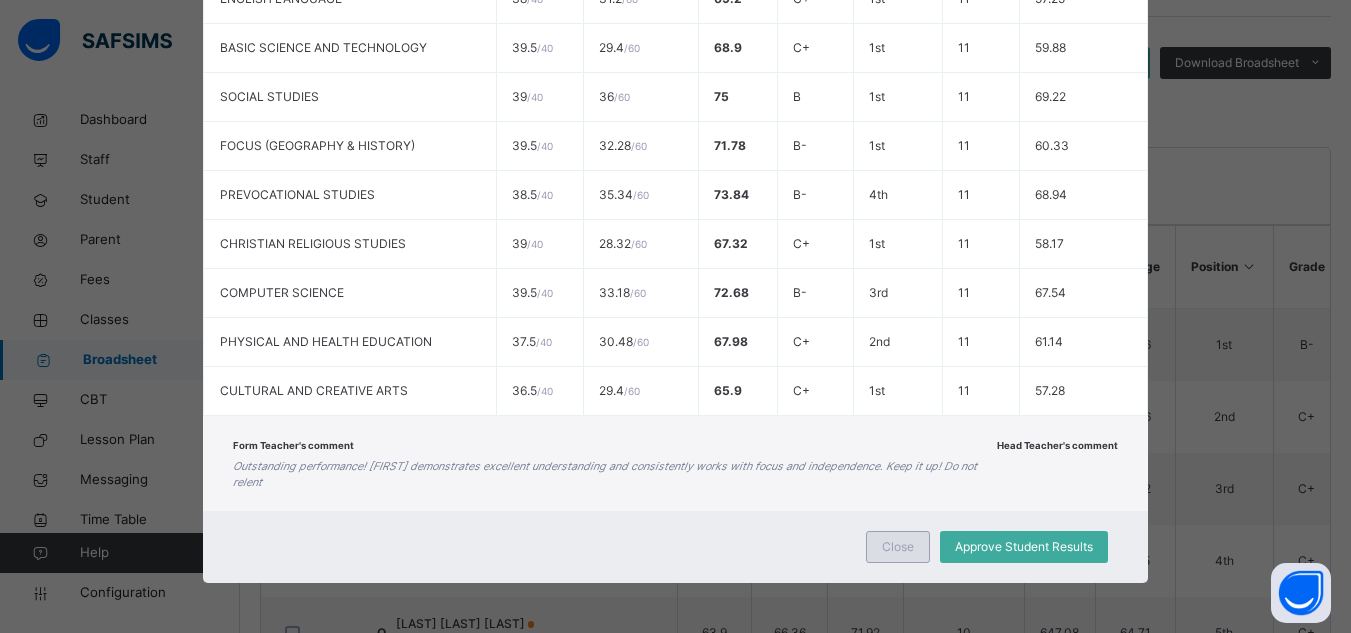 click on "Close" at bounding box center (898, 547) 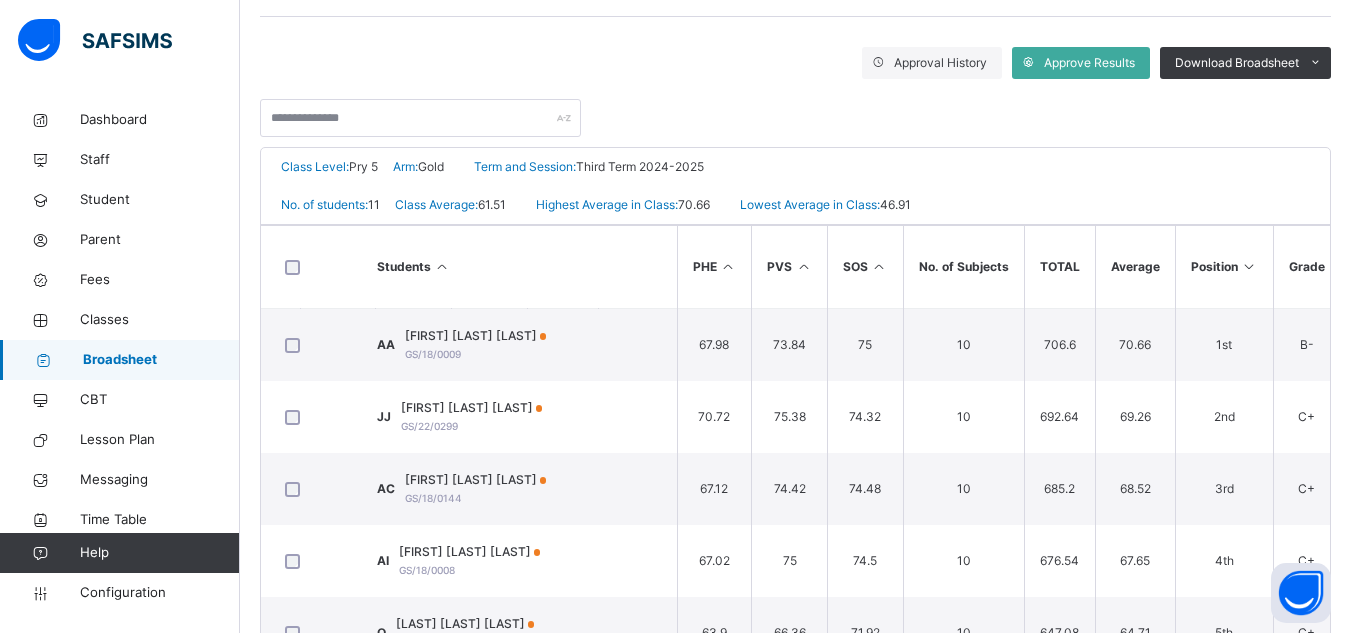 scroll, scrollTop: 0, scrollLeft: 0, axis: both 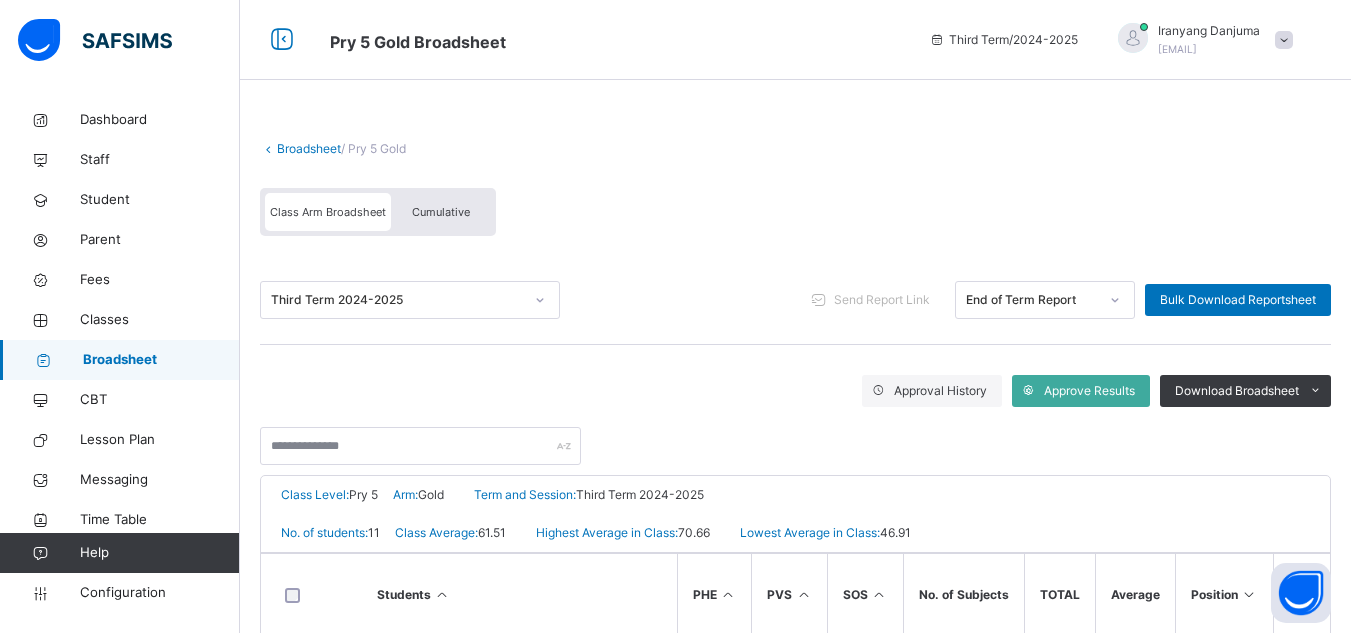 click on "Broadsheet" at bounding box center (309, 148) 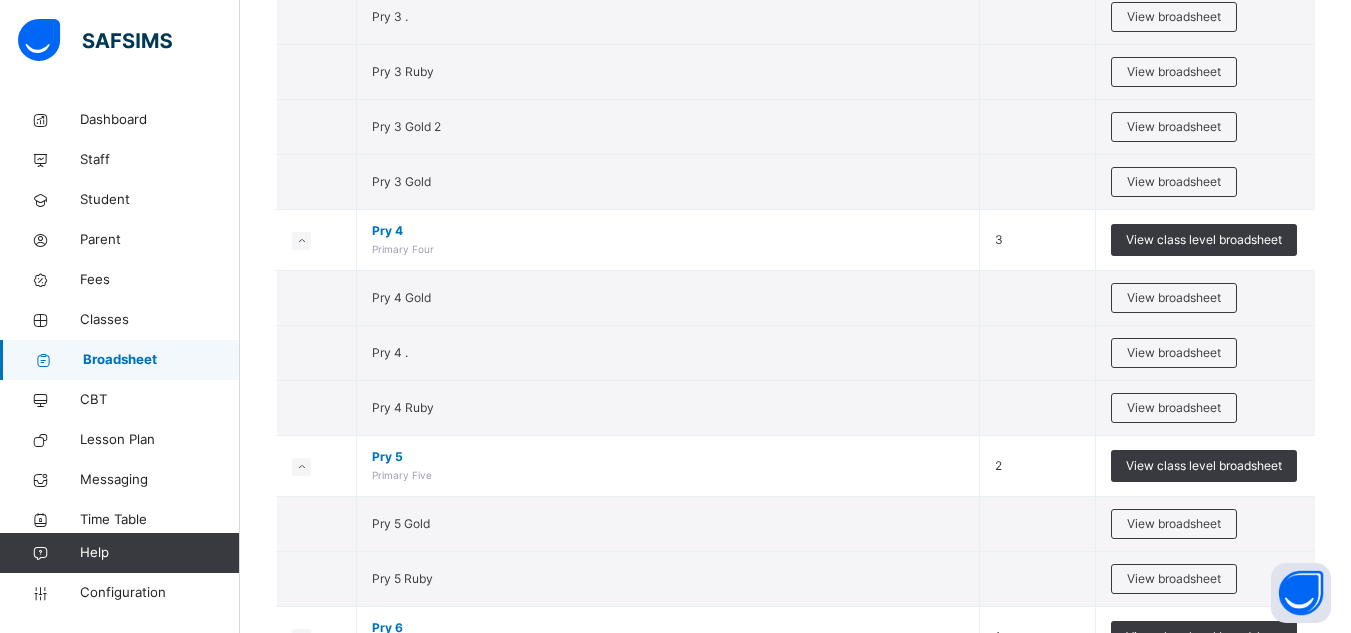 scroll, scrollTop: 2220, scrollLeft: 0, axis: vertical 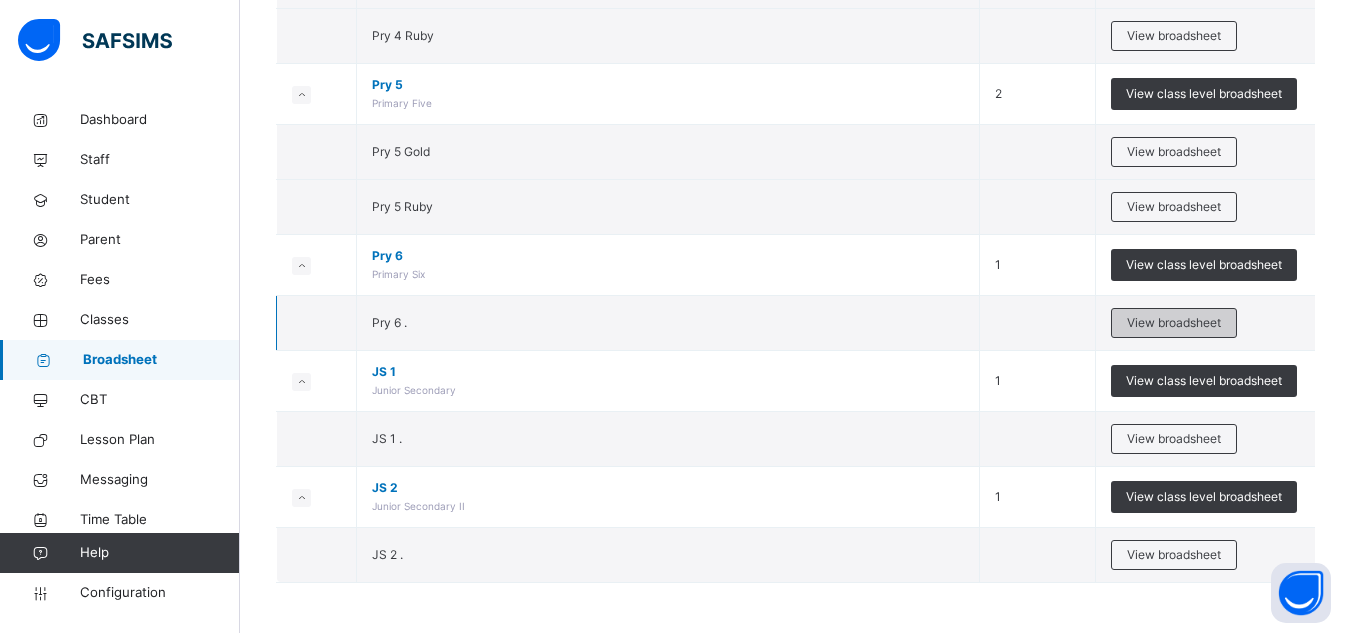 click on "View broadsheet" at bounding box center (1174, 323) 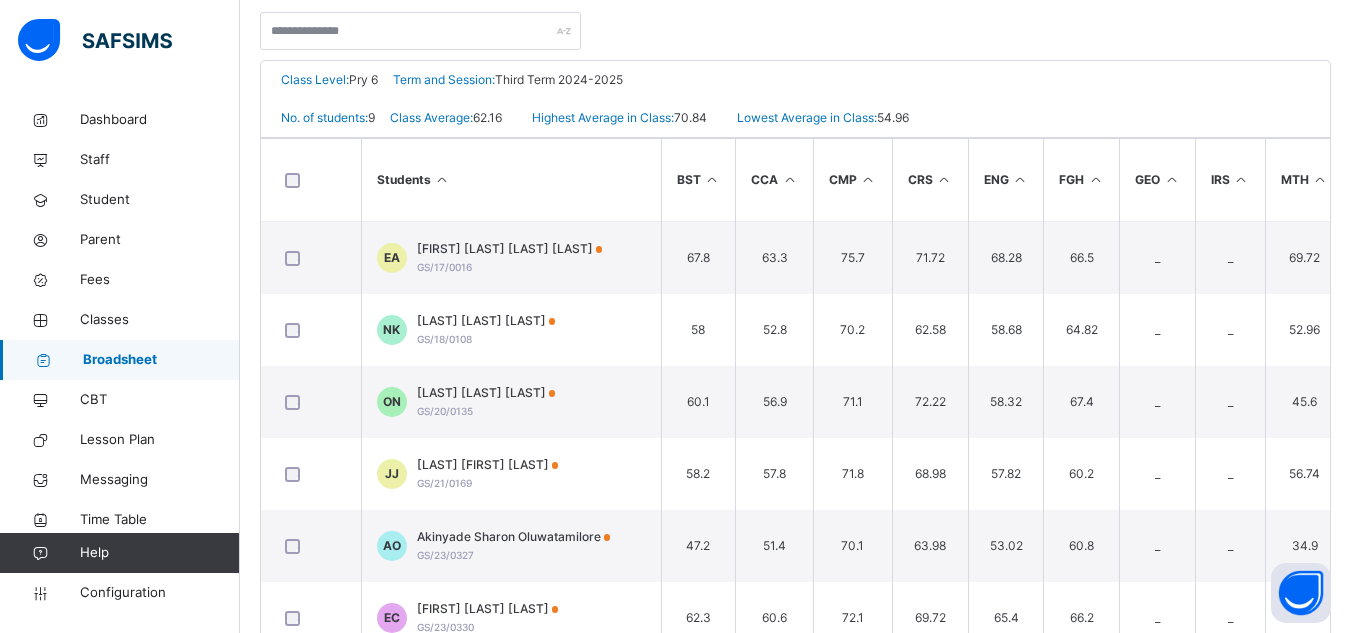 scroll, scrollTop: 460, scrollLeft: 0, axis: vertical 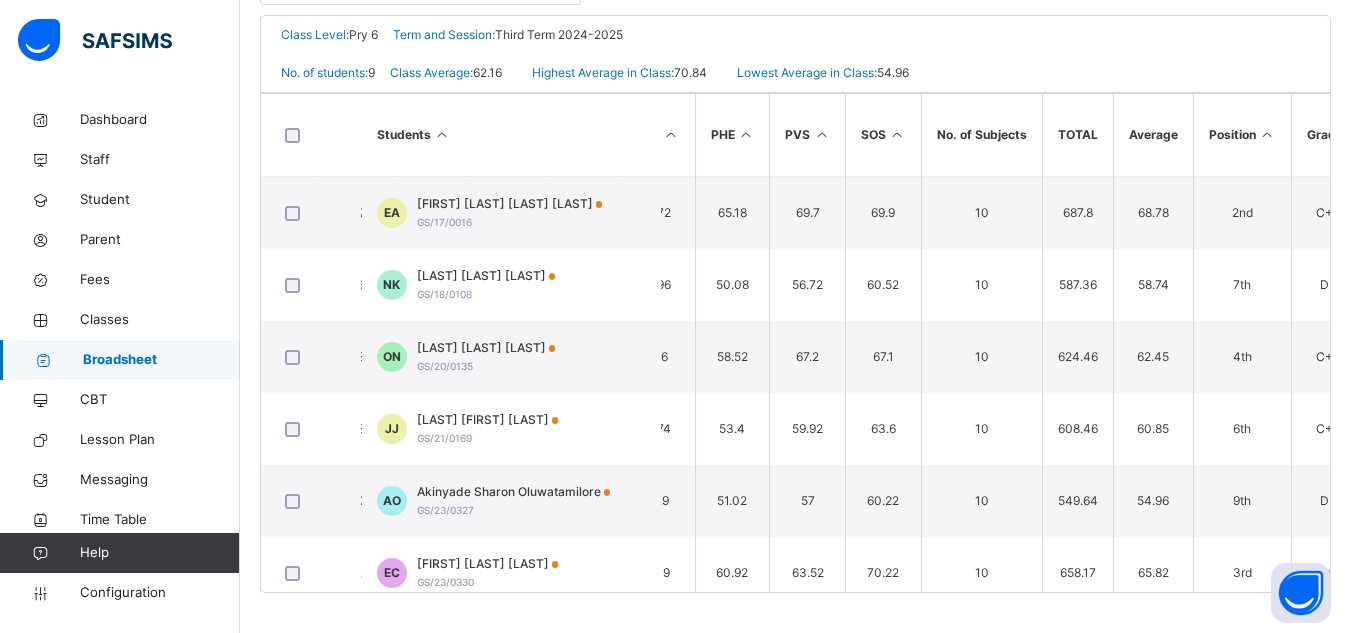 click at bounding box center (1267, 134) 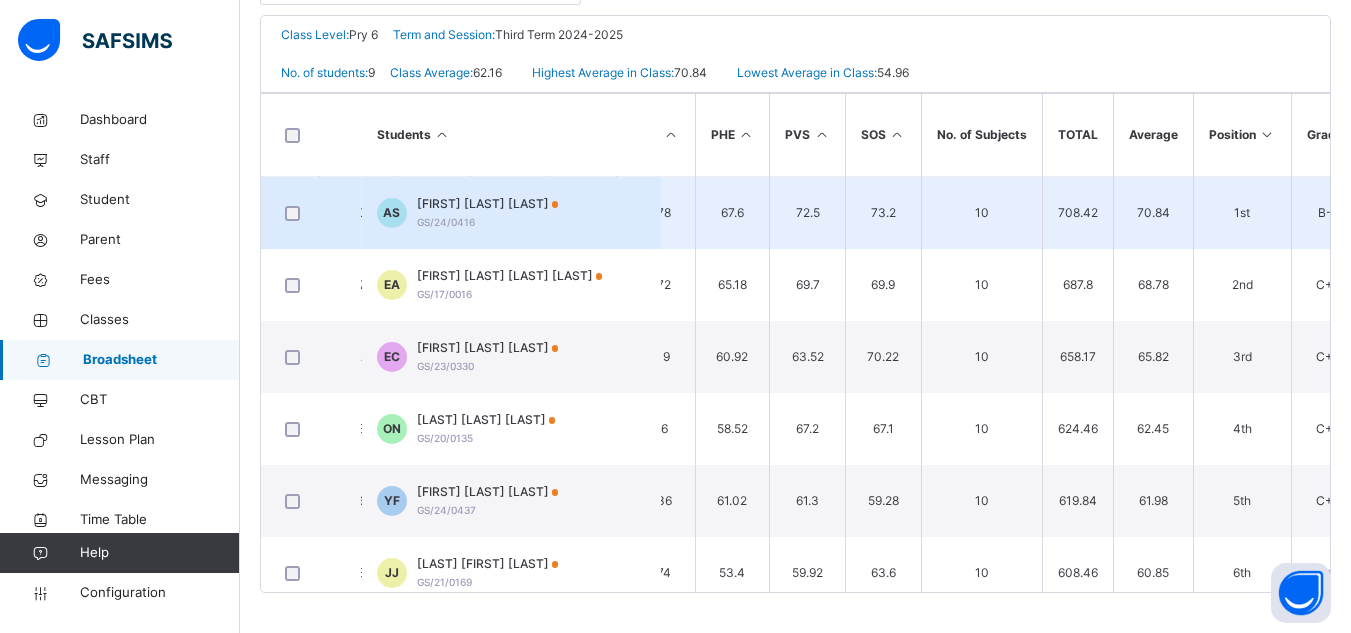 click on "AMOO MOSOPEFOLUWA  SALEEM" at bounding box center [488, 204] 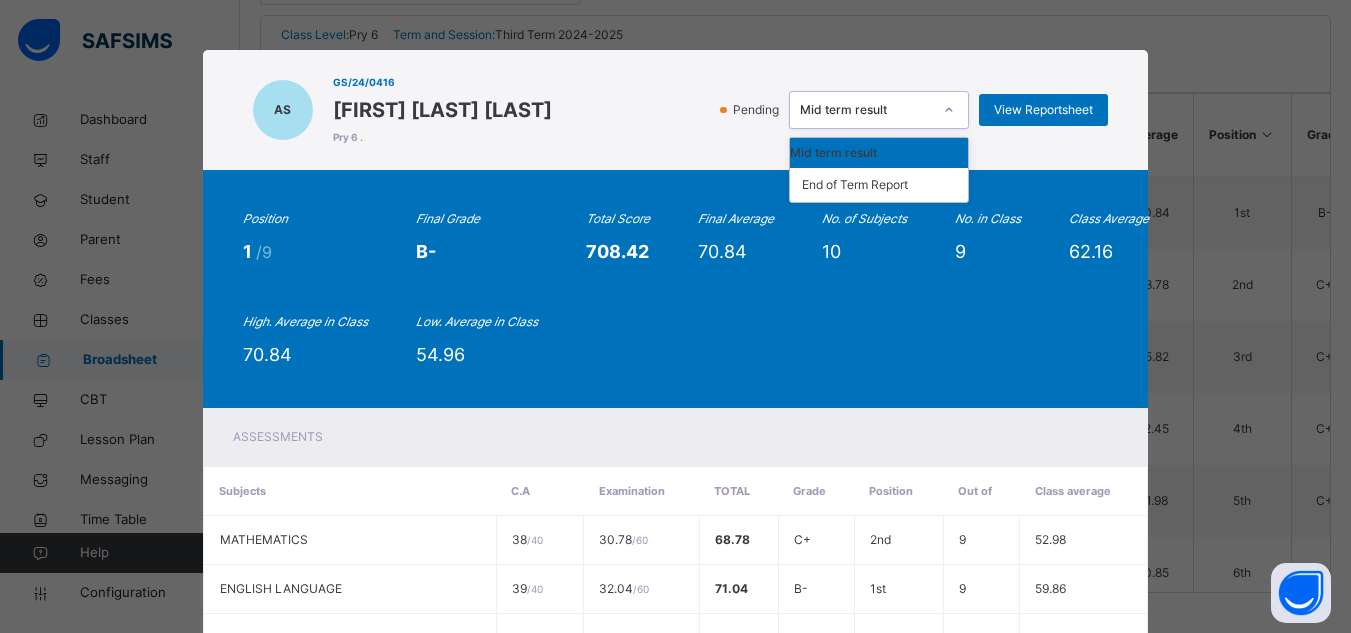 click on "Mid term result" at bounding box center (866, 110) 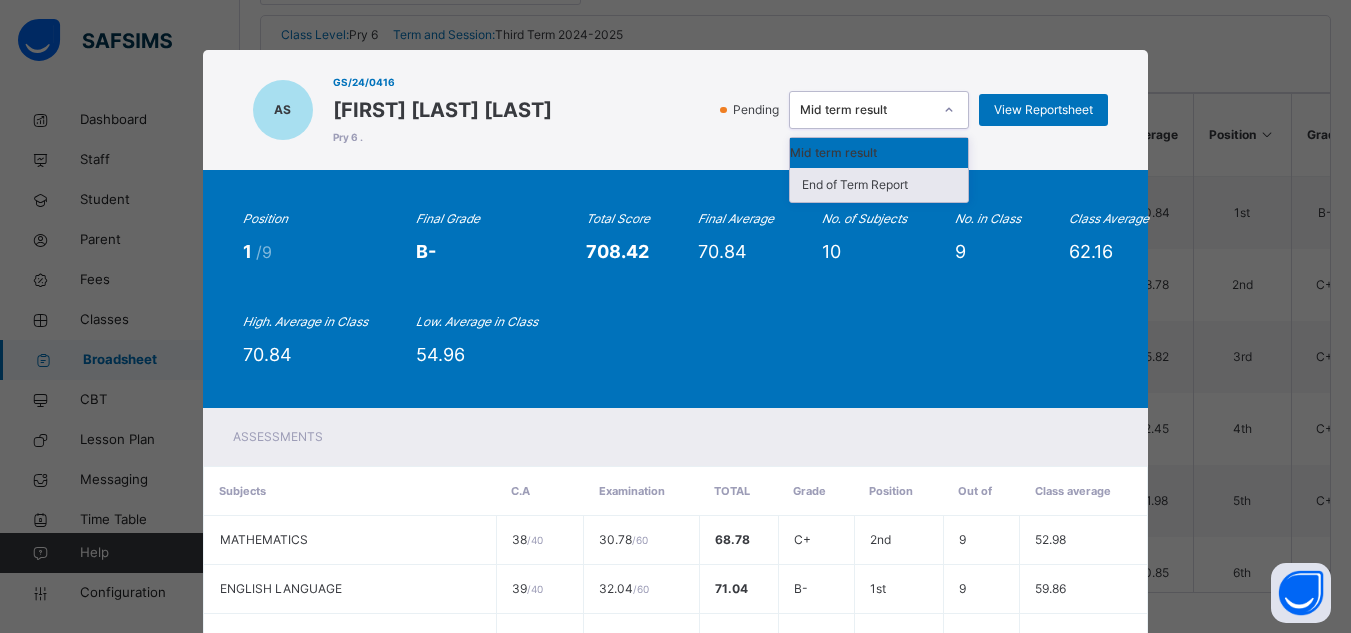 click on "End of Term Report" at bounding box center (879, 185) 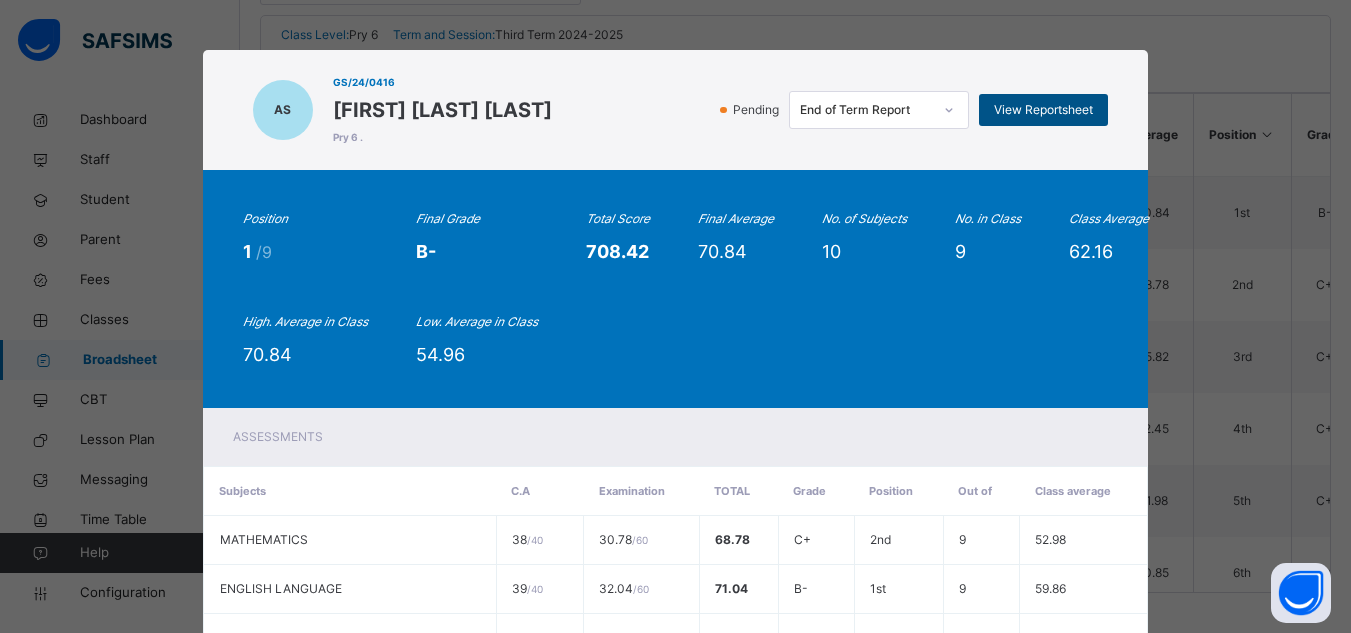 click on "View Reportsheet" at bounding box center (1043, 110) 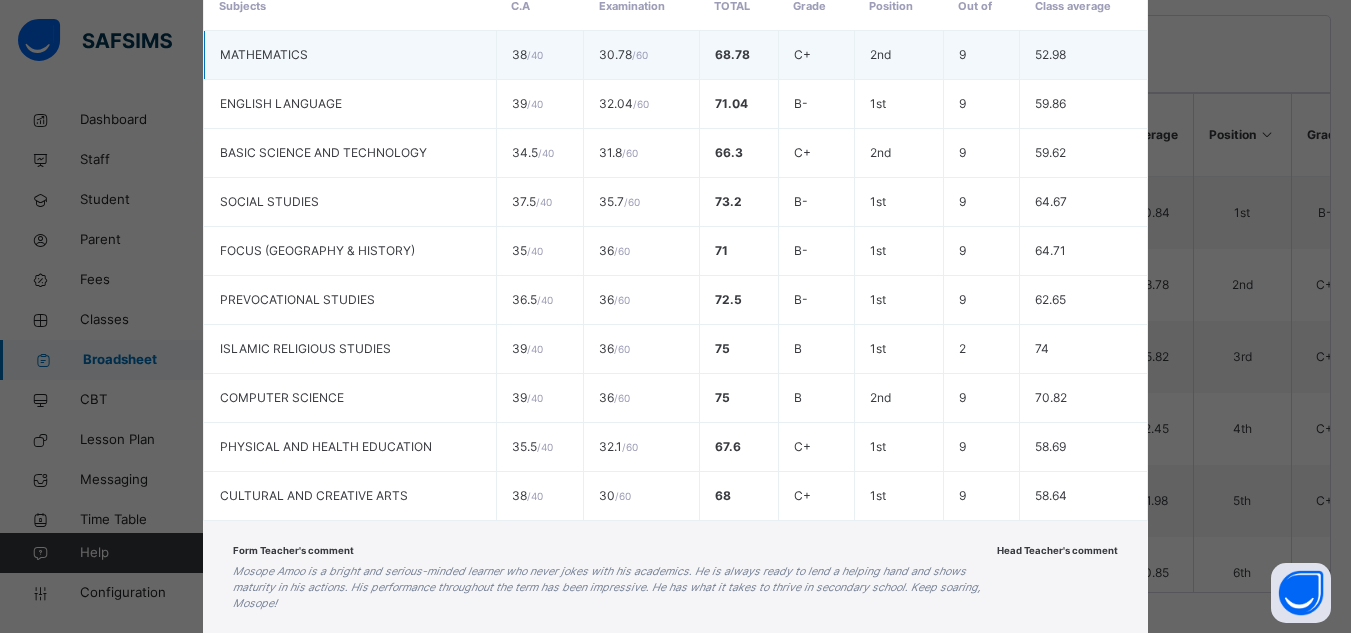 scroll, scrollTop: 607, scrollLeft: 0, axis: vertical 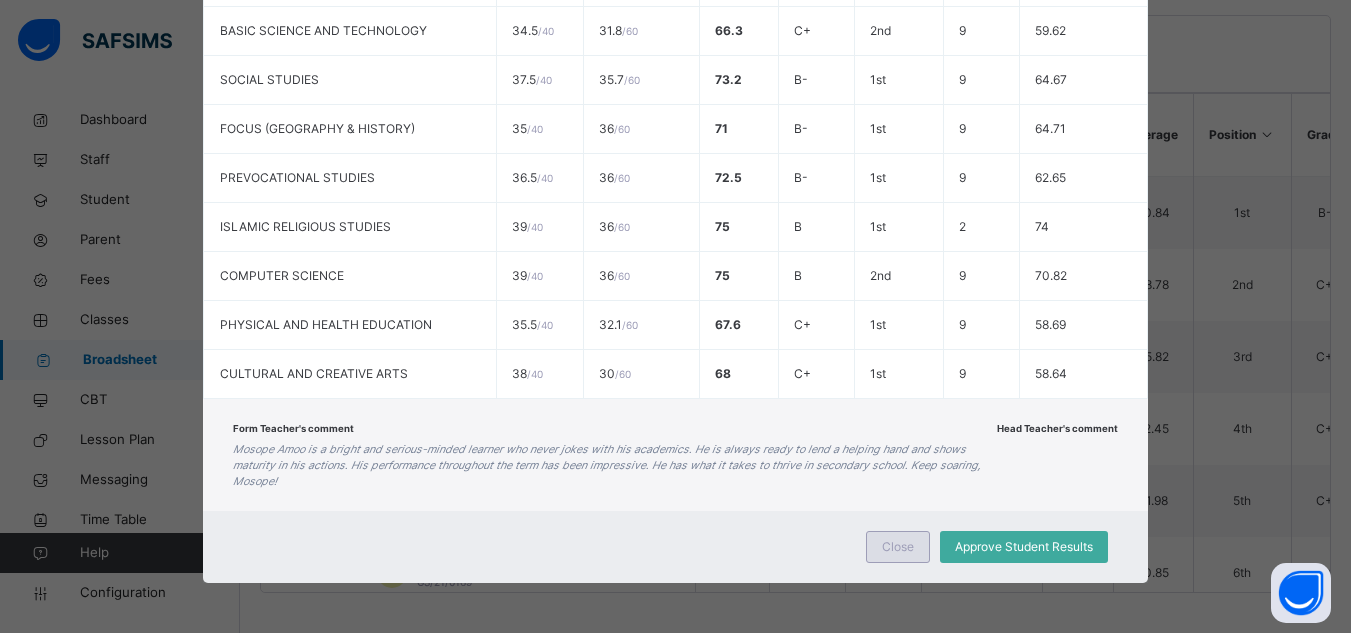 click on "Close" at bounding box center [898, 547] 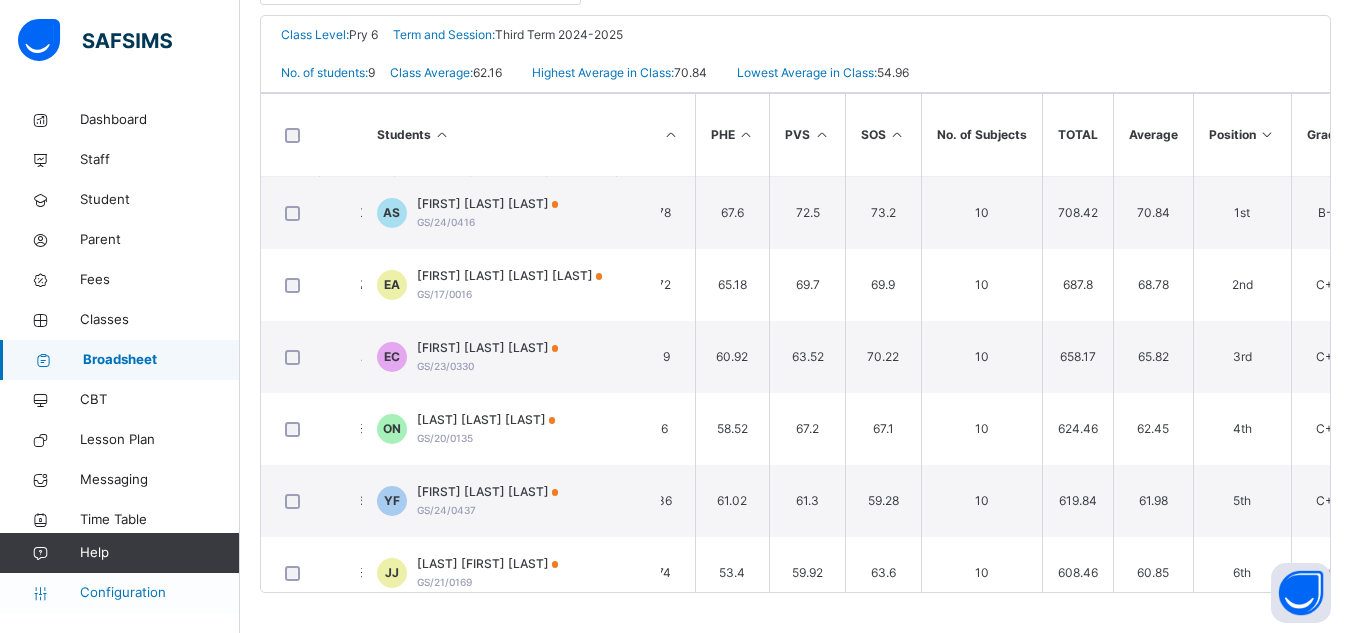 click on "Configuration" at bounding box center (159, 593) 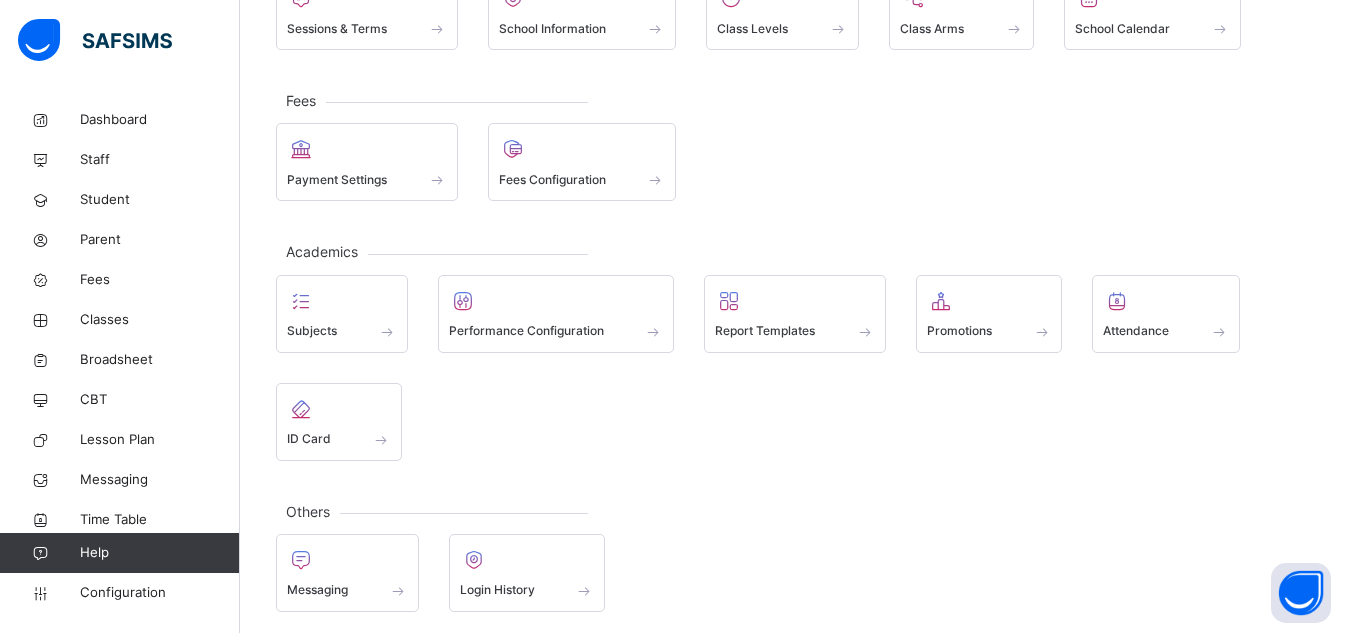 scroll, scrollTop: 0, scrollLeft: 0, axis: both 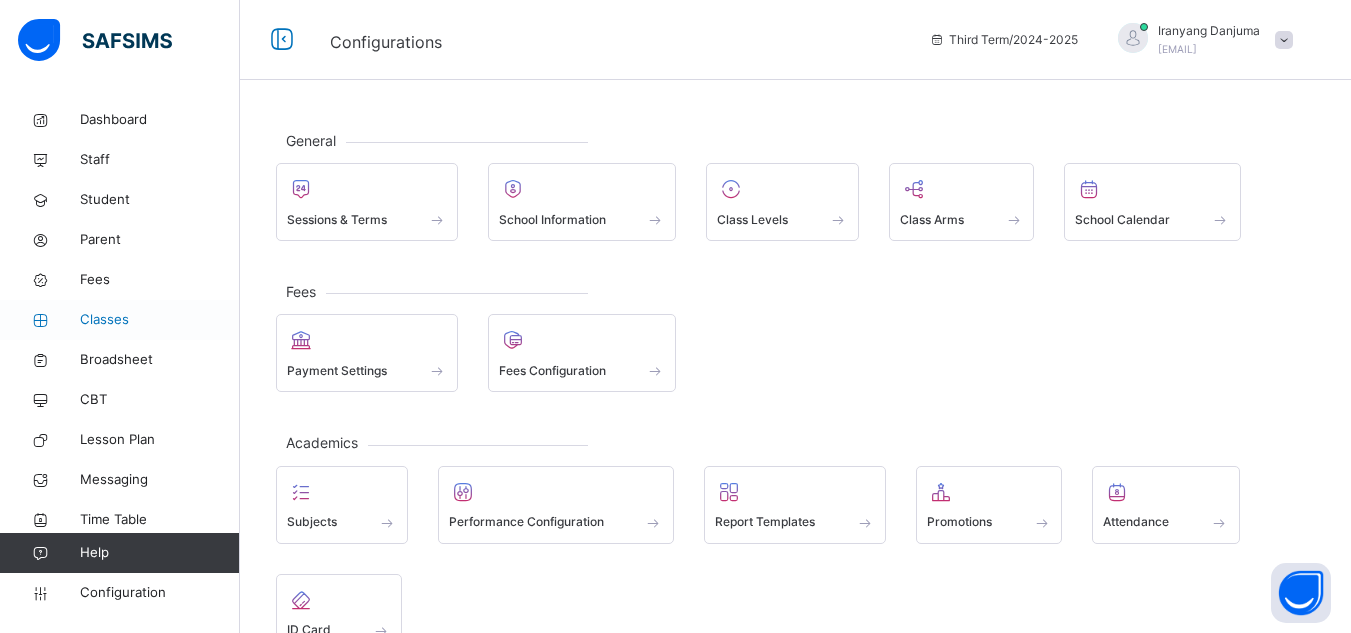 click on "Classes" at bounding box center [160, 320] 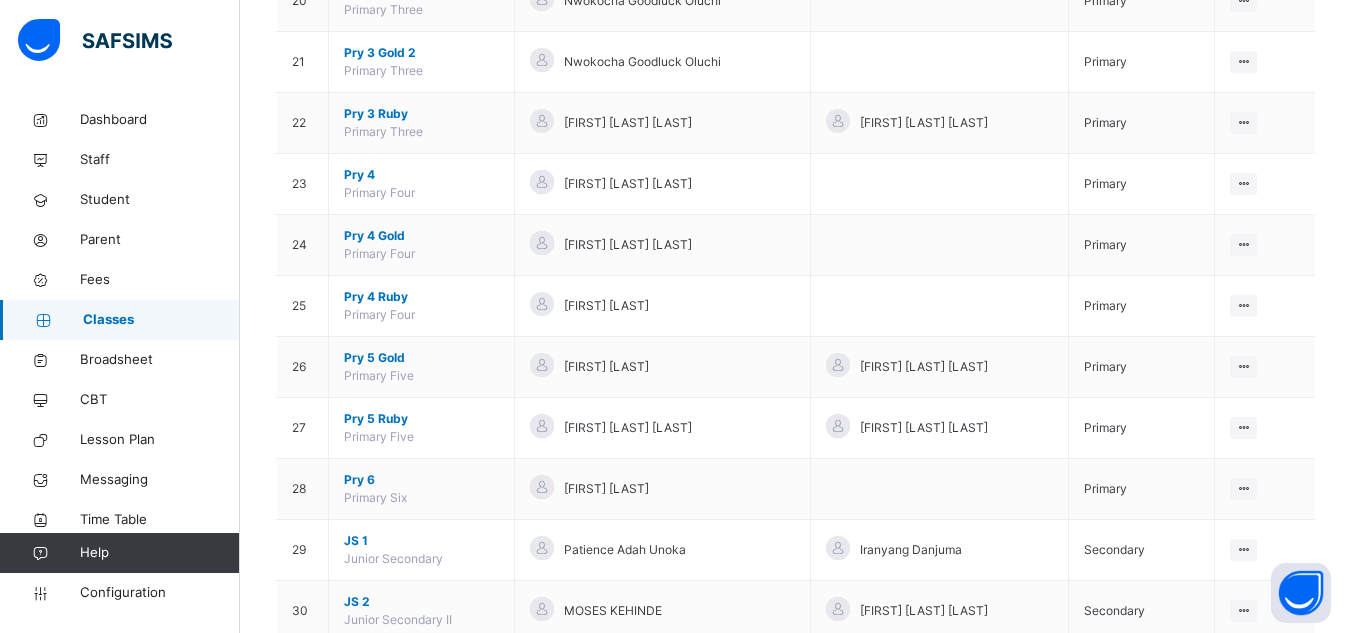 scroll, scrollTop: 1485, scrollLeft: 0, axis: vertical 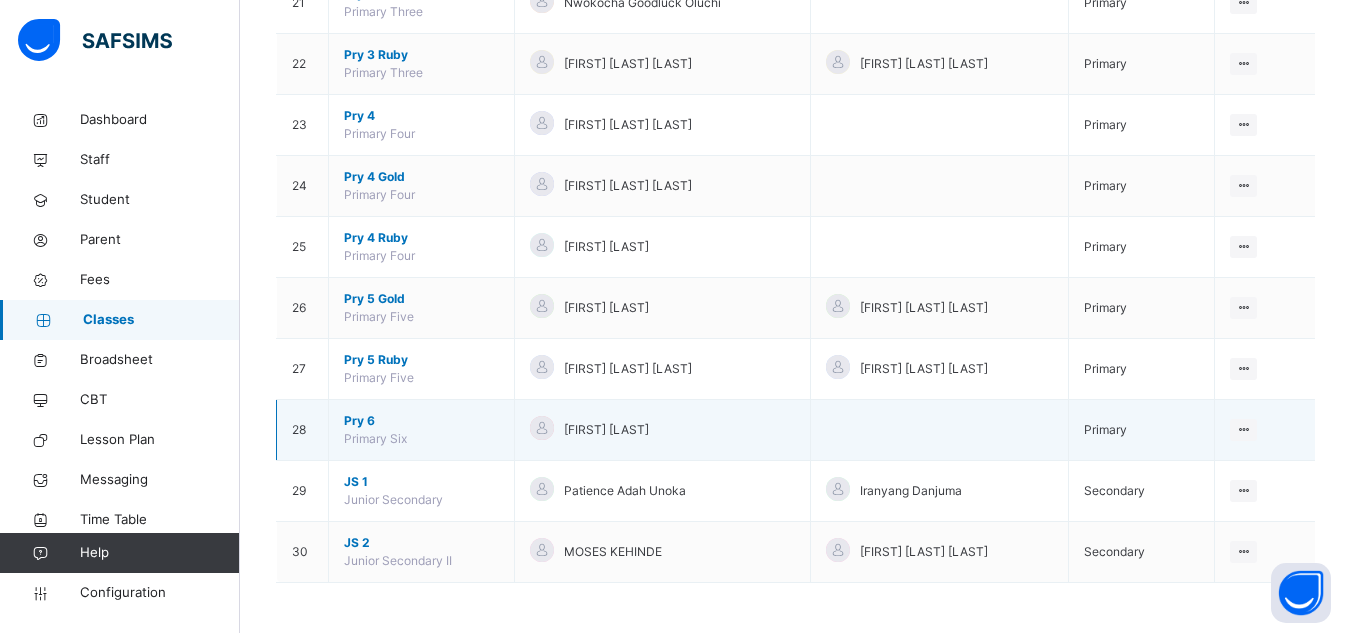 click on "Pry 6" at bounding box center [421, 421] 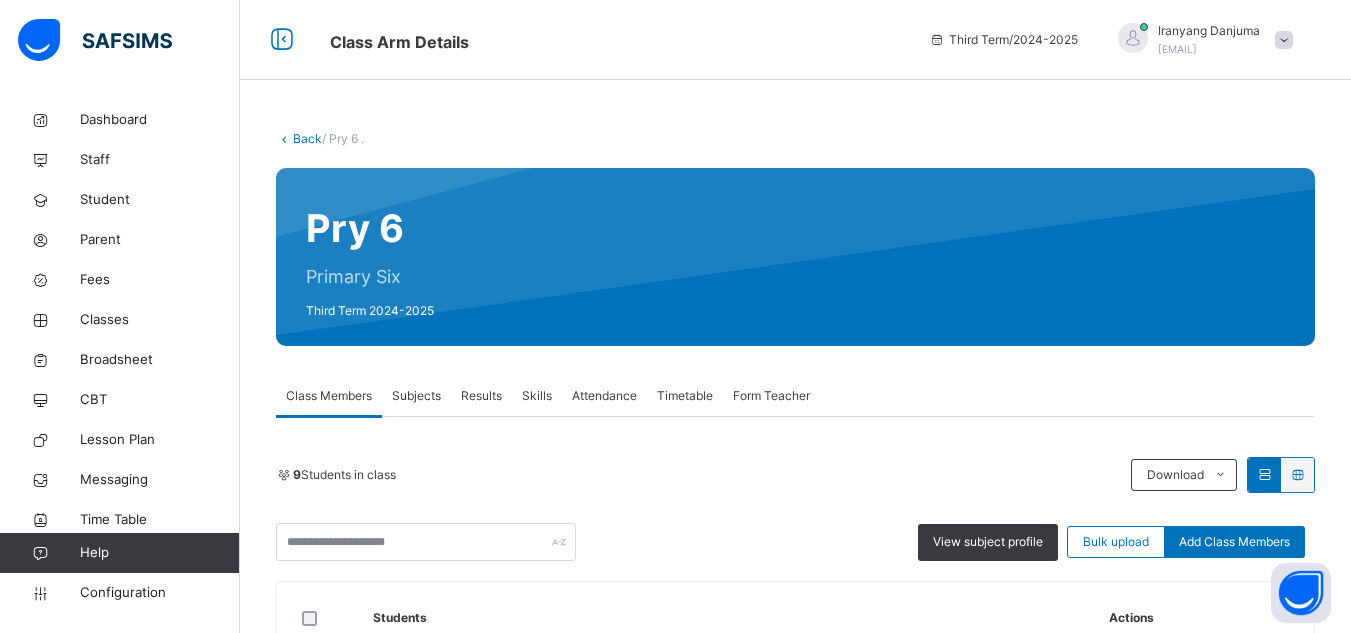 click on "Subjects" at bounding box center (416, 396) 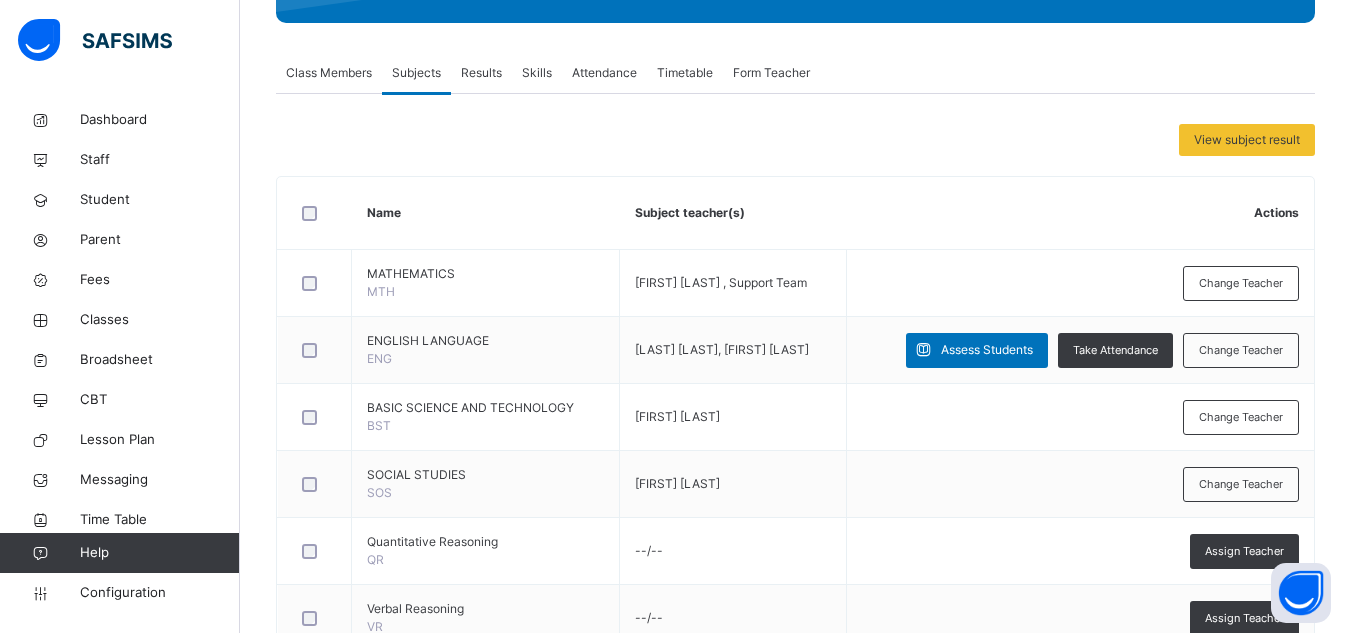 scroll, scrollTop: 325, scrollLeft: 0, axis: vertical 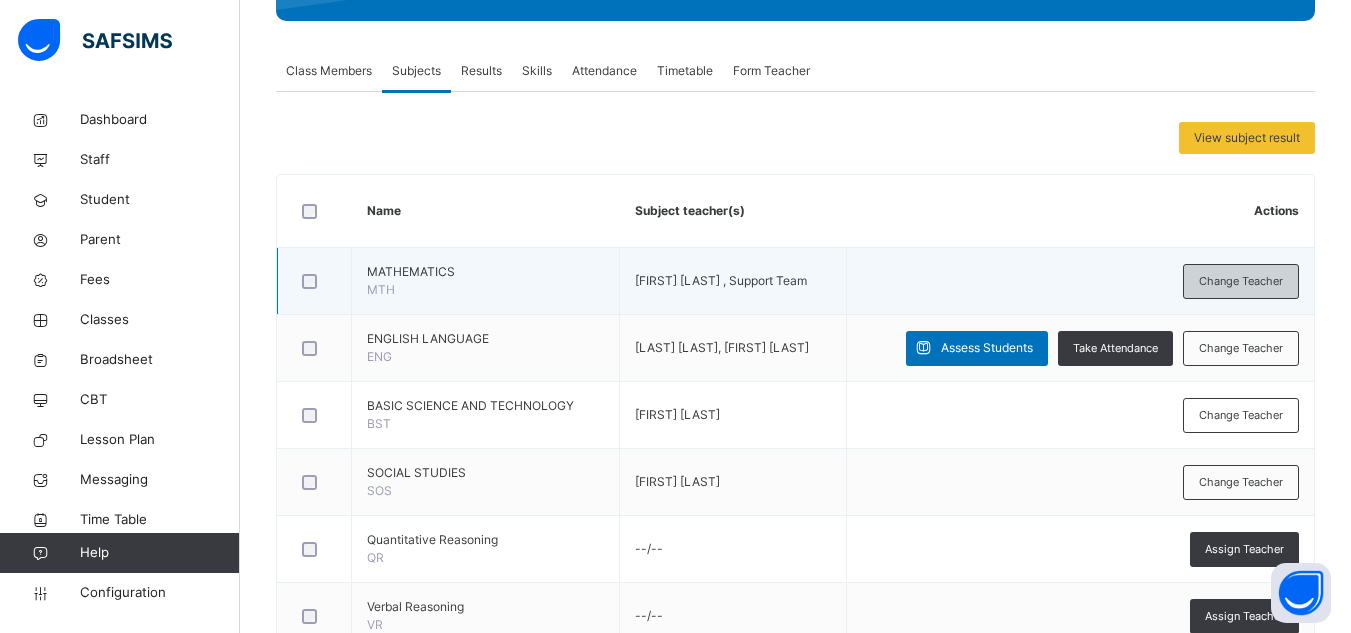 click on "Change Teacher" at bounding box center [1241, 281] 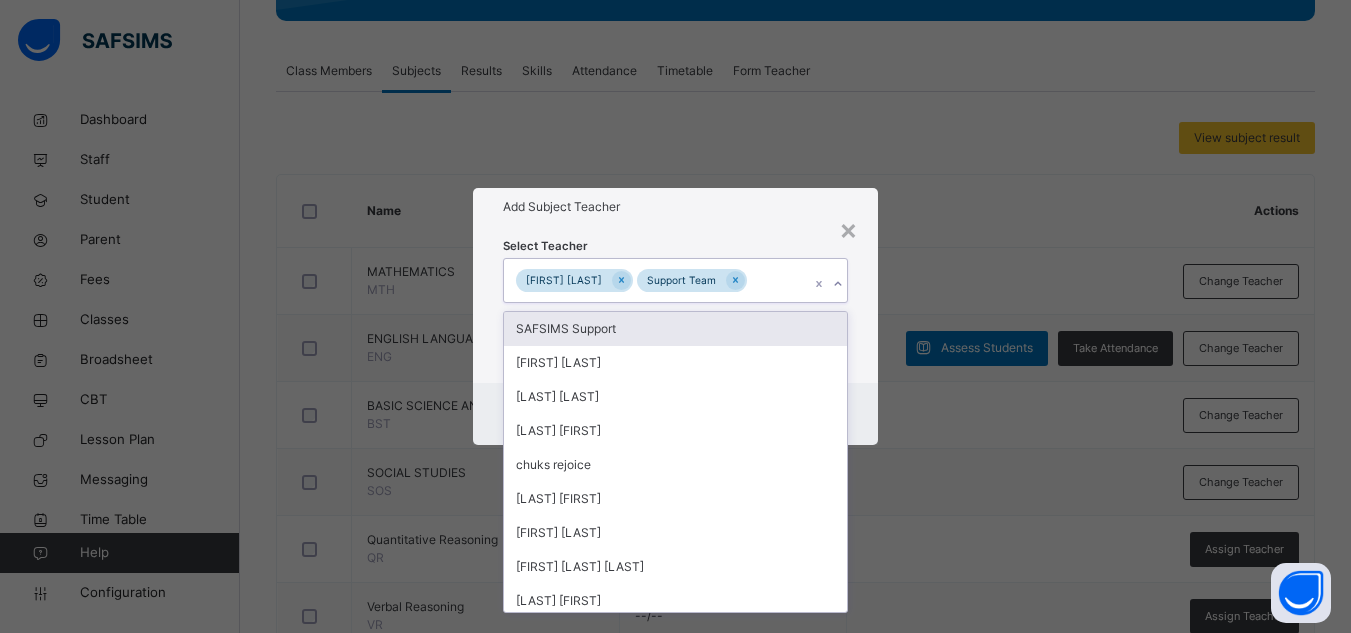 click 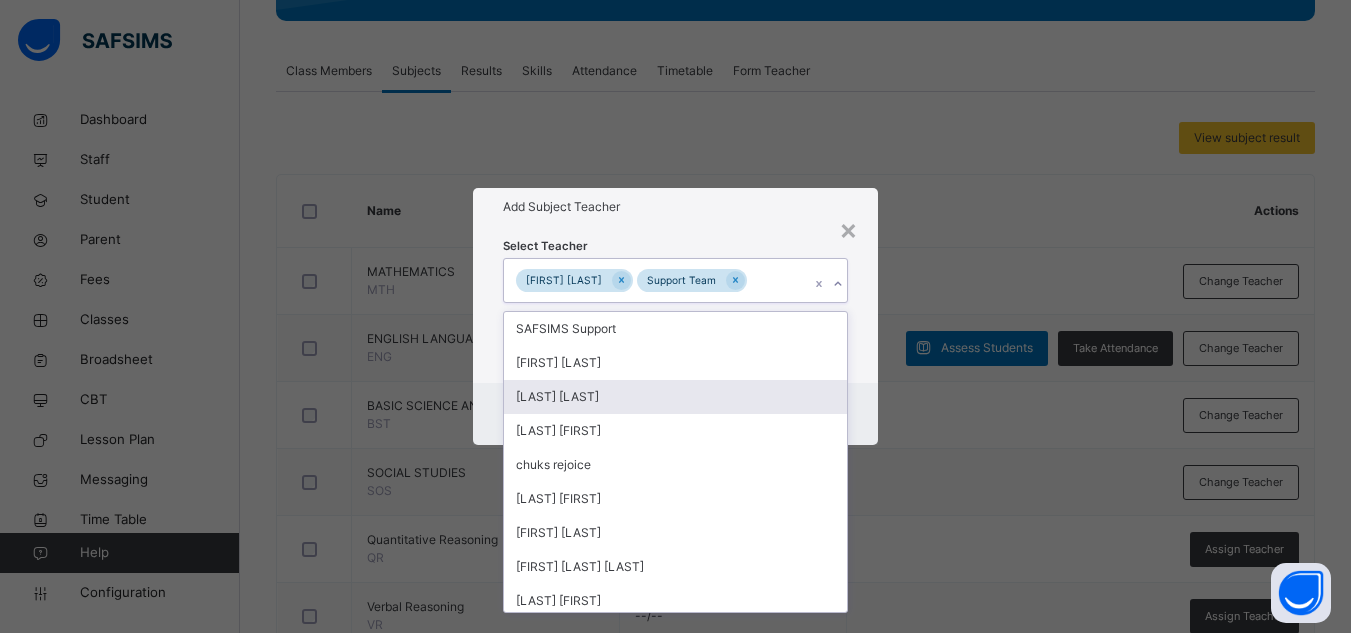 click on "Danjuma Iranyang" at bounding box center (675, 397) 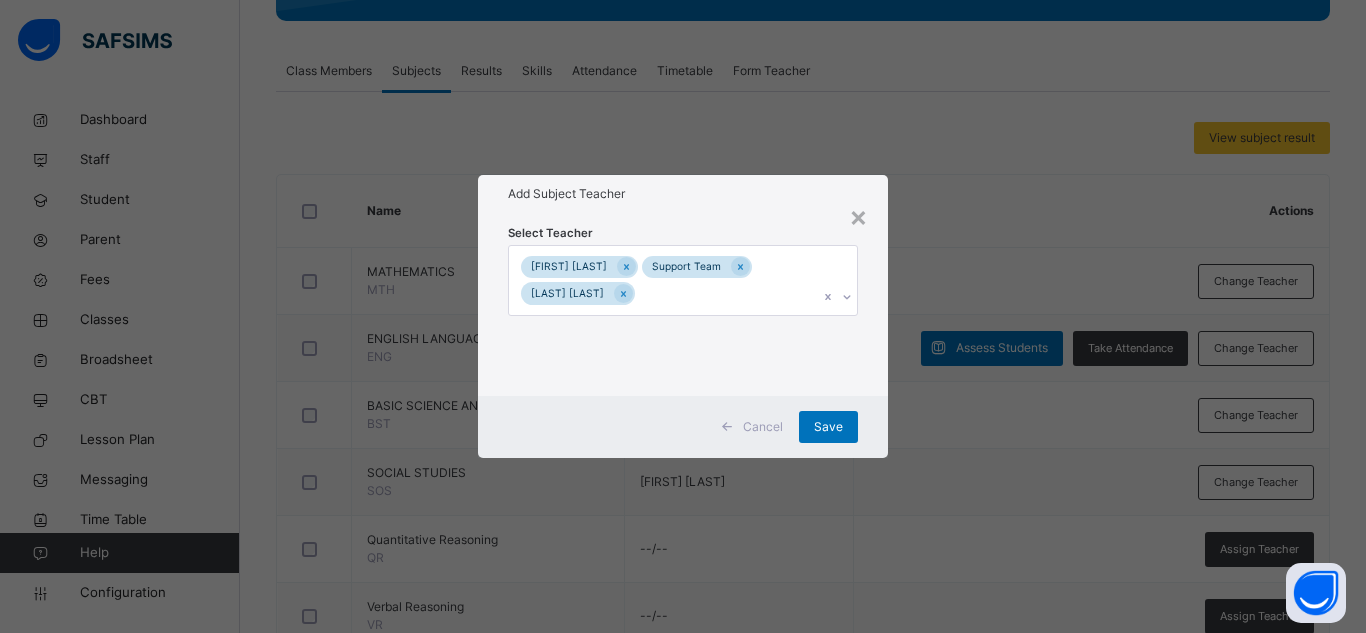 click on "Select Teacher NANCY IGBONEKWU  Support Team Danjuma Iranyang" at bounding box center [683, 304] 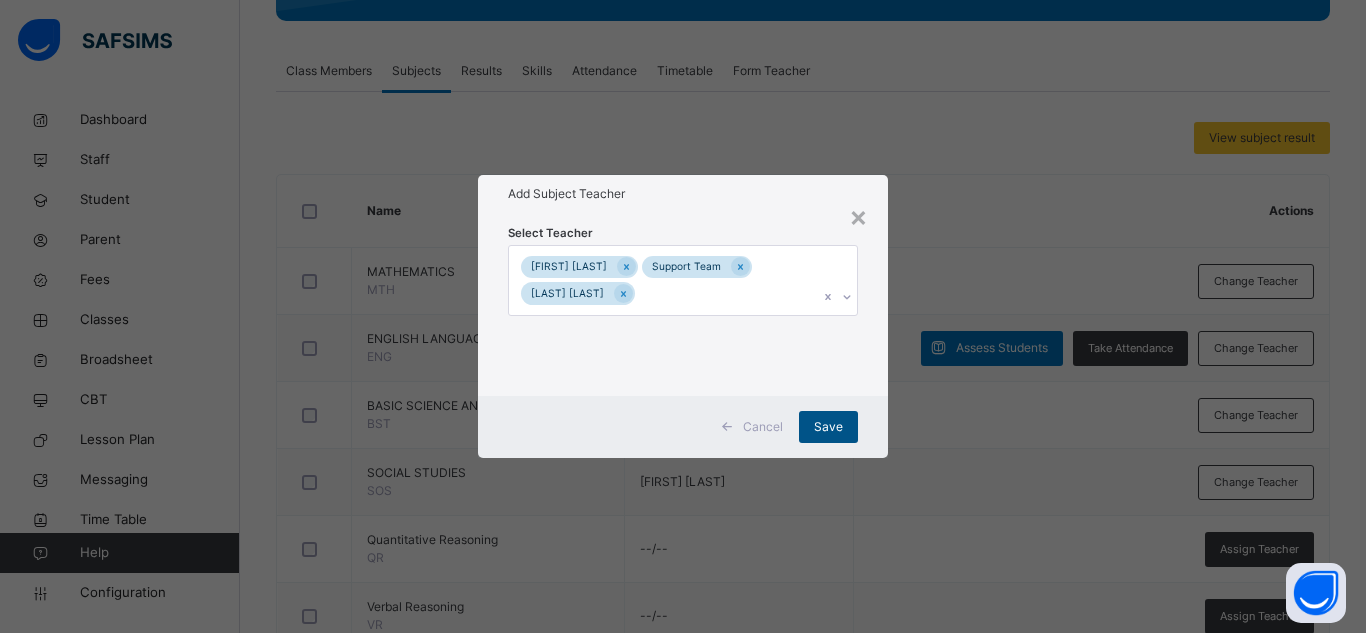 click on "Save" at bounding box center [828, 427] 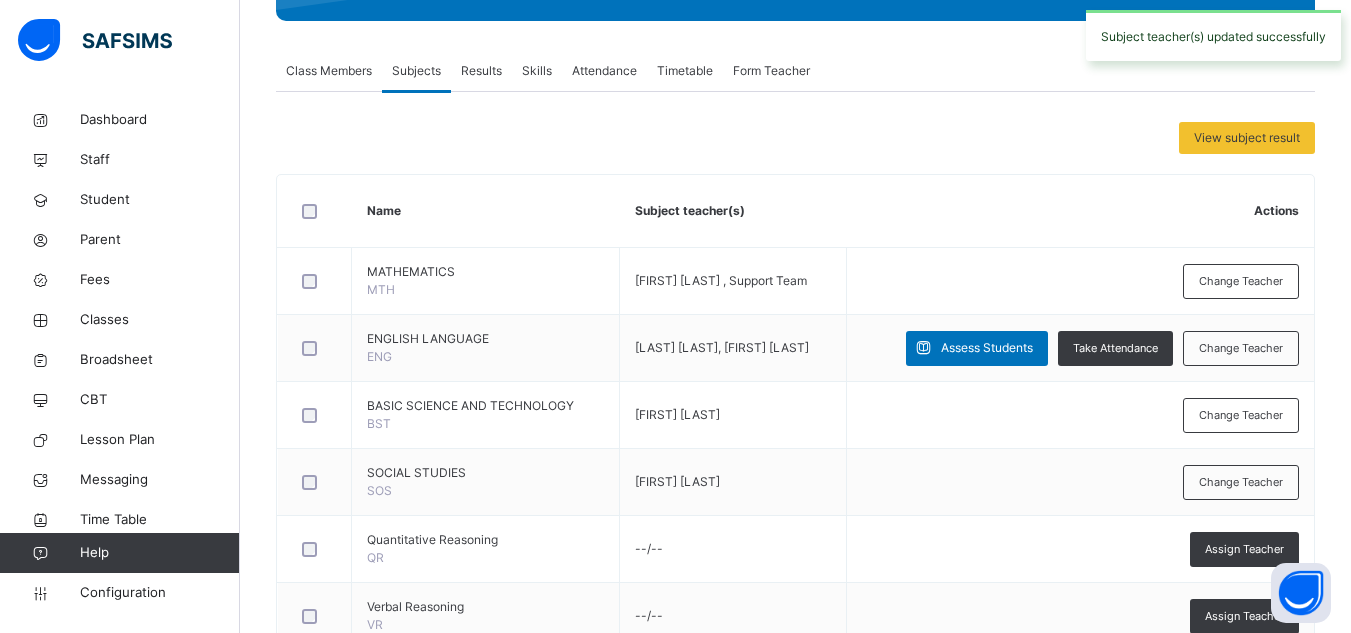 click on "Class Members" at bounding box center (329, 71) 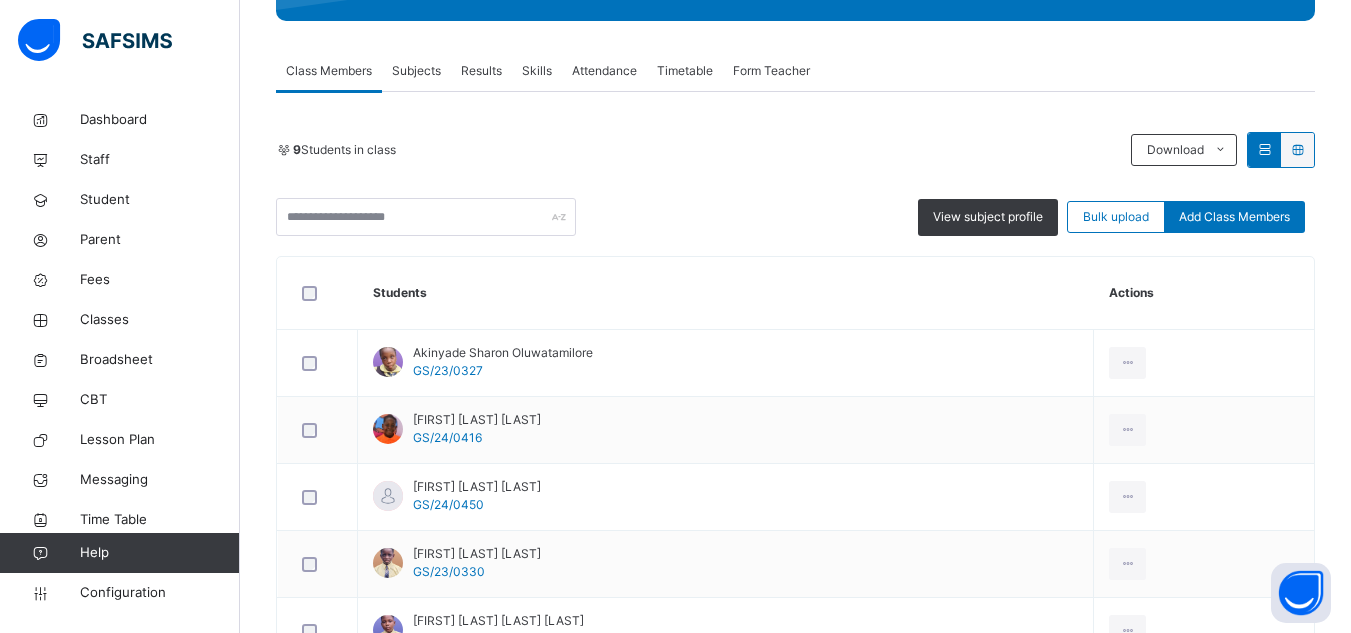 click on "Subjects" at bounding box center (416, 71) 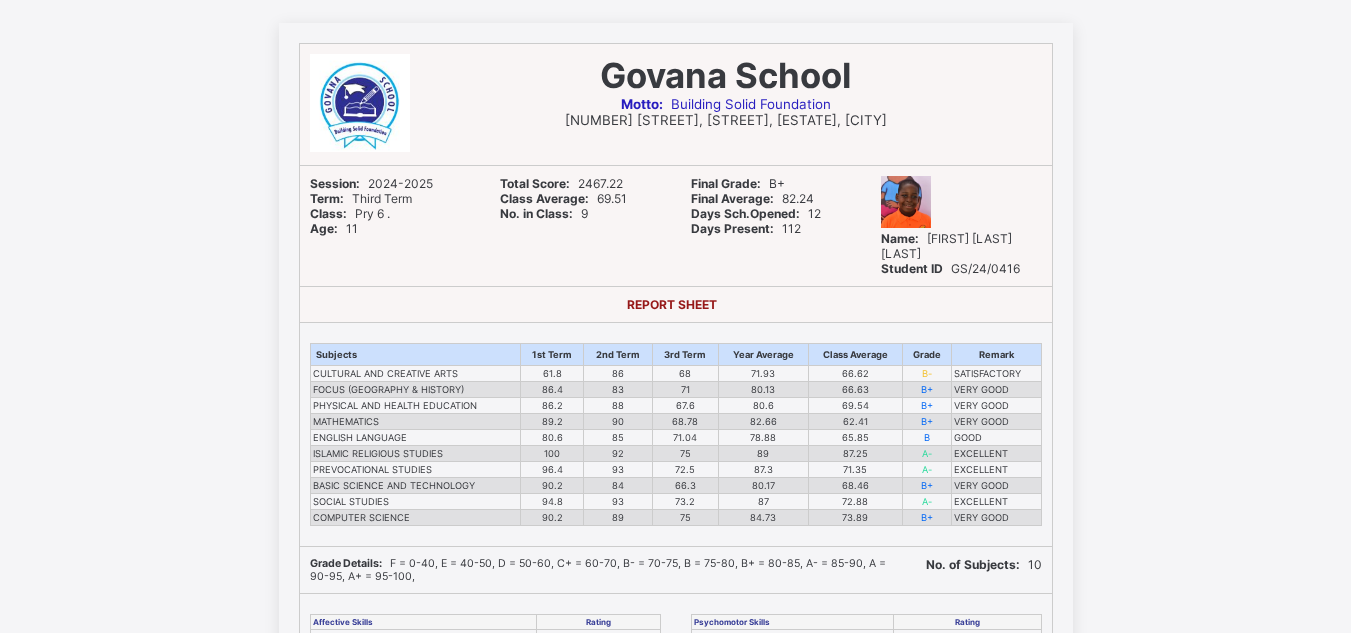 scroll, scrollTop: 0, scrollLeft: 0, axis: both 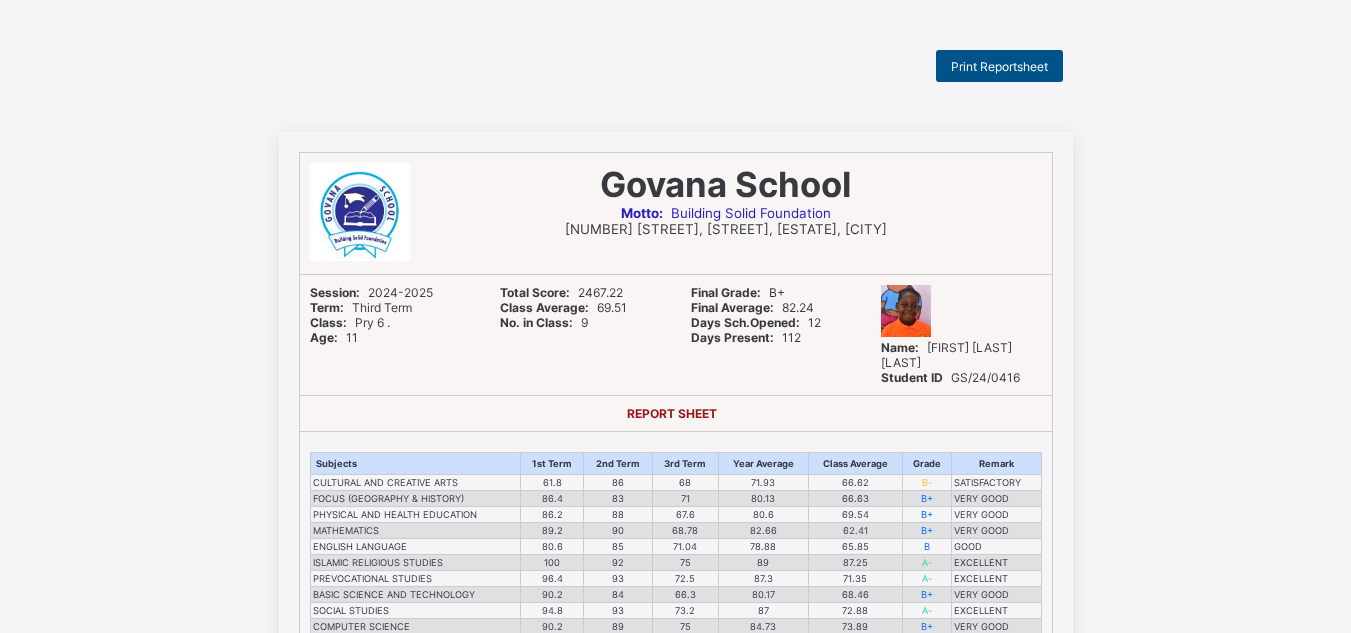 click on "Print Reportsheet" at bounding box center (999, 66) 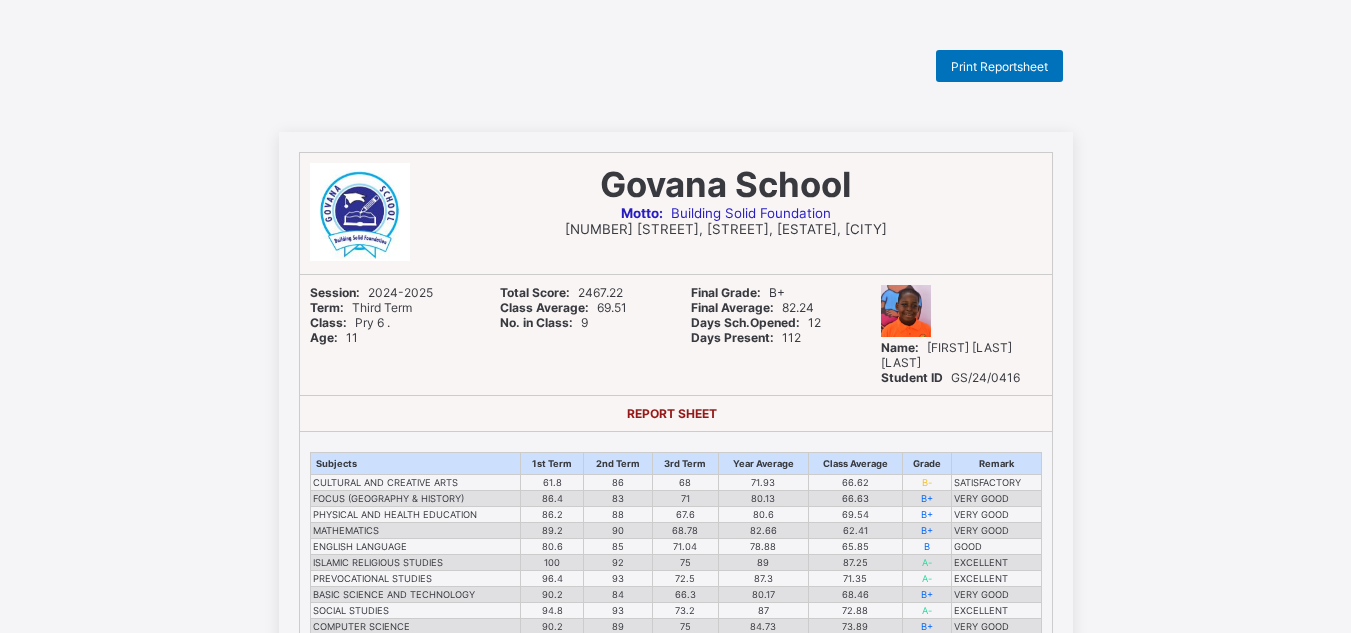 click on "Print Reportsheet" at bounding box center (676, 66) 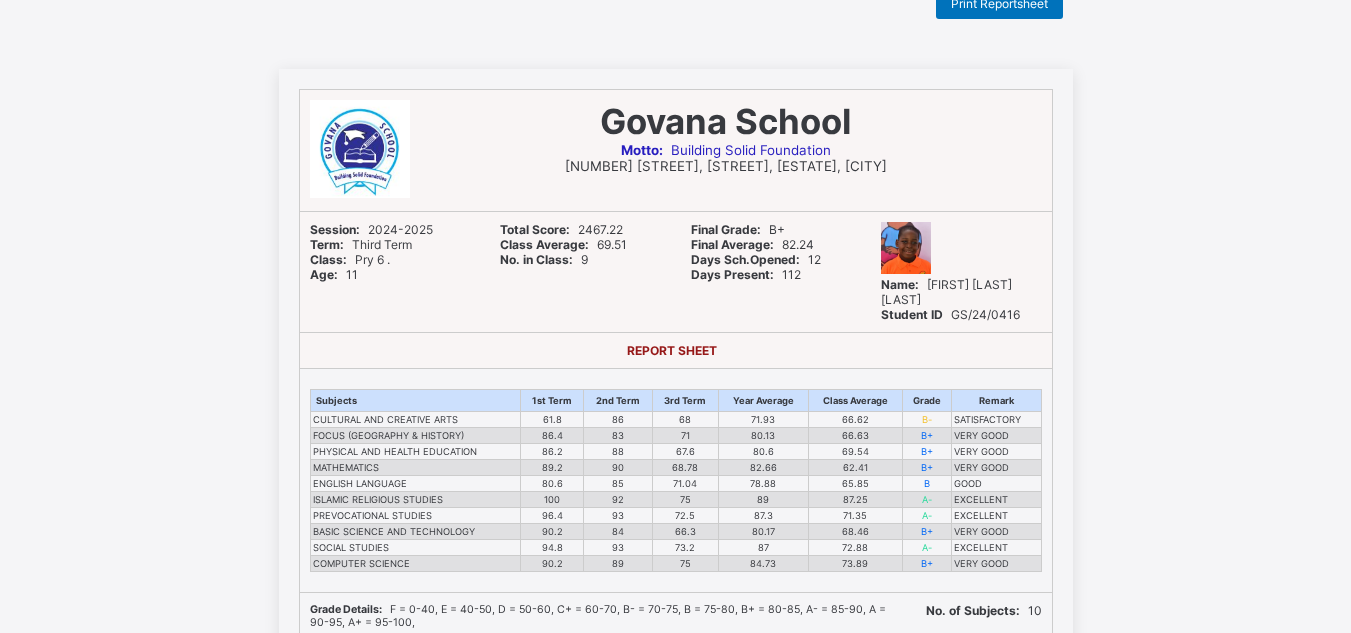 scroll, scrollTop: 0, scrollLeft: 0, axis: both 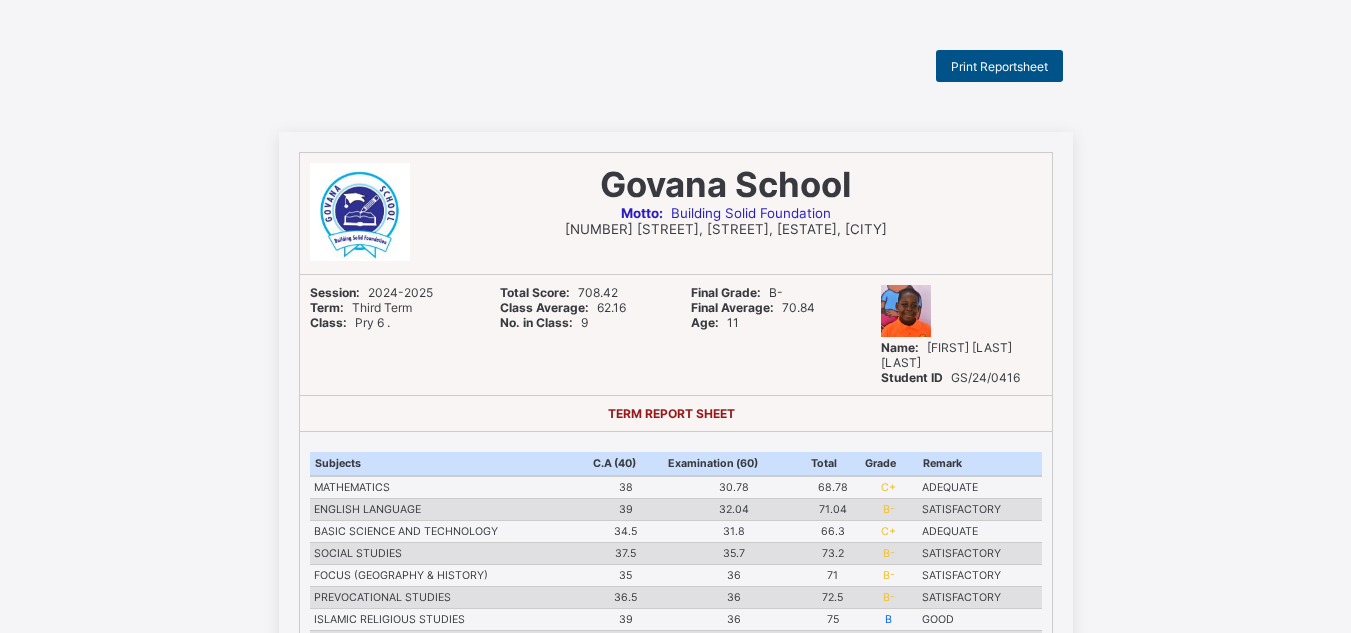 click on "Print Reportsheet" at bounding box center [999, 66] 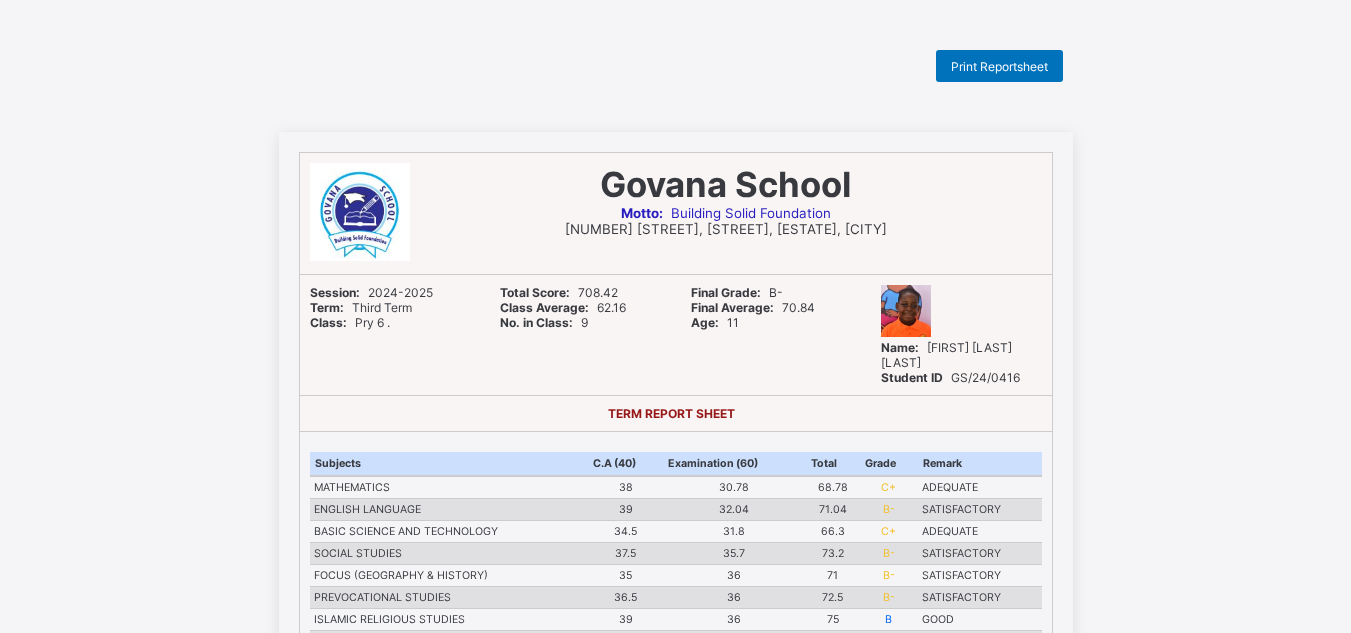 scroll, scrollTop: 0, scrollLeft: 0, axis: both 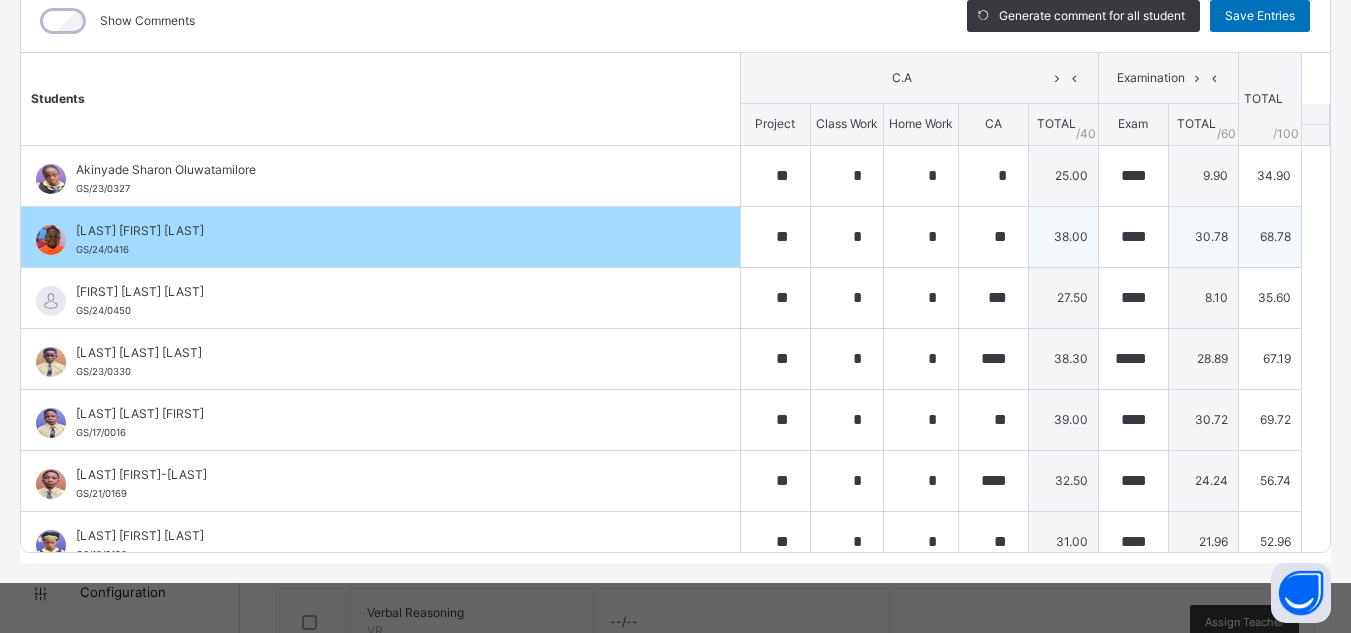 click on "68.78" at bounding box center (1269, 236) 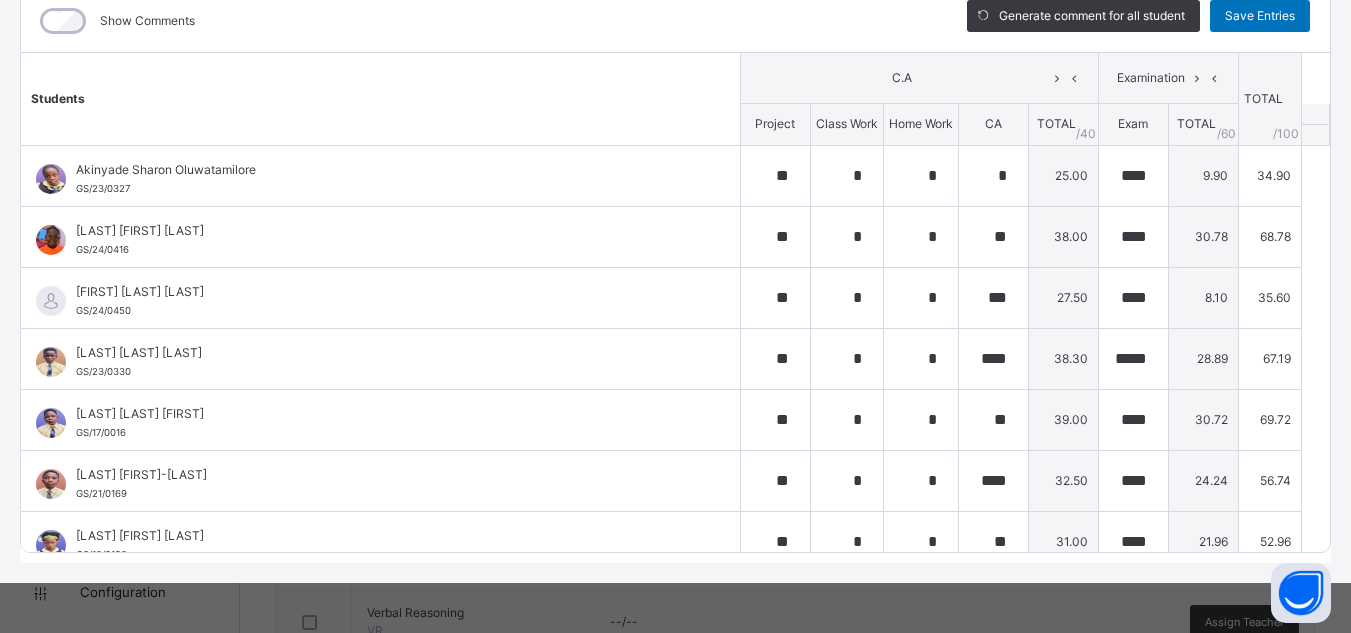 scroll, scrollTop: 143, scrollLeft: 0, axis: vertical 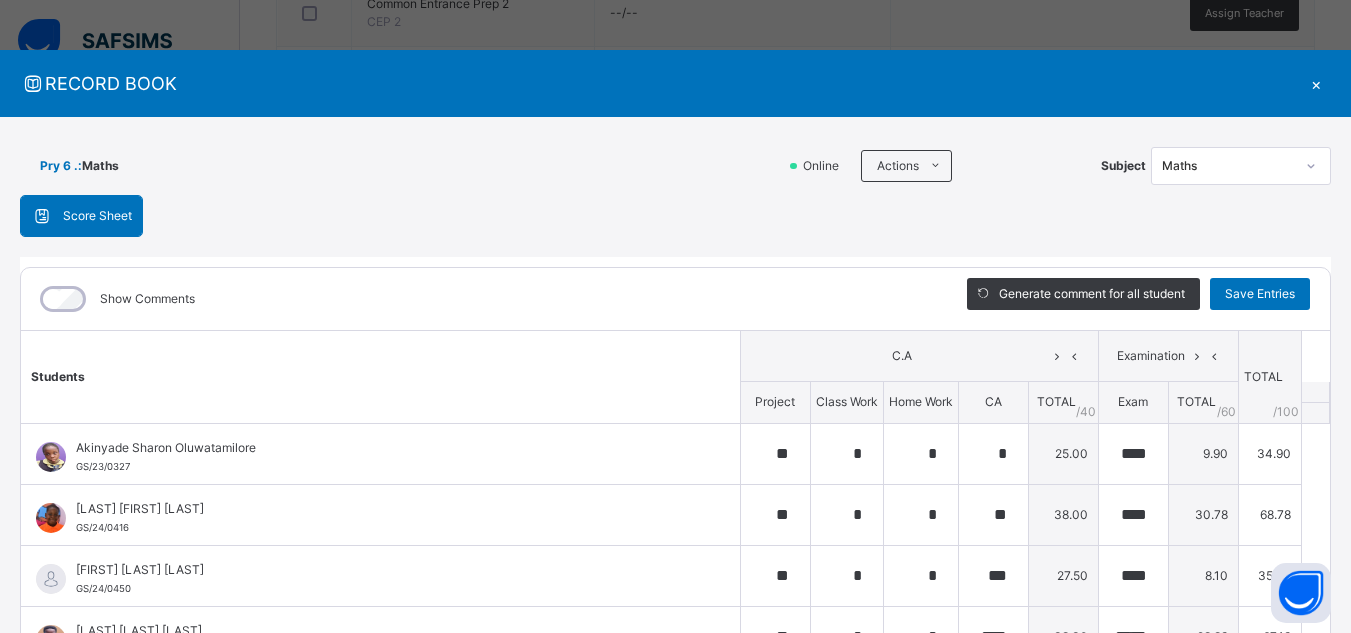 click on "×" at bounding box center [1316, 83] 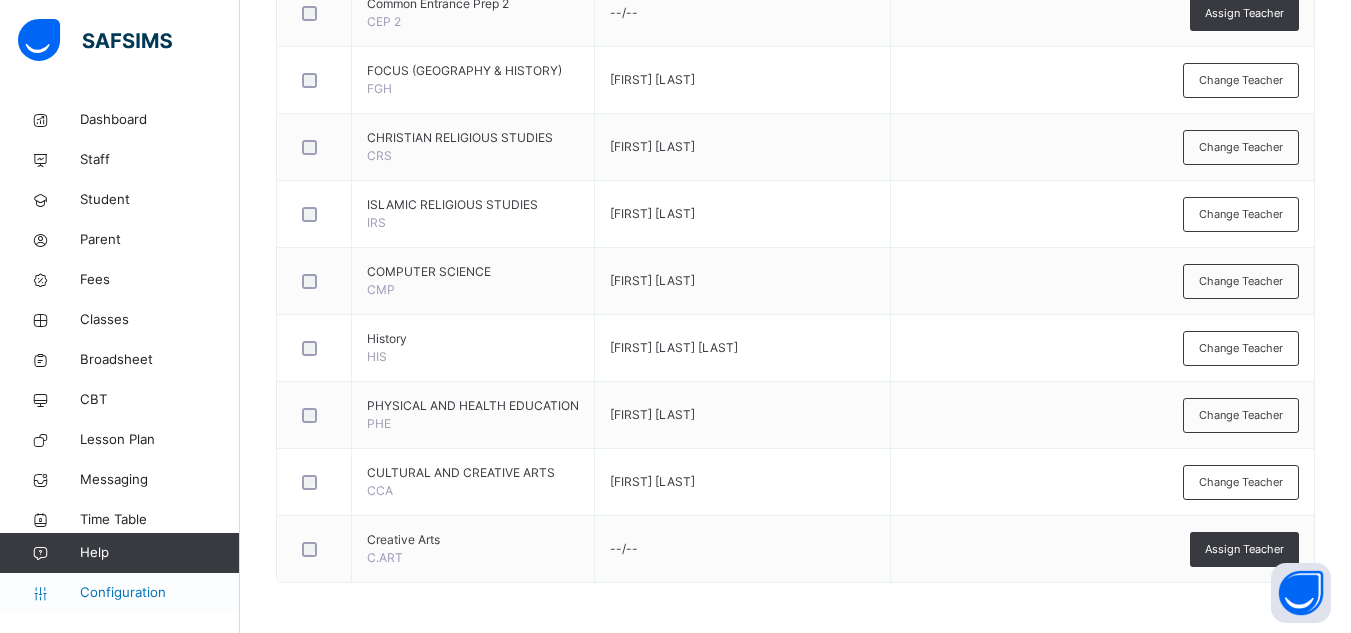 click on "Configuration" at bounding box center [159, 593] 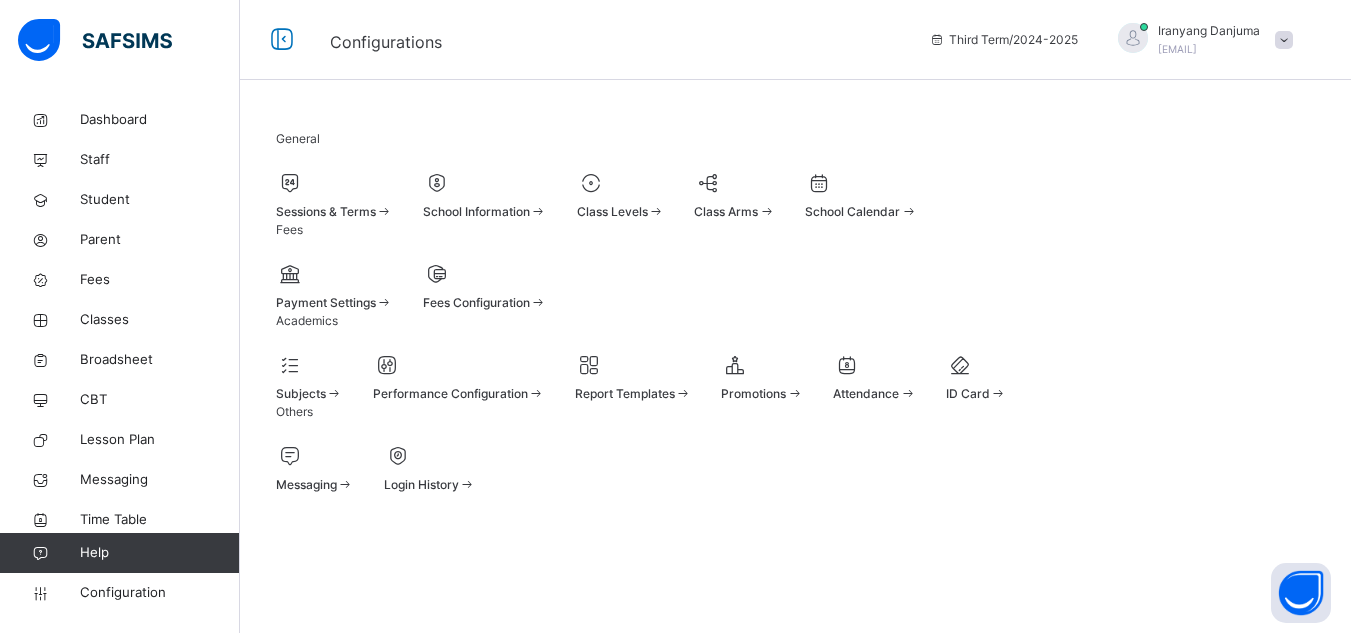 scroll, scrollTop: 0, scrollLeft: 0, axis: both 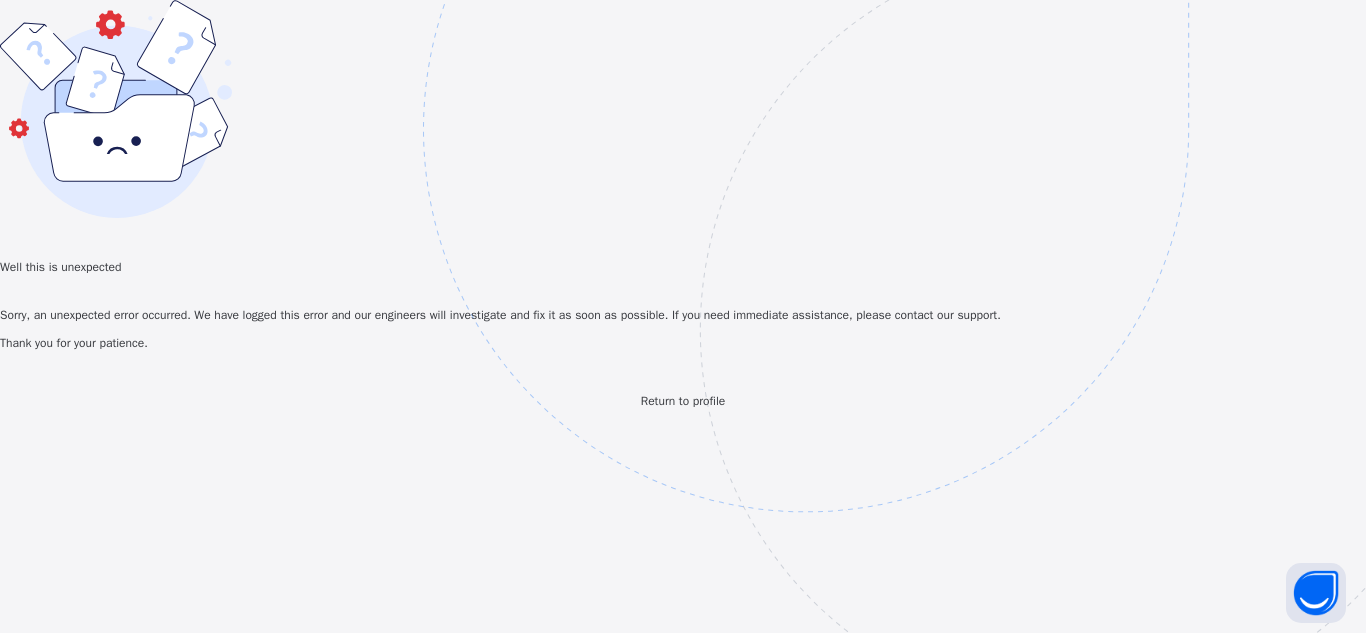 click on "Well this is unexpected Sorry, an unexpected error occurred. We have logged this error and our engineers will investigate and fix it as soon as possible. If you need immediate assistance, please contact our support. Thank you for your patience. Return to profile" at bounding box center [683, 205] 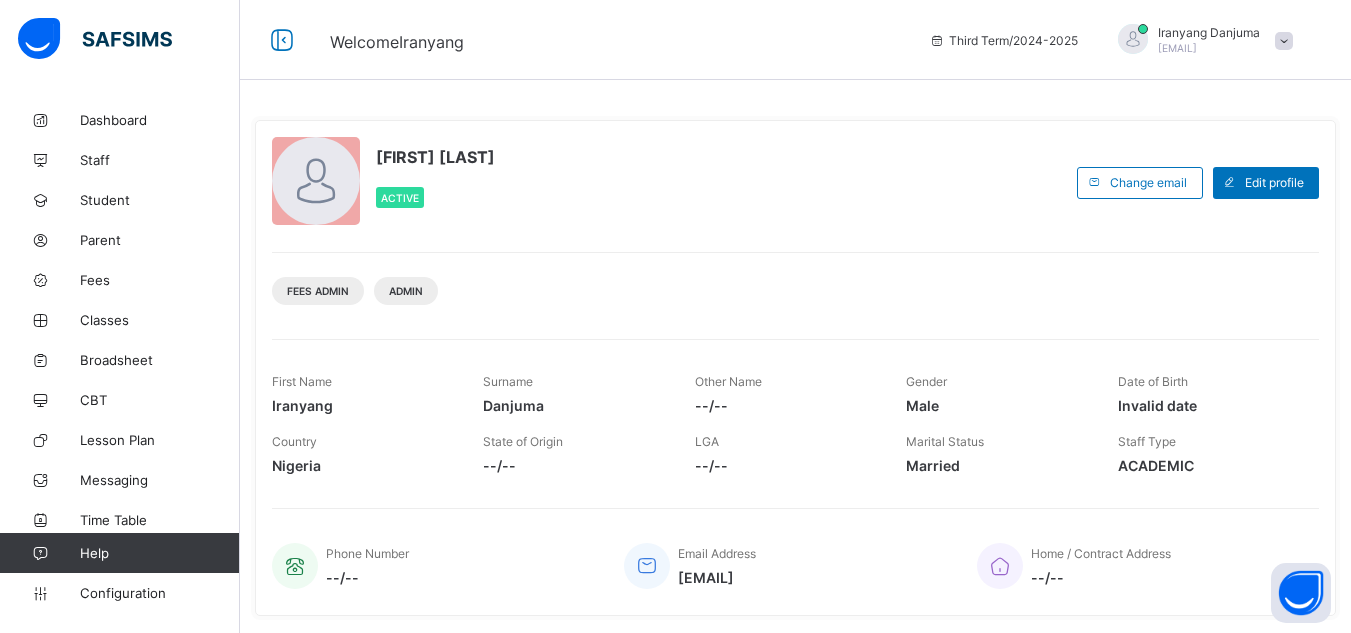 scroll, scrollTop: 0, scrollLeft: 0, axis: both 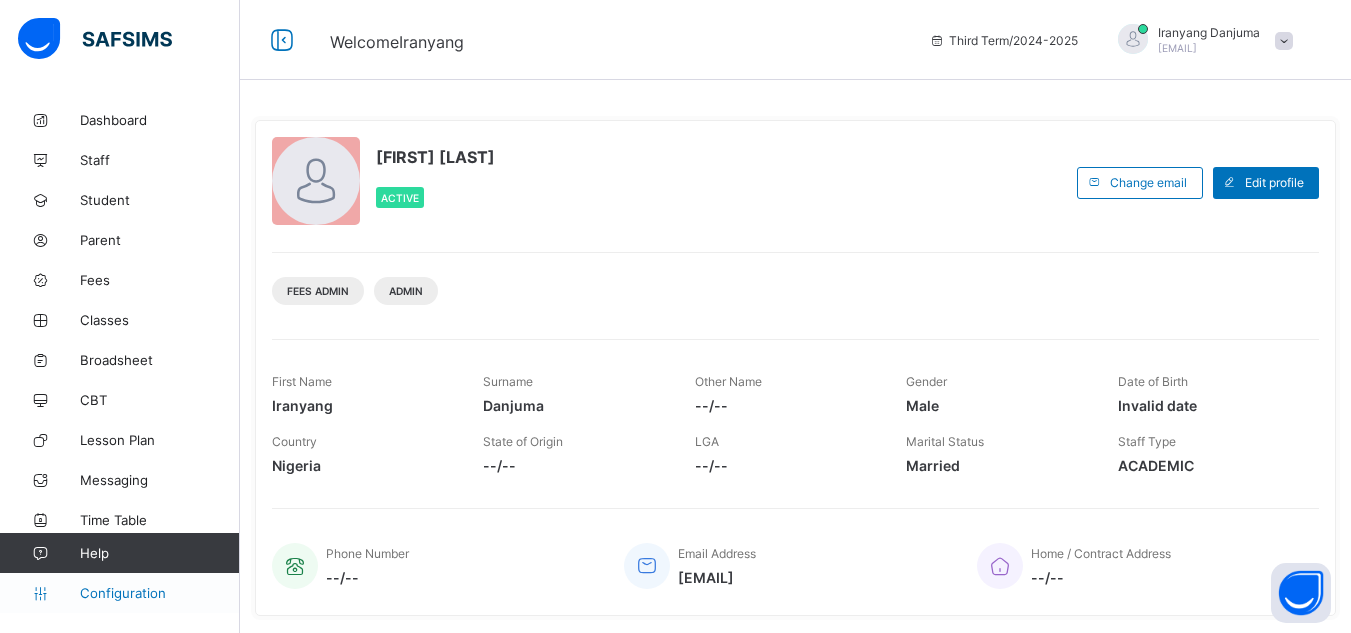 click on "Configuration" at bounding box center (159, 593) 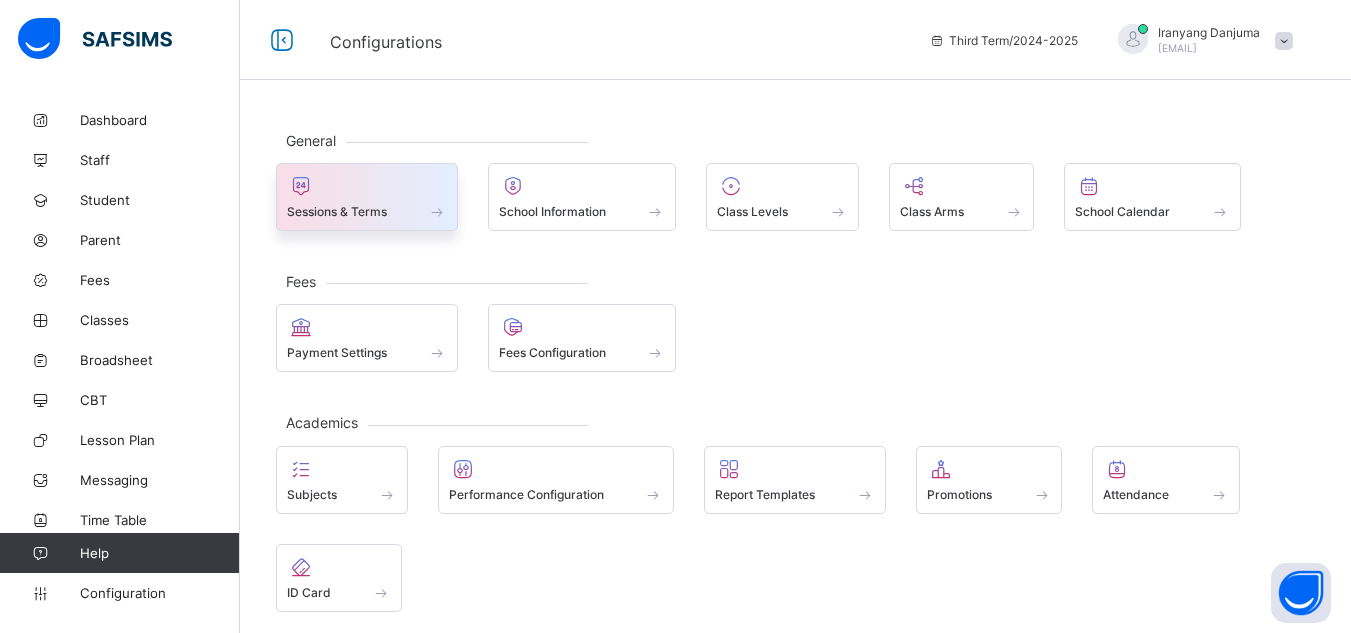 click on "Sessions & Terms" at bounding box center [337, 211] 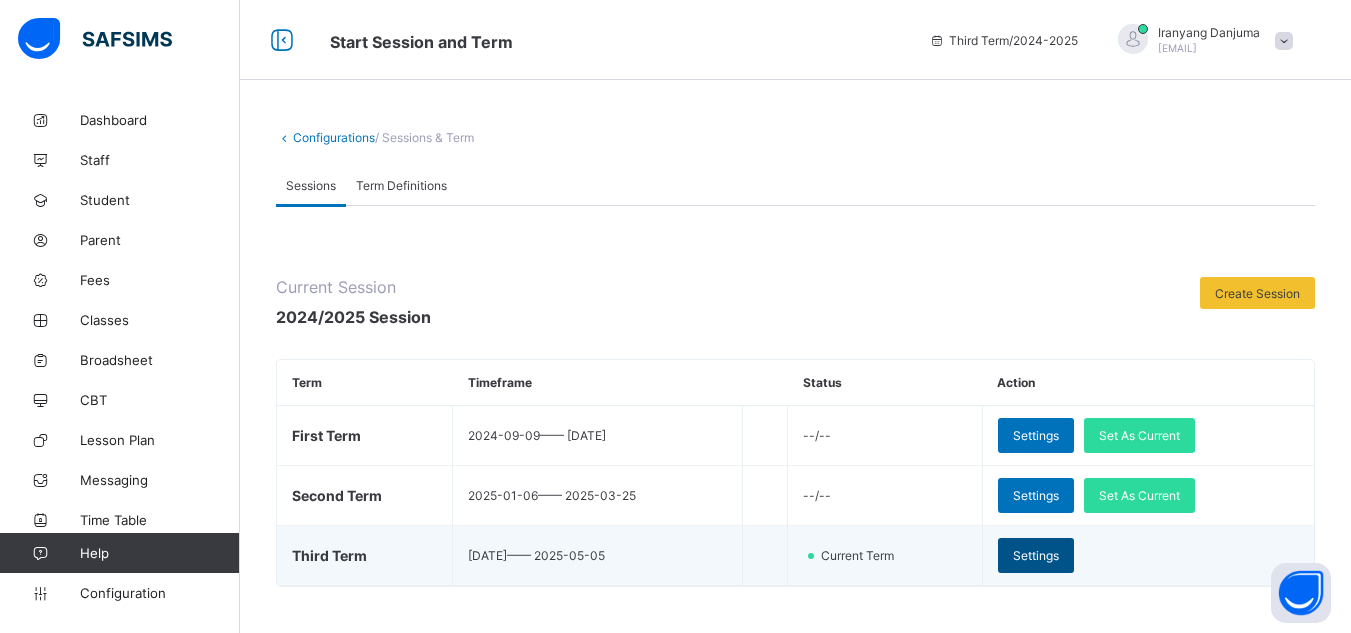 click on "Settings" at bounding box center [1036, 555] 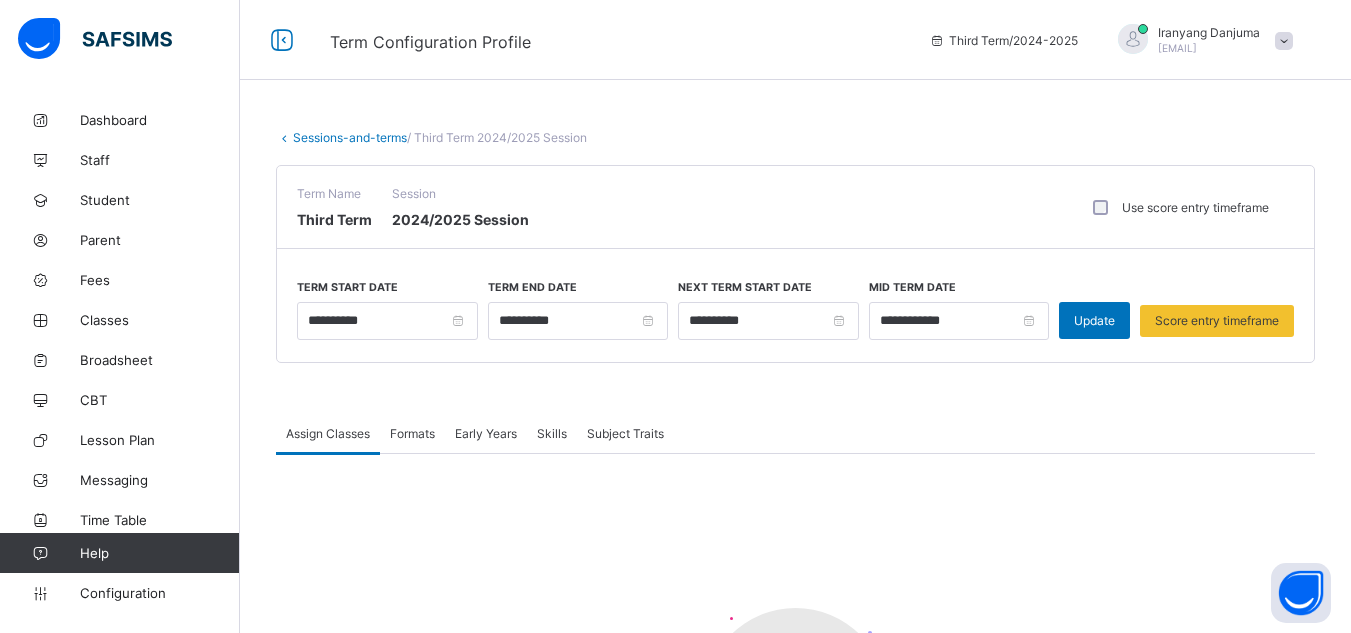 scroll, scrollTop: 224, scrollLeft: 0, axis: vertical 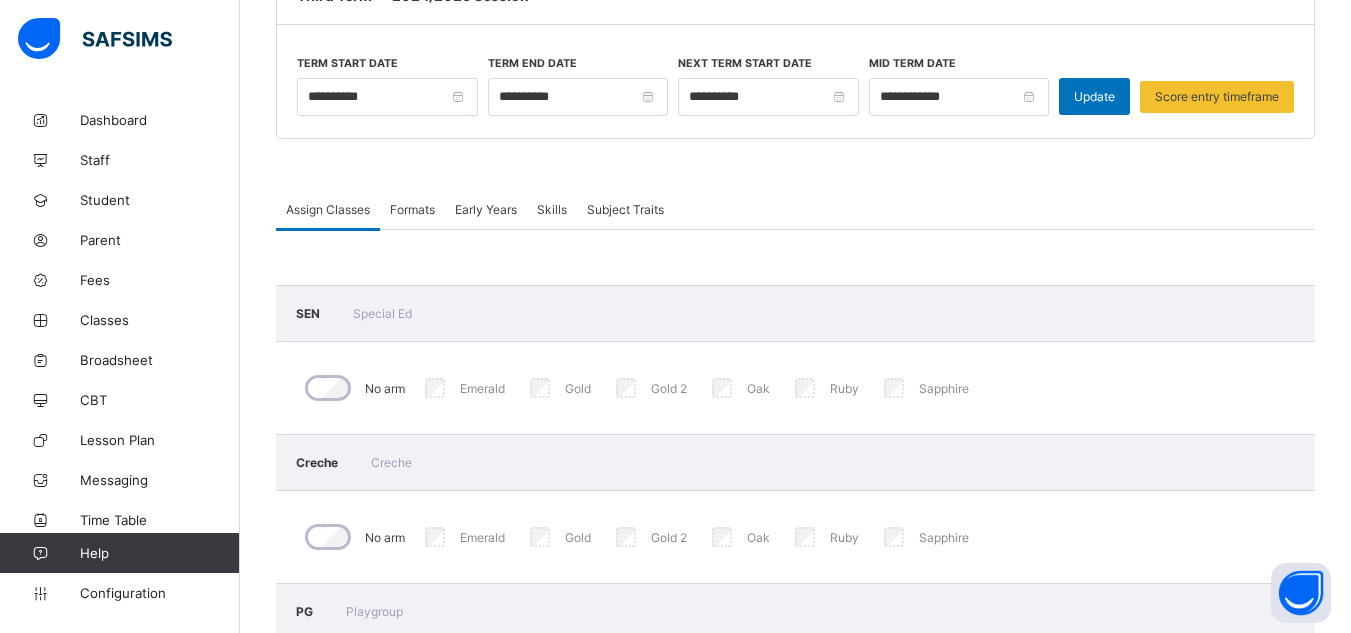 click on "Formats" at bounding box center (412, 209) 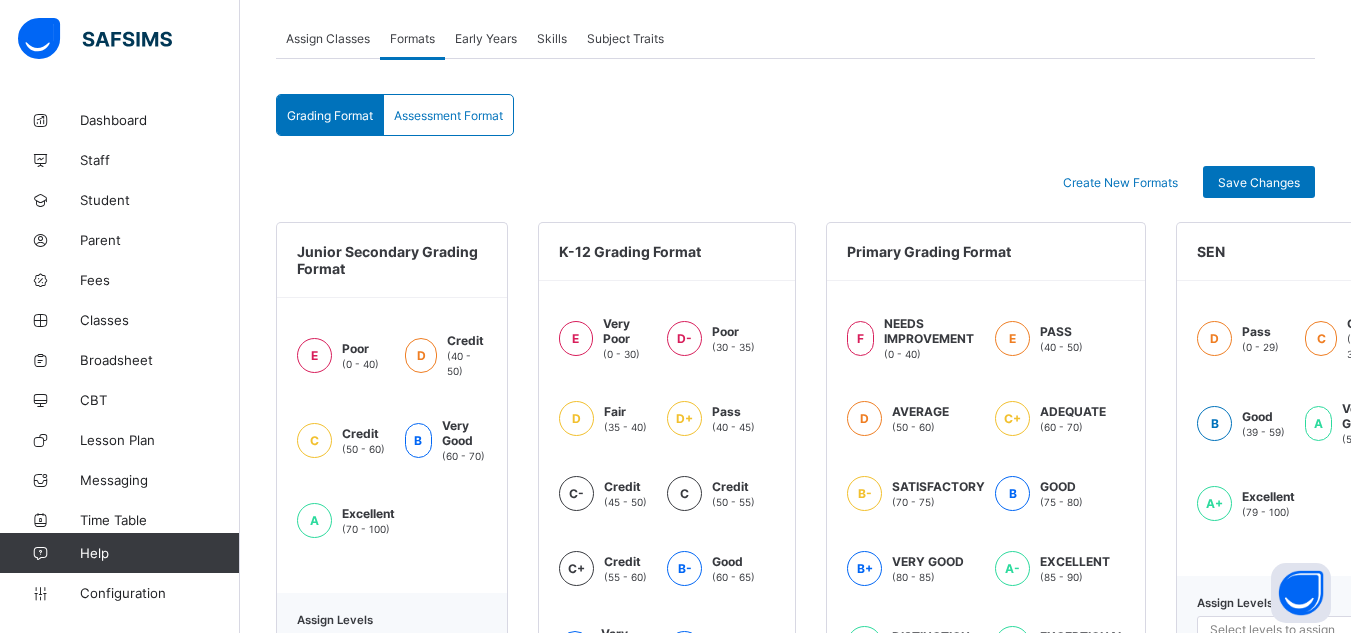 scroll, scrollTop: 393, scrollLeft: 0, axis: vertical 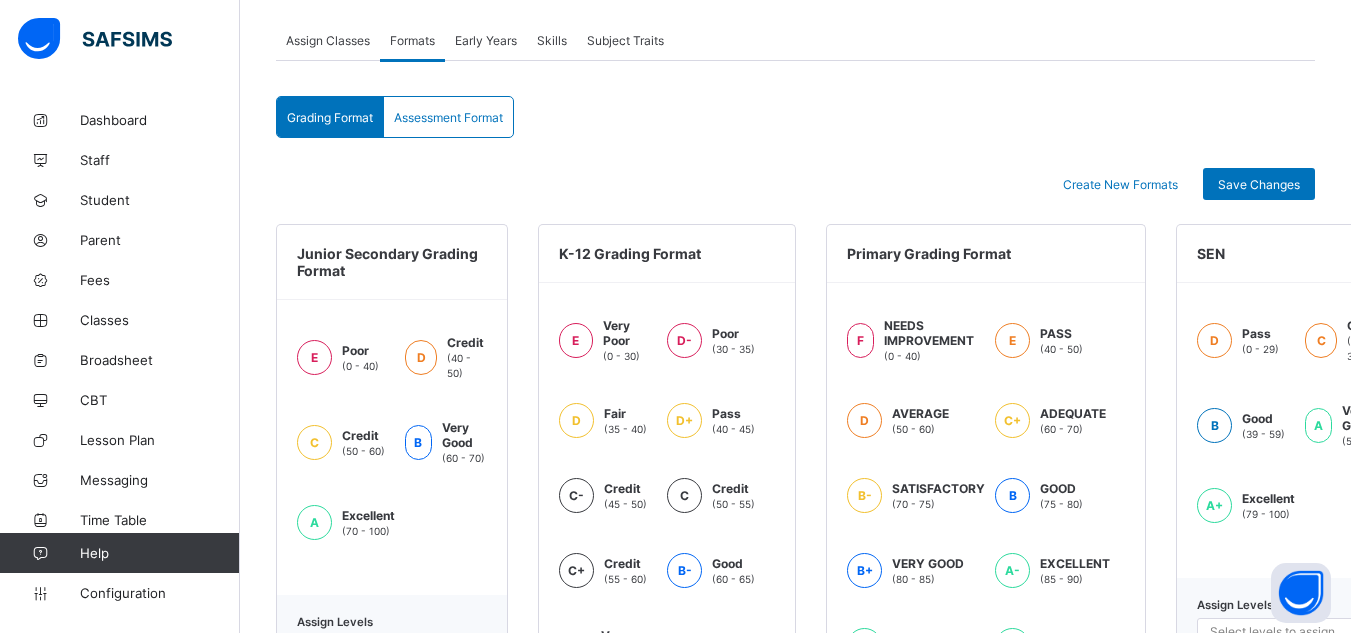 click on "Assessment Format" at bounding box center (448, 117) 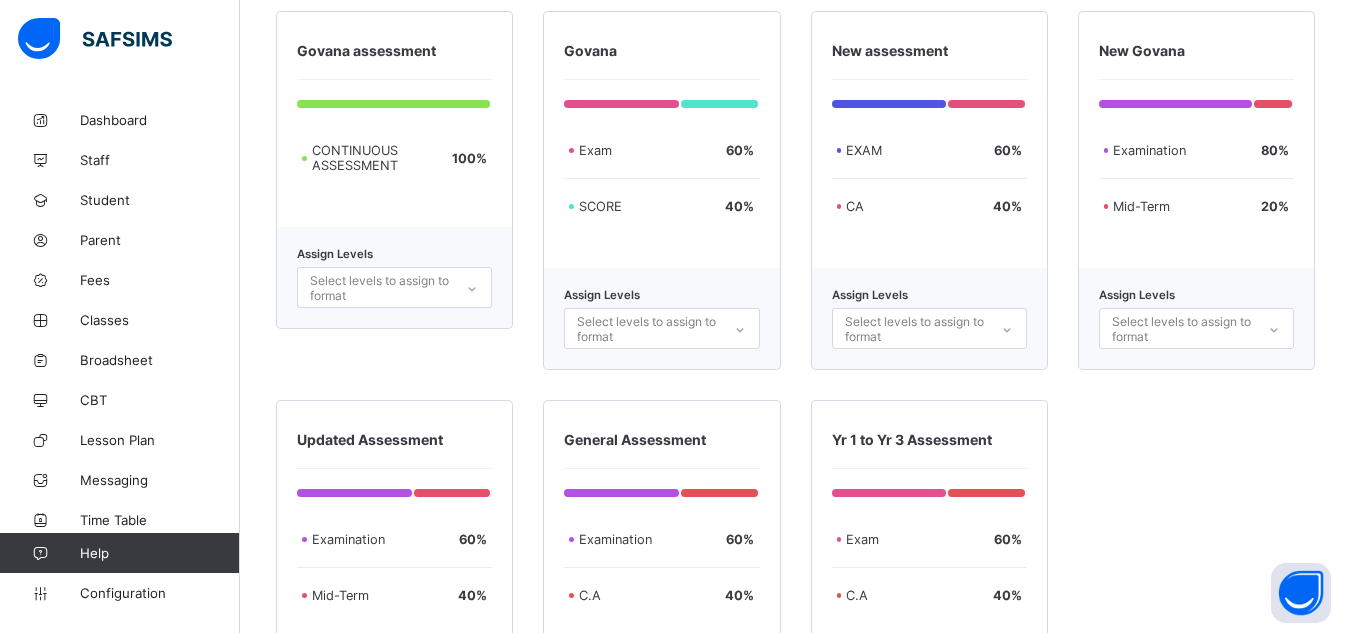 scroll, scrollTop: 1355, scrollLeft: 0, axis: vertical 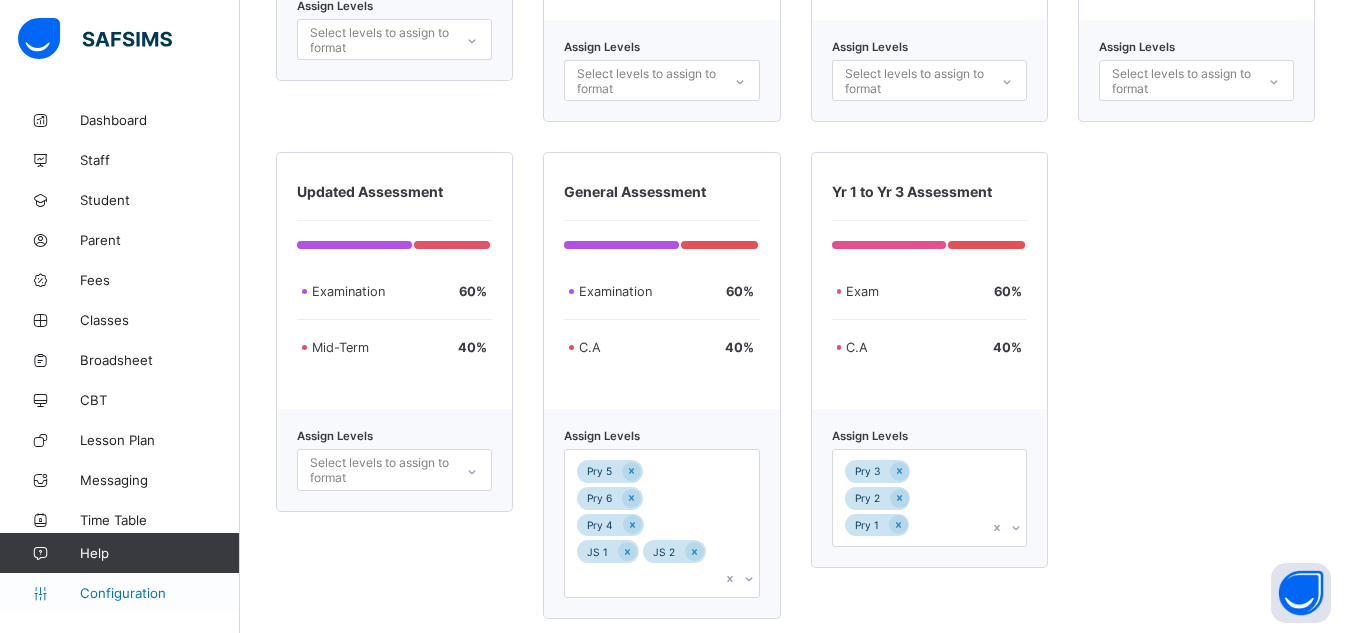 click on "Configuration" at bounding box center [159, 593] 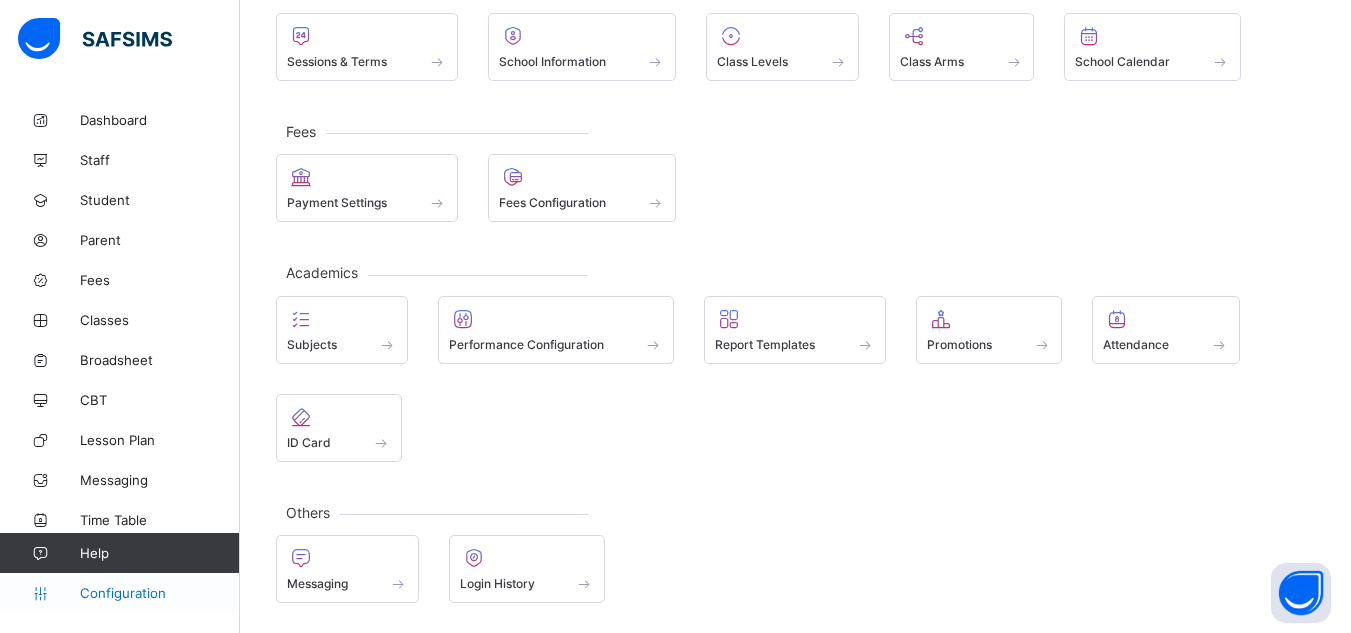 scroll, scrollTop: 150, scrollLeft: 0, axis: vertical 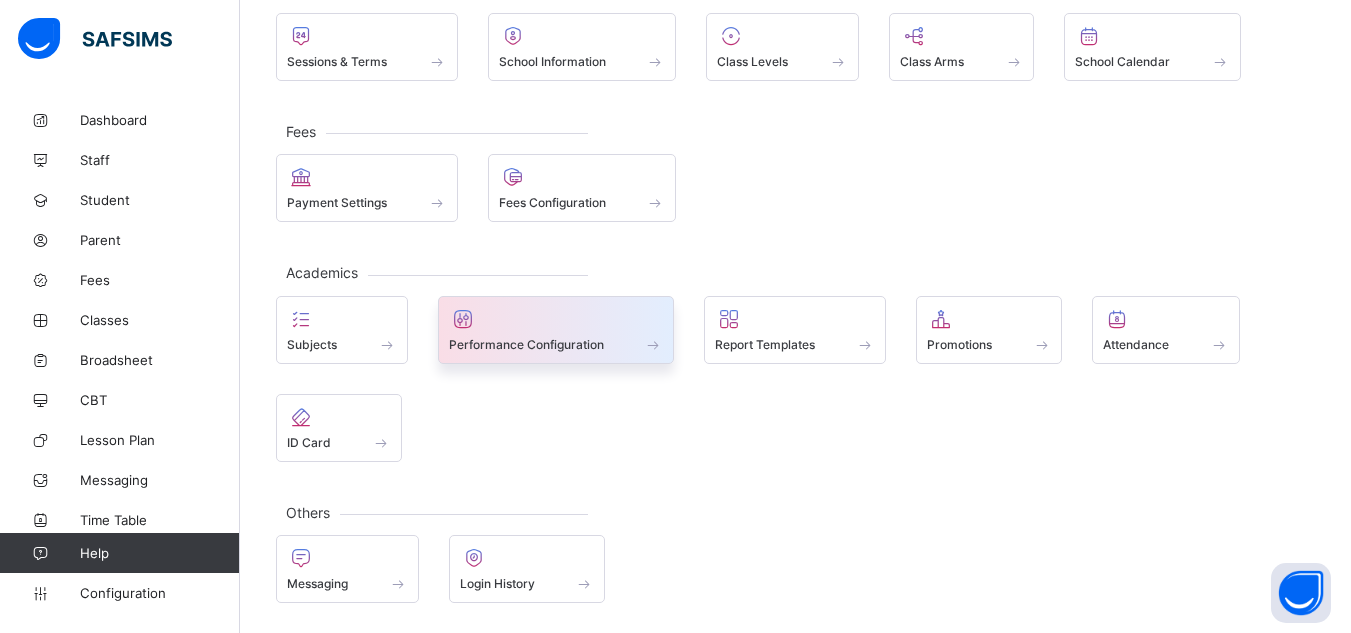 click on "Performance Configuration" at bounding box center (526, 344) 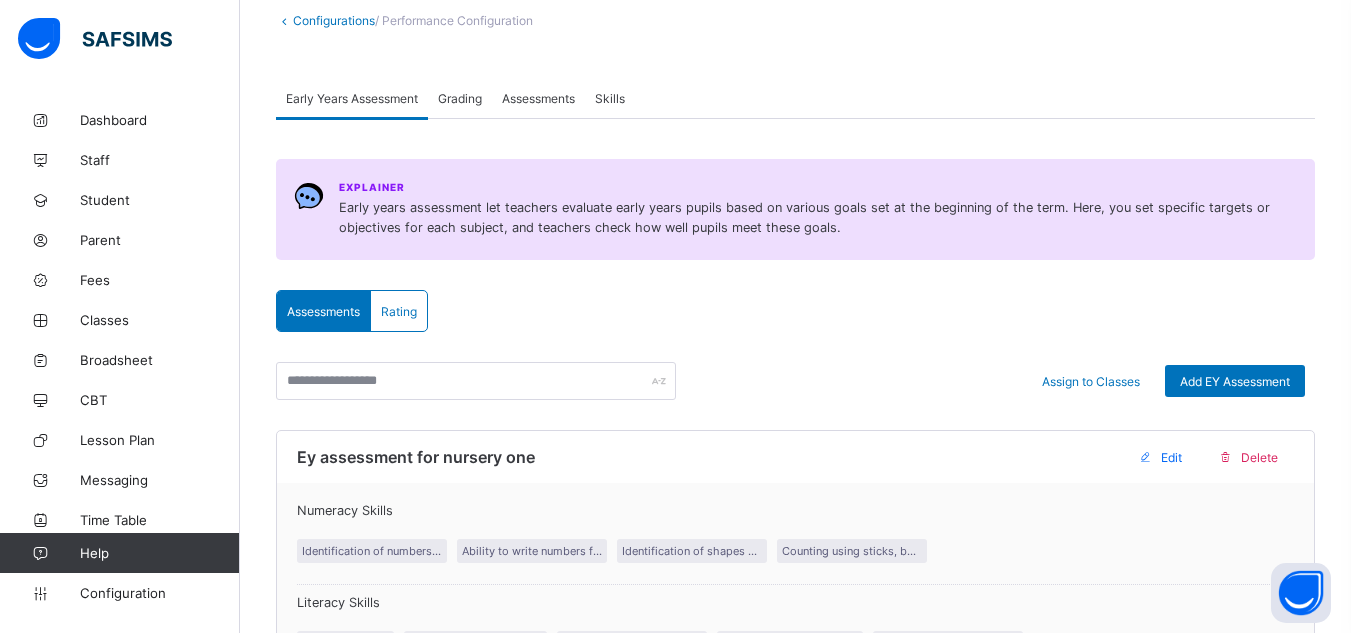 scroll, scrollTop: 0, scrollLeft: 0, axis: both 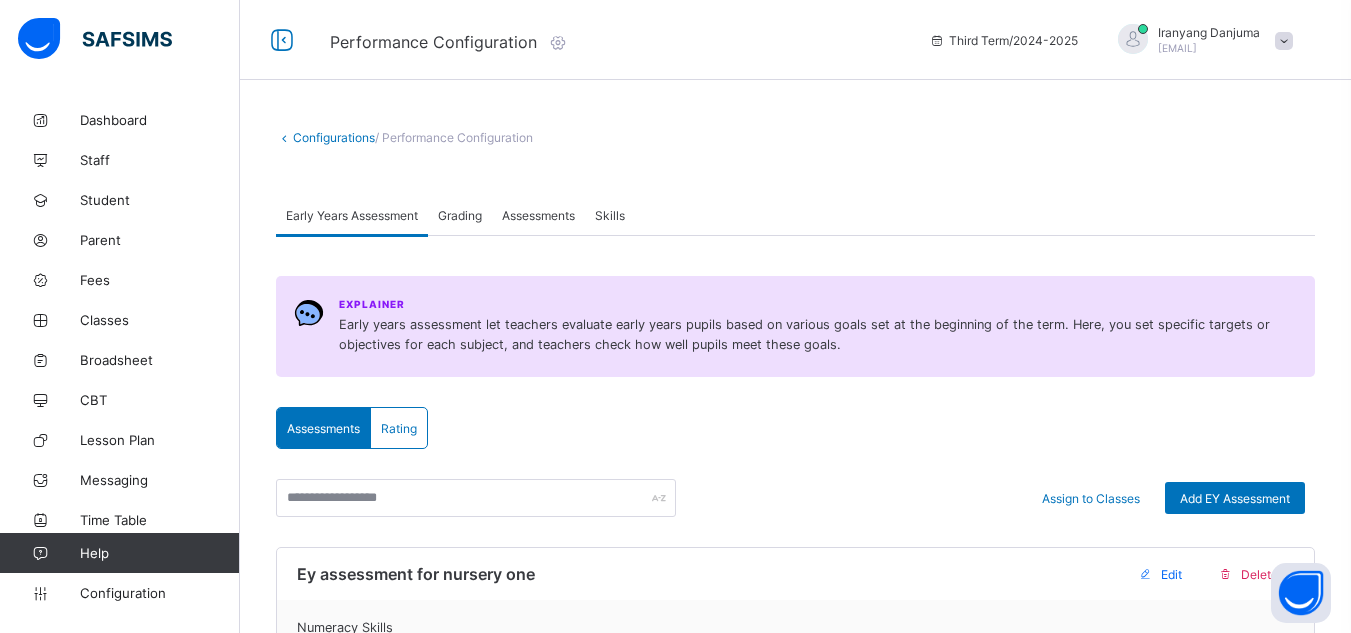 click on "Assessments" at bounding box center [538, 215] 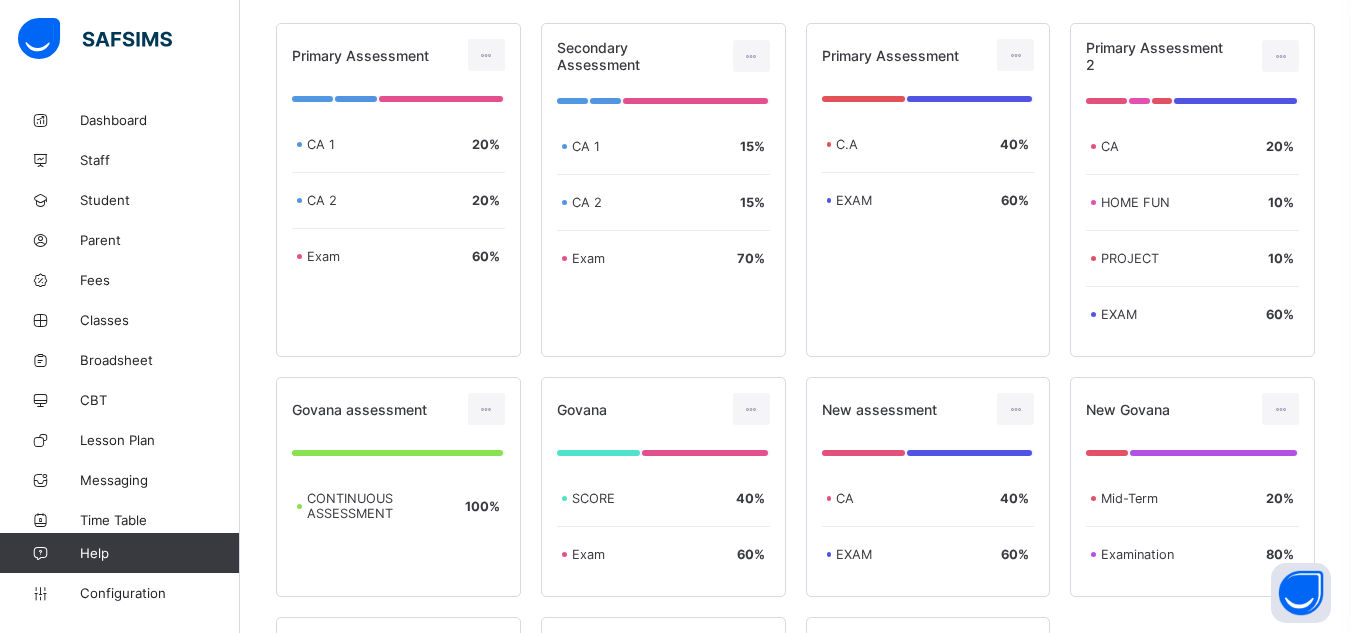 scroll, scrollTop: 796, scrollLeft: 0, axis: vertical 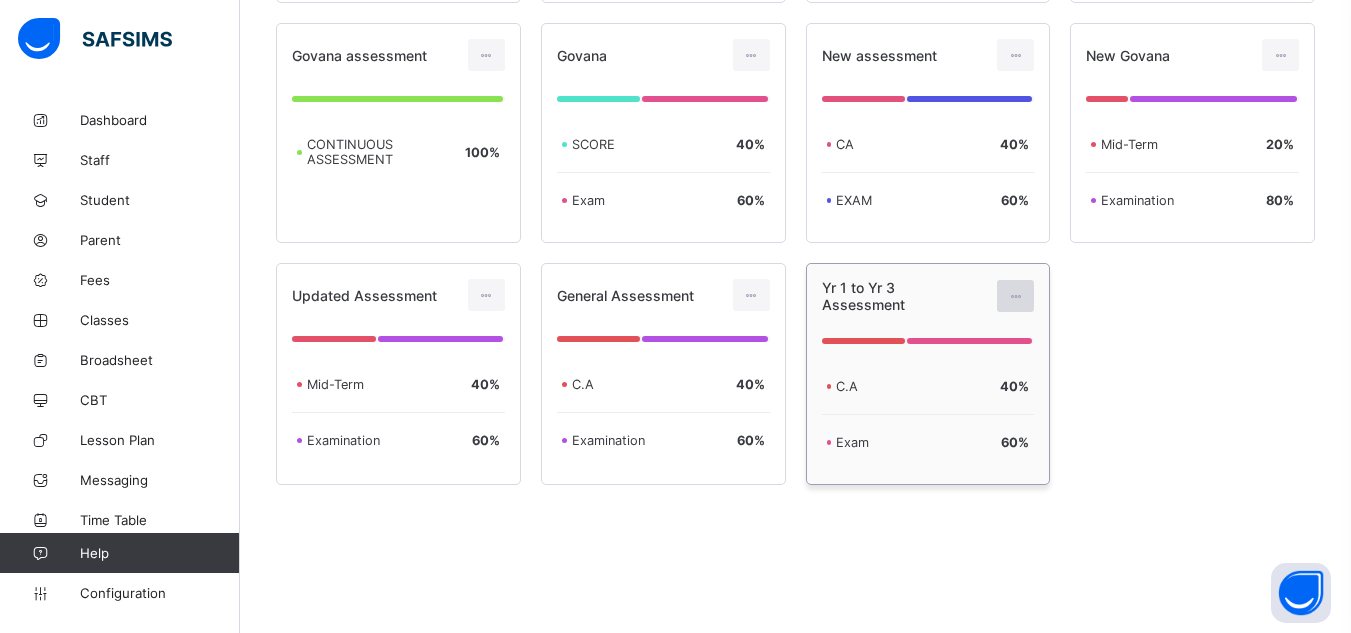 click at bounding box center (1015, 296) 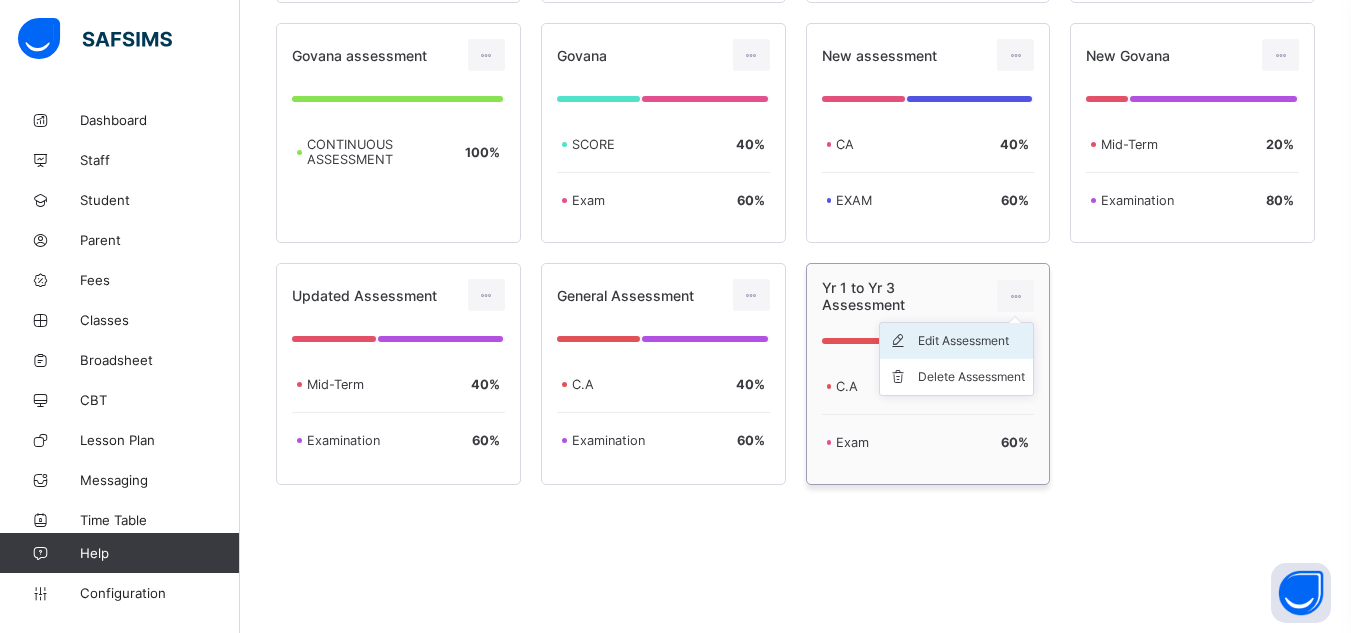 click on "Edit Assessment" at bounding box center (971, 341) 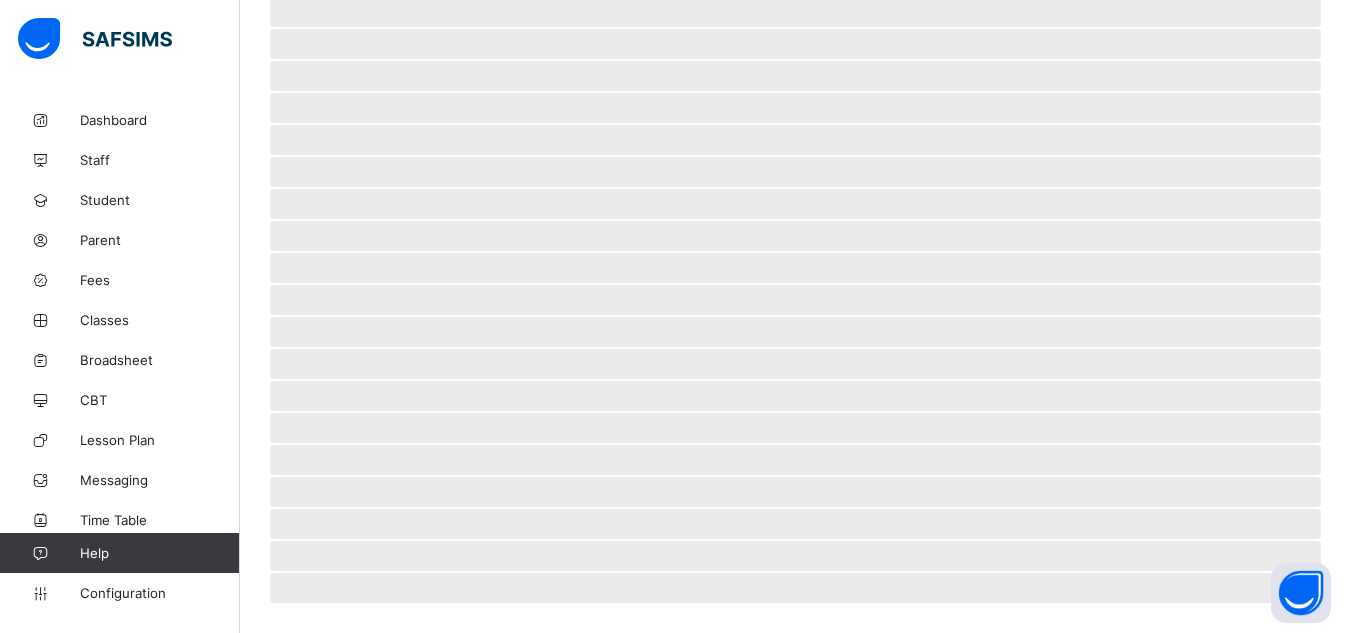 scroll, scrollTop: 0, scrollLeft: 0, axis: both 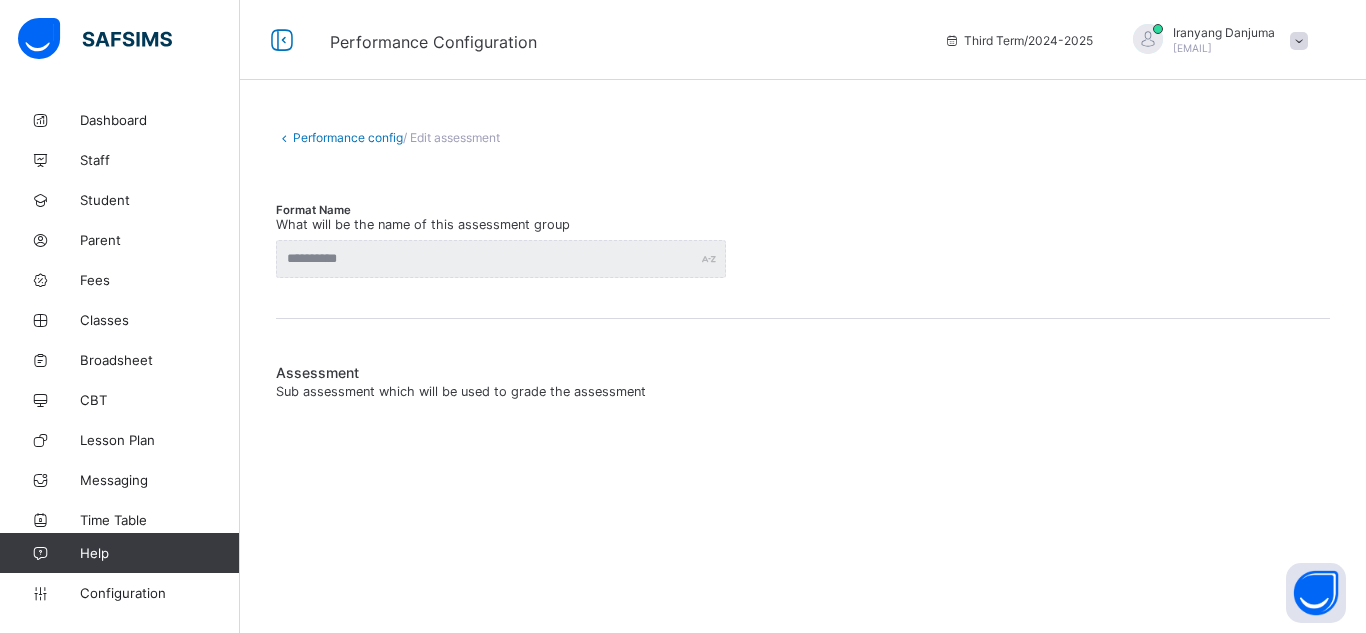 type on "**********" 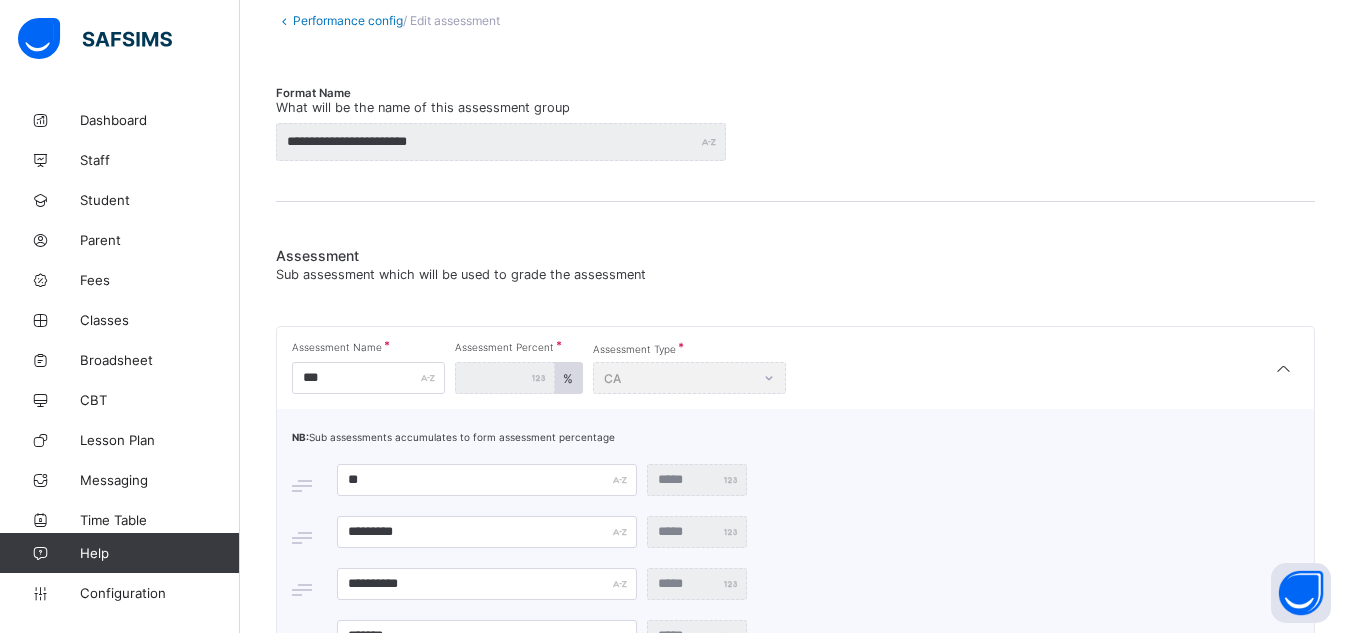 scroll, scrollTop: 0, scrollLeft: 0, axis: both 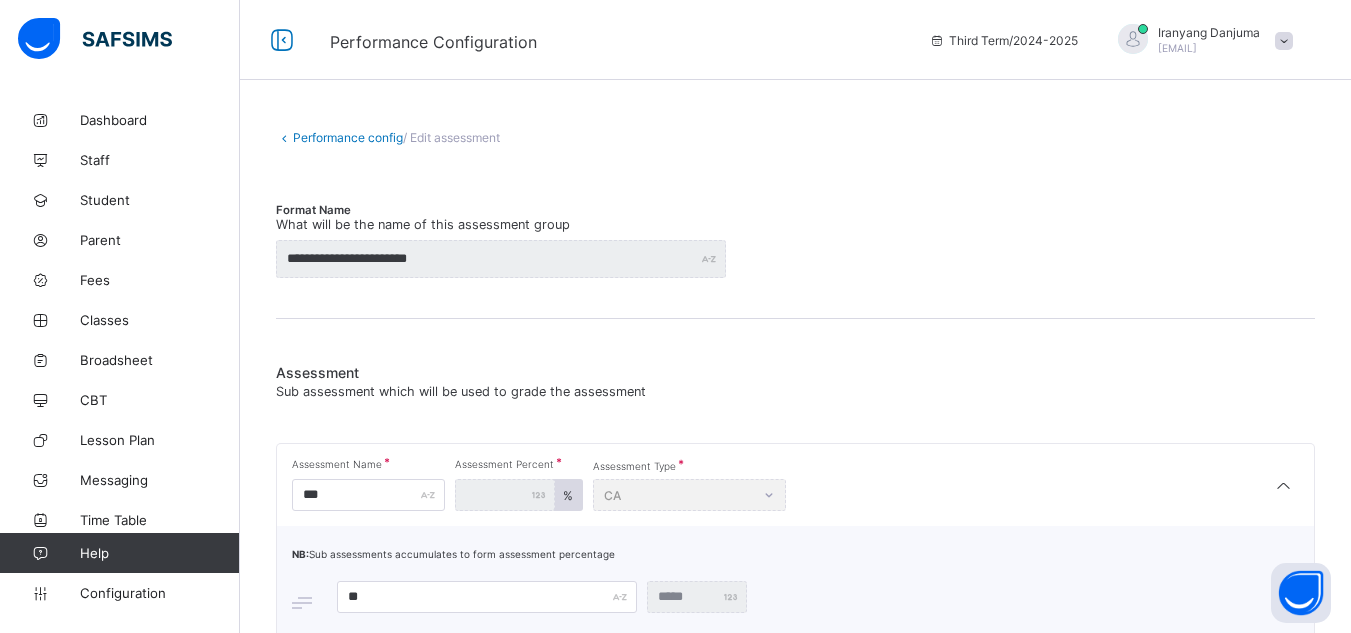 click on "Performance config" at bounding box center [348, 137] 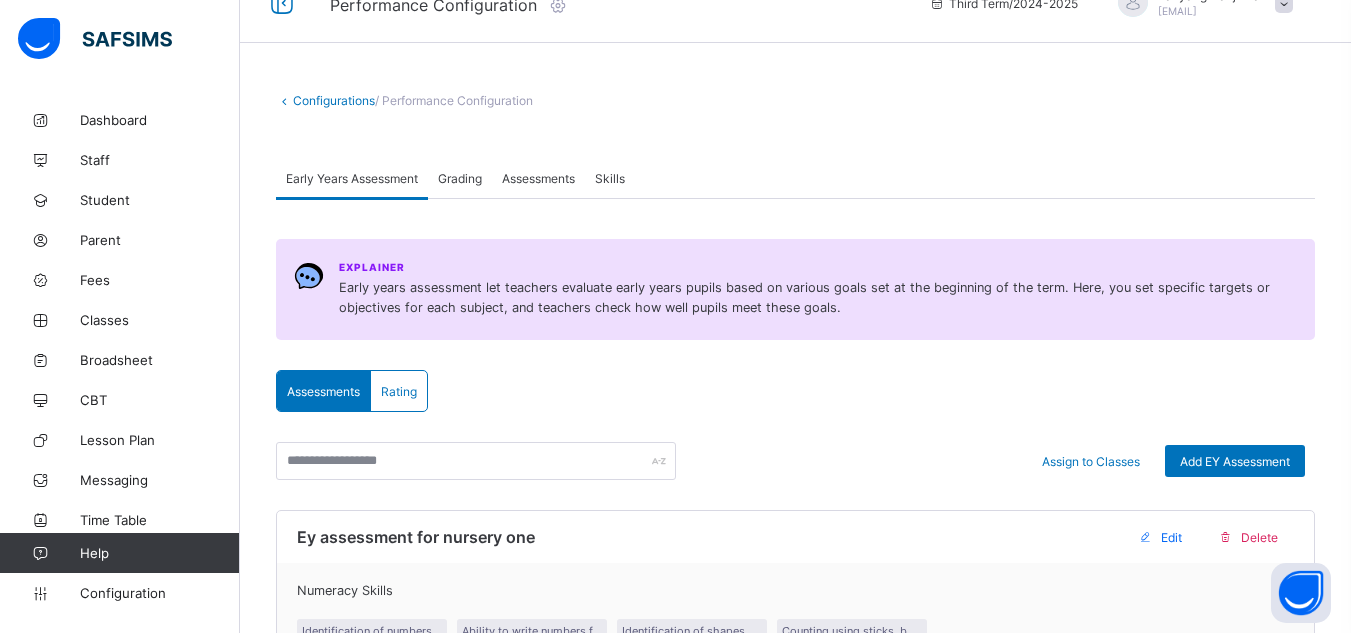 scroll, scrollTop: 0, scrollLeft: 0, axis: both 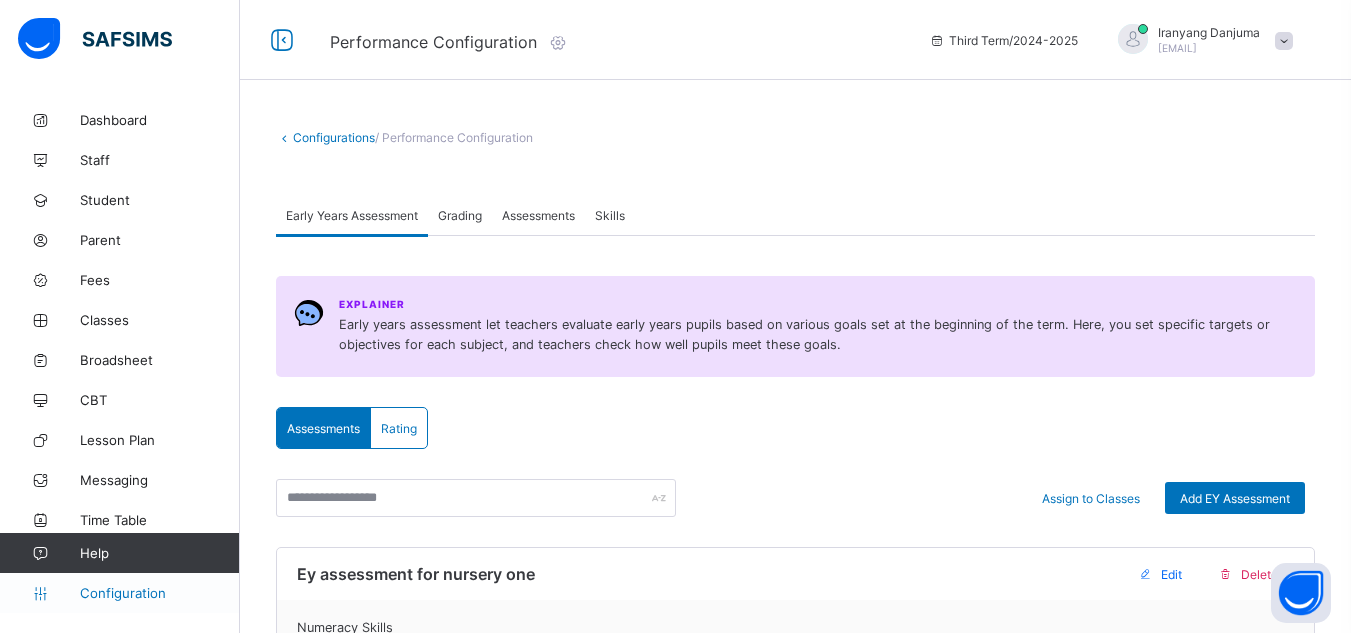 click on "Configuration" at bounding box center (159, 593) 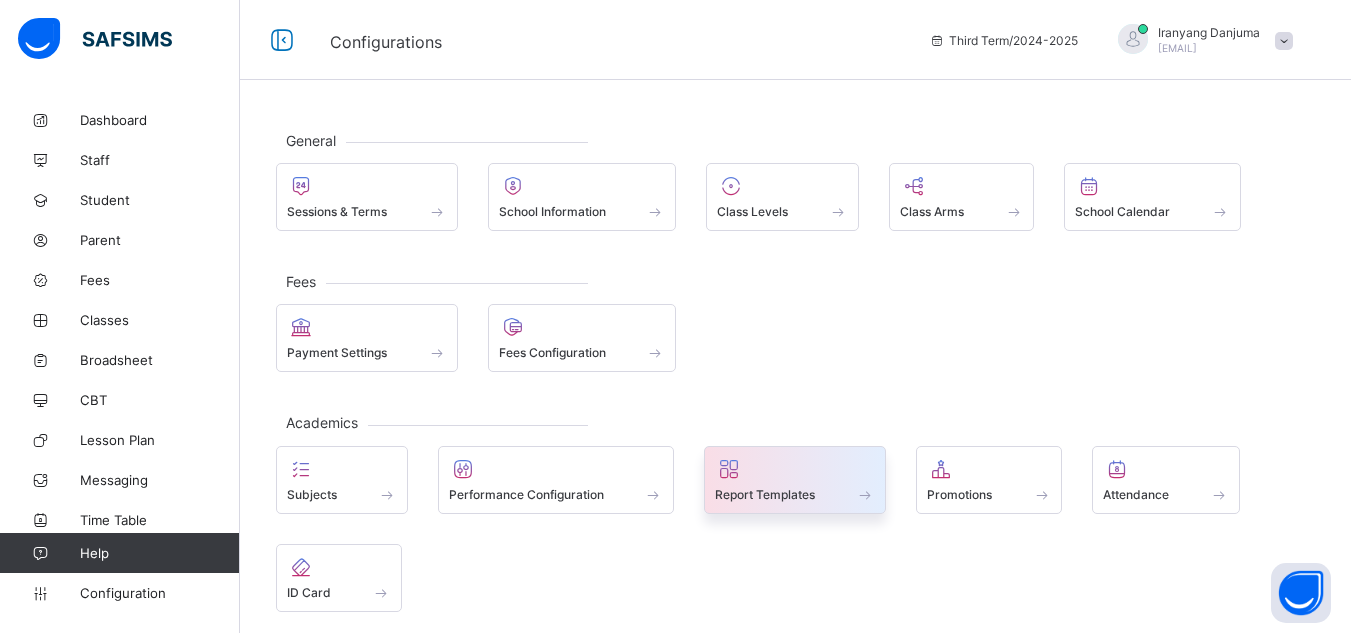 click on "Report Templates" at bounding box center (765, 494) 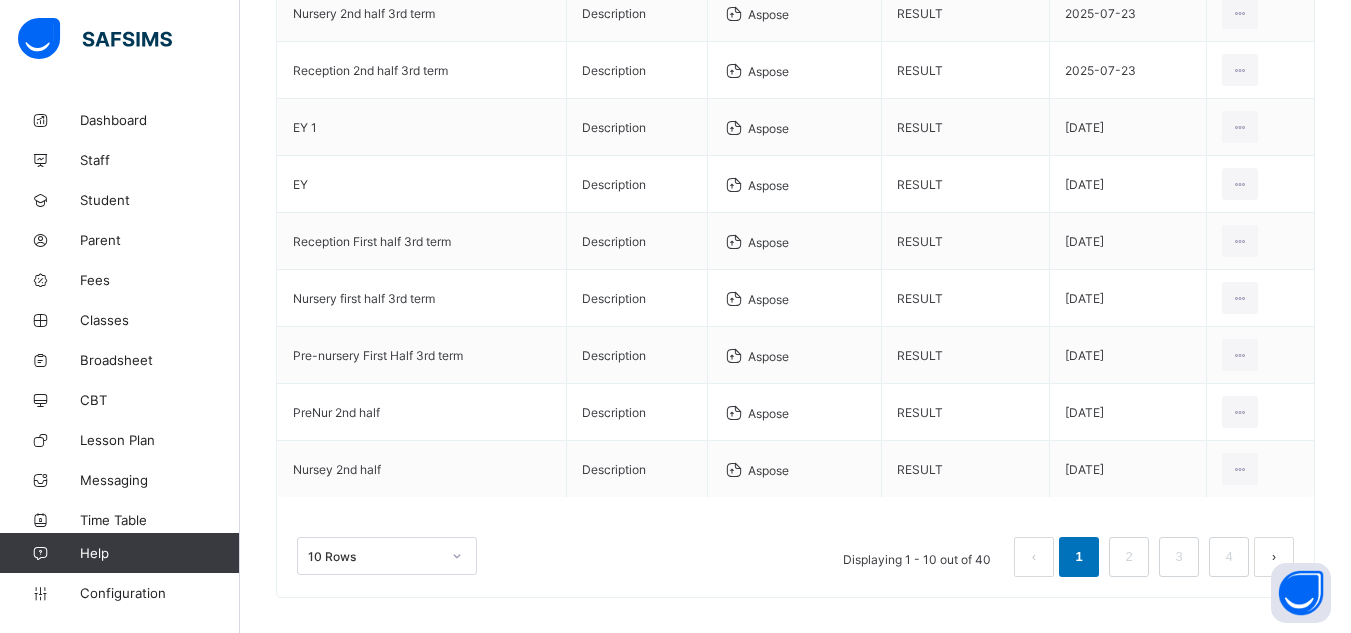 scroll, scrollTop: 373, scrollLeft: 0, axis: vertical 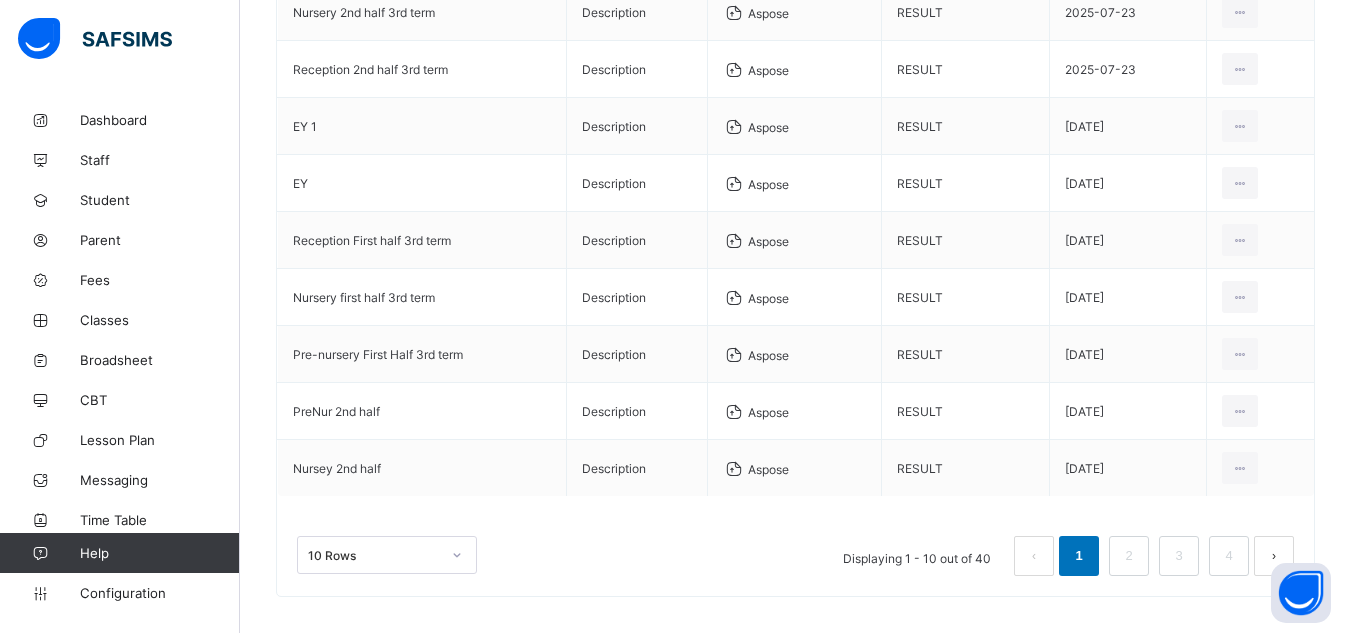click on "10 Rows Displaying 1 - 10 out of 40 1 2 3 4" at bounding box center (795, 546) 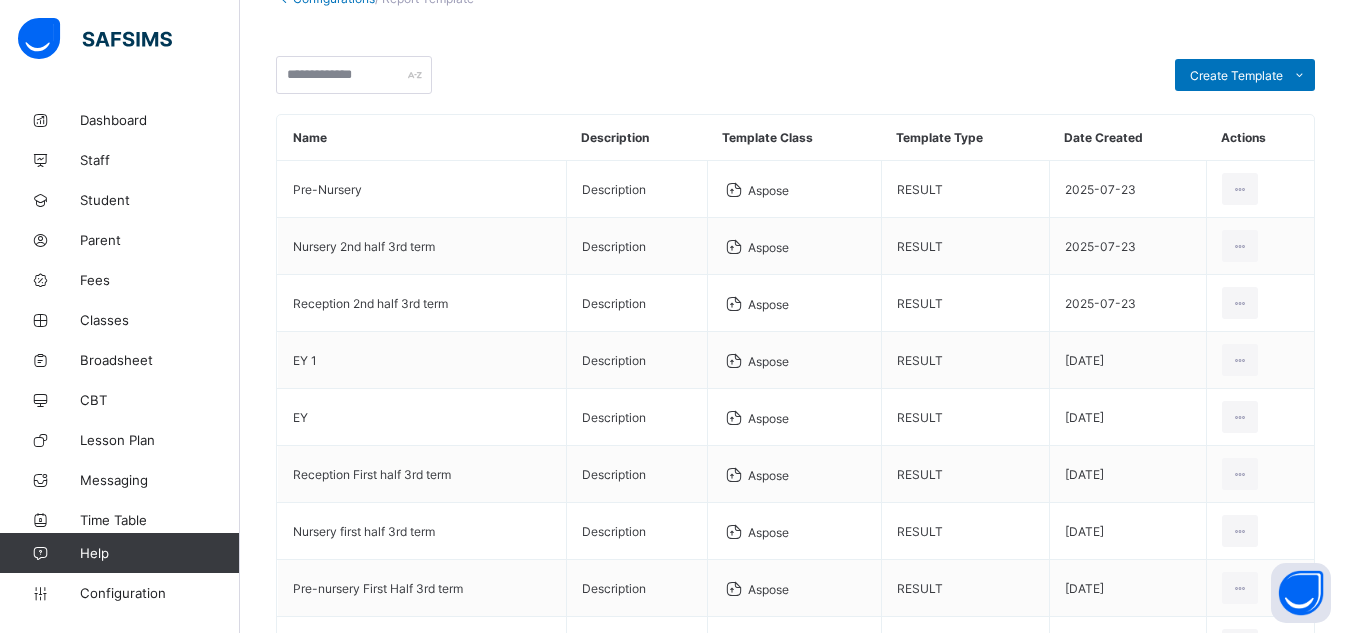 scroll, scrollTop: 387, scrollLeft: 0, axis: vertical 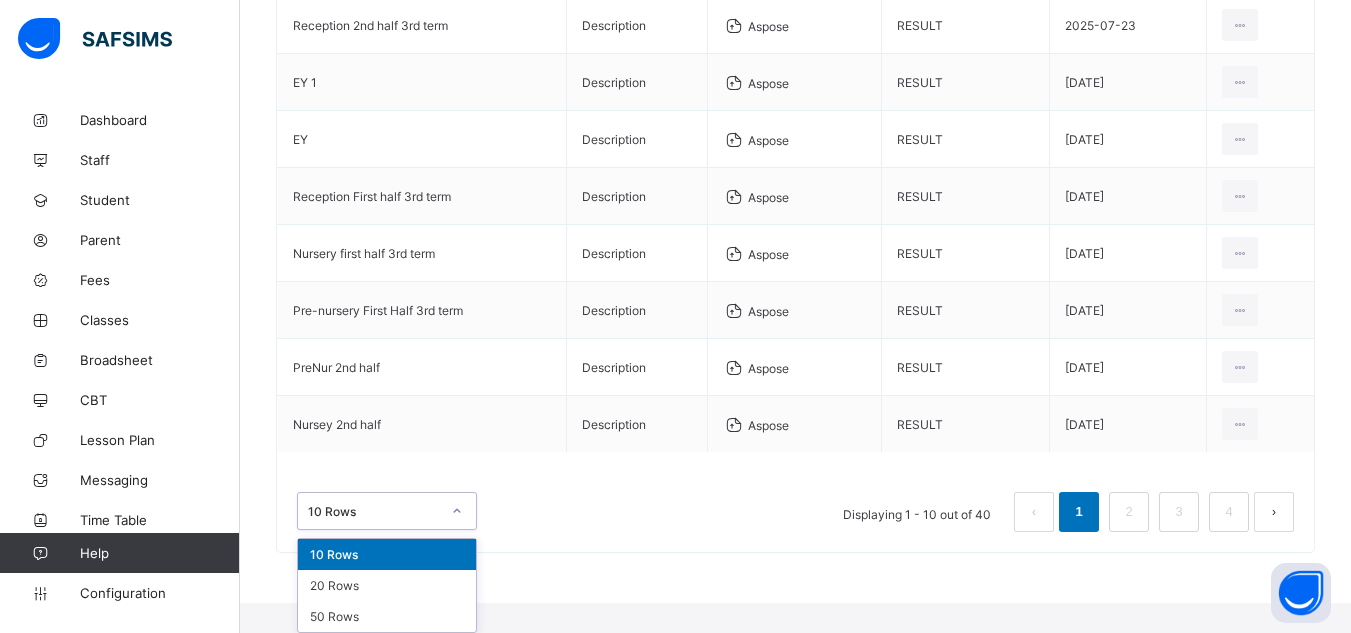 click on "option 10 Rows focused, 1 of 3. 3 results available. Use Up and Down to choose options, press Enter to select the currently focused option, press Escape to exit the menu, press Tab to select the option and exit the menu. 10 Rows 10 Rows 20 Rows 50 Rows Displaying 1 - 10 out of 40 1 2 3 4" at bounding box center (795, 502) 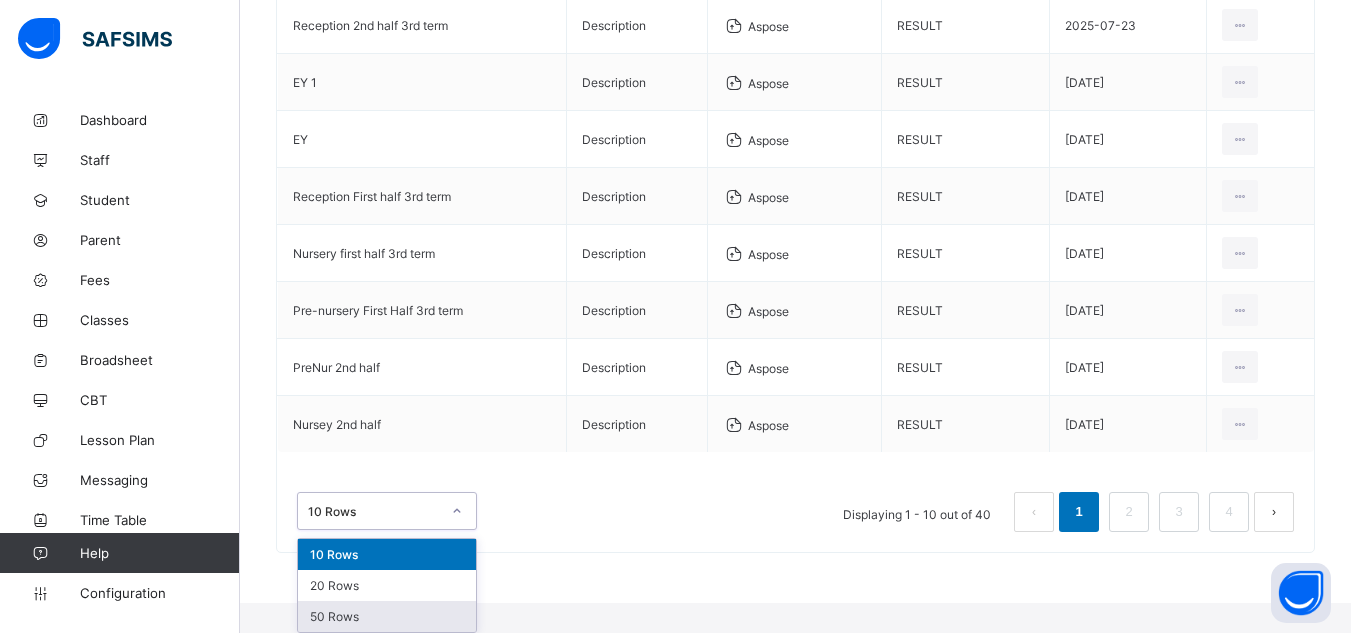 click on "50 Rows" at bounding box center [387, 616] 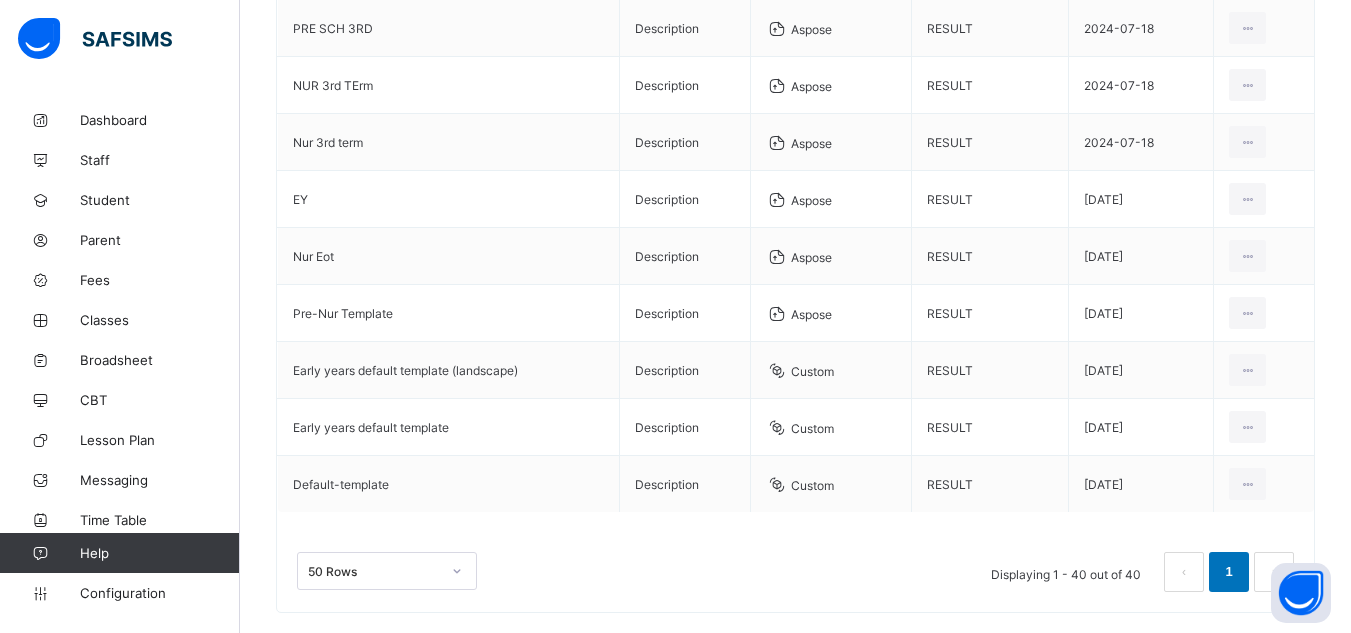 scroll, scrollTop: 2097, scrollLeft: 0, axis: vertical 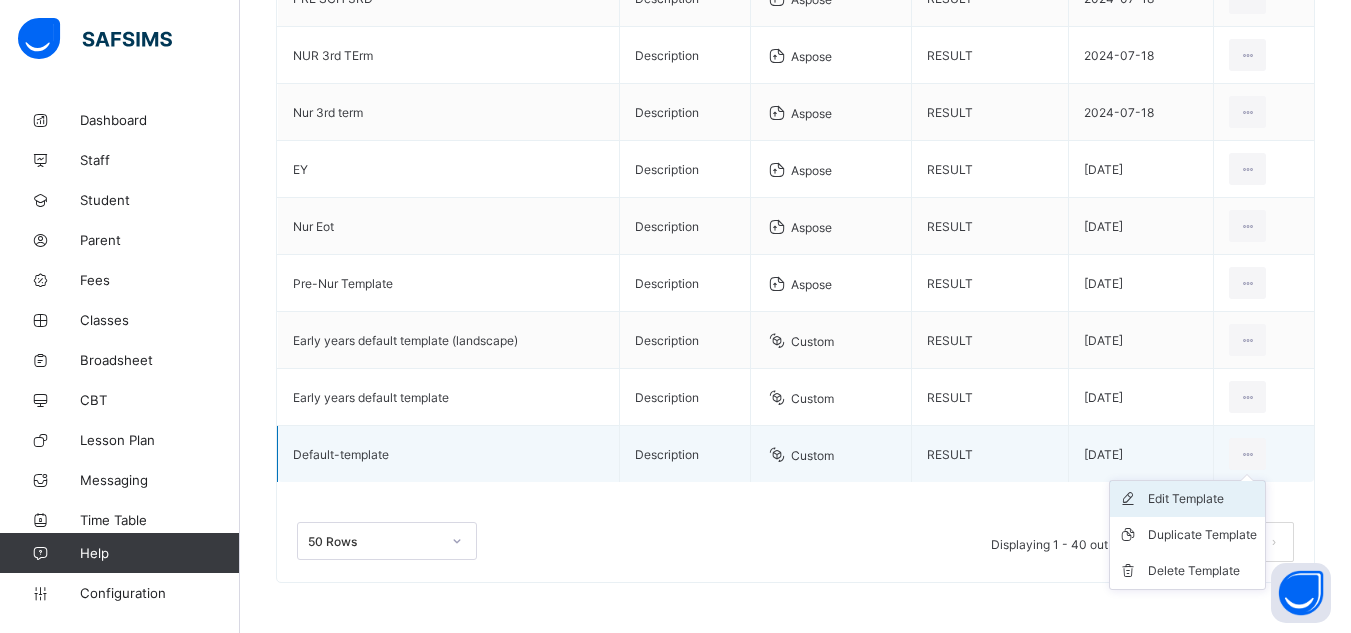 click on "Edit Template" at bounding box center [1202, 499] 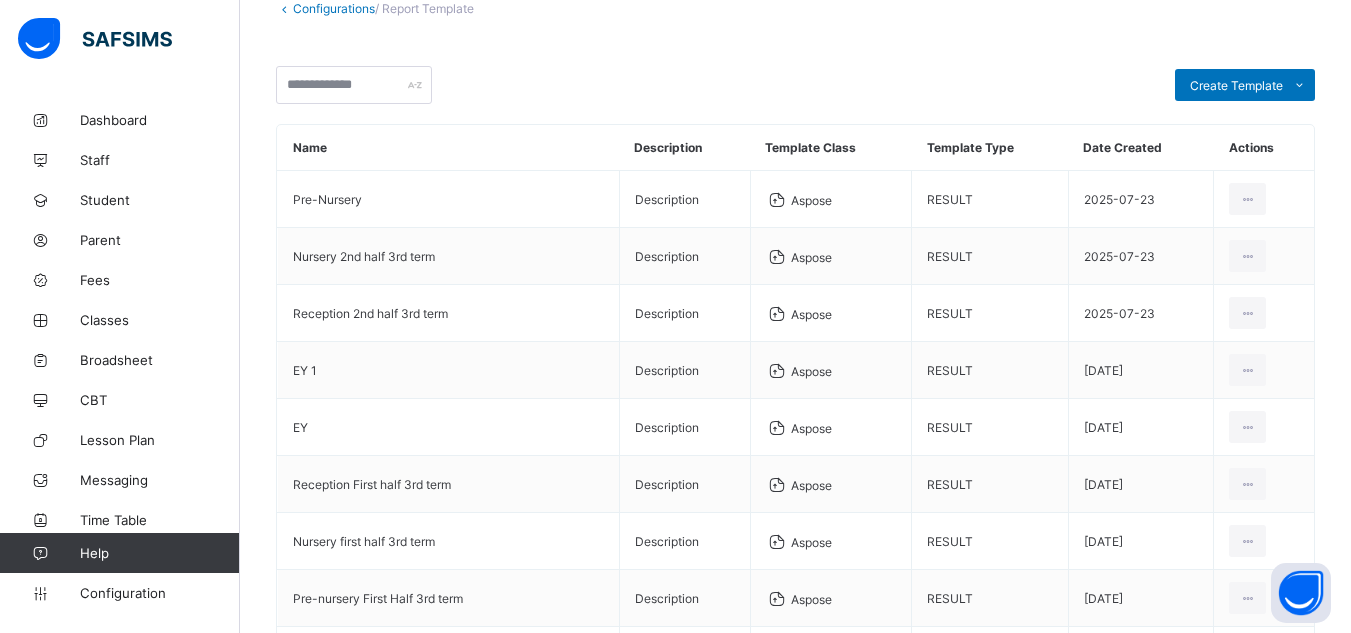 scroll, scrollTop: 0, scrollLeft: 0, axis: both 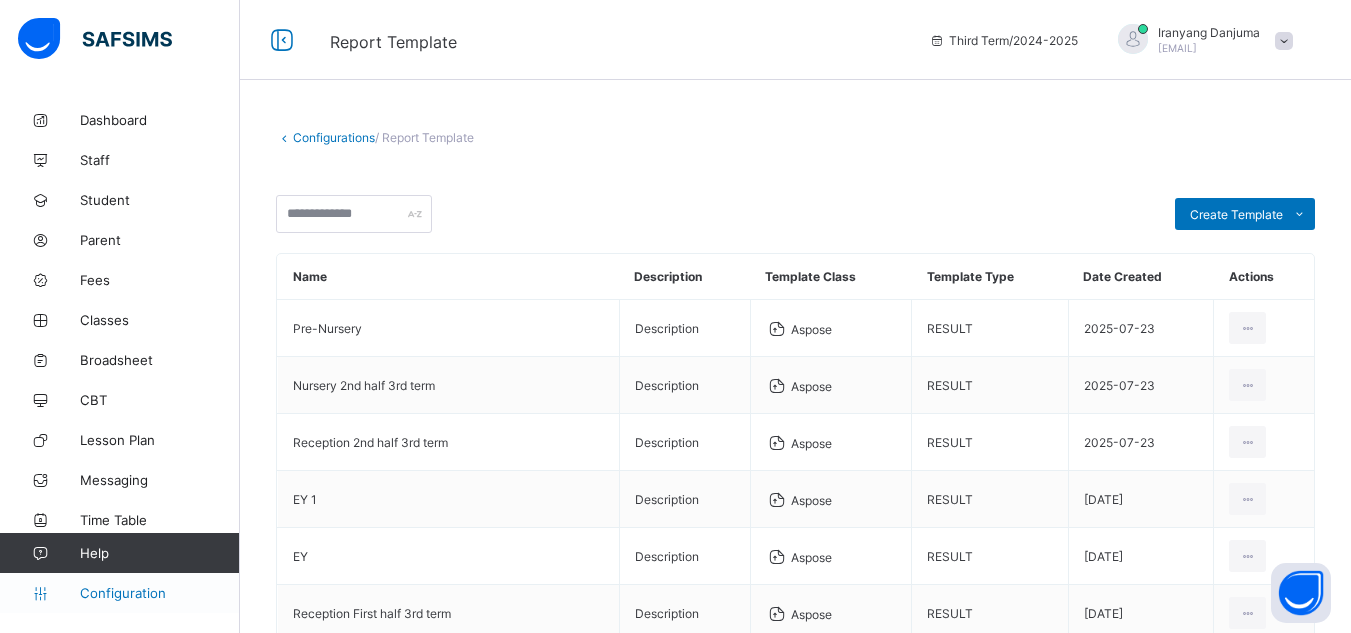 click on "Configuration" at bounding box center (159, 593) 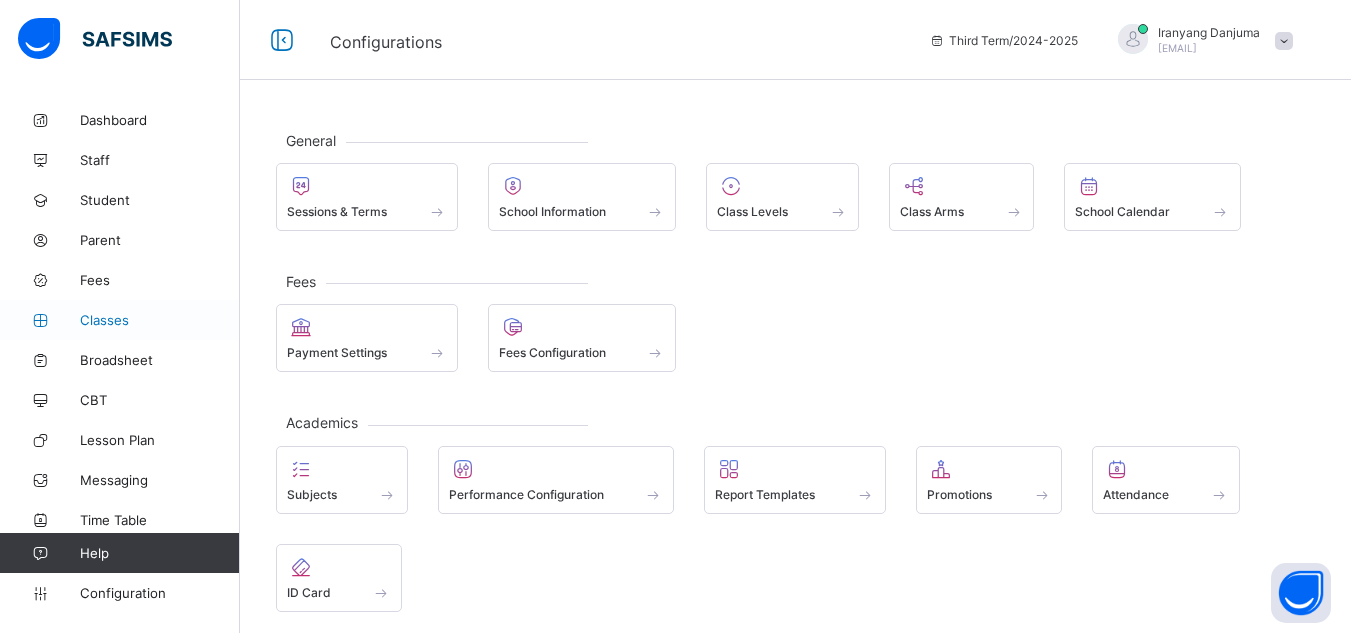 click on "Classes" at bounding box center [160, 320] 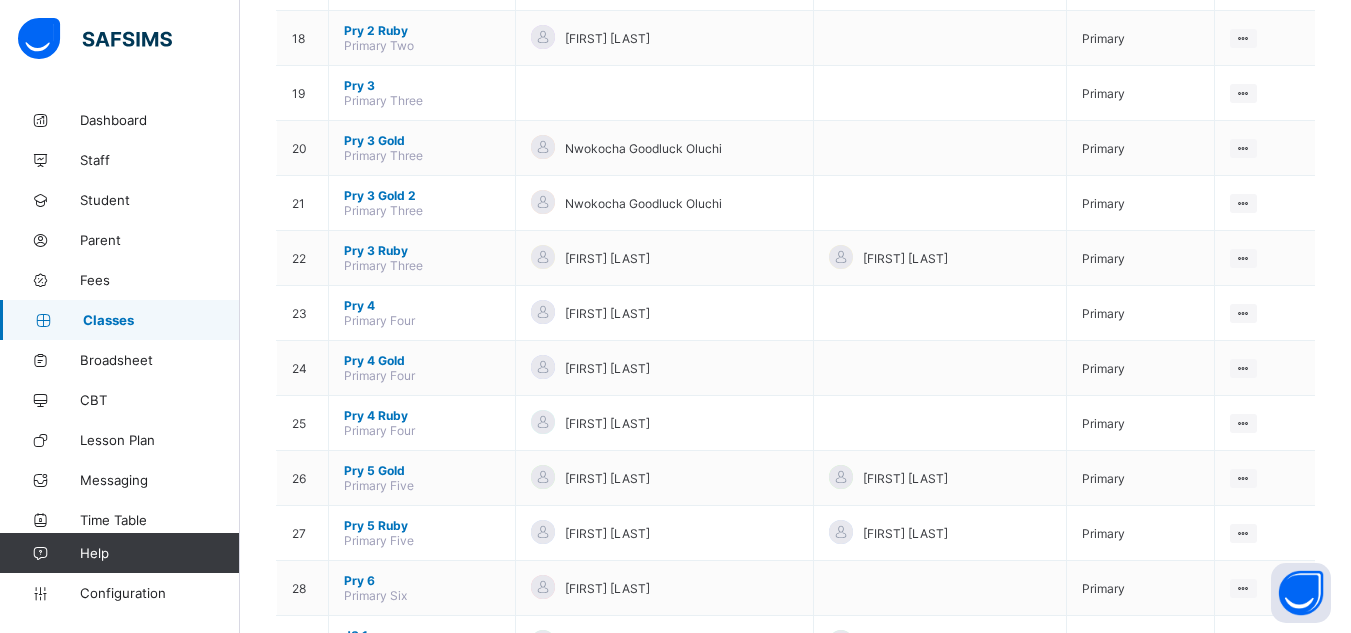 scroll, scrollTop: 1302, scrollLeft: 0, axis: vertical 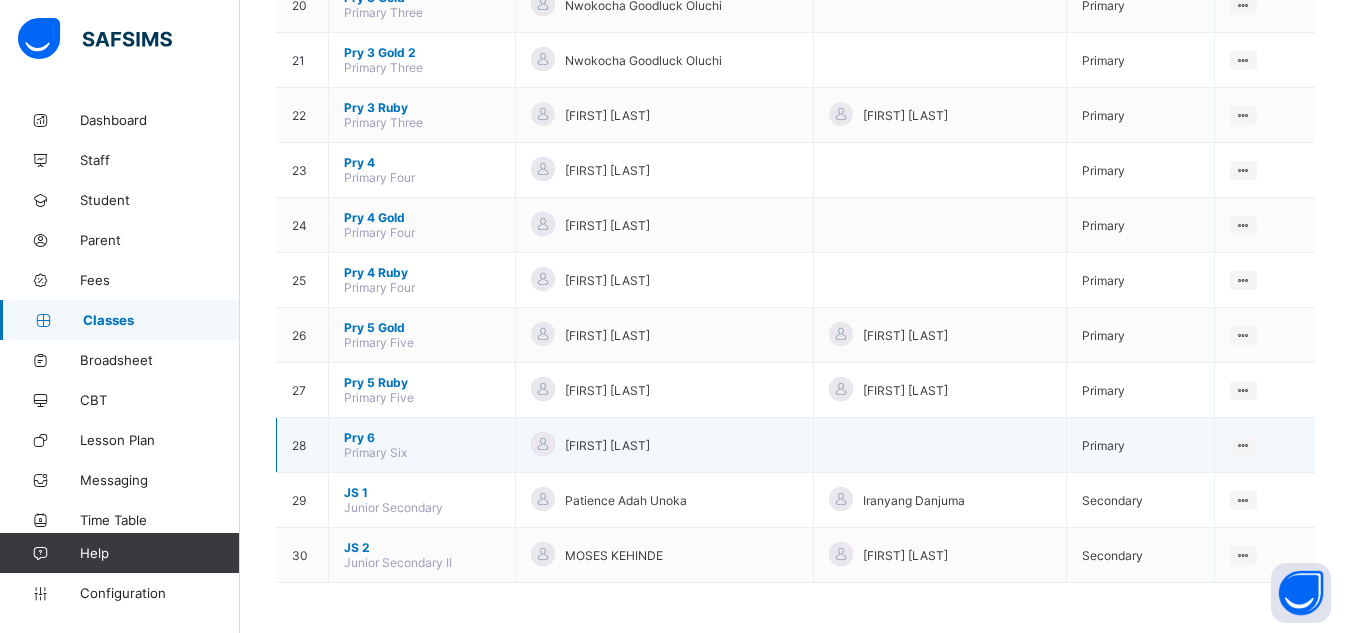 click on "Pry 6" at bounding box center (422, 437) 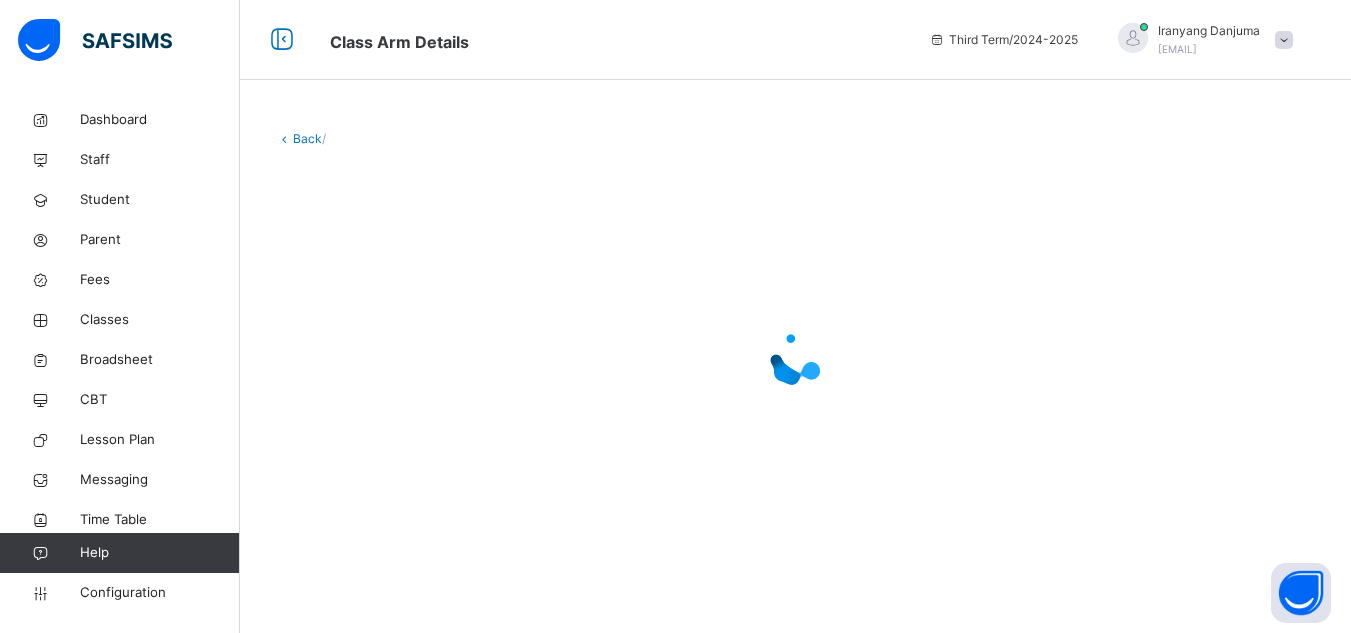 scroll, scrollTop: 0, scrollLeft: 0, axis: both 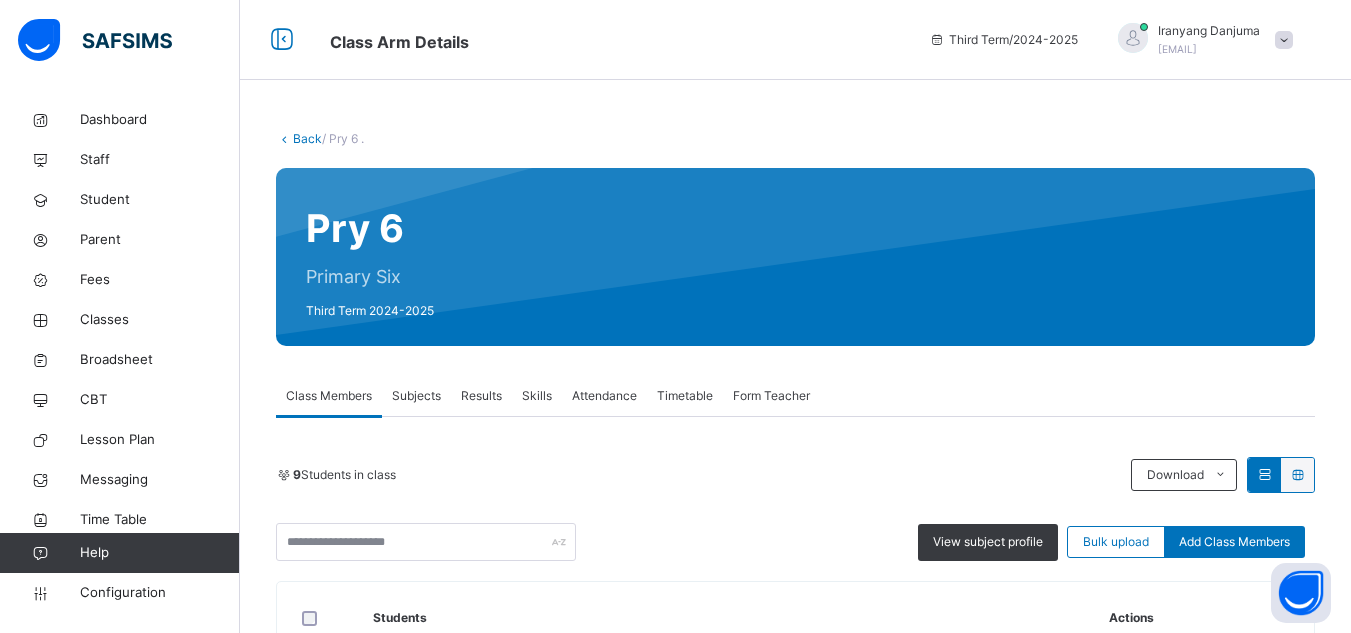 click on "Subjects" at bounding box center (416, 396) 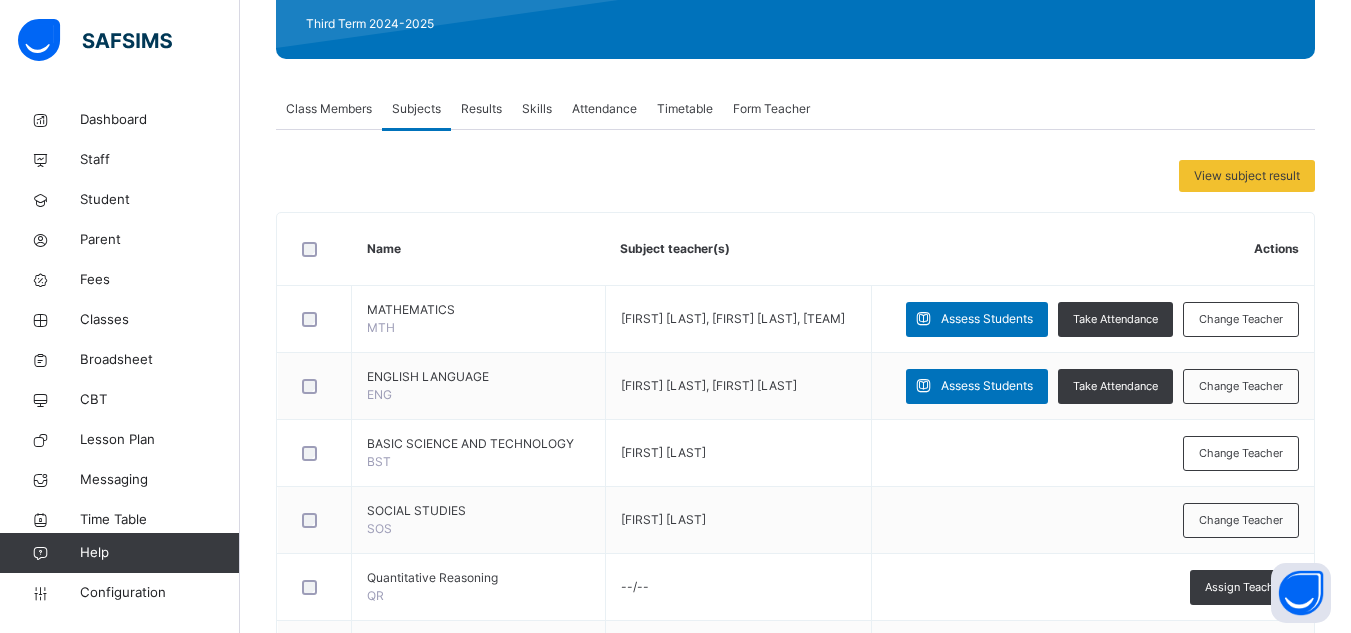scroll, scrollTop: 290, scrollLeft: 0, axis: vertical 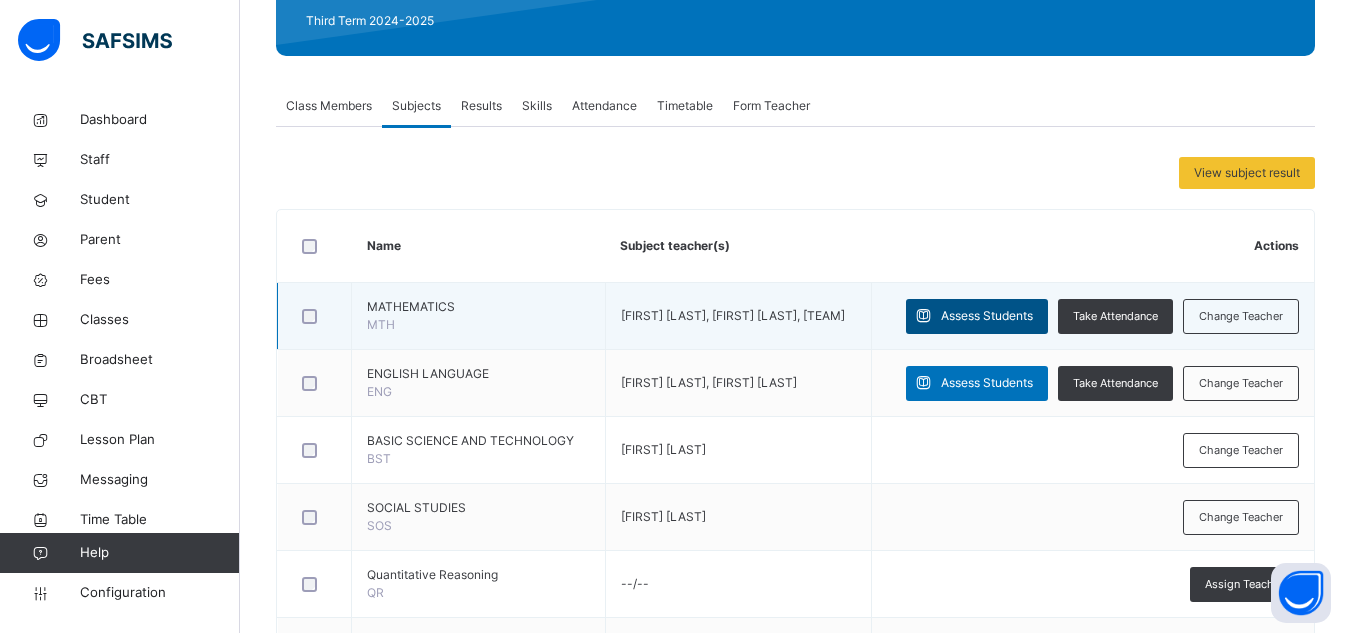 click on "Assess Students" at bounding box center [987, 316] 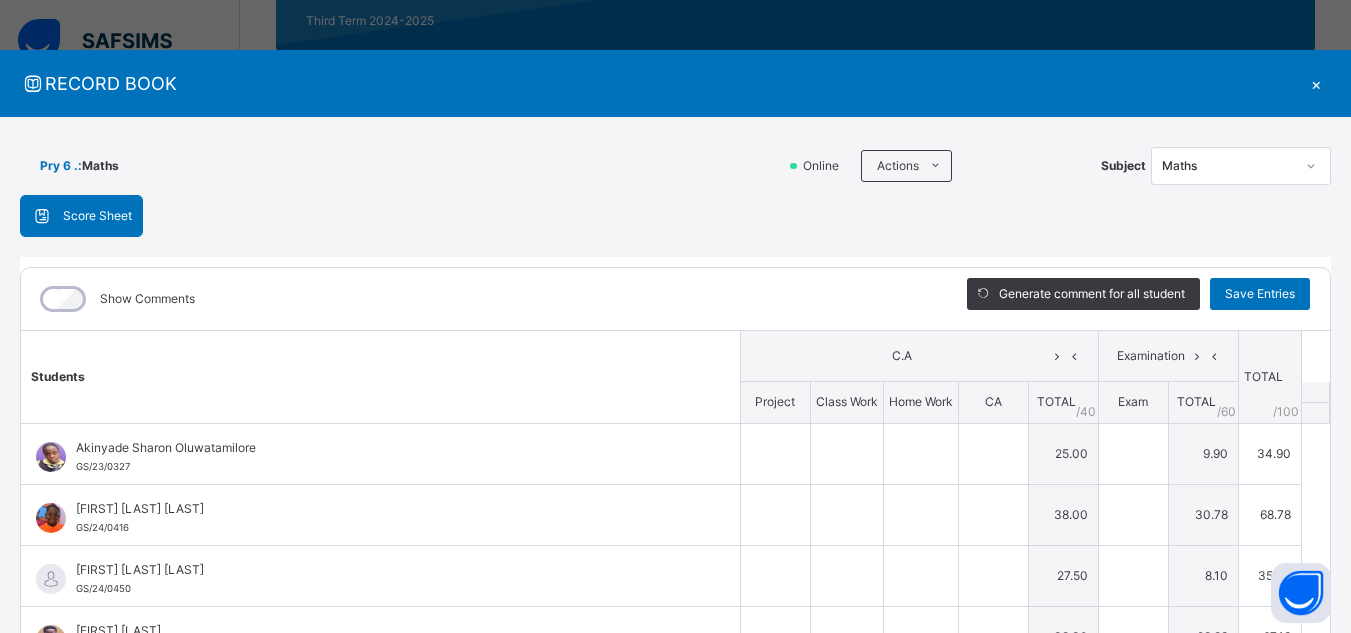 type on "**" 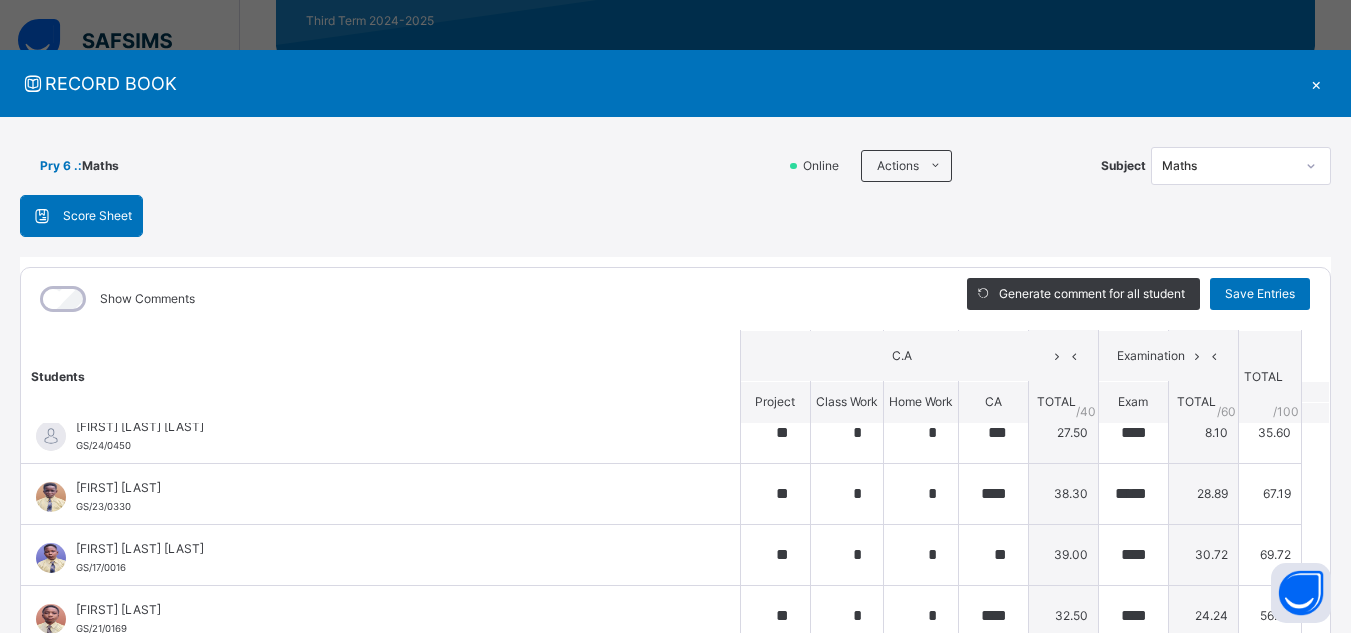 scroll, scrollTop: 0, scrollLeft: 0, axis: both 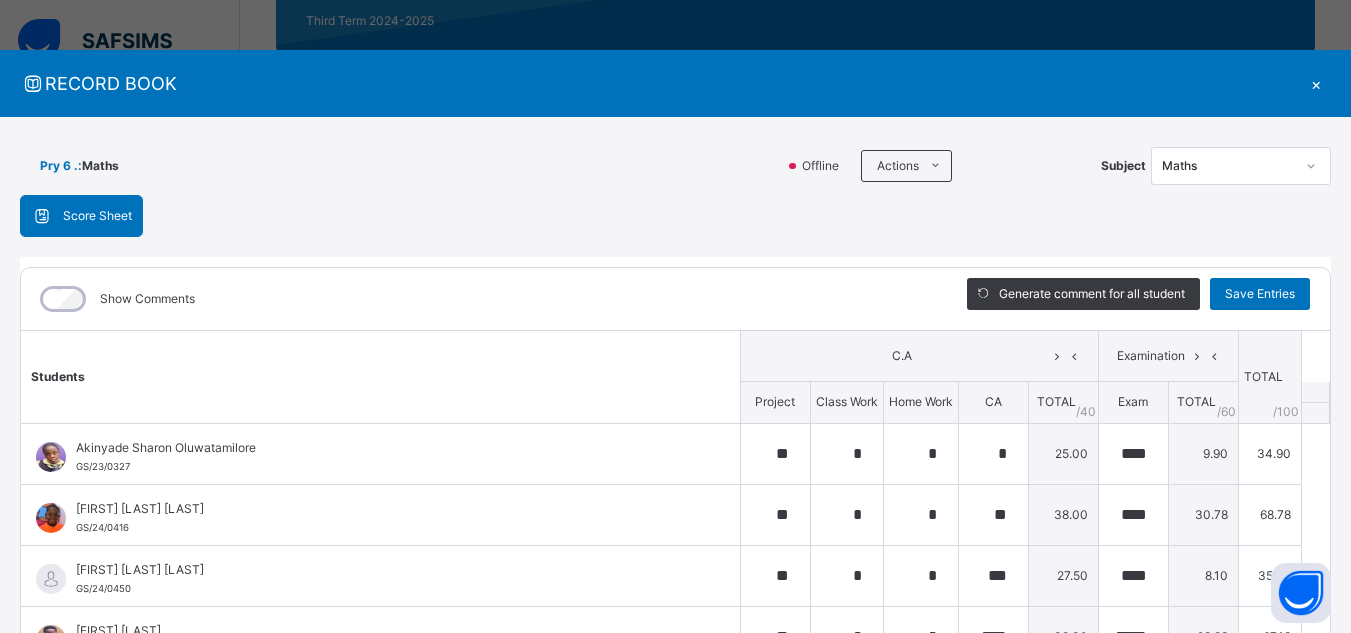 click on "×" at bounding box center [1316, 83] 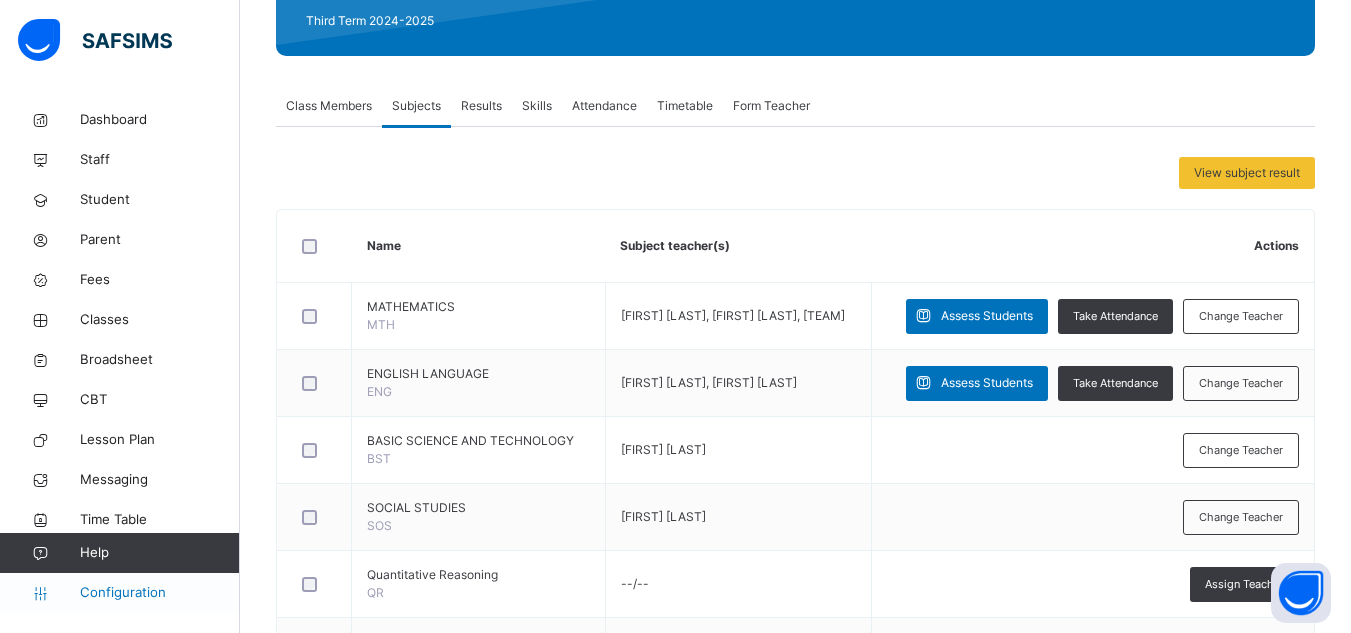 click on "Configuration" at bounding box center [159, 593] 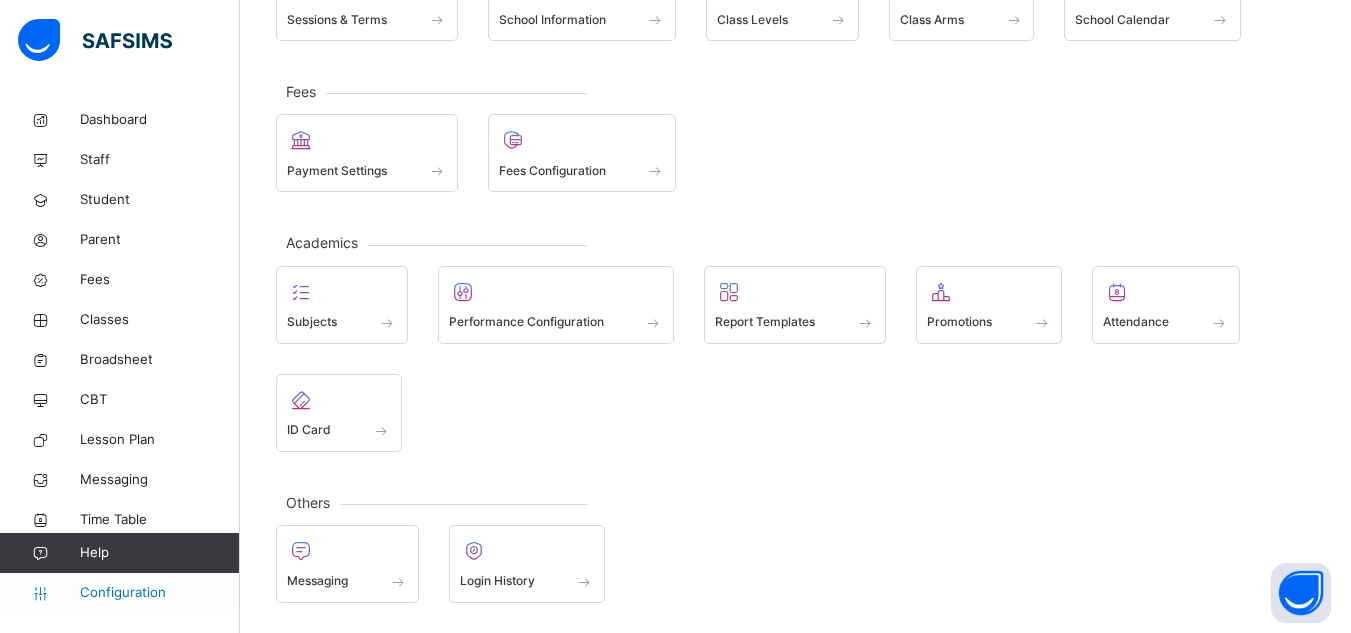 scroll, scrollTop: 200, scrollLeft: 0, axis: vertical 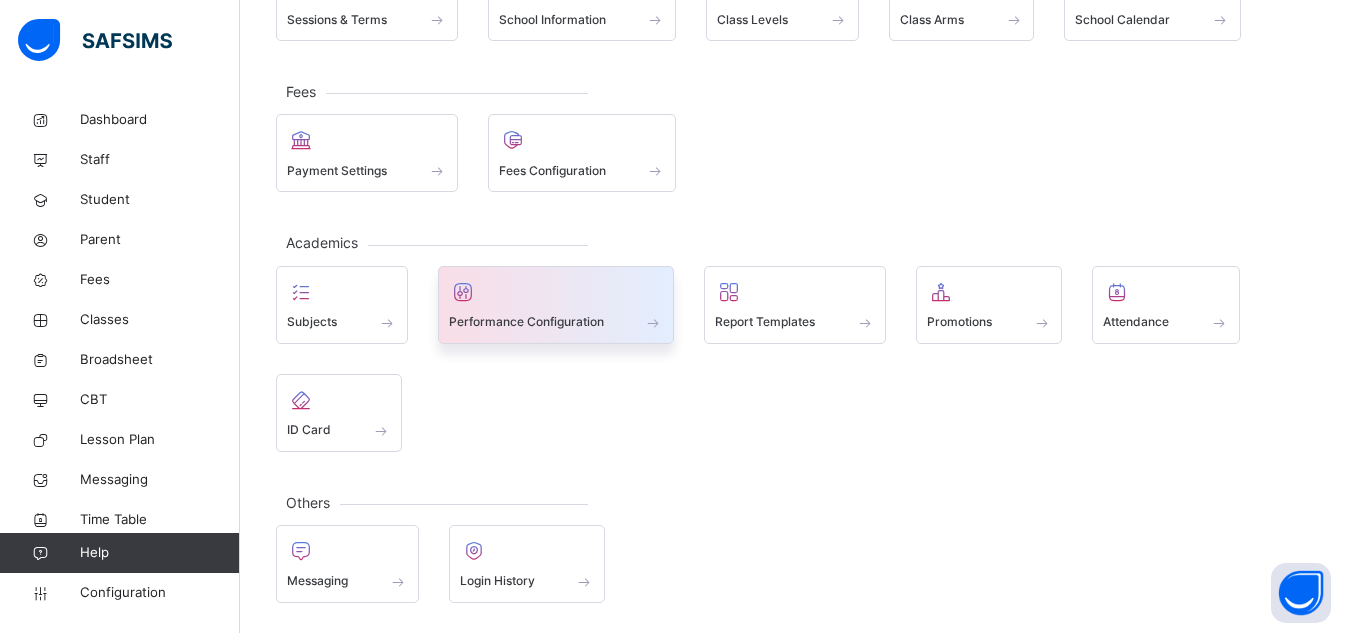 click on "Performance Configuration" at bounding box center [526, 322] 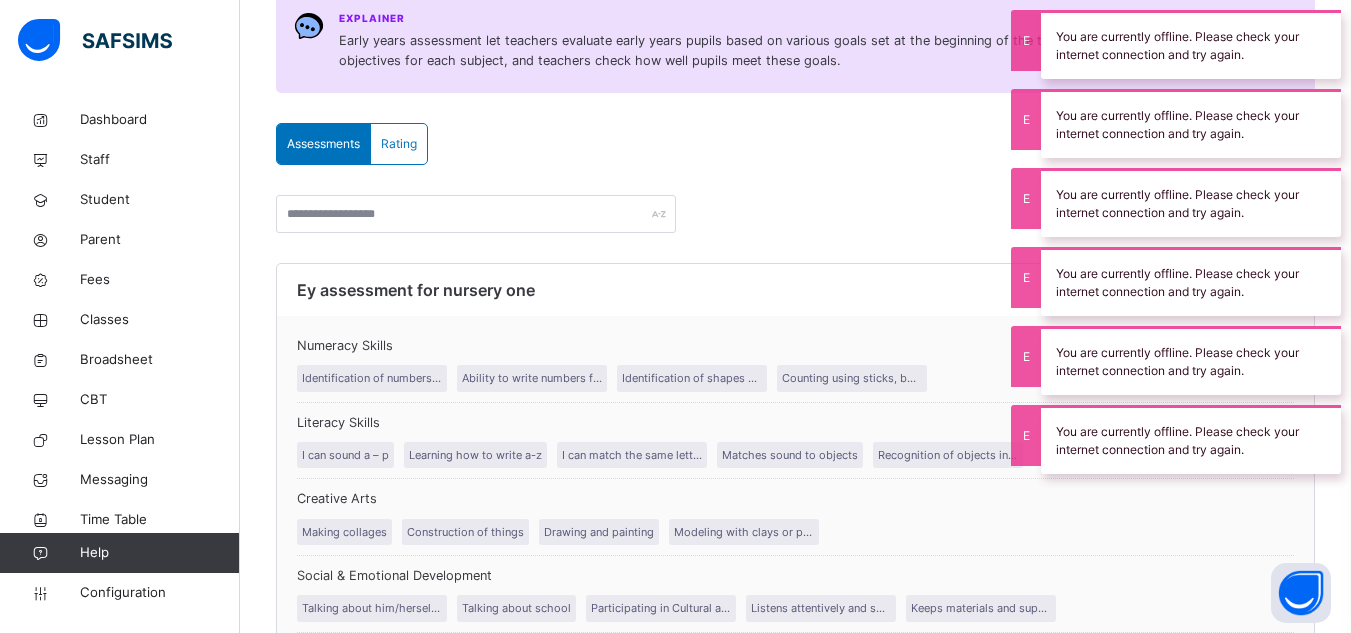 scroll, scrollTop: 0, scrollLeft: 0, axis: both 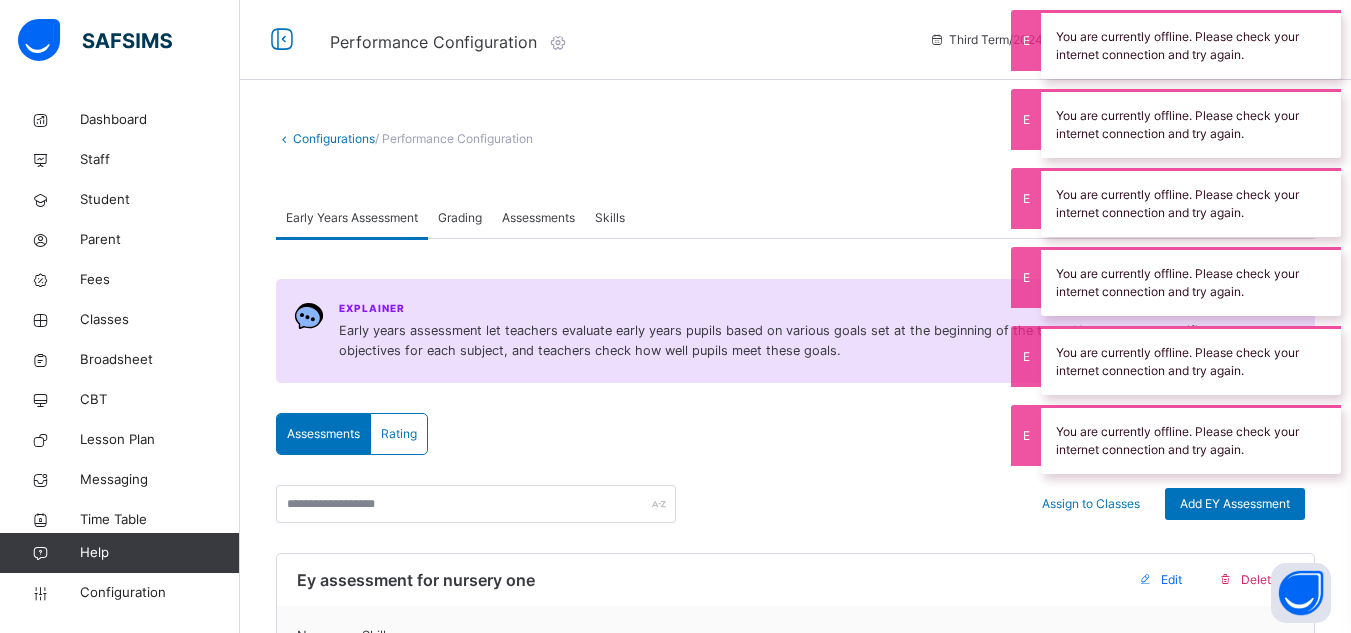 click on "Assessments" at bounding box center (538, 218) 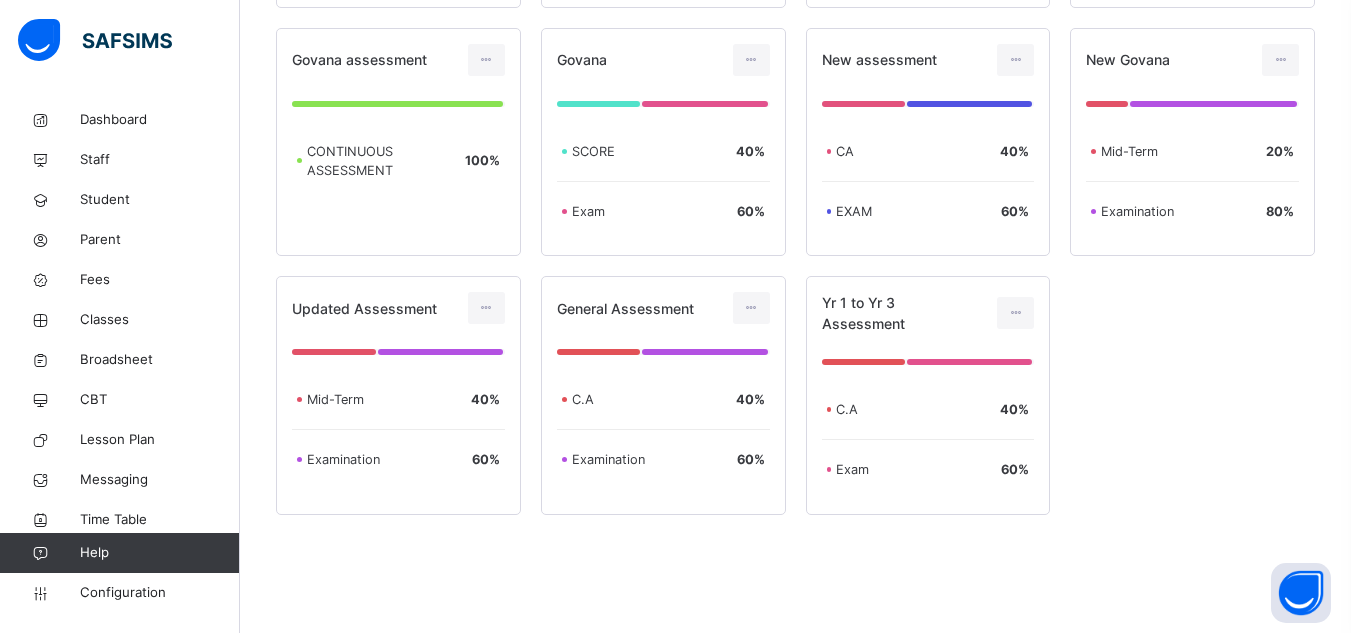 scroll, scrollTop: 823, scrollLeft: 0, axis: vertical 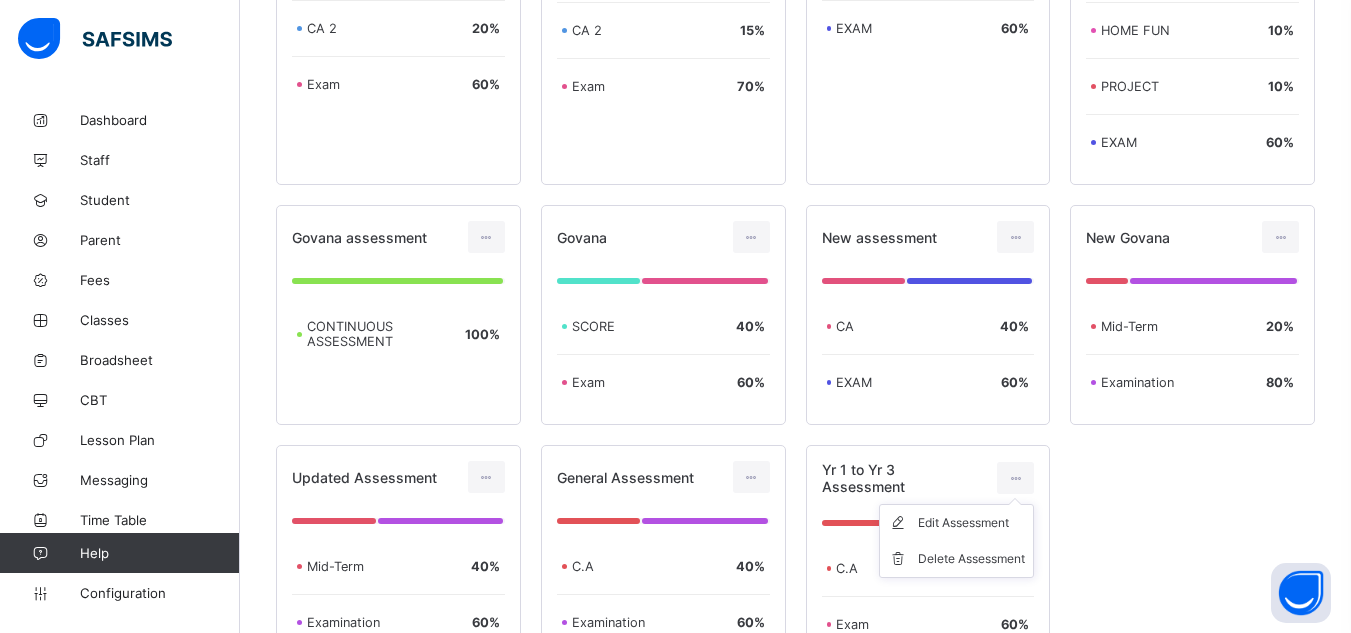 click on "Edit Assessment" at bounding box center (971, 523) 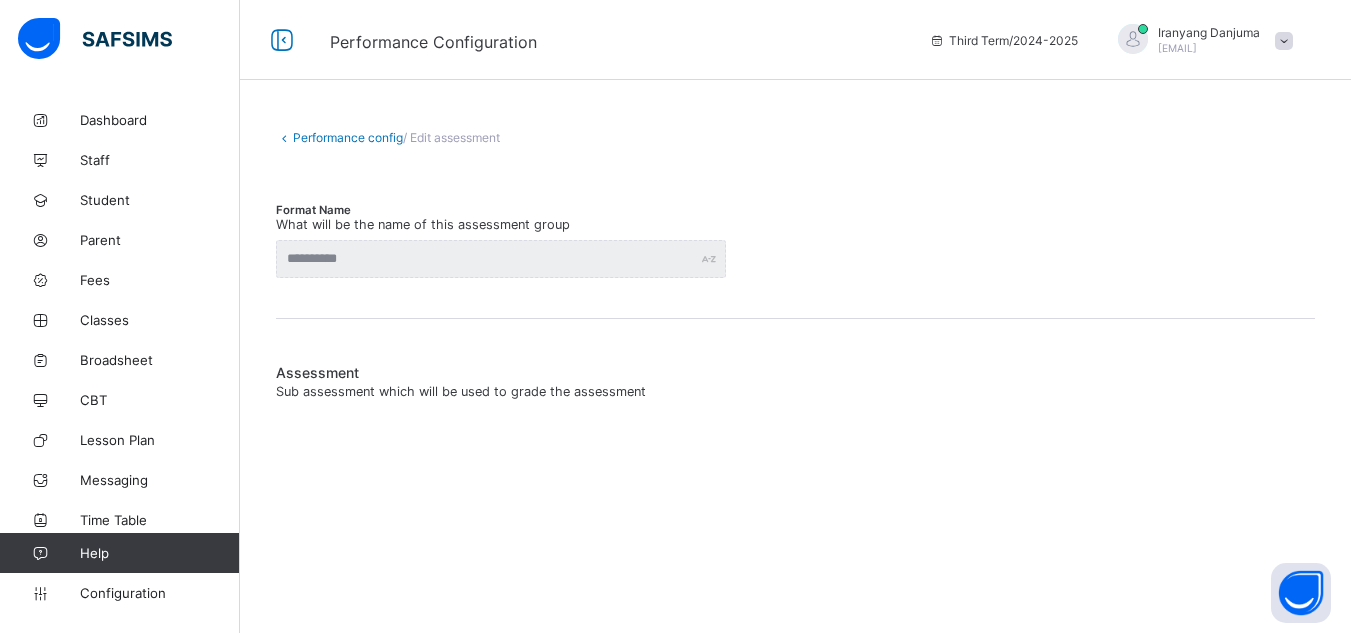 scroll, scrollTop: 0, scrollLeft: 0, axis: both 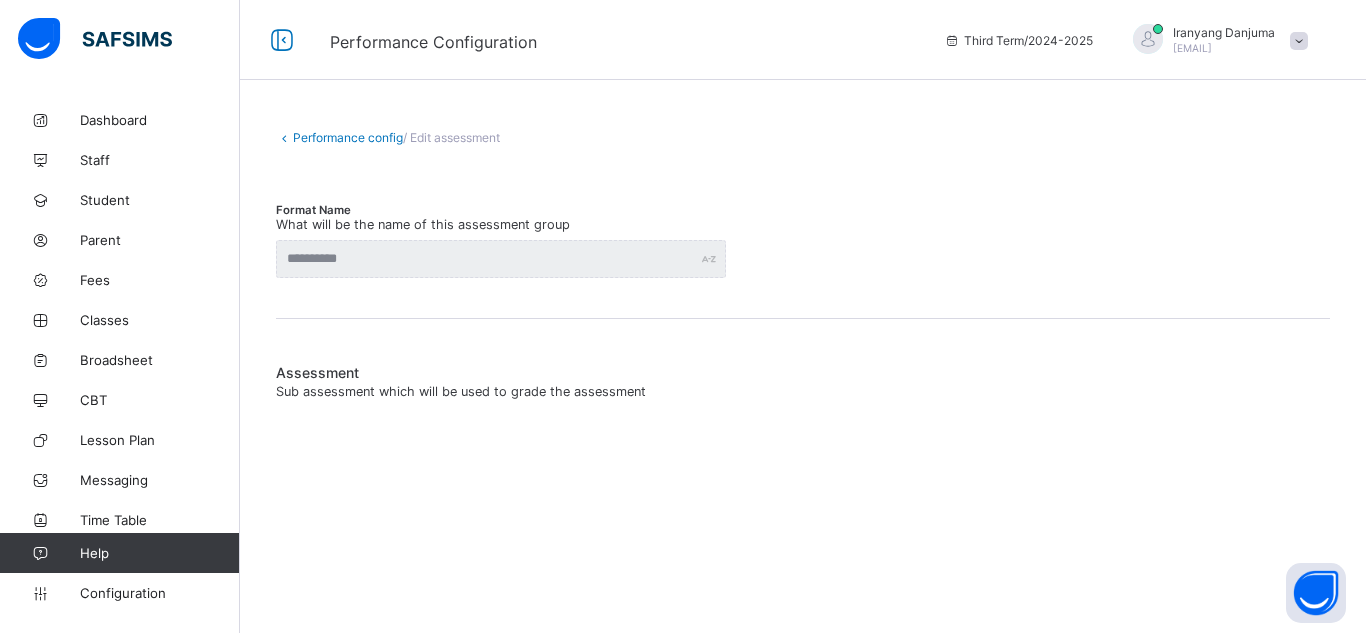 type on "**********" 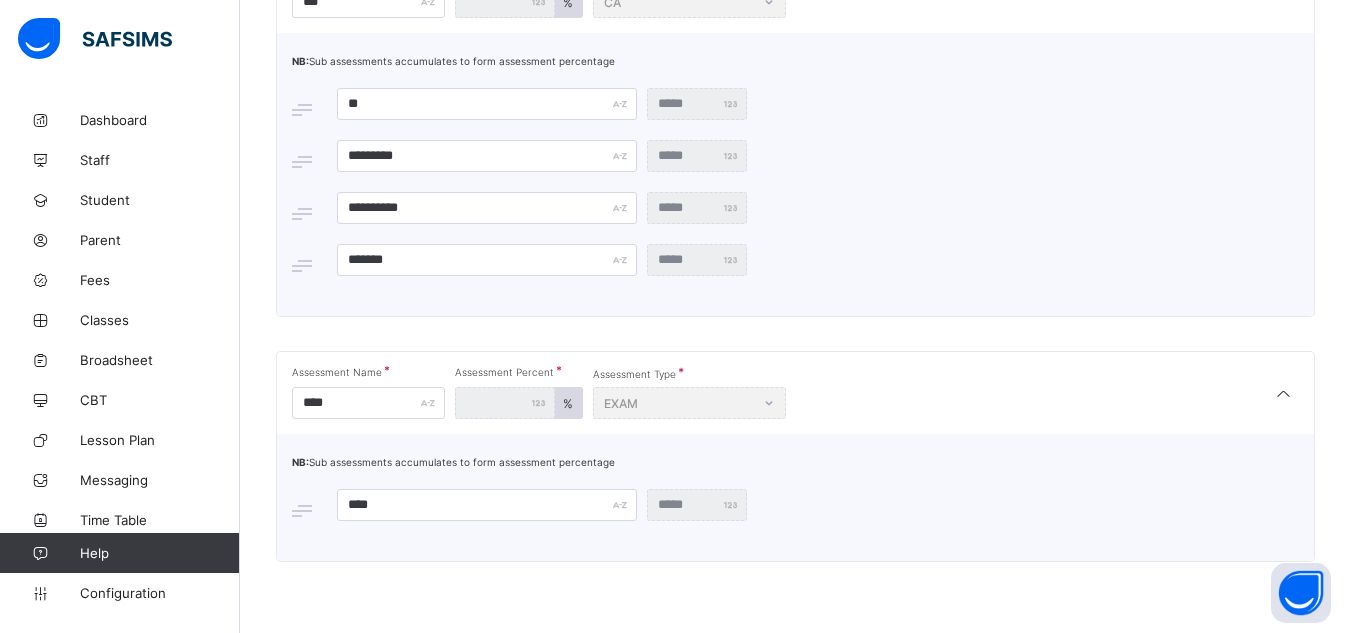 scroll, scrollTop: 497, scrollLeft: 0, axis: vertical 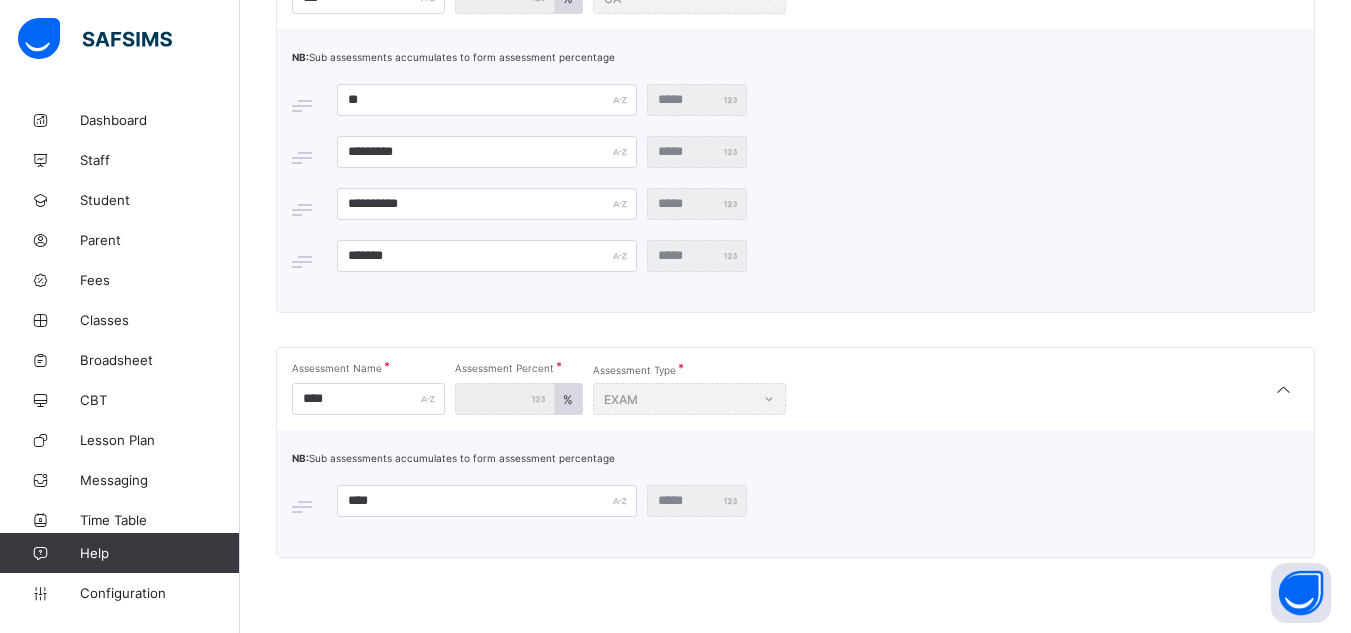 click on "Assessment Type EXAM" at bounding box center (689, 399) 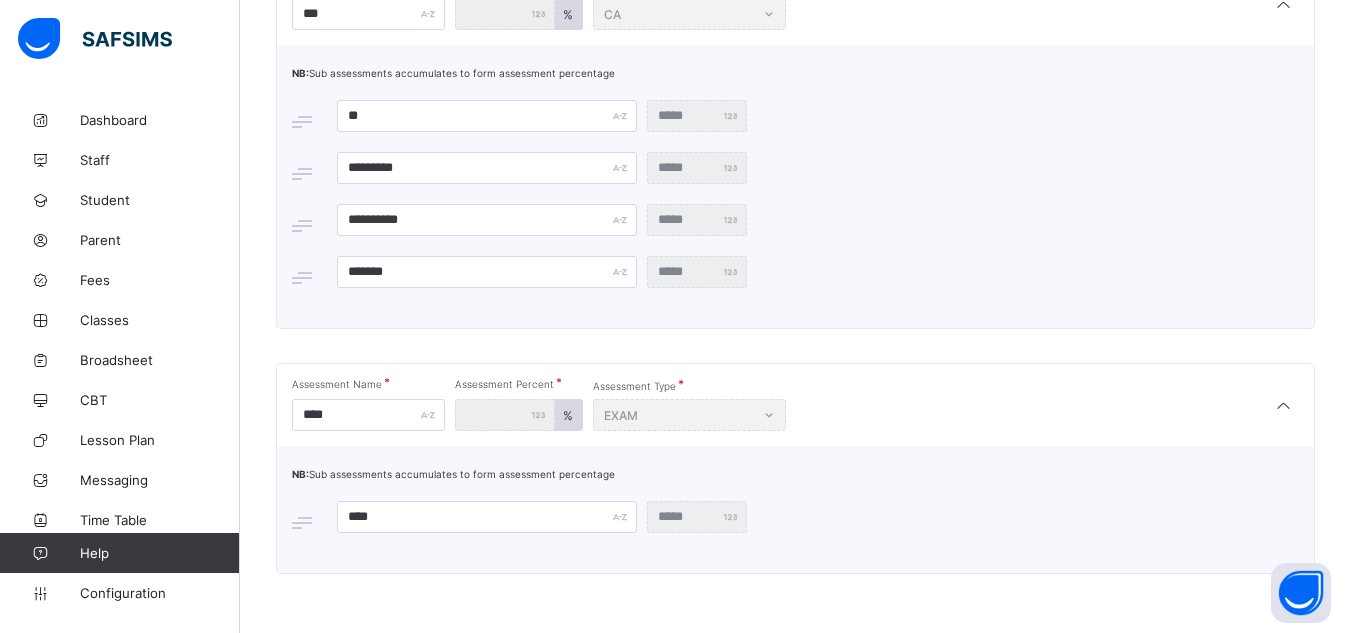 scroll, scrollTop: 497, scrollLeft: 0, axis: vertical 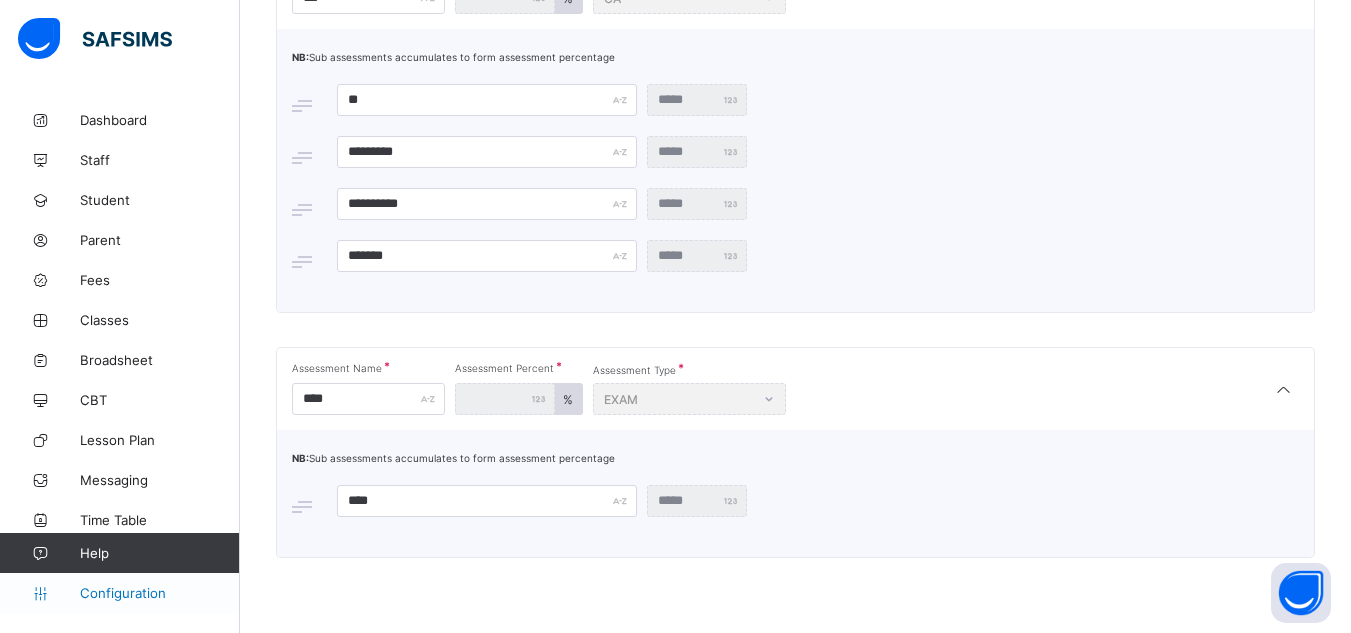 click on "Configuration" at bounding box center [159, 593] 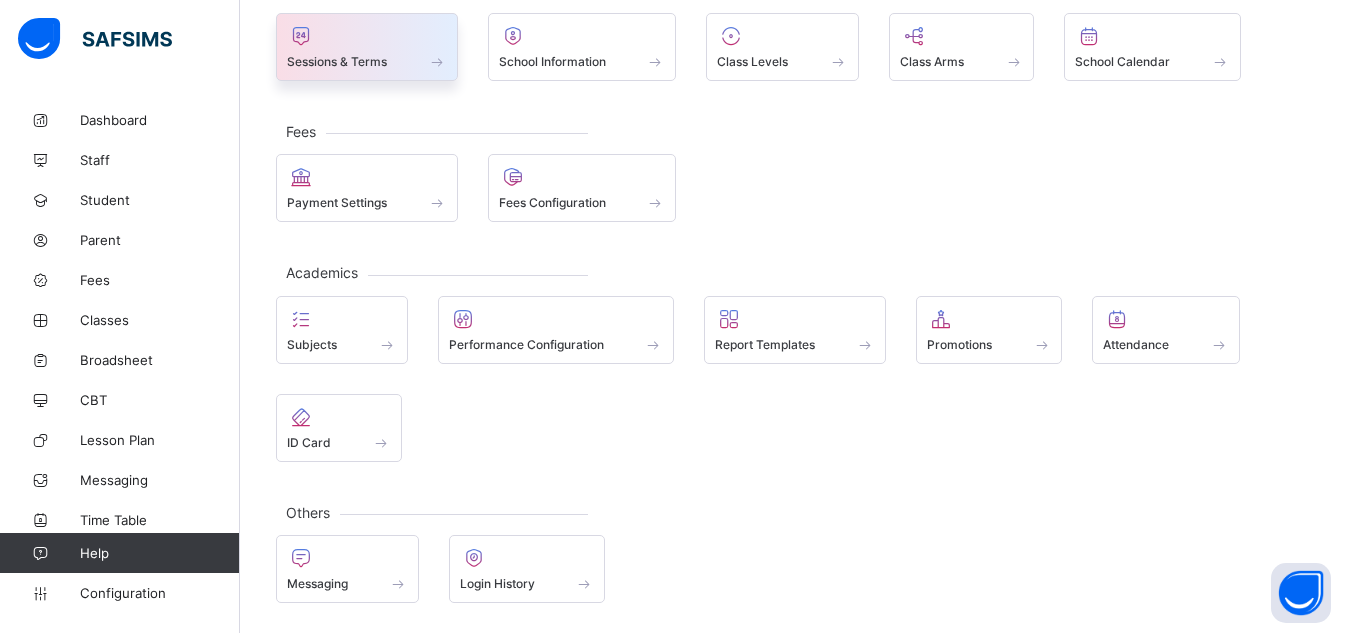 click at bounding box center (367, 50) 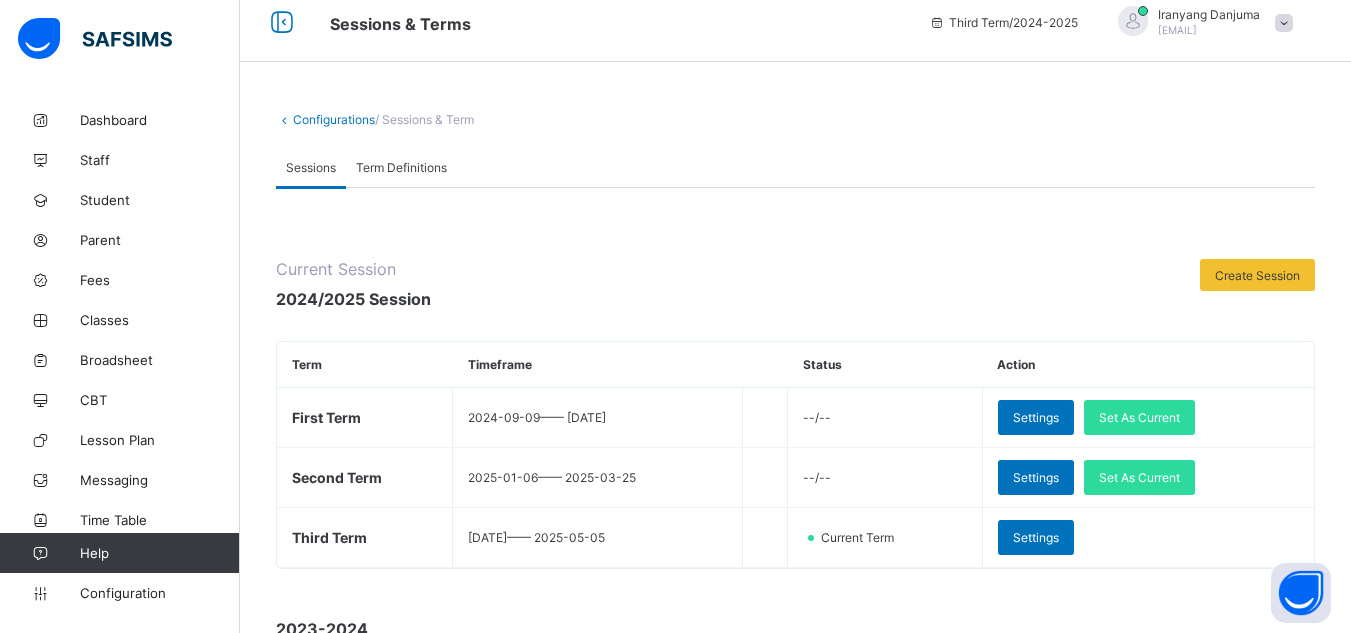 scroll, scrollTop: 362, scrollLeft: 0, axis: vertical 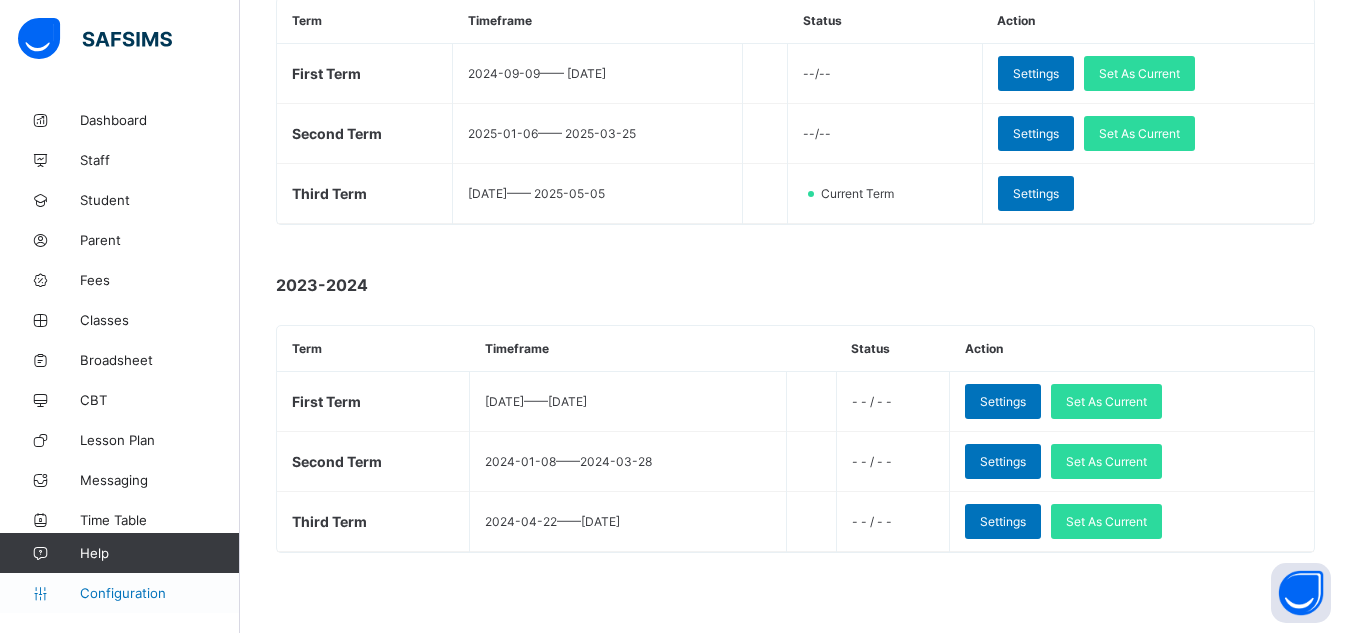 click on "Configuration" at bounding box center [159, 593] 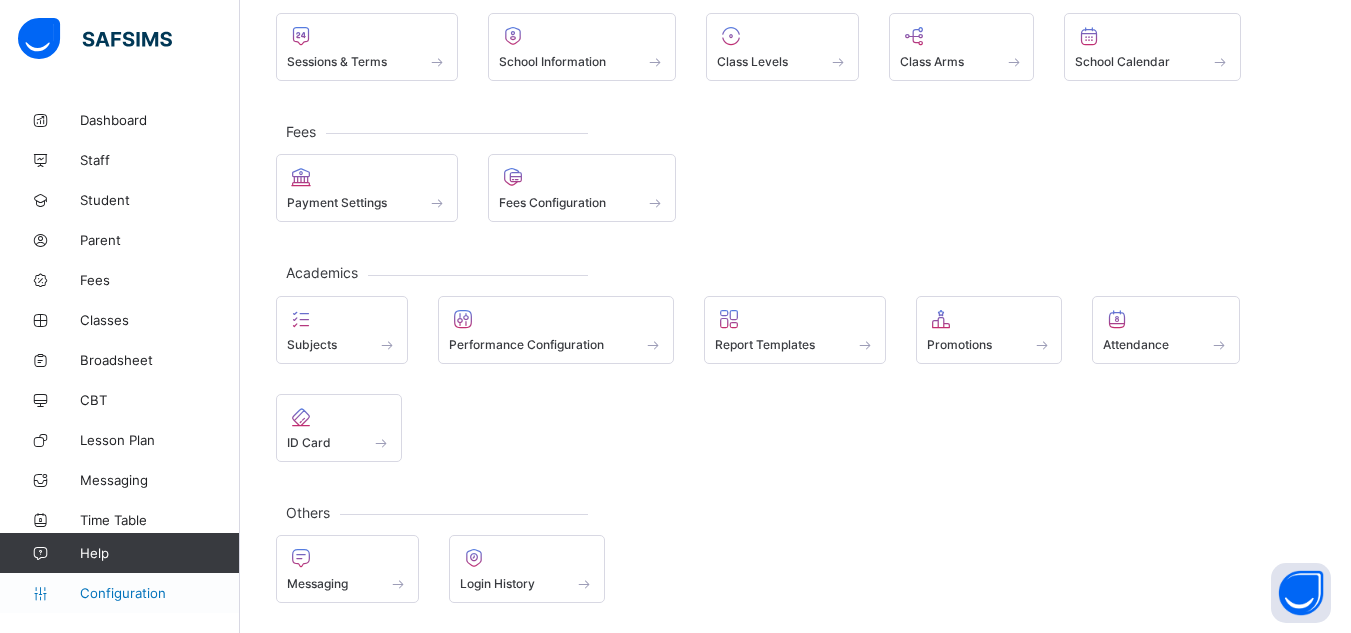 scroll, scrollTop: 150, scrollLeft: 0, axis: vertical 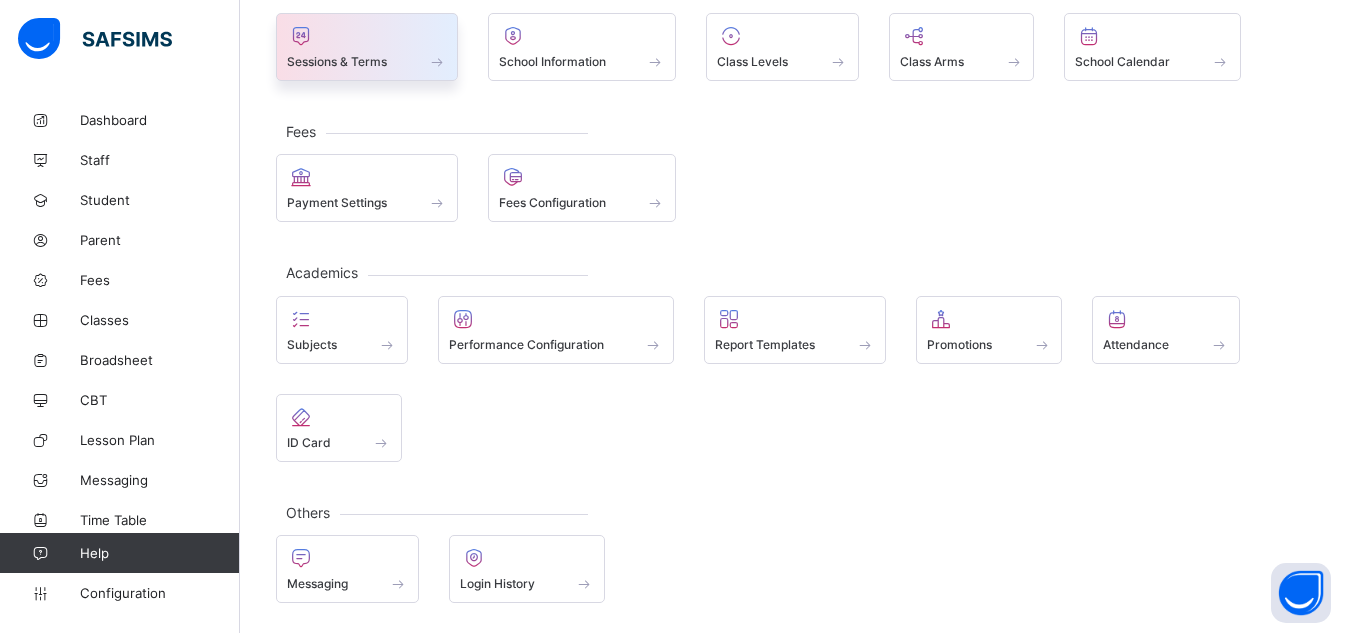 click on "Sessions & Terms" at bounding box center (337, 61) 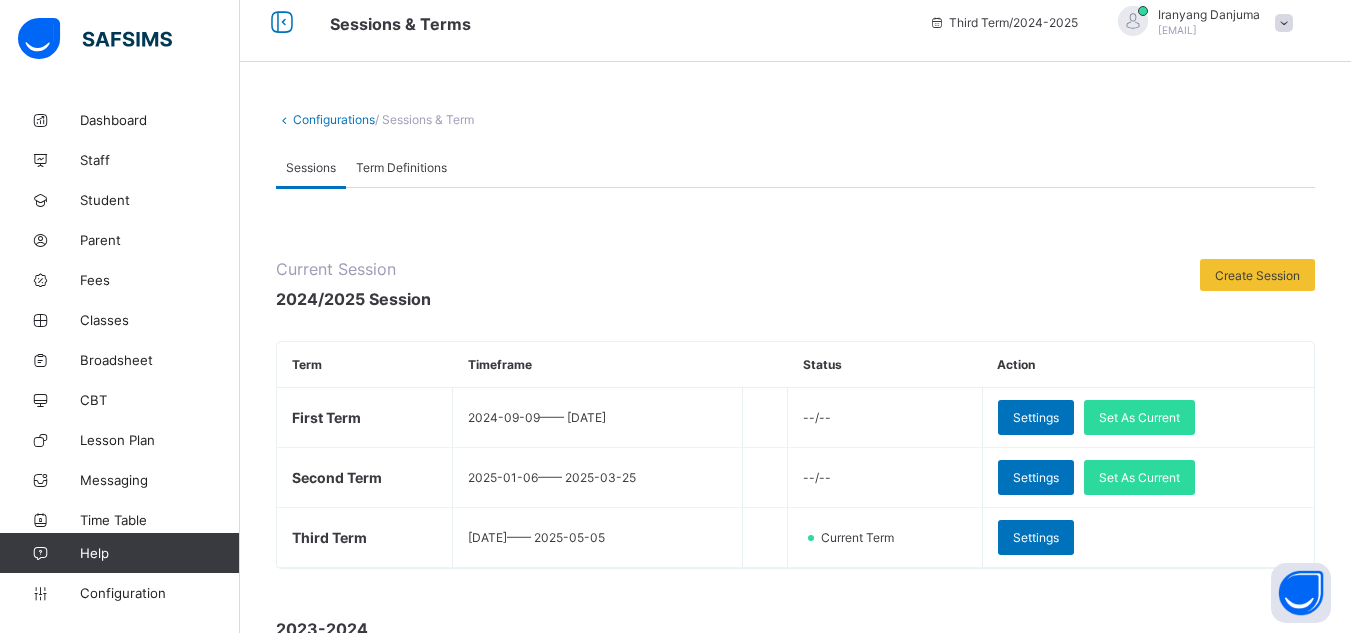 scroll, scrollTop: 362, scrollLeft: 0, axis: vertical 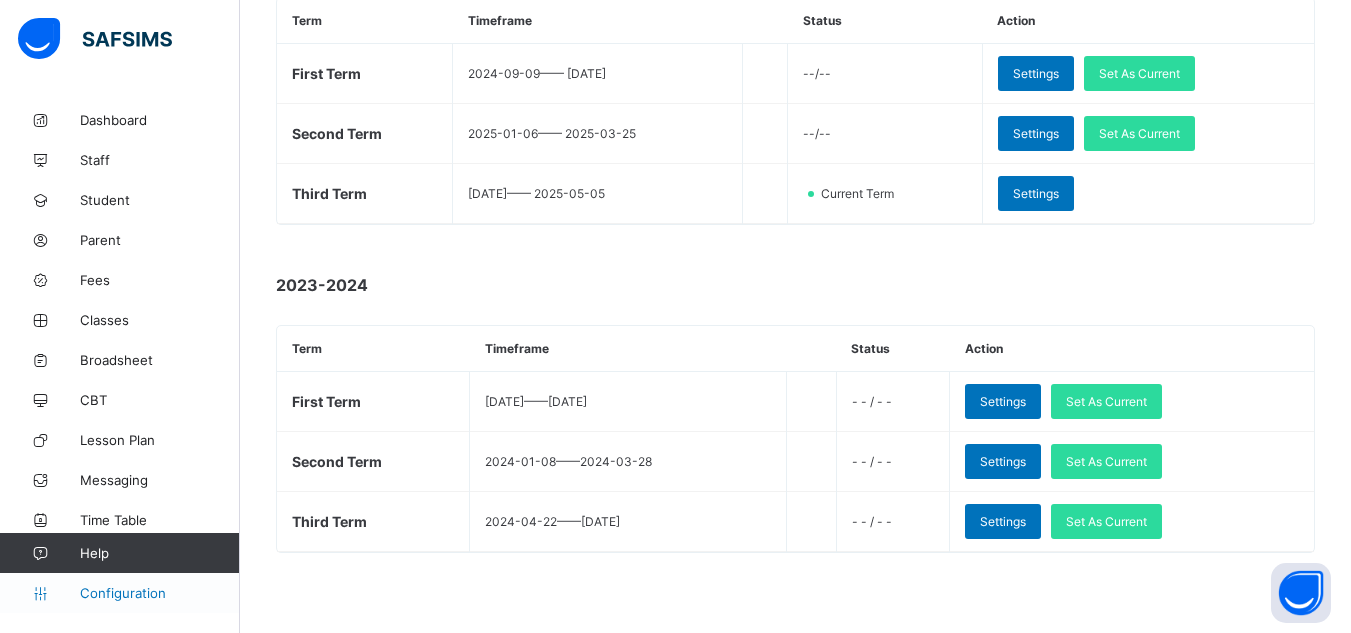 click on "Configuration" at bounding box center (119, 593) 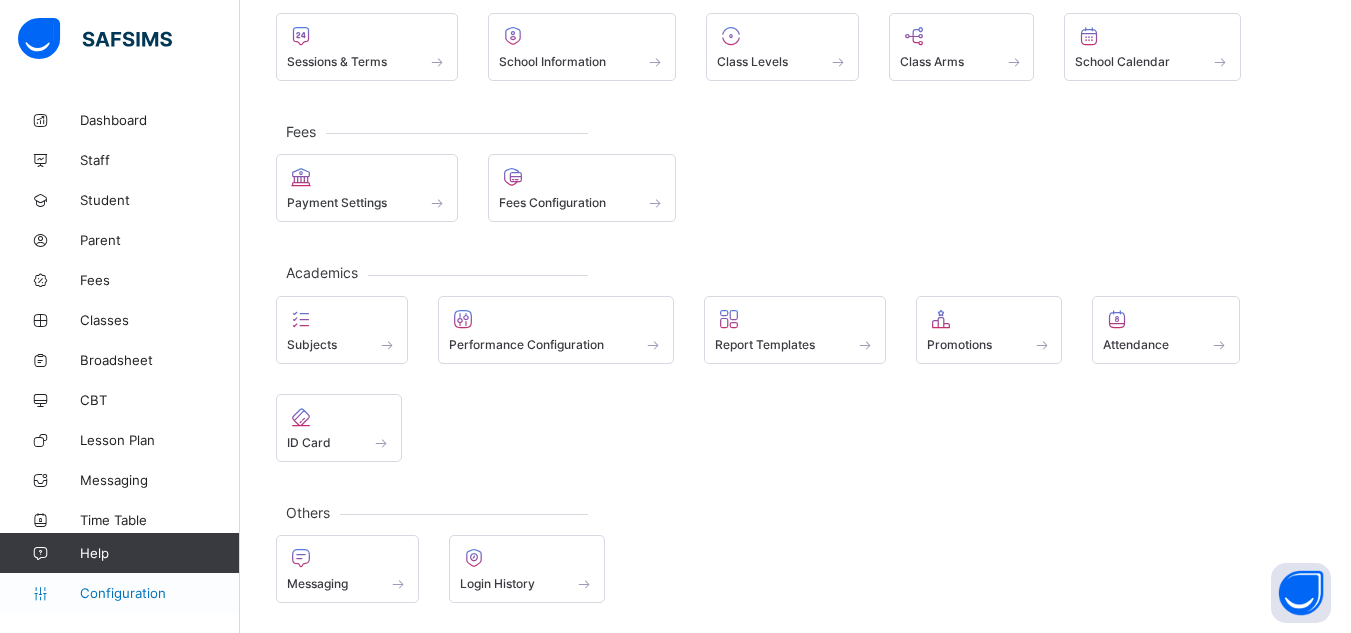 scroll, scrollTop: 150, scrollLeft: 0, axis: vertical 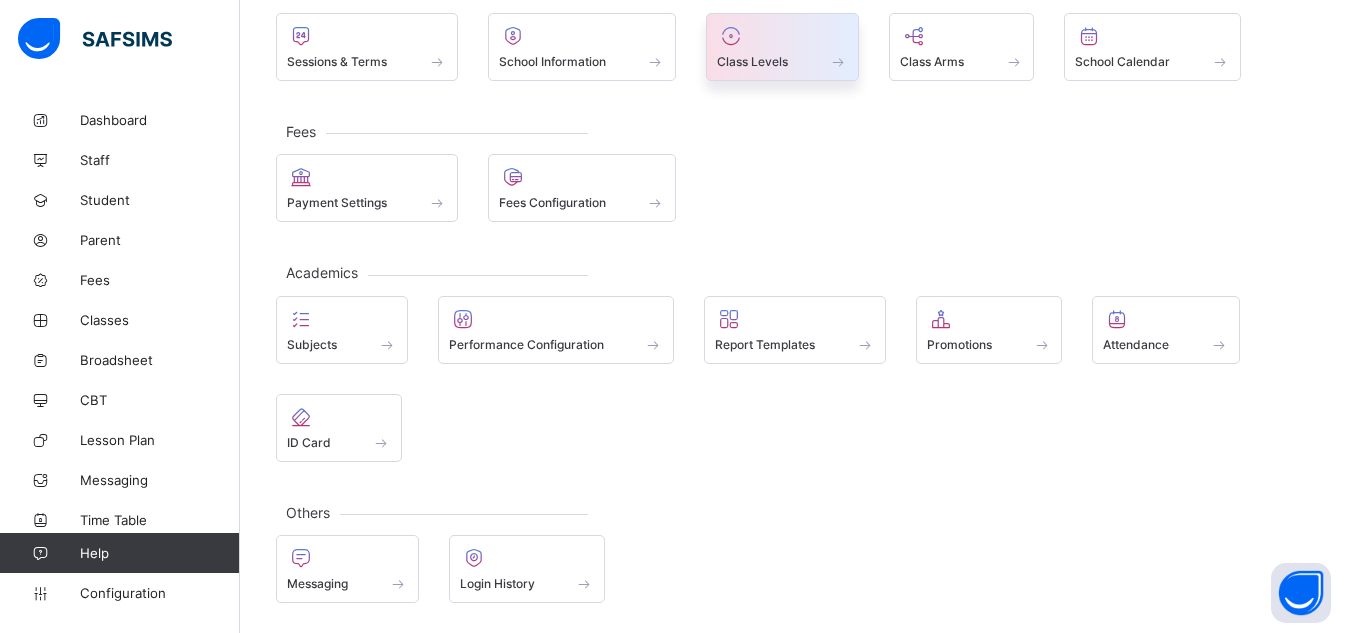click on "Class Levels" at bounding box center [752, 61] 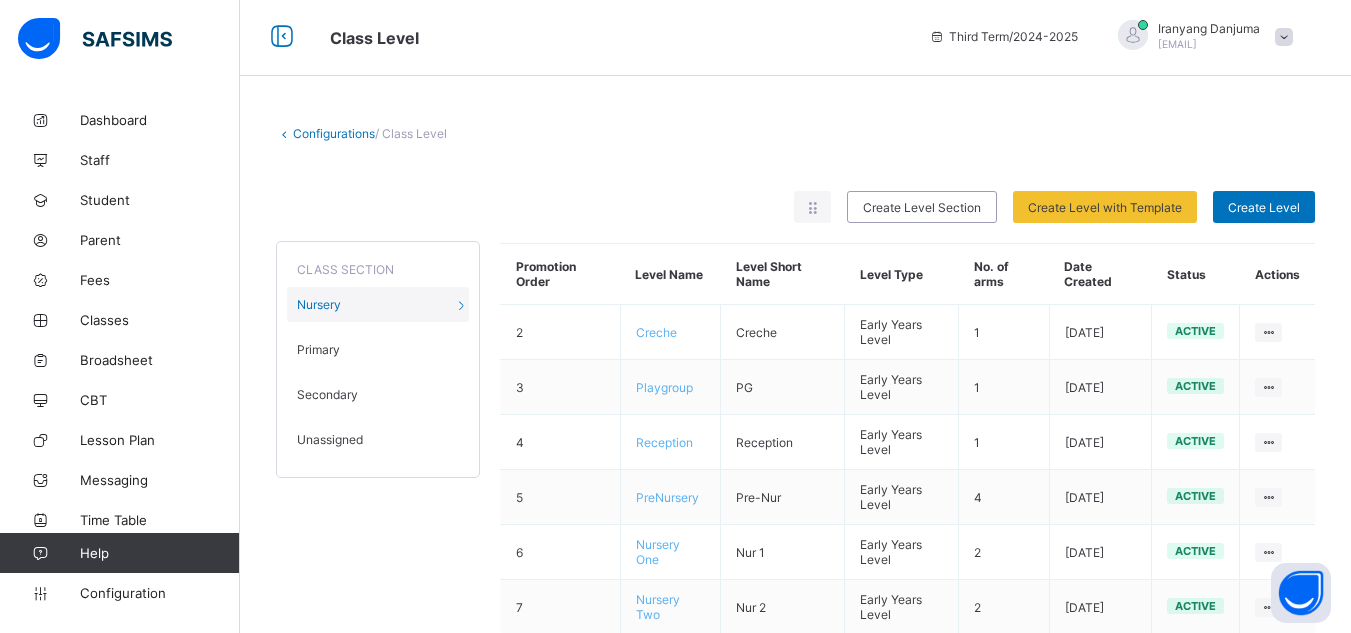 scroll, scrollTop: 56, scrollLeft: 0, axis: vertical 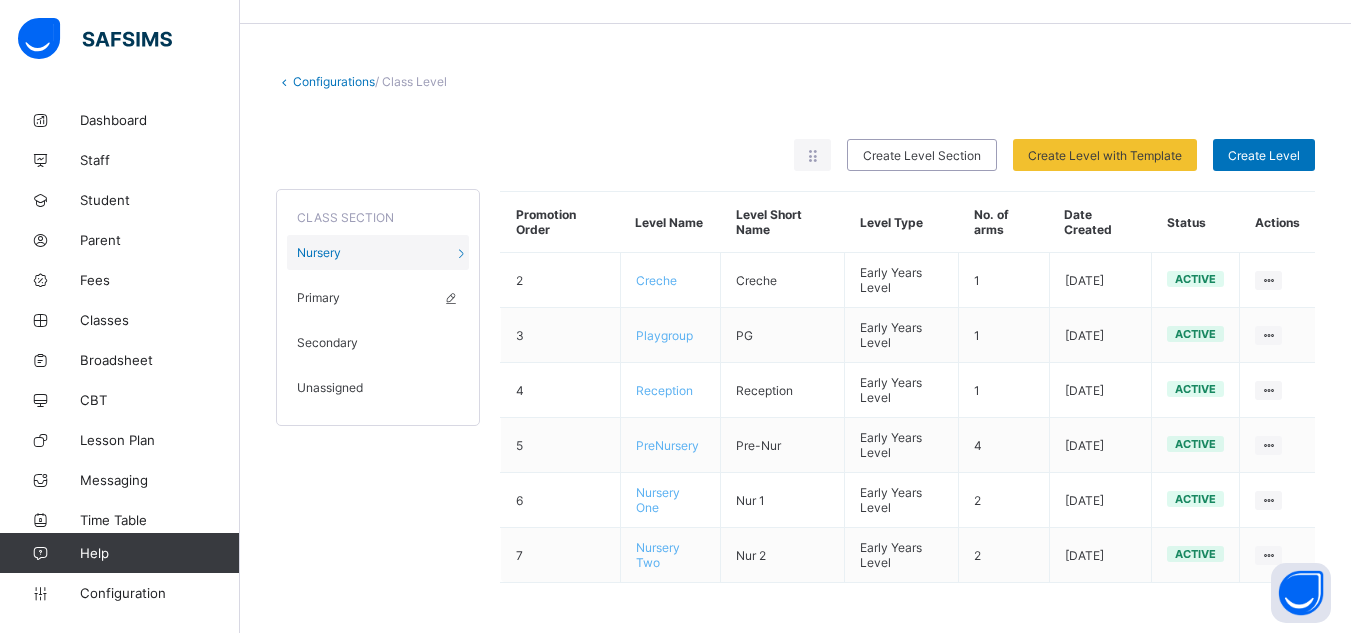 click on "Primary" at bounding box center [318, 297] 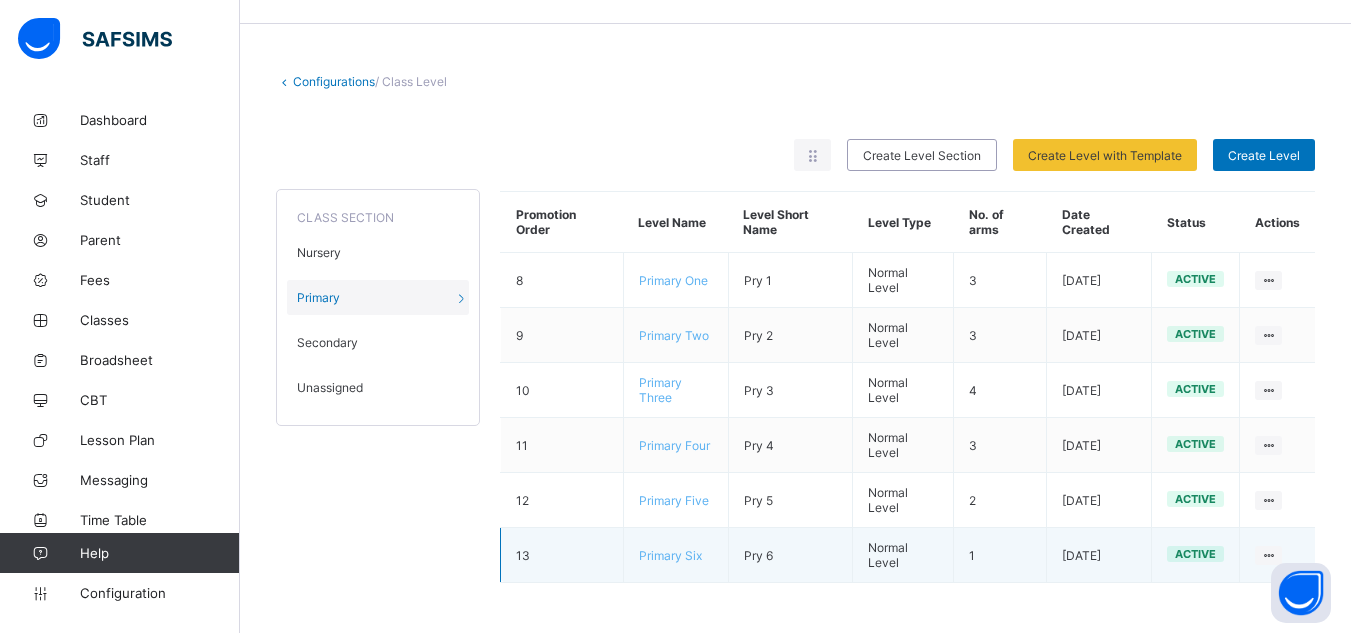 click on "Primary Six" at bounding box center (670, 555) 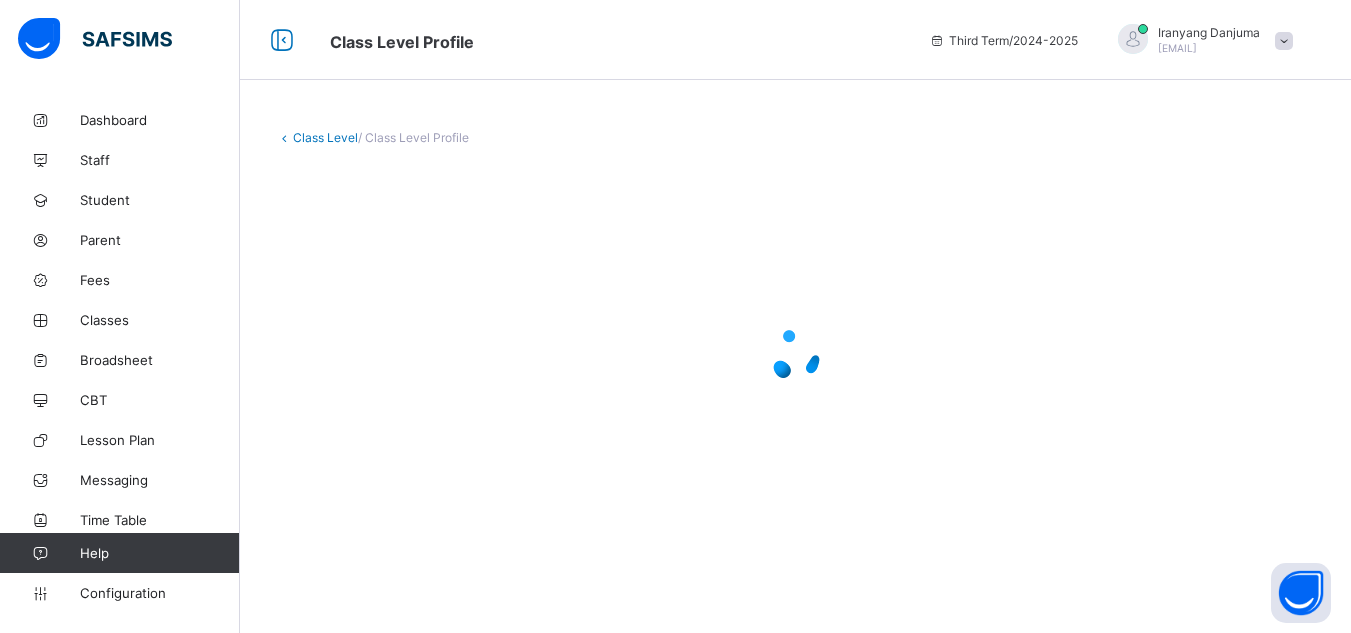scroll, scrollTop: 0, scrollLeft: 0, axis: both 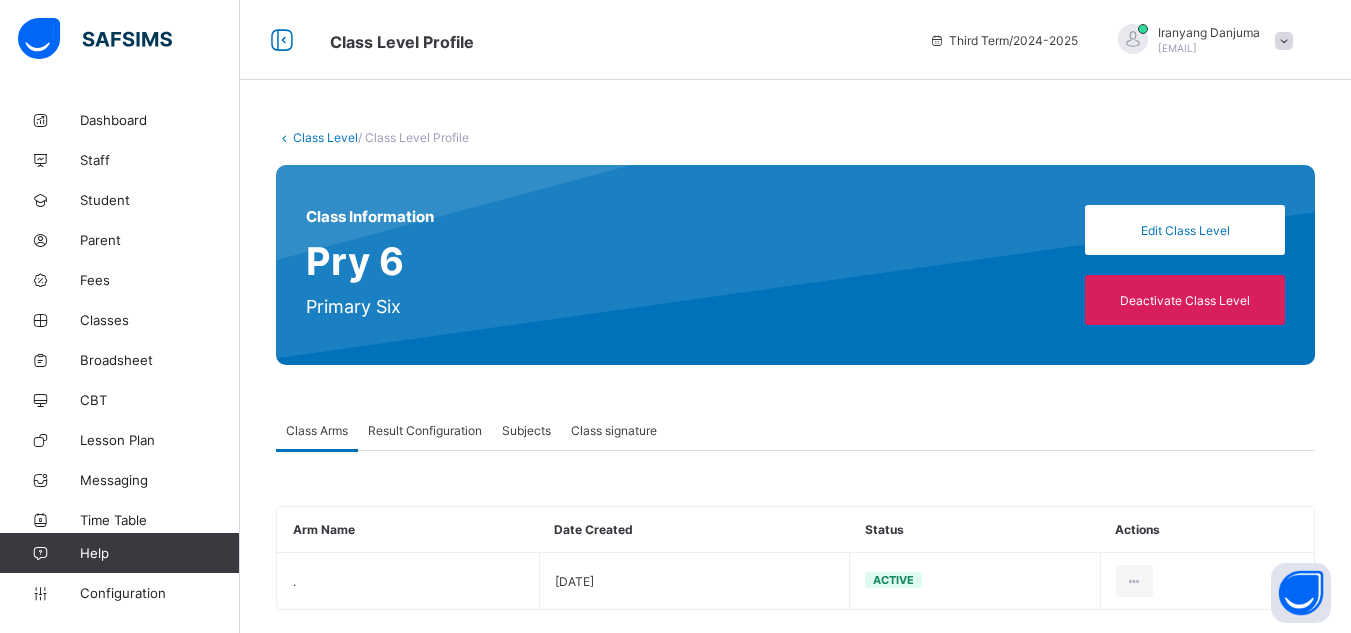 click on "Result Configuration" at bounding box center (425, 430) 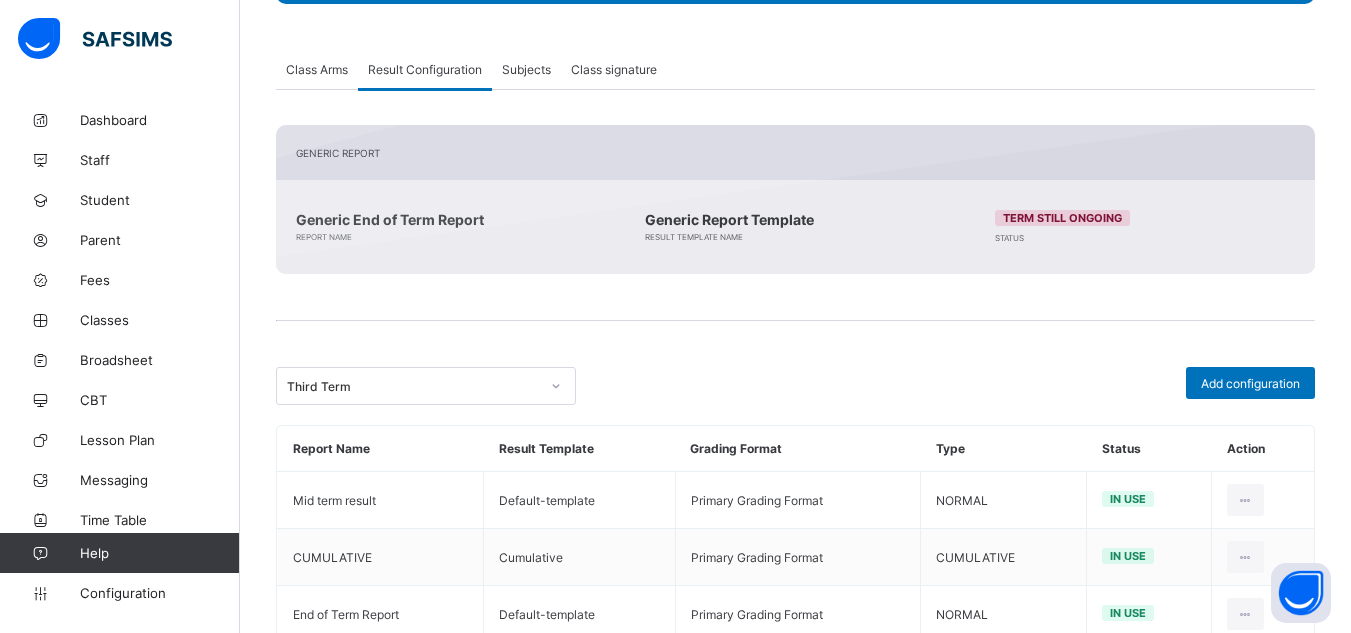 scroll, scrollTop: 421, scrollLeft: 0, axis: vertical 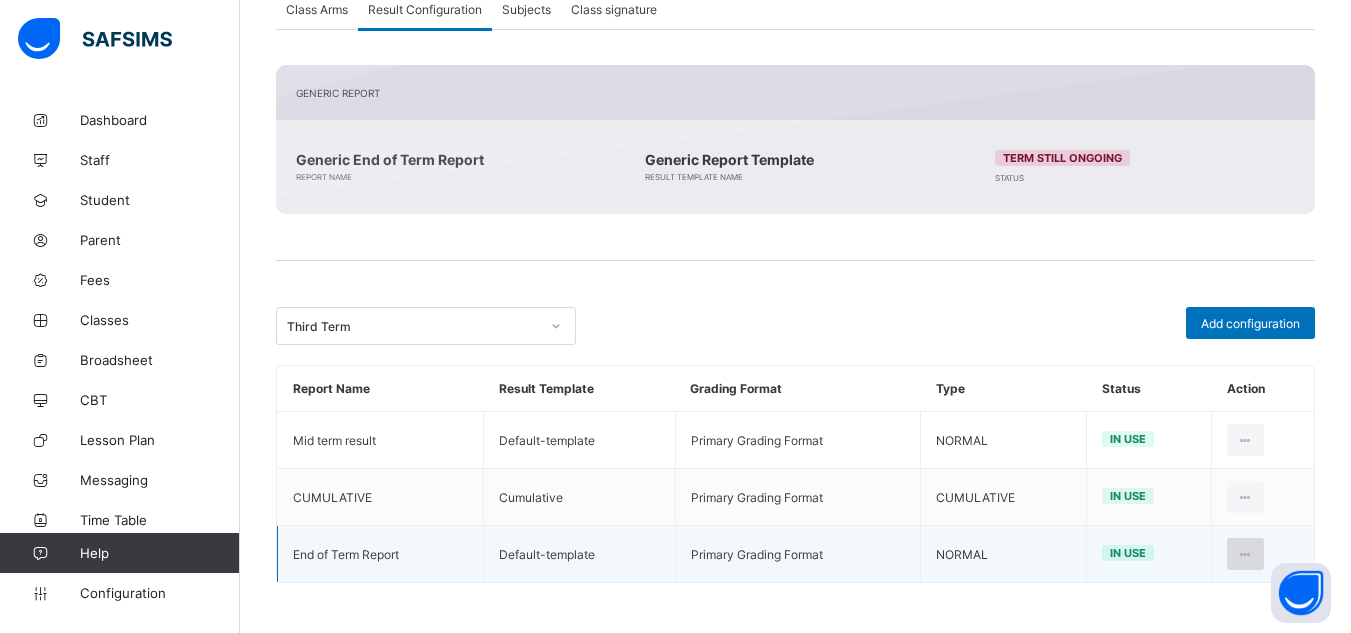 click at bounding box center (1245, 554) 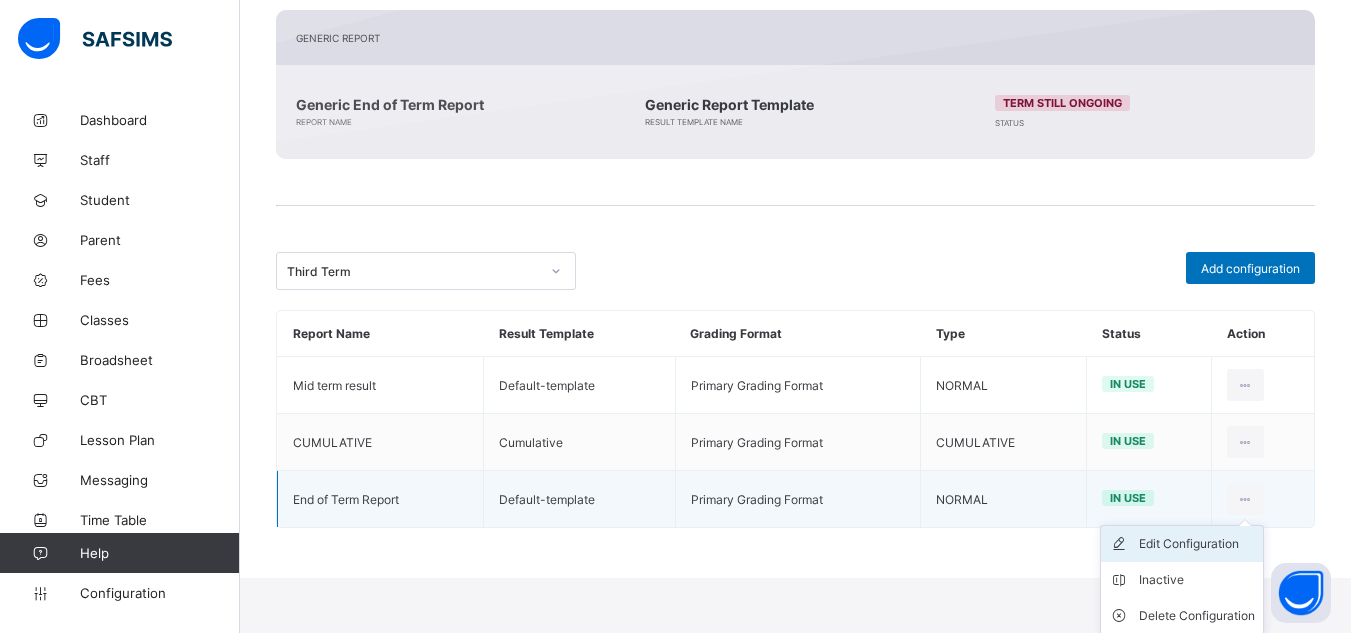 click on "Edit Configuration" at bounding box center [1197, 544] 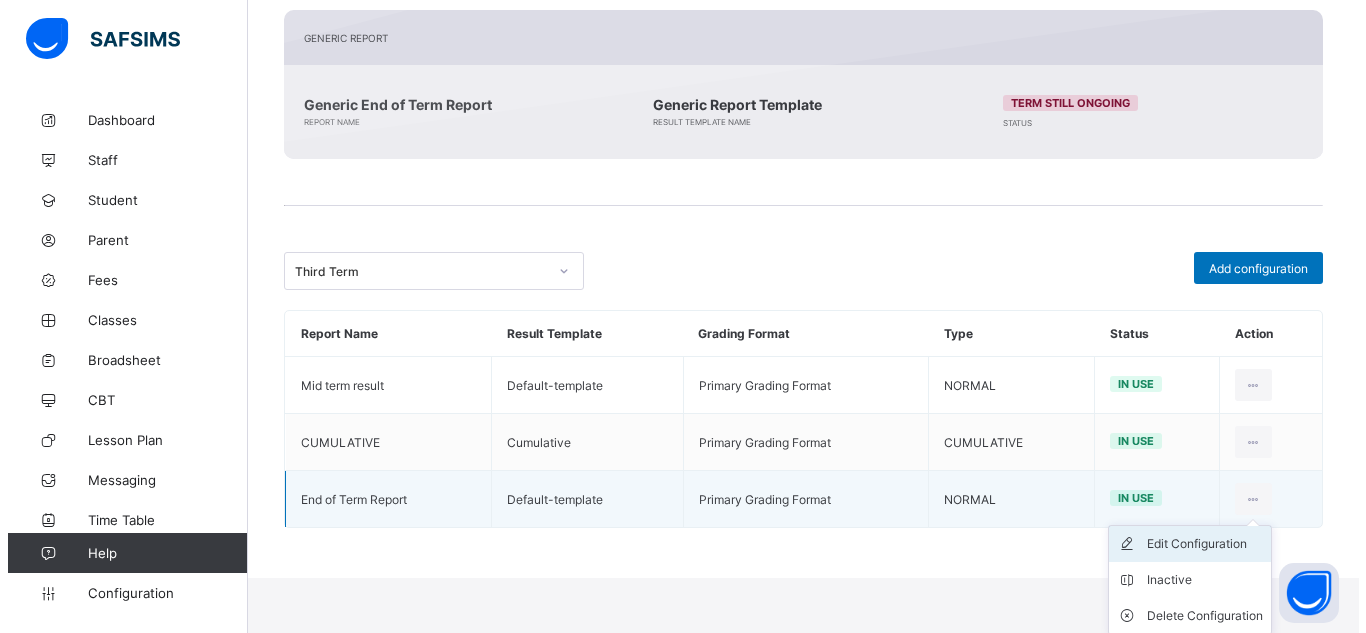scroll, scrollTop: 421, scrollLeft: 0, axis: vertical 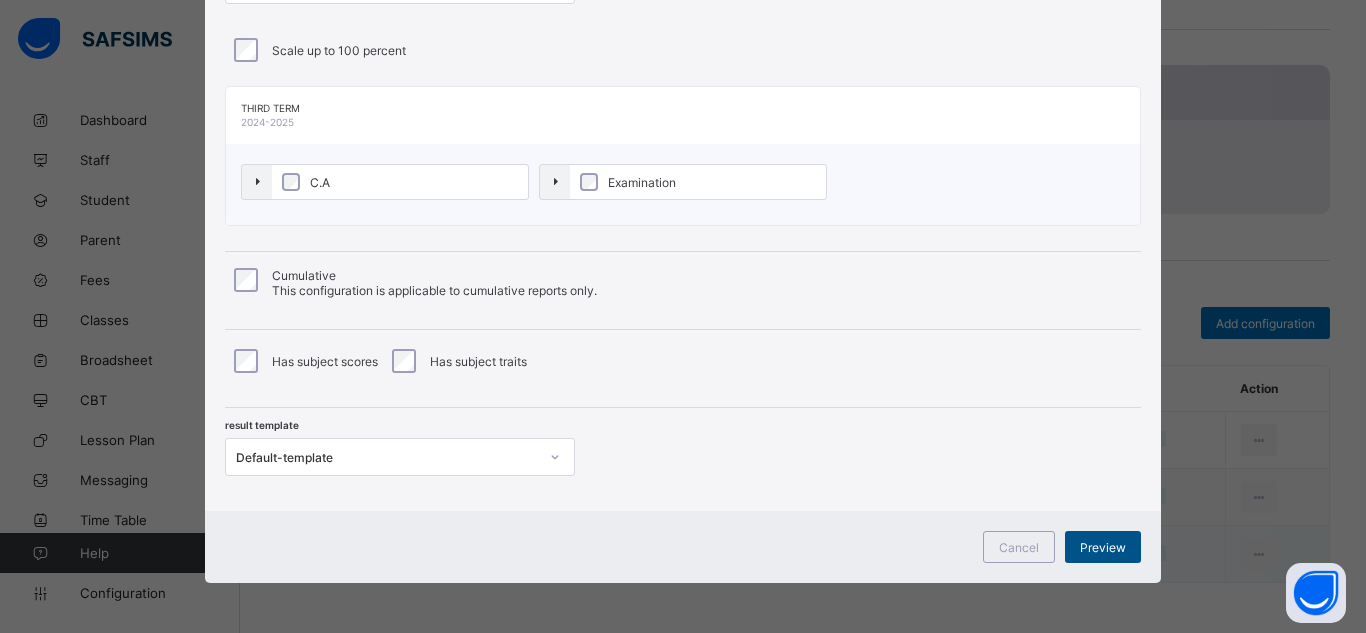 click on "Preview" at bounding box center [1103, 547] 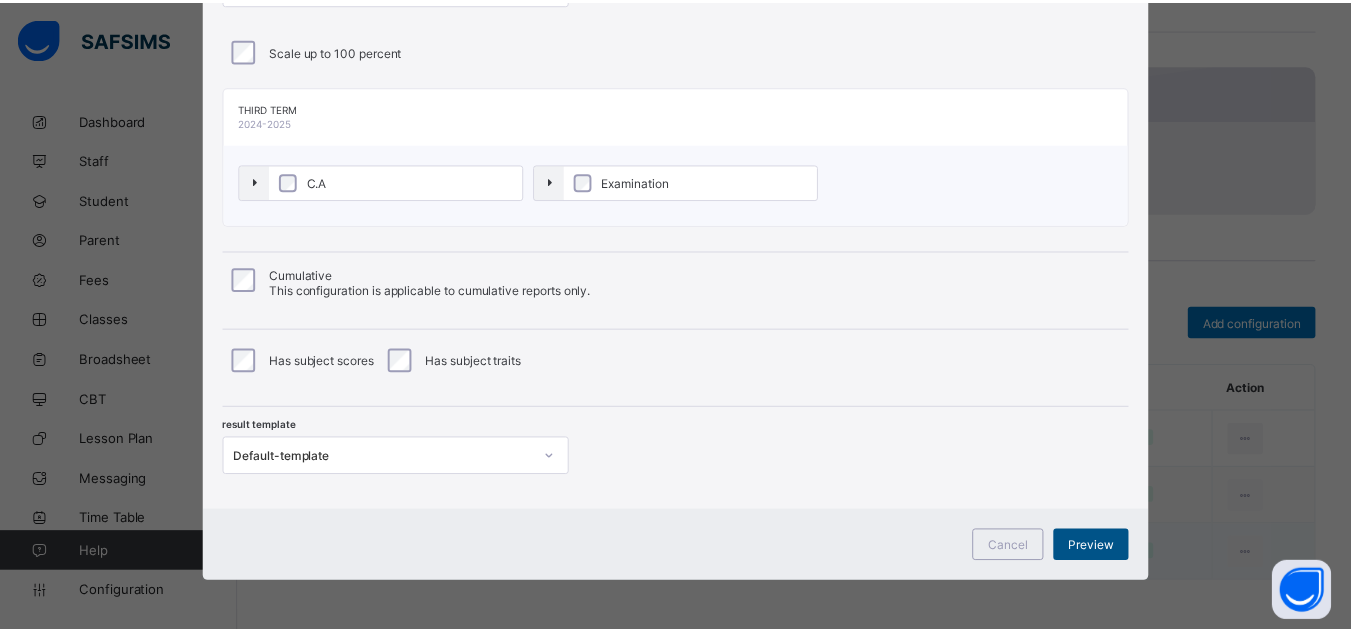 scroll, scrollTop: 4, scrollLeft: 0, axis: vertical 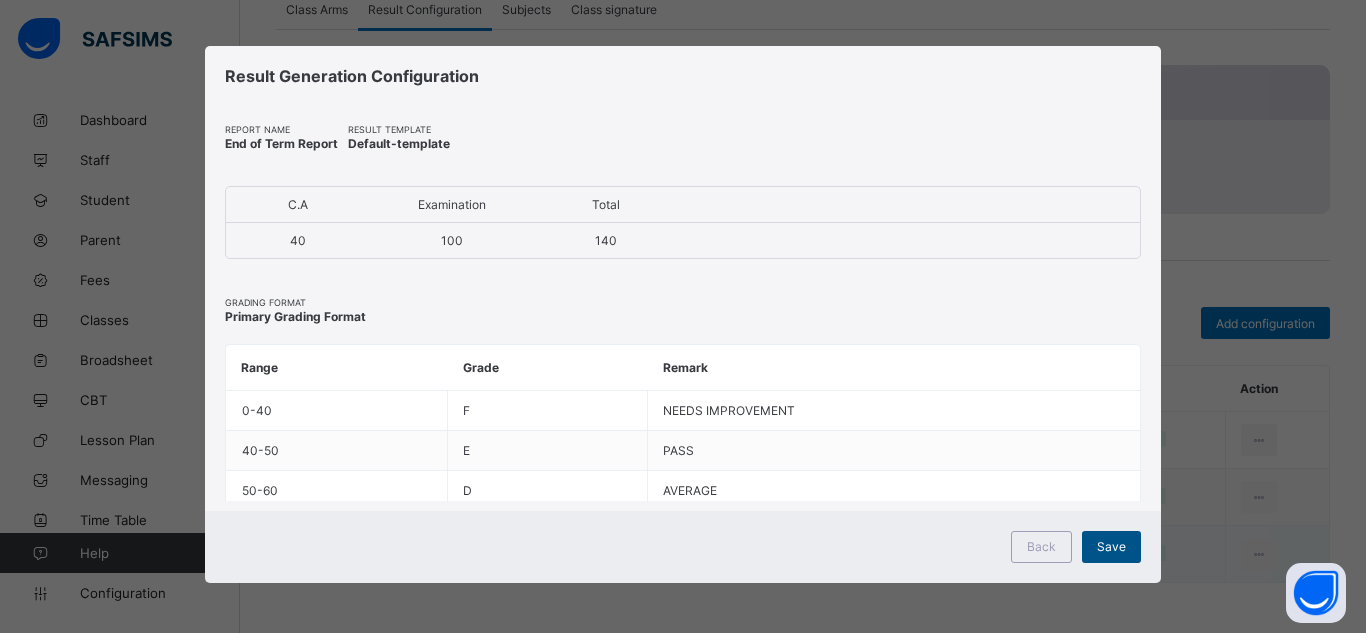 click on "Save" at bounding box center [1111, 546] 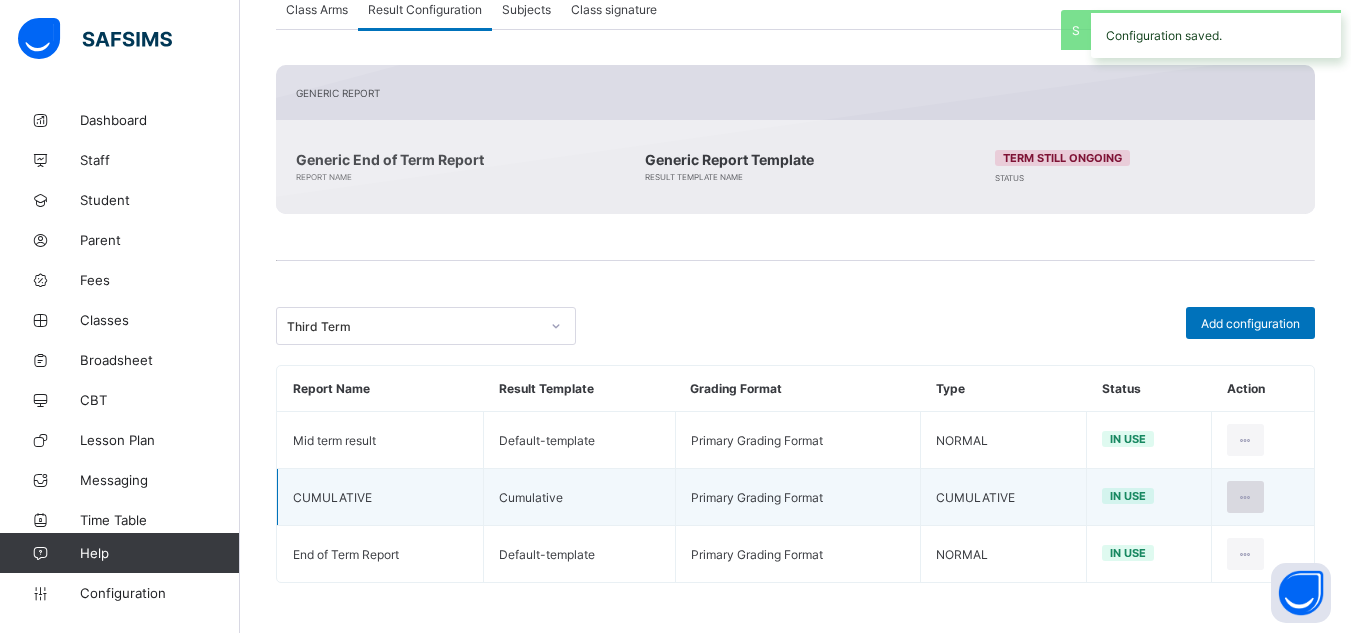 click at bounding box center (1245, 497) 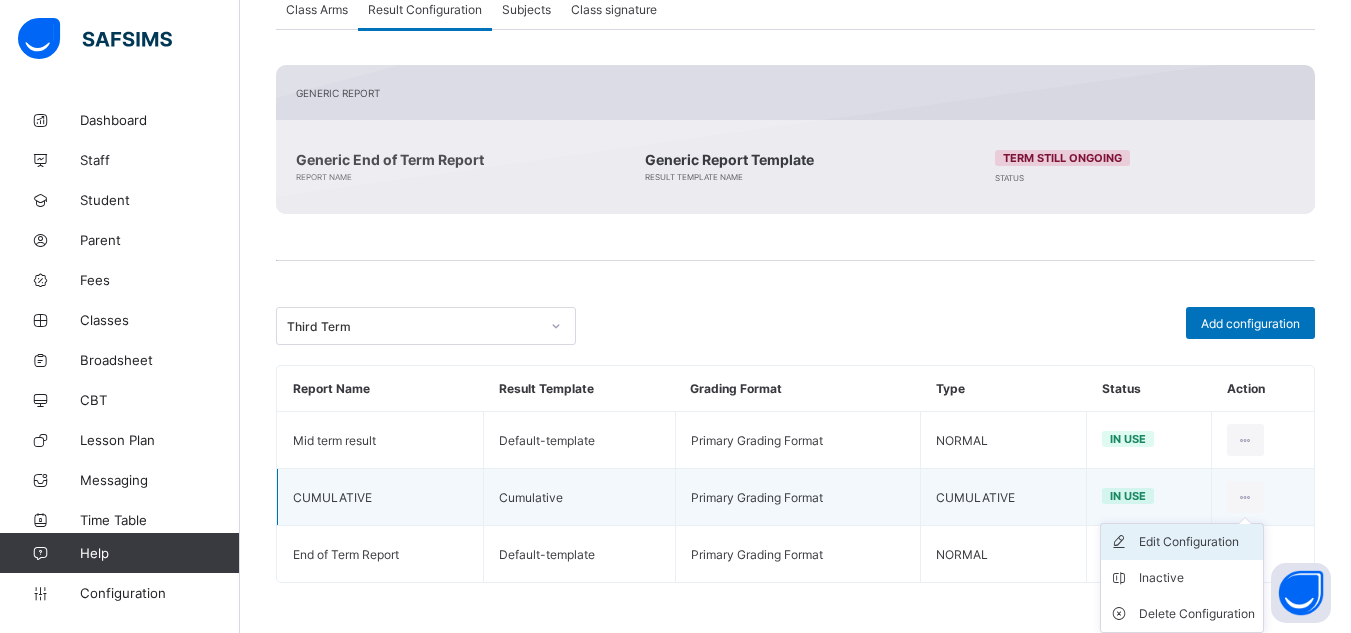 click on "Edit Configuration" at bounding box center (1197, 542) 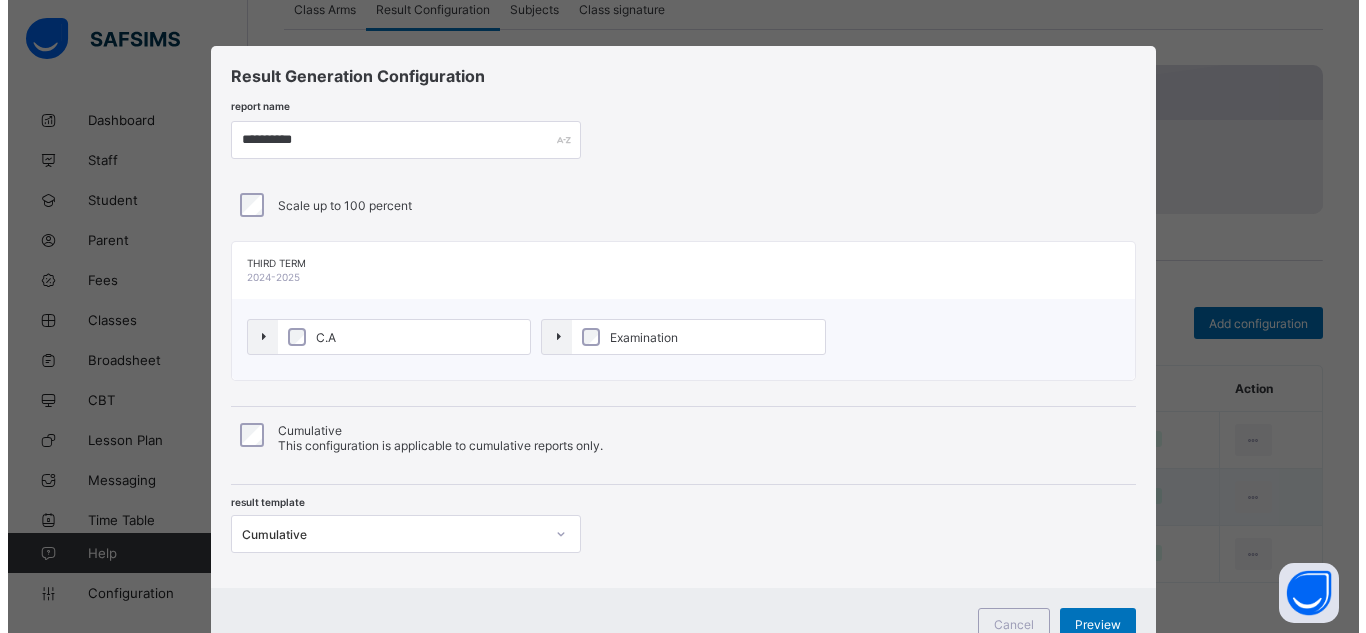 scroll, scrollTop: 81, scrollLeft: 0, axis: vertical 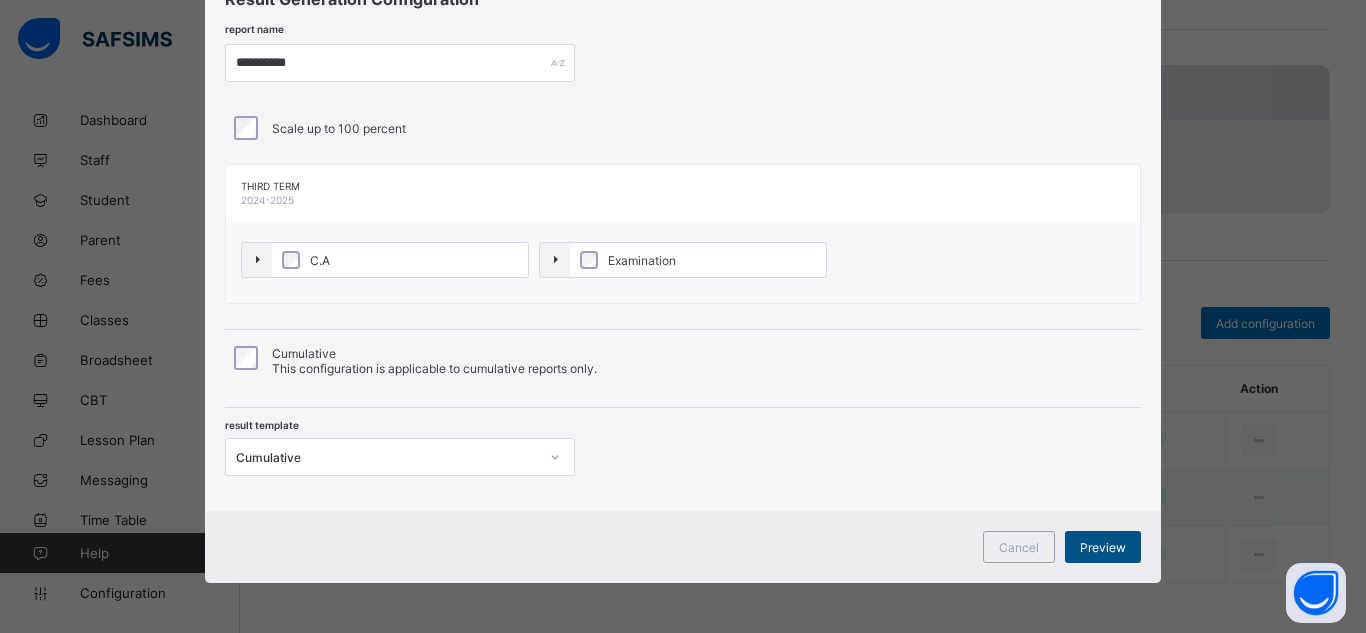 click on "Preview" at bounding box center [1103, 547] 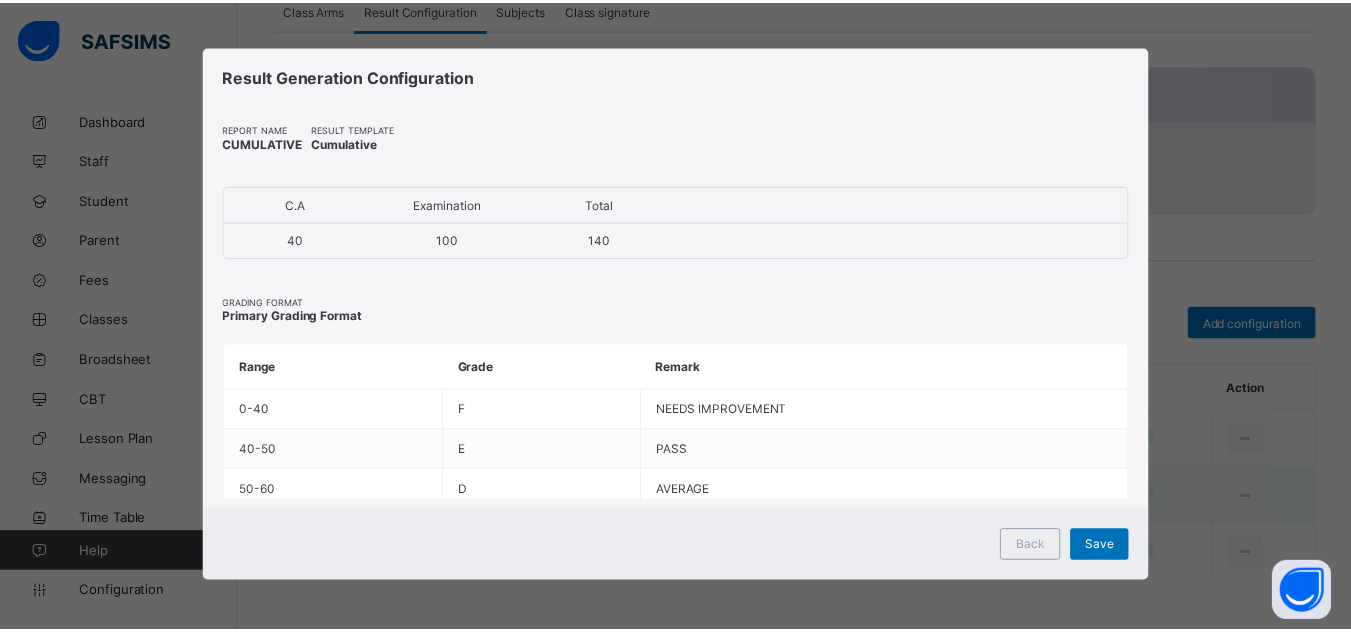 scroll, scrollTop: 4, scrollLeft: 0, axis: vertical 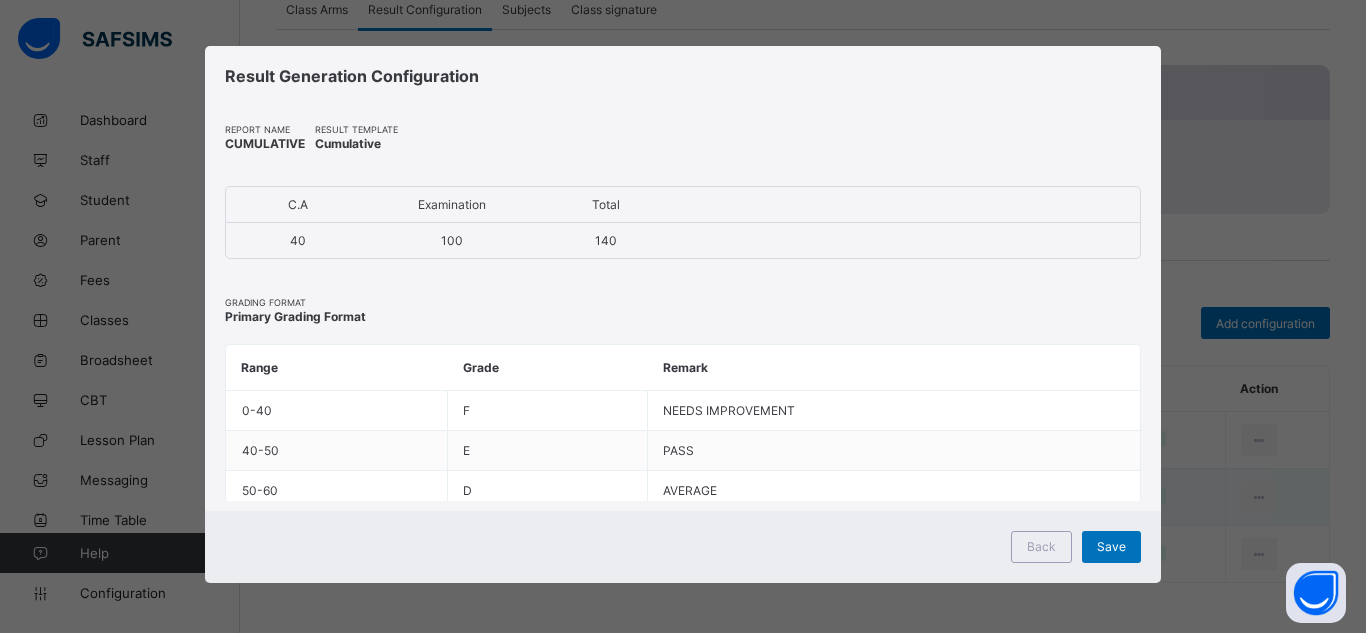 click on "Save" at bounding box center [1111, 547] 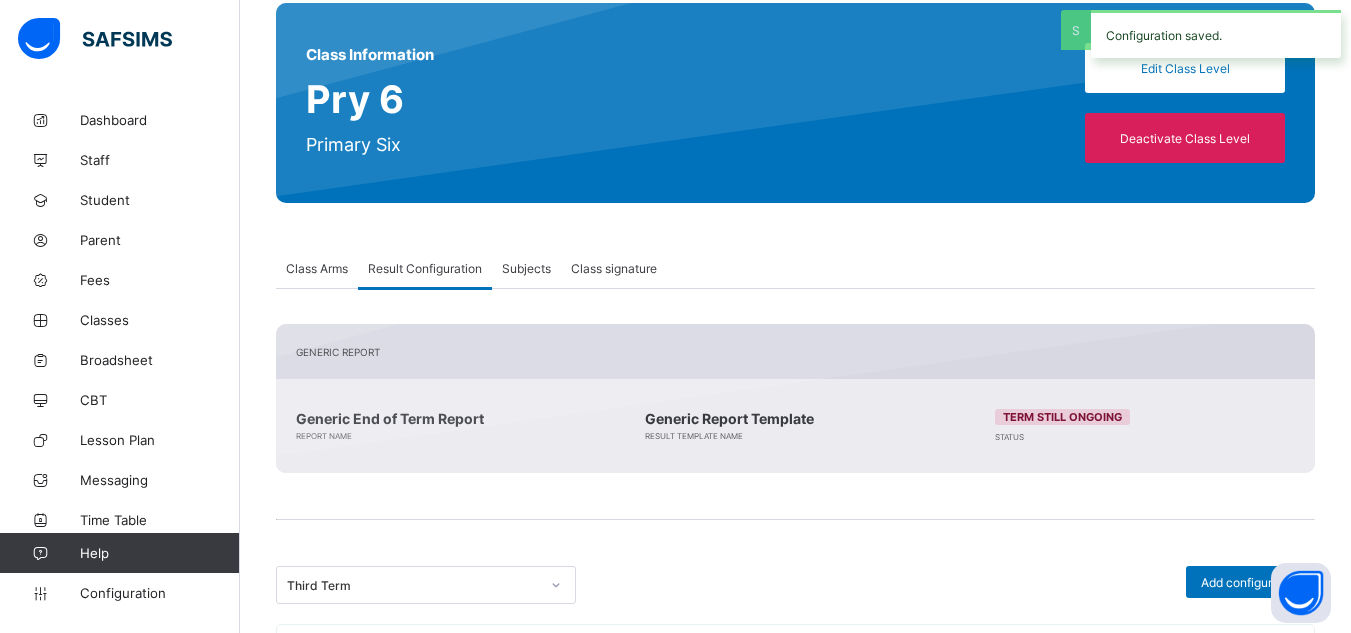 scroll, scrollTop: 157, scrollLeft: 0, axis: vertical 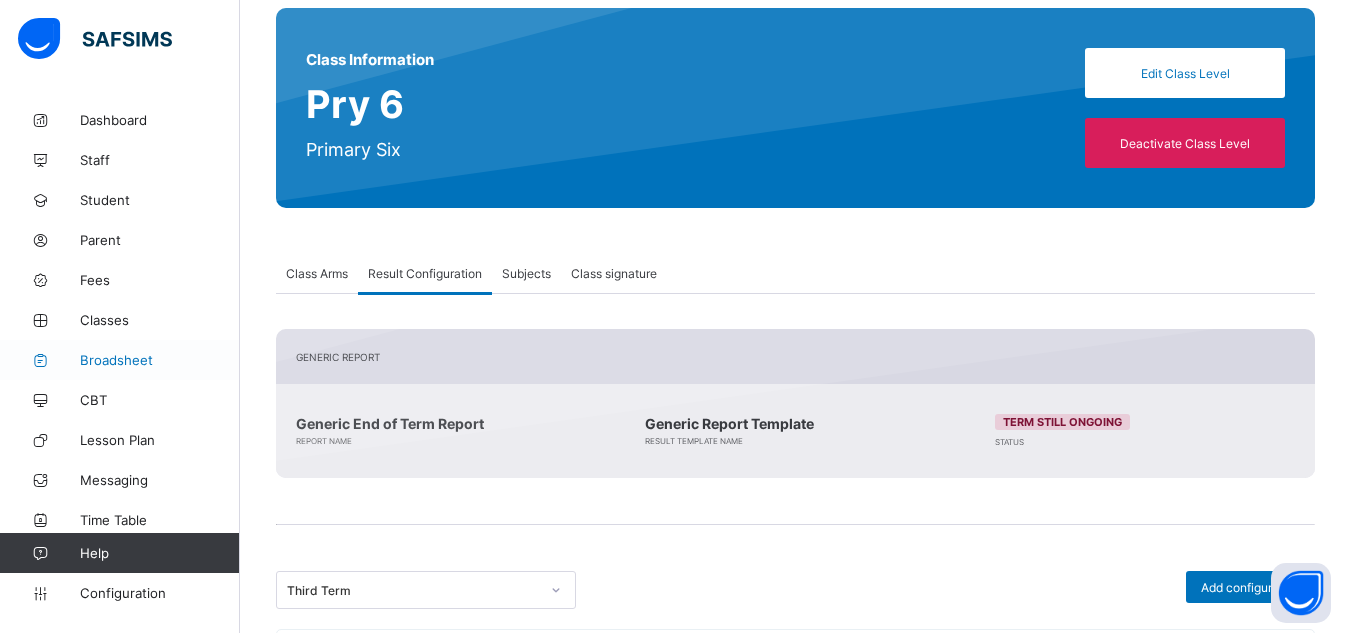 click on "Broadsheet" at bounding box center [160, 360] 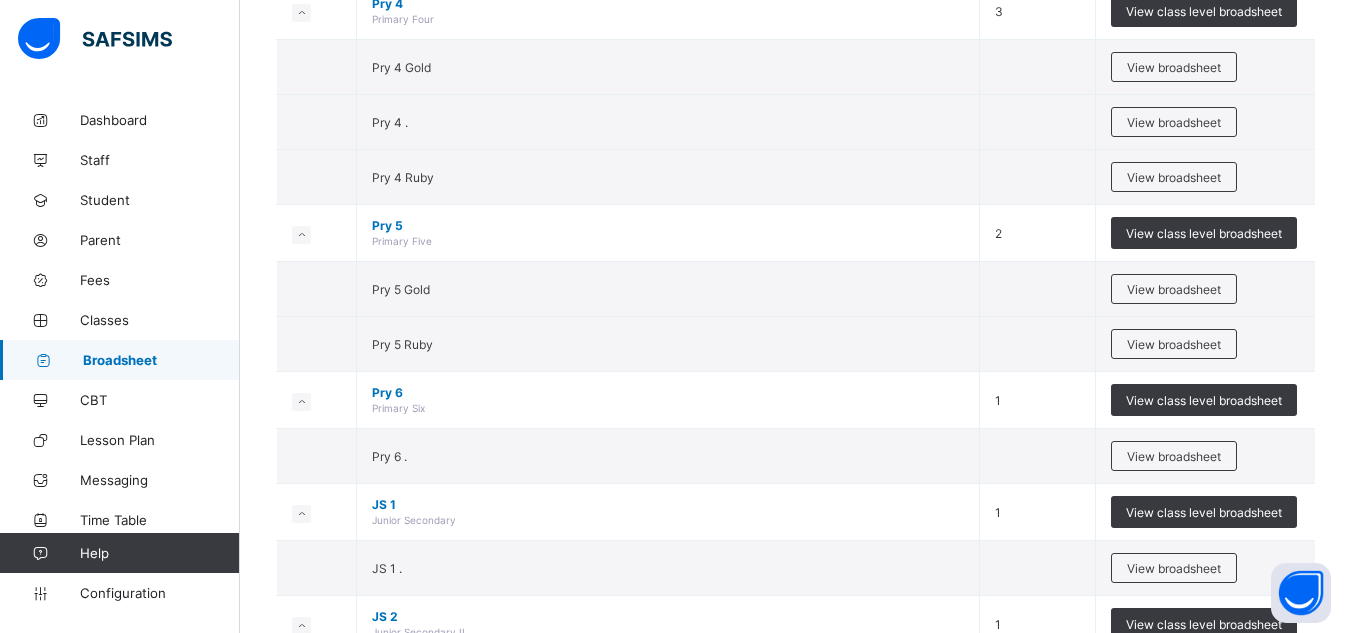 scroll, scrollTop: 2145, scrollLeft: 0, axis: vertical 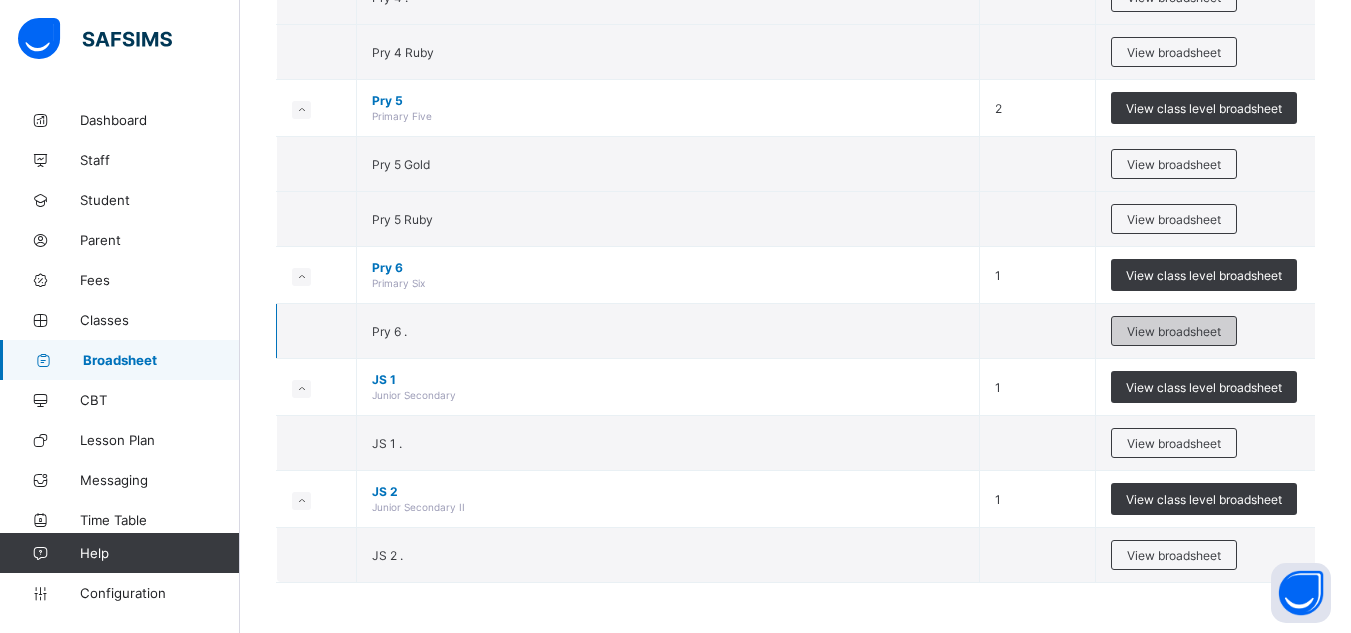 click on "View broadsheet" at bounding box center (1174, 331) 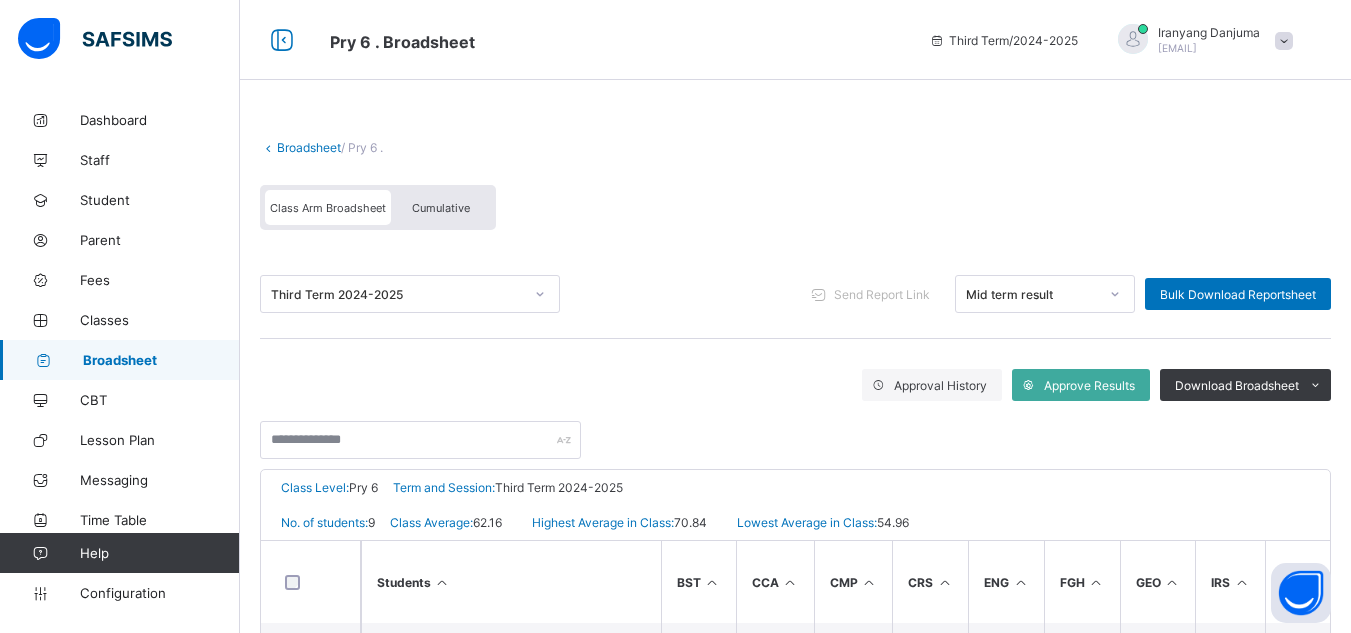 click on "Cumulative" at bounding box center (441, 208) 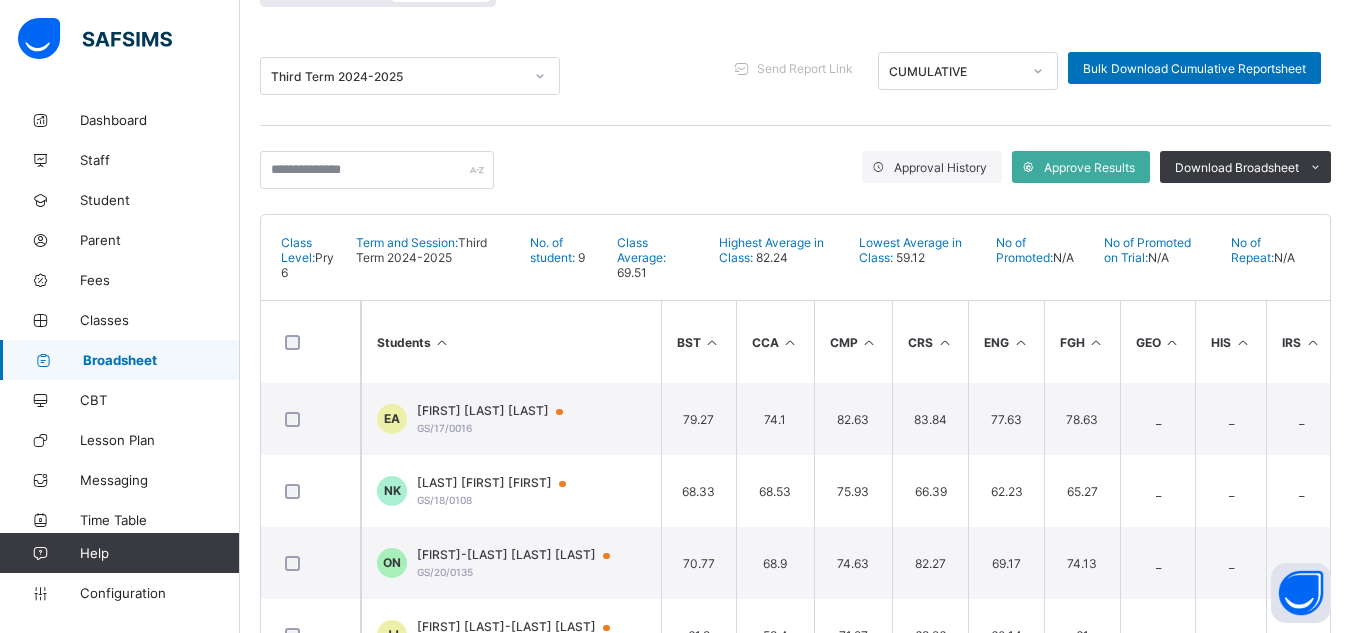 scroll, scrollTop: 224, scrollLeft: 0, axis: vertical 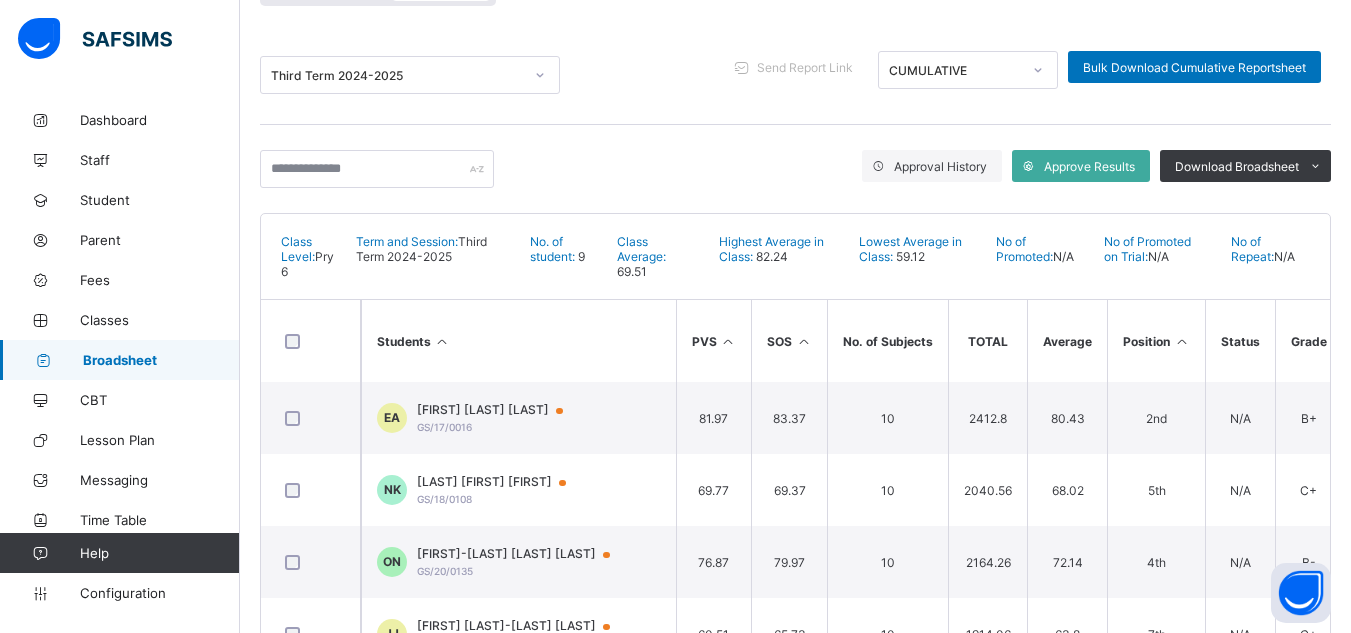 click at bounding box center (1181, 341) 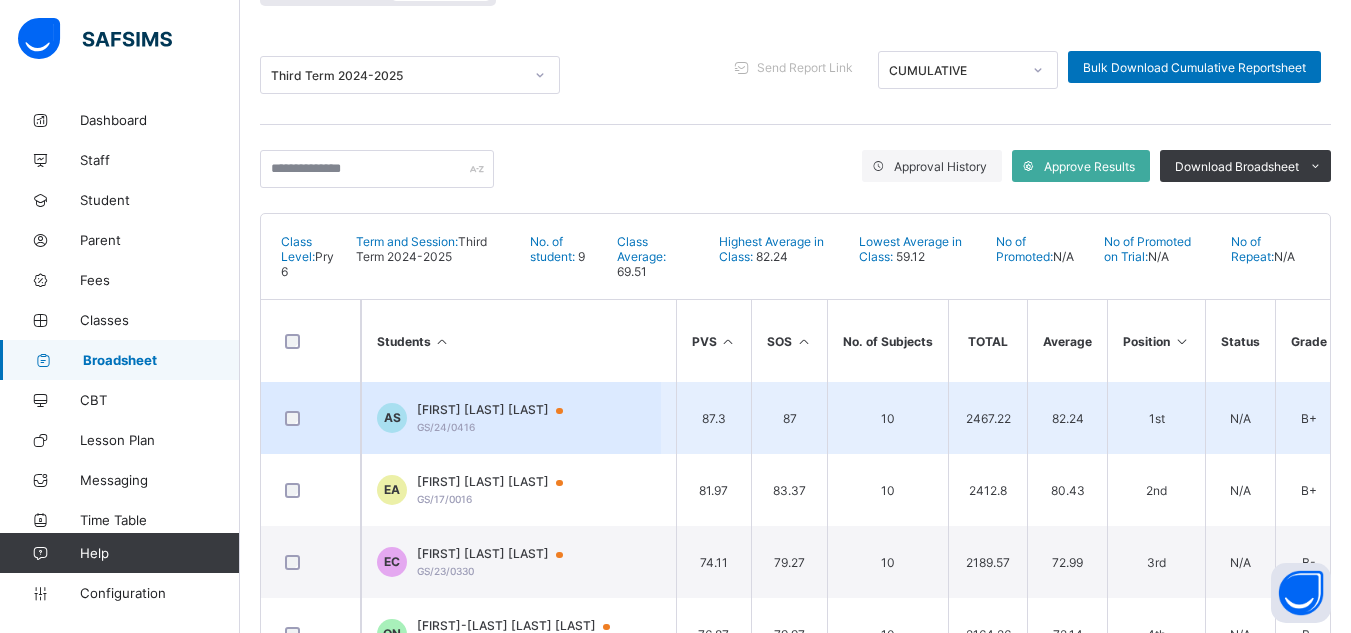 click on "[FIRST] [LAST]  [LAST]" at bounding box center (499, 410) 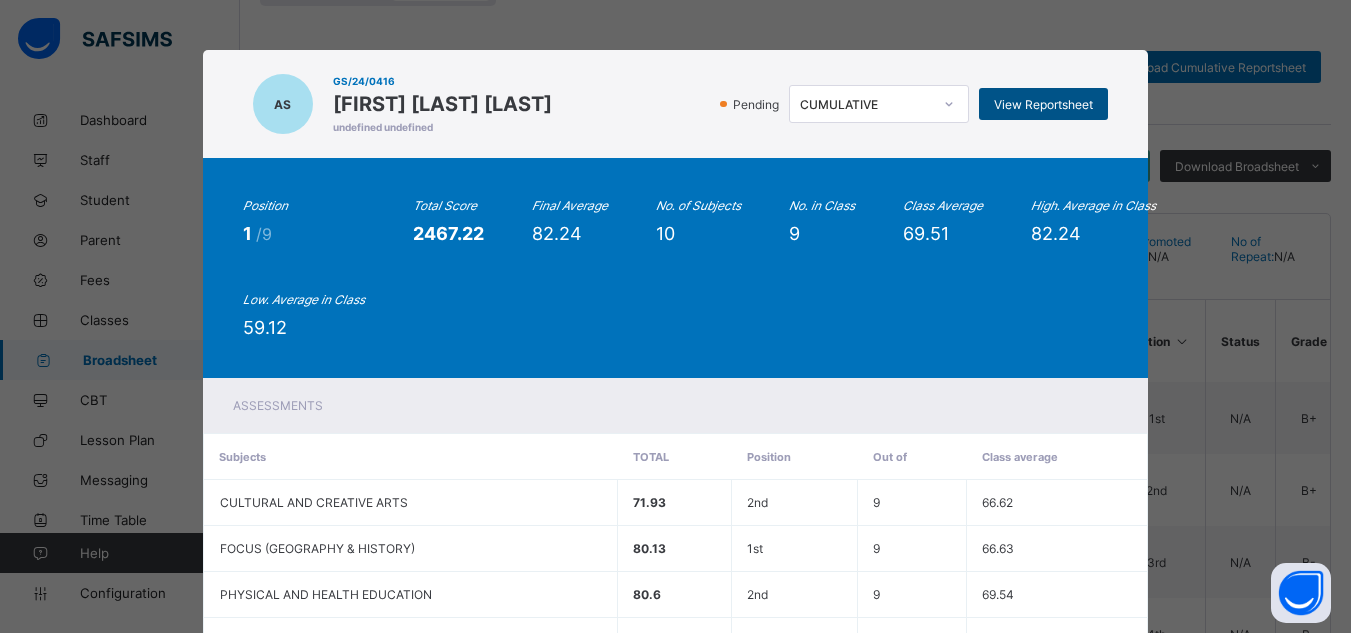 click on "View Reportsheet" at bounding box center [1043, 104] 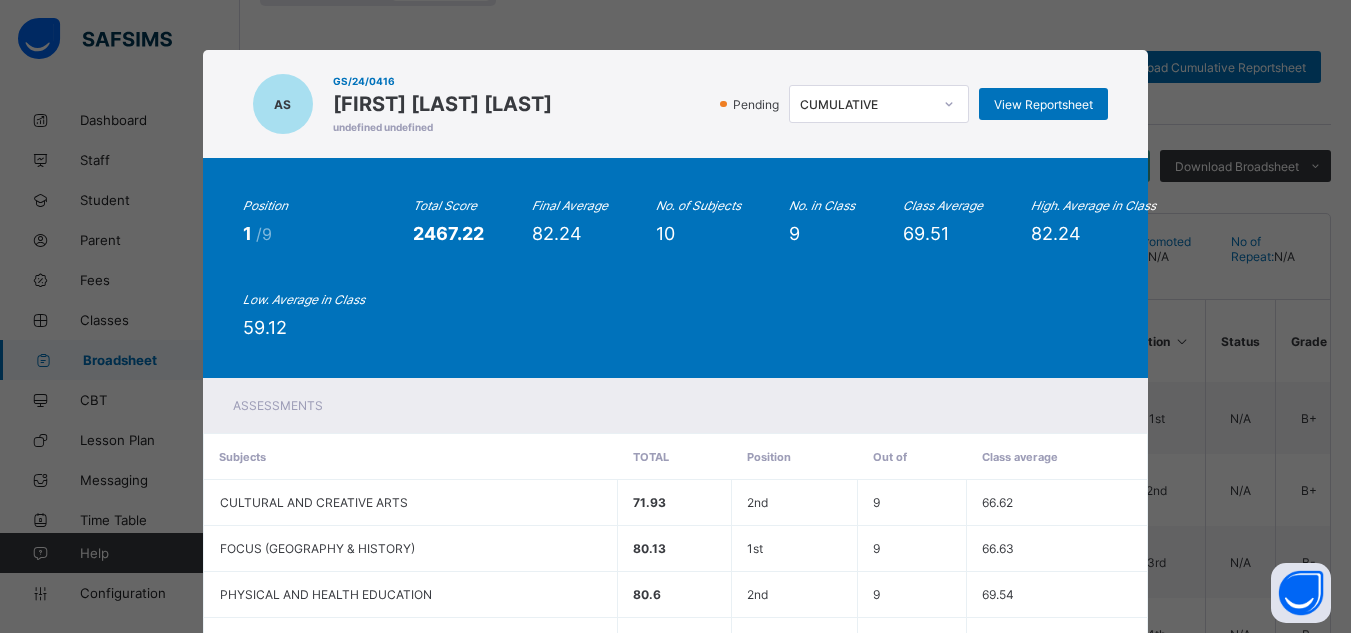 scroll, scrollTop: 489, scrollLeft: 0, axis: vertical 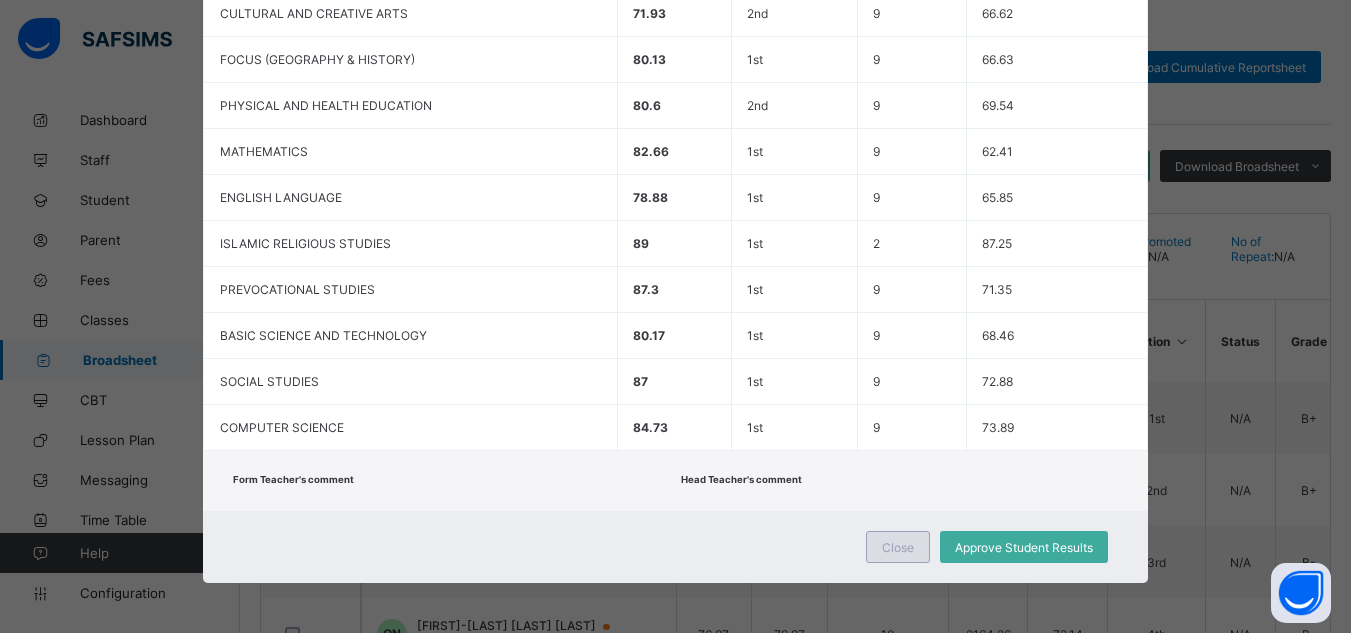 click on "Close" at bounding box center (898, 547) 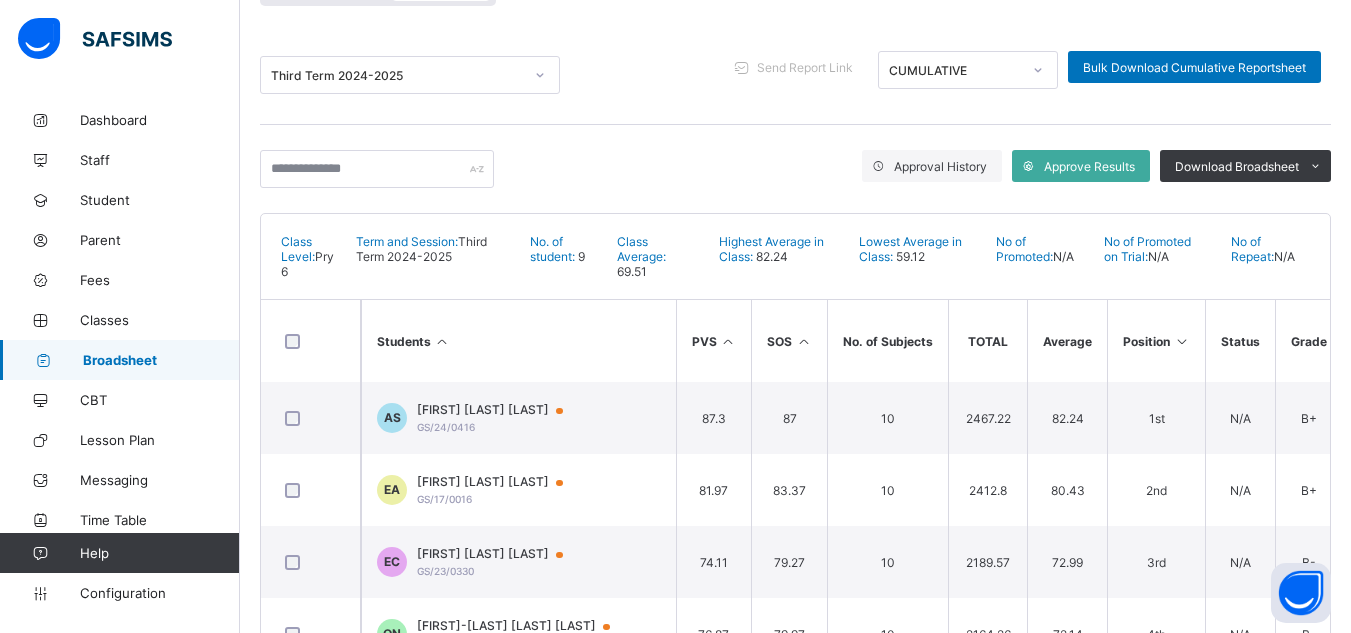 scroll, scrollTop: 0, scrollLeft: 0, axis: both 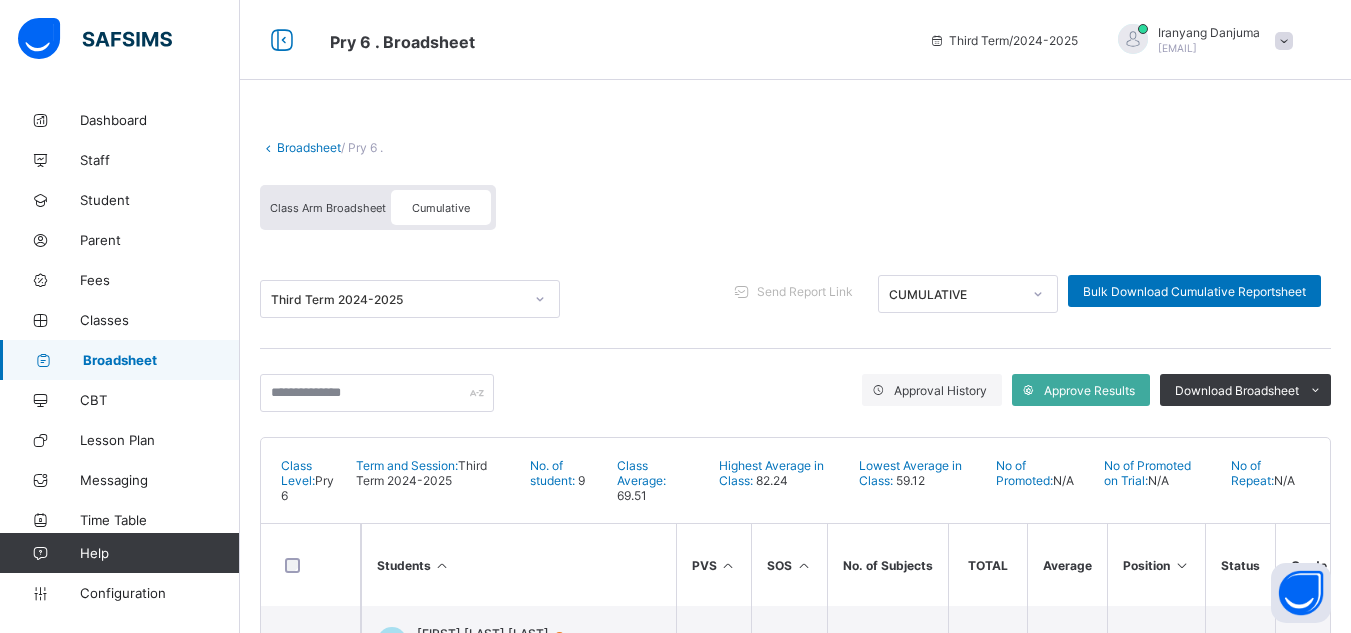 click on "Class Arm Broadsheet" at bounding box center (328, 207) 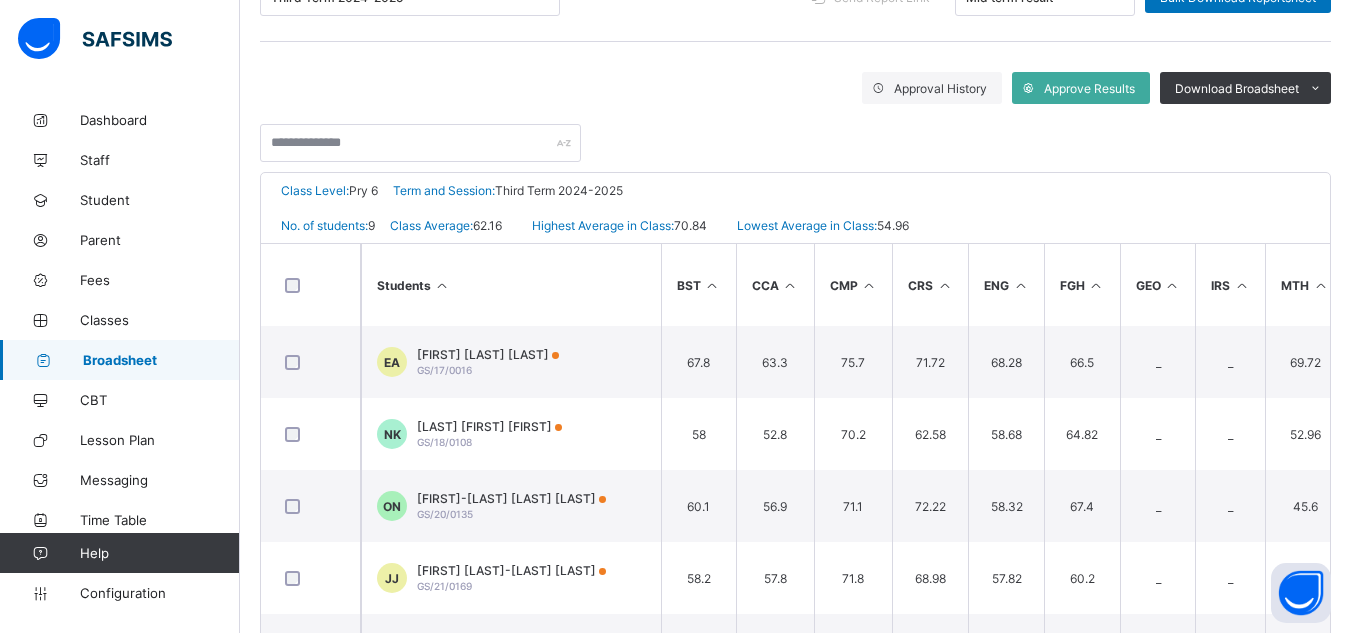 scroll, scrollTop: 298, scrollLeft: 0, axis: vertical 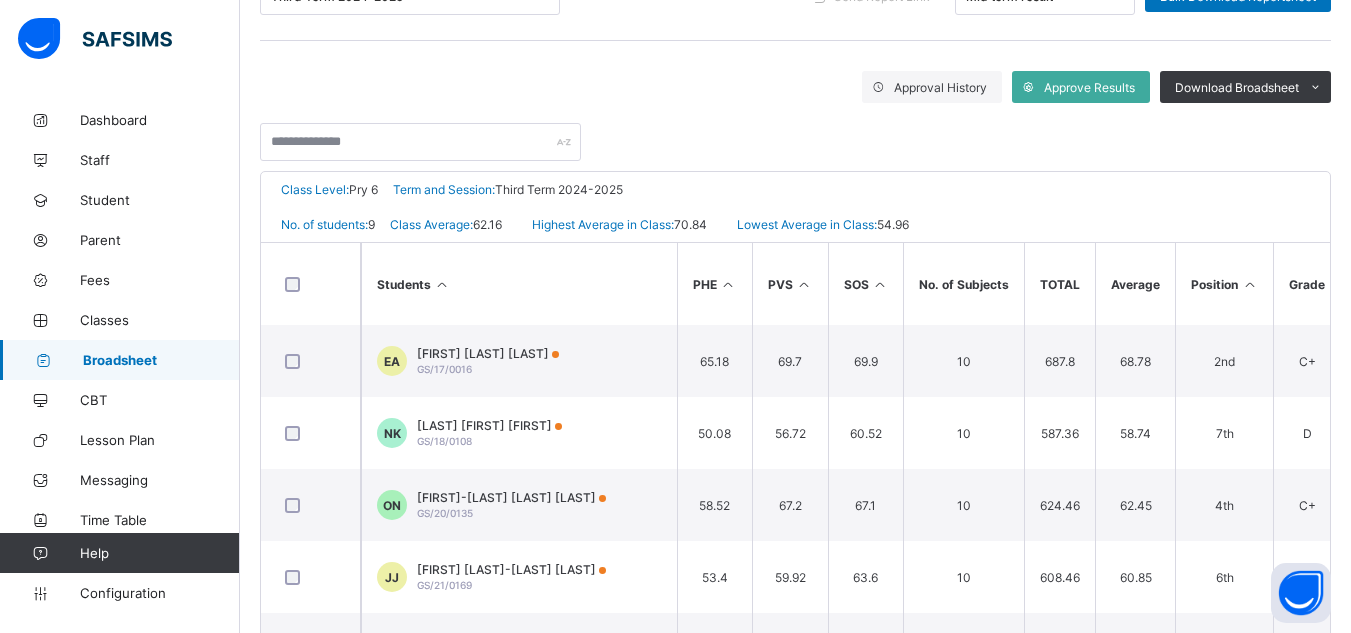 click on "Position" at bounding box center (1224, 284) 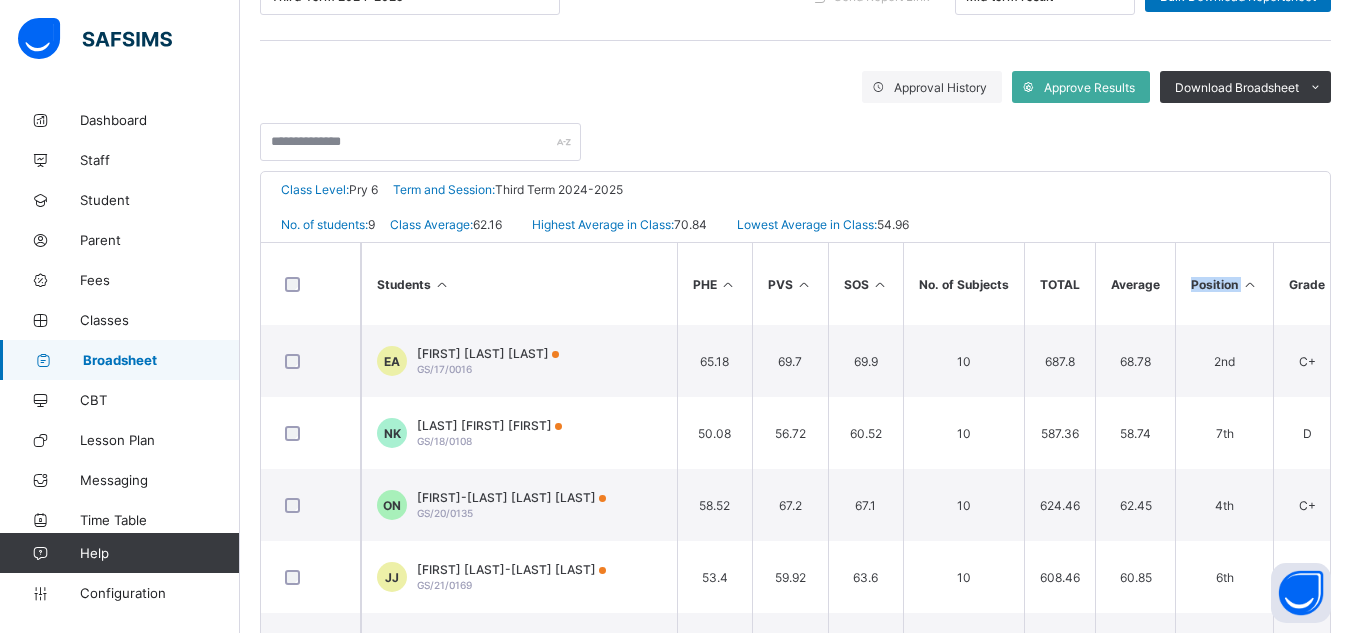 click on "Position" at bounding box center [1224, 284] 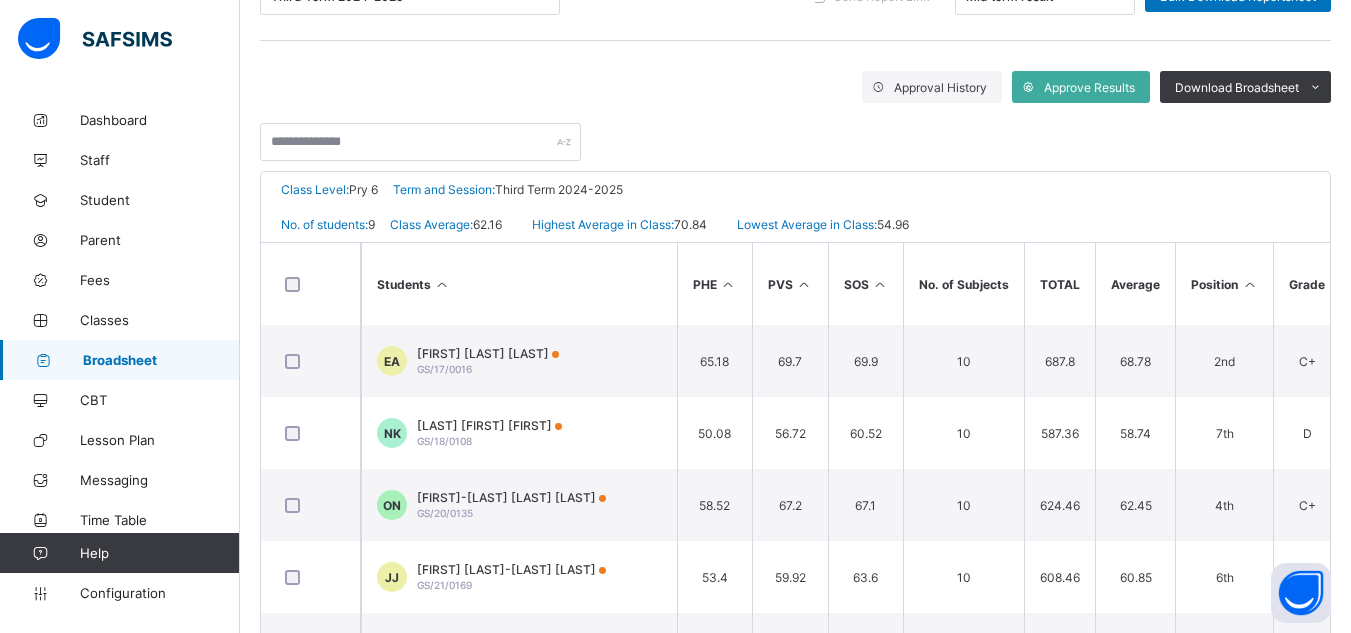 click at bounding box center (1249, 284) 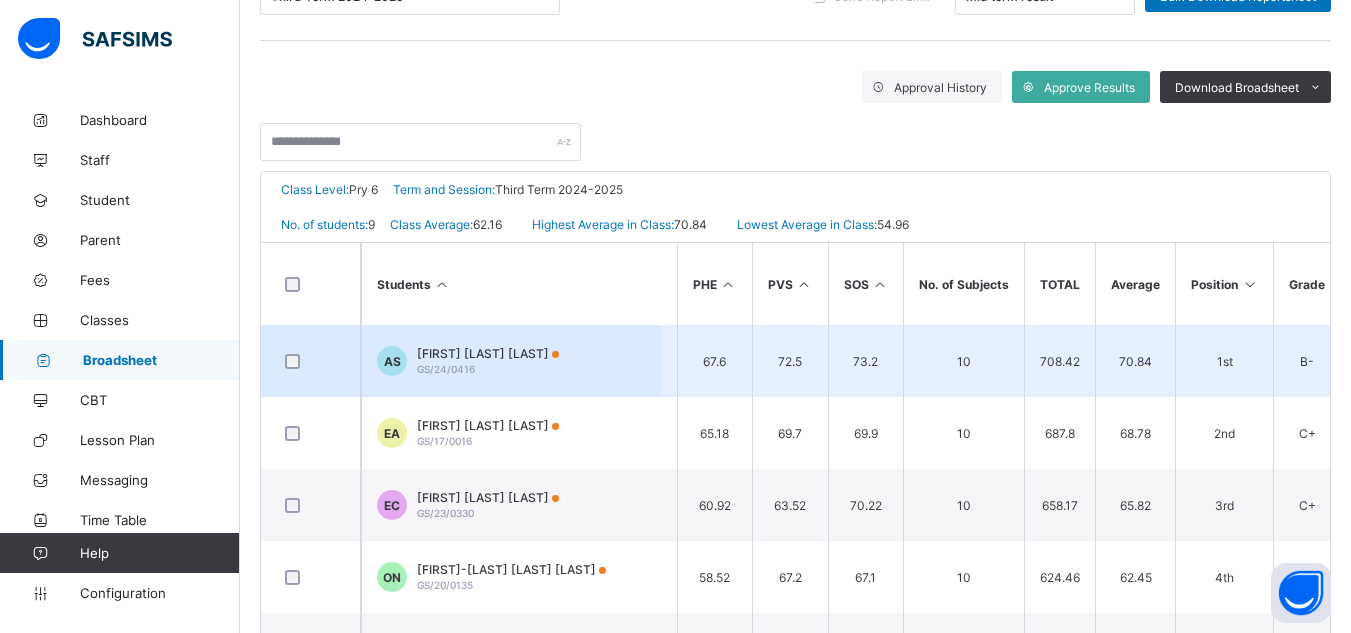 click on "[FIRST] [LAST]  [LAST]" at bounding box center (488, 353) 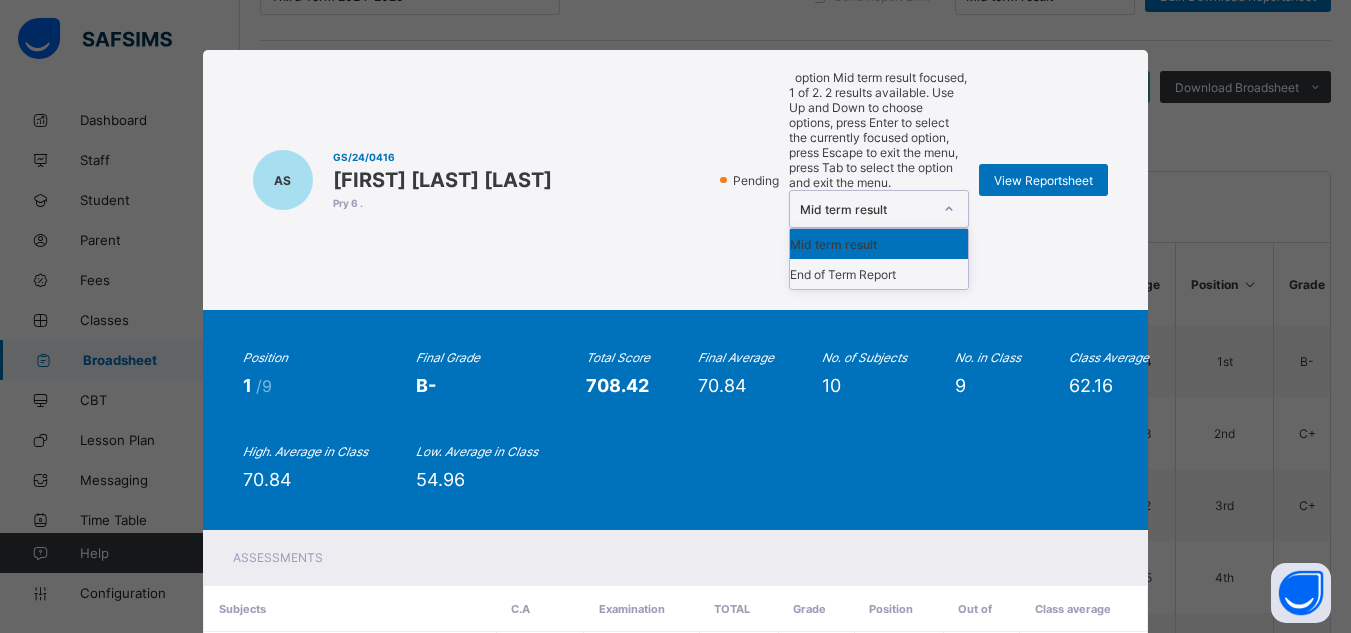 click on "Mid term result" at bounding box center [860, 209] 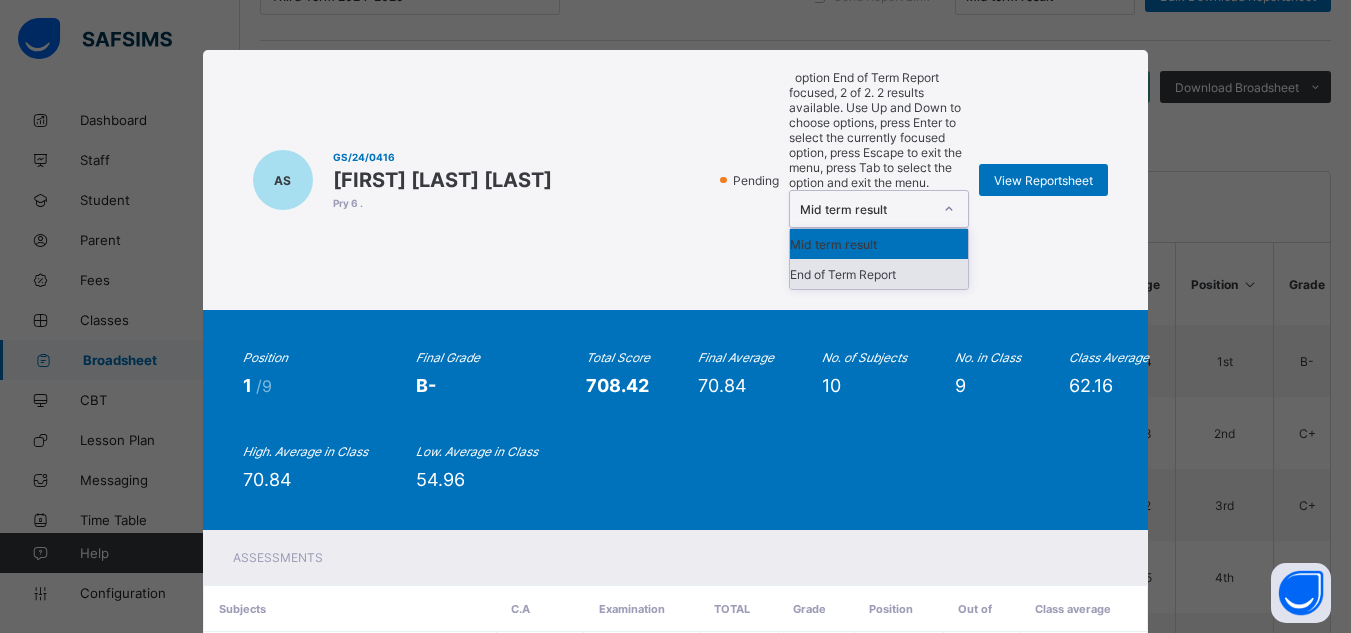 click on "End of Term Report" at bounding box center (879, 274) 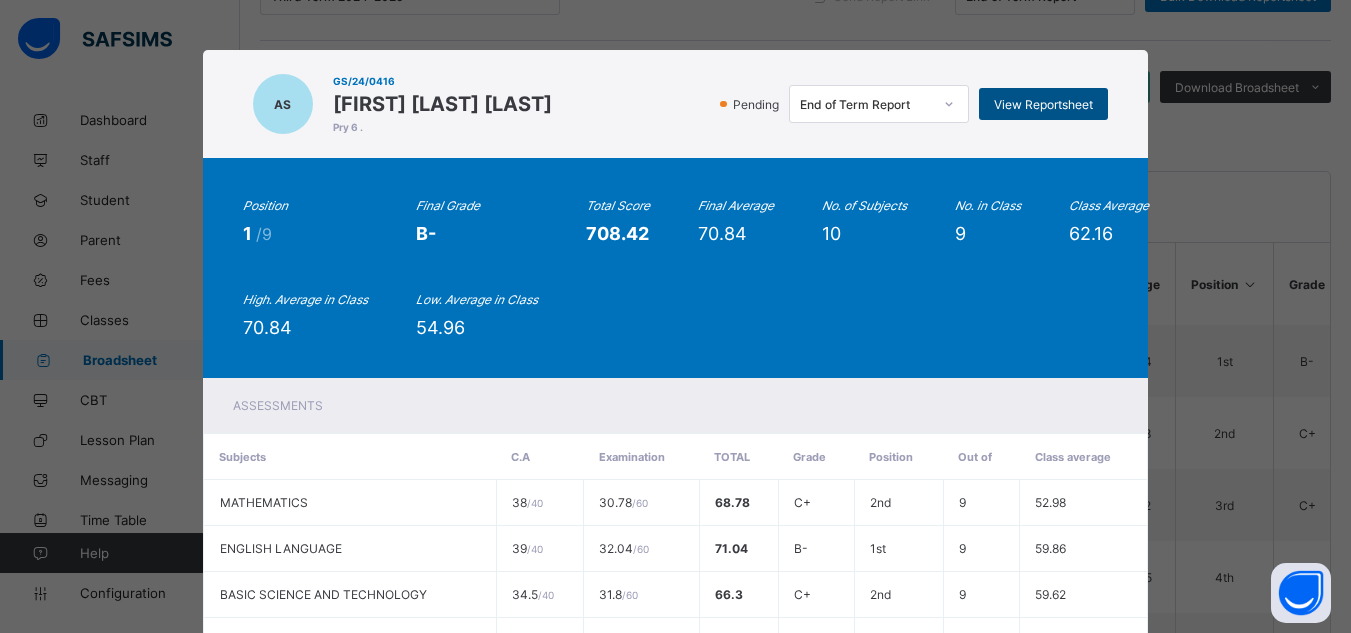 click on "View Reportsheet" at bounding box center (1043, 104) 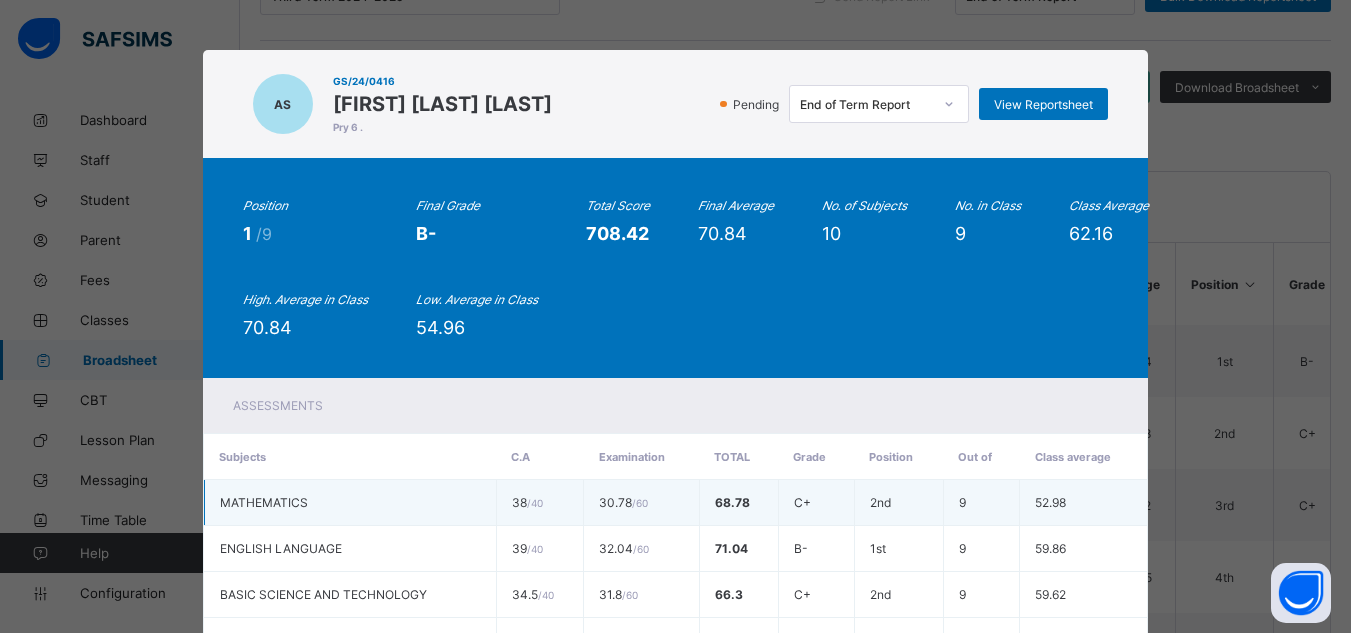 scroll, scrollTop: 528, scrollLeft: 0, axis: vertical 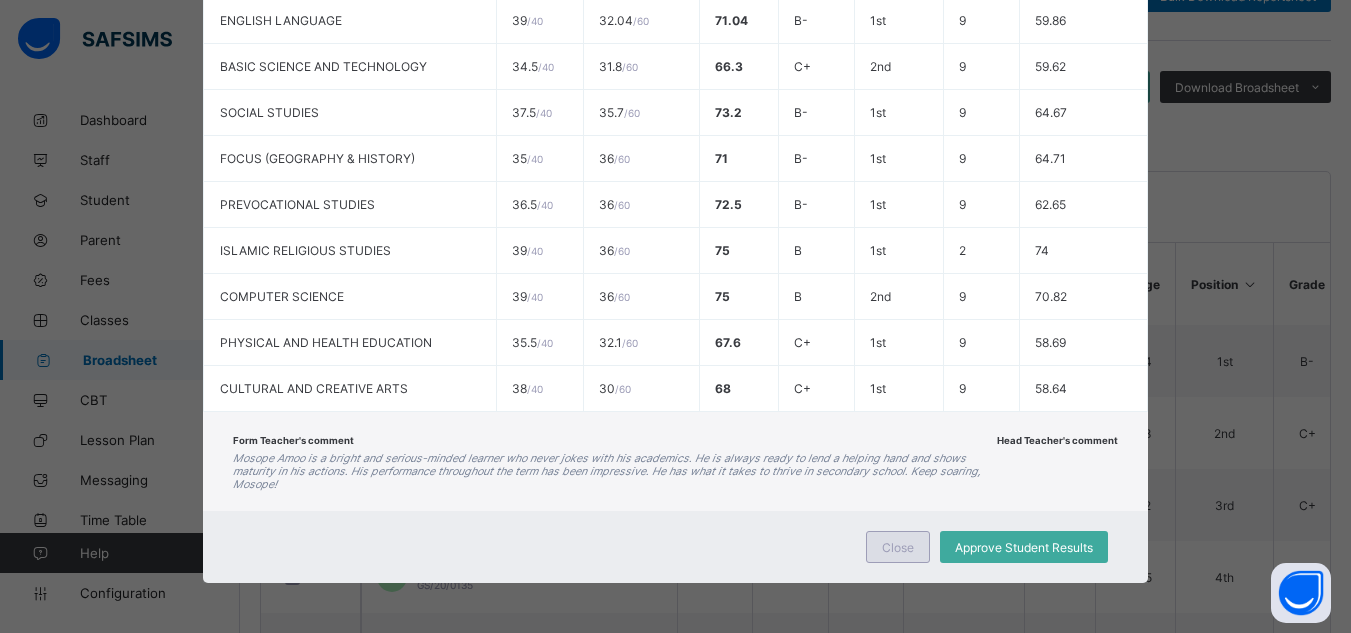 click on "Close" at bounding box center [898, 547] 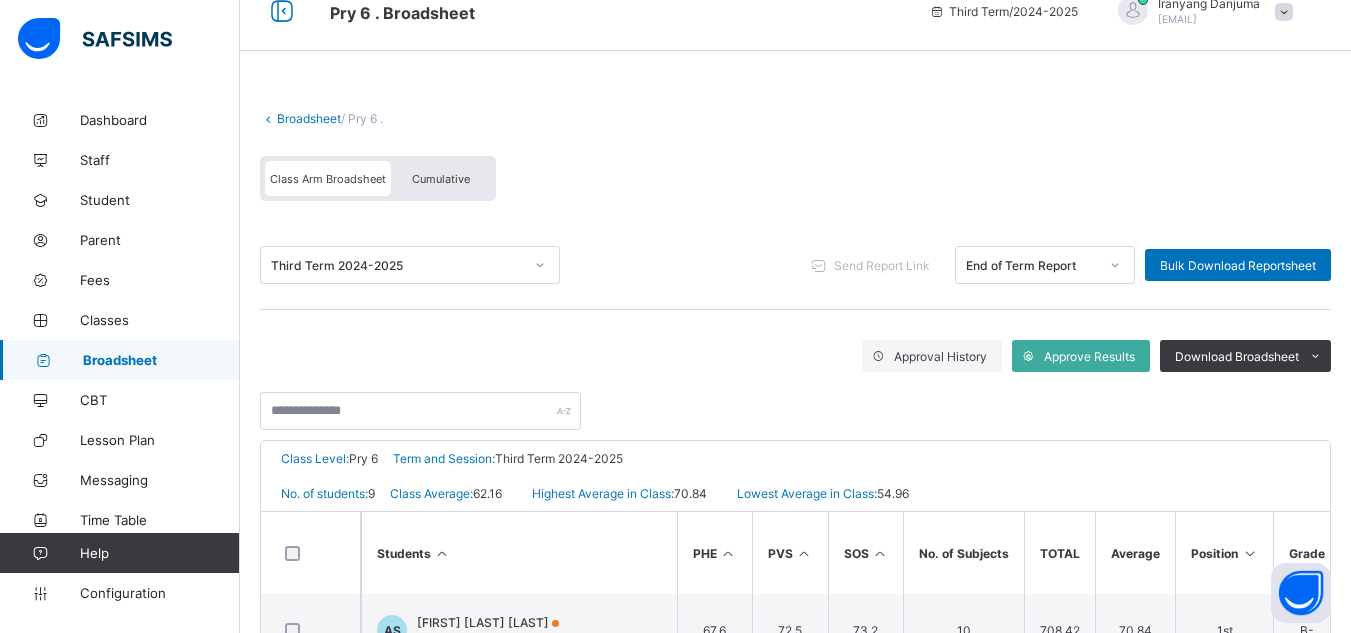 scroll, scrollTop: 0, scrollLeft: 0, axis: both 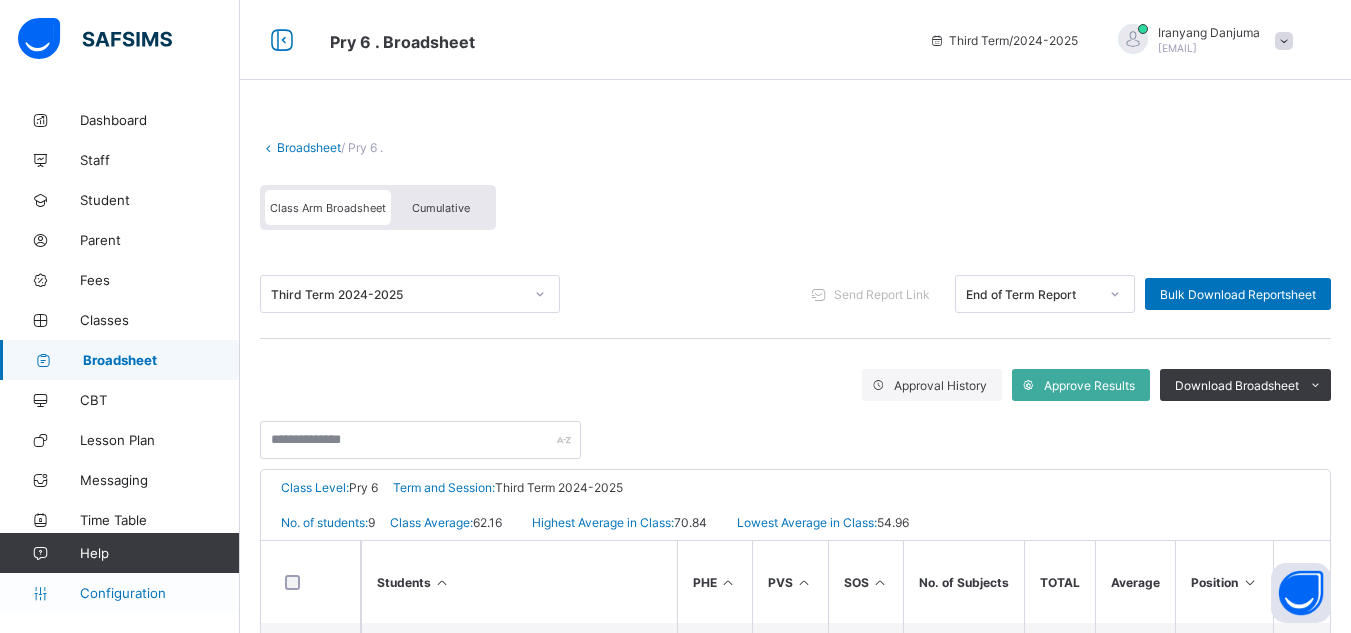 click on "Configuration" at bounding box center [159, 593] 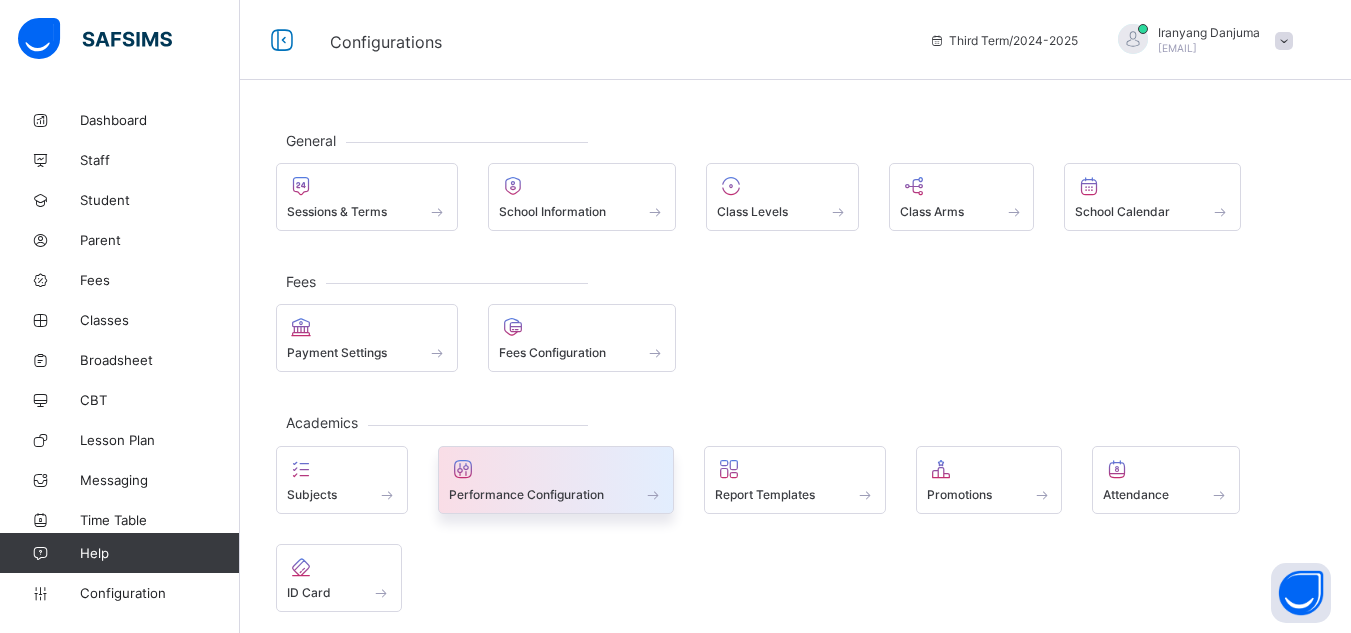 click on "Performance Configuration" at bounding box center (556, 480) 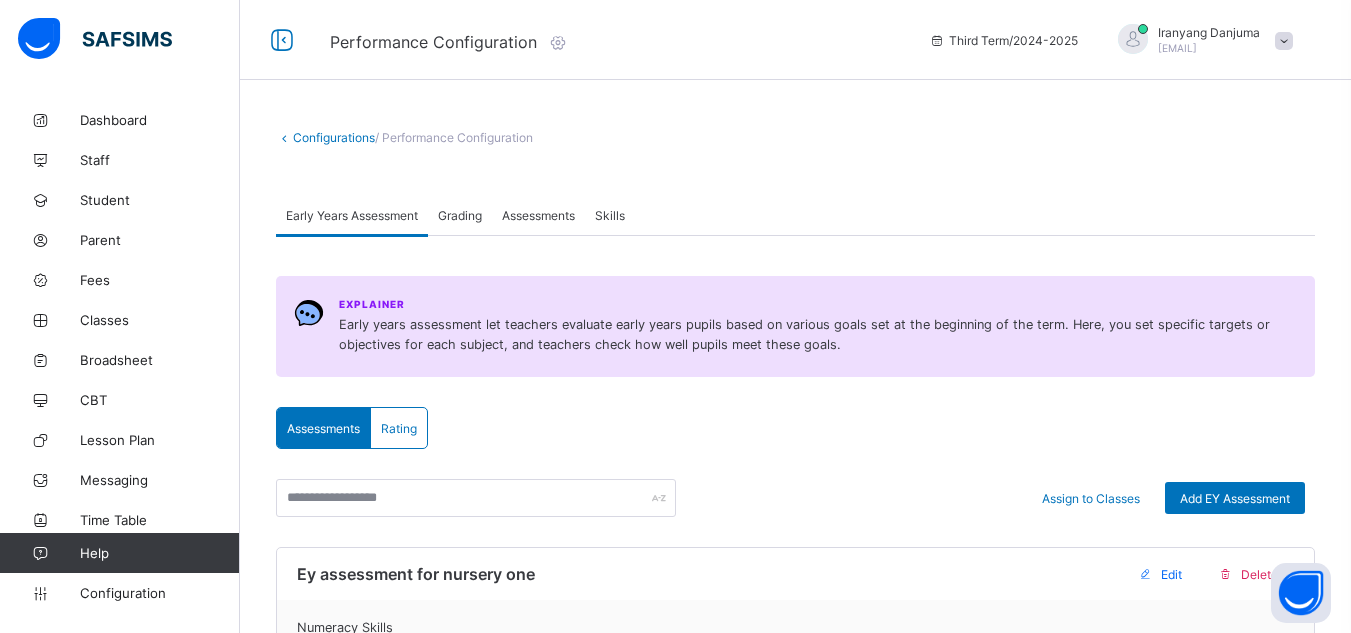 click on "Assessments" at bounding box center (538, 215) 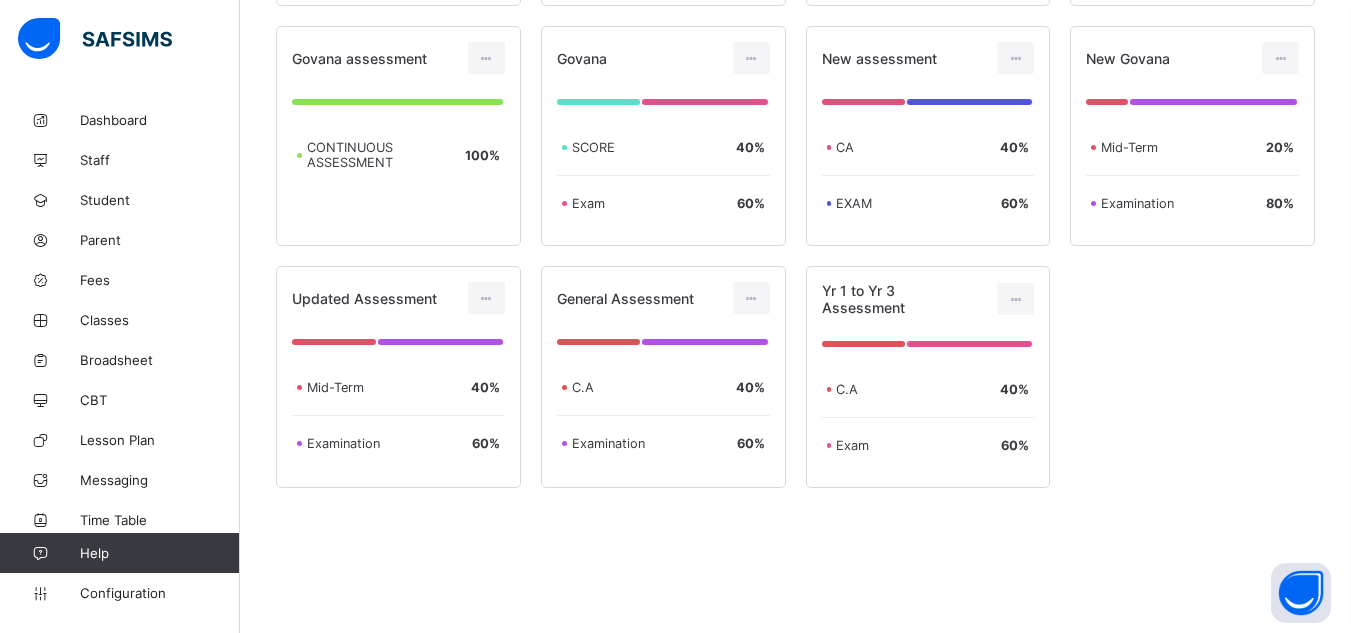 scroll, scrollTop: 794, scrollLeft: 0, axis: vertical 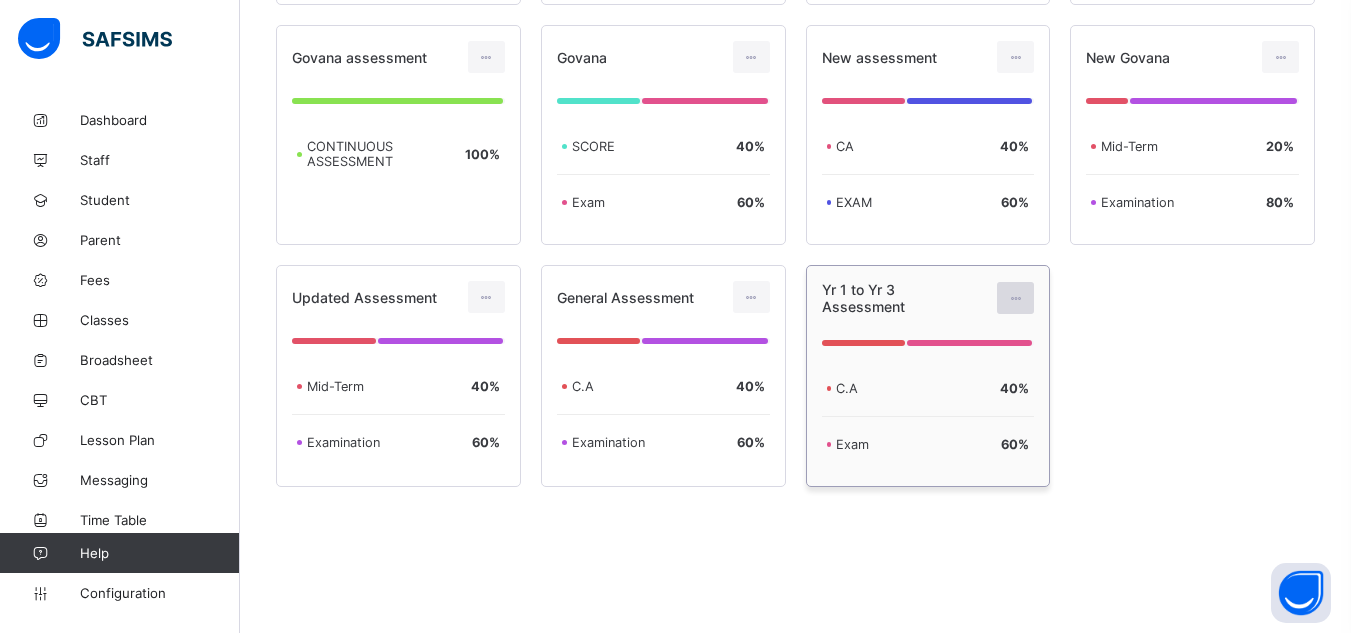 click at bounding box center (1015, 298) 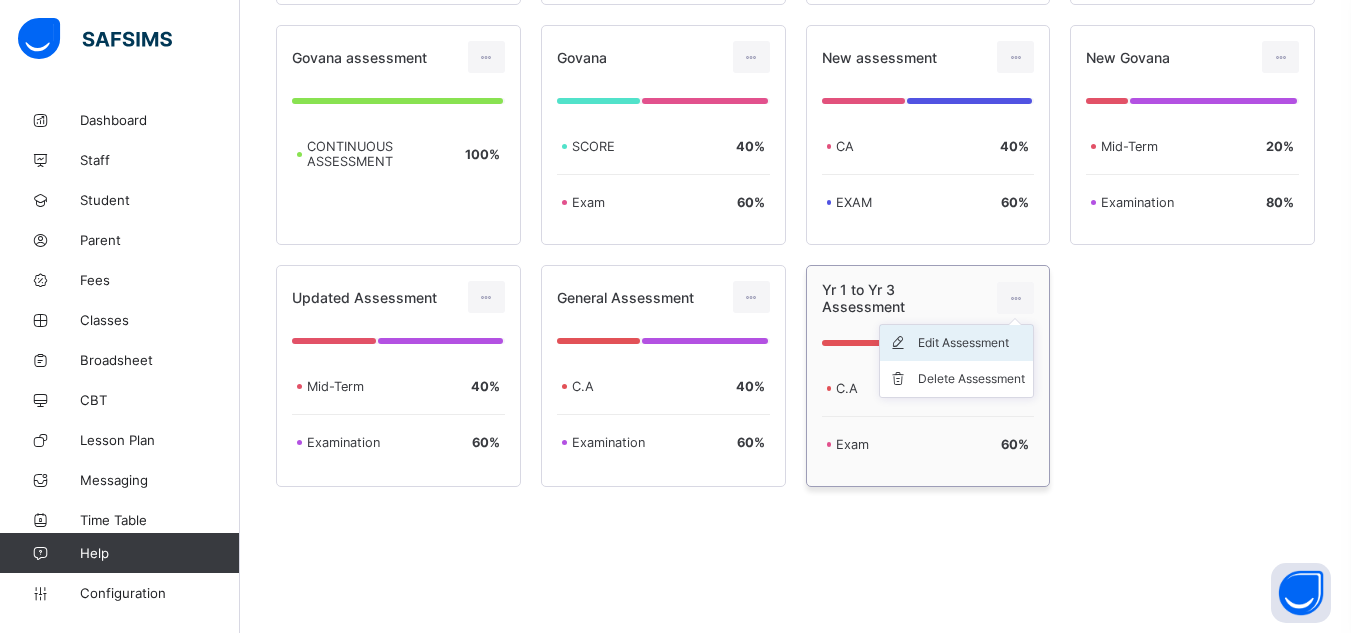 click on "Edit Assessment" at bounding box center [971, 343] 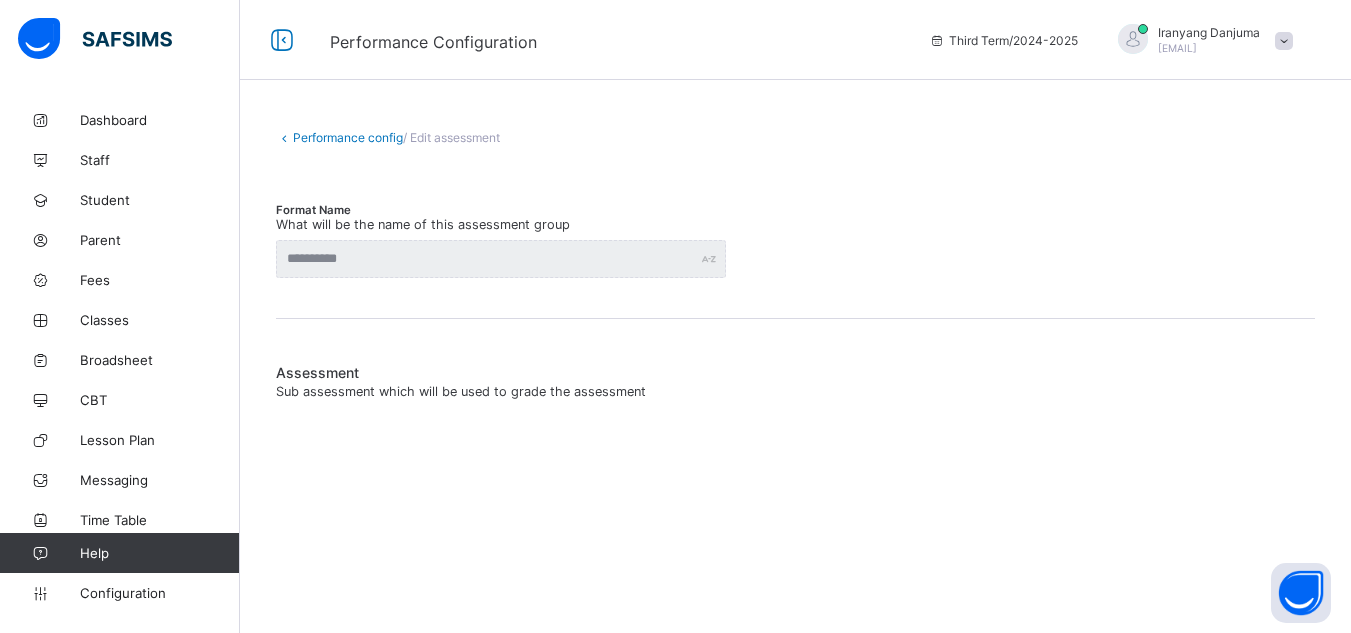 scroll, scrollTop: 0, scrollLeft: 0, axis: both 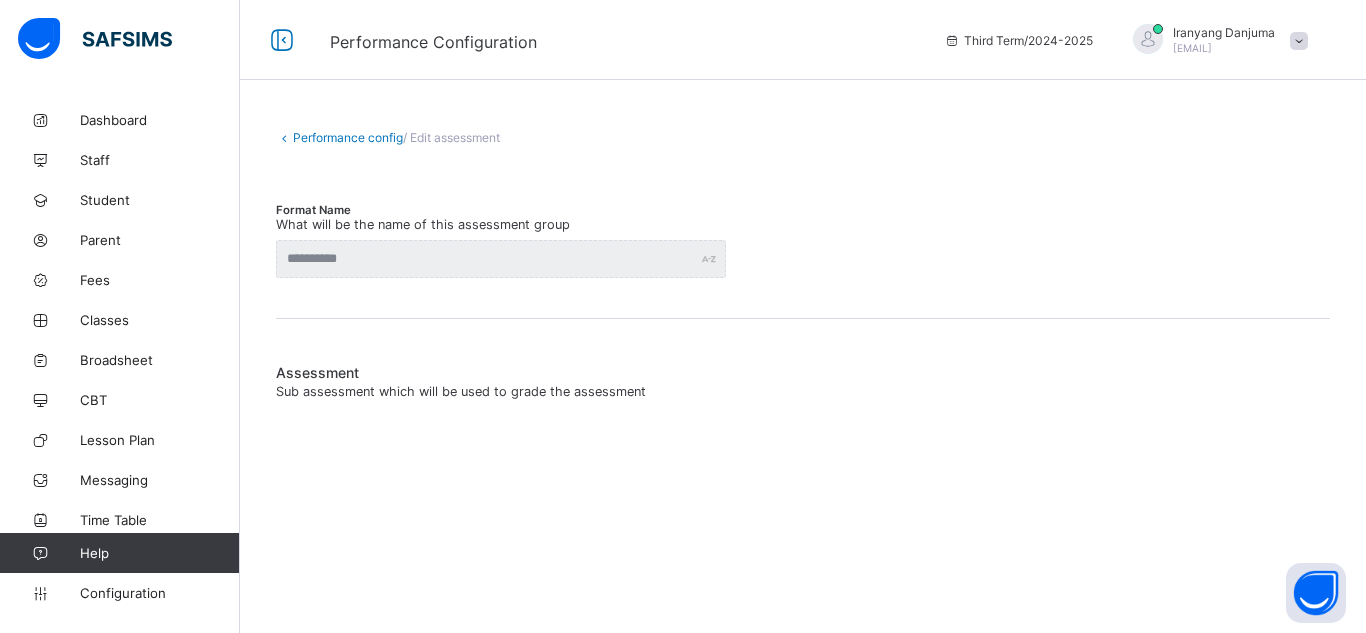 type on "**********" 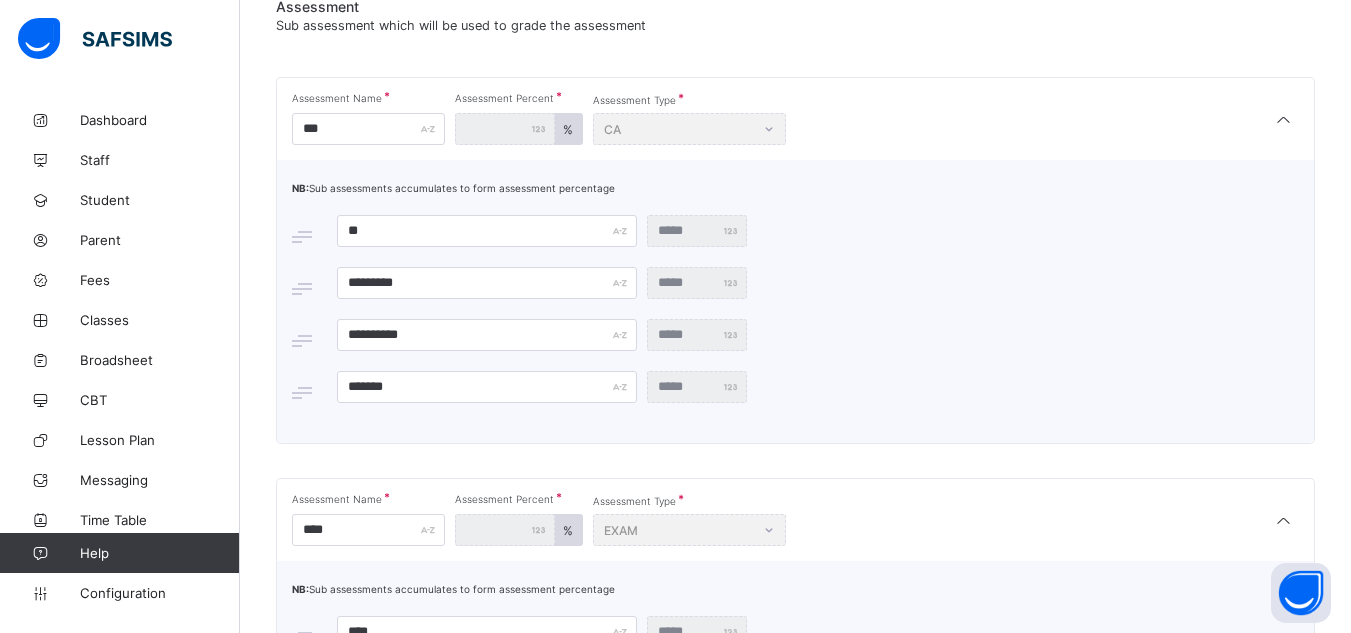 scroll, scrollTop: 365, scrollLeft: 0, axis: vertical 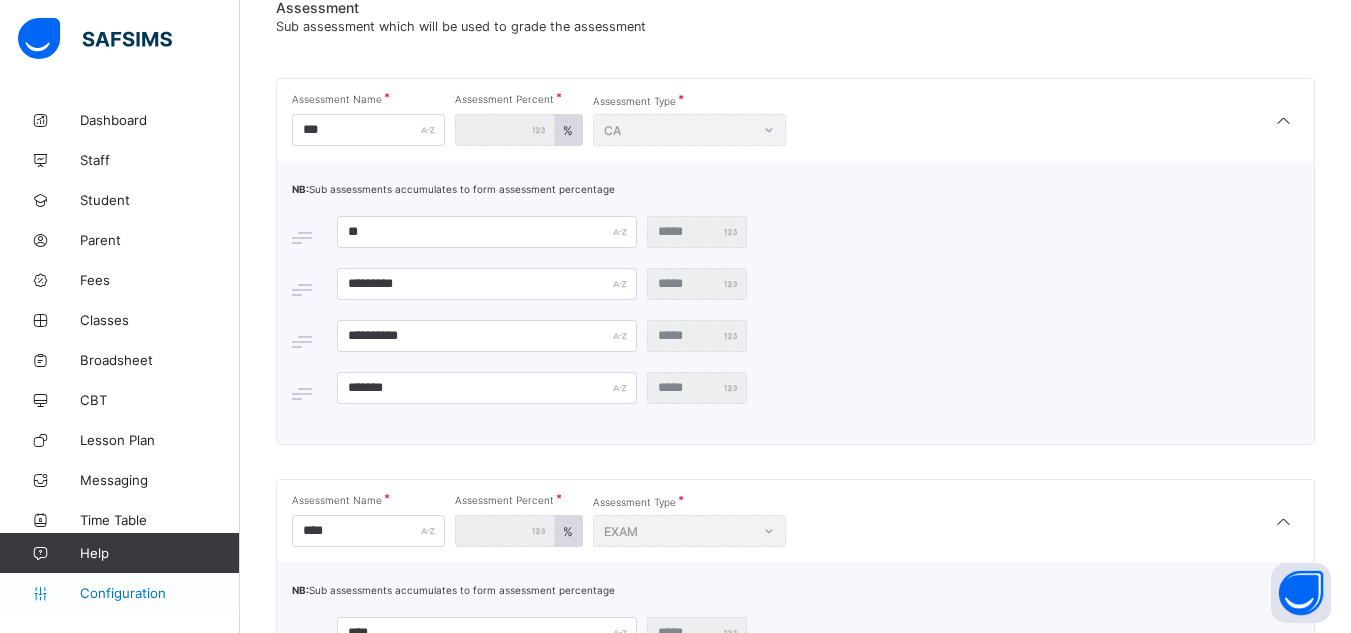 click on "Configuration" at bounding box center (159, 593) 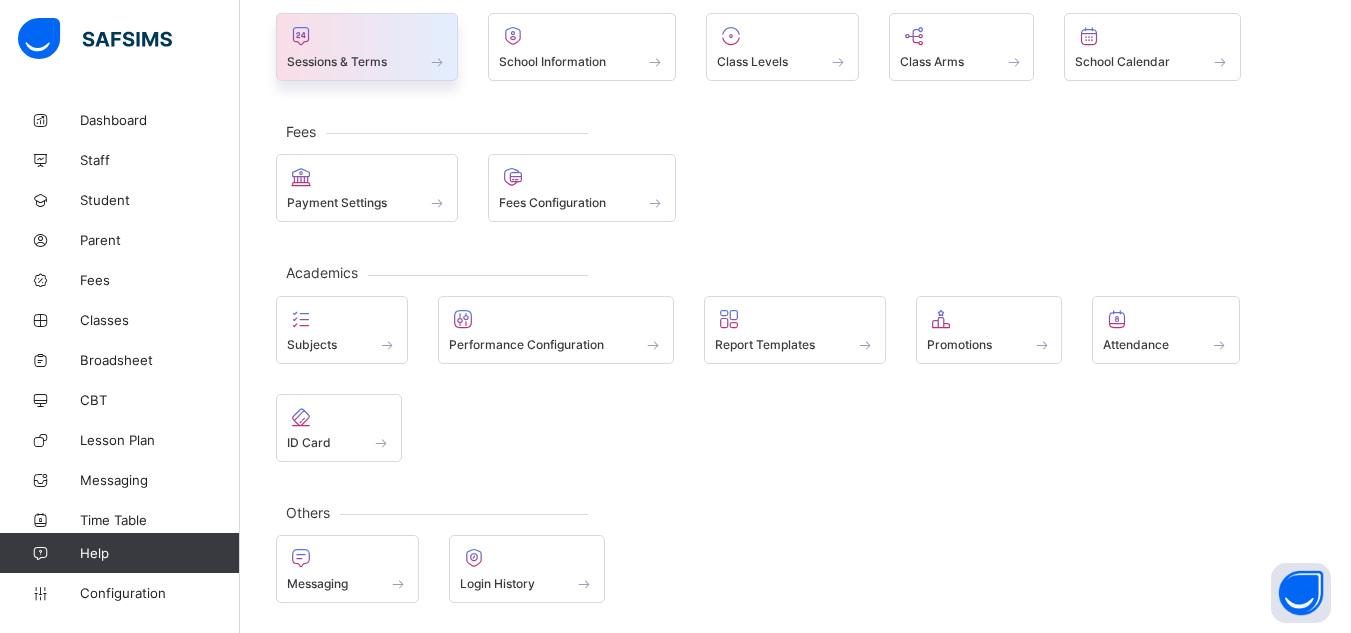 click on "Sessions & Terms" at bounding box center [337, 61] 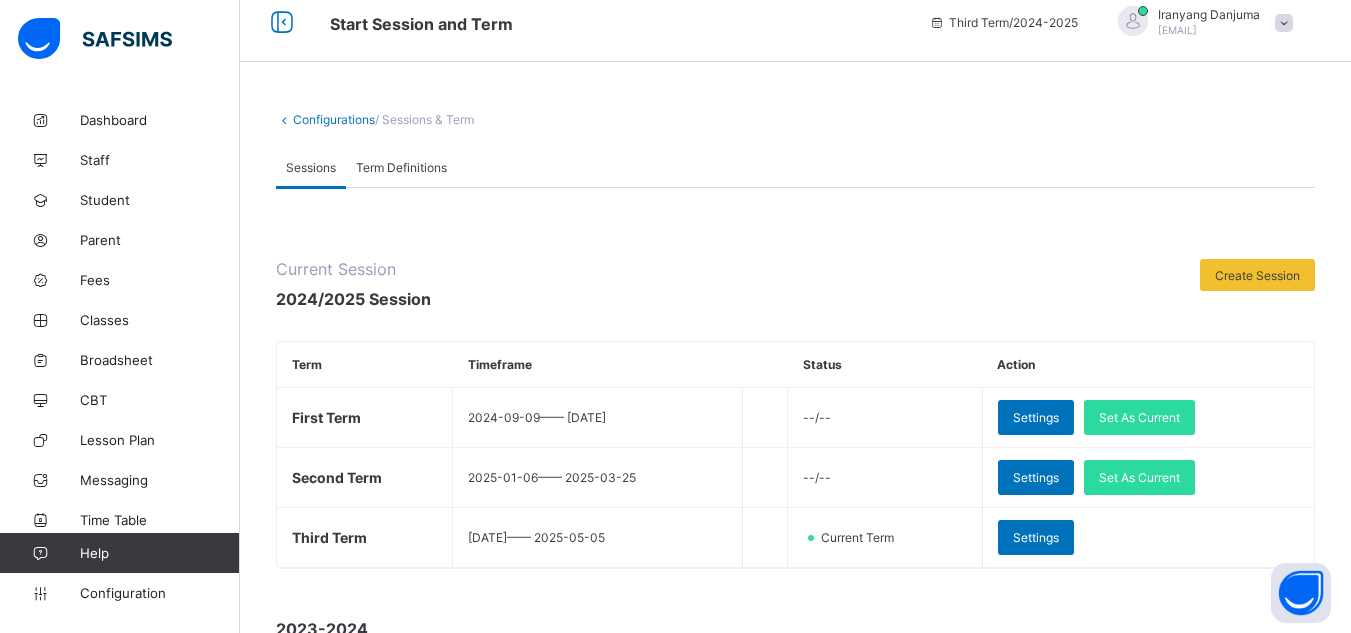 scroll, scrollTop: 362, scrollLeft: 0, axis: vertical 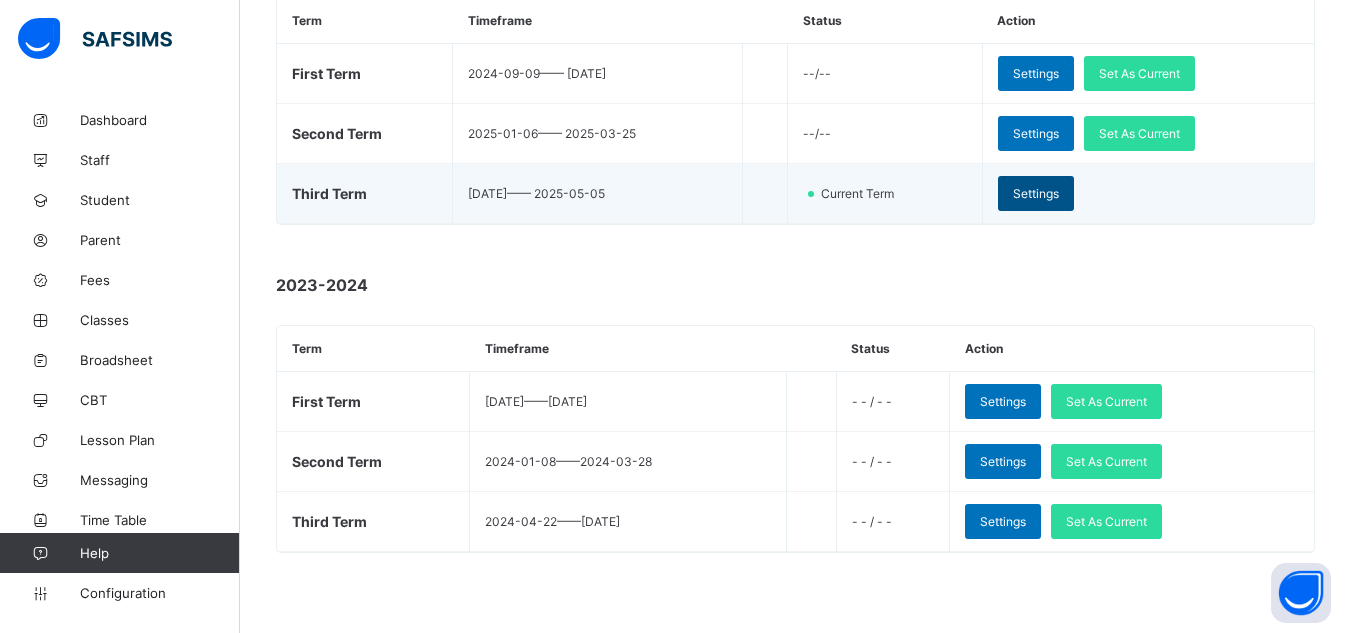 click on "Settings" at bounding box center [1036, 193] 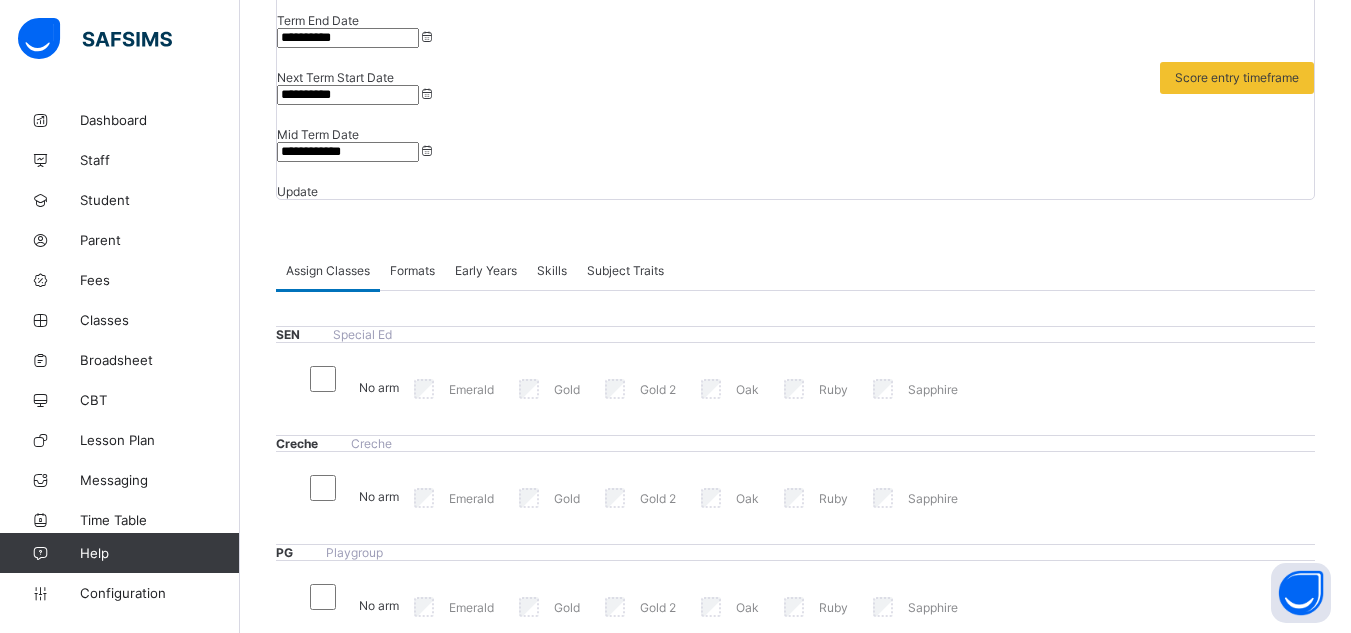 scroll, scrollTop: 0, scrollLeft: 0, axis: both 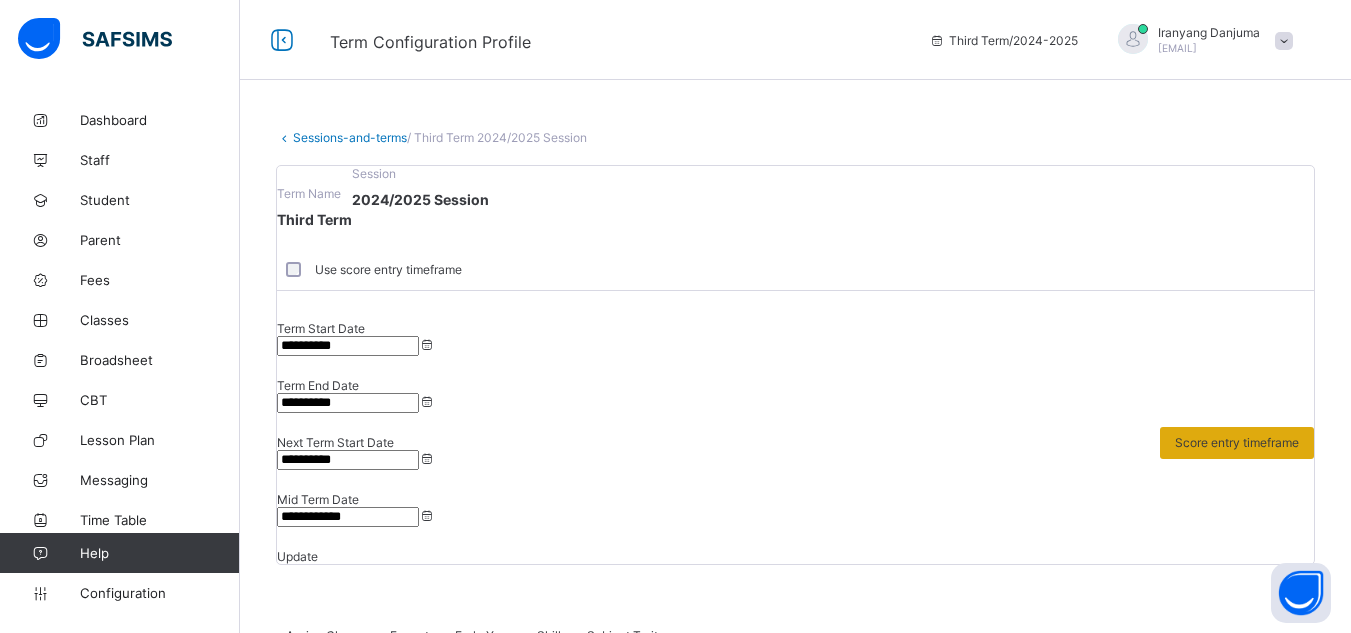 click on "Score entry timeframe" at bounding box center [1237, 442] 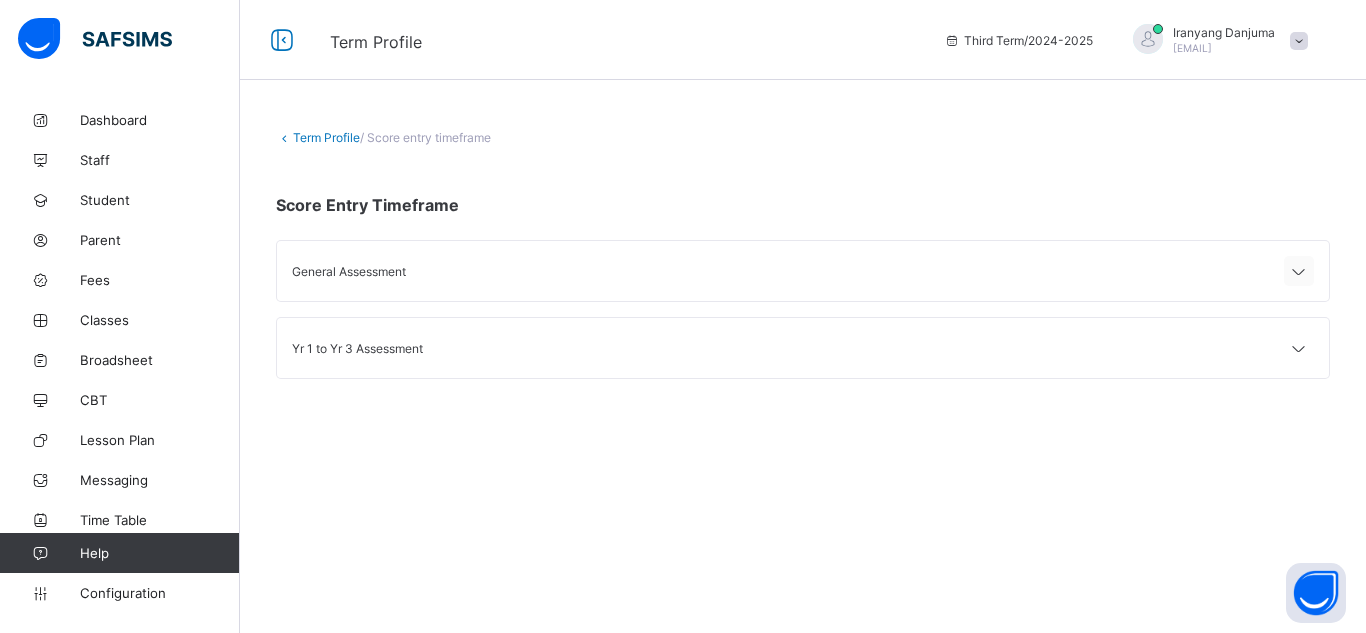 click at bounding box center [1299, 271] 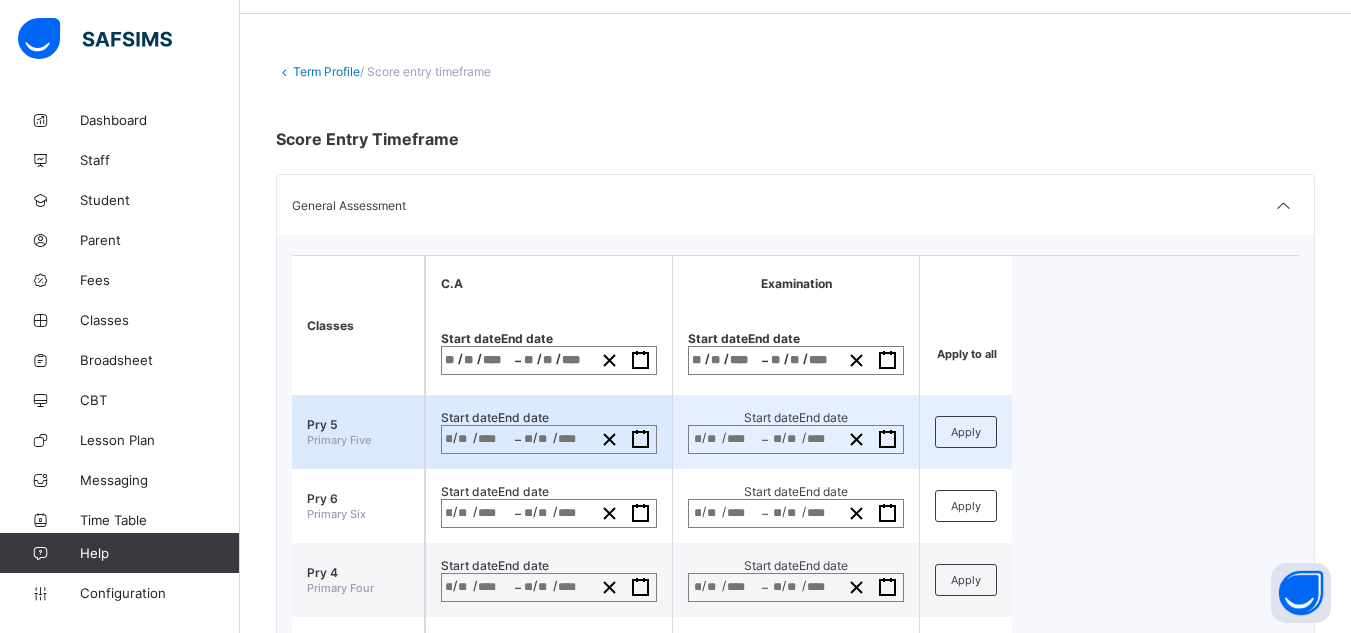 scroll, scrollTop: 0, scrollLeft: 0, axis: both 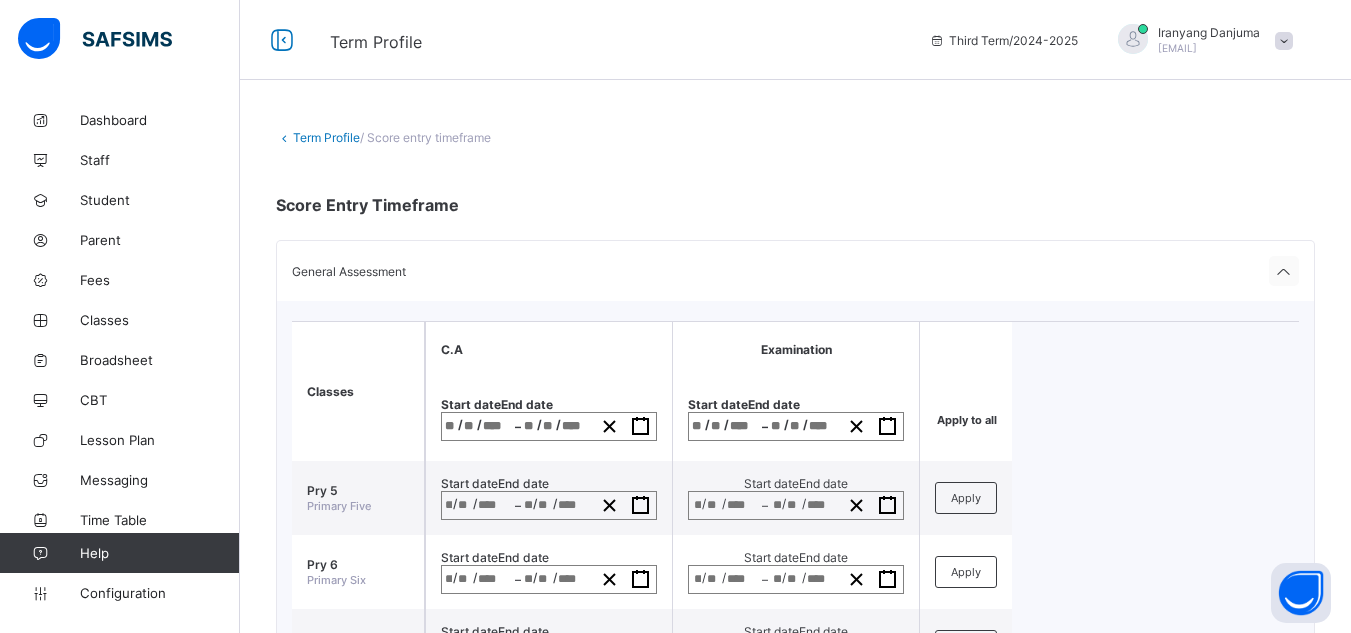 click at bounding box center [1284, 272] 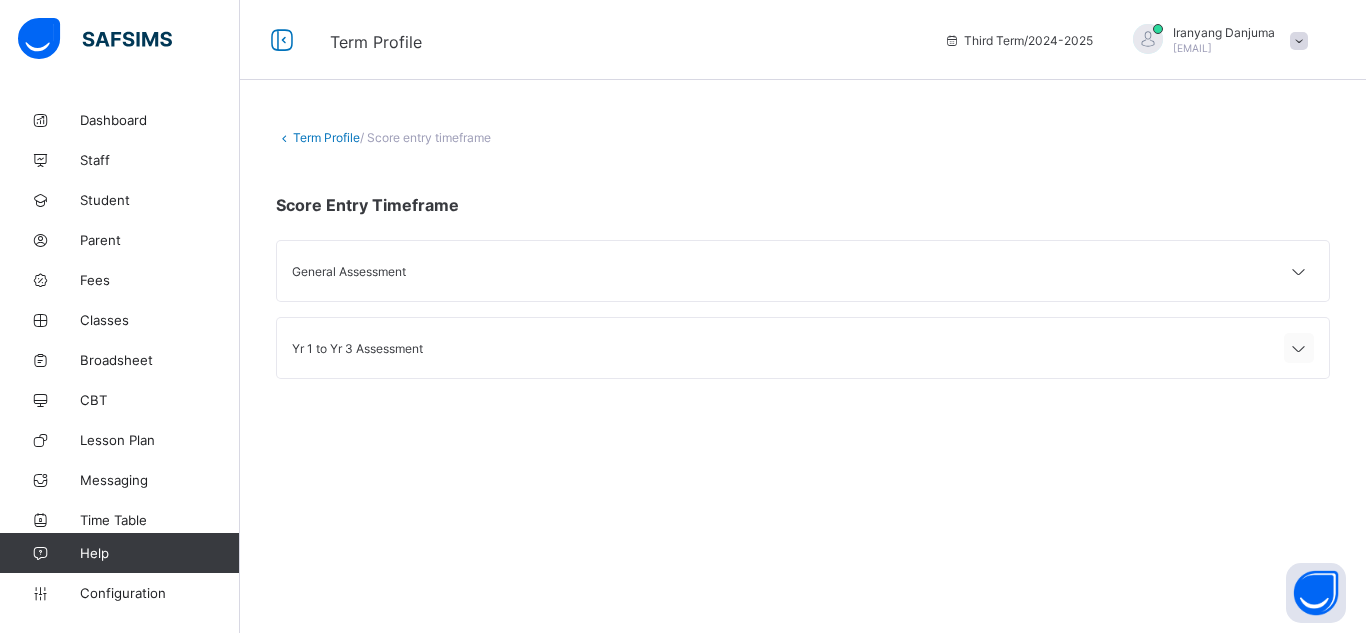 click at bounding box center [1299, 349] 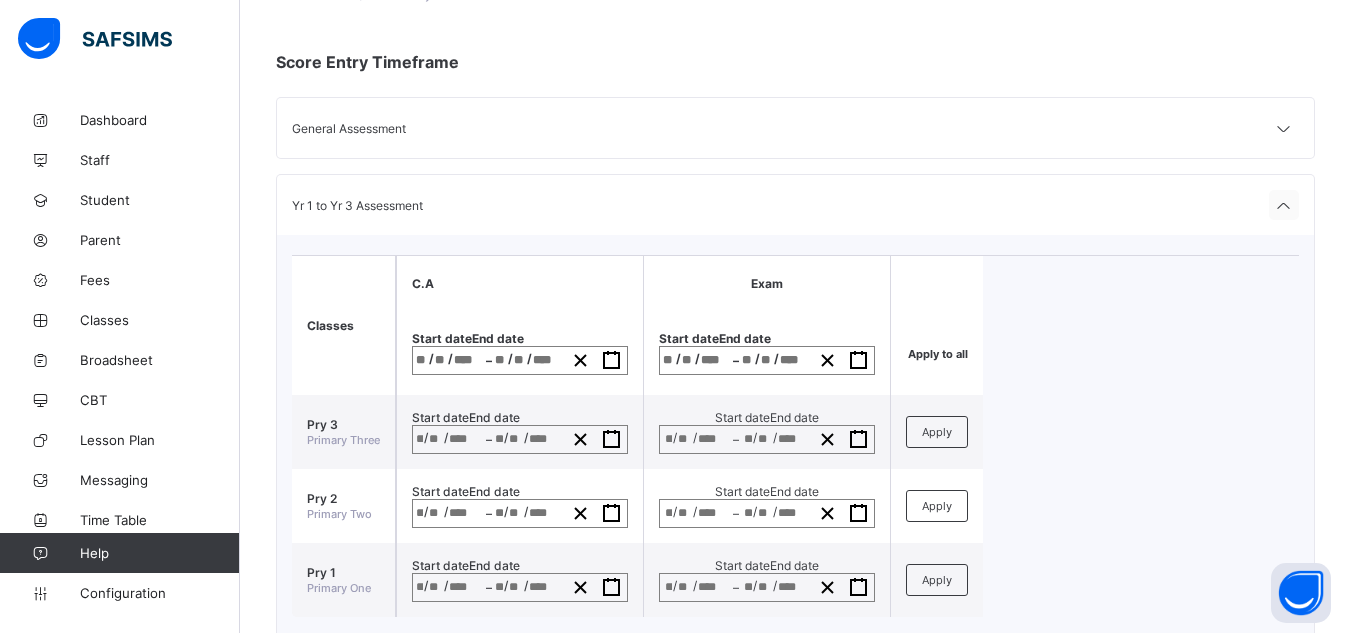 scroll, scrollTop: 145, scrollLeft: 0, axis: vertical 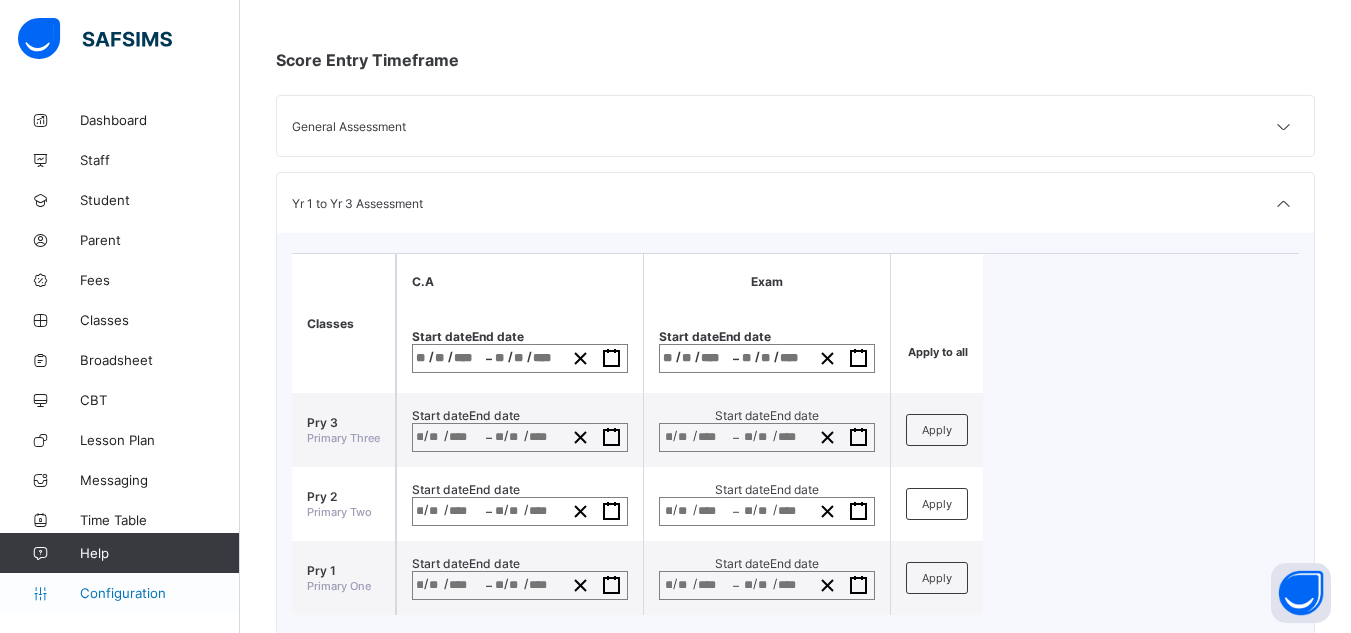 click on "Configuration" at bounding box center [159, 593] 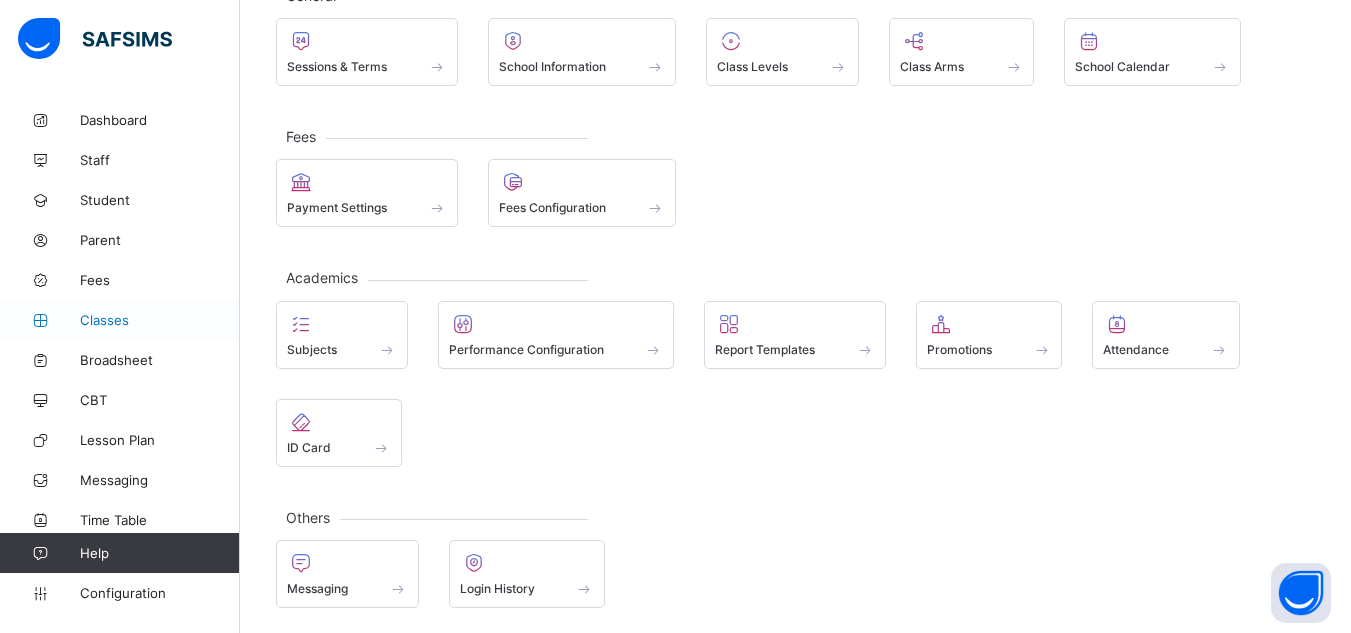 click on "Classes" at bounding box center (160, 320) 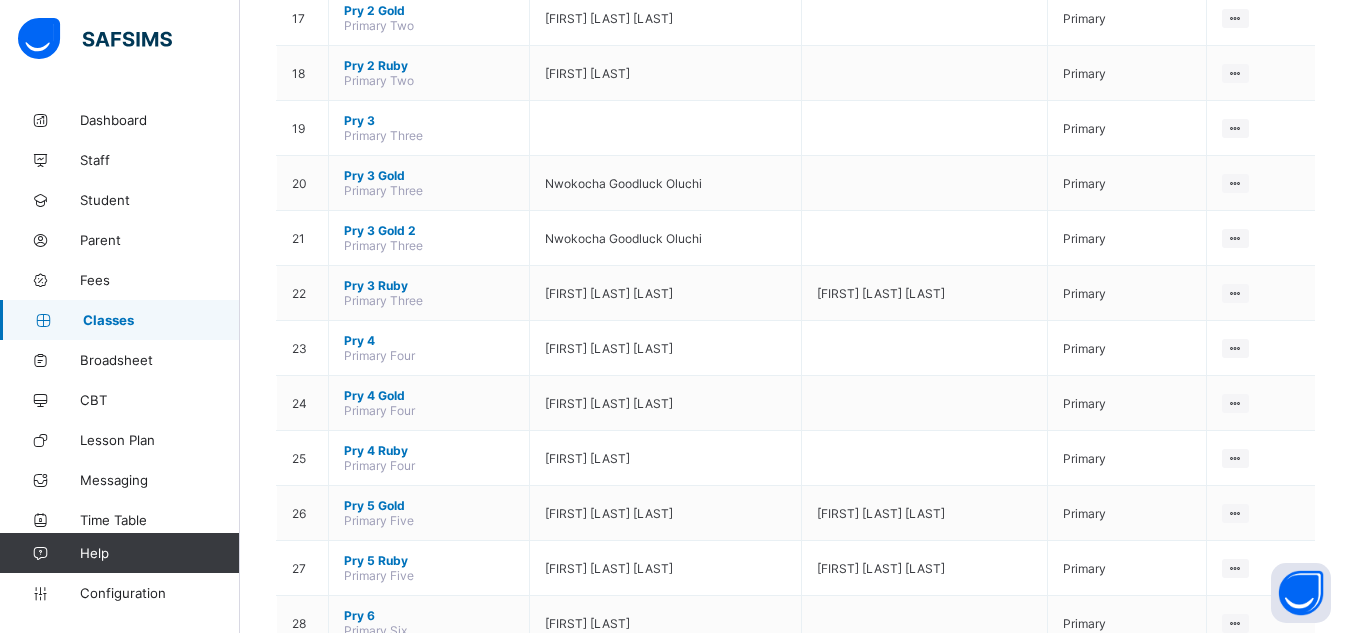 scroll, scrollTop: 1302, scrollLeft: 0, axis: vertical 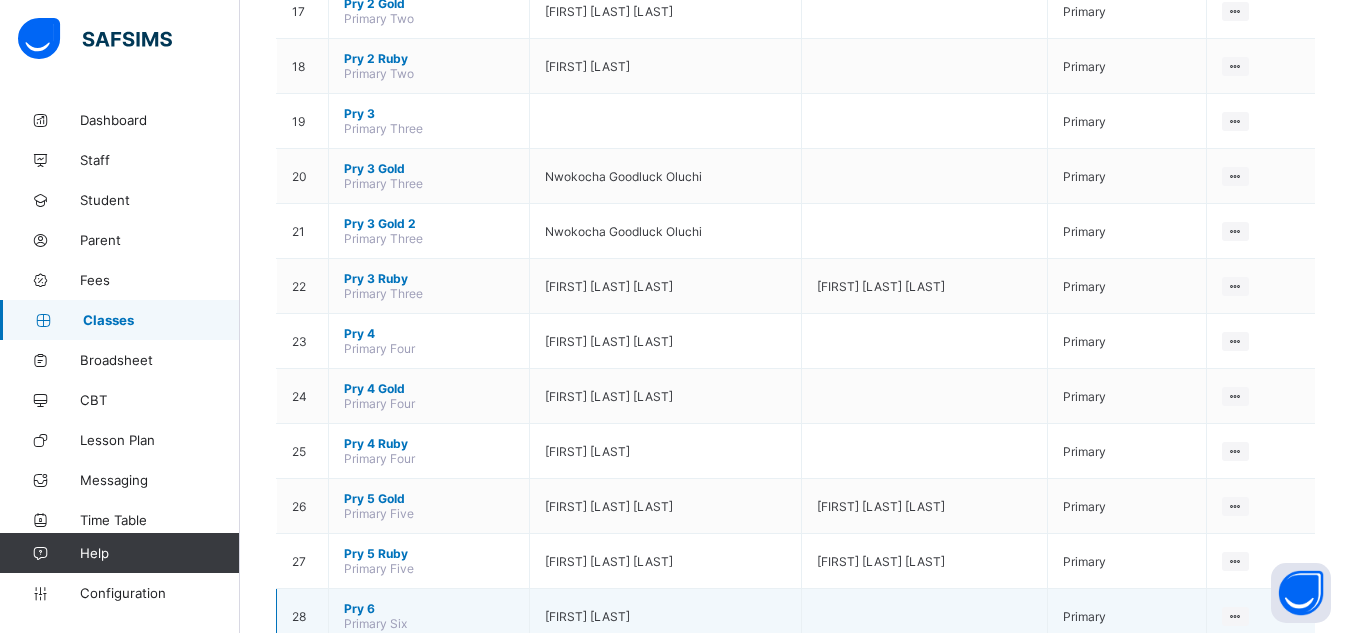 click on "Pry 6" at bounding box center [429, 608] 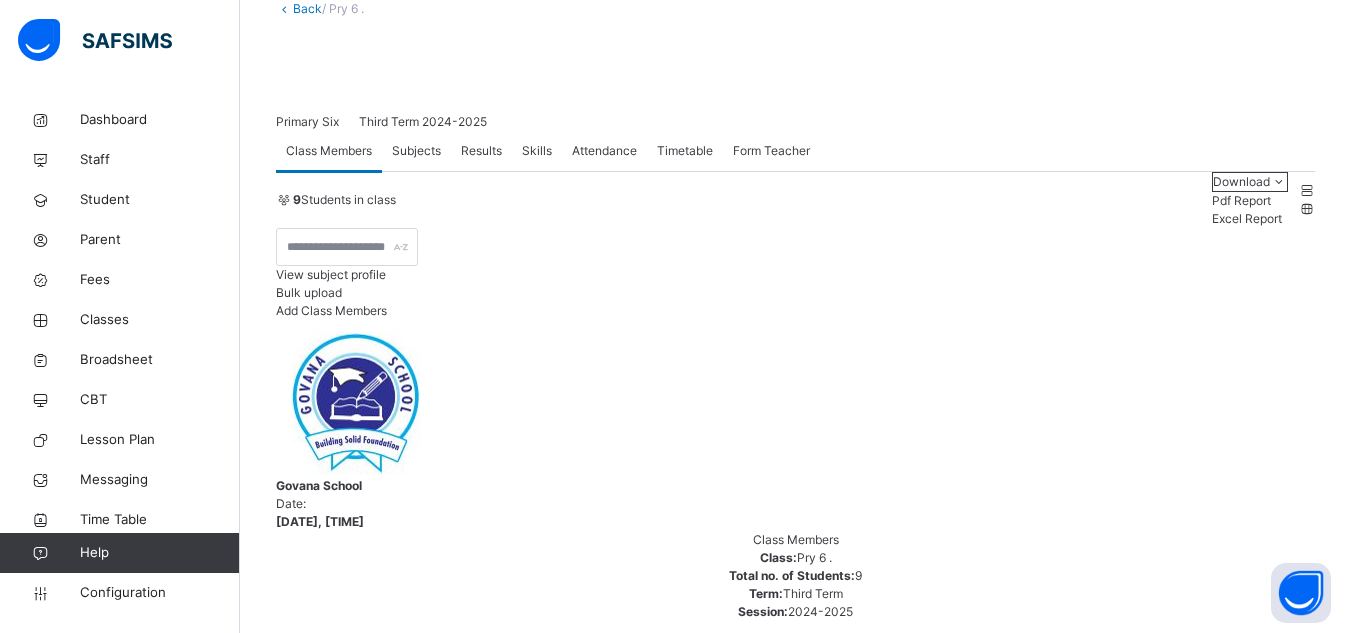 scroll, scrollTop: 128, scrollLeft: 0, axis: vertical 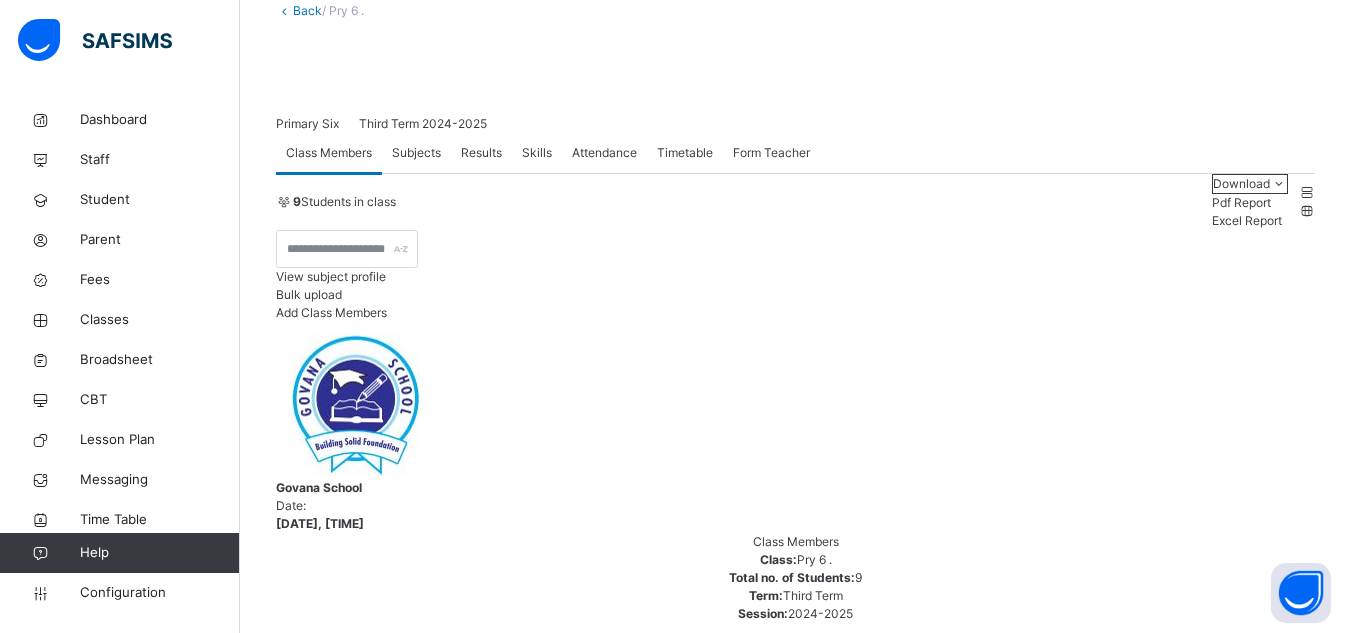 click on "Subjects" at bounding box center (416, 153) 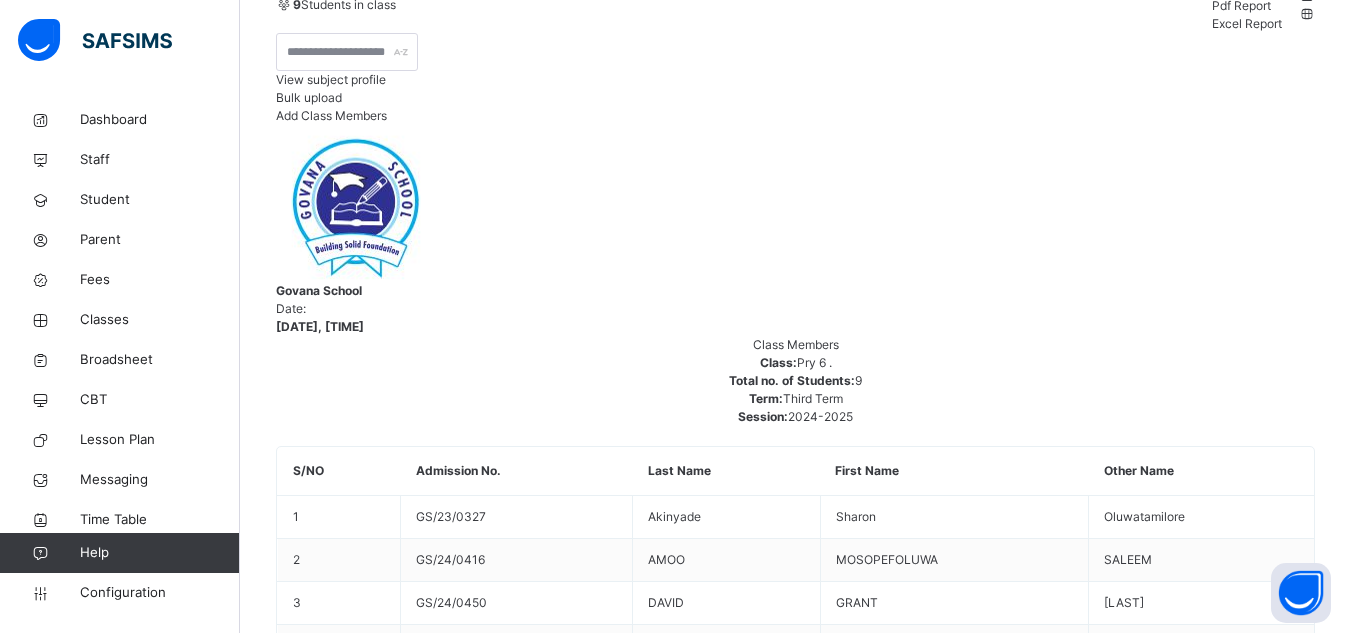 scroll, scrollTop: 329, scrollLeft: 0, axis: vertical 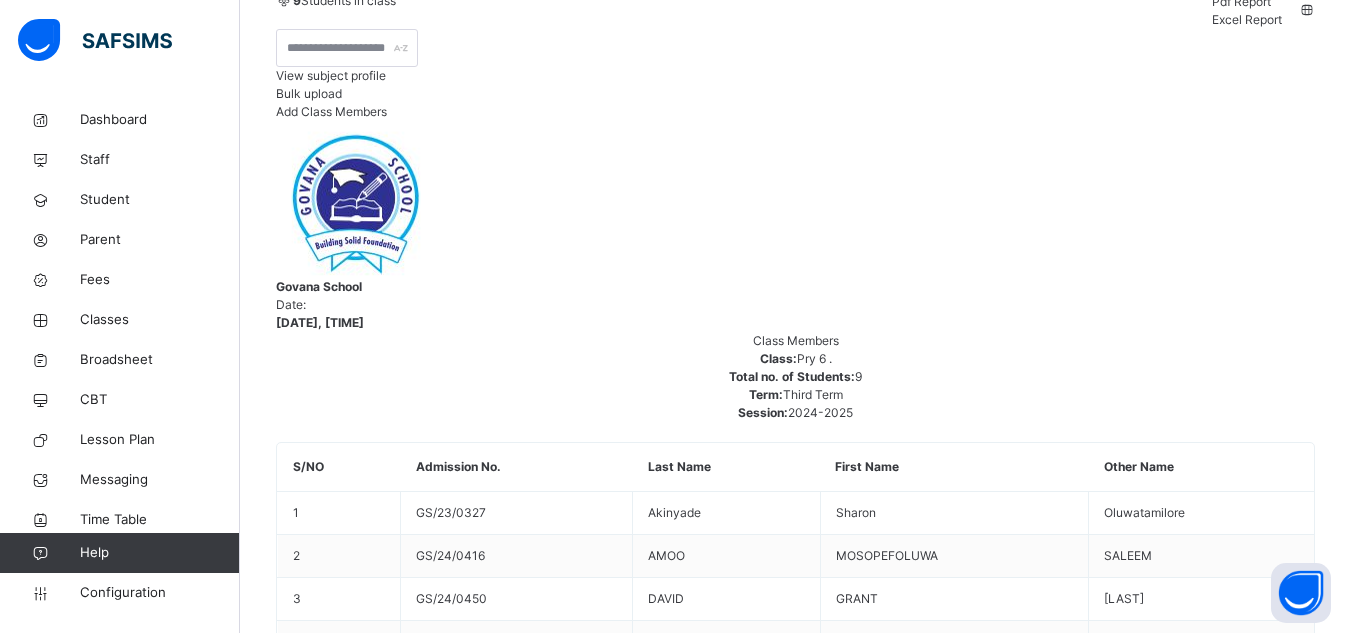click on "Assess Students" at bounding box center (1253, 1745) 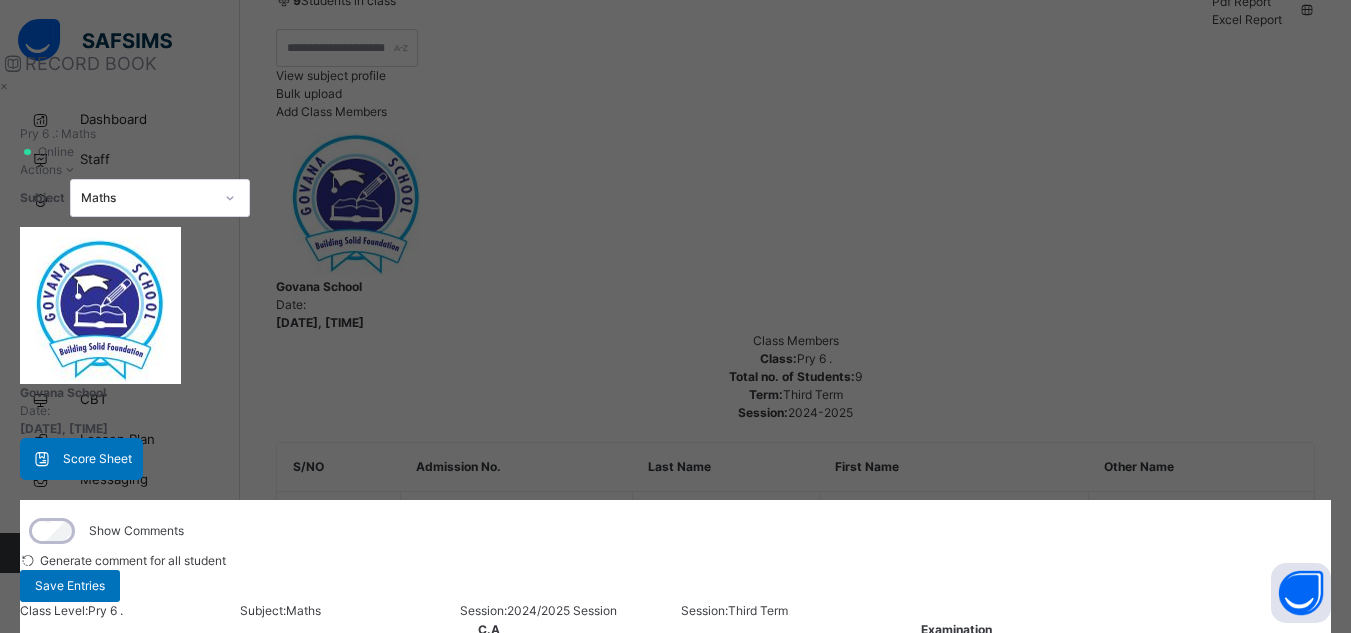 type on "**" 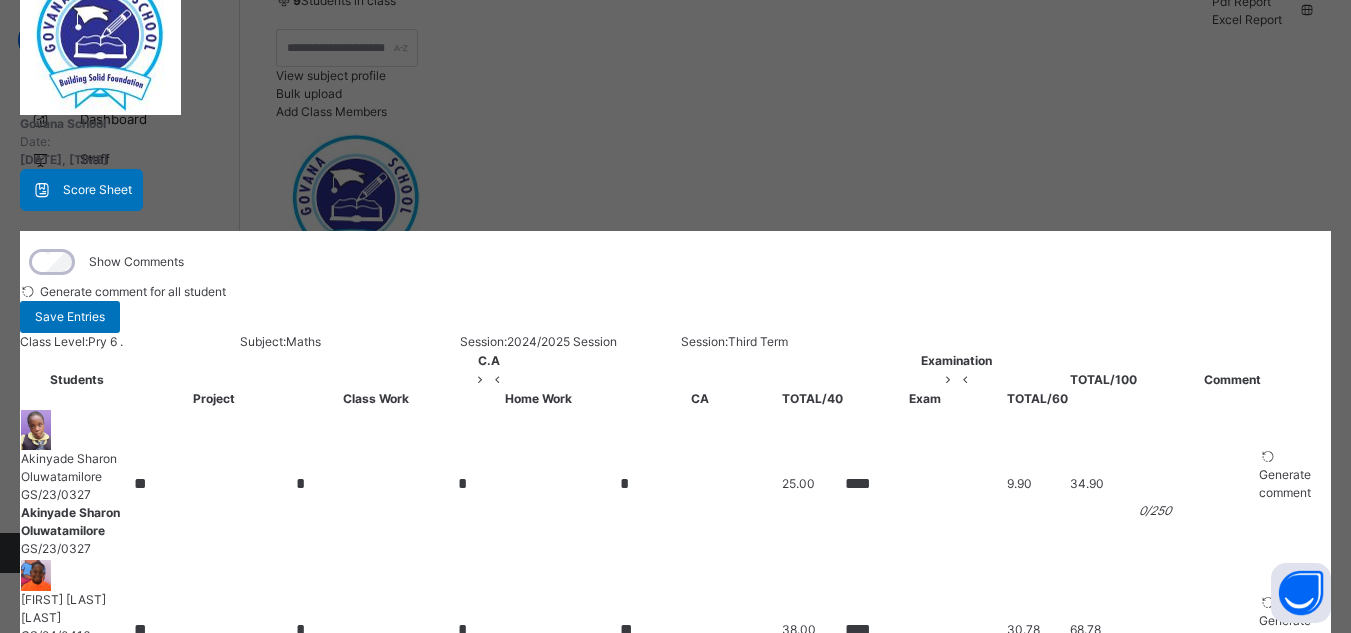 scroll, scrollTop: 268, scrollLeft: 0, axis: vertical 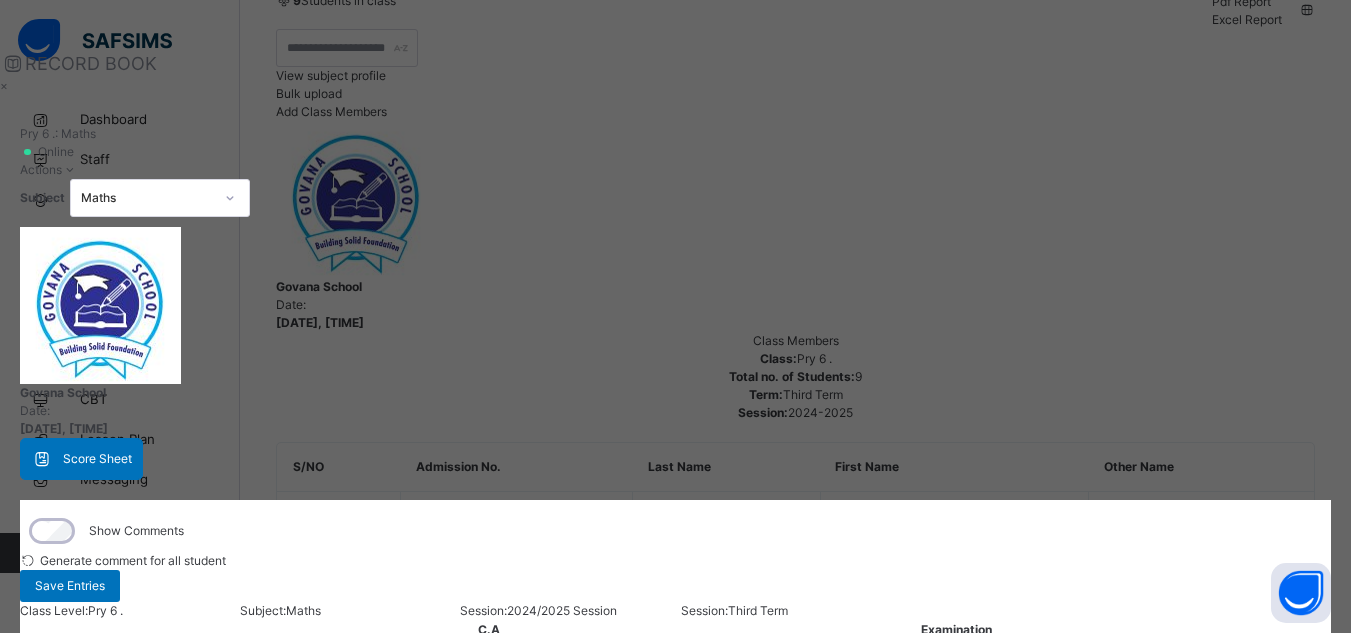 click on "×" at bounding box center [675, 86] 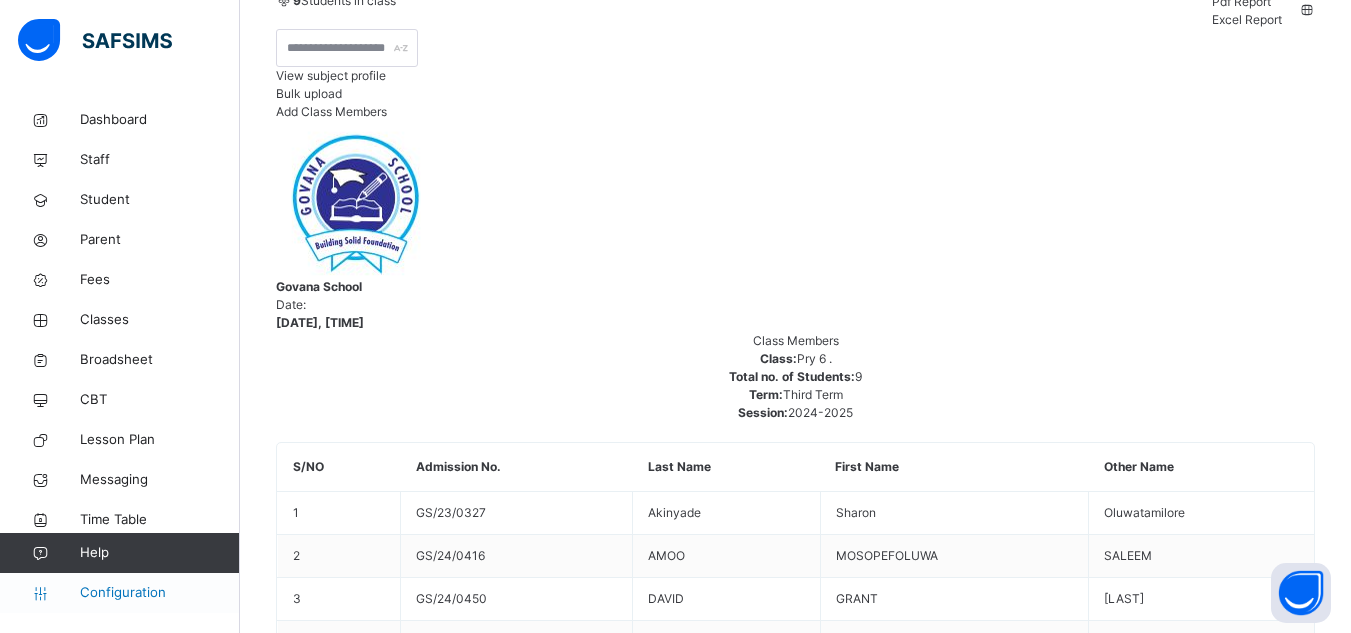 click on "Configuration" at bounding box center [159, 593] 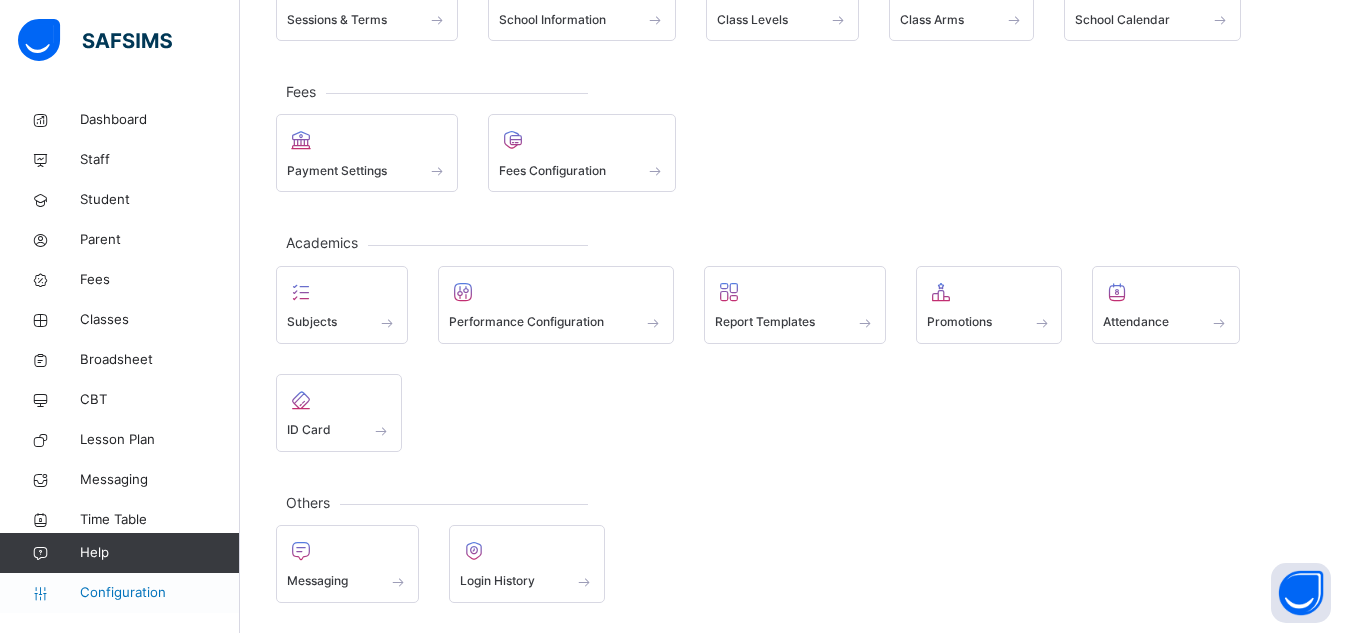 scroll, scrollTop: 200, scrollLeft: 0, axis: vertical 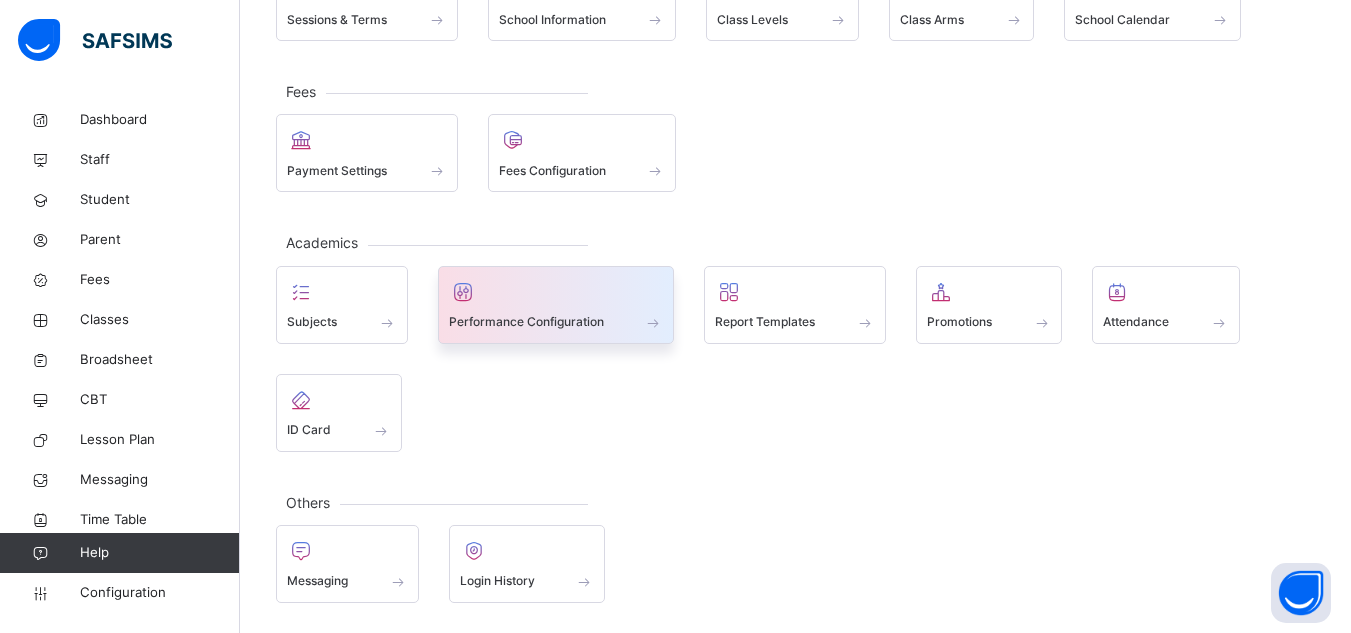 click on "Performance Configuration" at bounding box center [526, 322] 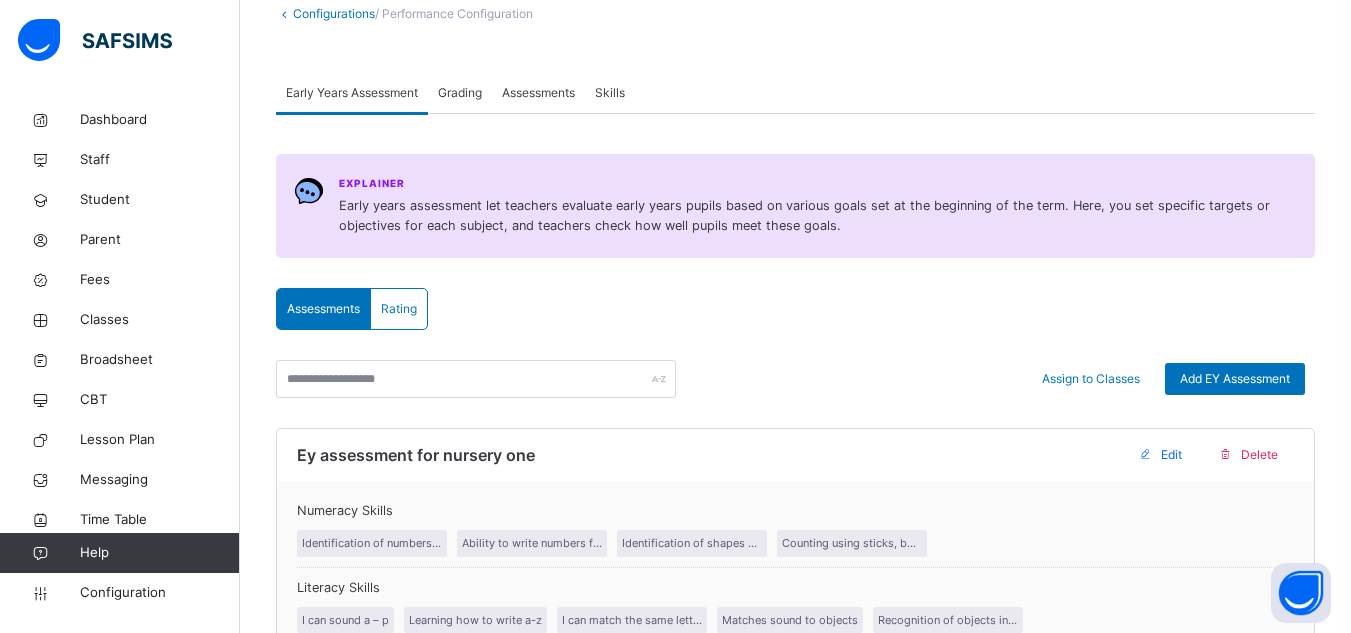 scroll, scrollTop: 124, scrollLeft: 0, axis: vertical 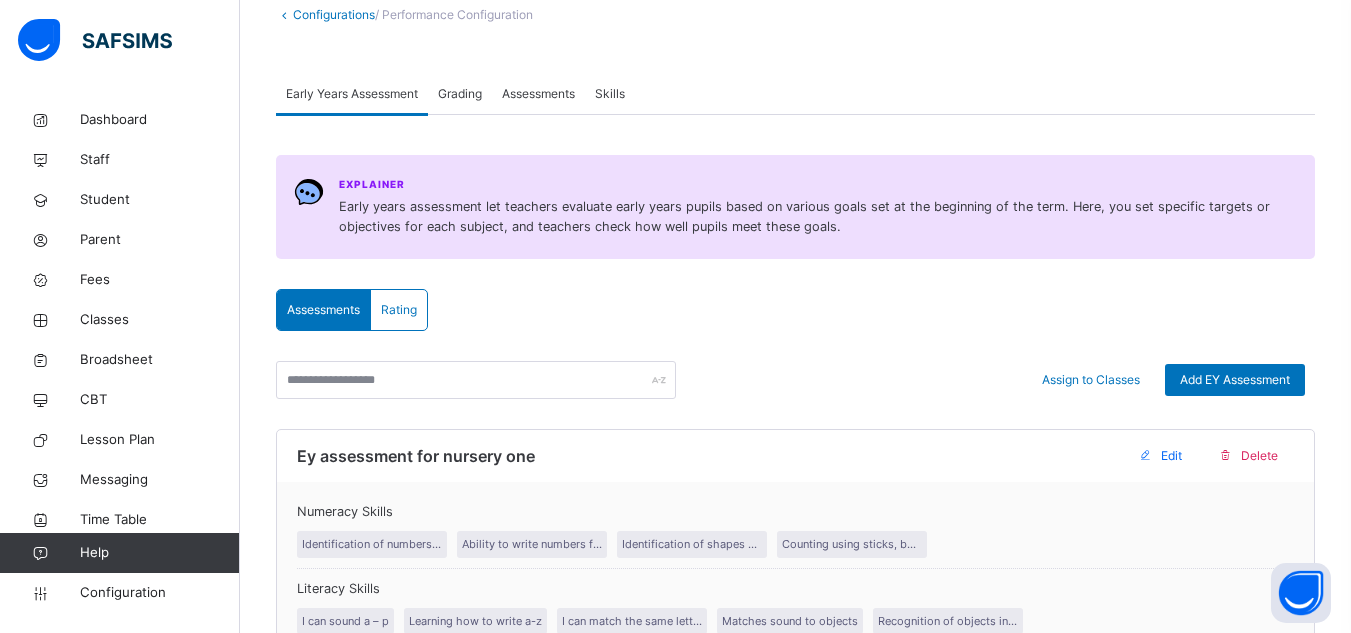 click on "Assessments" at bounding box center (538, 94) 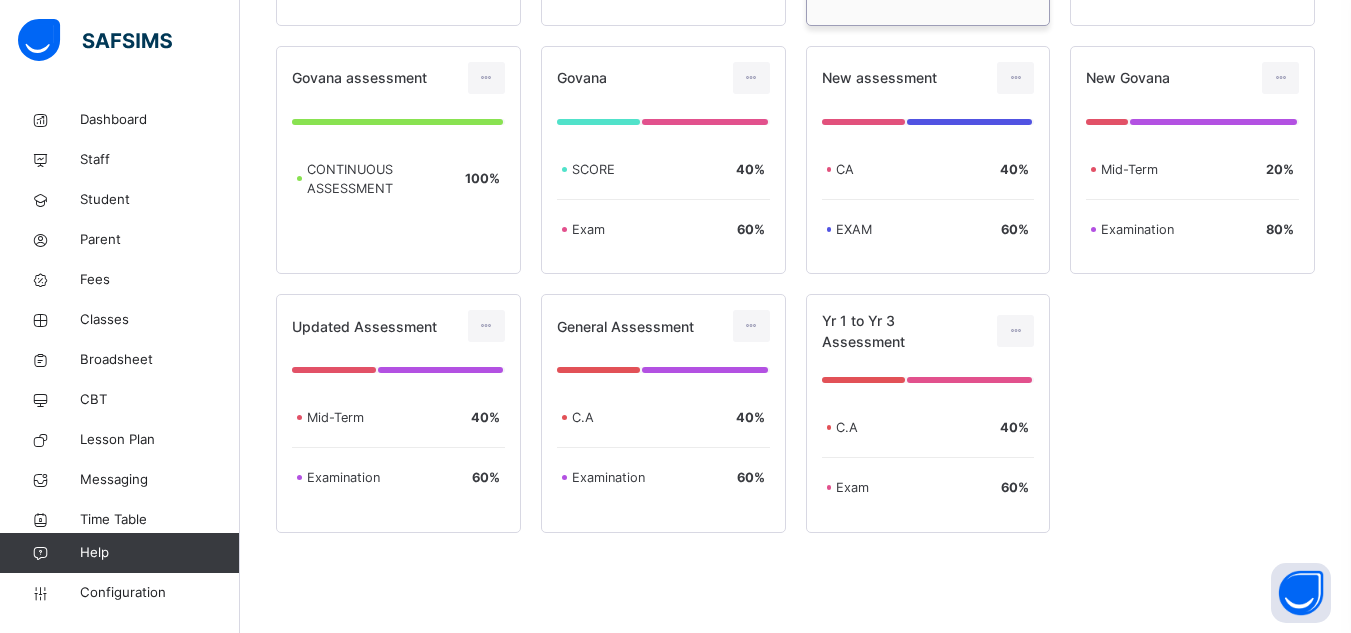 scroll, scrollTop: 844, scrollLeft: 0, axis: vertical 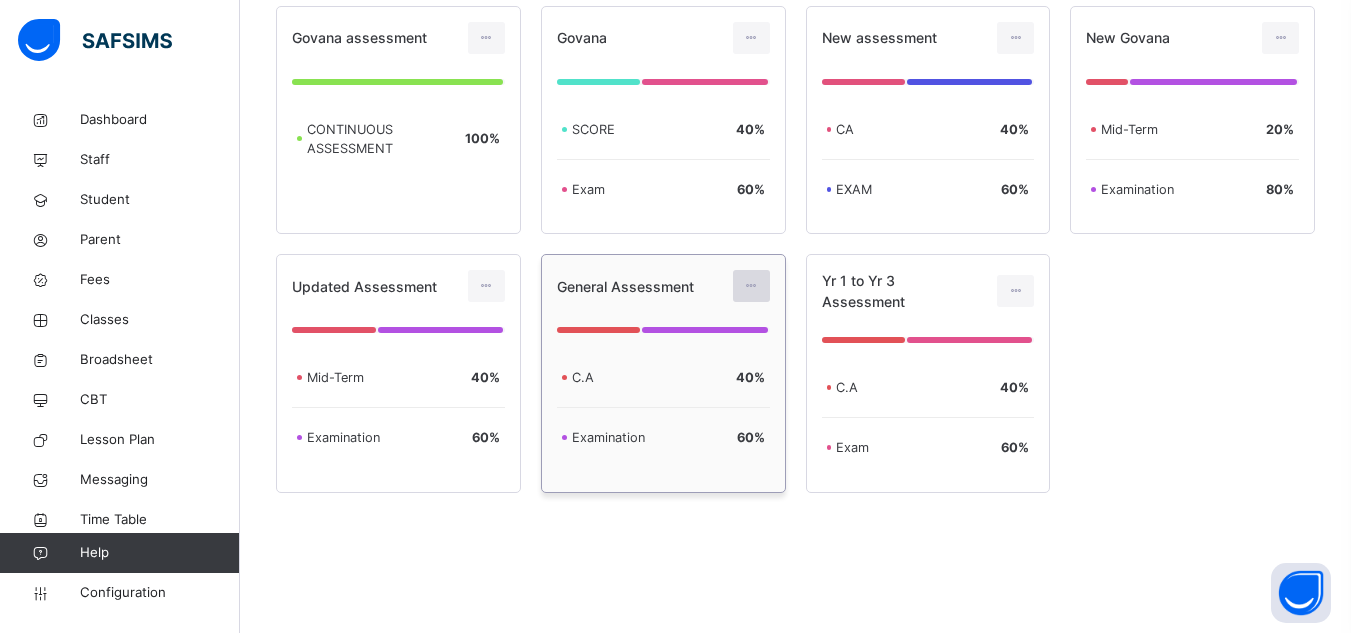 click at bounding box center [751, 286] 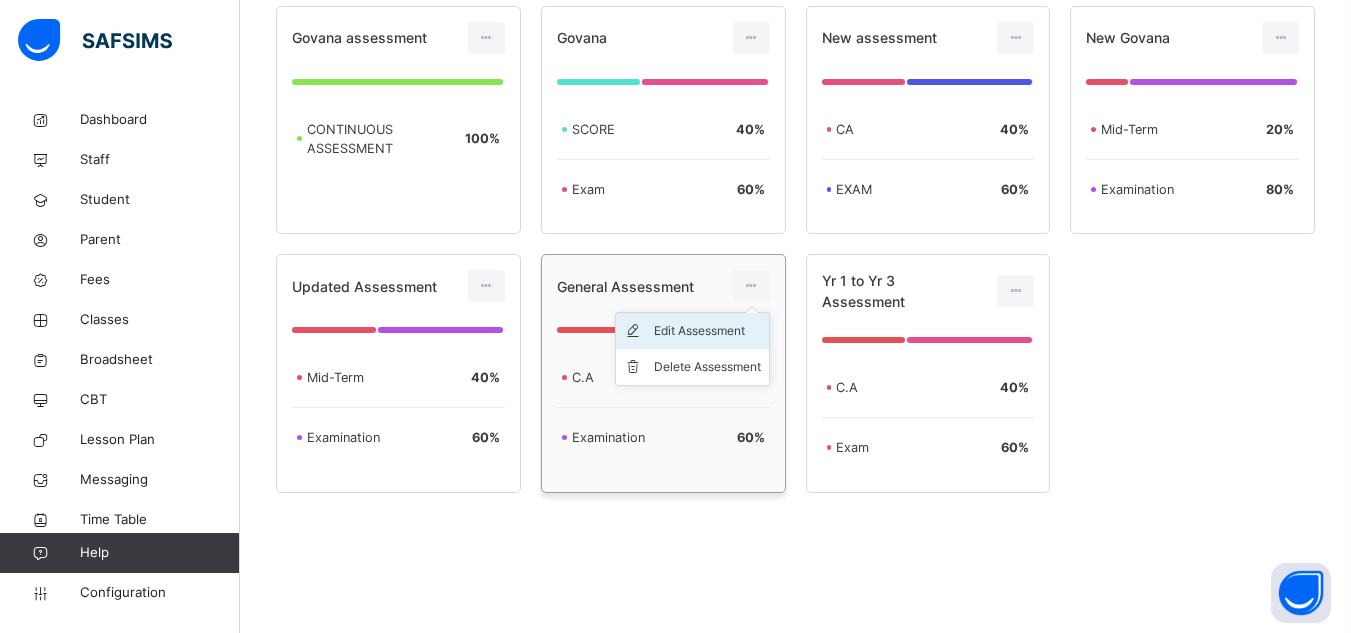 click on "Edit Assessment" at bounding box center [707, 331] 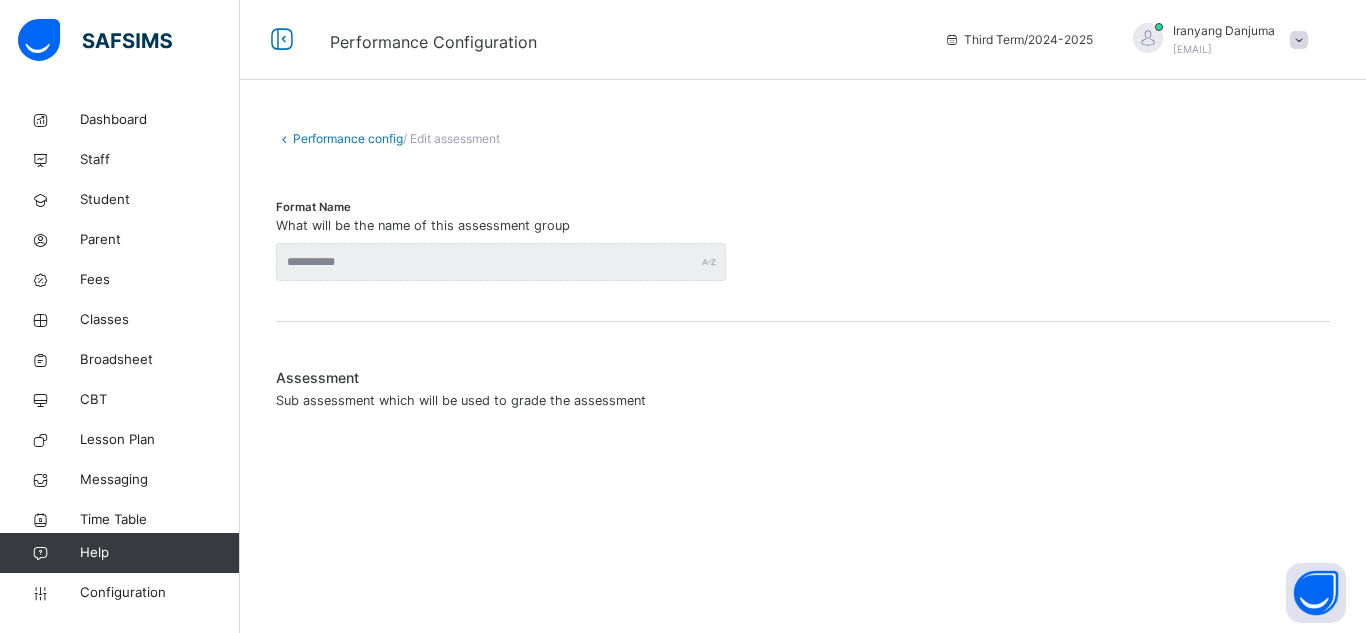 type on "**********" 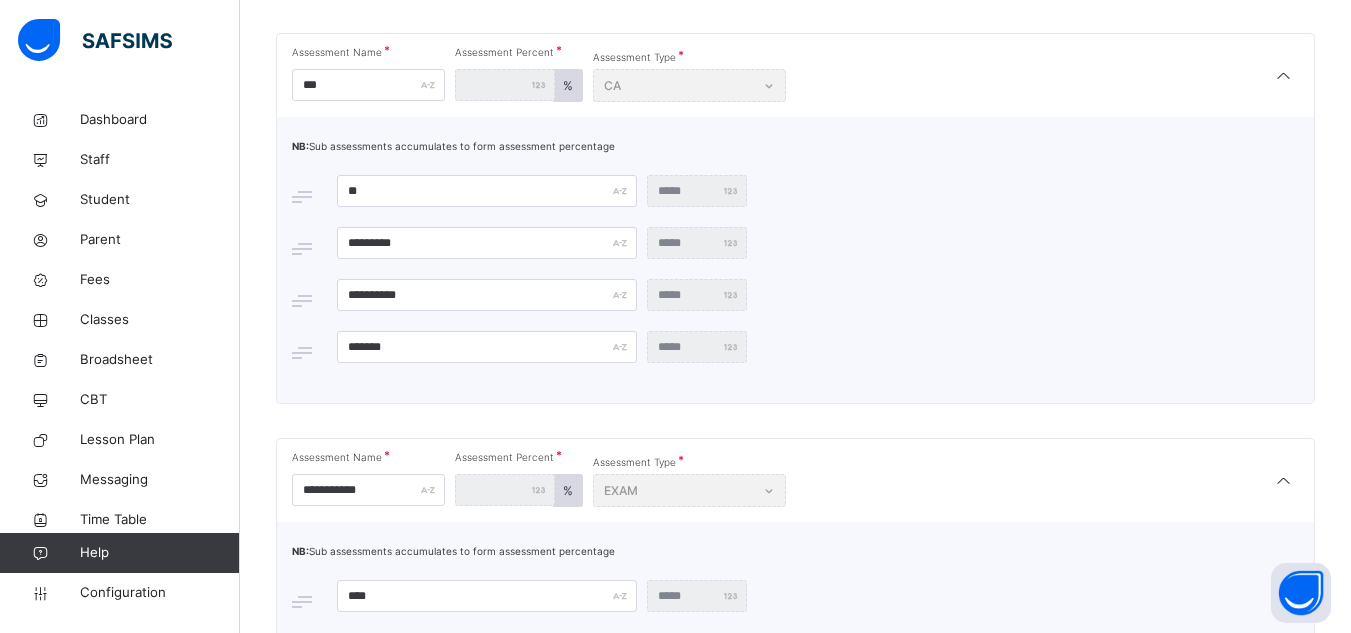 scroll, scrollTop: 514, scrollLeft: 0, axis: vertical 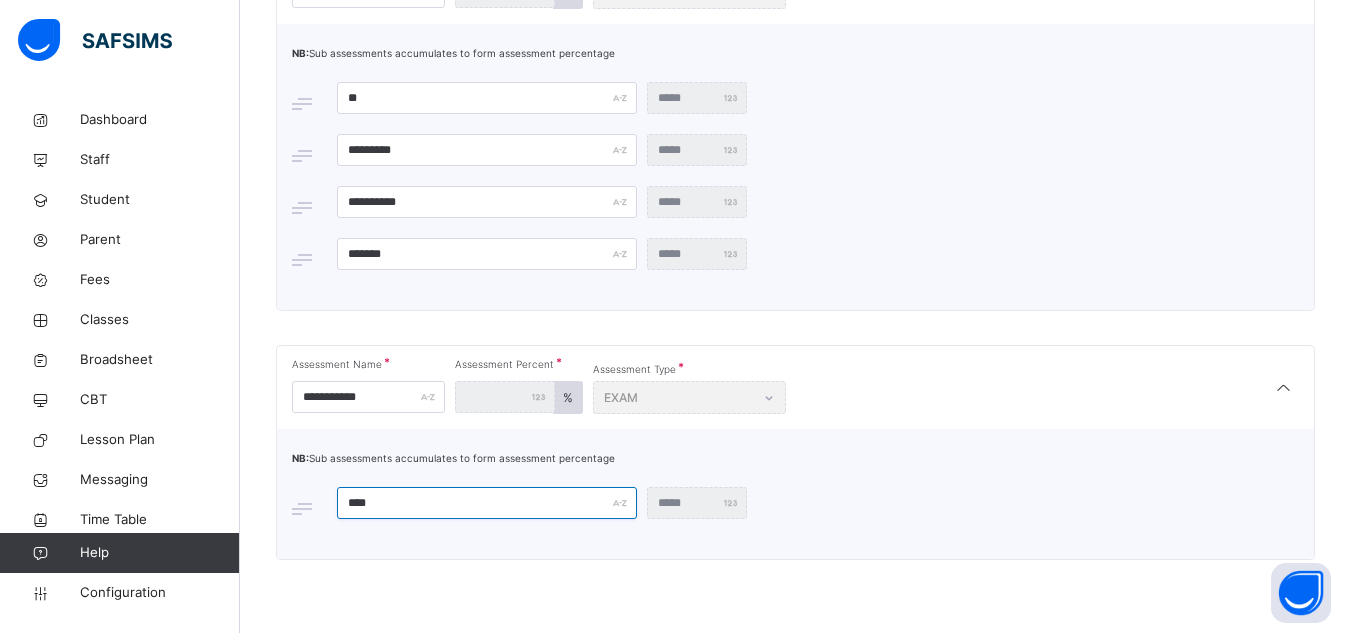 click on "****" at bounding box center (487, 503) 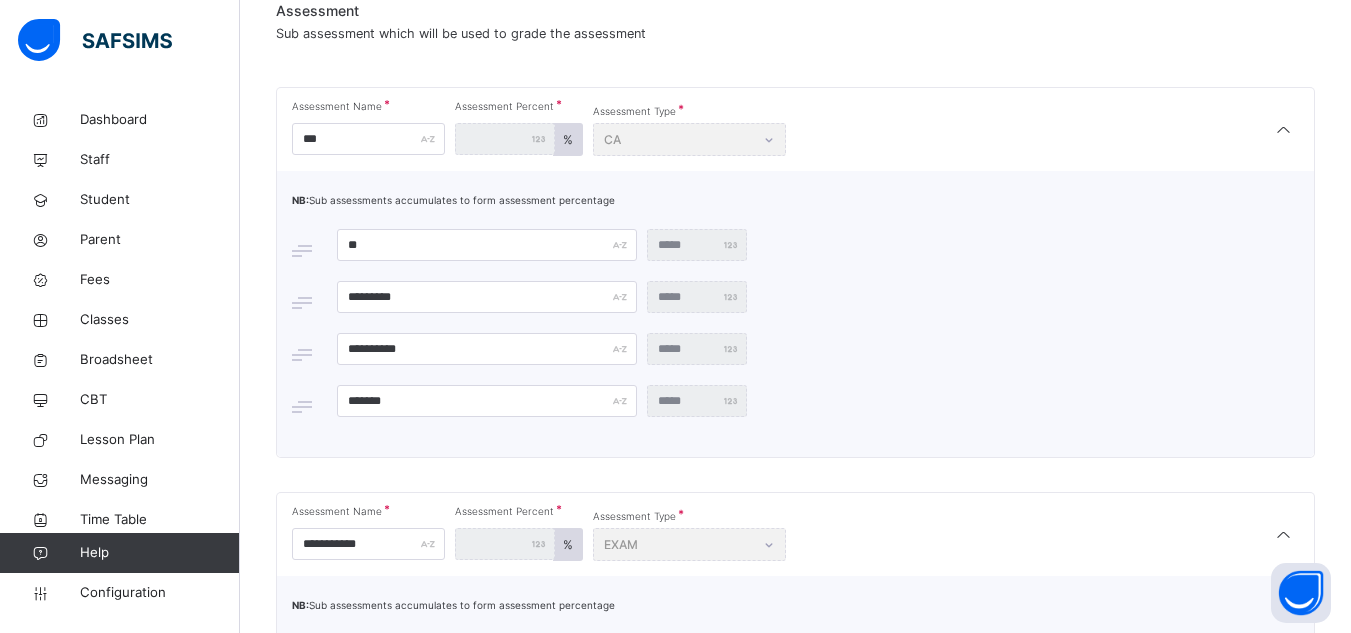 scroll, scrollTop: 514, scrollLeft: 0, axis: vertical 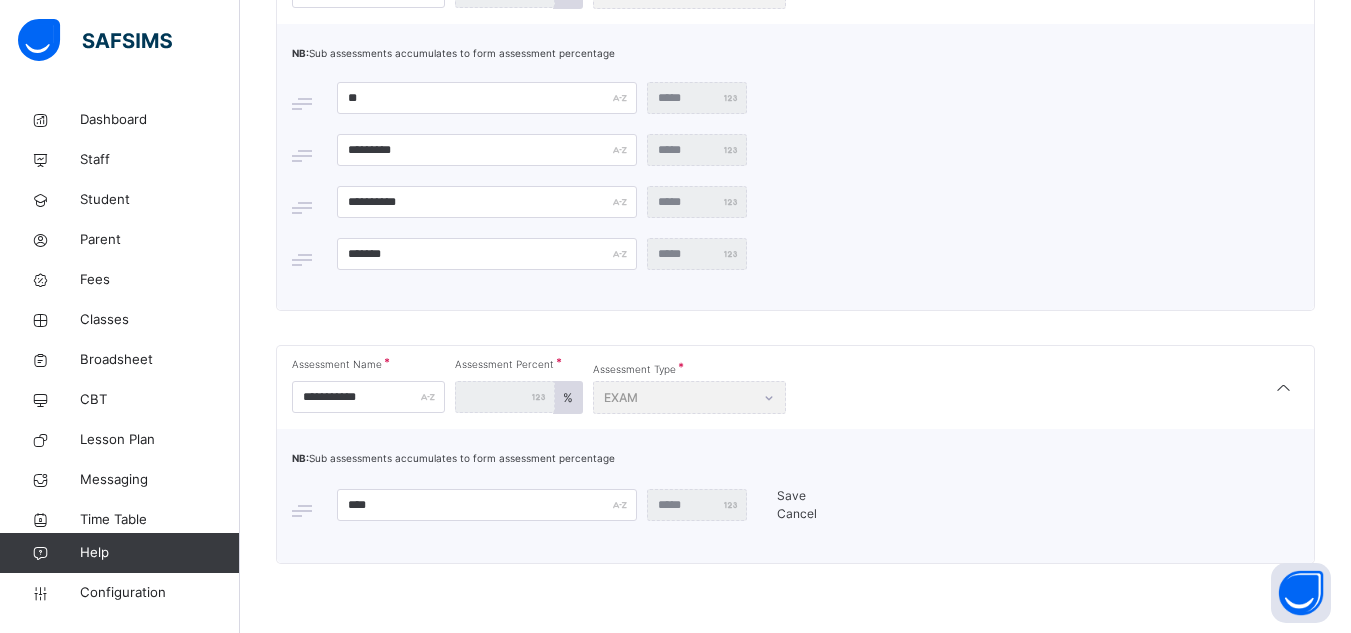 click on "Cancel" at bounding box center [797, 513] 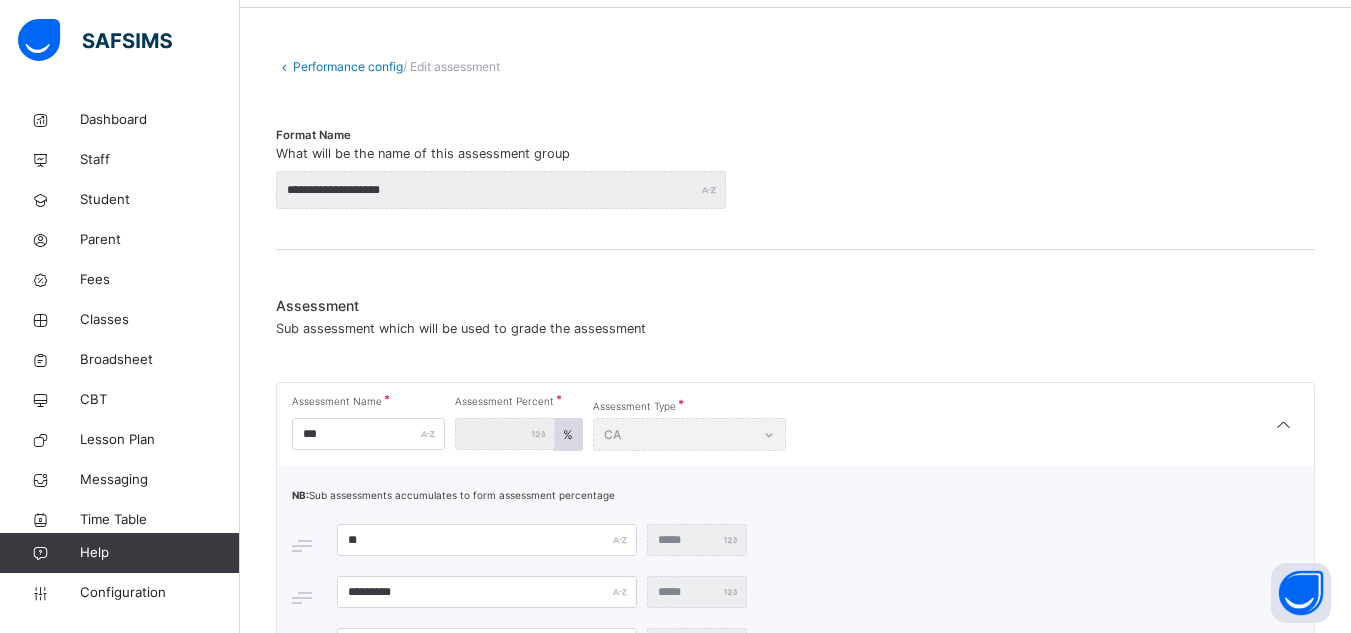 scroll, scrollTop: 0, scrollLeft: 0, axis: both 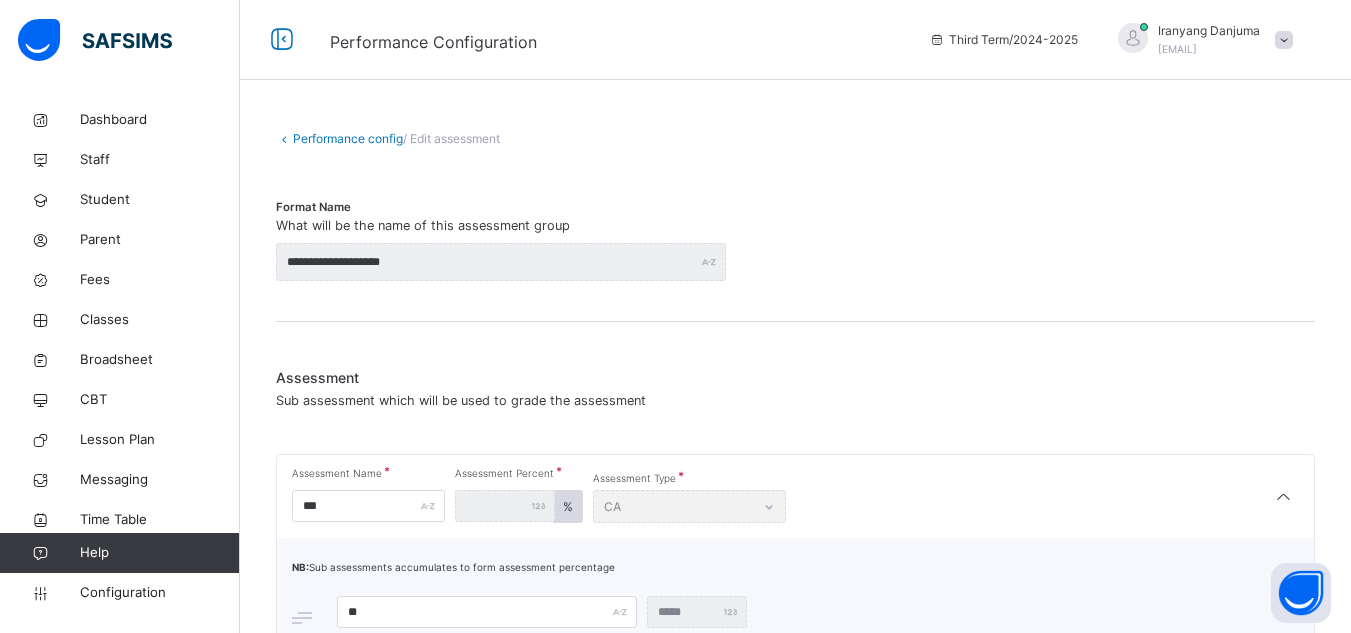 click on "Performance config" at bounding box center (348, 138) 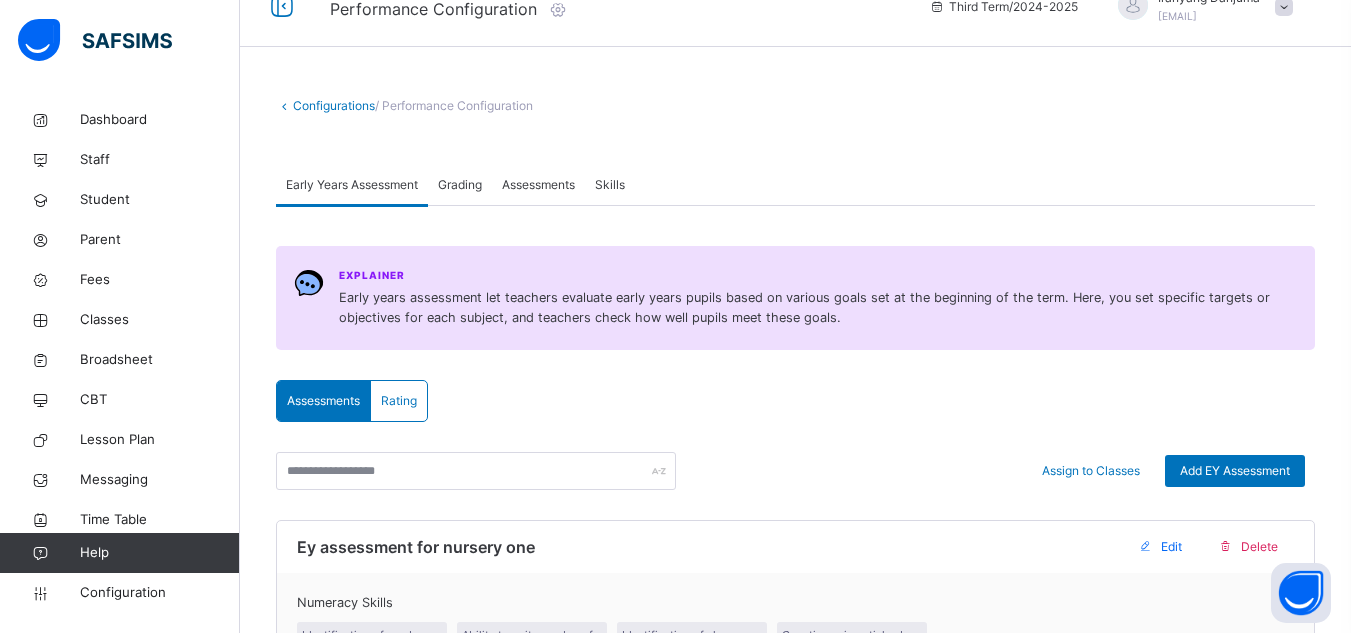 scroll, scrollTop: 34, scrollLeft: 0, axis: vertical 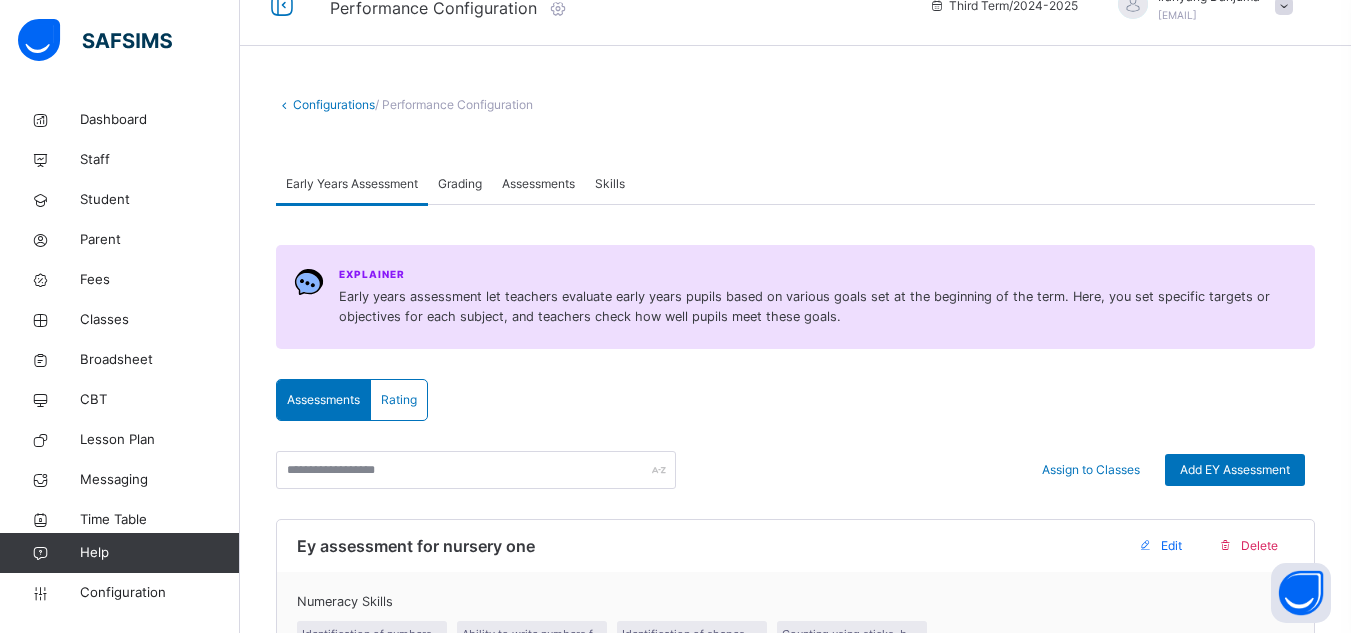 click on "Assessments" at bounding box center (538, 184) 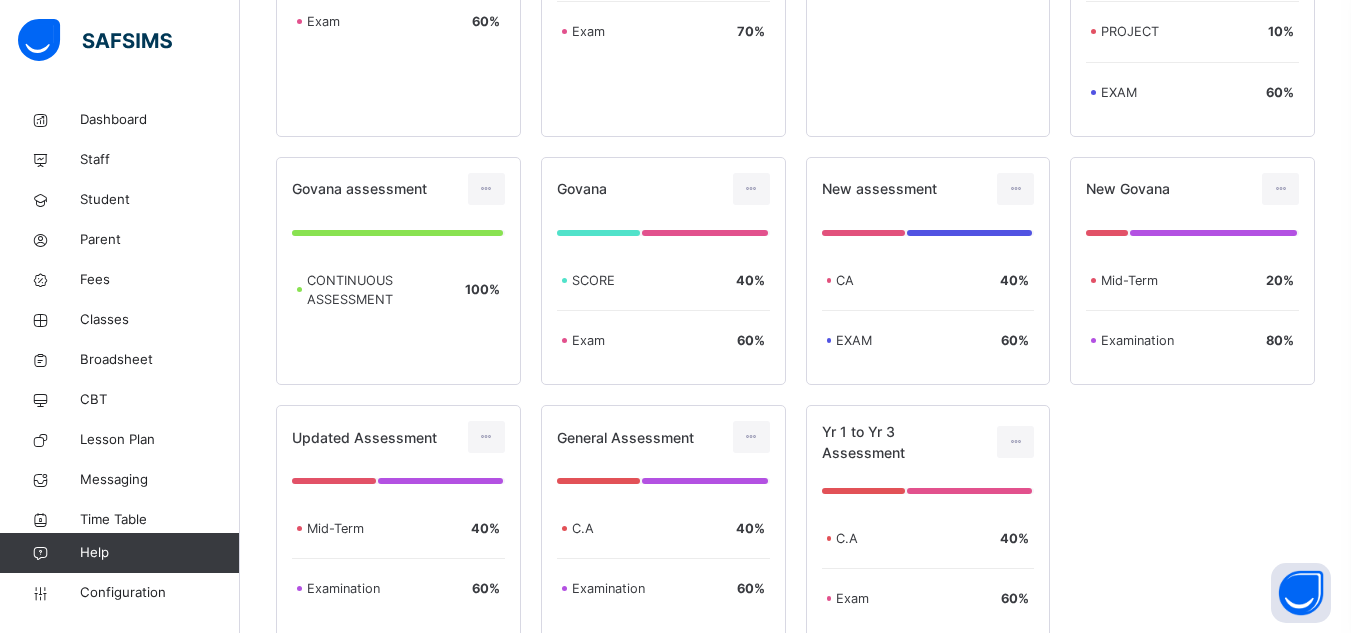 scroll, scrollTop: 844, scrollLeft: 0, axis: vertical 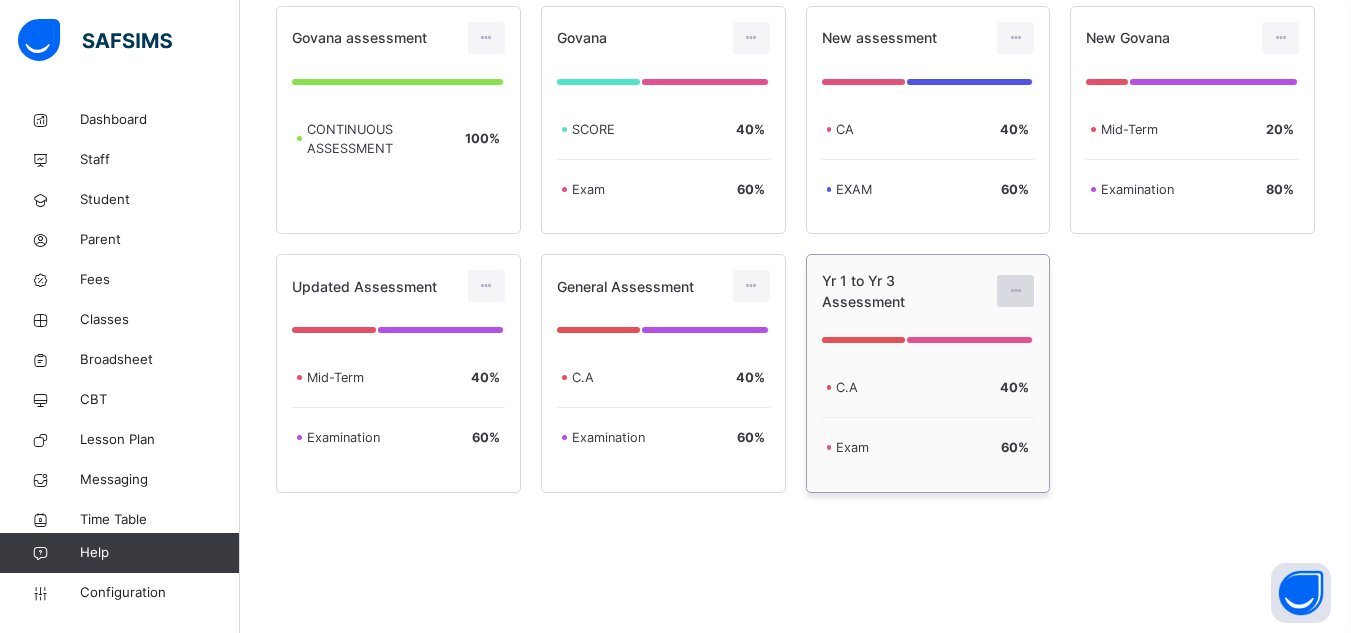 click at bounding box center [1015, 291] 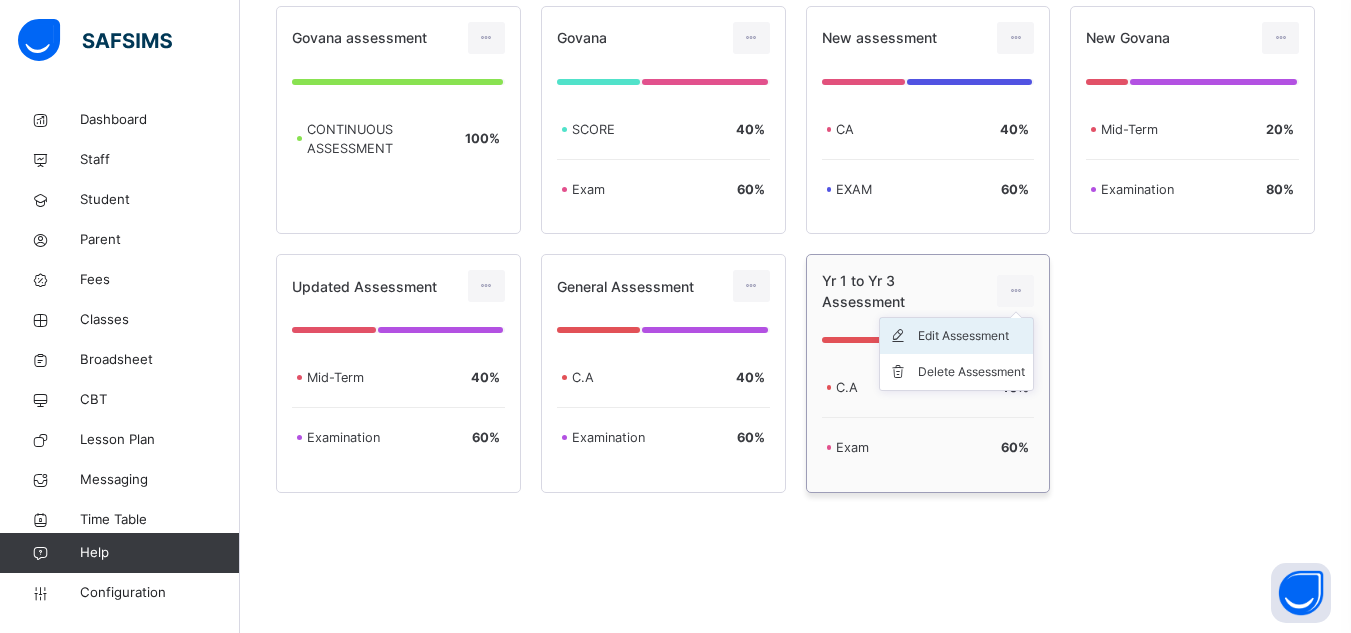 click on "Edit Assessment" at bounding box center [971, 336] 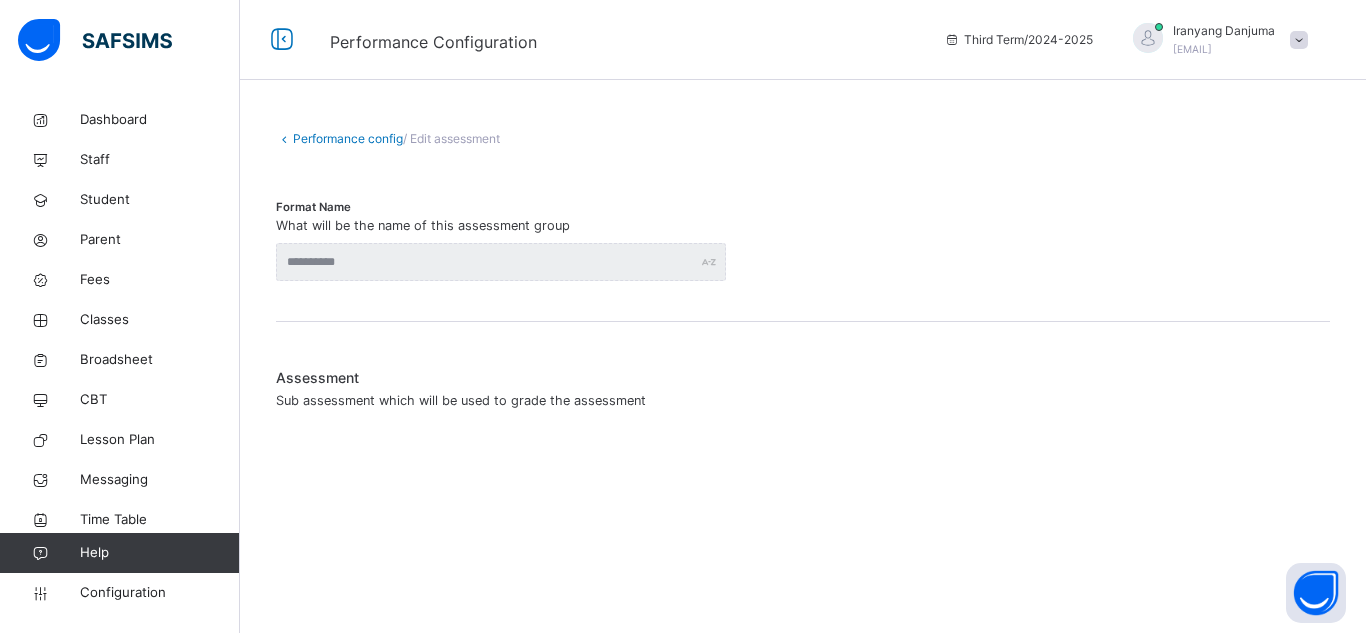 type on "**********" 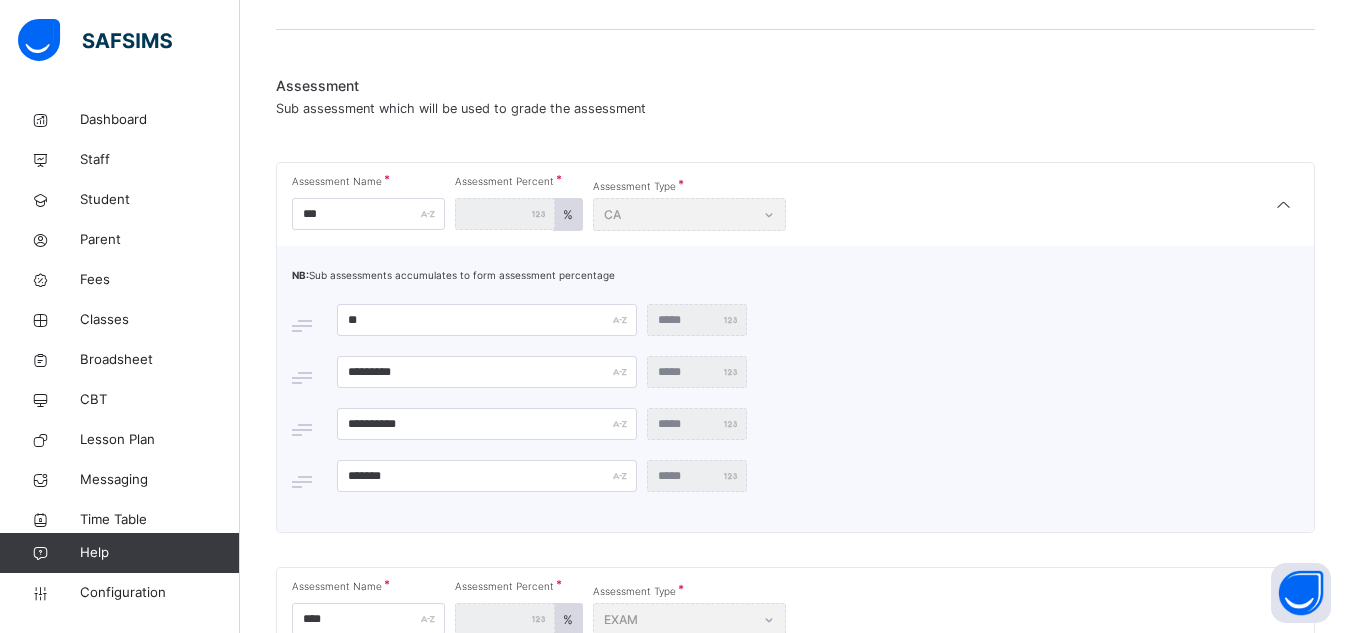 scroll, scrollTop: 0, scrollLeft: 0, axis: both 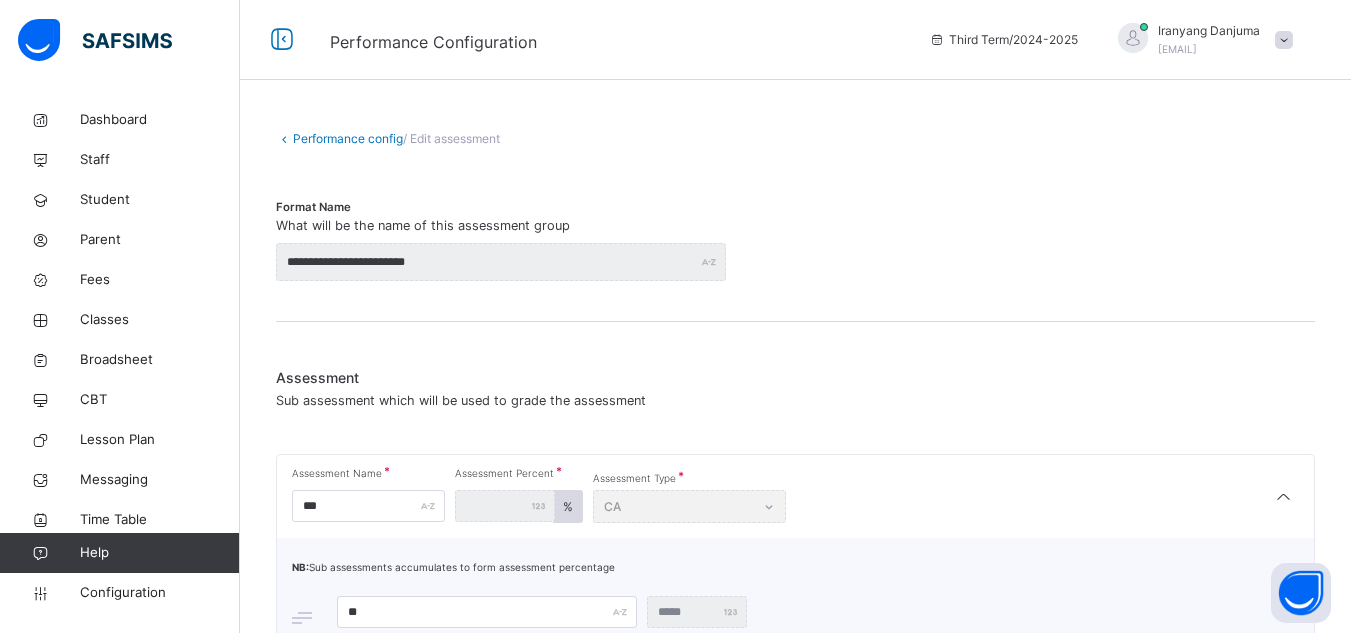 click on "Performance config" at bounding box center (348, 138) 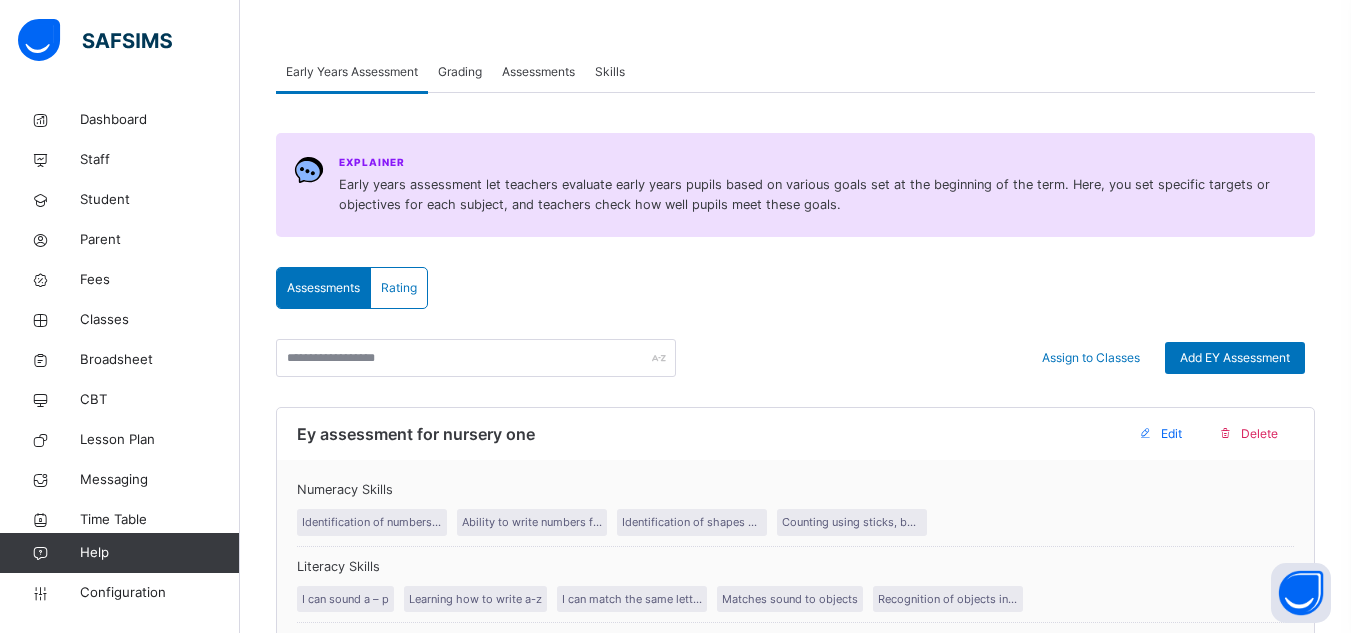scroll, scrollTop: 147, scrollLeft: 0, axis: vertical 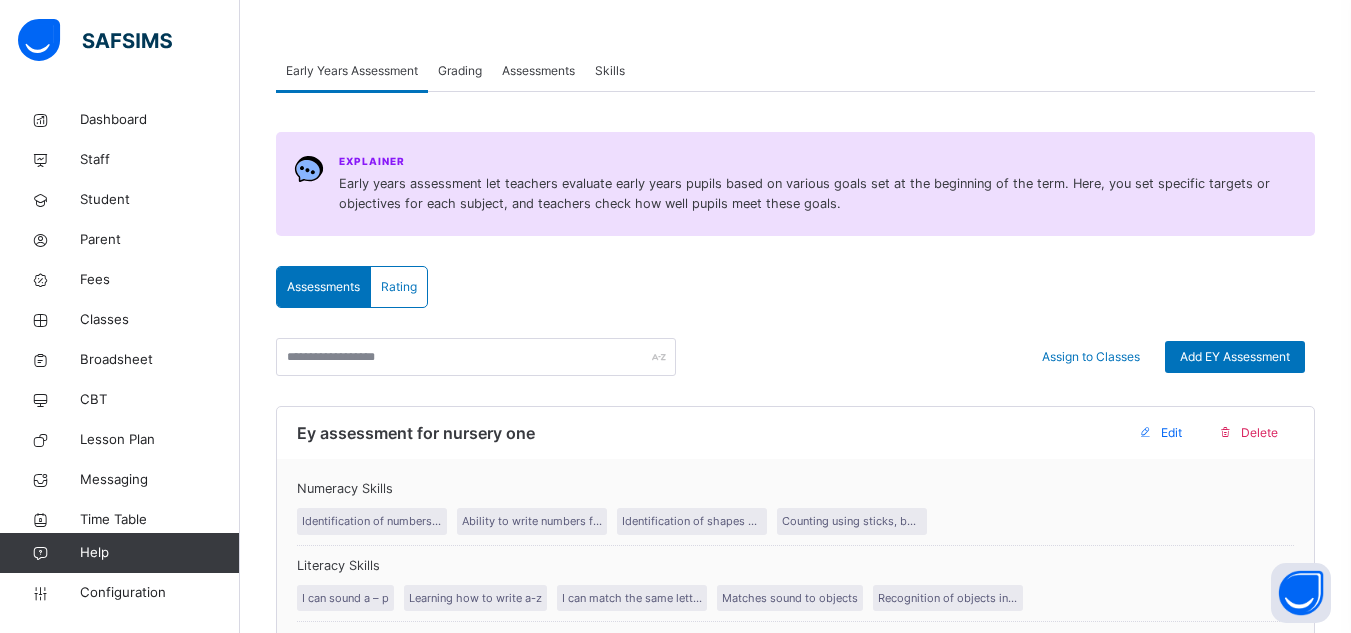 click on "Assessments" at bounding box center (538, 71) 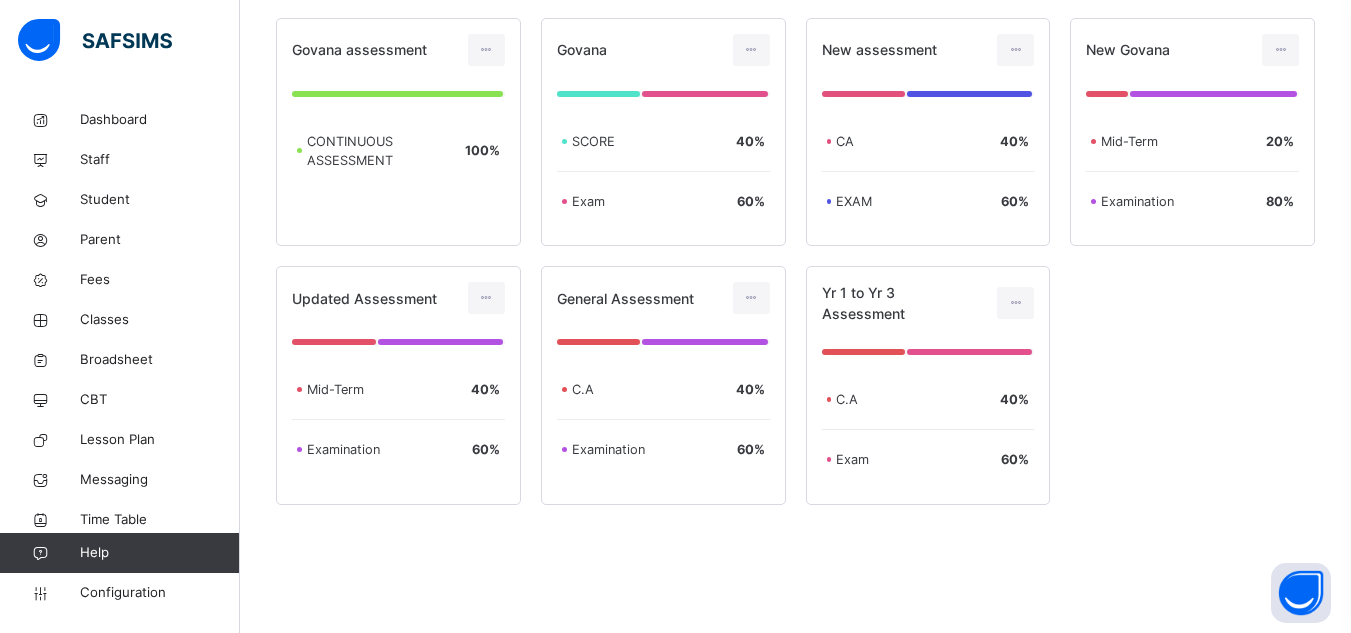 scroll, scrollTop: 844, scrollLeft: 0, axis: vertical 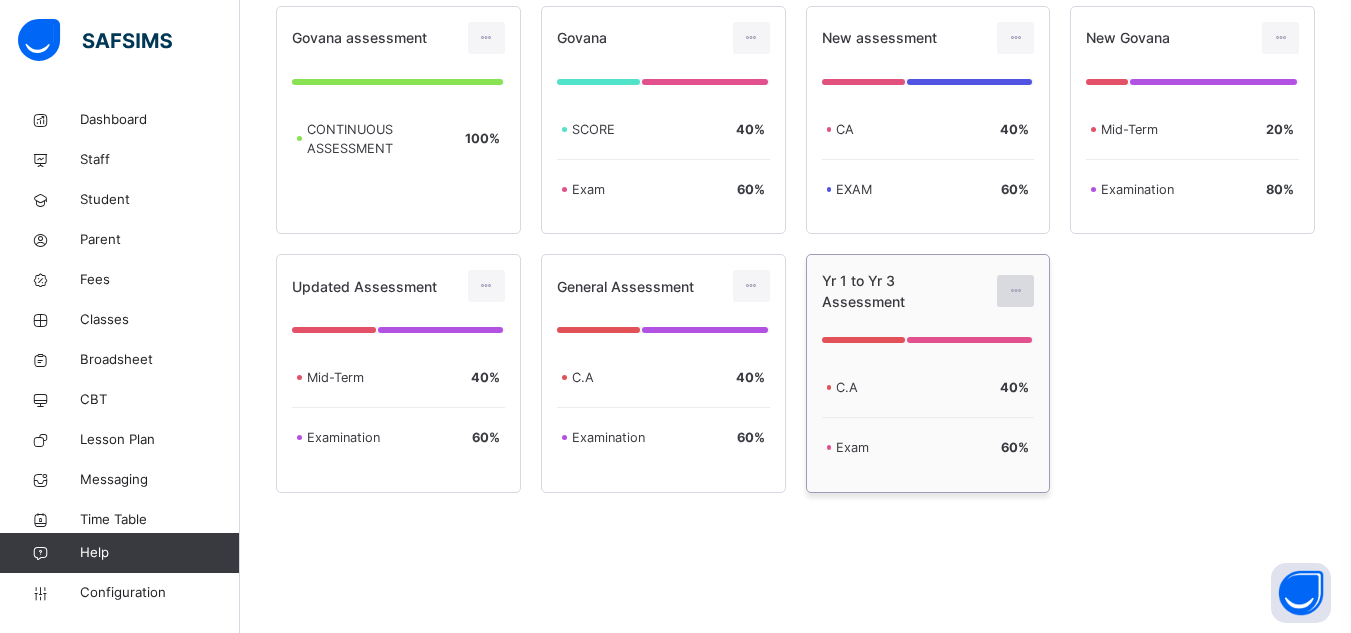 click at bounding box center (1015, 291) 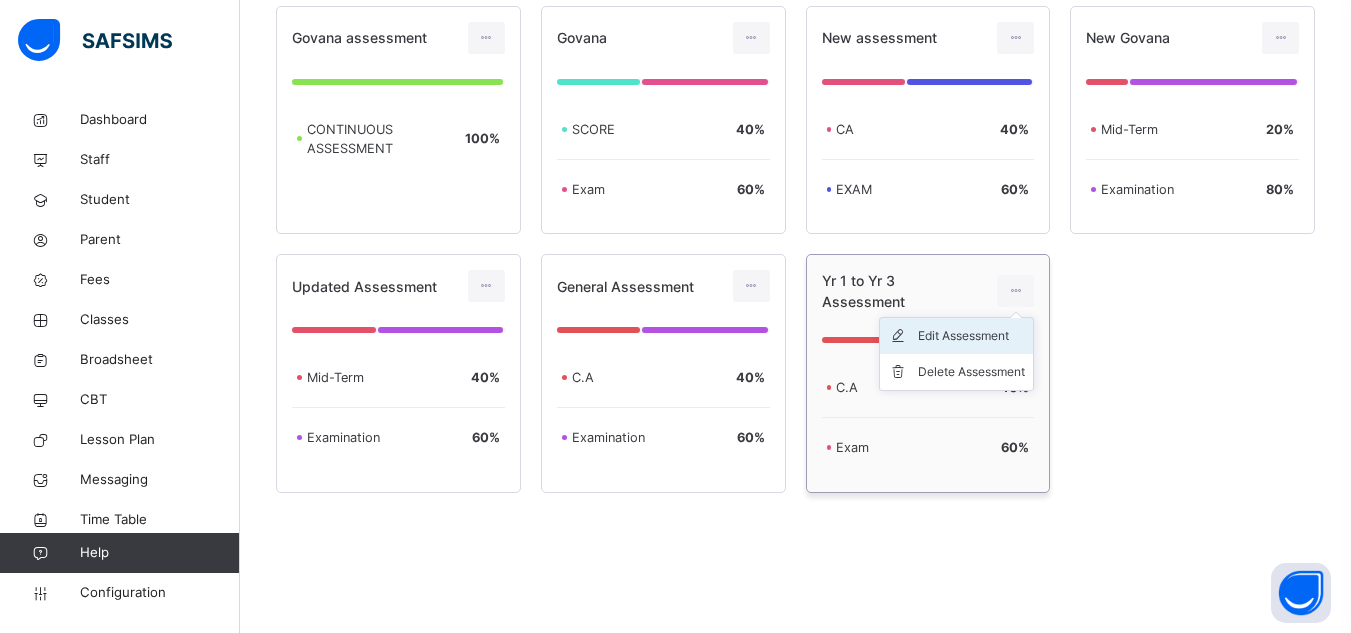 click on "Edit Assessment" at bounding box center (971, 336) 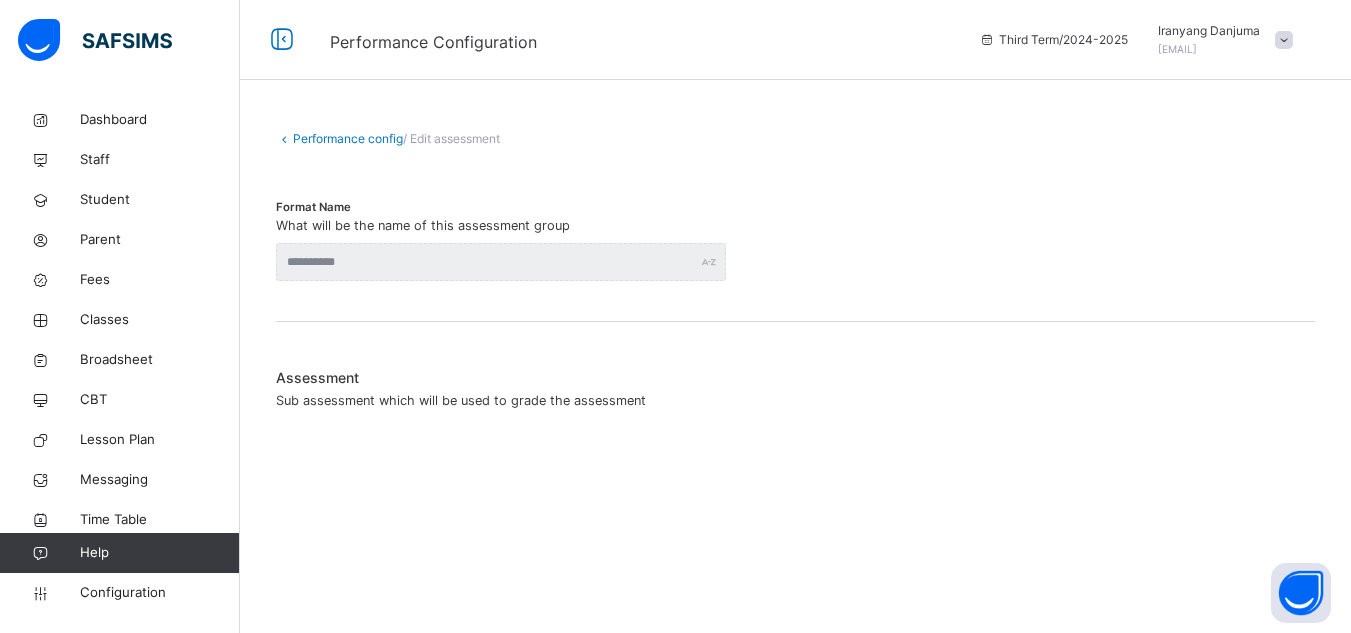 scroll, scrollTop: 0, scrollLeft: 0, axis: both 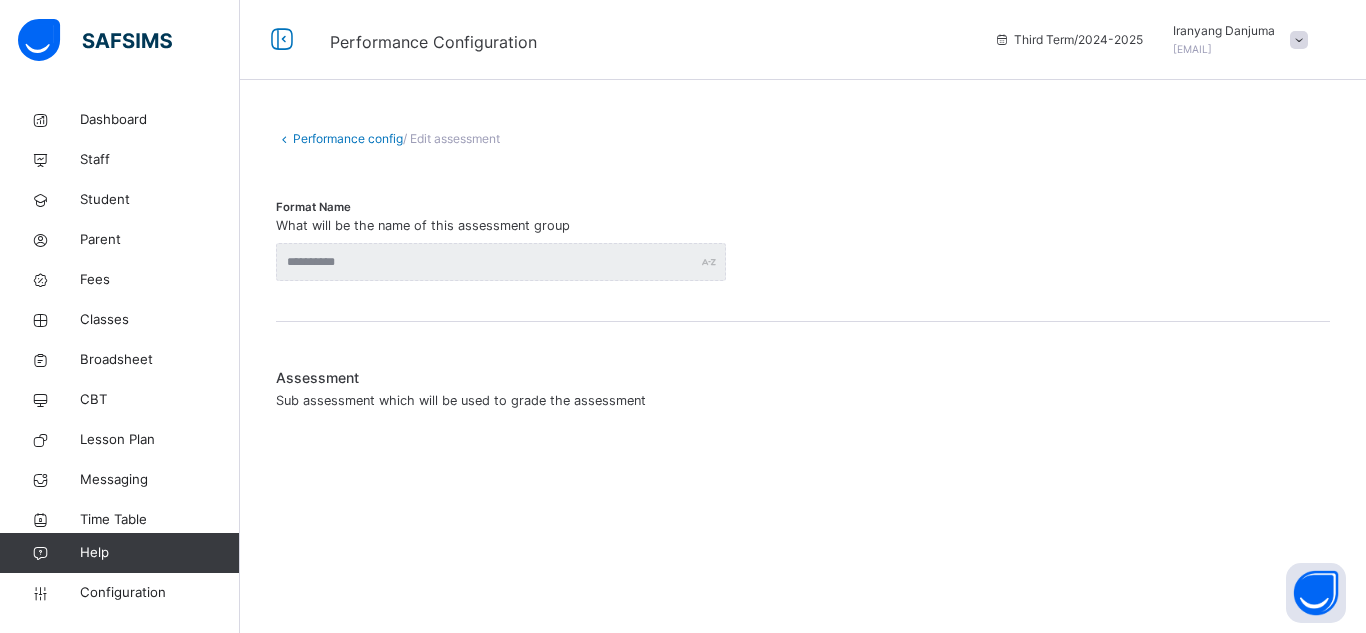 type on "**********" 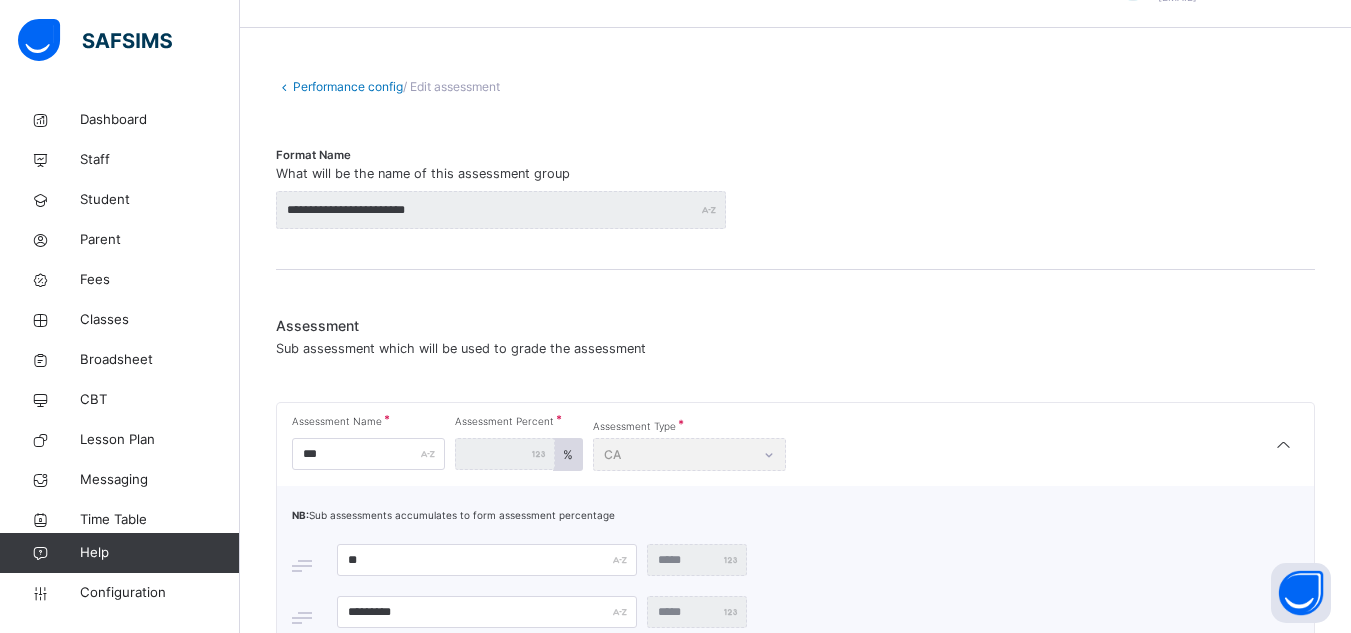 scroll, scrollTop: 0, scrollLeft: 0, axis: both 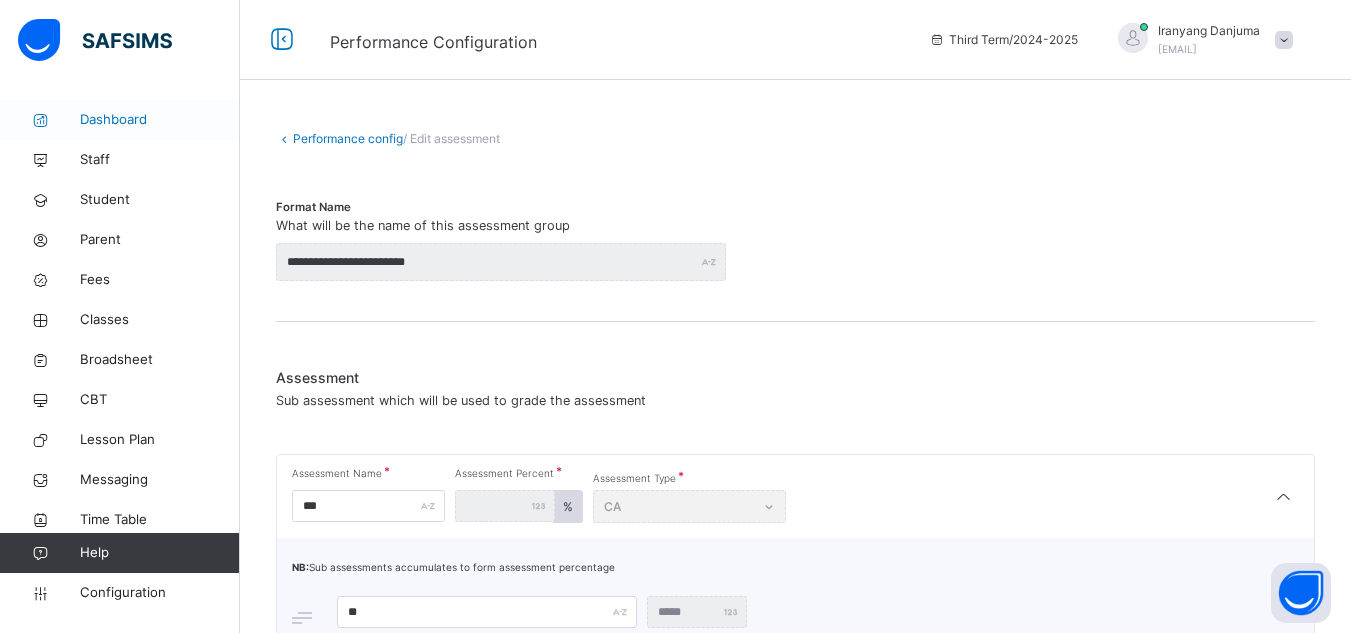 click on "Dashboard" at bounding box center [160, 120] 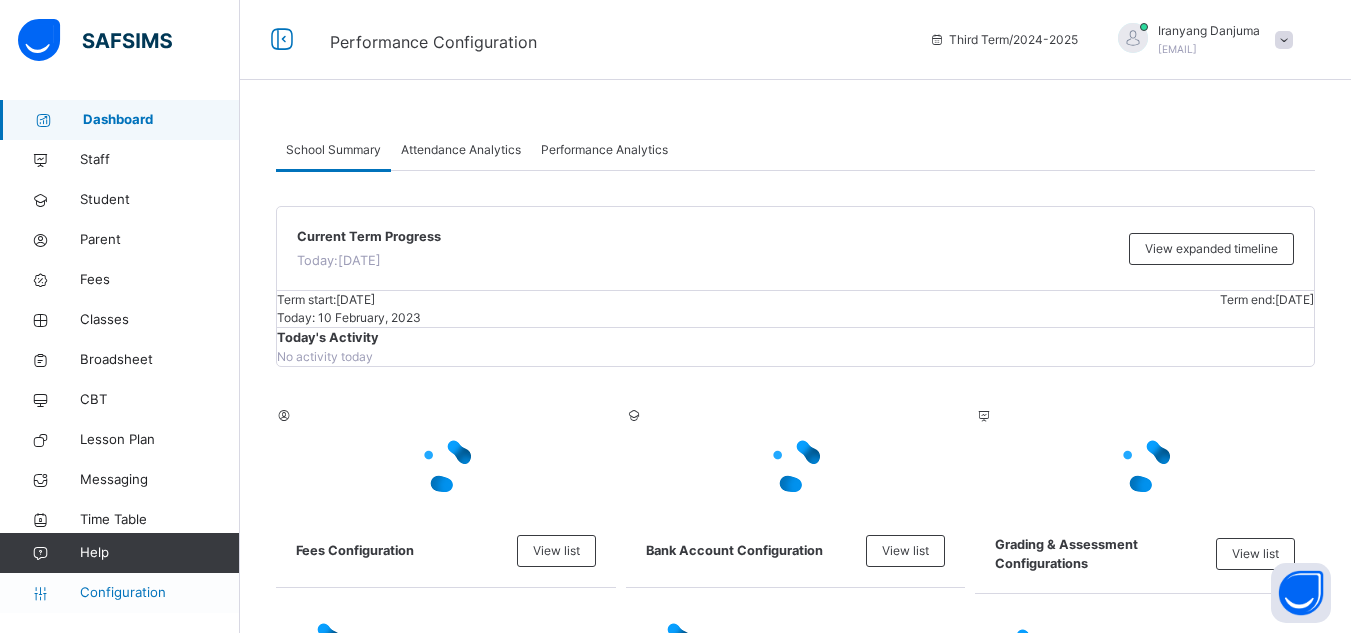 click on "Configuration" at bounding box center [159, 593] 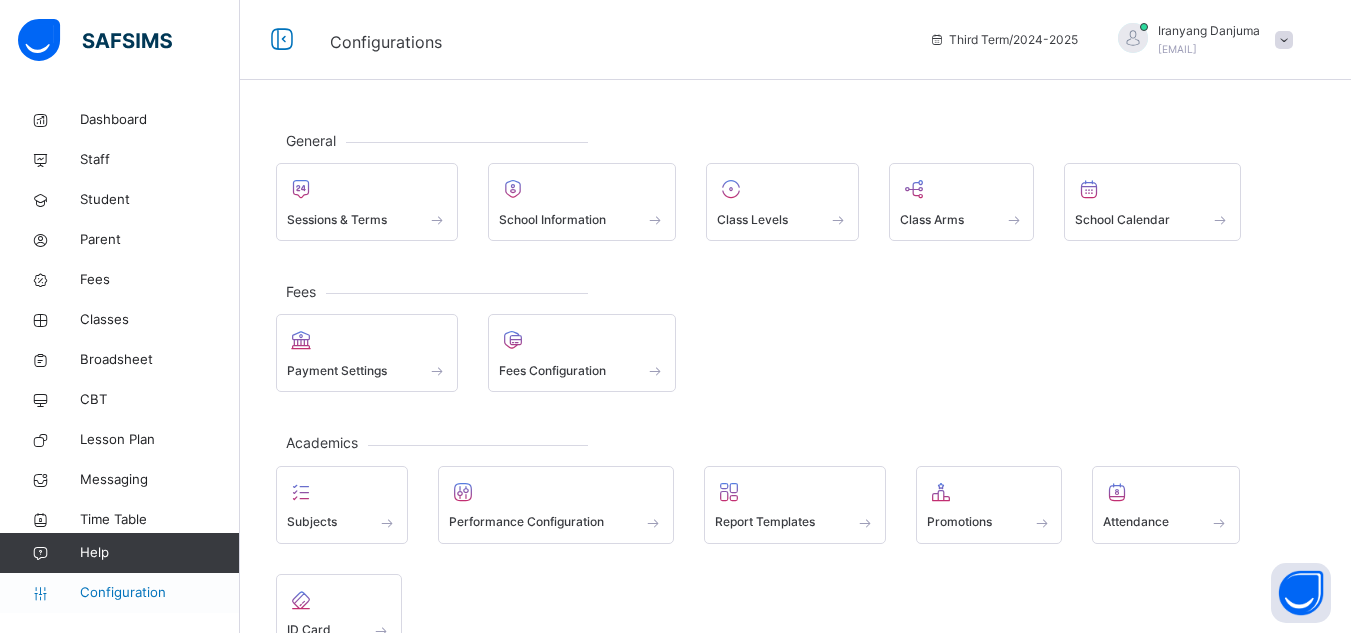 click on "Configuration" at bounding box center (159, 593) 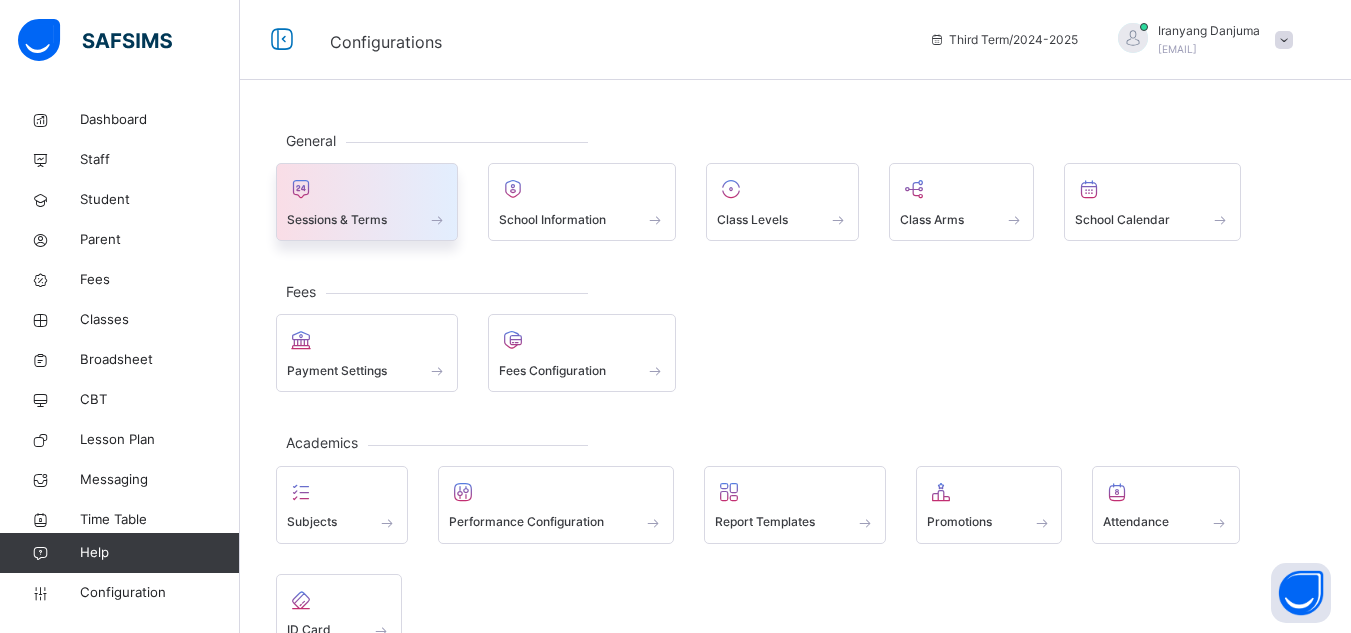 click on "Sessions & Terms" at bounding box center (337, 220) 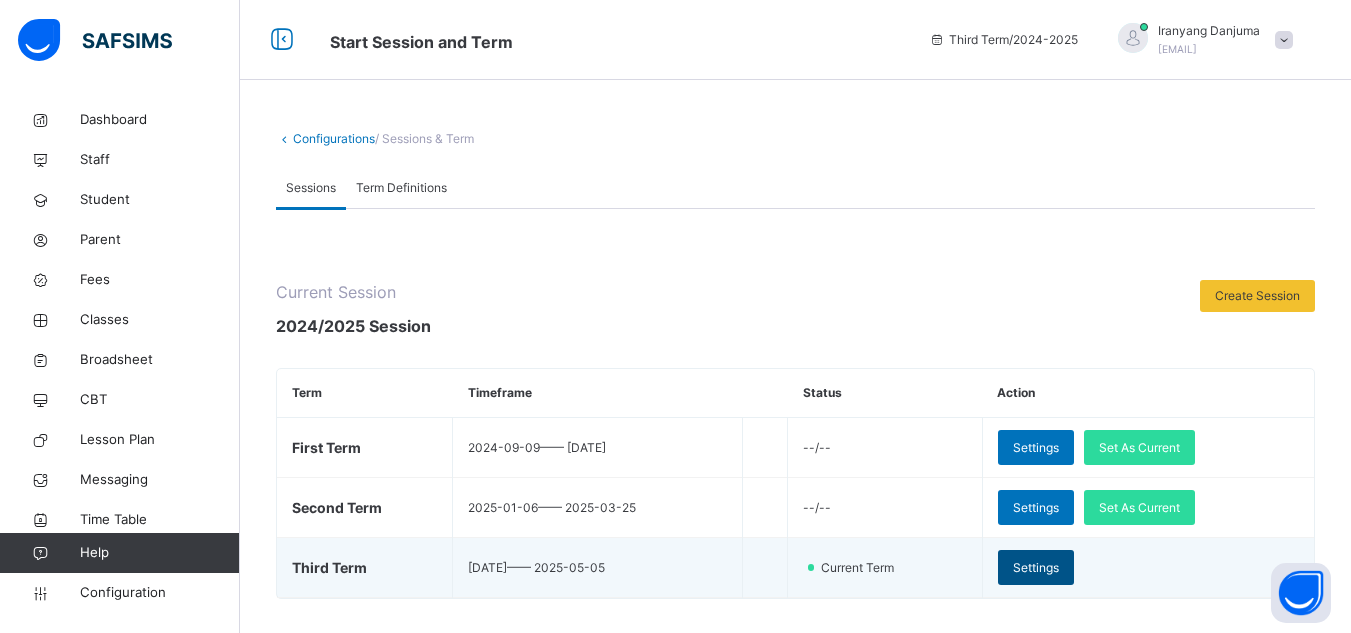 click on "Settings" at bounding box center (1036, 568) 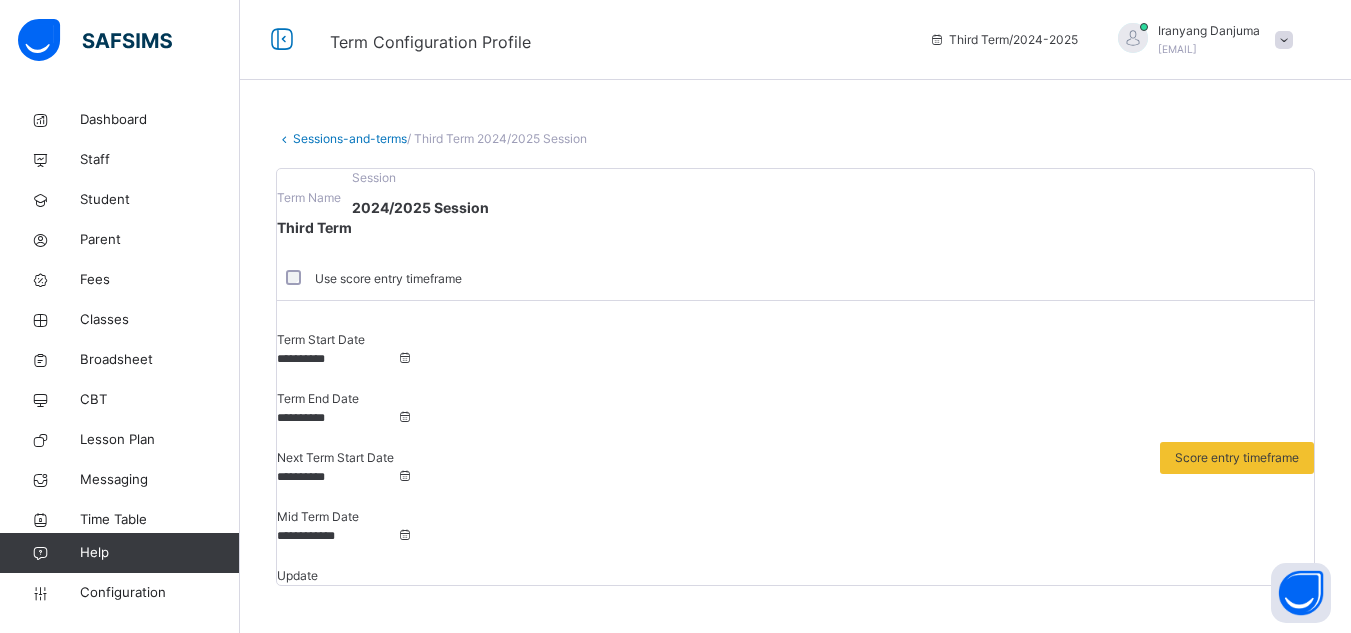 scroll, scrollTop: 253, scrollLeft: 0, axis: vertical 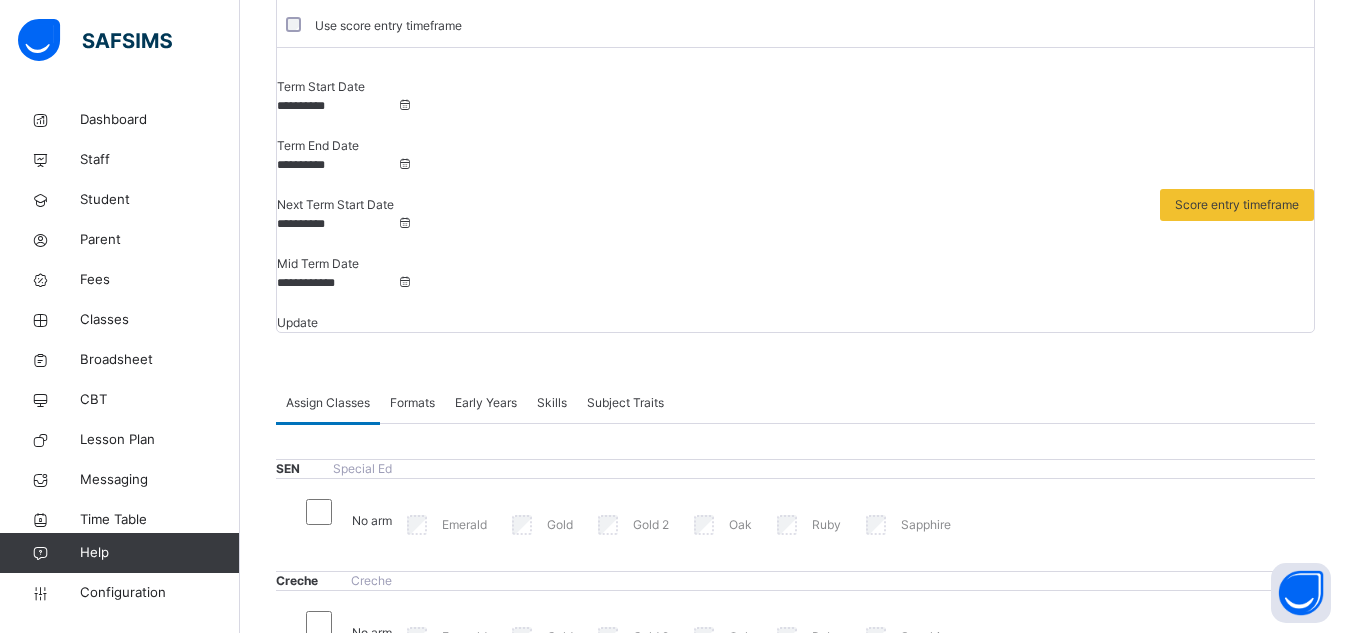 click on "Formats" at bounding box center (412, 403) 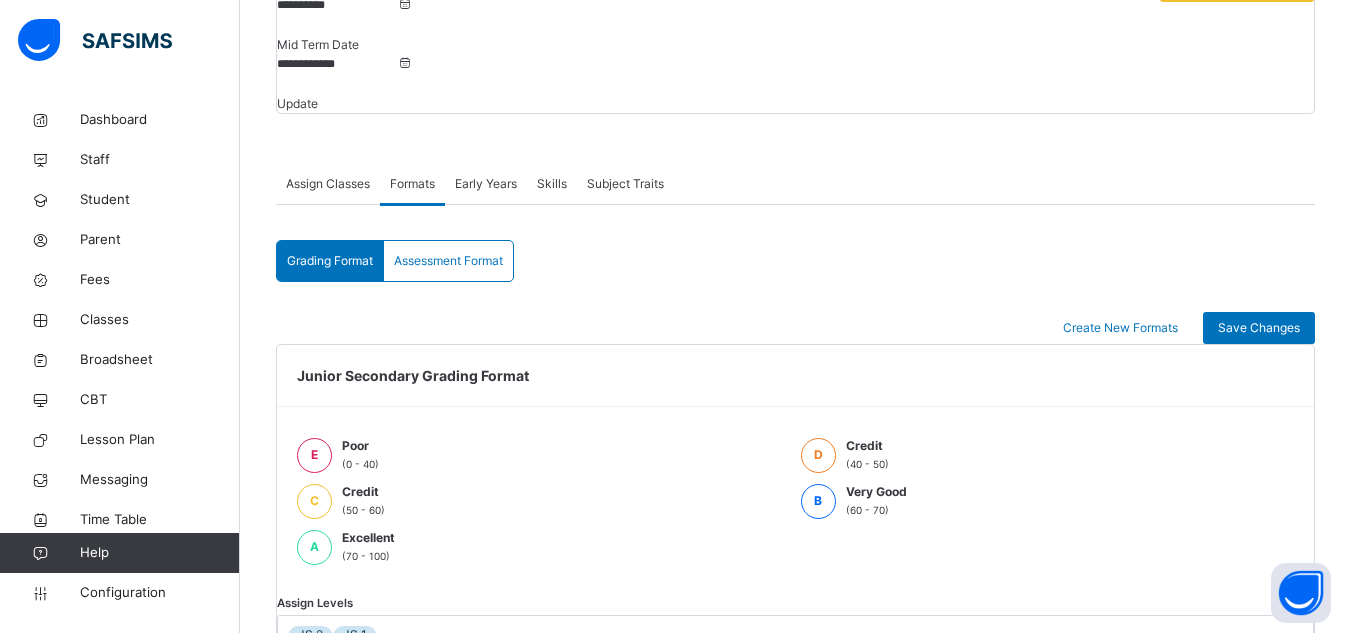 scroll, scrollTop: 471, scrollLeft: 0, axis: vertical 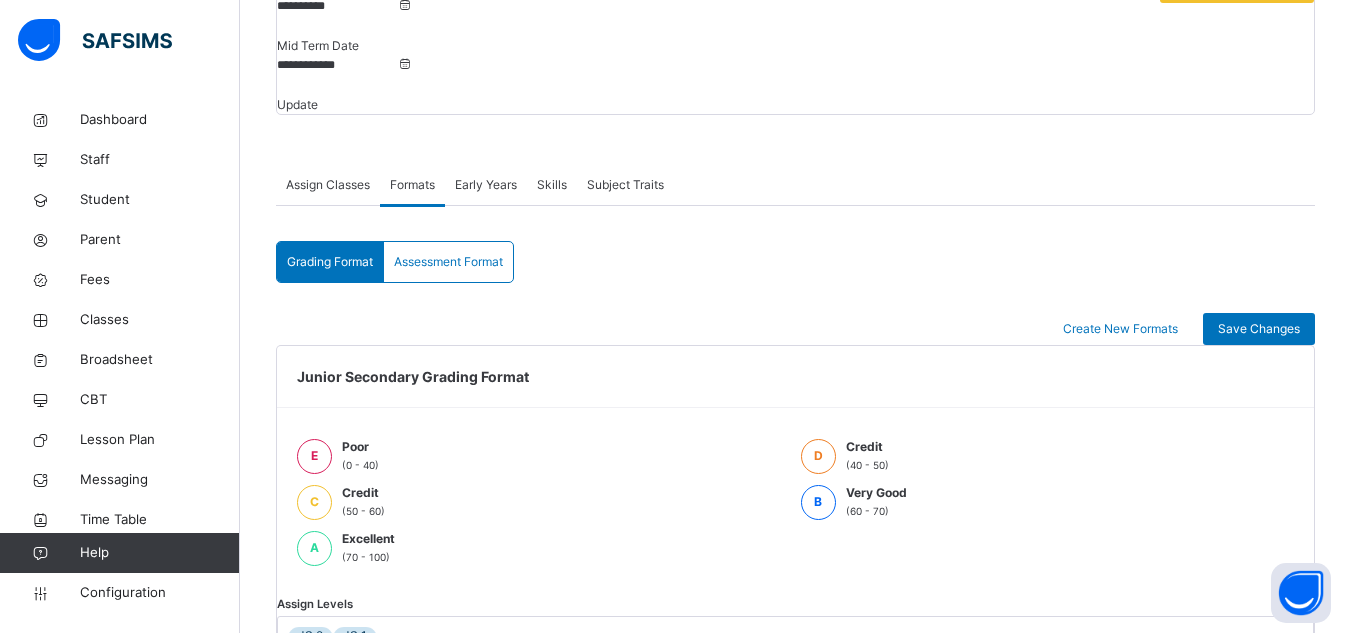 click on "Assessment Format" at bounding box center (448, 262) 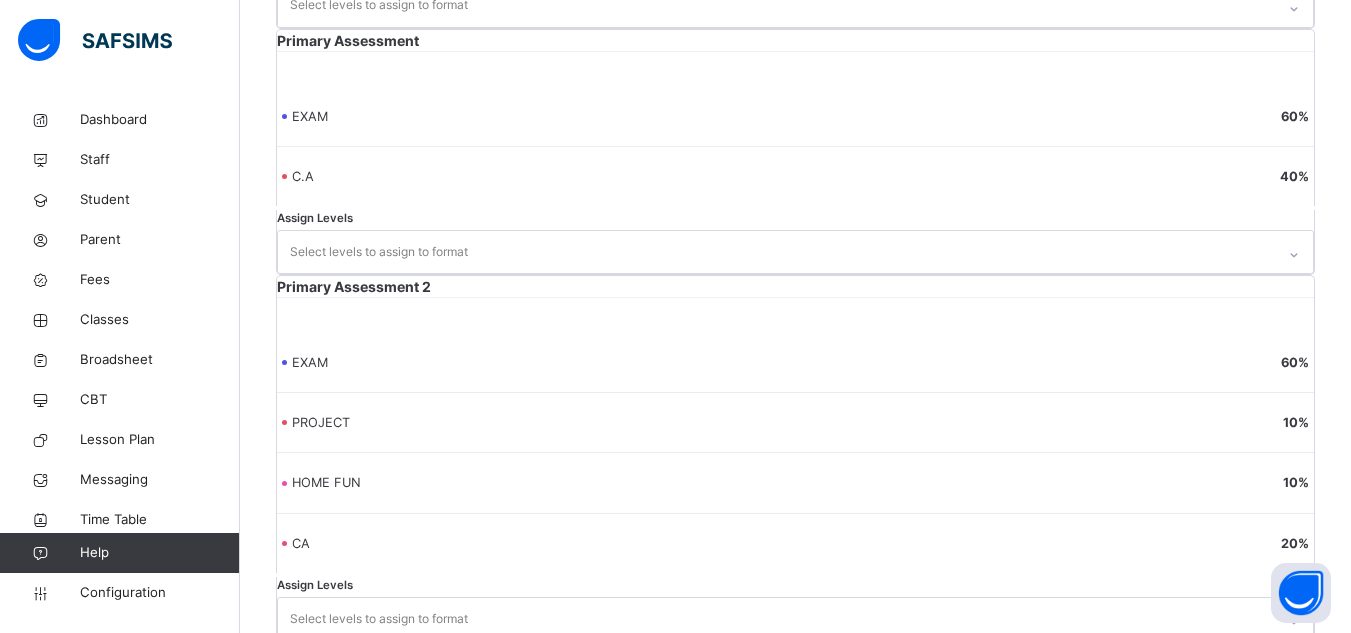 scroll, scrollTop: 1419, scrollLeft: 0, axis: vertical 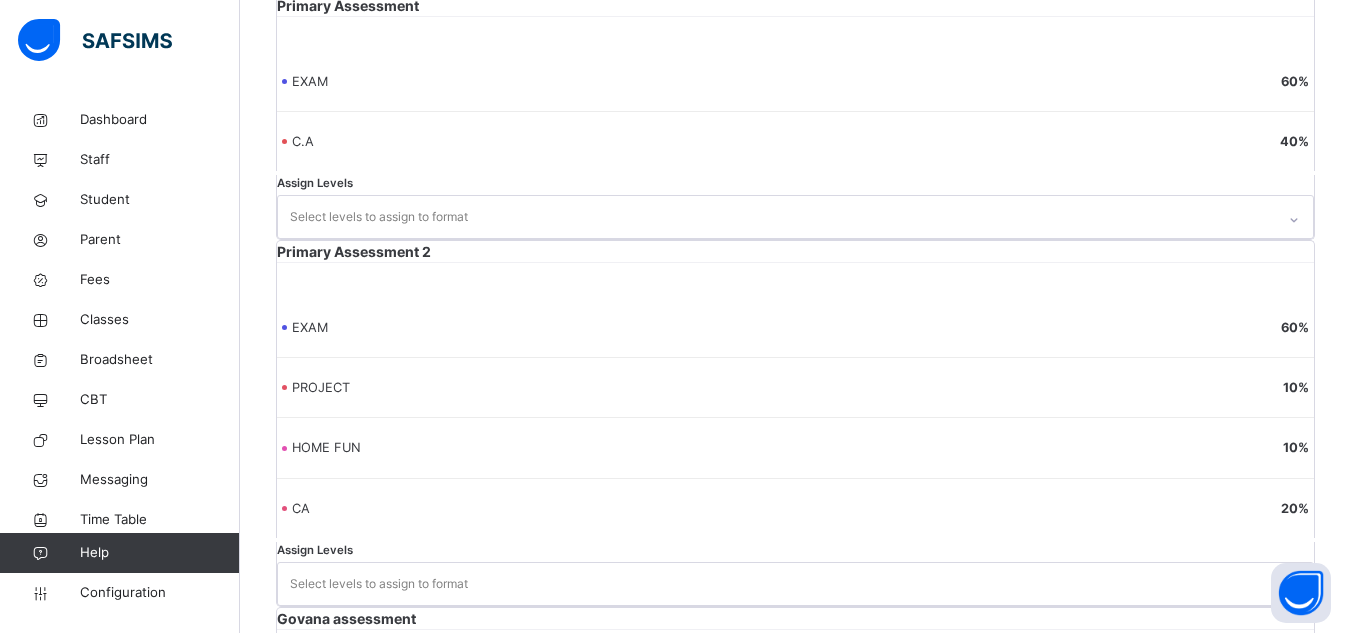 click on "Pry 5 Pry 6 Pry 4 JS 1 JS 2" at bounding box center [795, 2003] 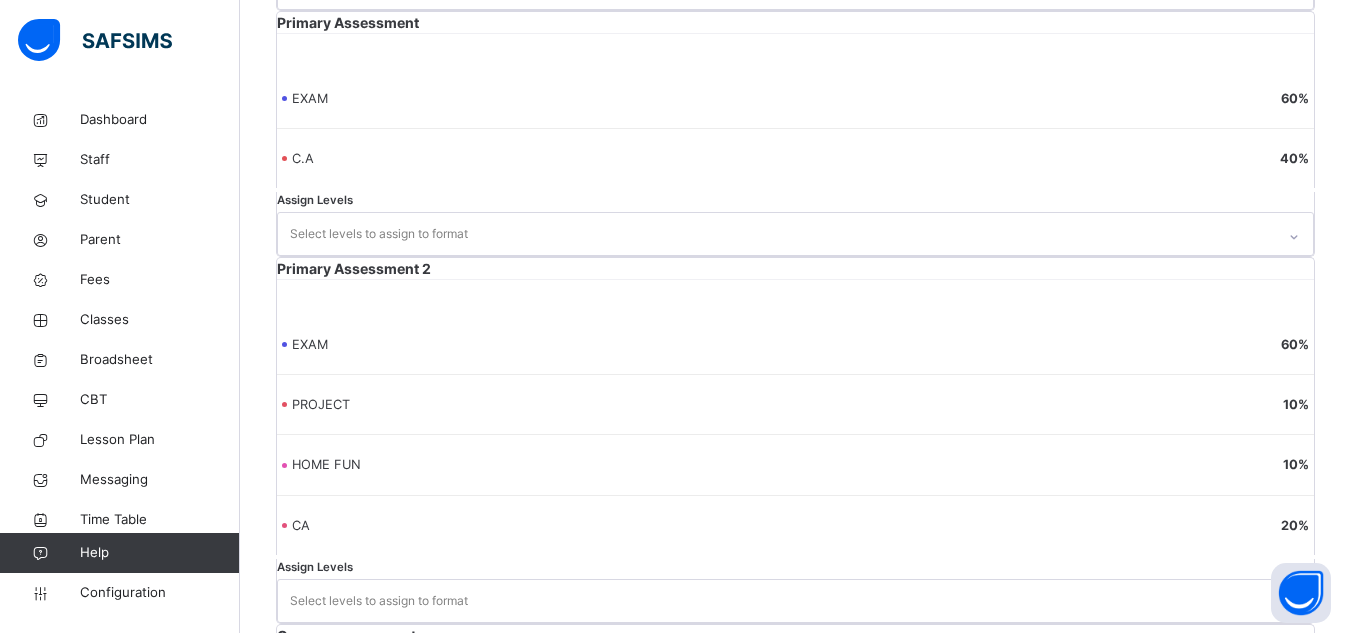 click on "Primary Assessment     Exam     60 %   CA 2     20 %   CA 1     20 % Assign Levels Select levels to assign to format   Secondary Assessment     Exam     70 %   CA 2     15 %   CA 1     15 % Assign Levels Select levels to assign to format   Primary Assessment      EXAM     60 %   C.A     40 % Assign Levels Select levels to assign to format   Primary Assessment 2     EXAM     60 %   PROJECT     10 %   HOME FUN     10 %   CA     20 % Assign Levels Select levels to assign to format   Govana assessment      CONTINUOUS ASSESSMENT      100 % Assign Levels Select levels to assign to format   Govana     Exam     60 %   SCORE     40 % Assign Levels Select levels to assign to format   New assessment      EXAM     60 %   CA     40 % Assign Levels Select levels to assign to format   New Govana     Examination     80 %   Mid-Term     20 % Assign Levels Select levels to assign to format   Updated Assessment      Examination     60 %   Mid-Term     40 % Assign Levels Select levels to assign to format   General Assessment" at bounding box center (795, 843) 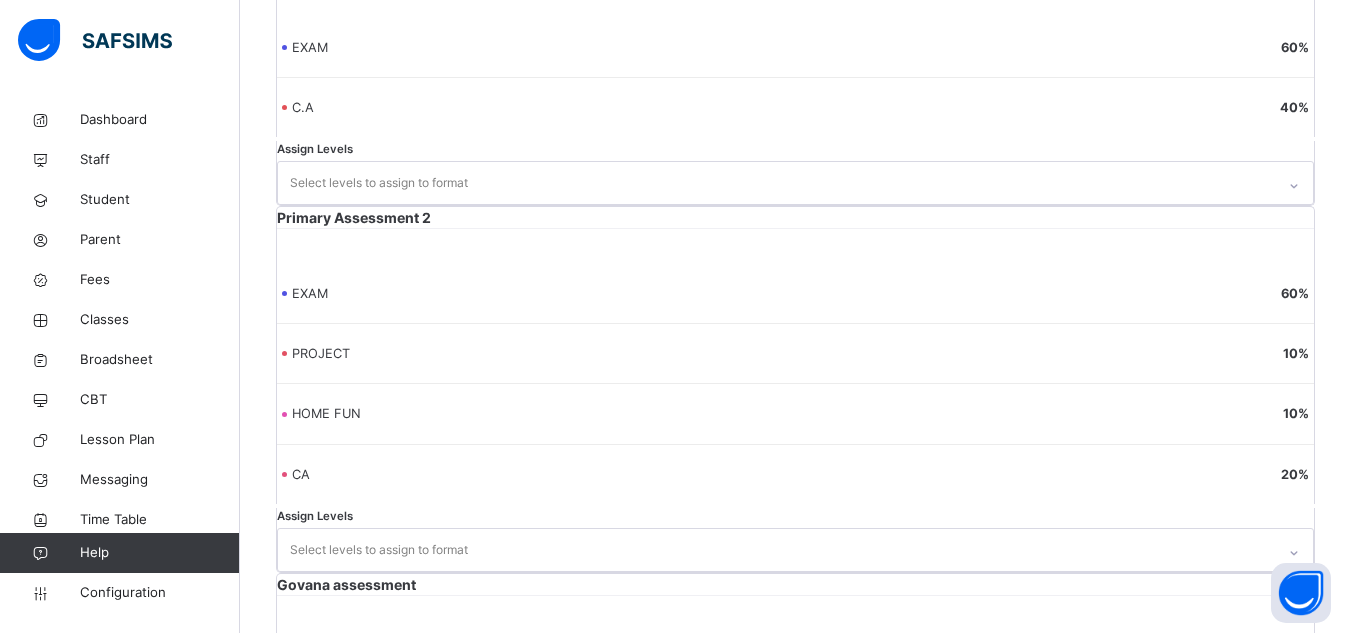 click on "option SEN focused, 1 of 3. 3 results available. Use Up and Down to choose options, press Enter to select the currently focused option, press Escape to exit the menu, press Tab to select the option and exit the menu. Pry 5 Pry 6 Pry 4 JS 1 JS 2 SEN Pry 2(II) Pry 1" at bounding box center (795, 2033) 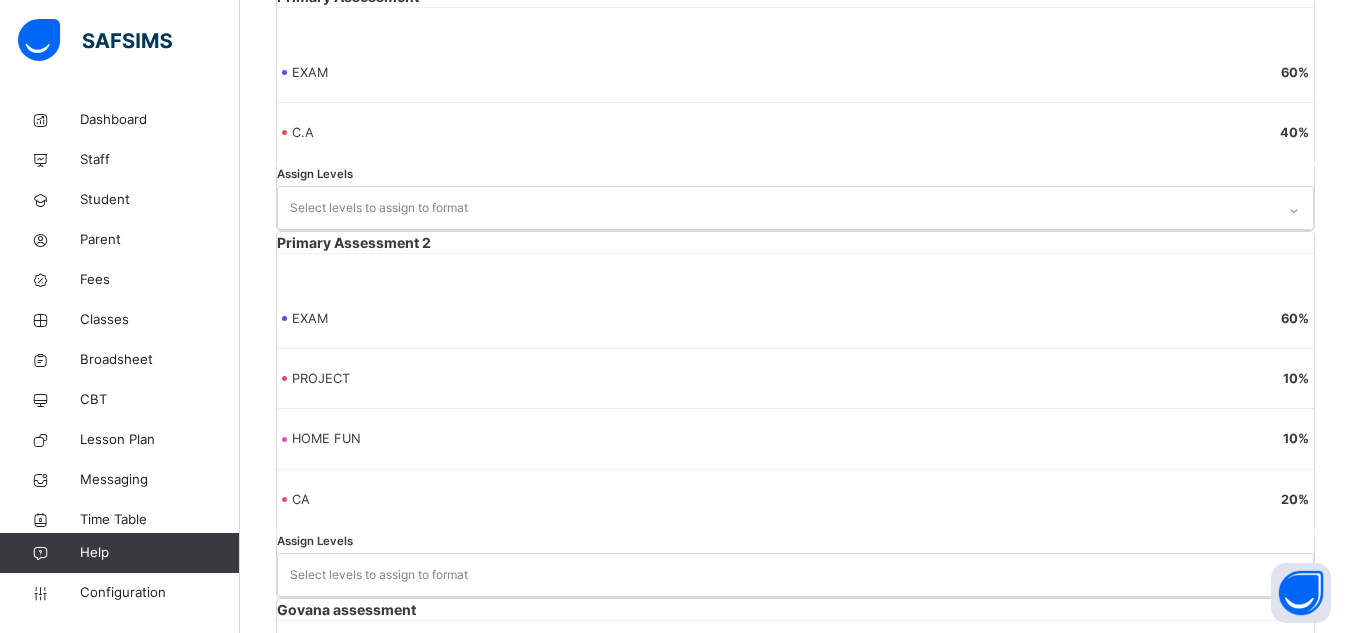 click on "Primary Assessment     Exam     60 %   CA 2     20 %   CA 1     20 % Assign Levels Select levels to assign to format   Secondary Assessment     Exam     70 %   CA 2     15 %   CA 1     15 % Assign Levels Select levels to assign to format   Primary Assessment      EXAM     60 %   C.A     40 % Assign Levels Select levels to assign to format   Primary Assessment 2     EXAM     60 %   PROJECT     10 %   HOME FUN     10 %   CA     20 % Assign Levels Select levels to assign to format   Govana assessment      CONTINUOUS ASSESSMENT      100 % Assign Levels Select levels to assign to format   Govana     Exam     60 %   SCORE     40 % Assign Levels Select levels to assign to format   New assessment      EXAM     60 %   CA     40 % Assign Levels Select levels to assign to format   New Govana     Examination     80 %   Mid-Term     20 % Assign Levels Select levels to assign to format   Updated Assessment      Examination     60 %   Mid-Term     40 % Assign Levels Select levels to assign to format   General Assessment" at bounding box center (795, 817) 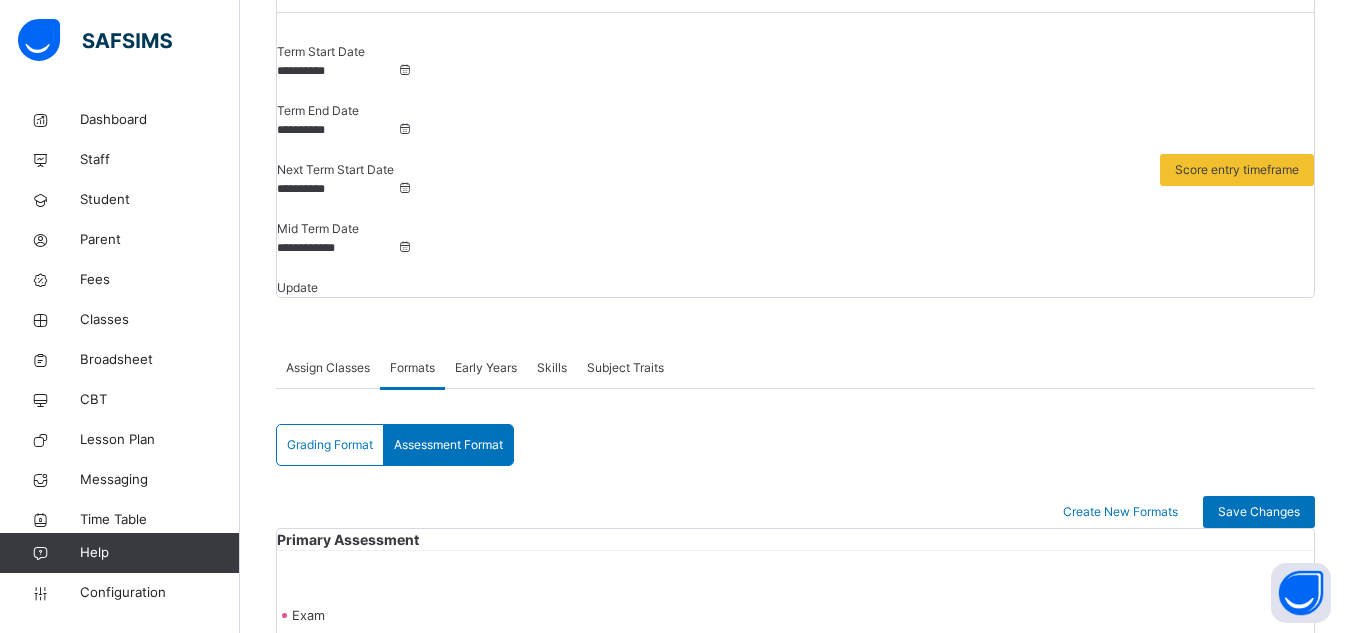 scroll, scrollTop: 284, scrollLeft: 0, axis: vertical 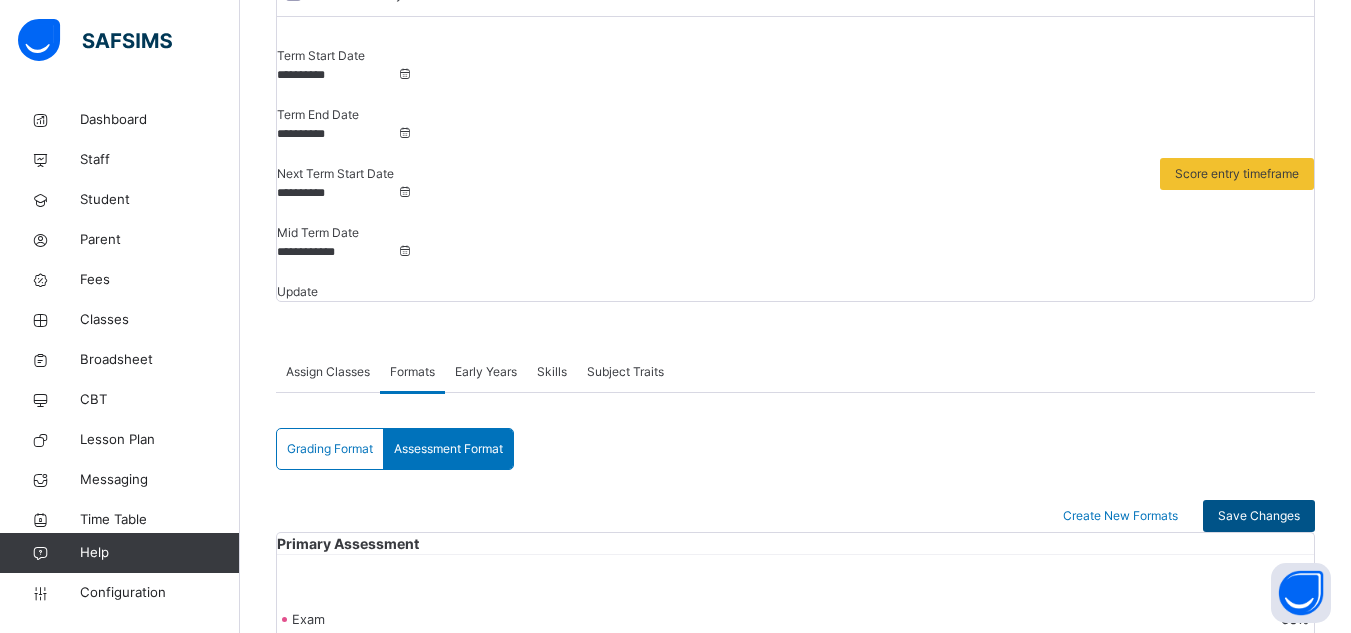 click on "Save Changes" at bounding box center [1259, 516] 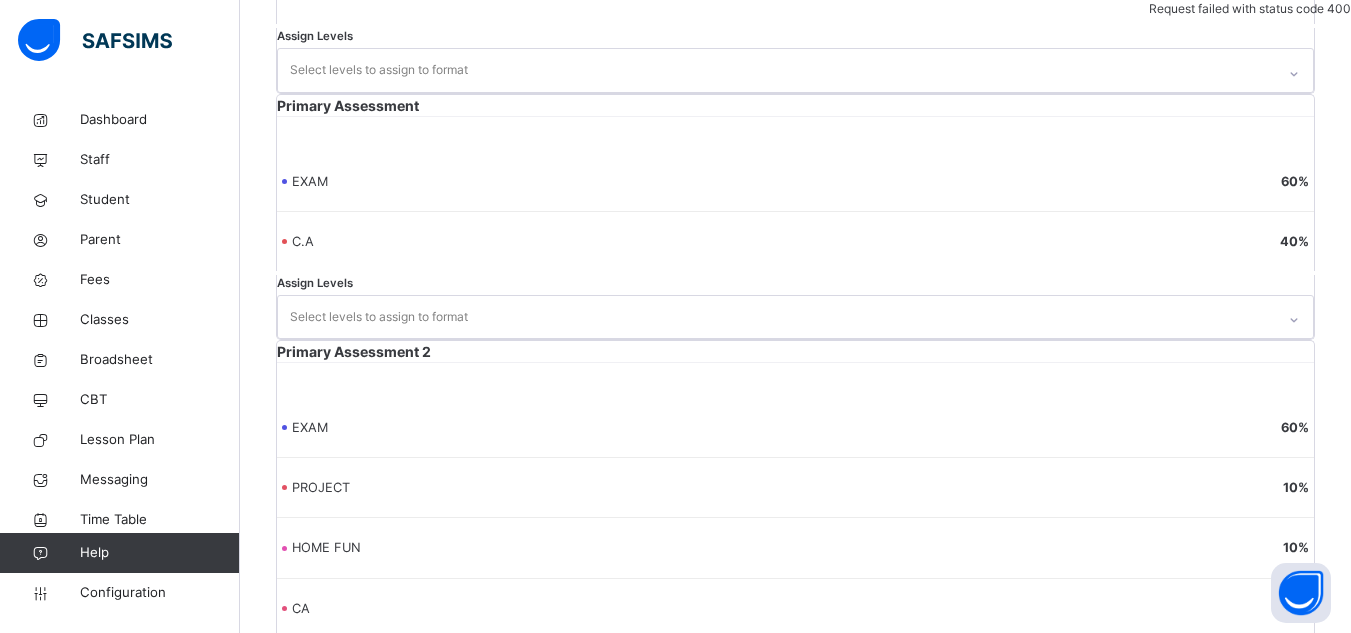 scroll, scrollTop: 1445, scrollLeft: 0, axis: vertical 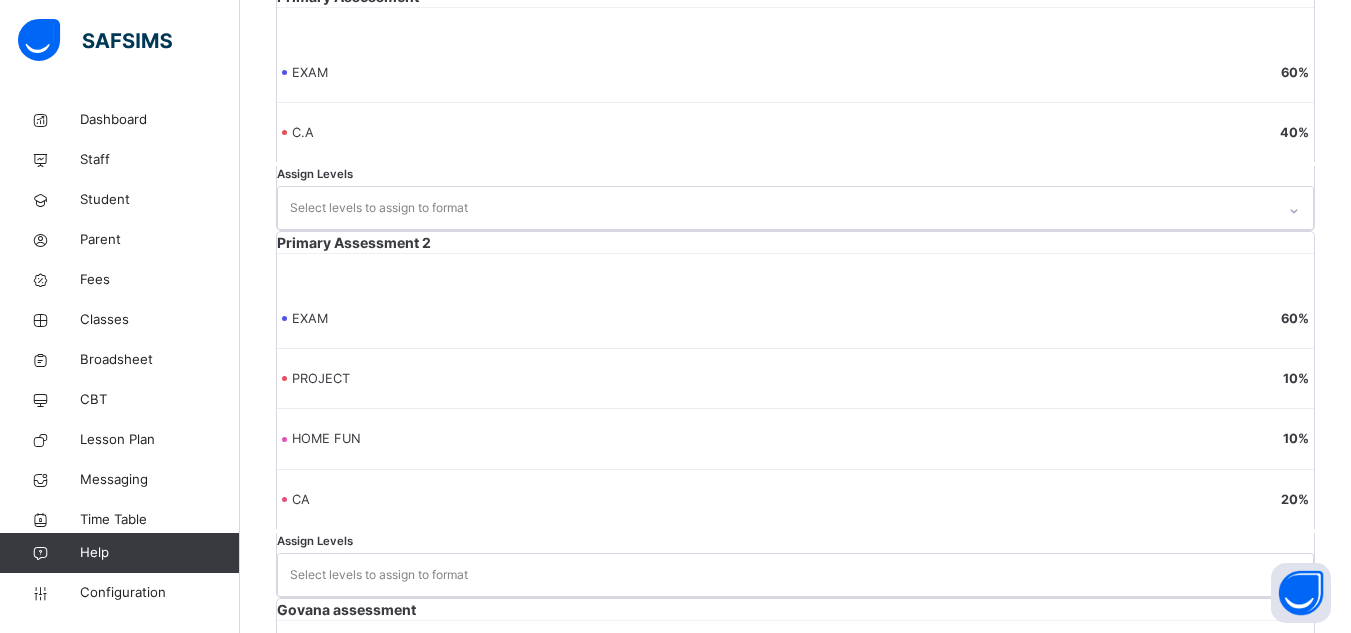 click at bounding box center [534, 2012] 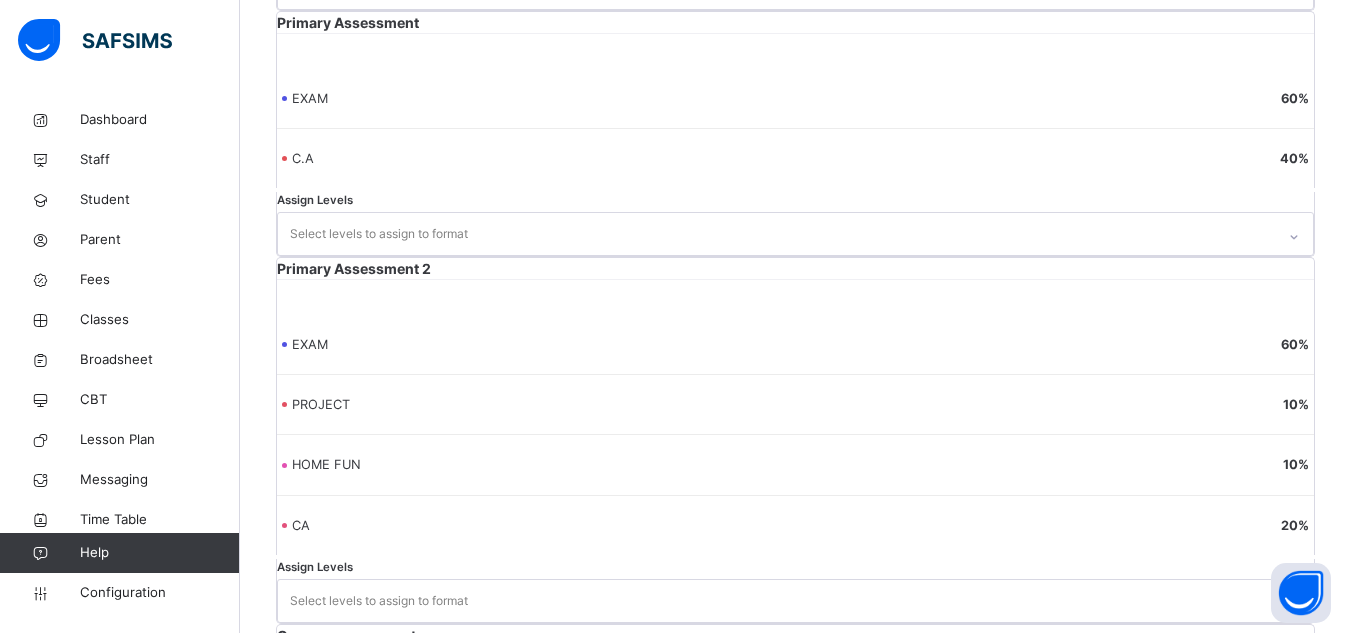 click on "Primary Assessment     Exam     60 %   CA 2     20 %   CA 1     20 % Assign Levels Select levels to assign to format   Secondary Assessment     Exam     70 %   CA 2     15 %   CA 1     15 % Assign Levels Select levels to assign to format   Primary Assessment      EXAM     60 %   C.A     40 % Assign Levels Select levels to assign to format   Primary Assessment 2     EXAM     60 %   PROJECT     10 %   HOME FUN     10 %   CA     20 % Assign Levels Select levels to assign to format   Govana assessment      CONTINUOUS ASSESSMENT      100 % Assign Levels Select levels to assign to format   Govana     Exam     60 %   SCORE     40 % Assign Levels Select levels to assign to format   New assessment      EXAM     60 %   CA     40 % Assign Levels Select levels to assign to format   New Govana     Examination     80 %   Mid-Term     20 % Assign Levels Select levels to assign to format   Updated Assessment      Examination     60 %   Mid-Term     40 % Assign Levels Select levels to assign to format   General Assessment" at bounding box center (795, 843) 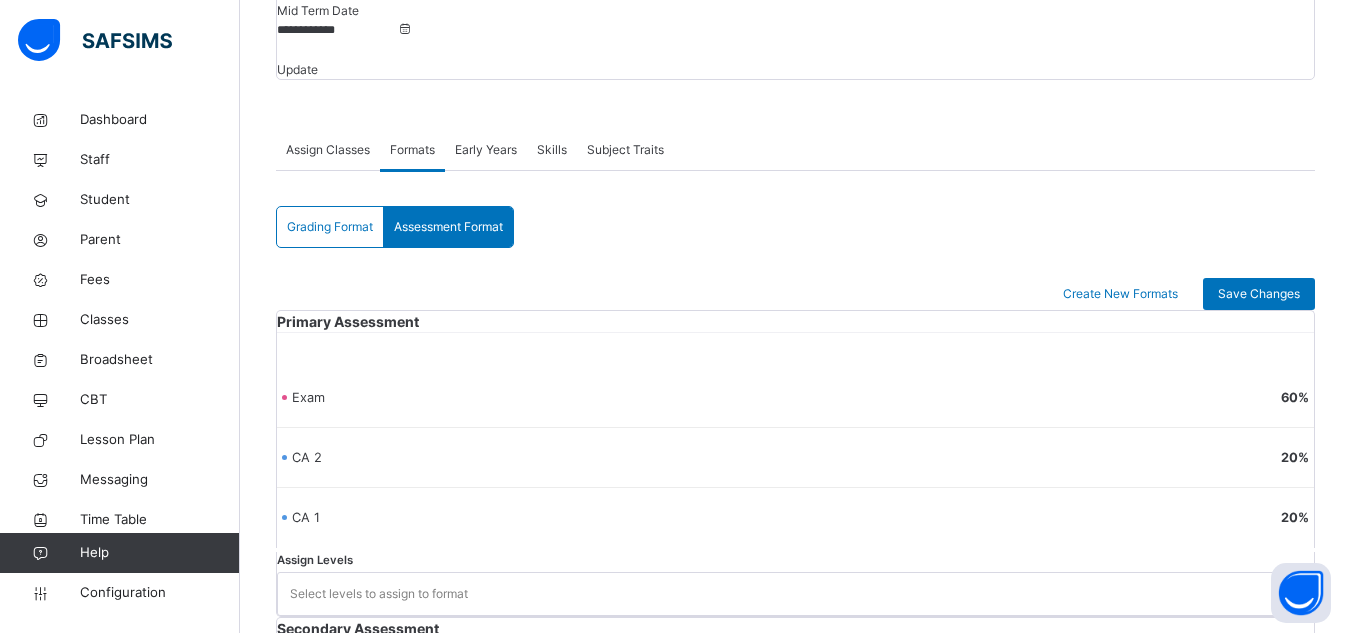 scroll, scrollTop: 502, scrollLeft: 0, axis: vertical 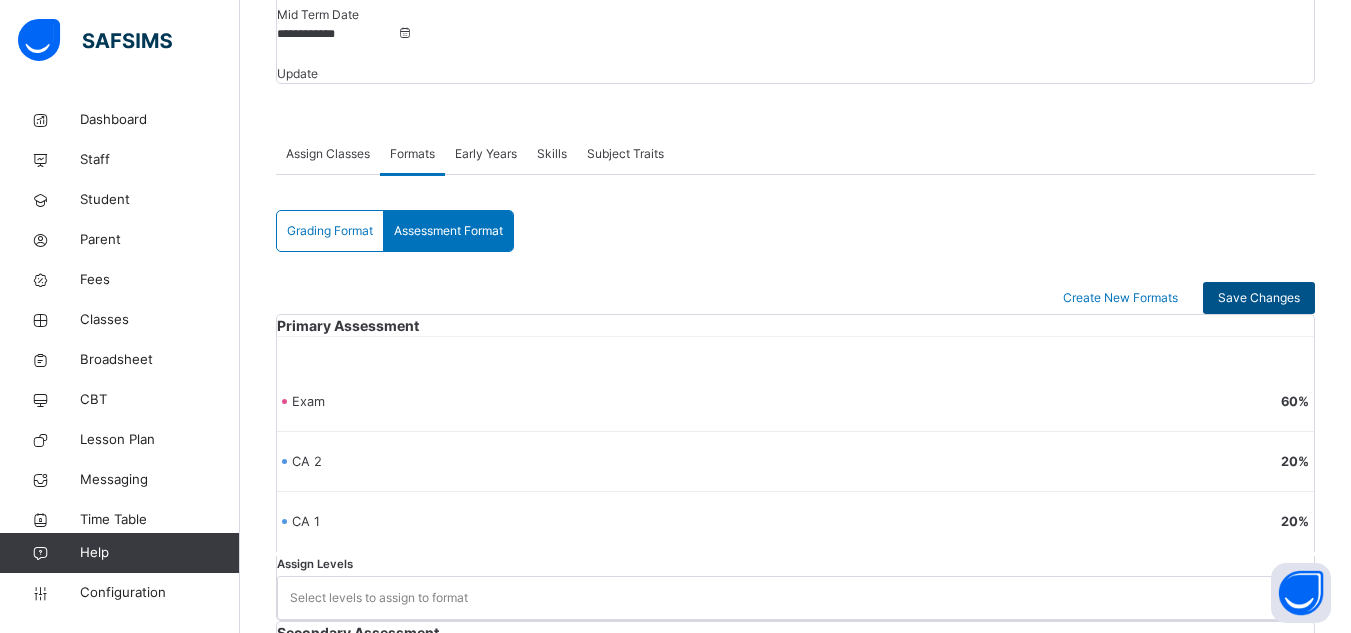 click on "Save Changes" at bounding box center (1259, 298) 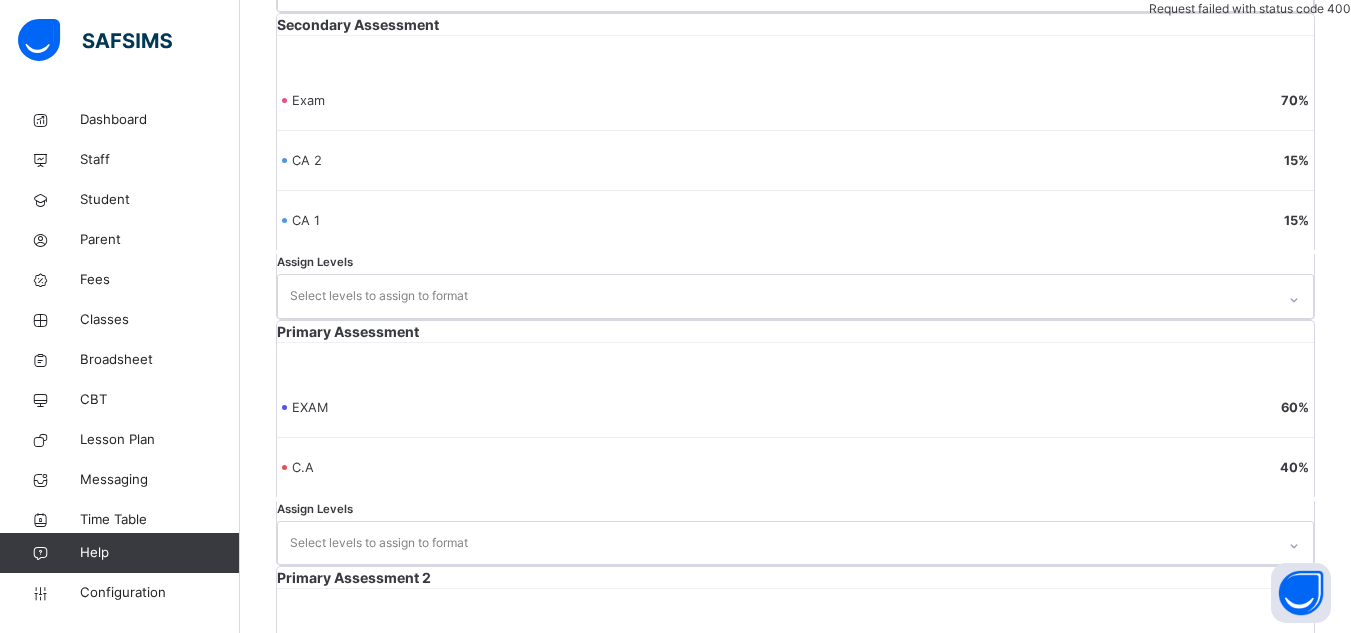 scroll, scrollTop: 1170, scrollLeft: 0, axis: vertical 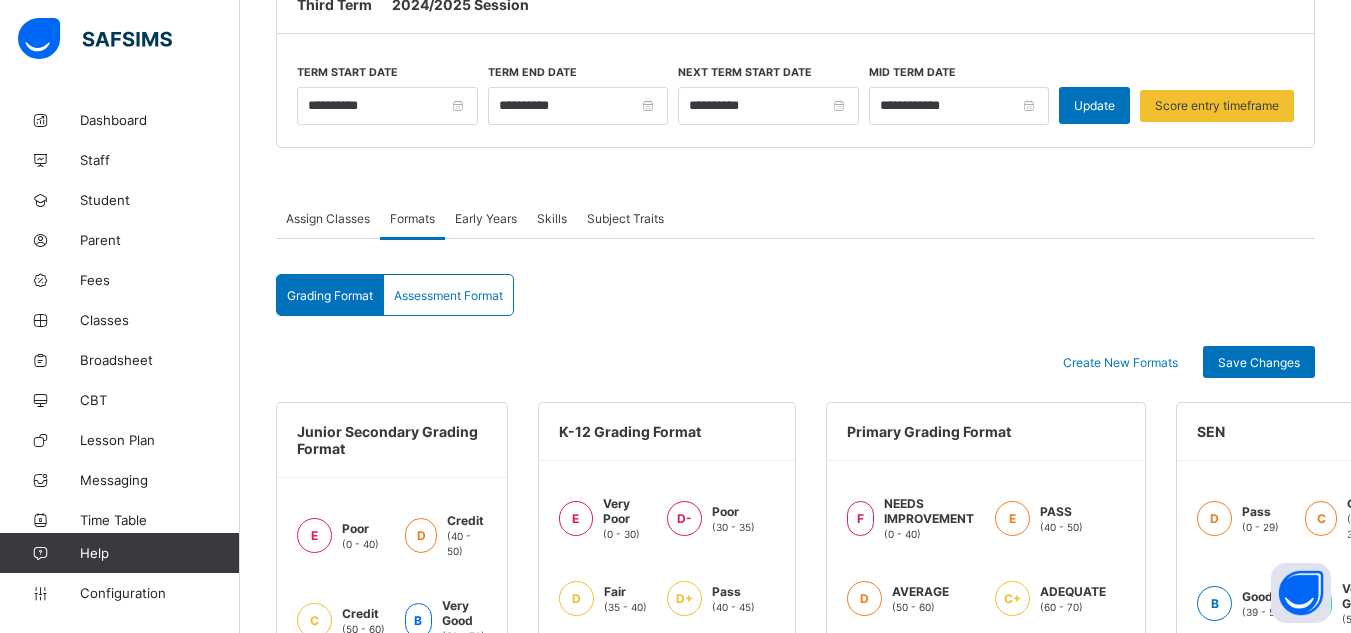 click on "Assessment Format" at bounding box center (448, 295) 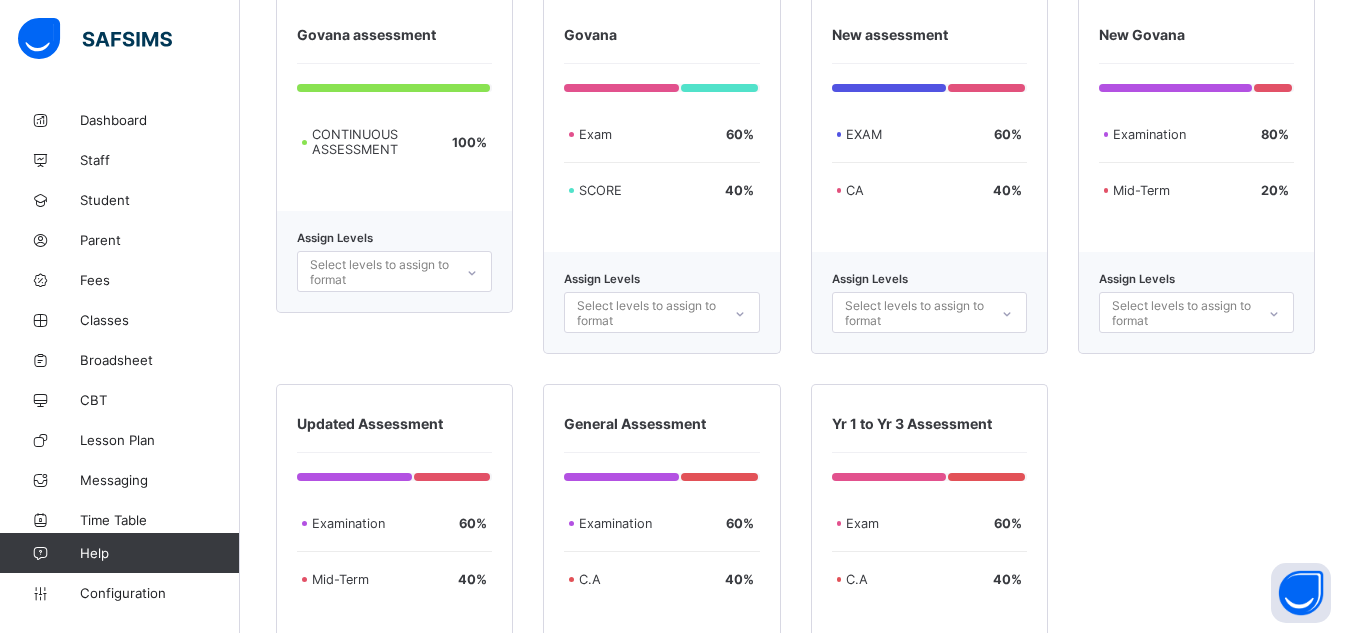 scroll, scrollTop: 1355, scrollLeft: 0, axis: vertical 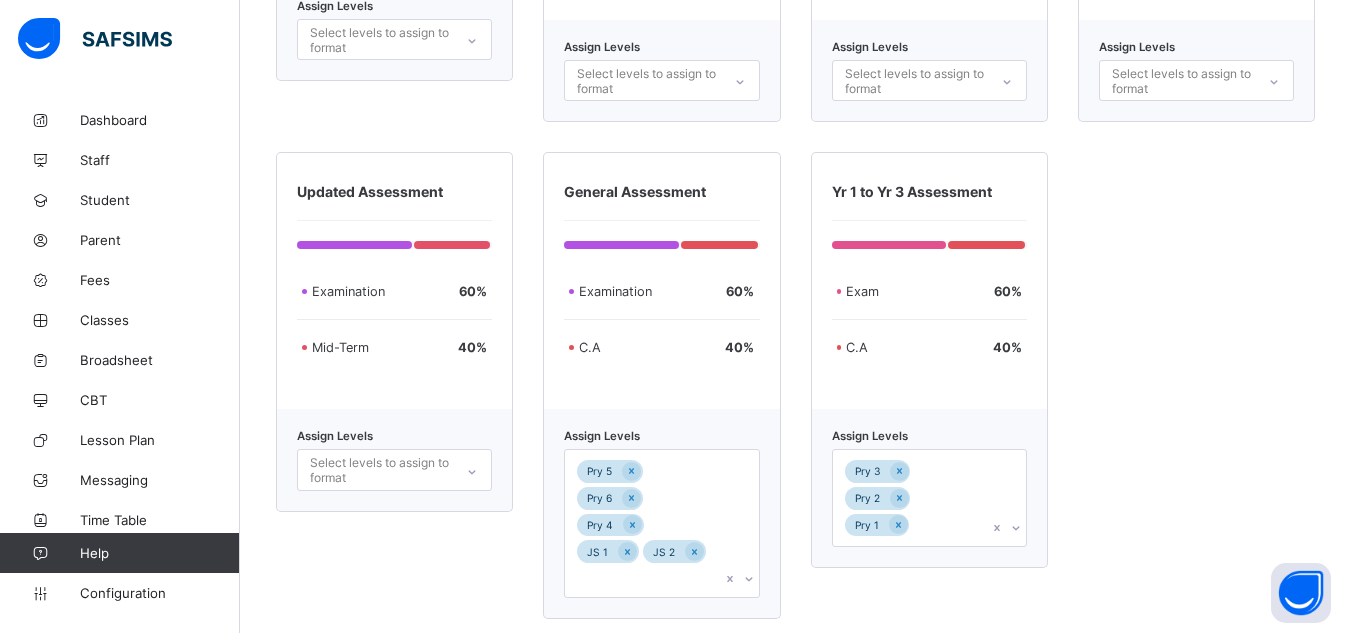 click on "Primary Assessment     Exam     60 %   CA 2     20 %   CA 1     20 % Assign Levels Select levels to assign to format   Secondary Assessment     Exam     70 %   CA 2     15 %   CA 1     15 % Assign Levels Select levels to assign to format   Primary Assessment      EXAM     60 %   C.A     40 % Assign Levels Select levels to assign to format   Primary Assessment 2     EXAM     60 %   PROJECT     10 %   HOME FUN     10 %   CA     20 % Assign Levels Select levels to assign to format   Govana assessment      CONTINUOUS ASSESSMENT      100 % Assign Levels Select levels to assign to format   Govana     Exam     60 %   SCORE     40 % Assign Levels Select levels to assign to format   New assessment      EXAM     60 %   CA     40 % Assign Levels Select levels to assign to format   New Govana     Examination     80 %   Mid-Term     20 % Assign Levels Select levels to assign to format   Updated Assessment      Examination     60 %   Mid-Term     40 % Assign Levels Select levels to assign to format   General Assessment" at bounding box center (795, -60) 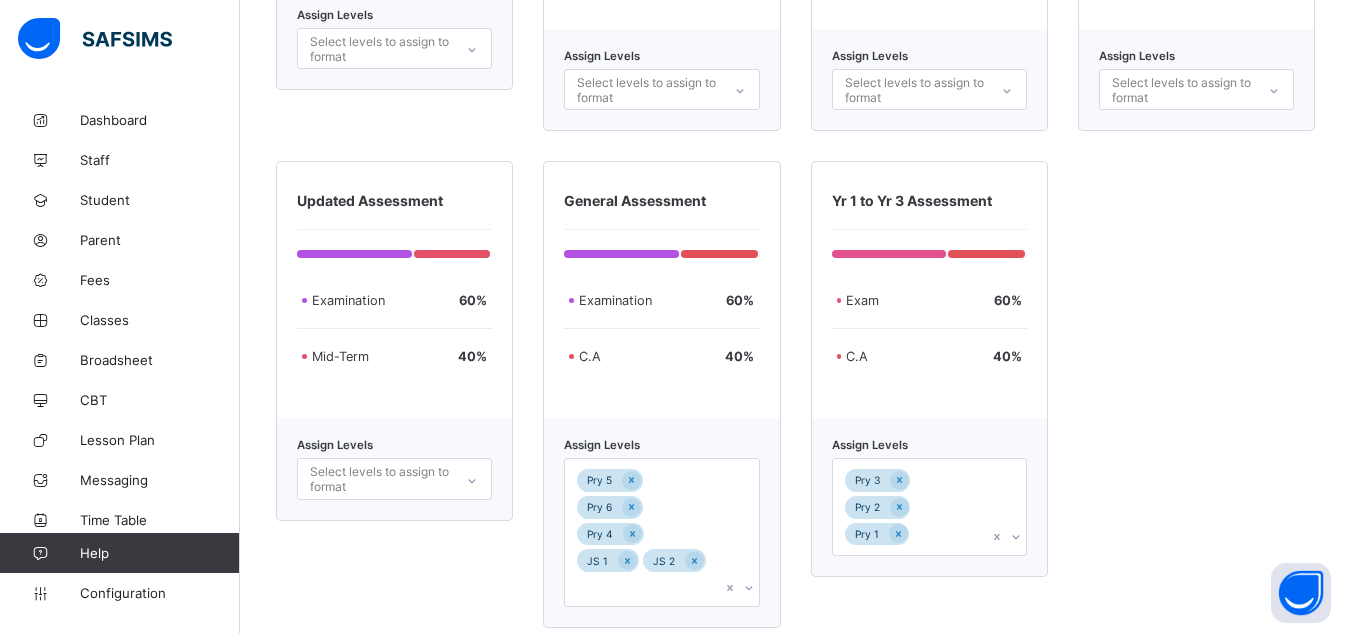 scroll, scrollTop: 1355, scrollLeft: 0, axis: vertical 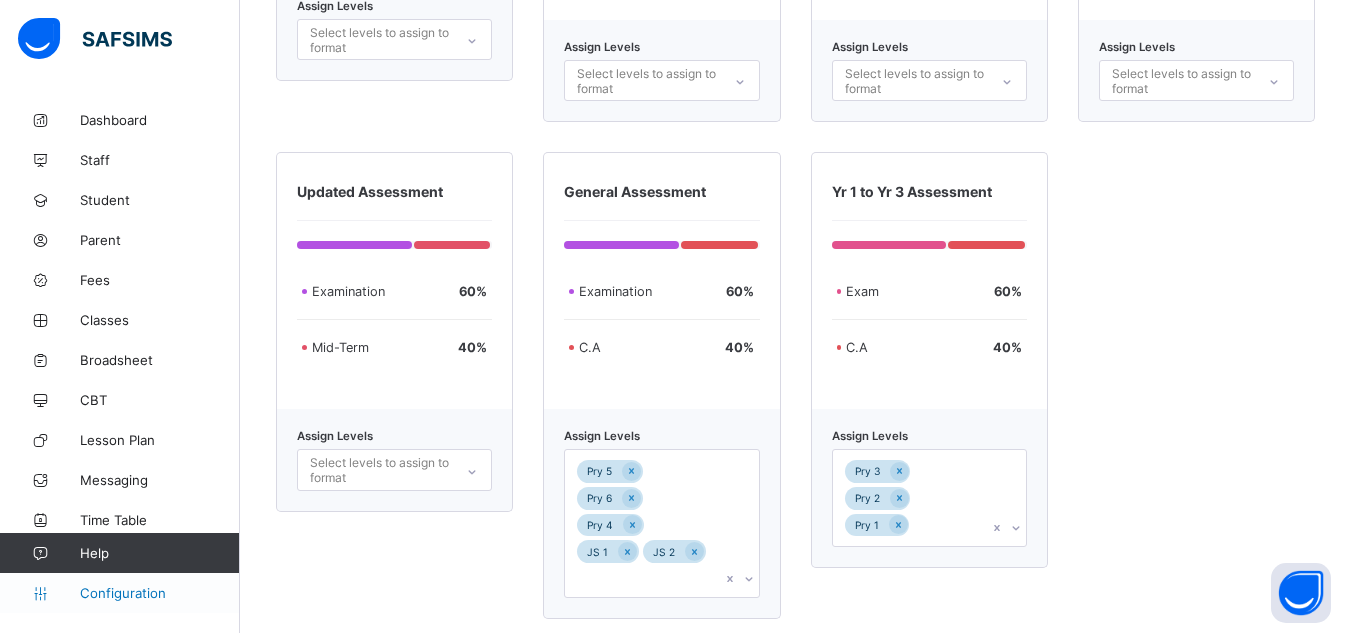 click on "Configuration" at bounding box center [159, 593] 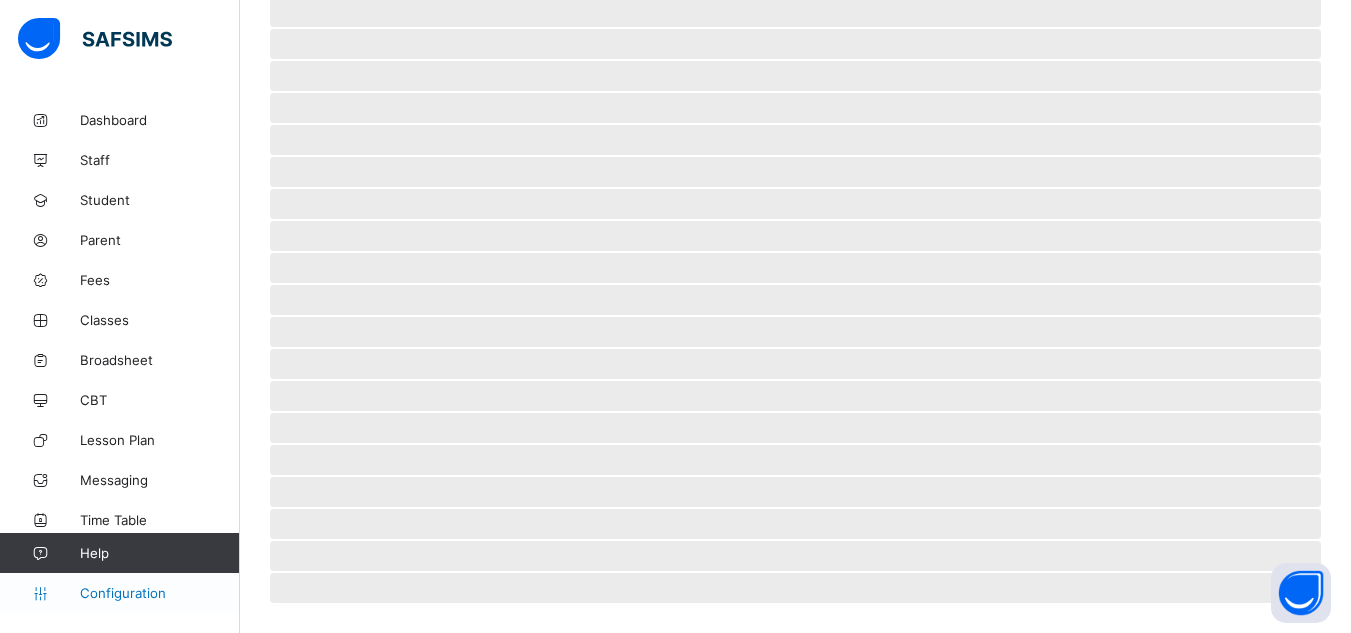 scroll, scrollTop: 150, scrollLeft: 0, axis: vertical 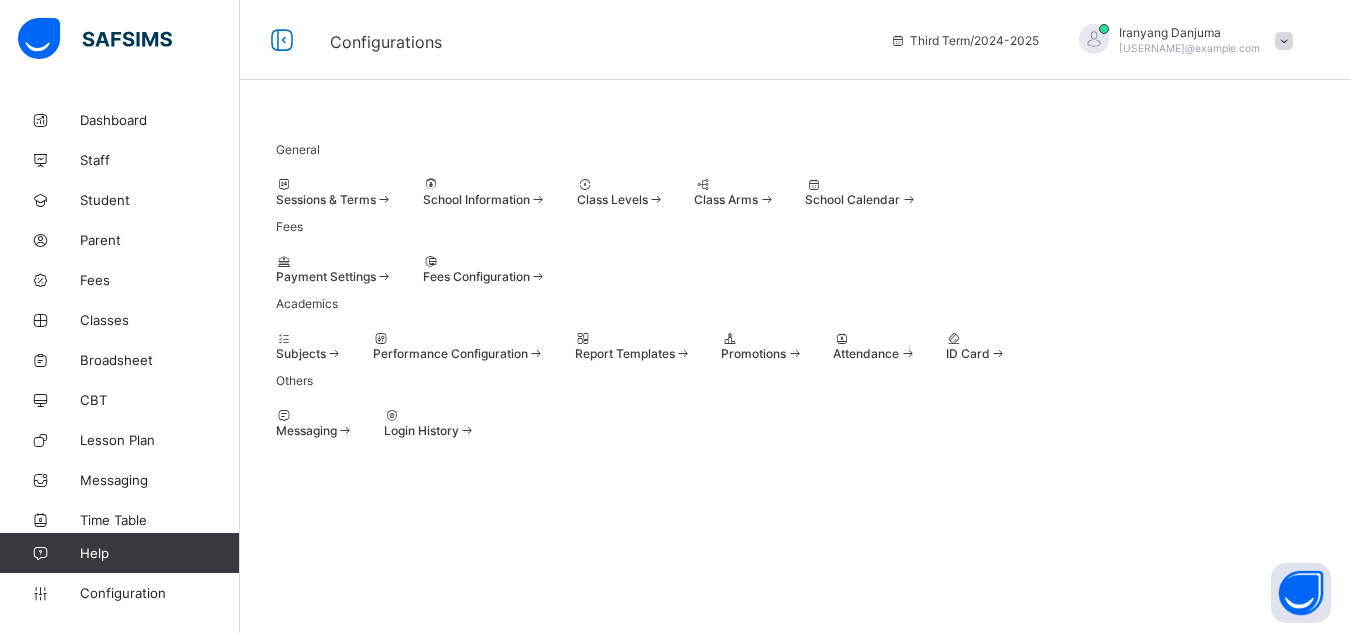 click on "Performance Configuration" at bounding box center [450, 353] 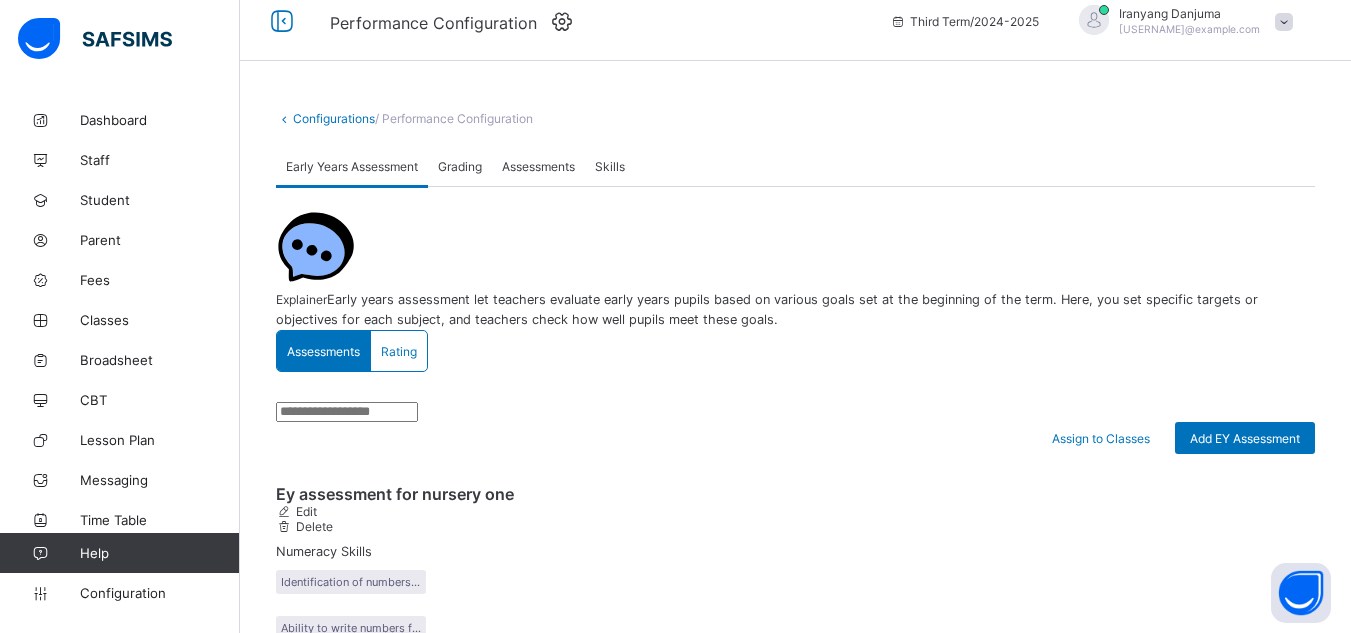 scroll, scrollTop: 0, scrollLeft: 0, axis: both 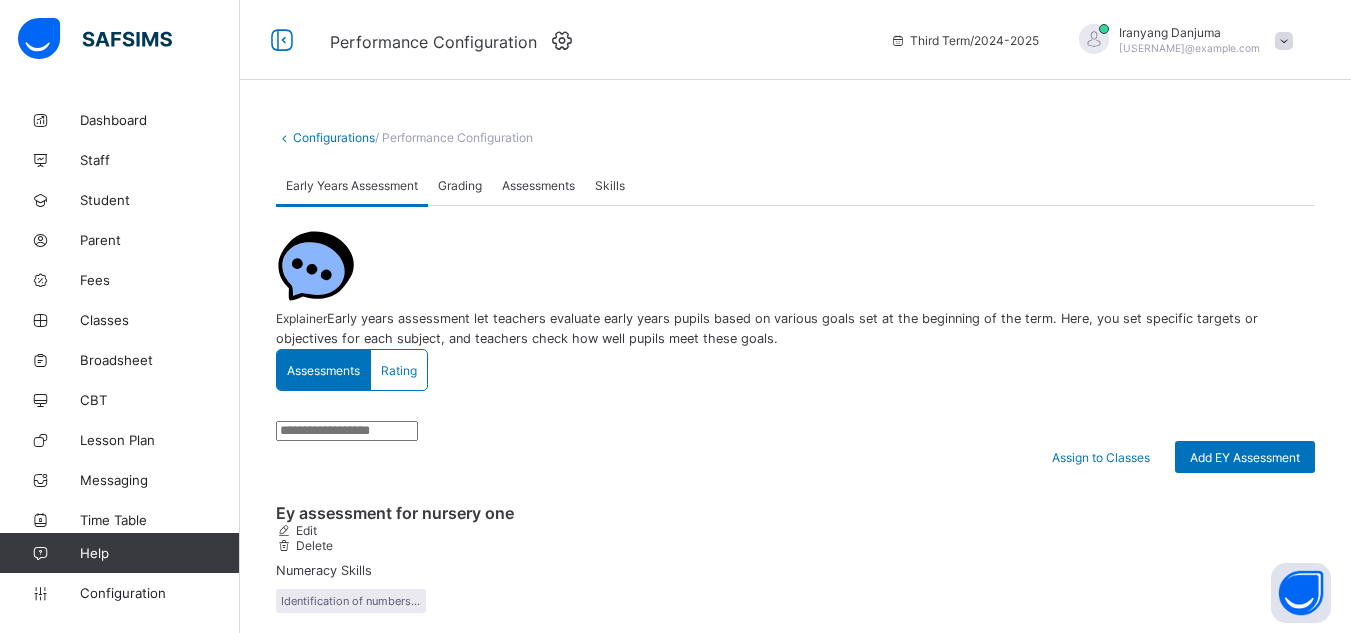 click on "Assessments" at bounding box center [538, 185] 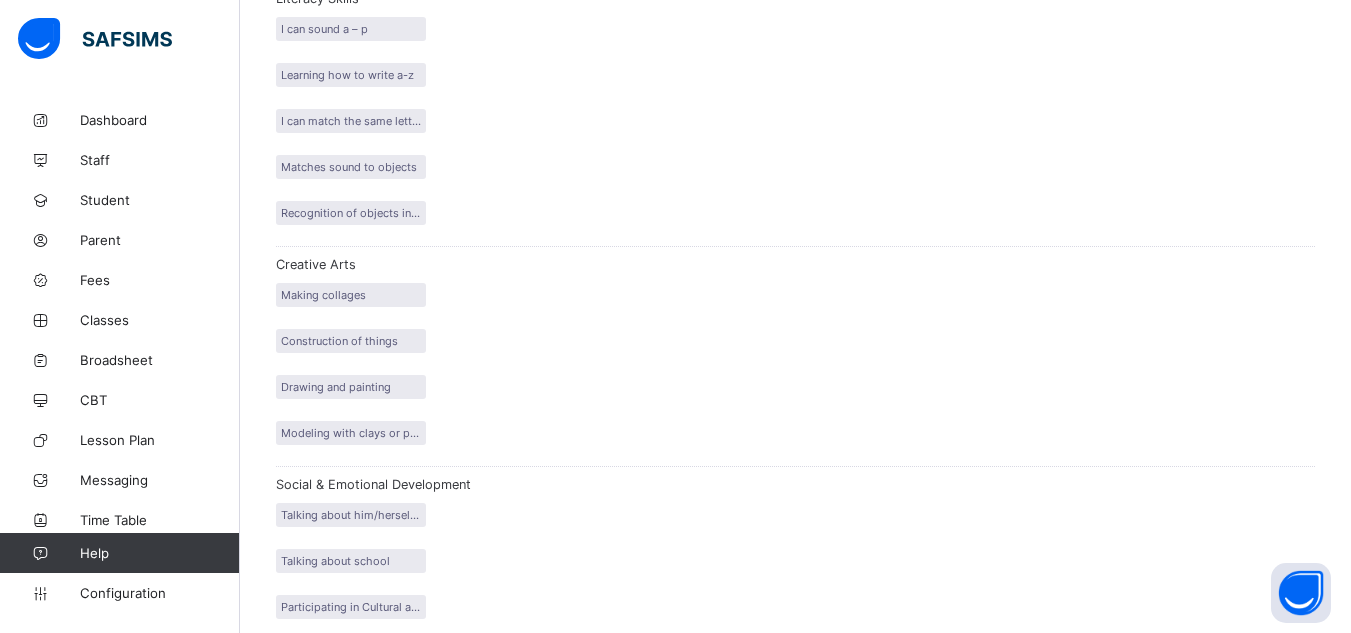 scroll, scrollTop: 796, scrollLeft: 0, axis: vertical 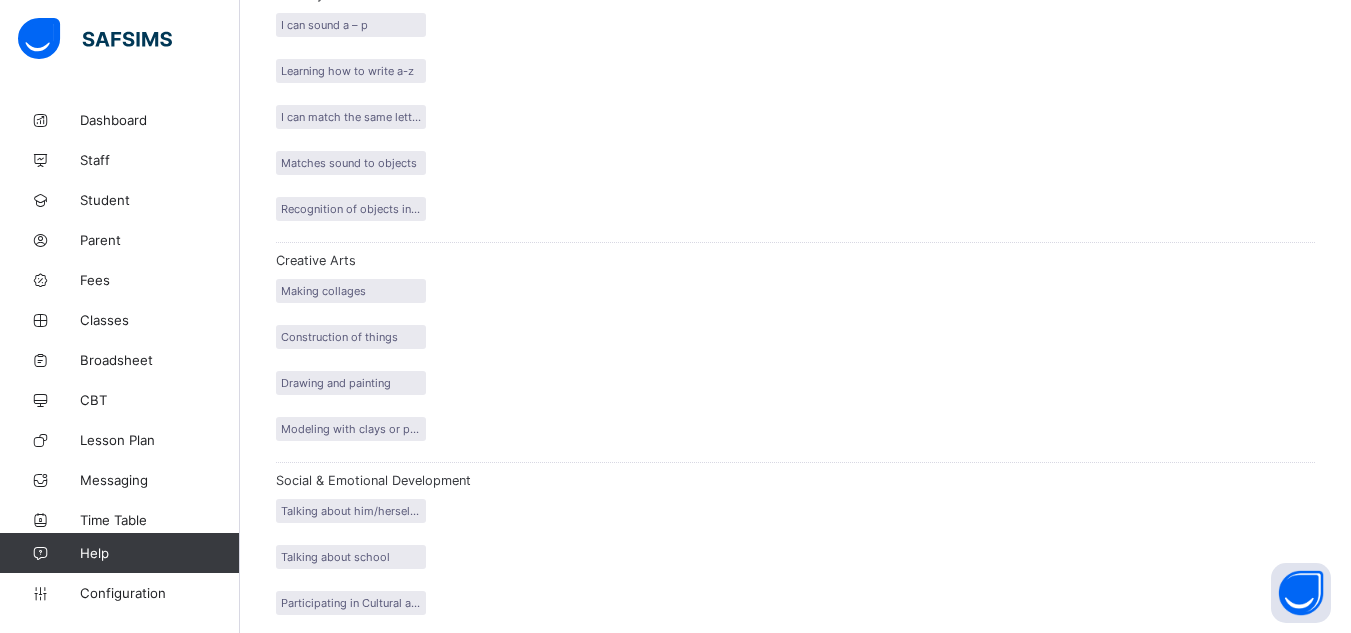 click at bounding box center [1306, 8605] 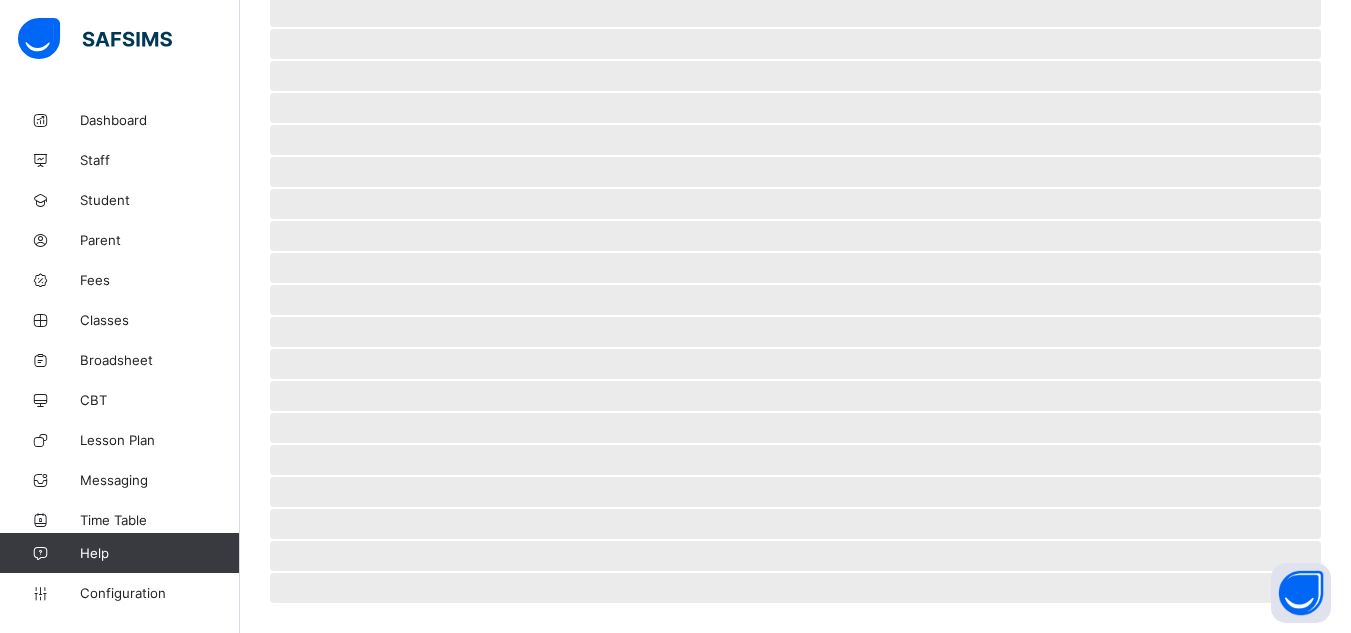 scroll, scrollTop: 0, scrollLeft: 0, axis: both 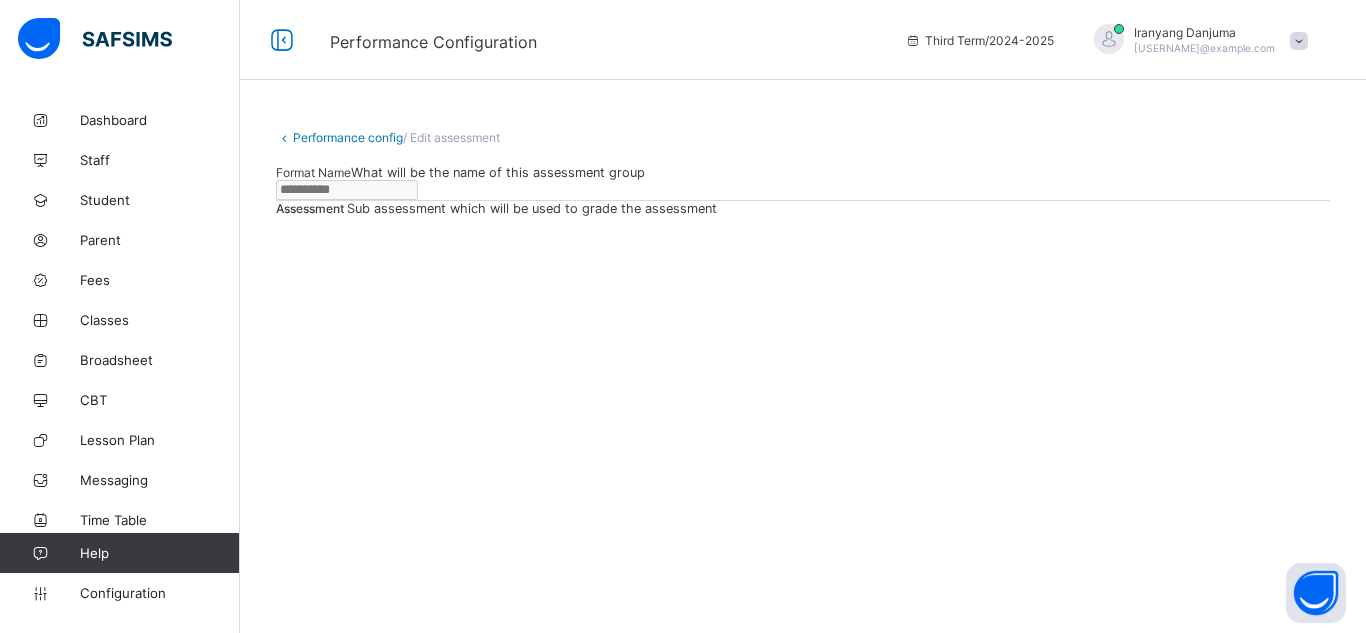 type on "**********" 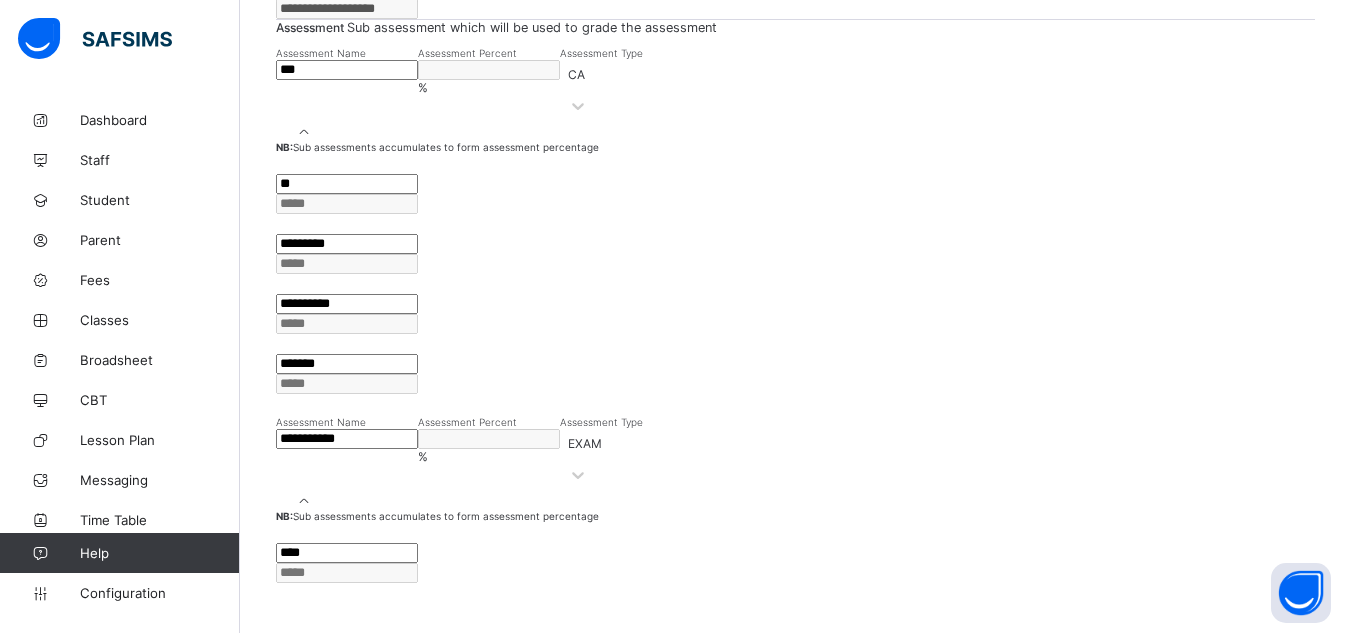 scroll, scrollTop: 497, scrollLeft: 0, axis: vertical 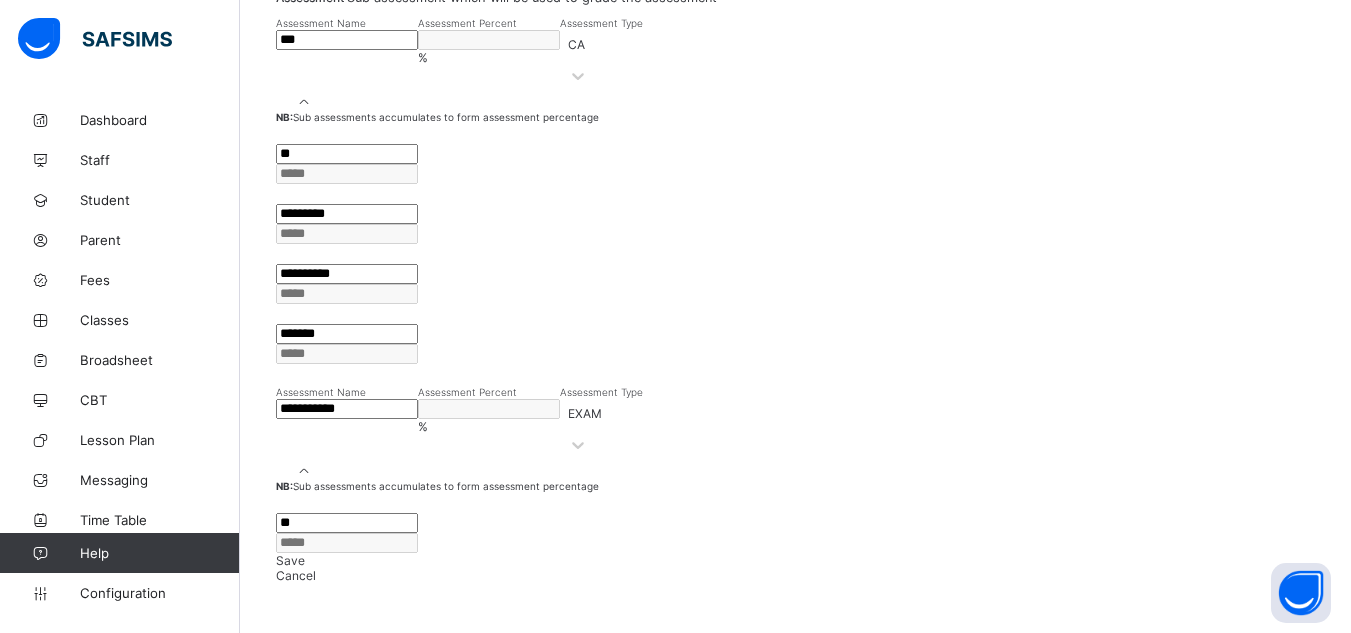 type on "*" 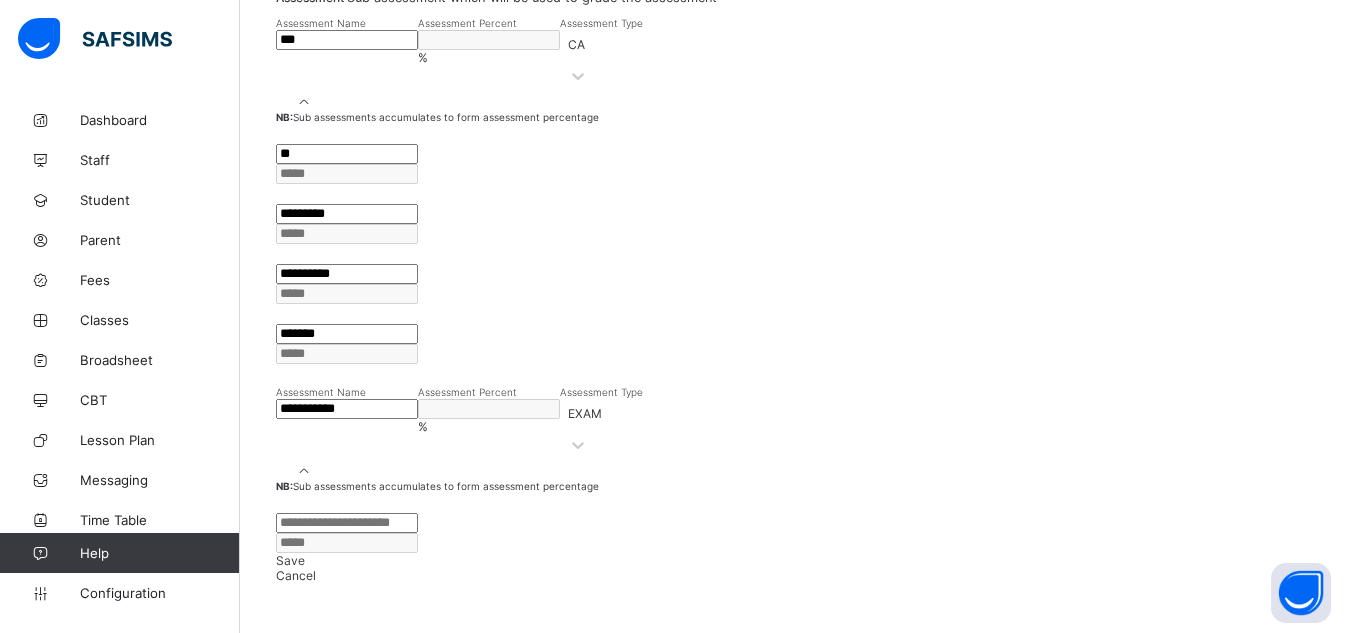 type 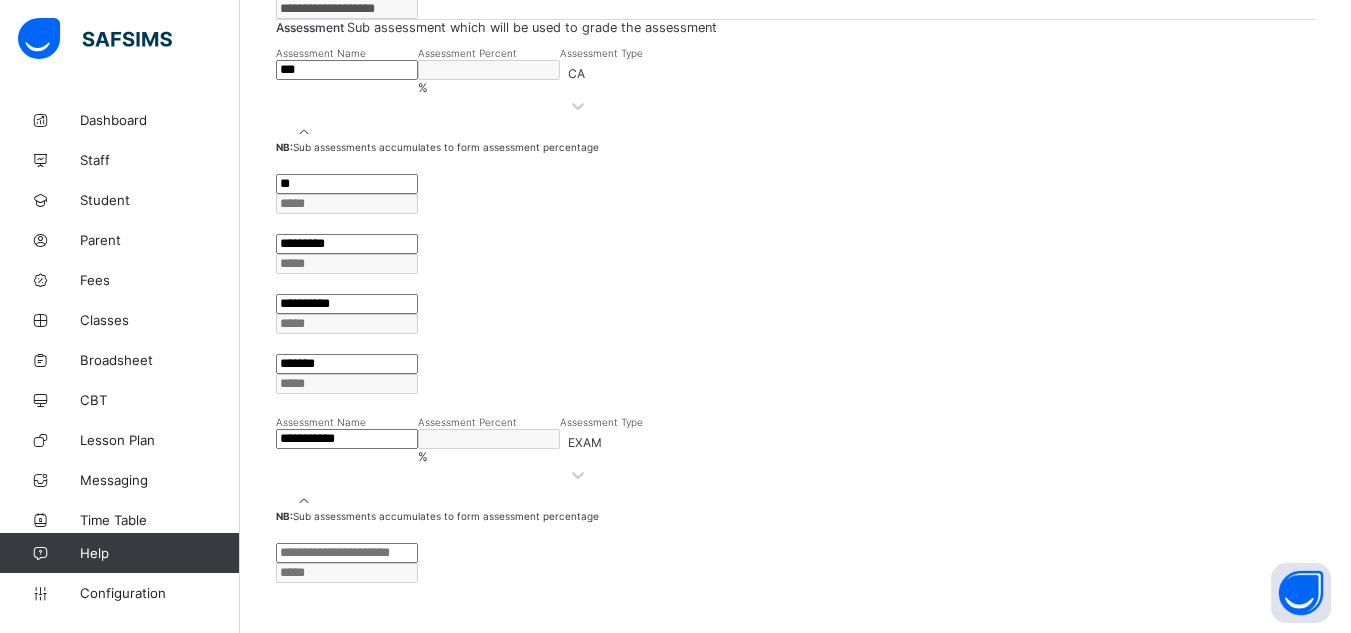 click on "Resume" at bounding box center (974, -218) 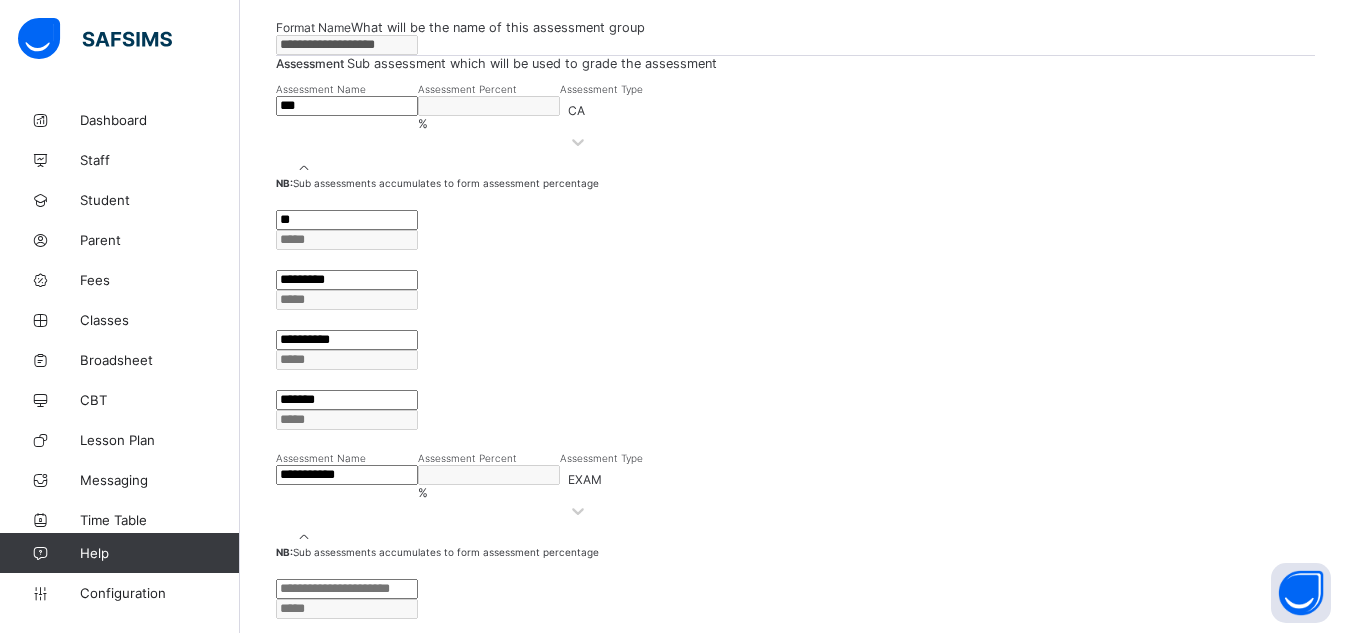 scroll, scrollTop: 0, scrollLeft: 0, axis: both 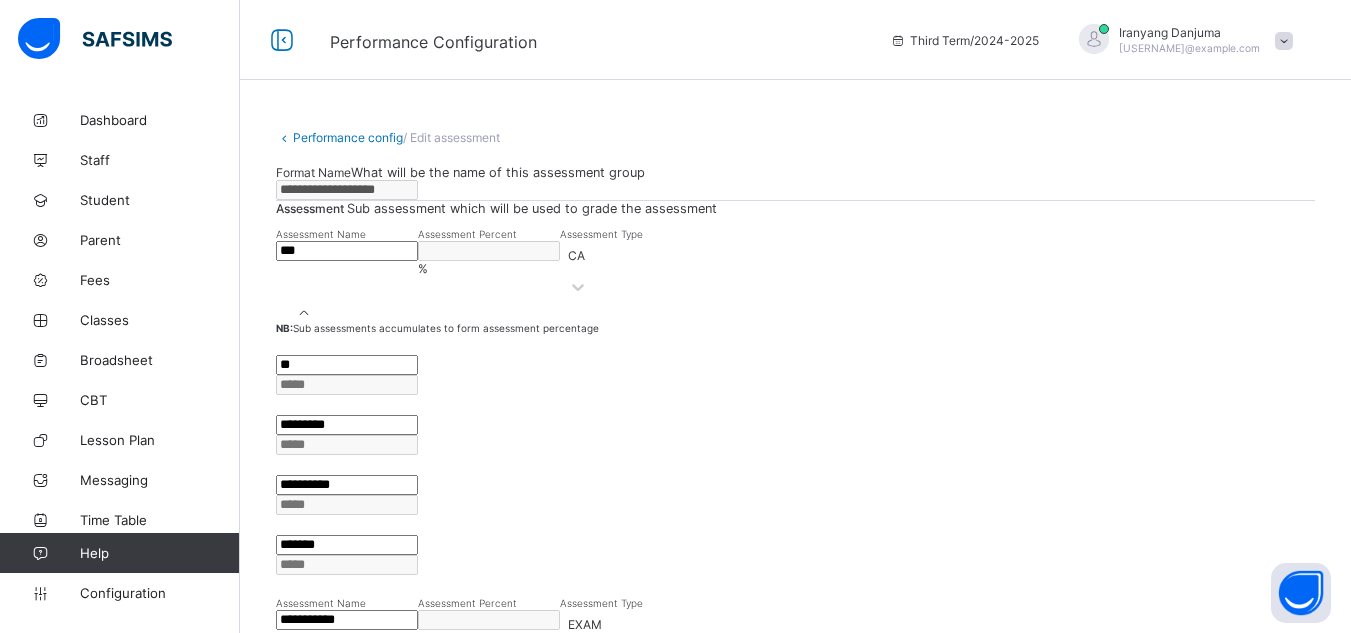 click on "Performance config" at bounding box center [348, 137] 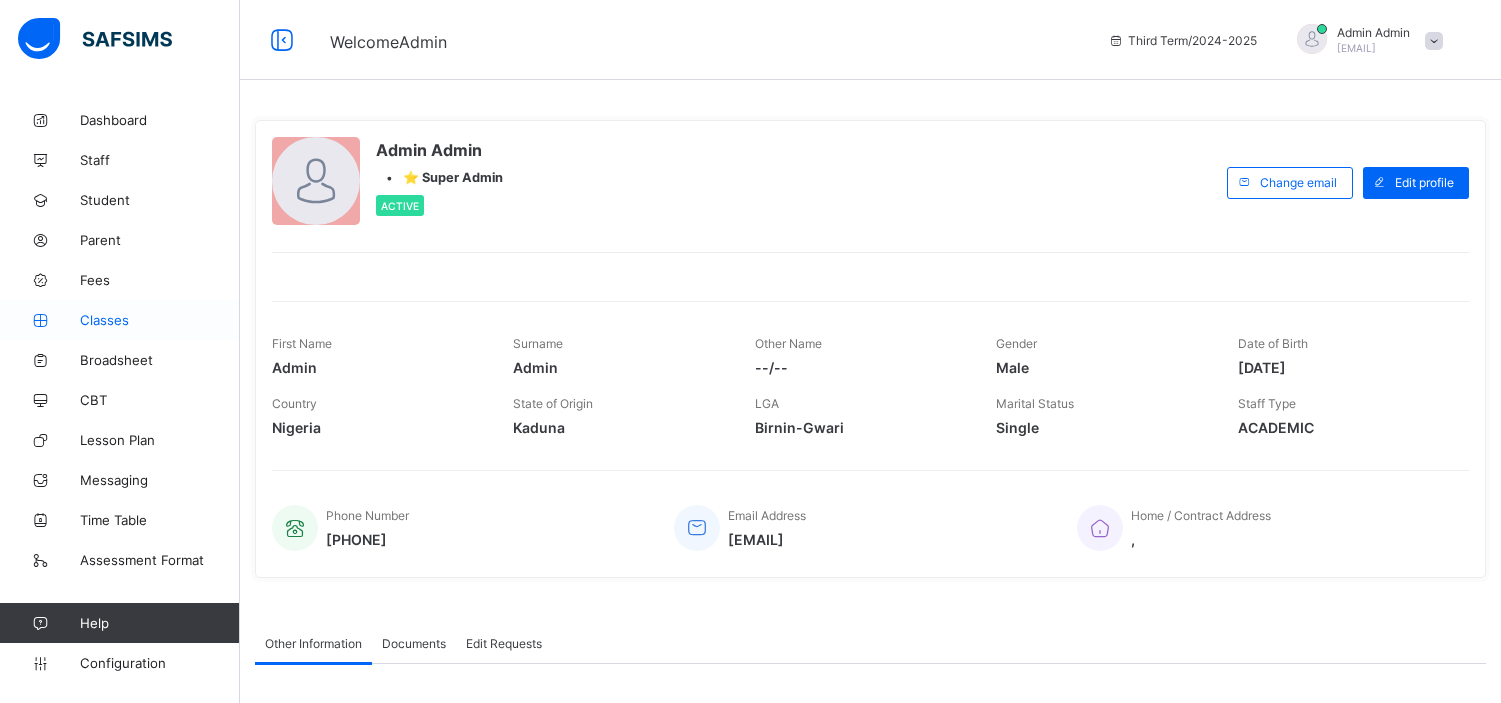 scroll, scrollTop: 0, scrollLeft: 0, axis: both 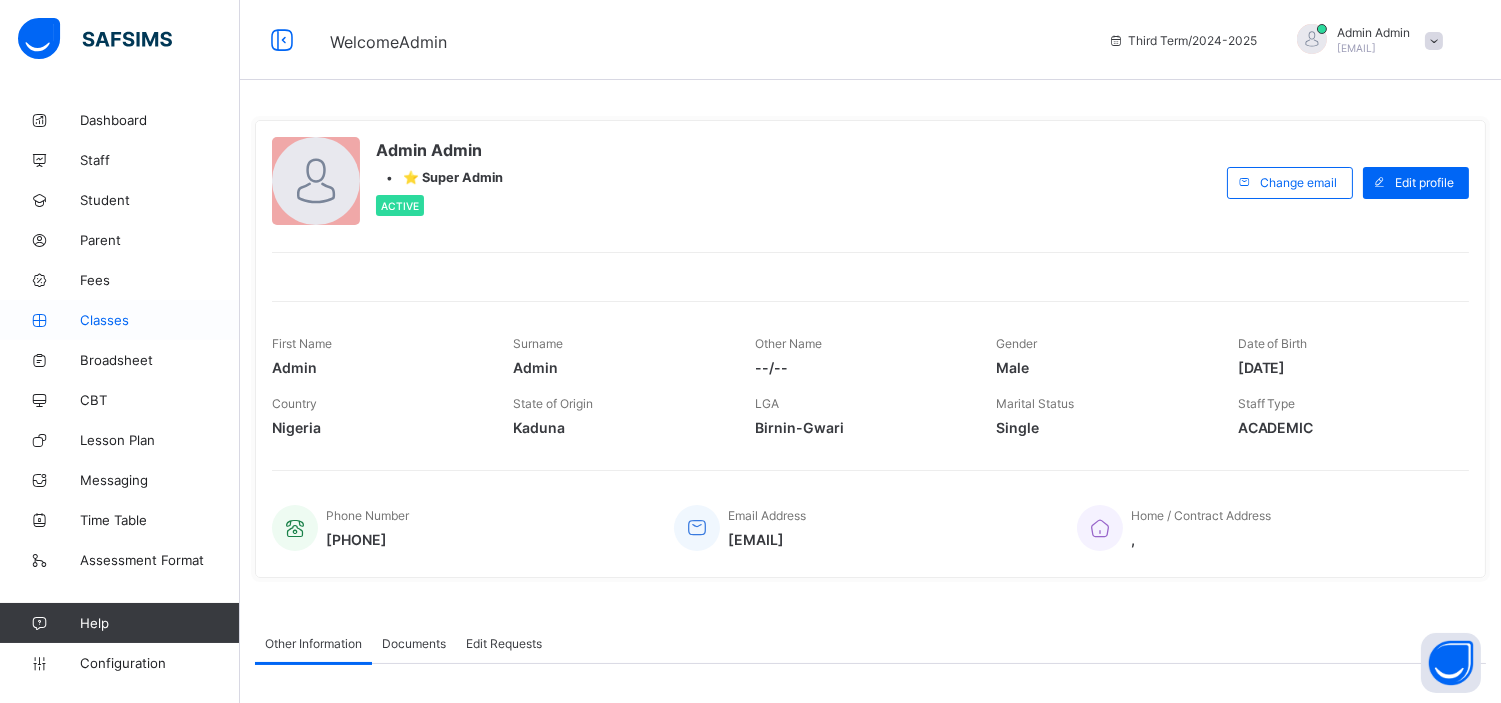 click on "Classes" at bounding box center (160, 320) 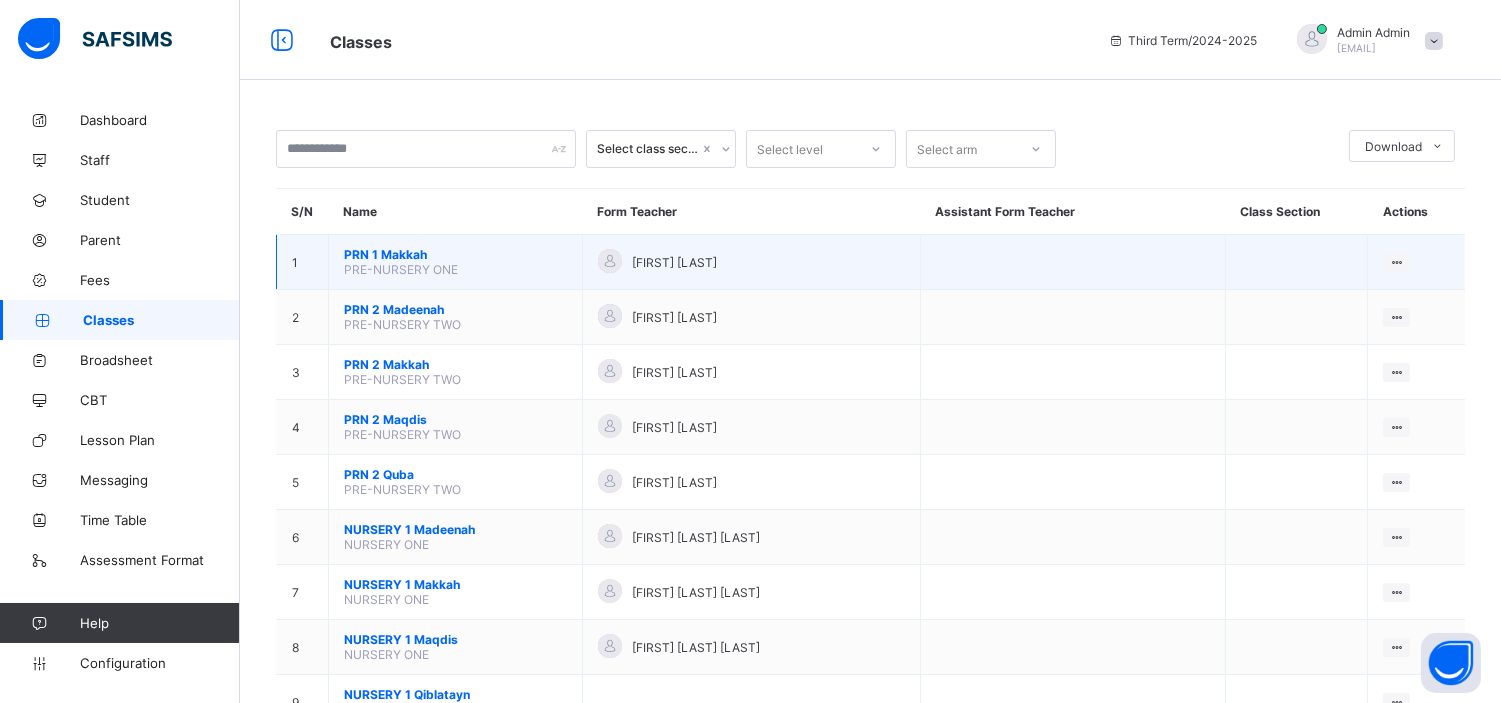click on "PRN 1 [CITY]" at bounding box center (455, 254) 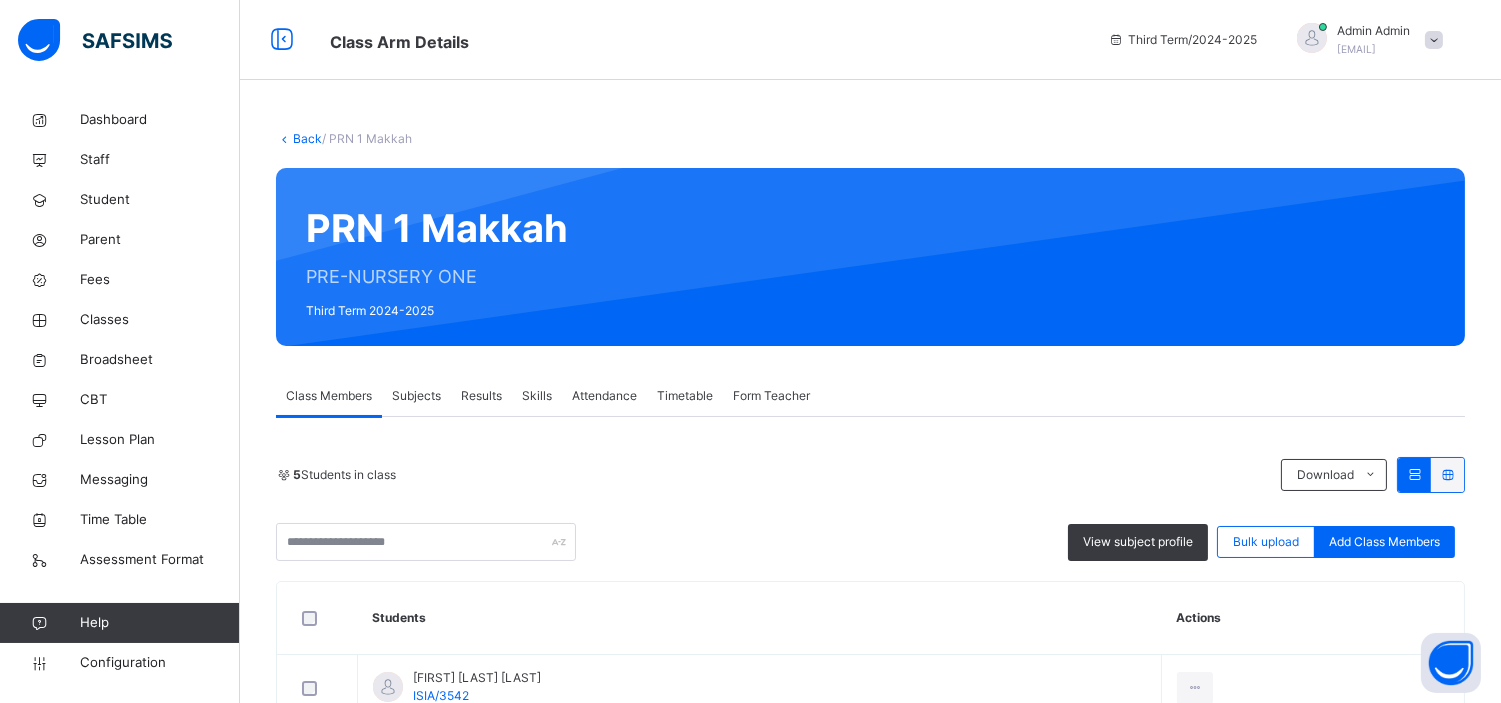 click on "Subjects" at bounding box center [416, 396] 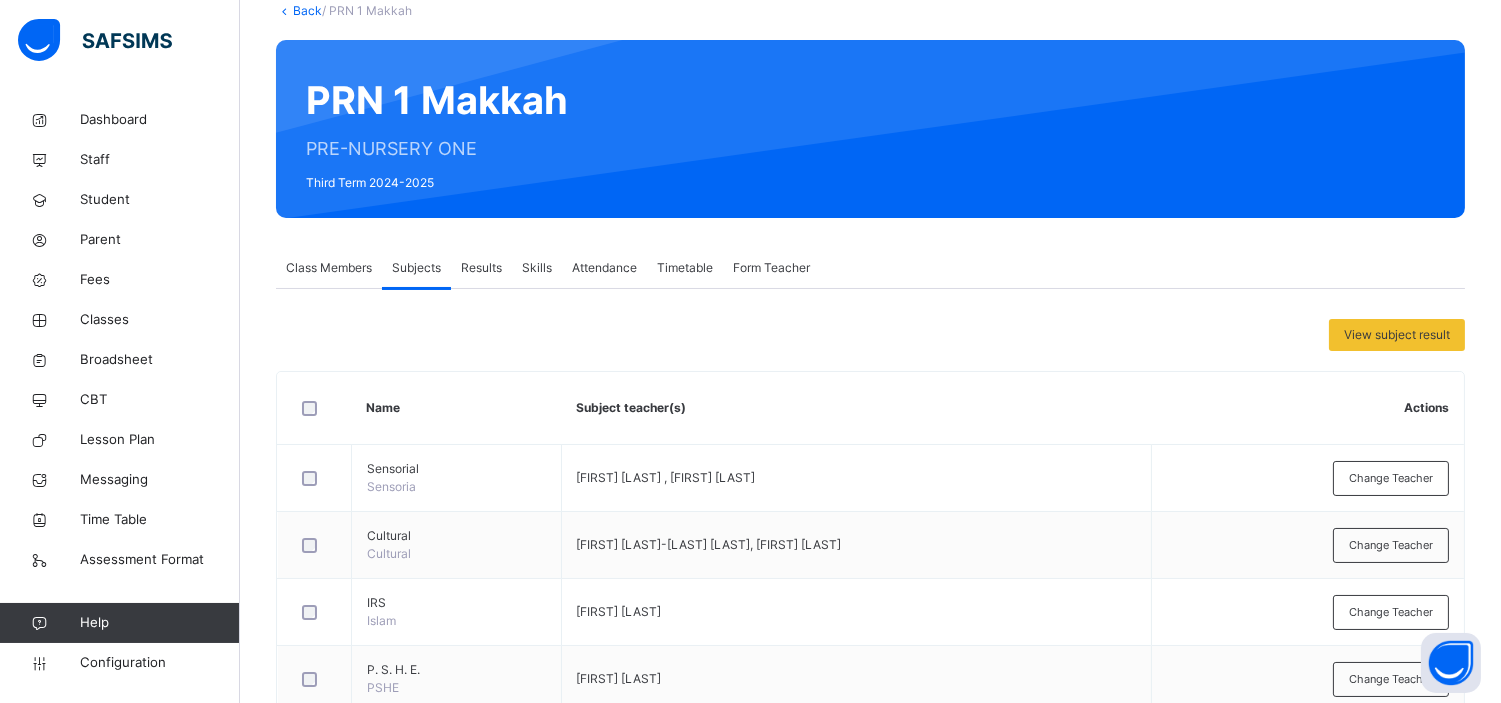 scroll, scrollTop: 127, scrollLeft: 0, axis: vertical 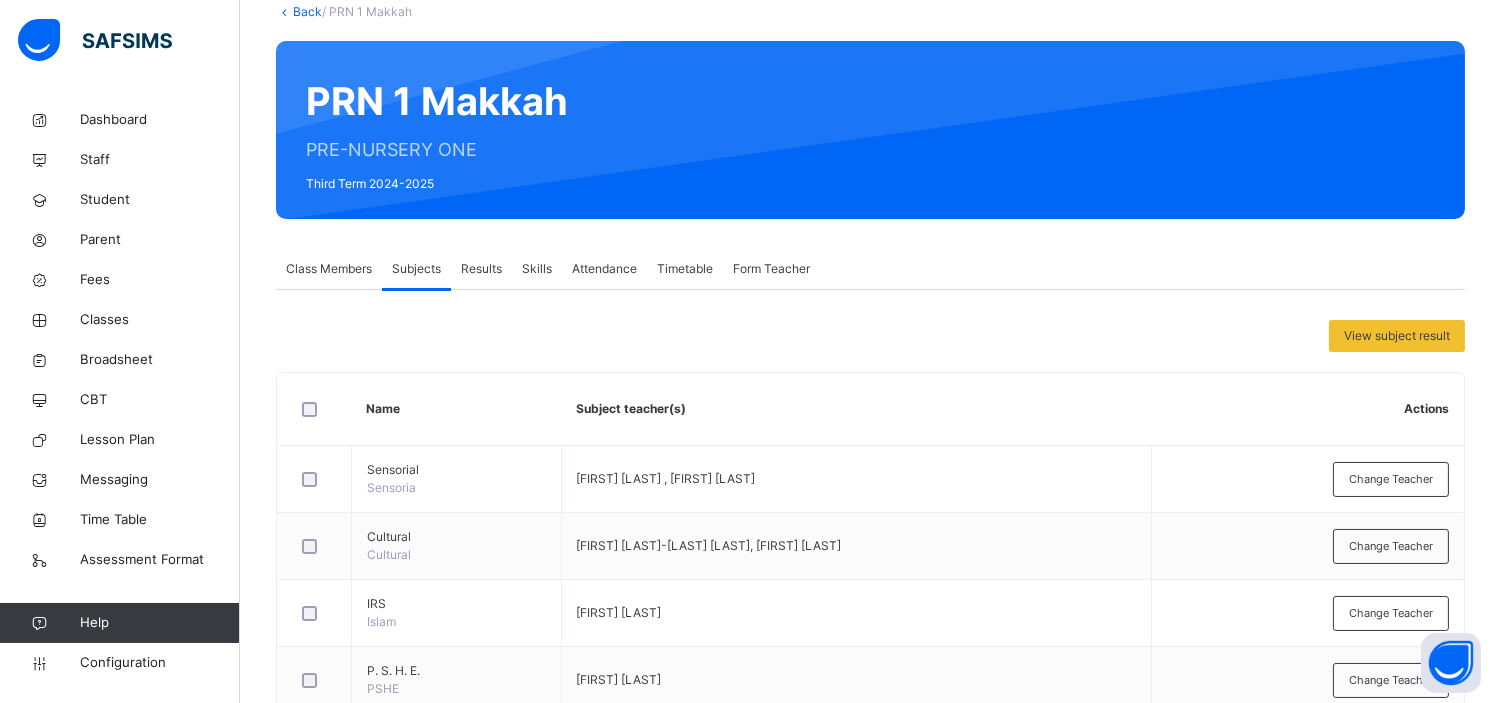 click on "Skills" at bounding box center (537, 269) 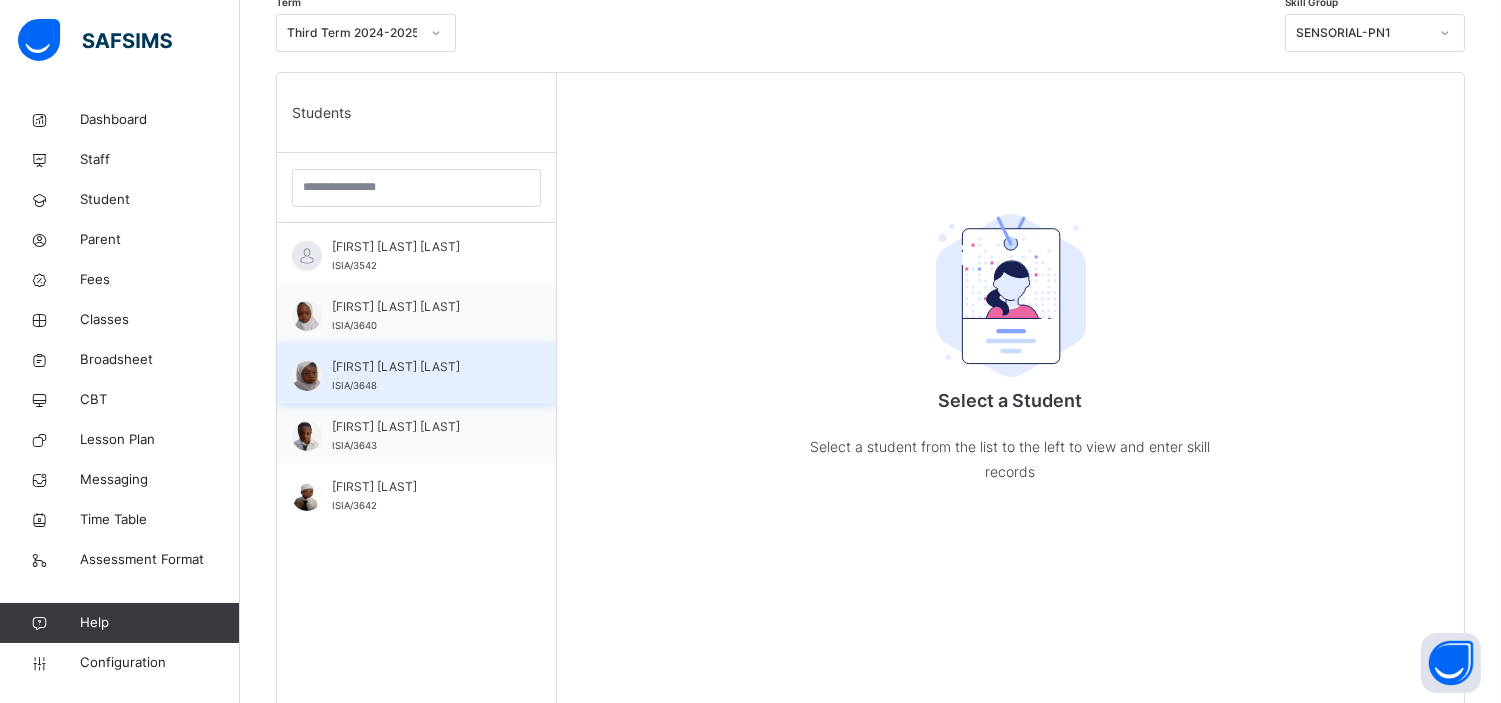 scroll, scrollTop: 448, scrollLeft: 0, axis: vertical 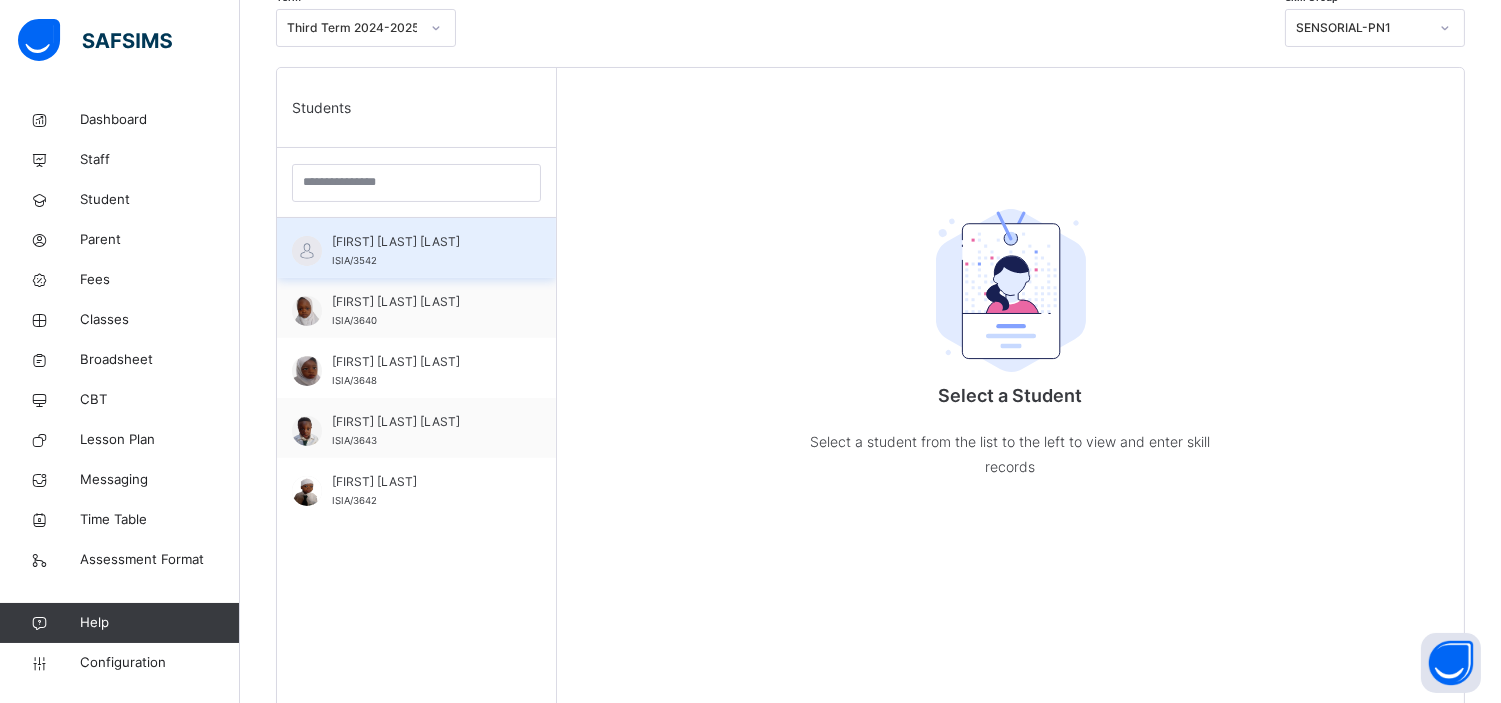 click on "ABDURRASHID HAMISU IBRAHIM" at bounding box center [421, 242] 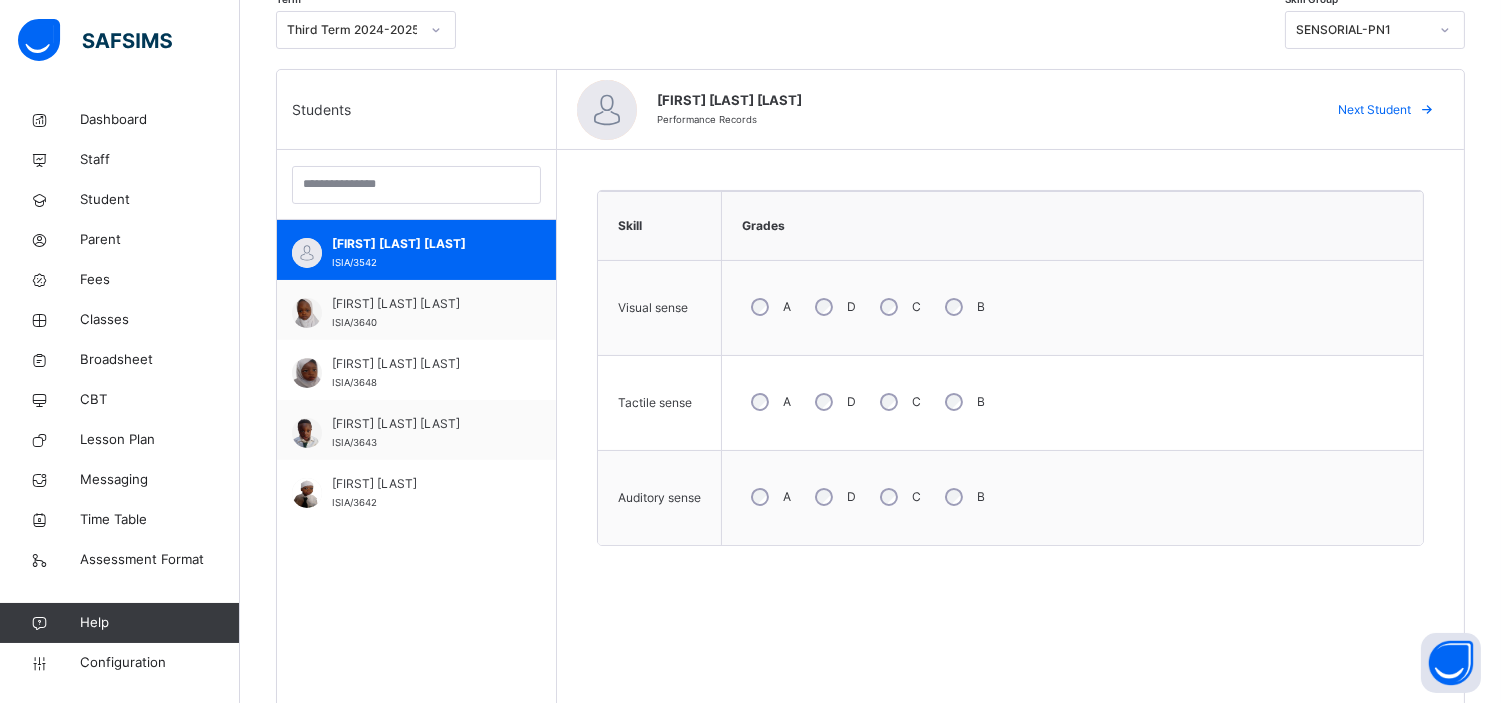 scroll, scrollTop: 445, scrollLeft: 0, axis: vertical 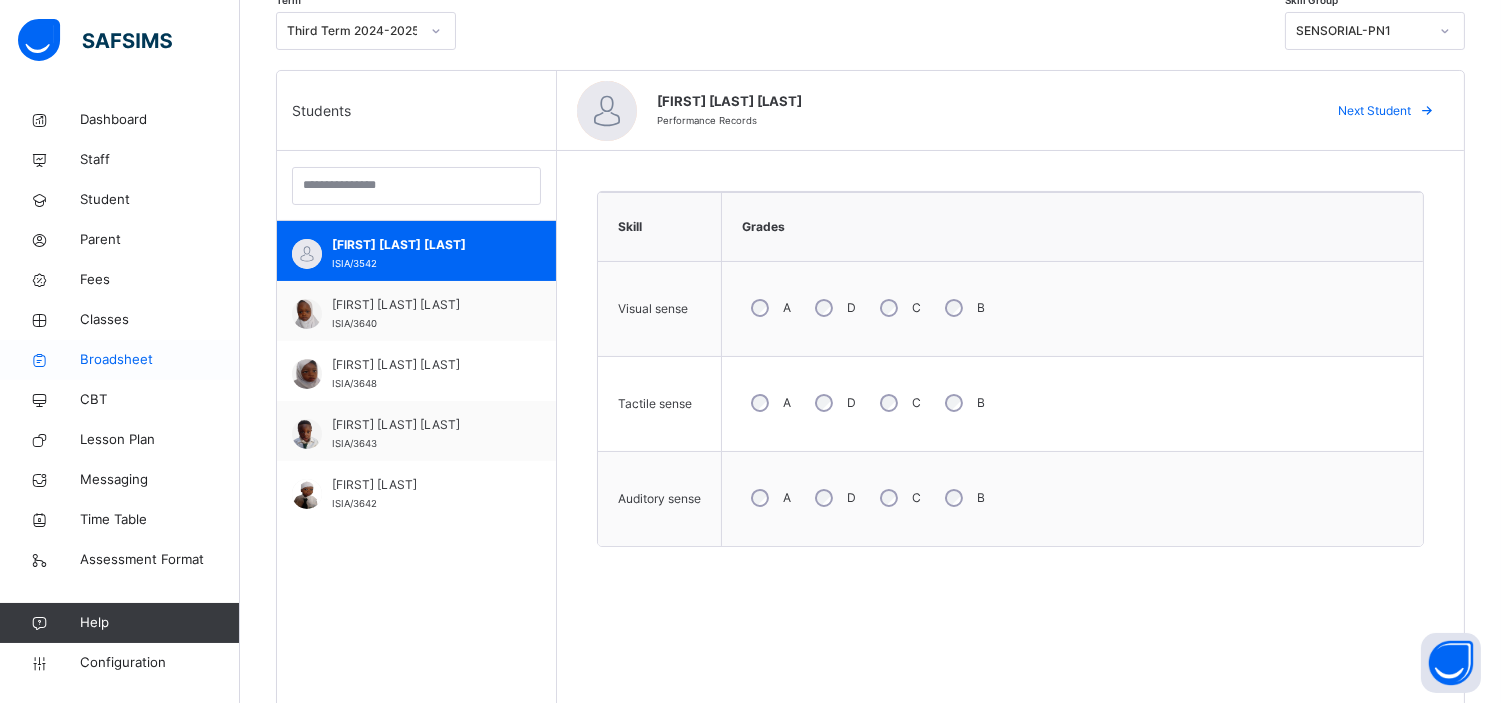click on "Broadsheet" at bounding box center [160, 360] 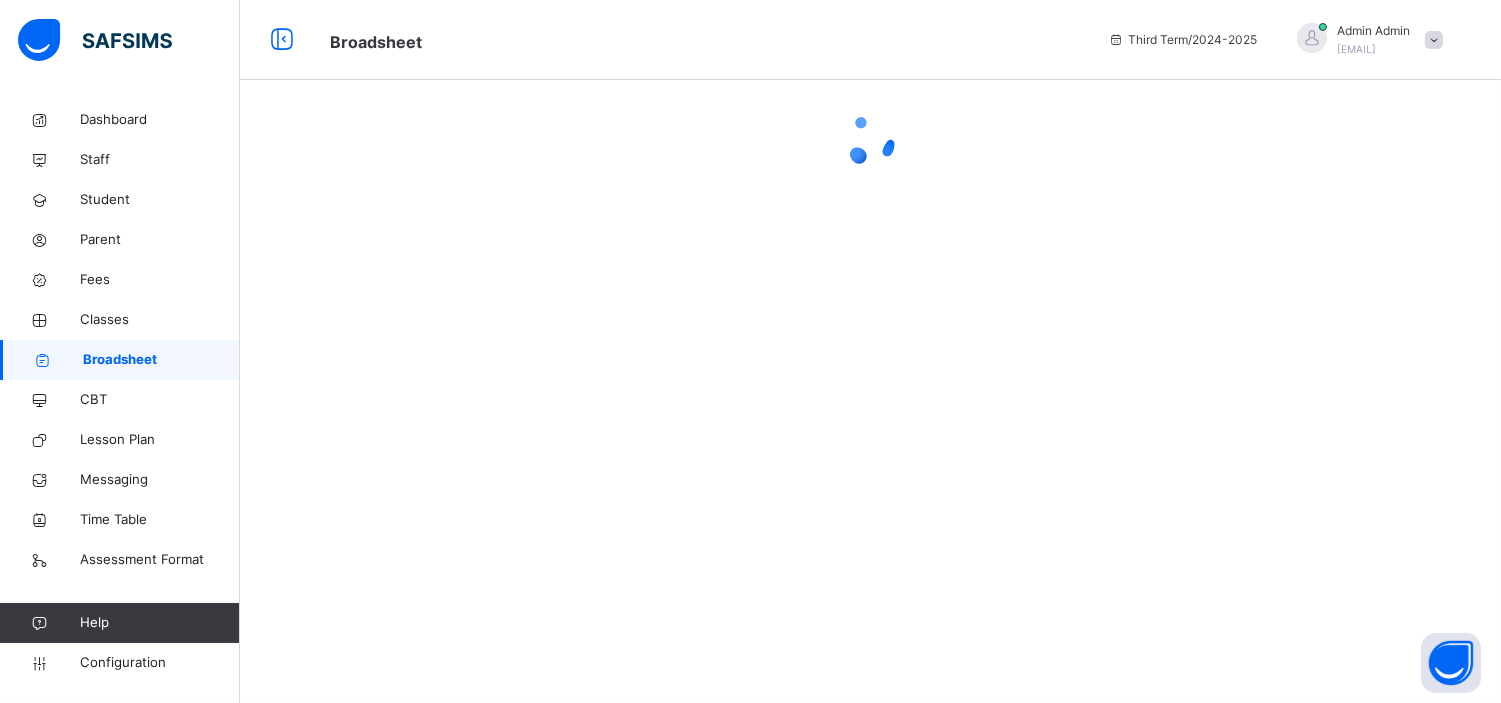 scroll, scrollTop: 0, scrollLeft: 0, axis: both 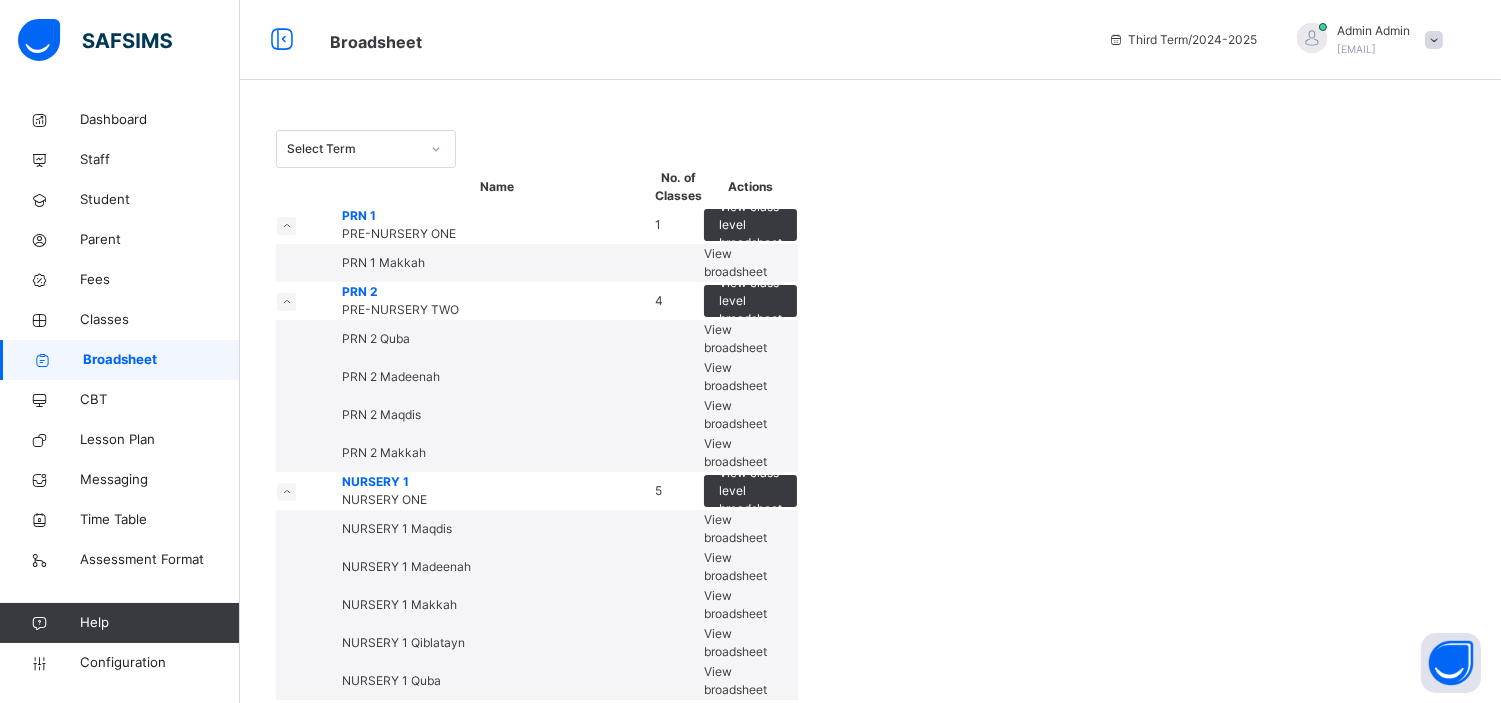 click on "View broadsheet" at bounding box center [735, 262] 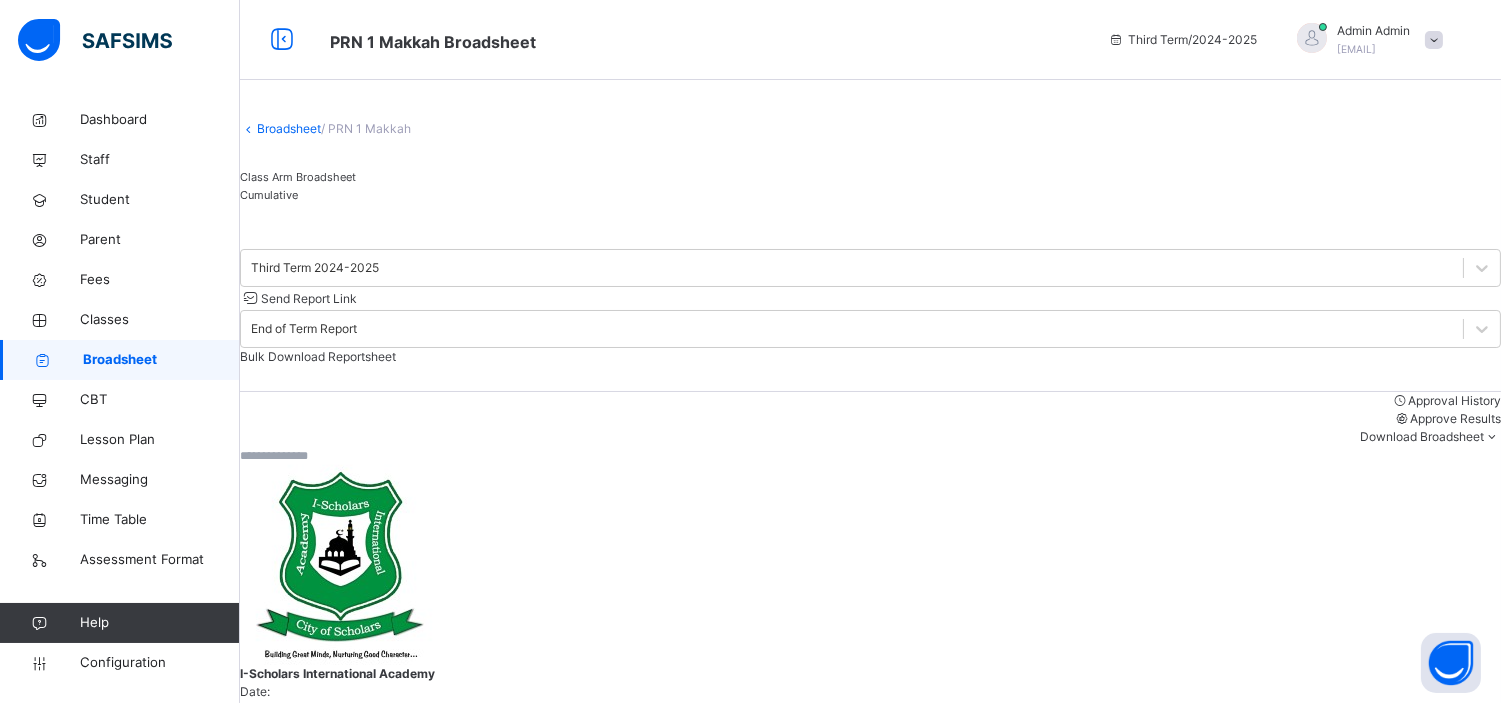 click on "Cumulative" at bounding box center [870, 195] 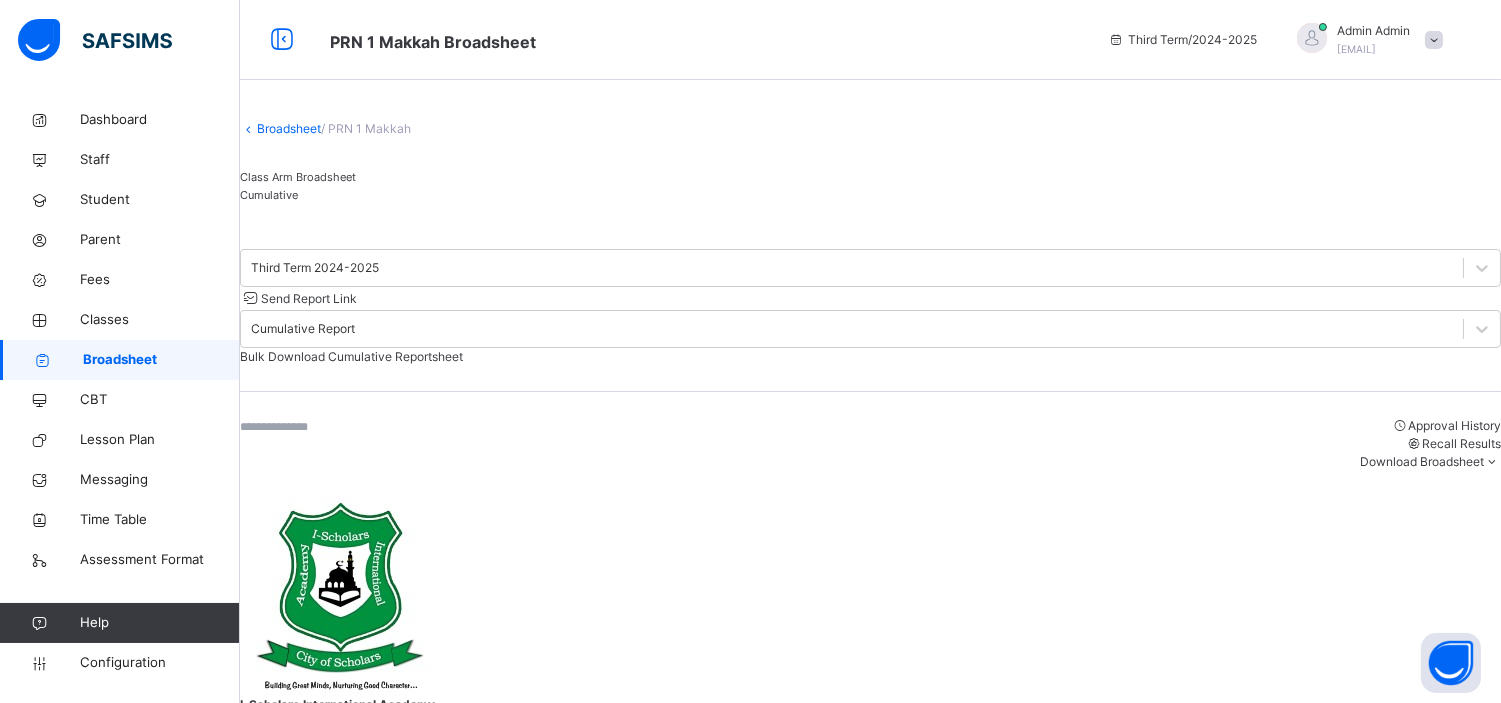 scroll, scrollTop: 328, scrollLeft: 0, axis: vertical 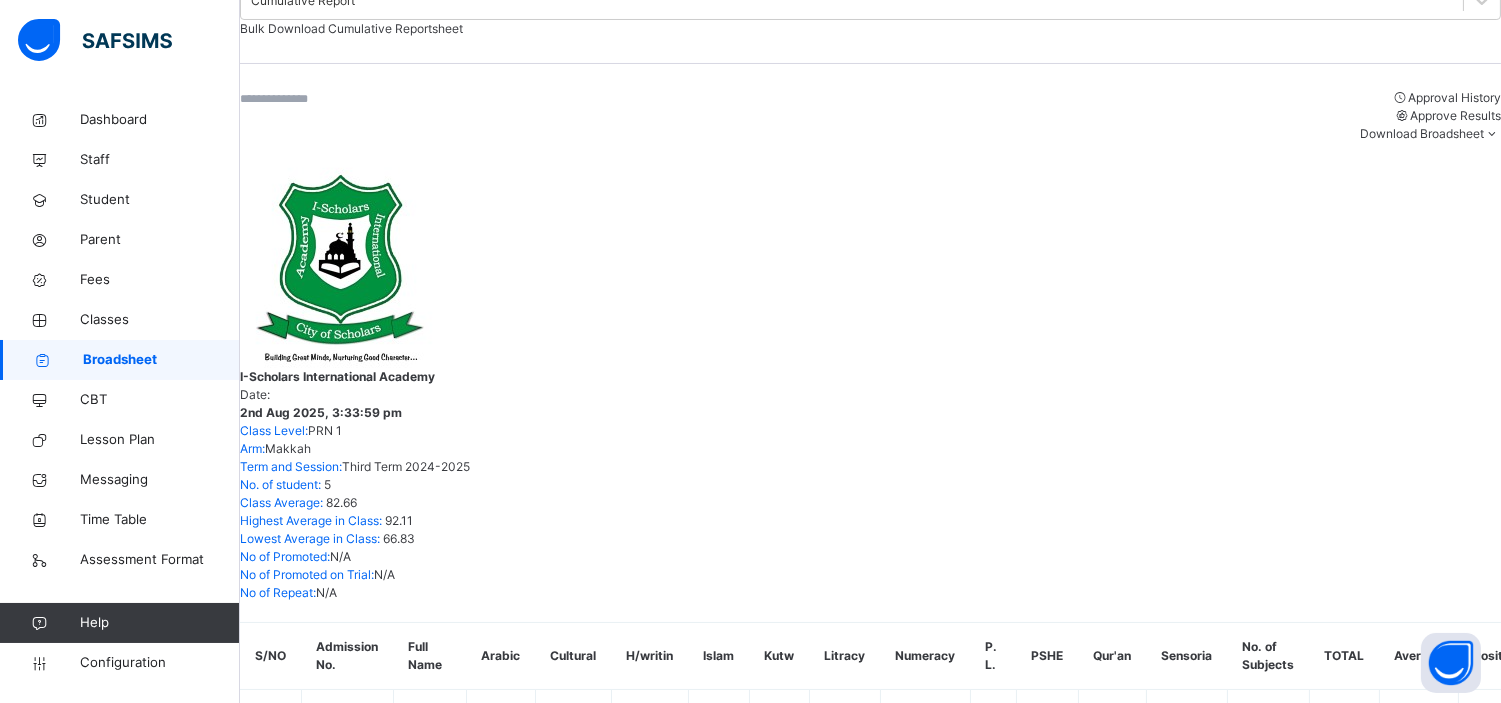 click on "NABEELAH OLASUMBO AKINOLA" at bounding box center (370, 1320) 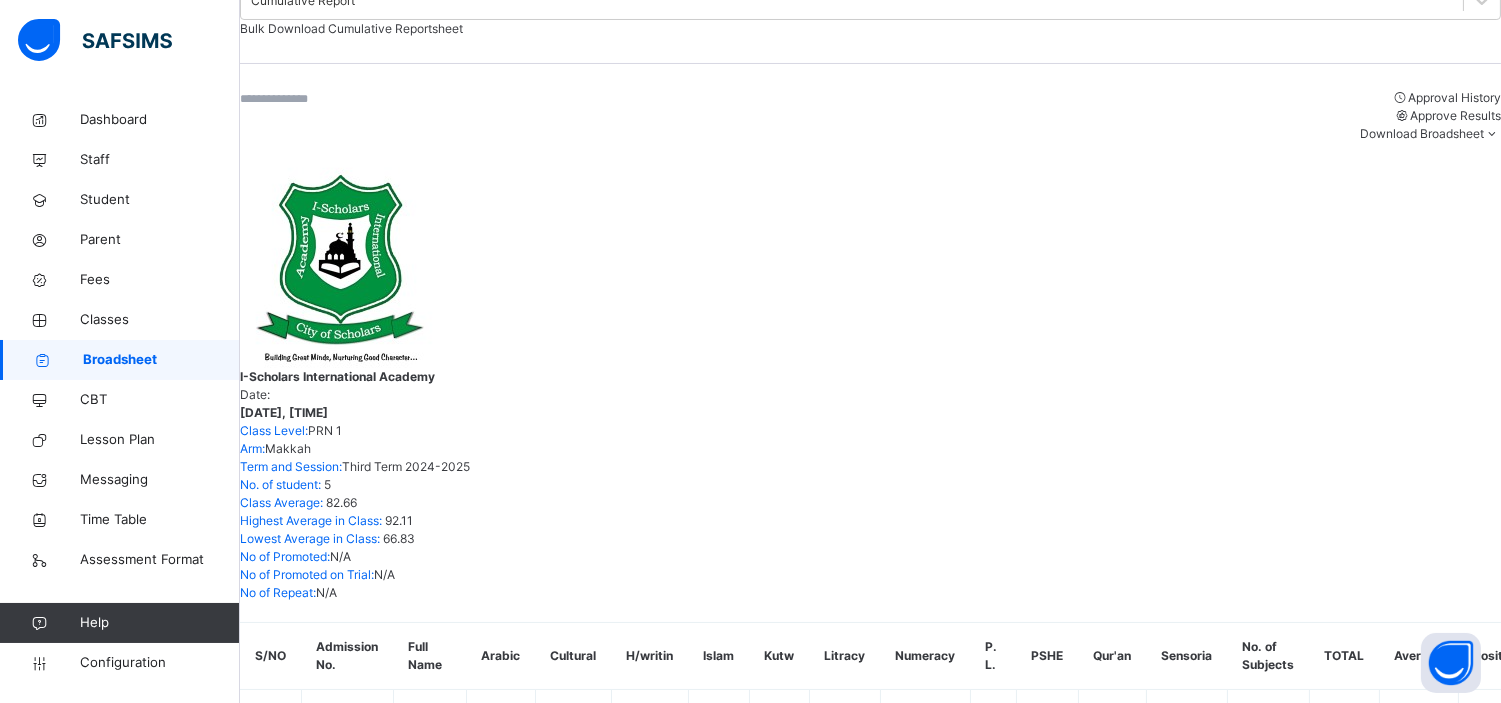 click on "View Reportsheet" at bounding box center (1451, 1405) 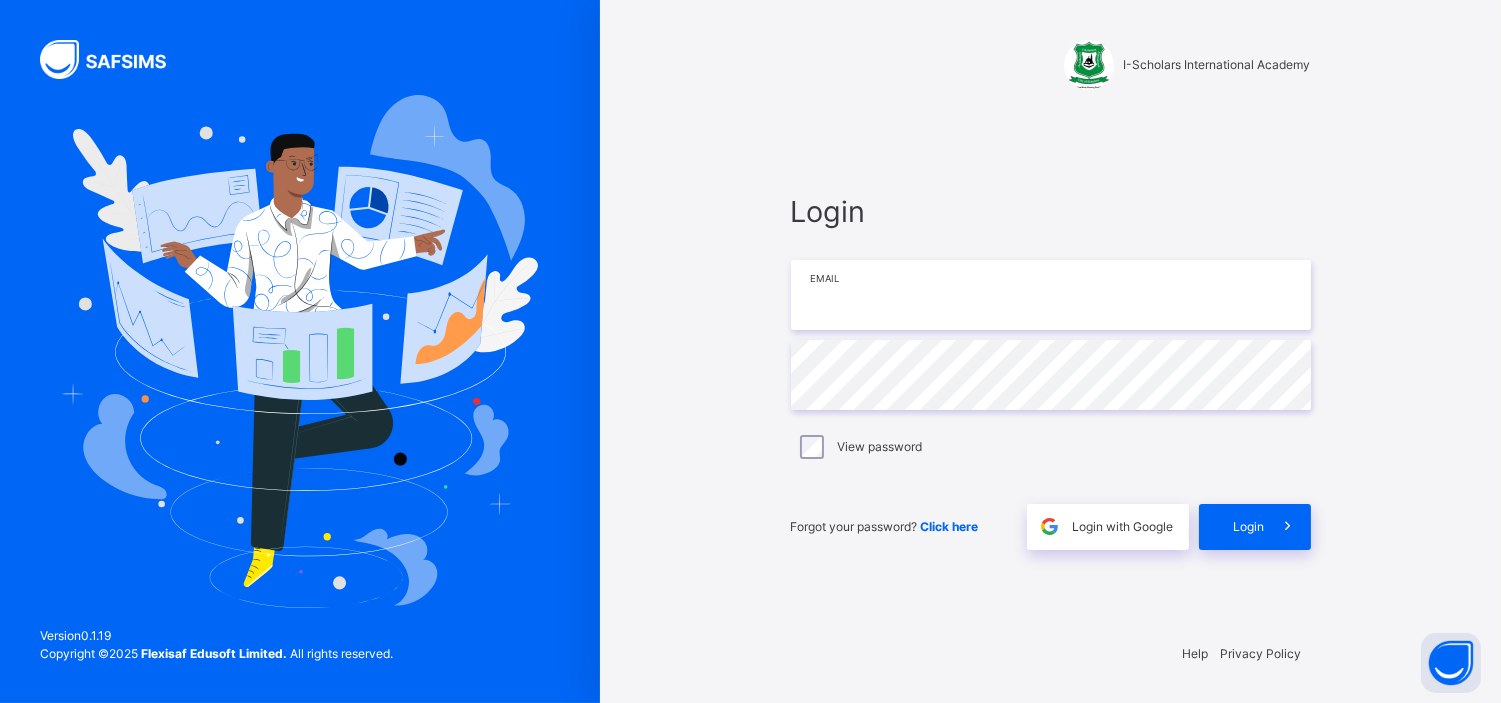 type on "**********" 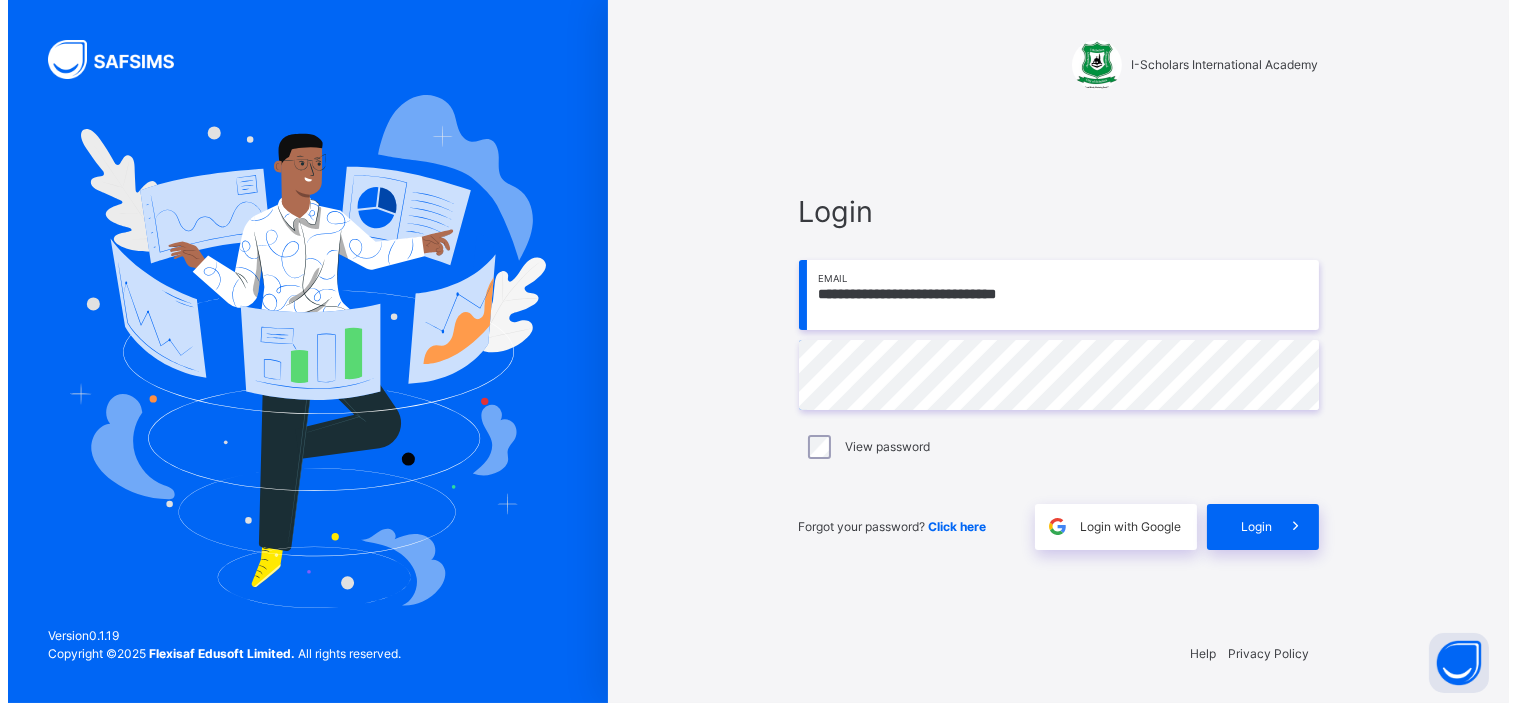 scroll, scrollTop: 0, scrollLeft: 0, axis: both 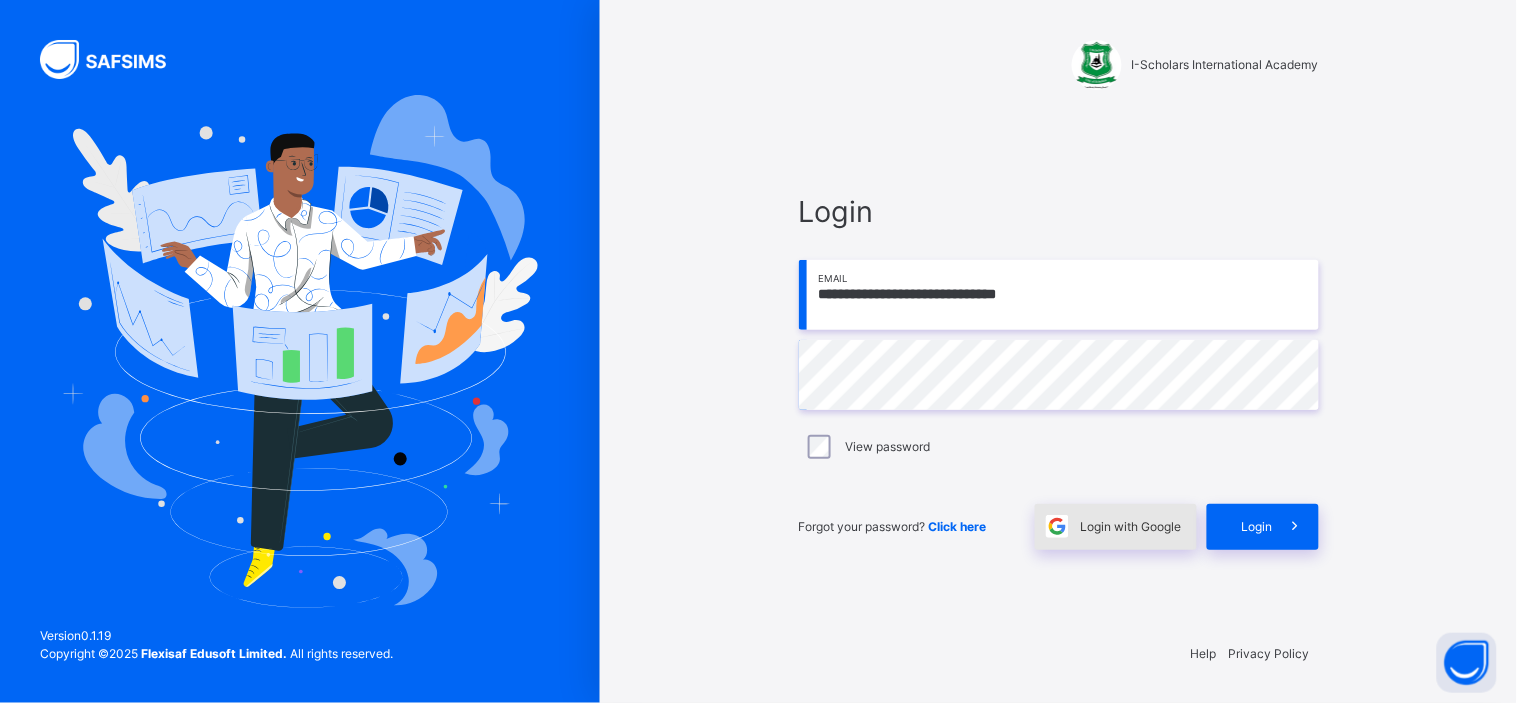 click on "Login with Google" at bounding box center (1131, 527) 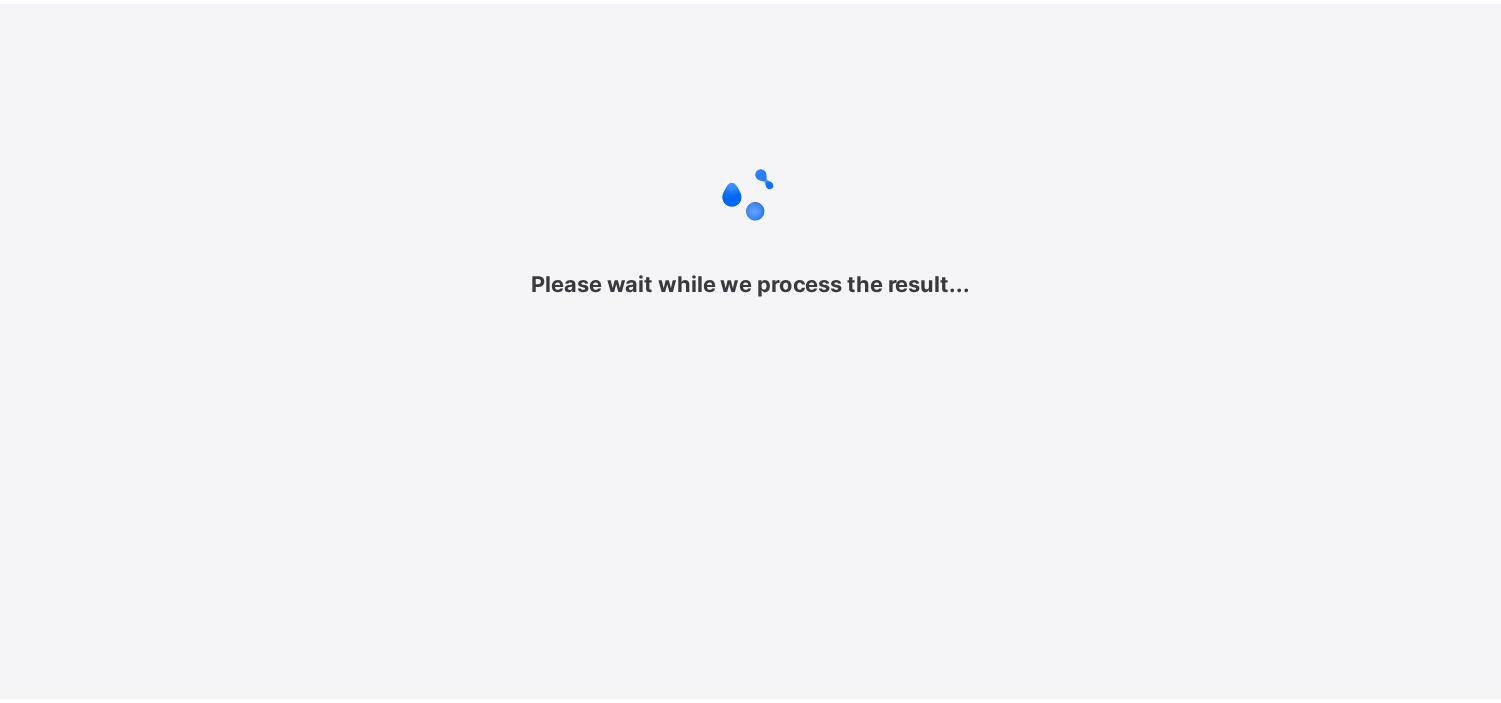 scroll, scrollTop: 0, scrollLeft: 0, axis: both 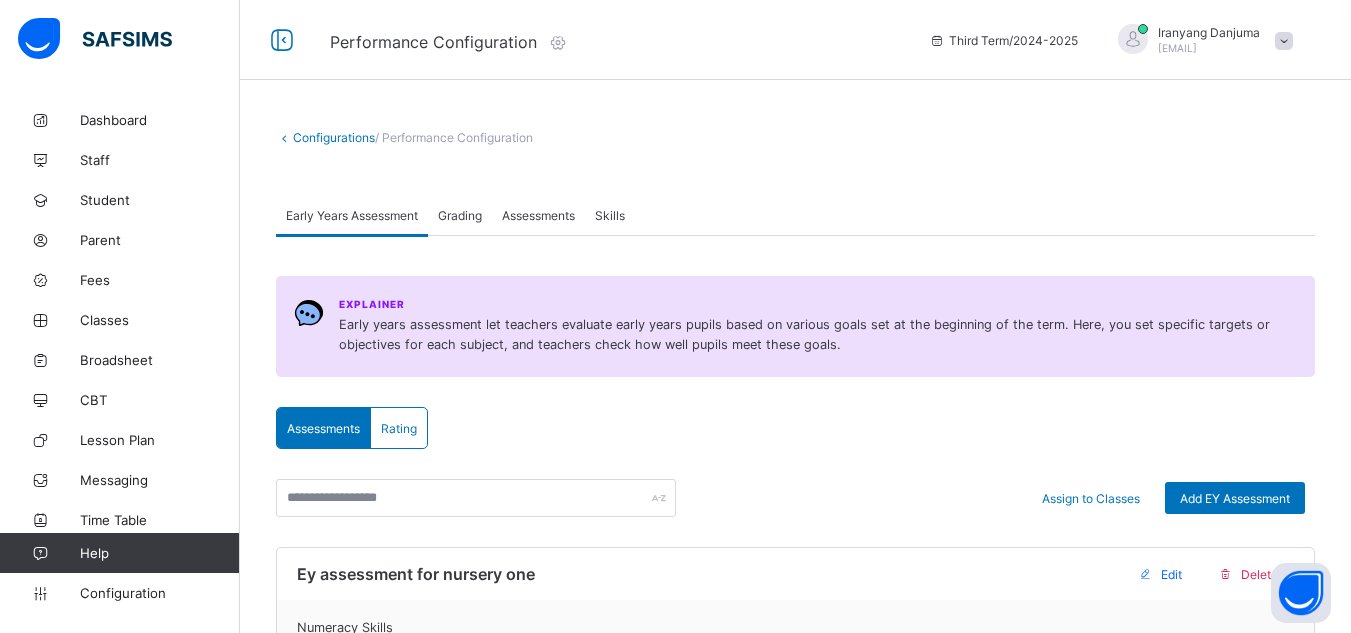 click on "Assessments" at bounding box center [538, 215] 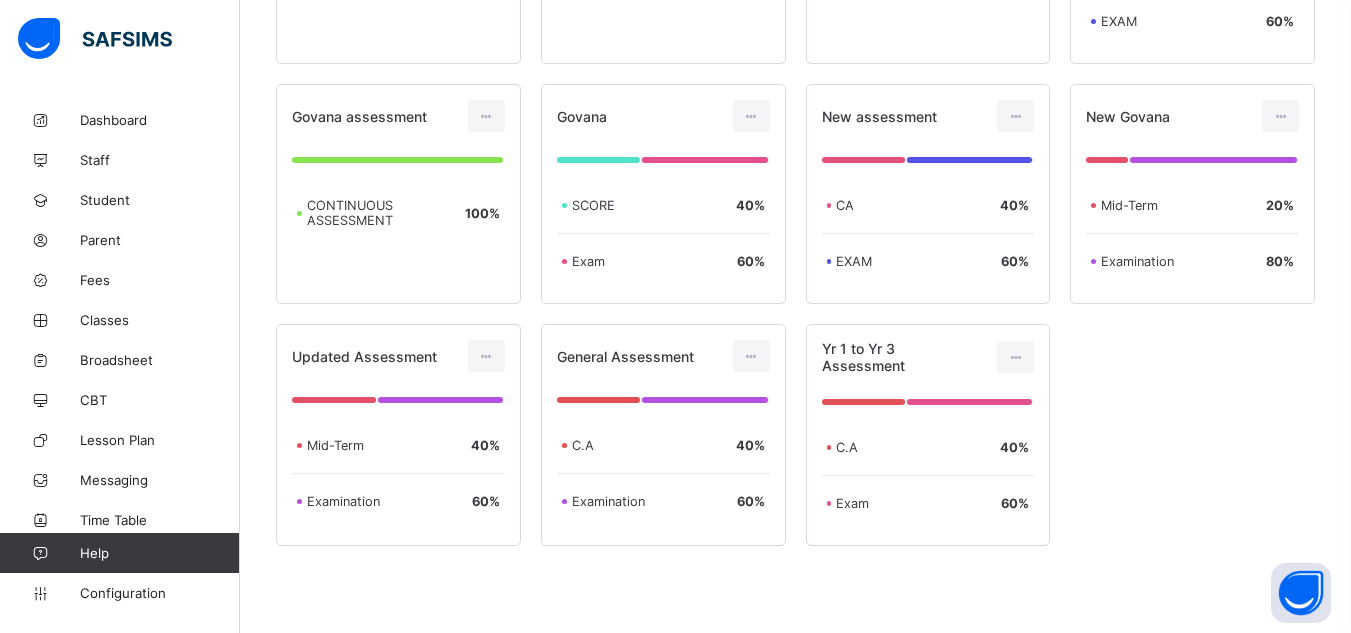 scroll, scrollTop: 796, scrollLeft: 0, axis: vertical 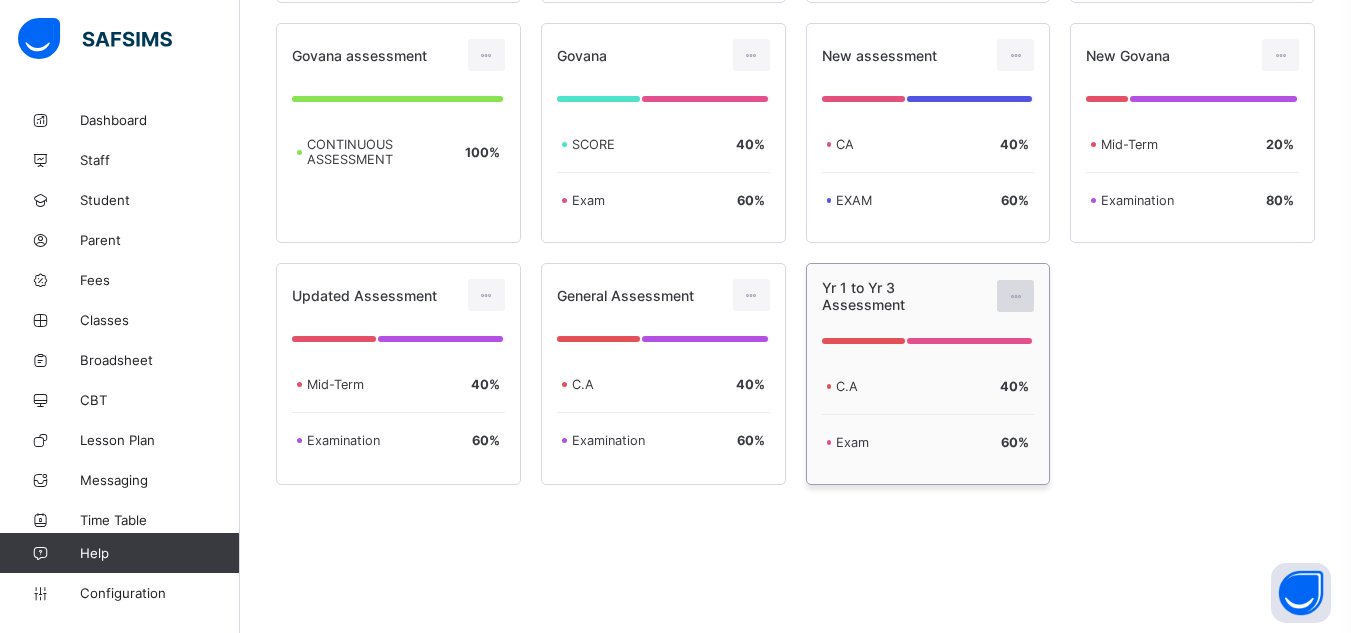 click at bounding box center [1015, 296] 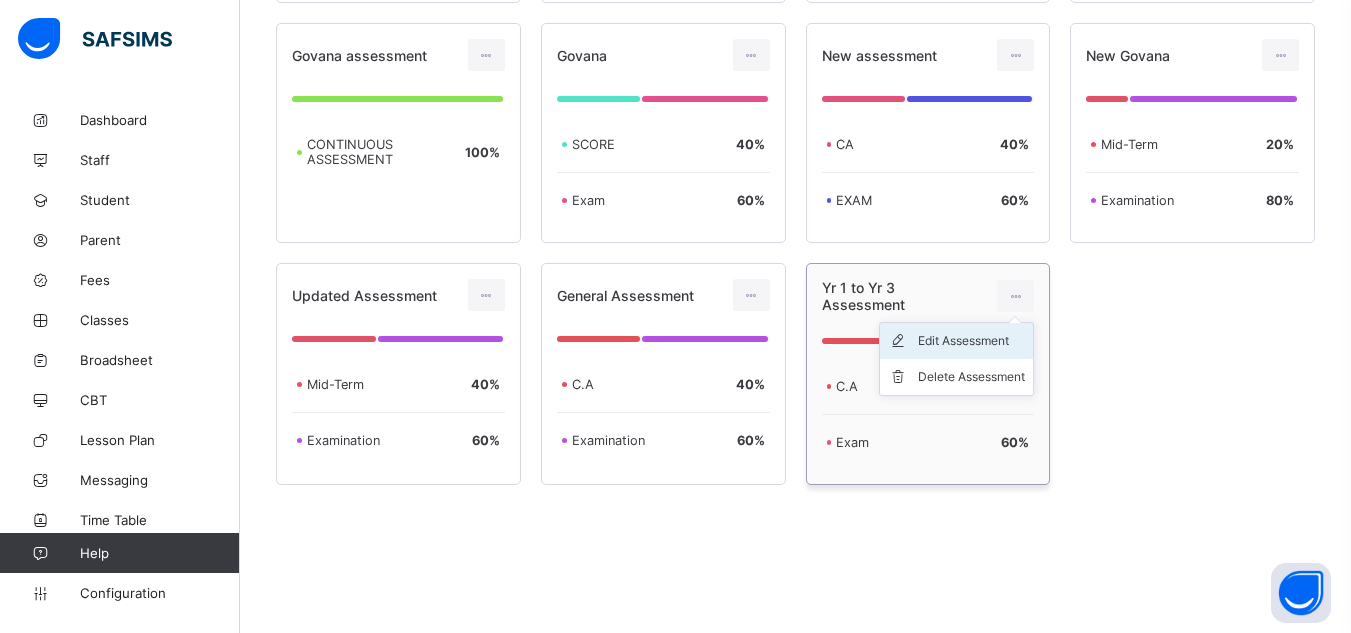 click on "Edit Assessment" at bounding box center [971, 341] 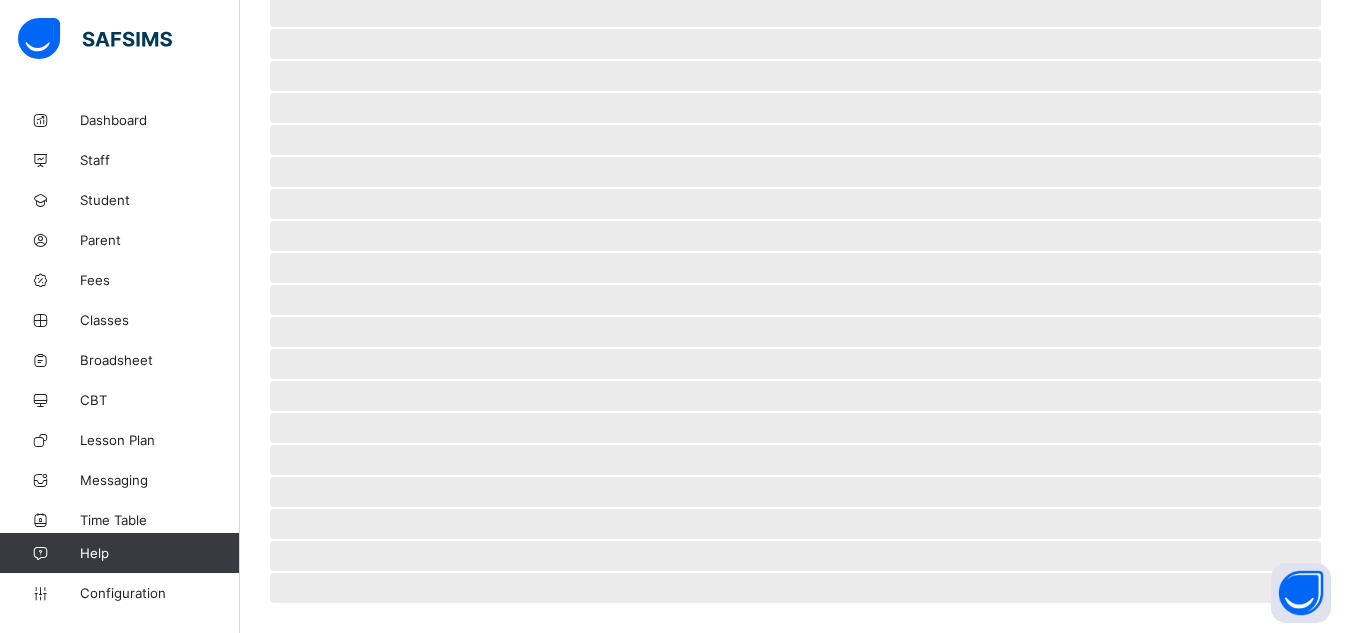 scroll, scrollTop: 0, scrollLeft: 0, axis: both 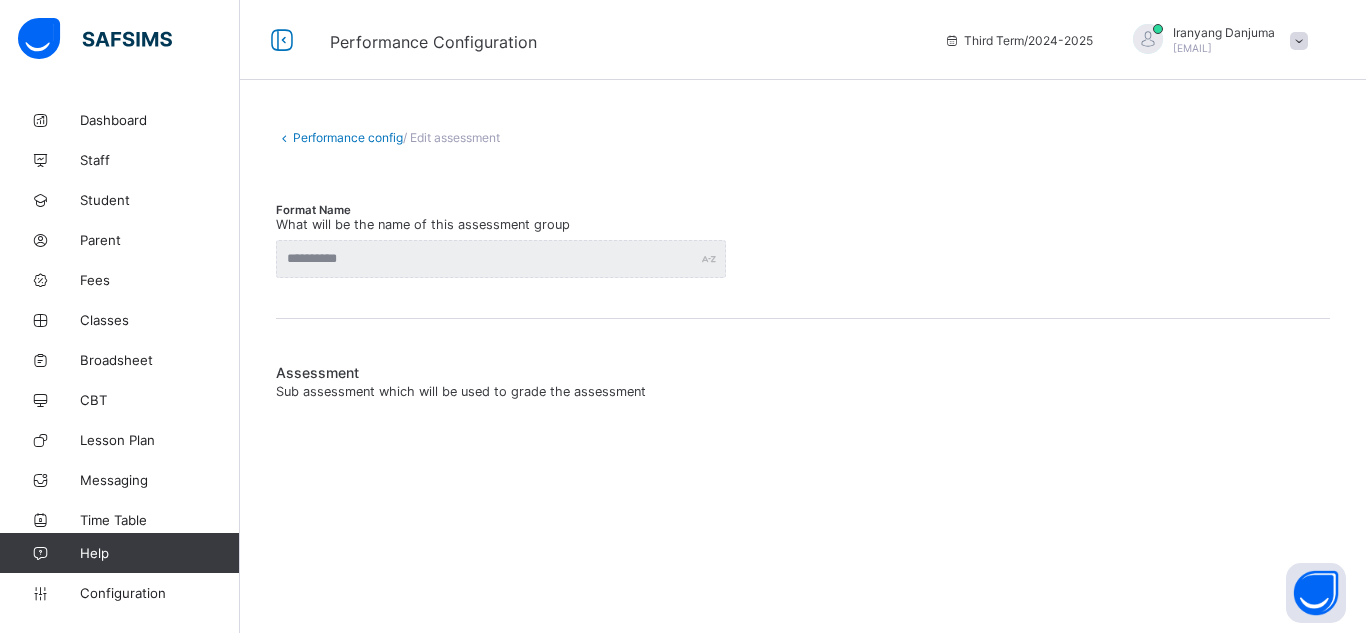 type on "**********" 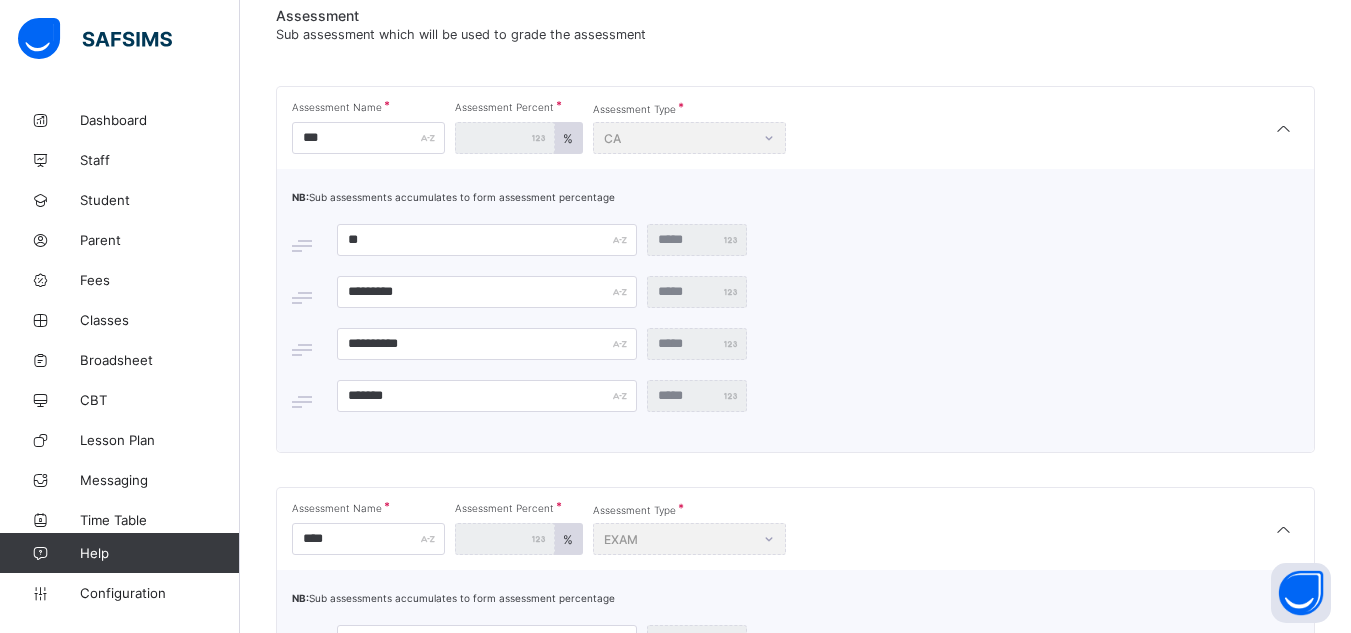 scroll, scrollTop: 497, scrollLeft: 0, axis: vertical 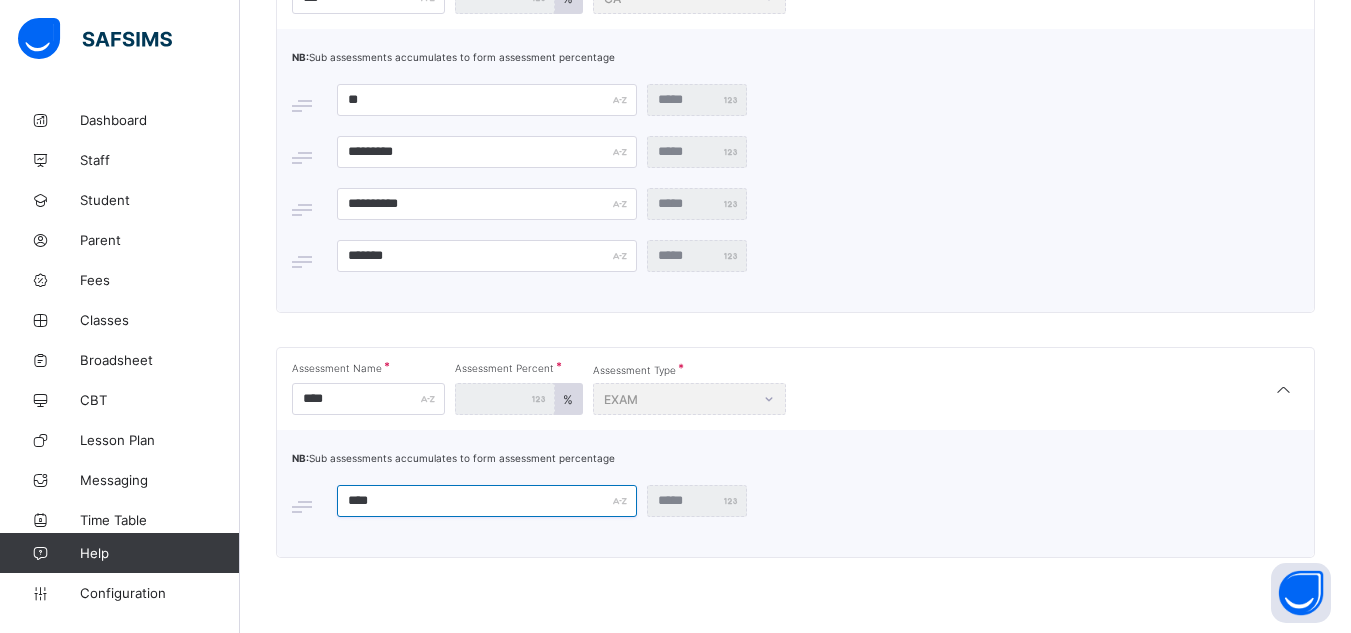 click on "****" at bounding box center [487, 501] 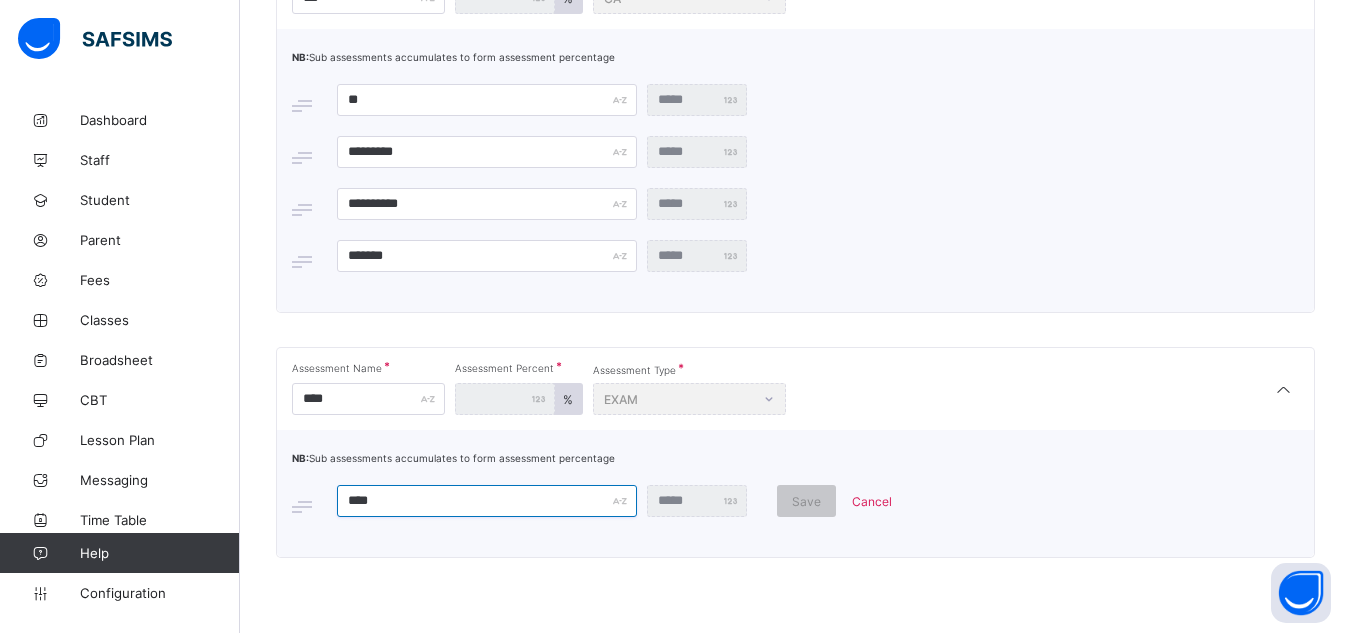 click on "****" at bounding box center (487, 501) 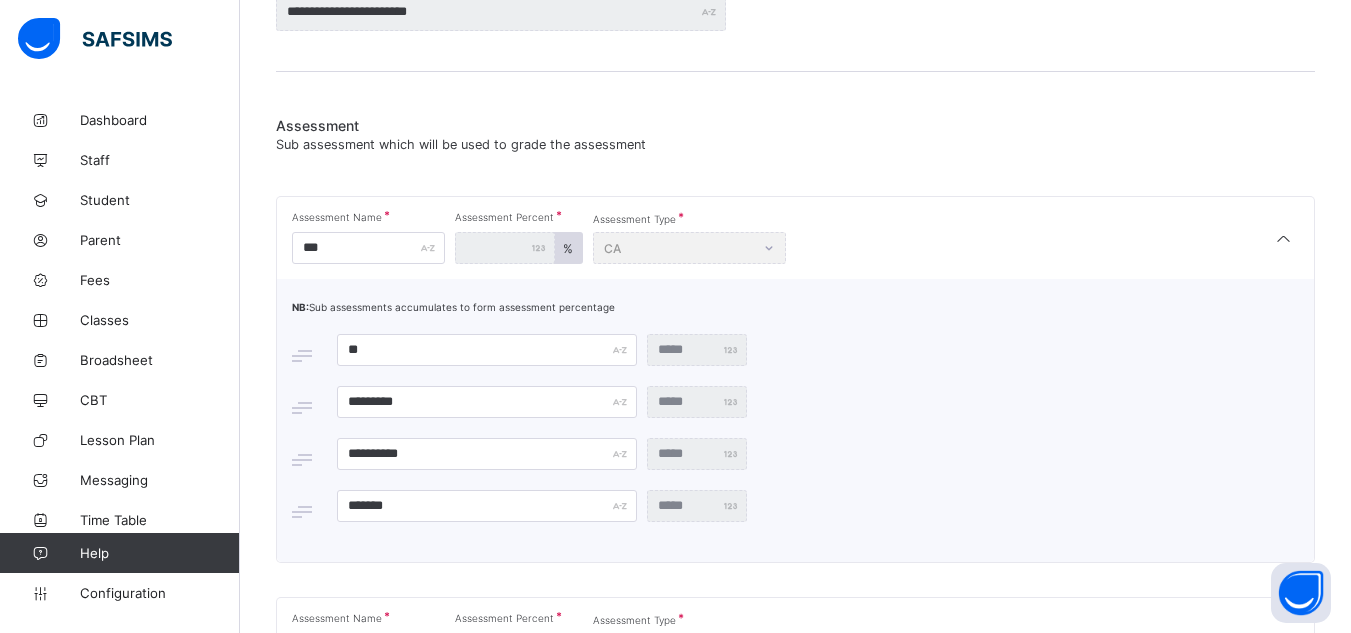 scroll, scrollTop: 217, scrollLeft: 0, axis: vertical 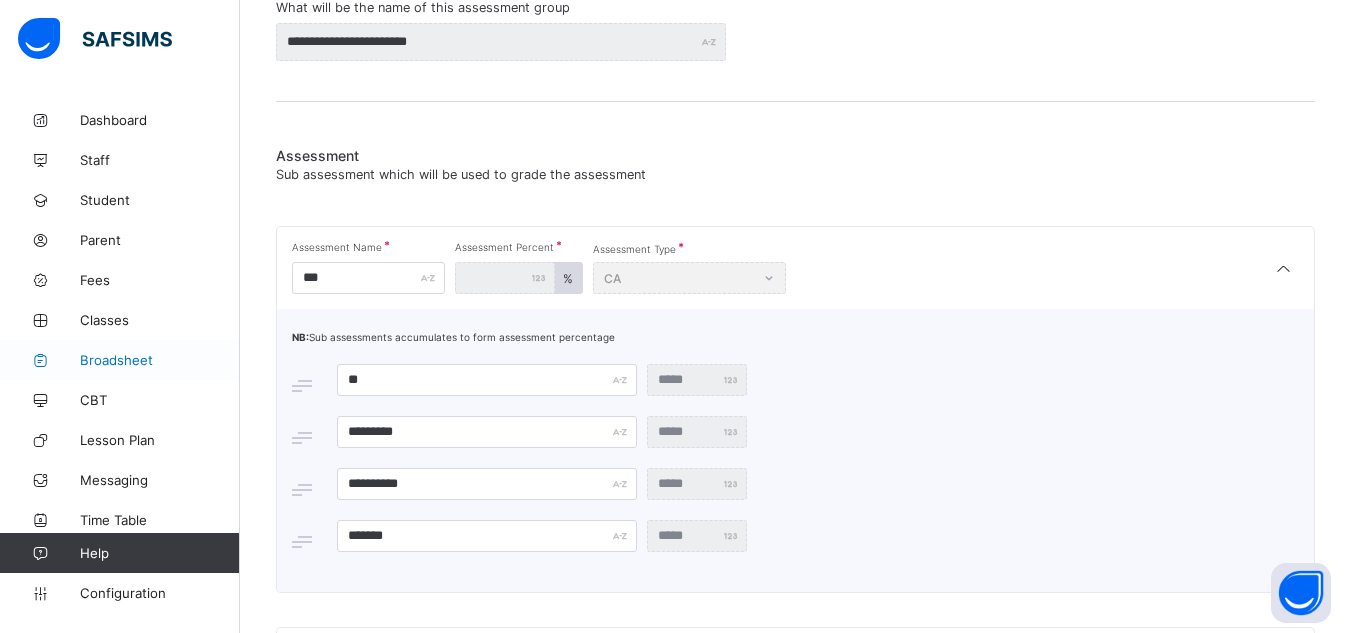 click on "Broadsheet" at bounding box center (160, 360) 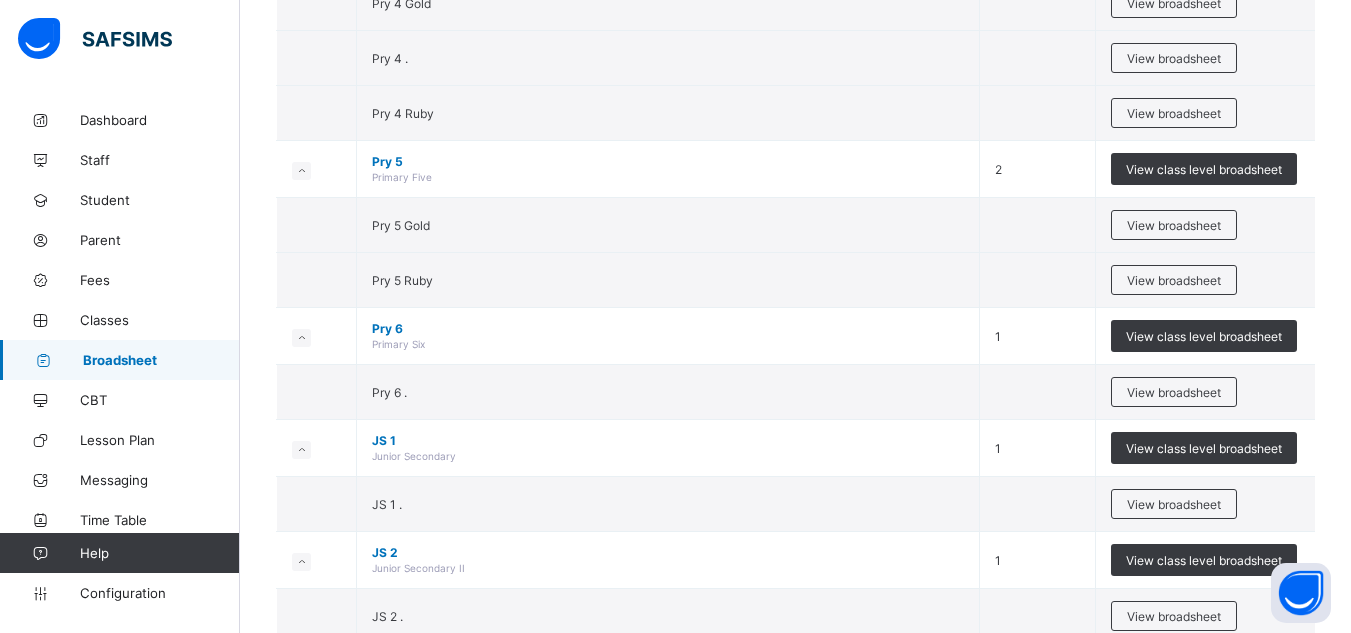 scroll, scrollTop: 2085, scrollLeft: 0, axis: vertical 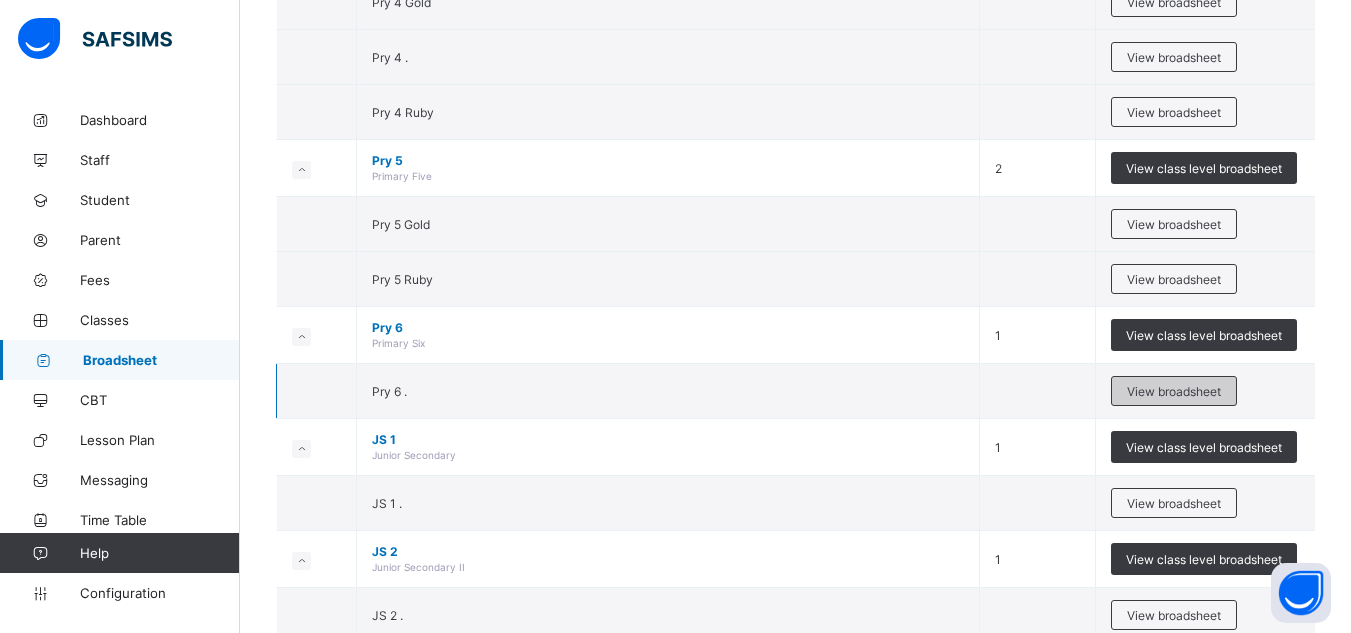 click on "View broadsheet" at bounding box center (1174, 391) 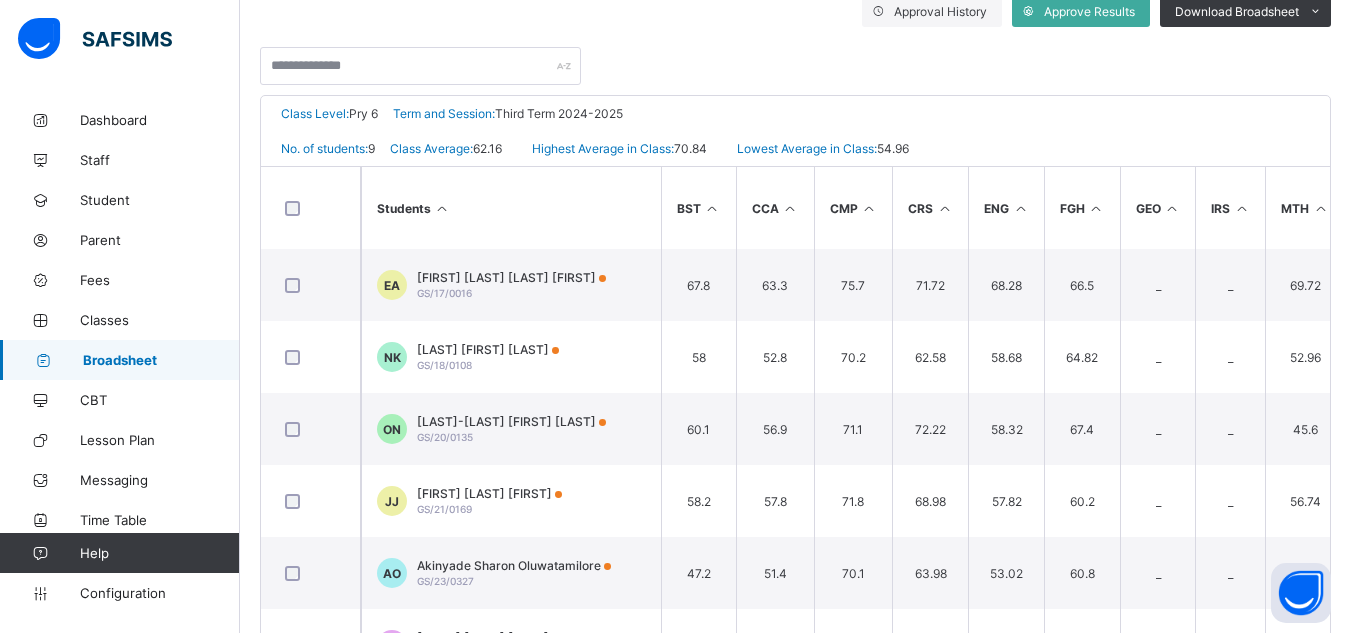 scroll, scrollTop: 375, scrollLeft: 0, axis: vertical 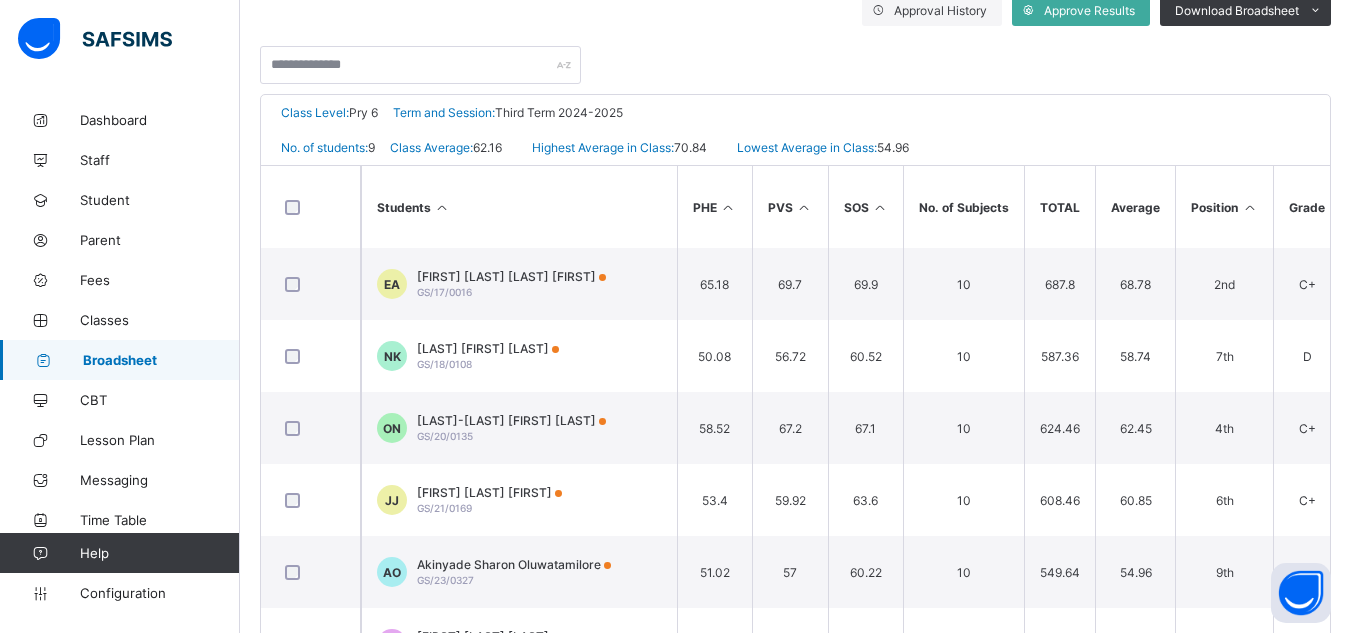 click at bounding box center [1249, 207] 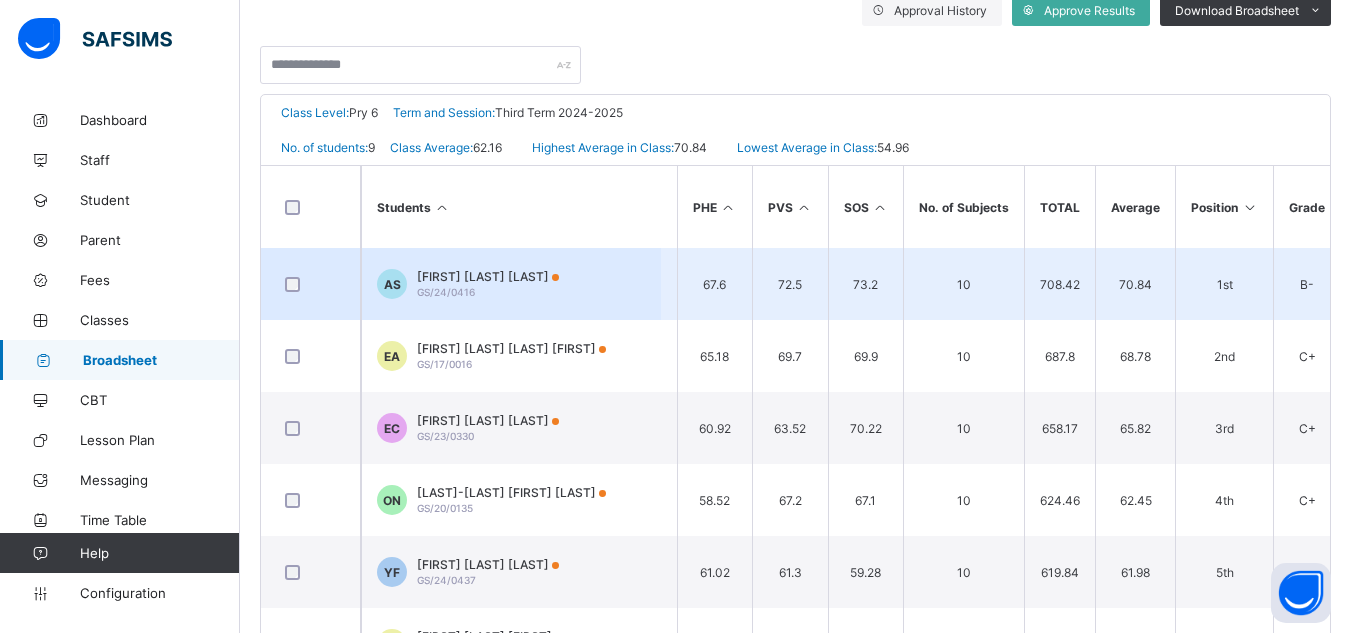 click on "[FIRST] [LAST]  [LAST]" at bounding box center (488, 276) 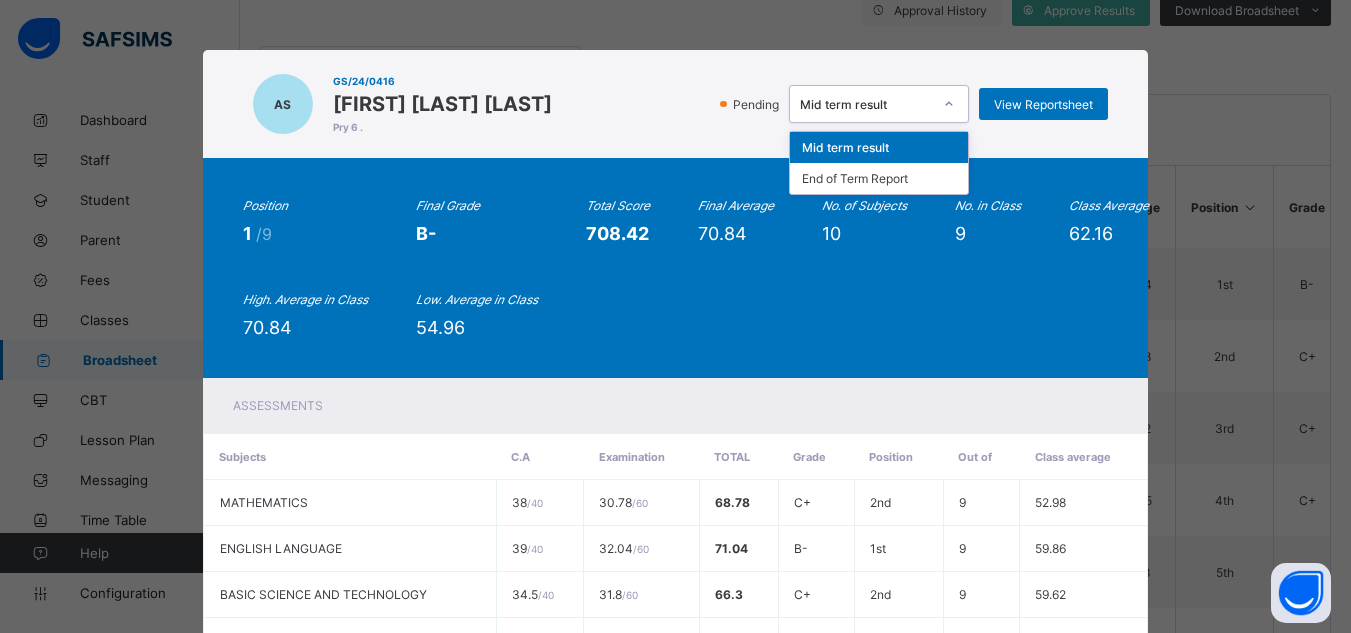 click on "Mid term result" at bounding box center (866, 104) 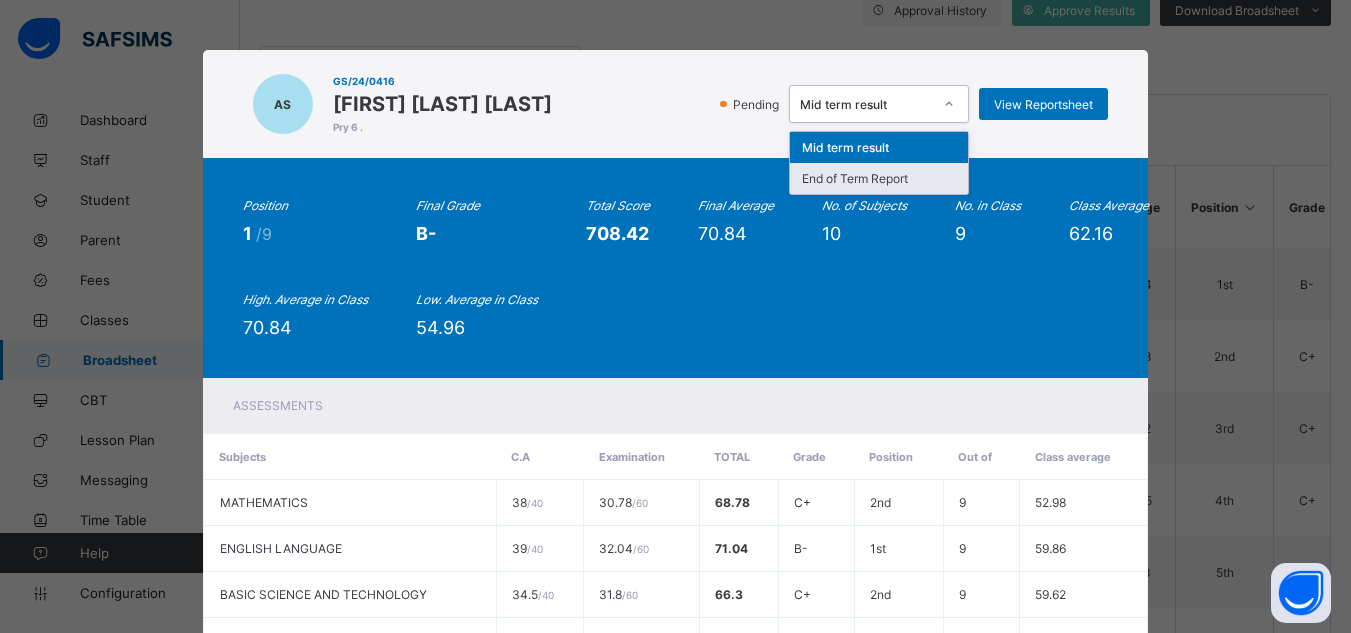 click on "End of Term Report" at bounding box center (879, 178) 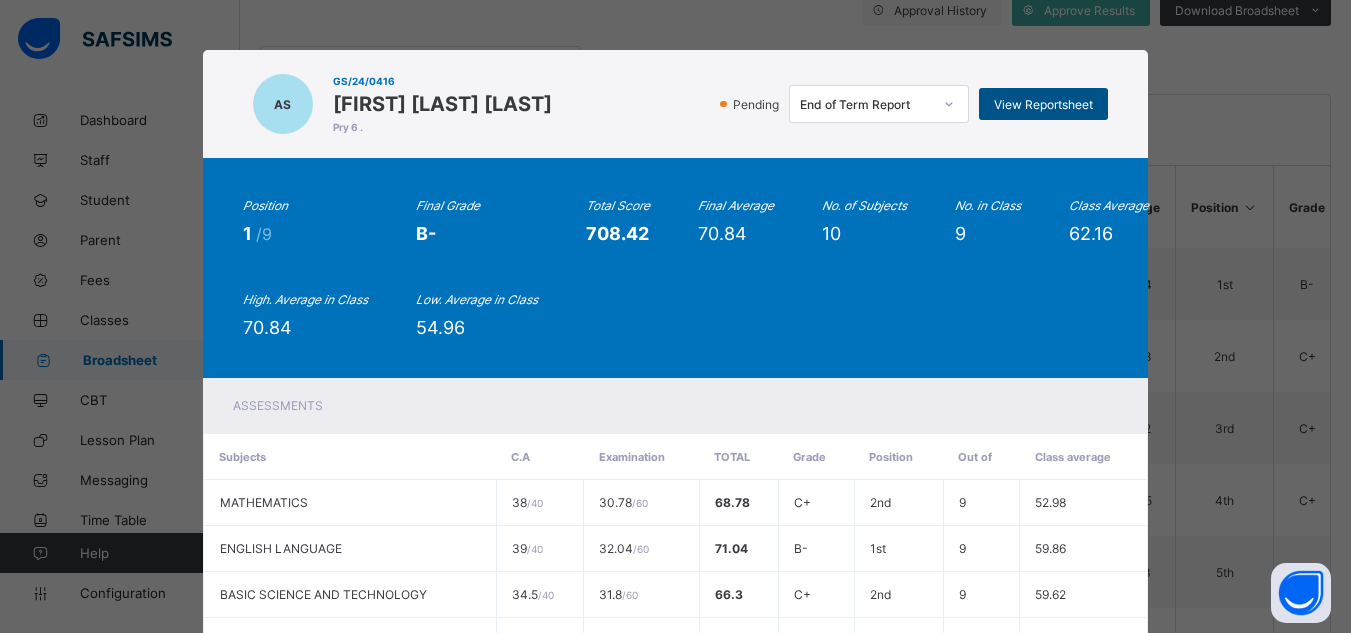 click on "View Reportsheet" at bounding box center [1043, 104] 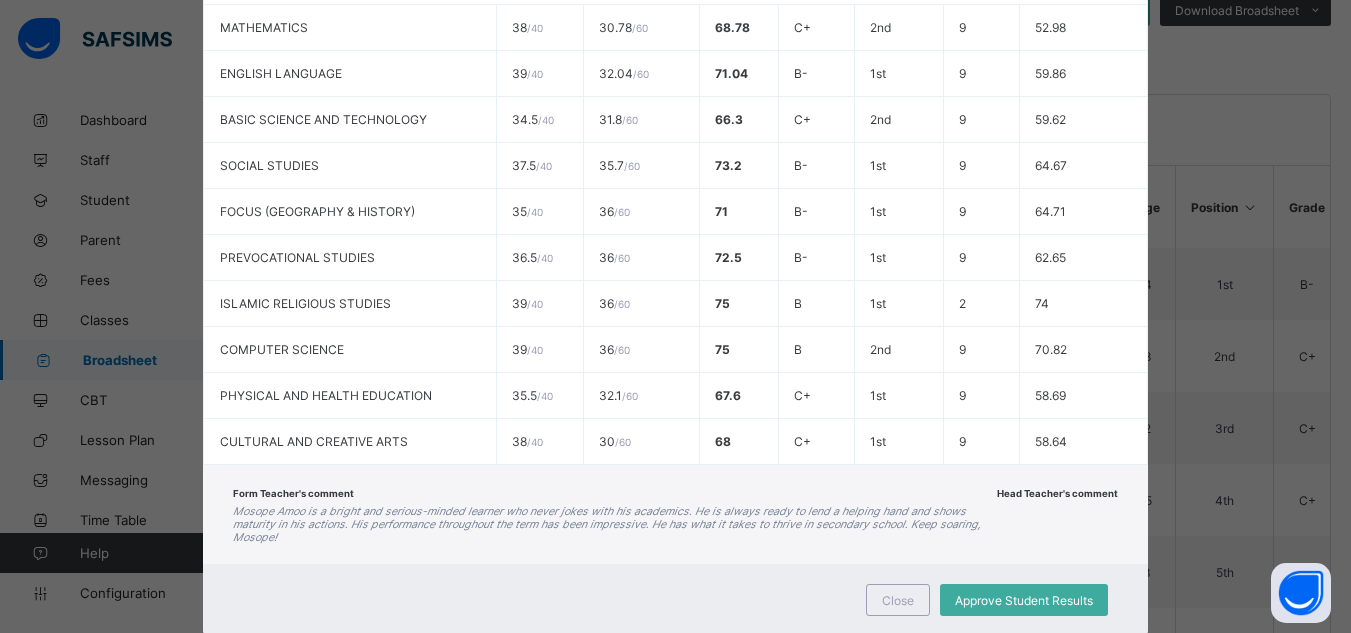 scroll, scrollTop: 528, scrollLeft: 0, axis: vertical 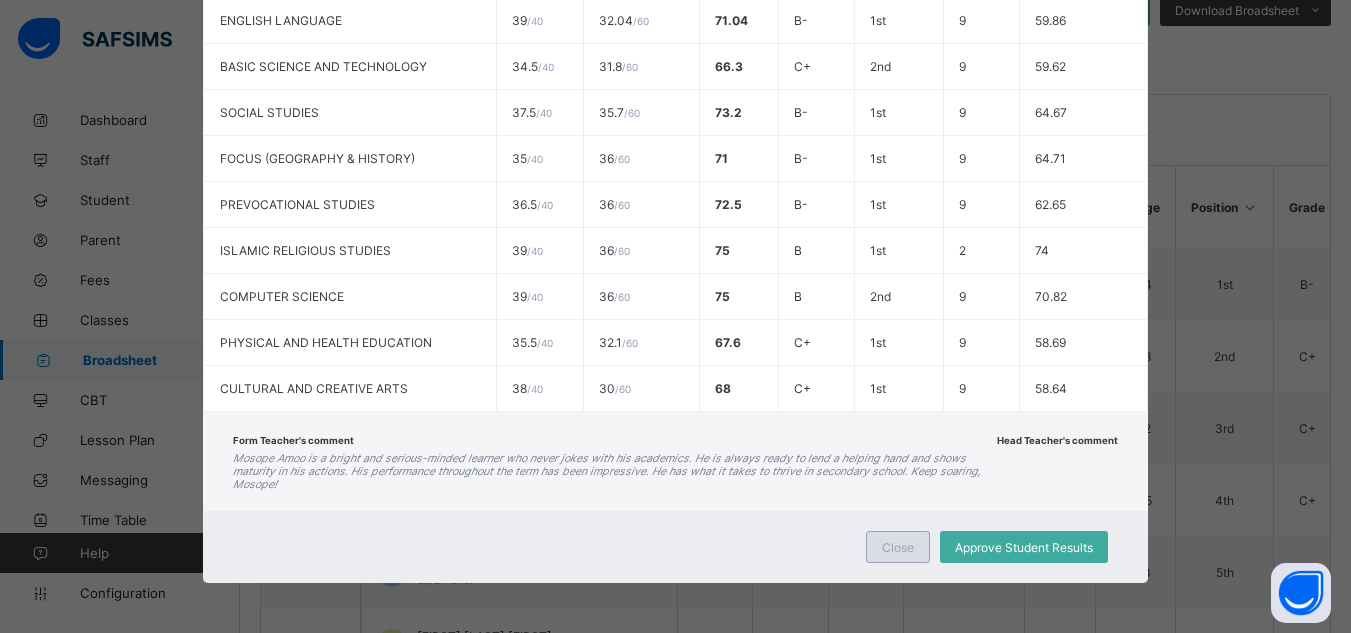 click on "Close" at bounding box center (898, 547) 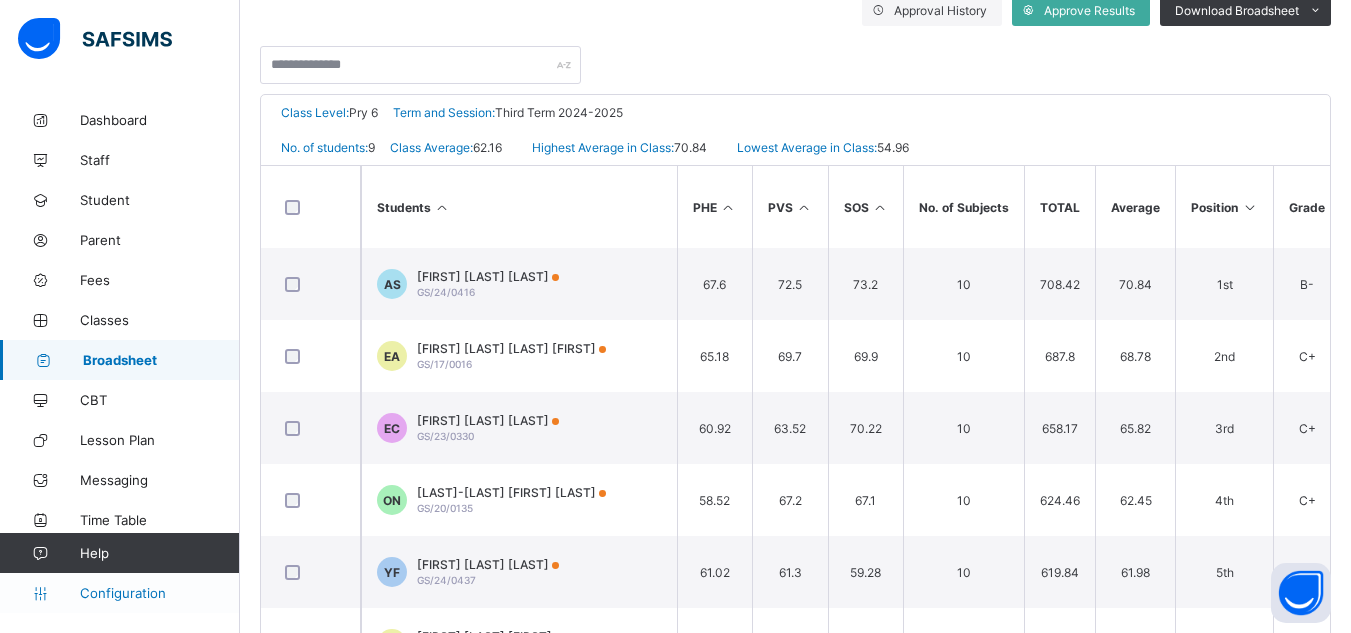 click on "Configuration" at bounding box center (159, 593) 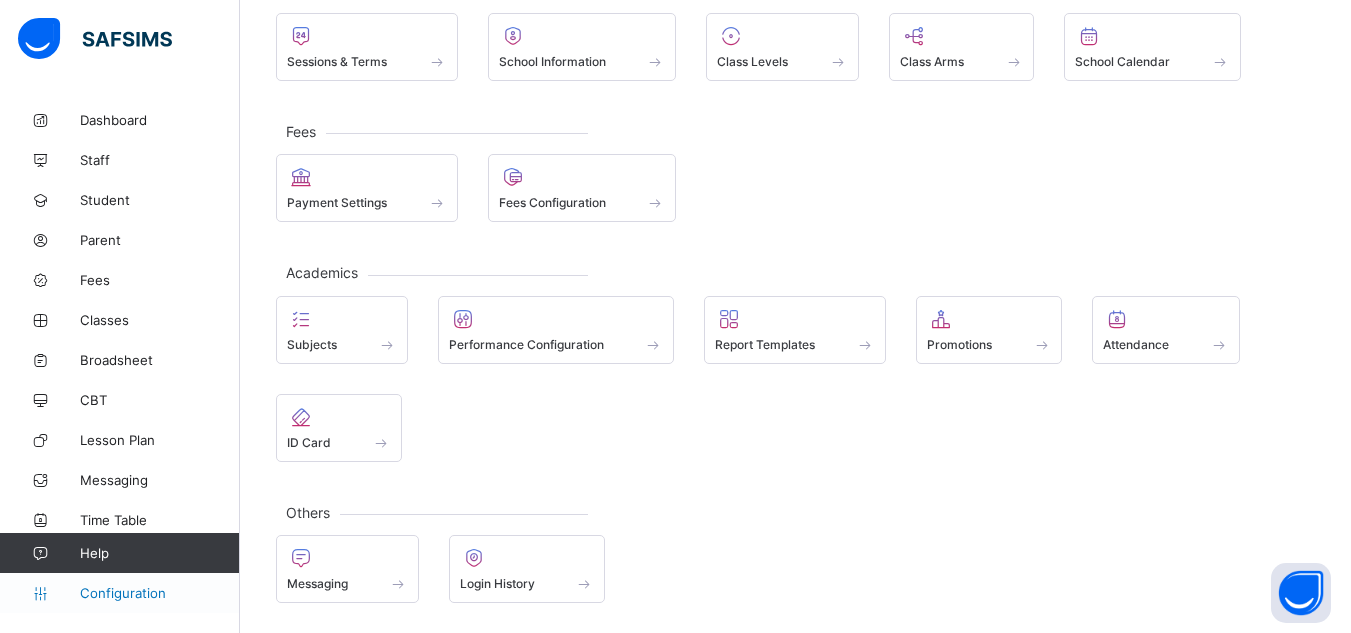 scroll, scrollTop: 150, scrollLeft: 0, axis: vertical 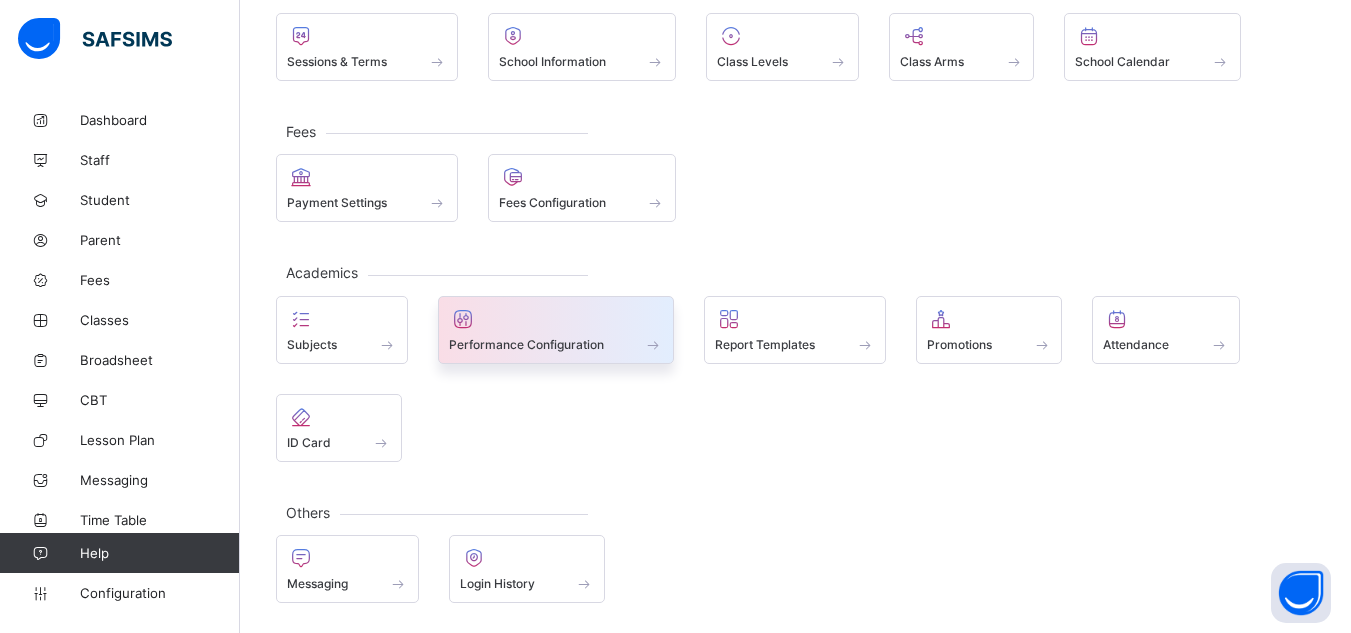click on "Performance Configuration" at bounding box center (526, 344) 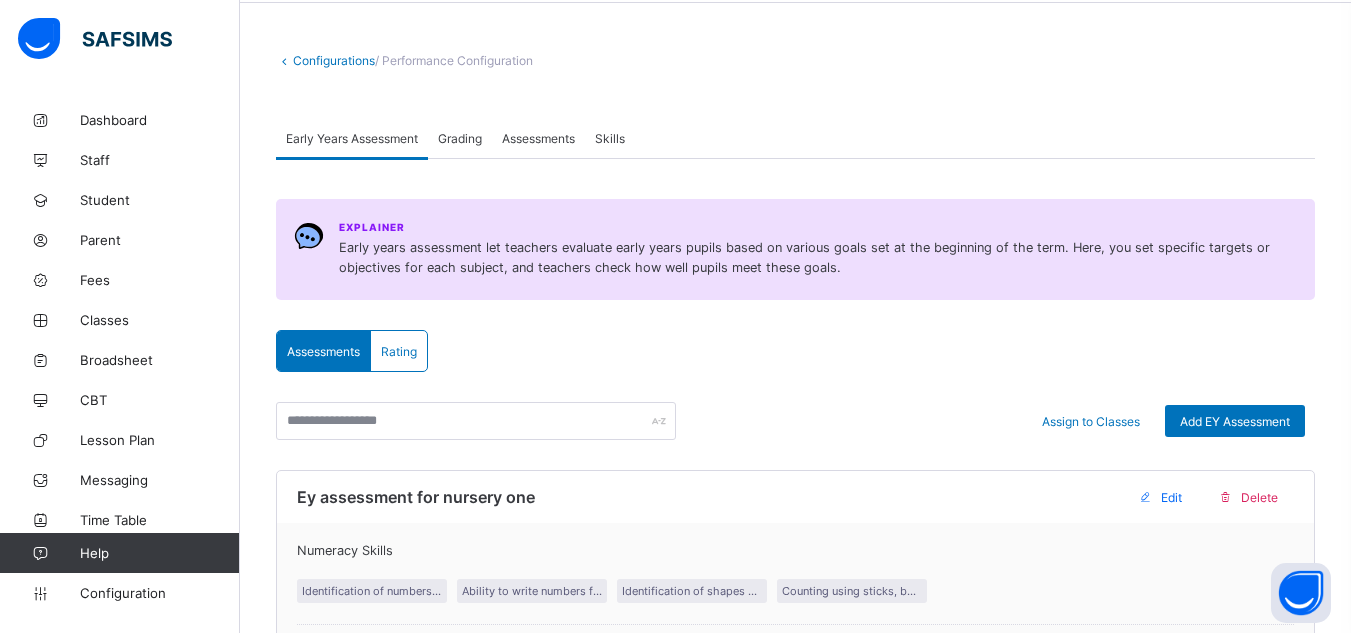 scroll, scrollTop: 0, scrollLeft: 0, axis: both 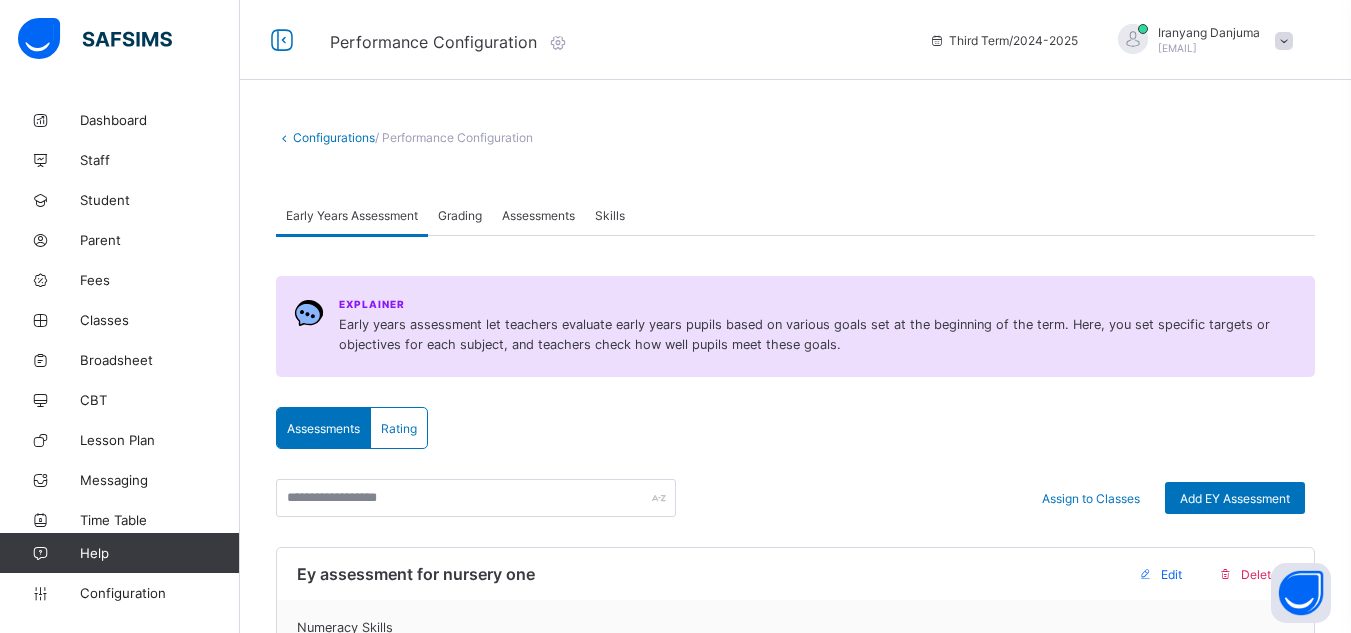 click on "Assessments" at bounding box center (538, 215) 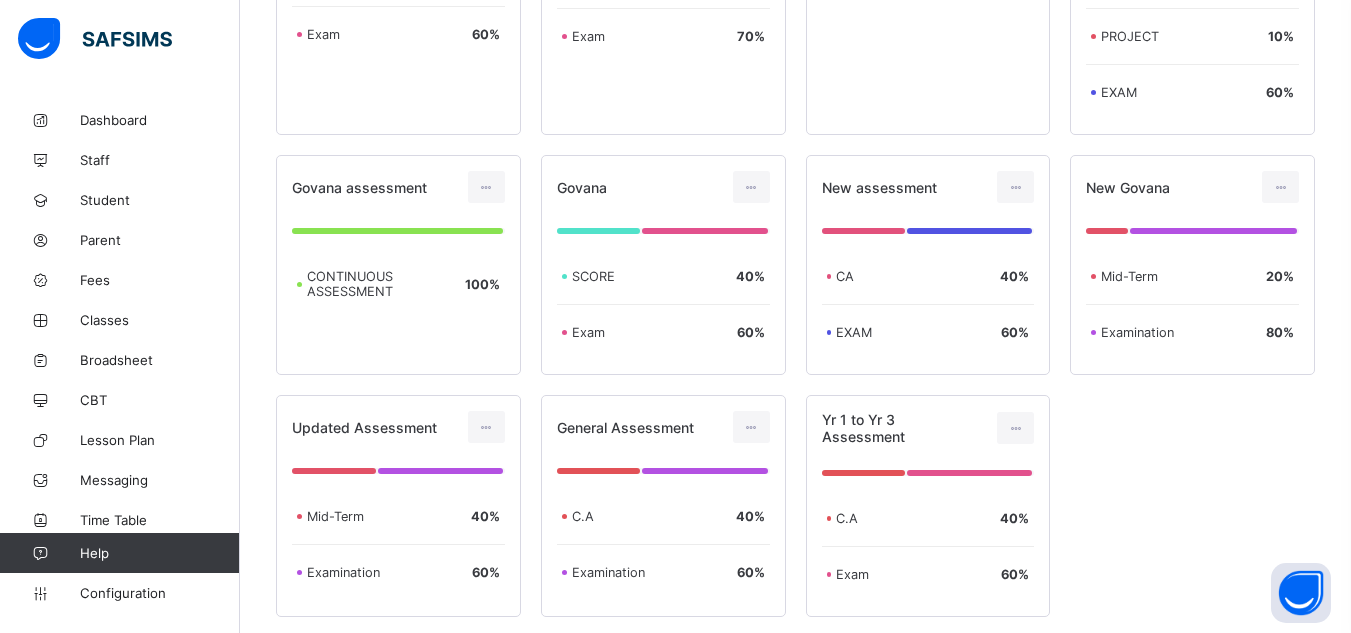 scroll, scrollTop: 796, scrollLeft: 0, axis: vertical 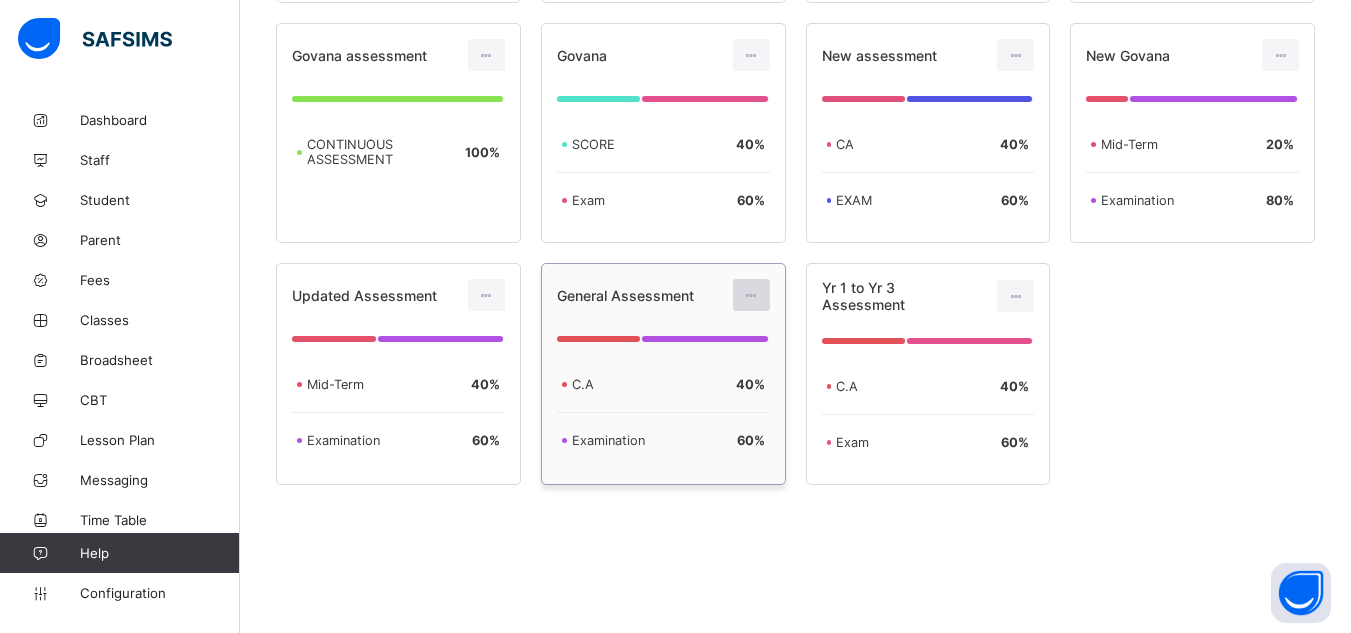 click at bounding box center (751, 295) 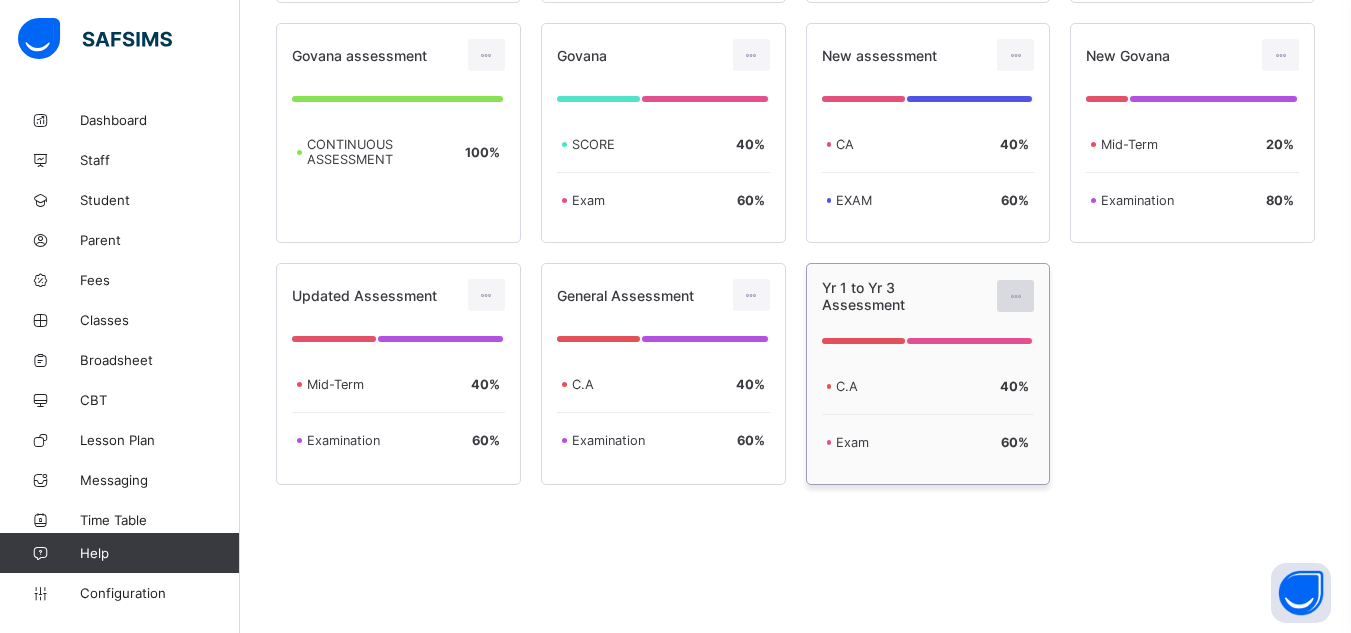 click at bounding box center (1015, 296) 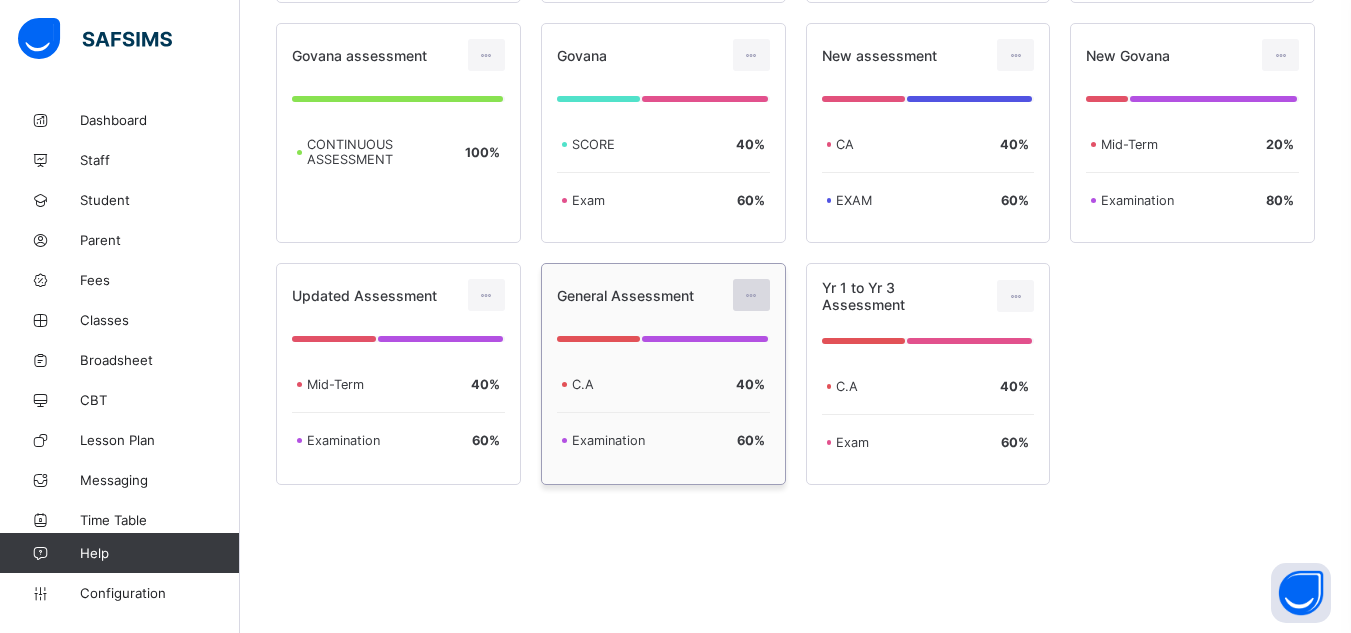 click at bounding box center (751, 295) 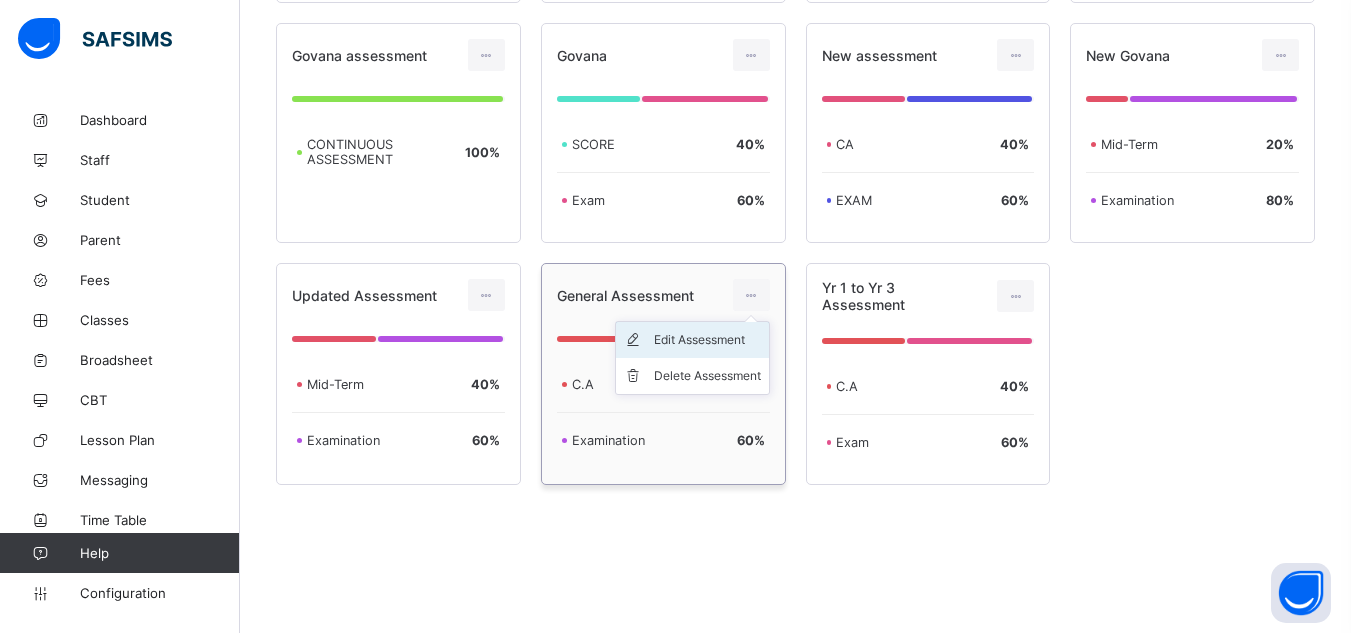 click on "Edit Assessment" at bounding box center [707, 340] 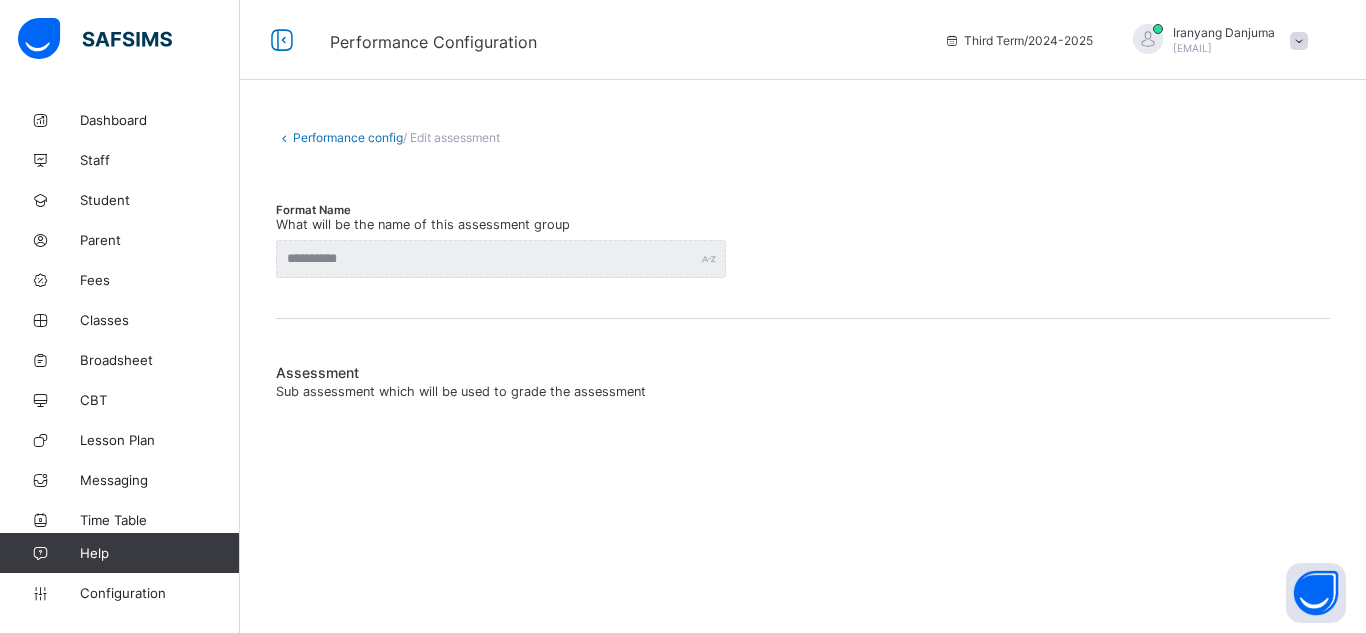 type on "**********" 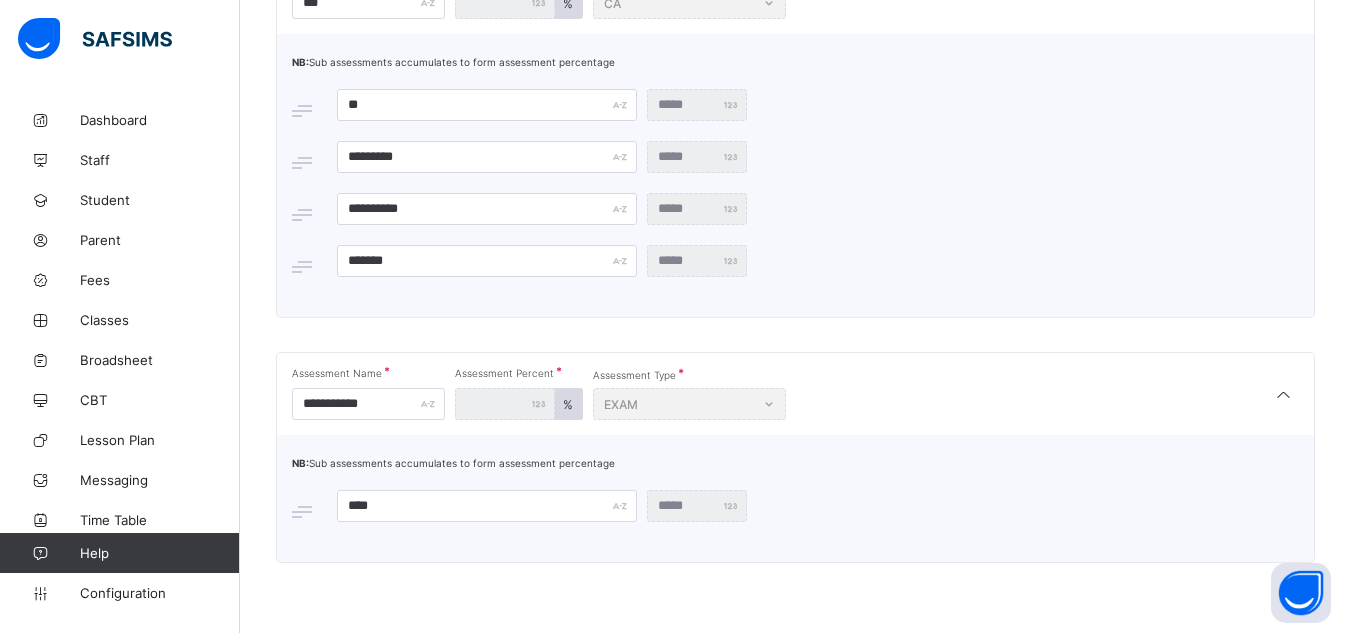 scroll, scrollTop: 497, scrollLeft: 0, axis: vertical 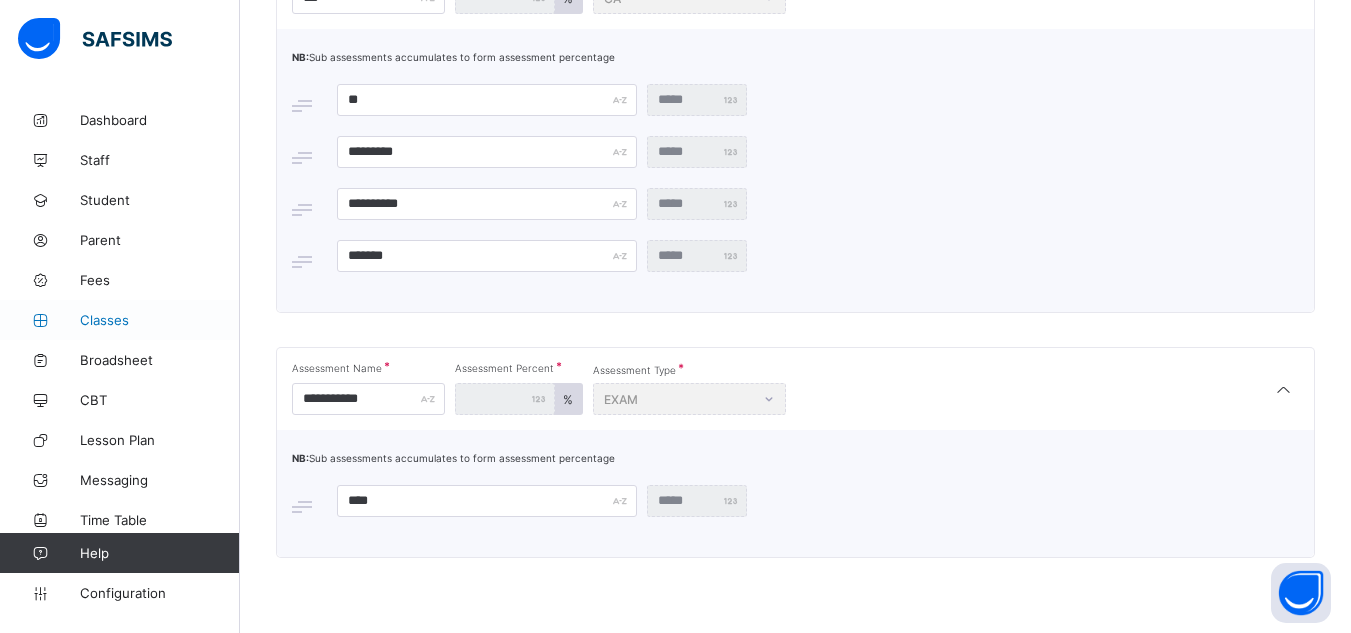 click on "Classes" at bounding box center (160, 320) 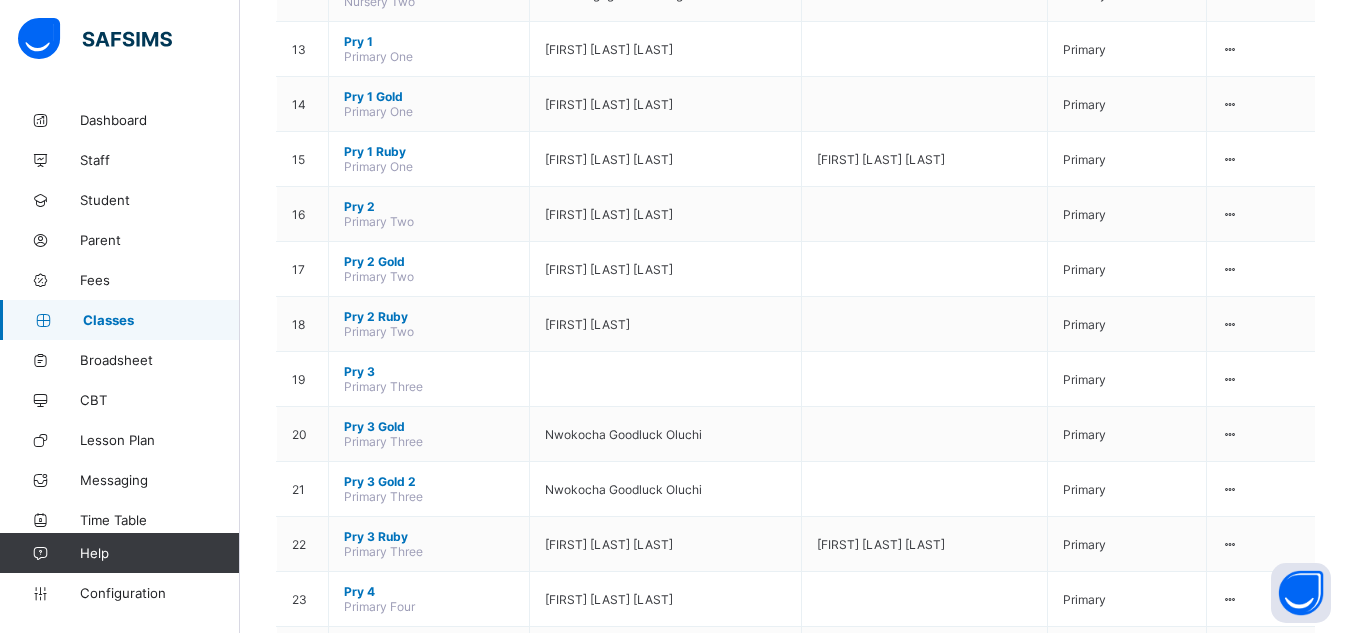 scroll, scrollTop: 1302, scrollLeft: 0, axis: vertical 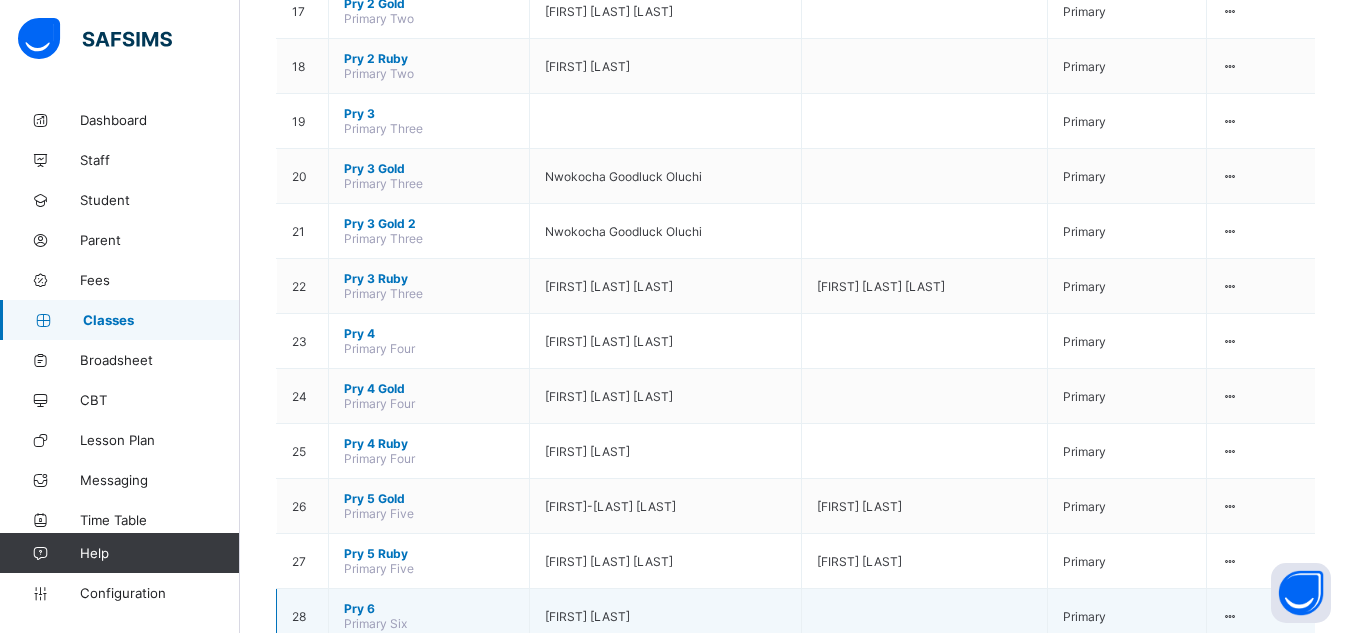 click on "Pry 6" at bounding box center (429, 608) 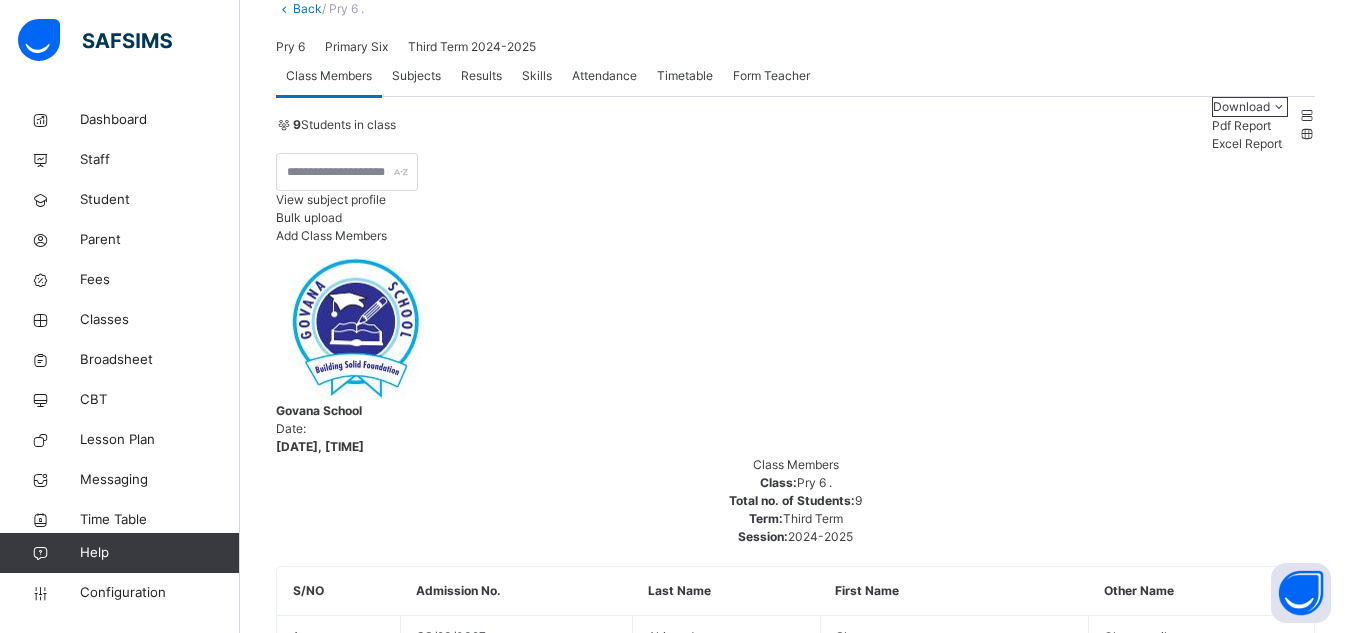 scroll, scrollTop: 168, scrollLeft: 0, axis: vertical 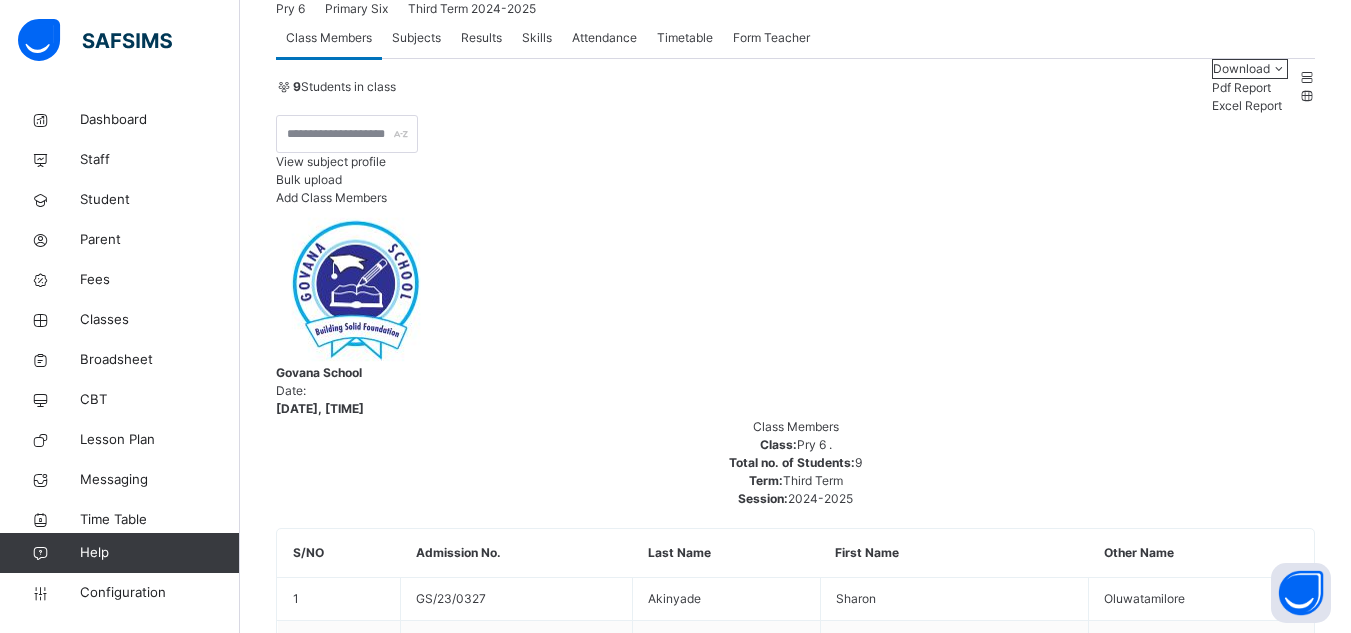 click on "Subjects" at bounding box center (416, 38) 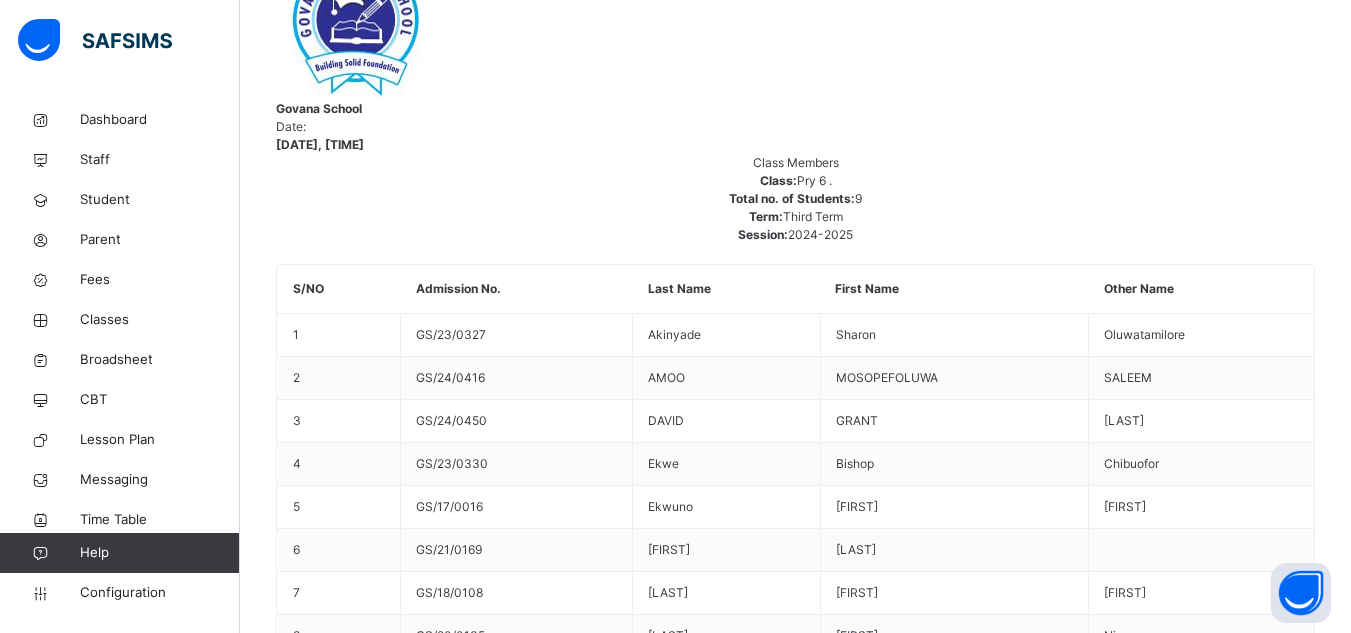 scroll, scrollTop: 433, scrollLeft: 0, axis: vertical 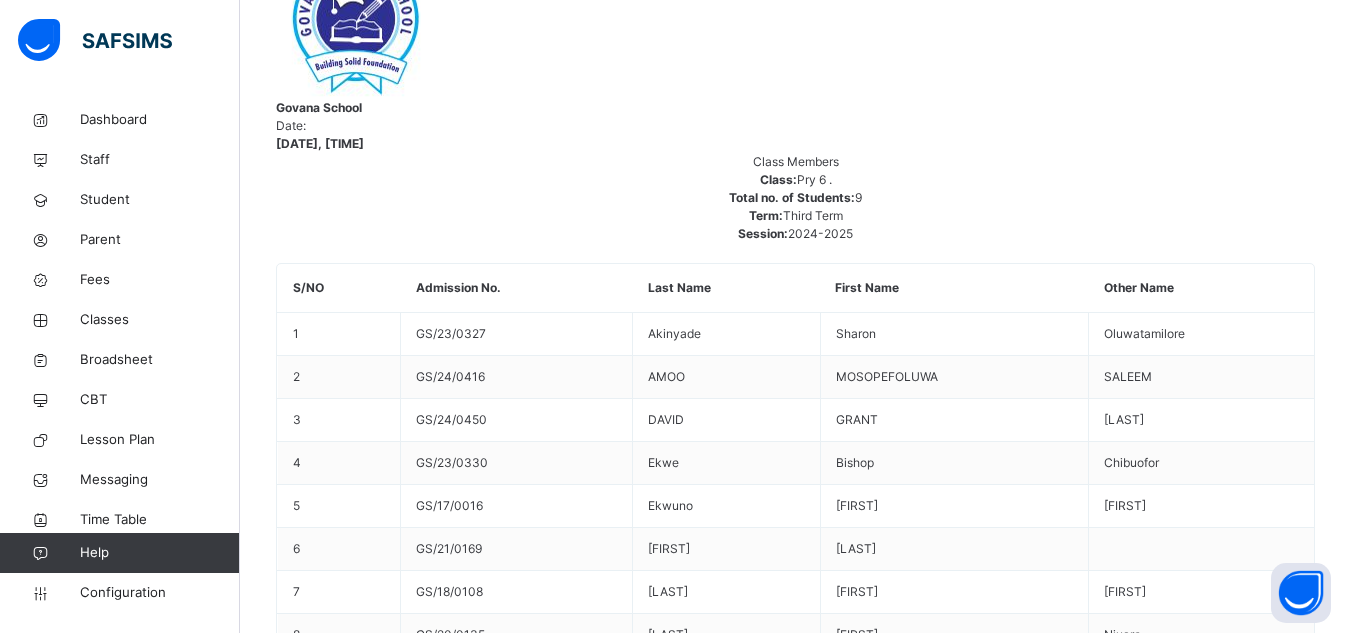 click on "Assess Students" at bounding box center (1253, 1566) 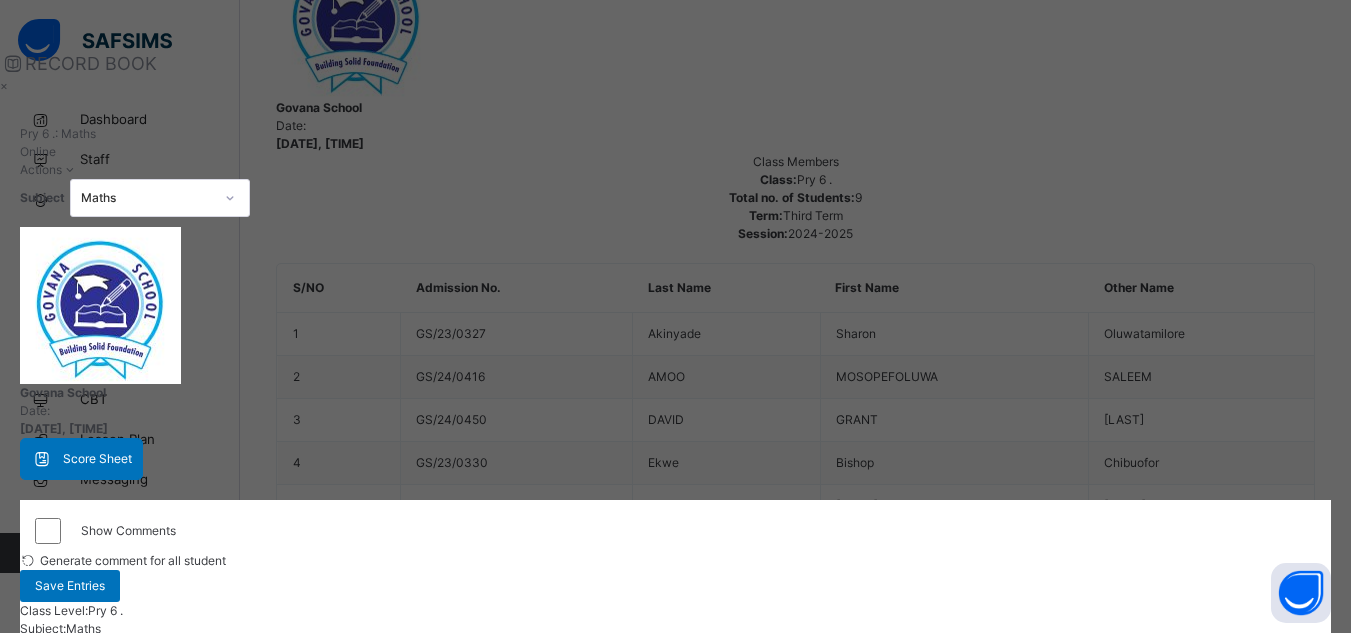 type on "**" 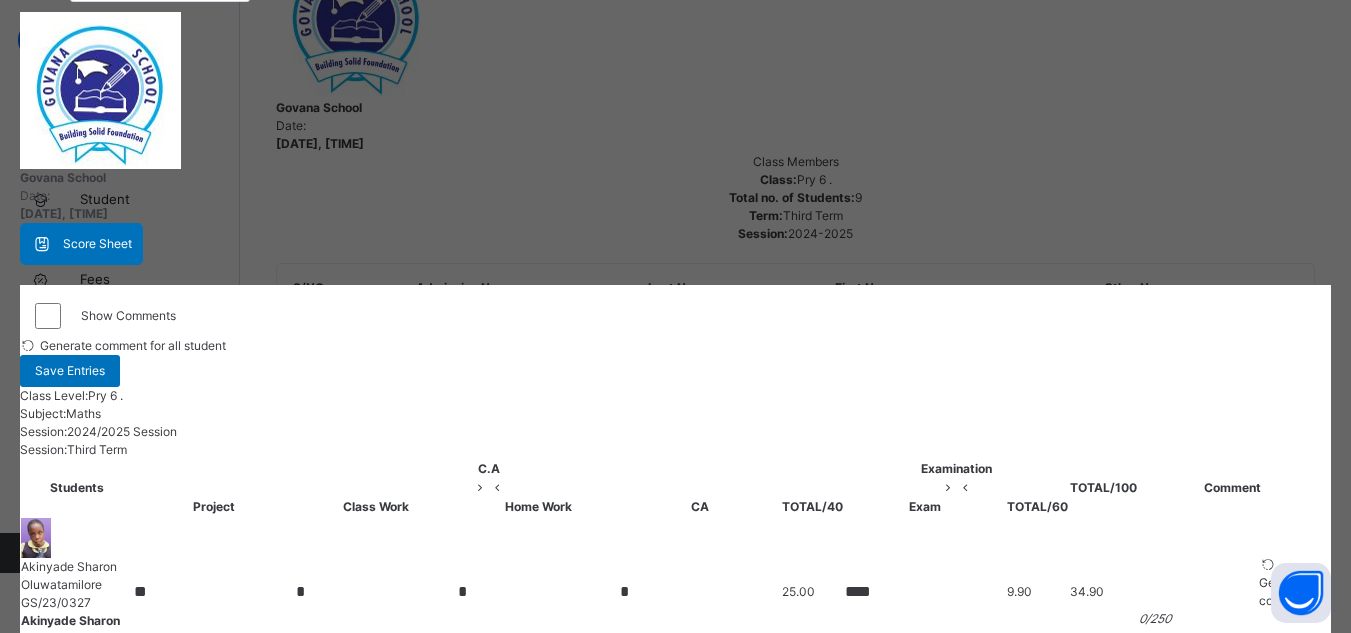 scroll, scrollTop: 221, scrollLeft: 0, axis: vertical 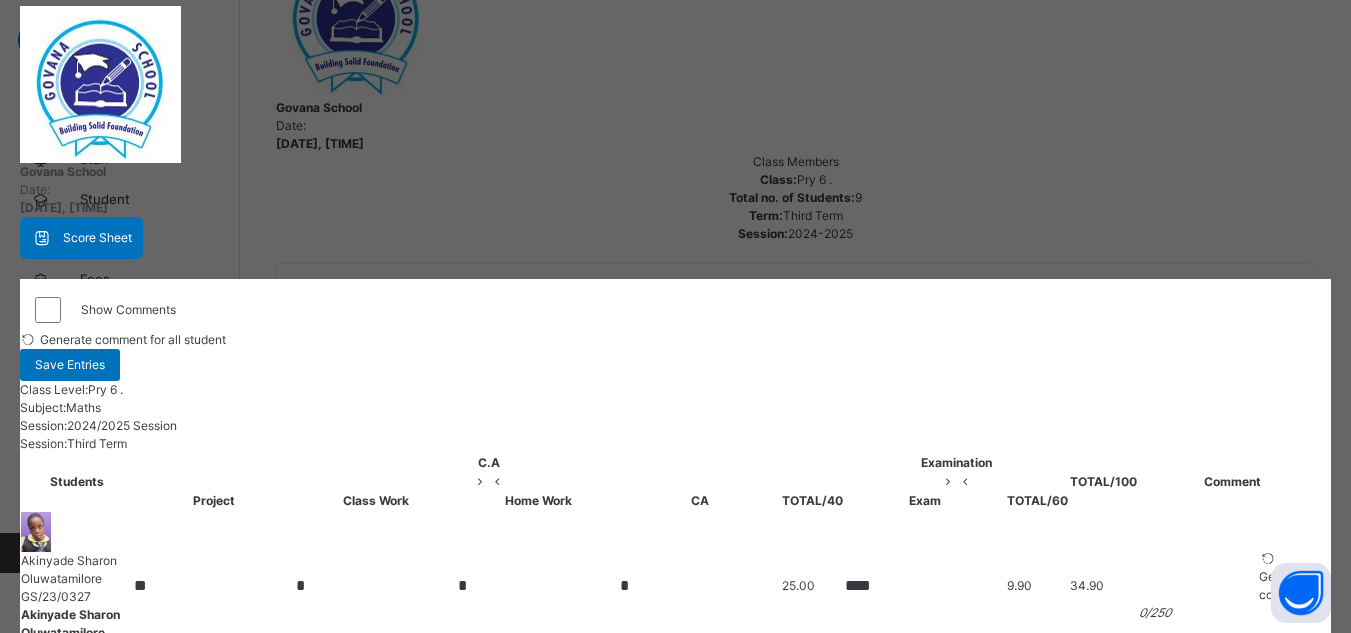 click on "****" at bounding box center (925, 732) 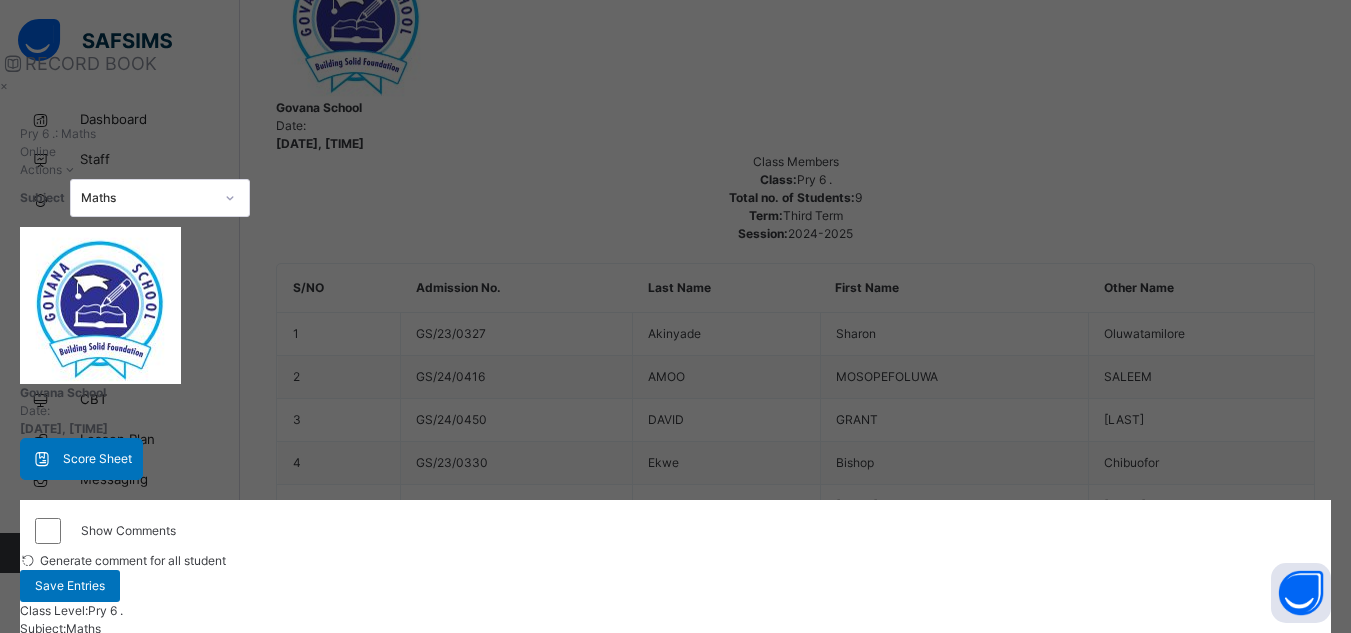 click on "×" at bounding box center (675, 86) 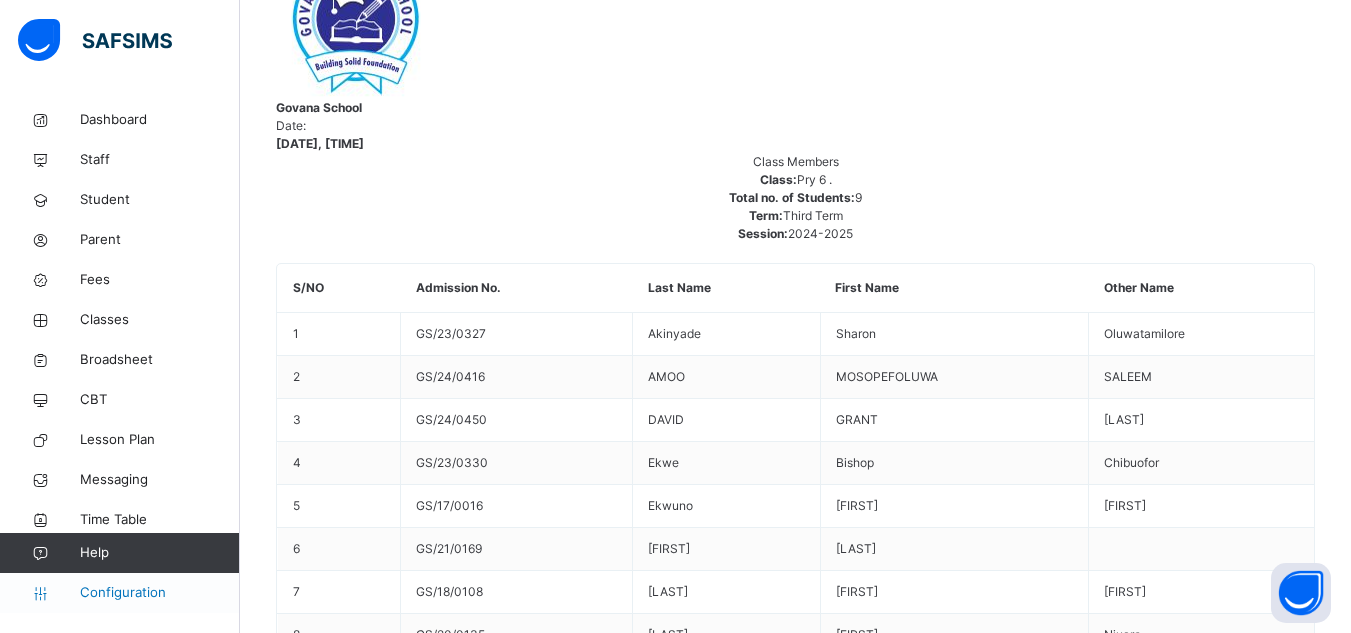 click on "Configuration" at bounding box center (159, 593) 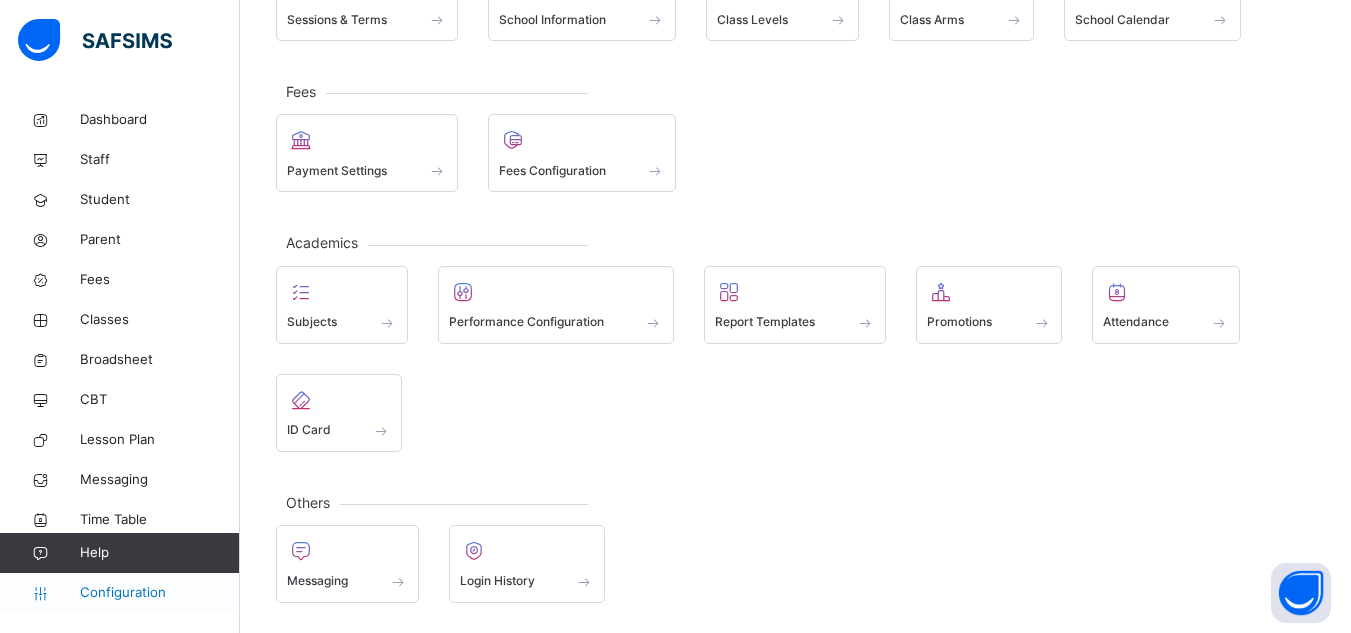 scroll, scrollTop: 200, scrollLeft: 0, axis: vertical 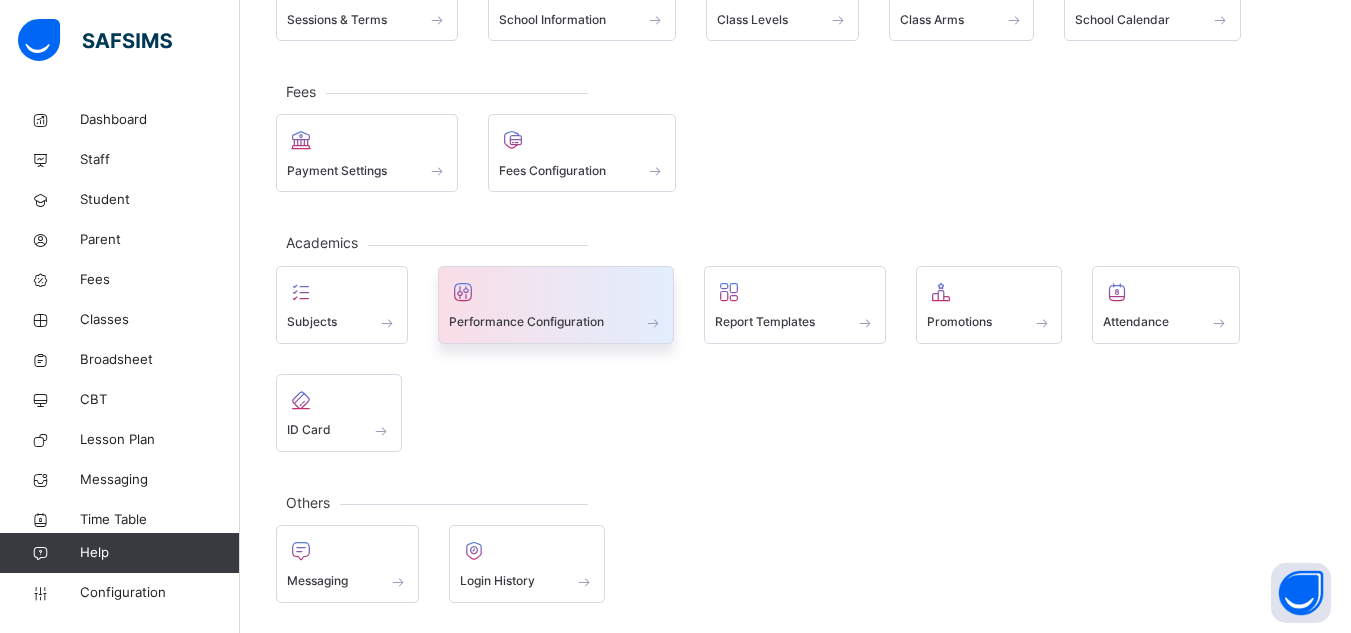 click on "Performance Configuration" at bounding box center (526, 322) 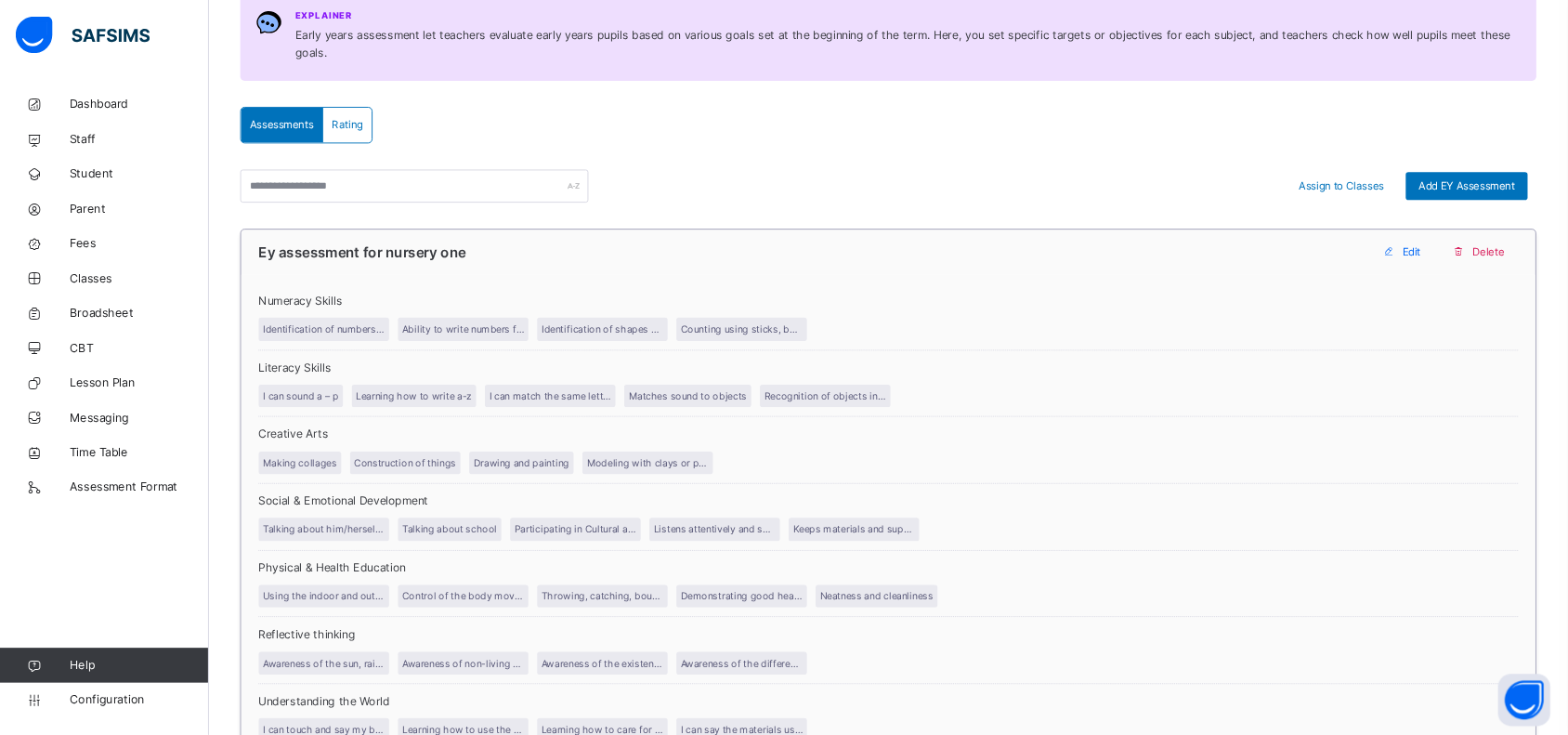 scroll, scrollTop: 270, scrollLeft: 0, axis: vertical 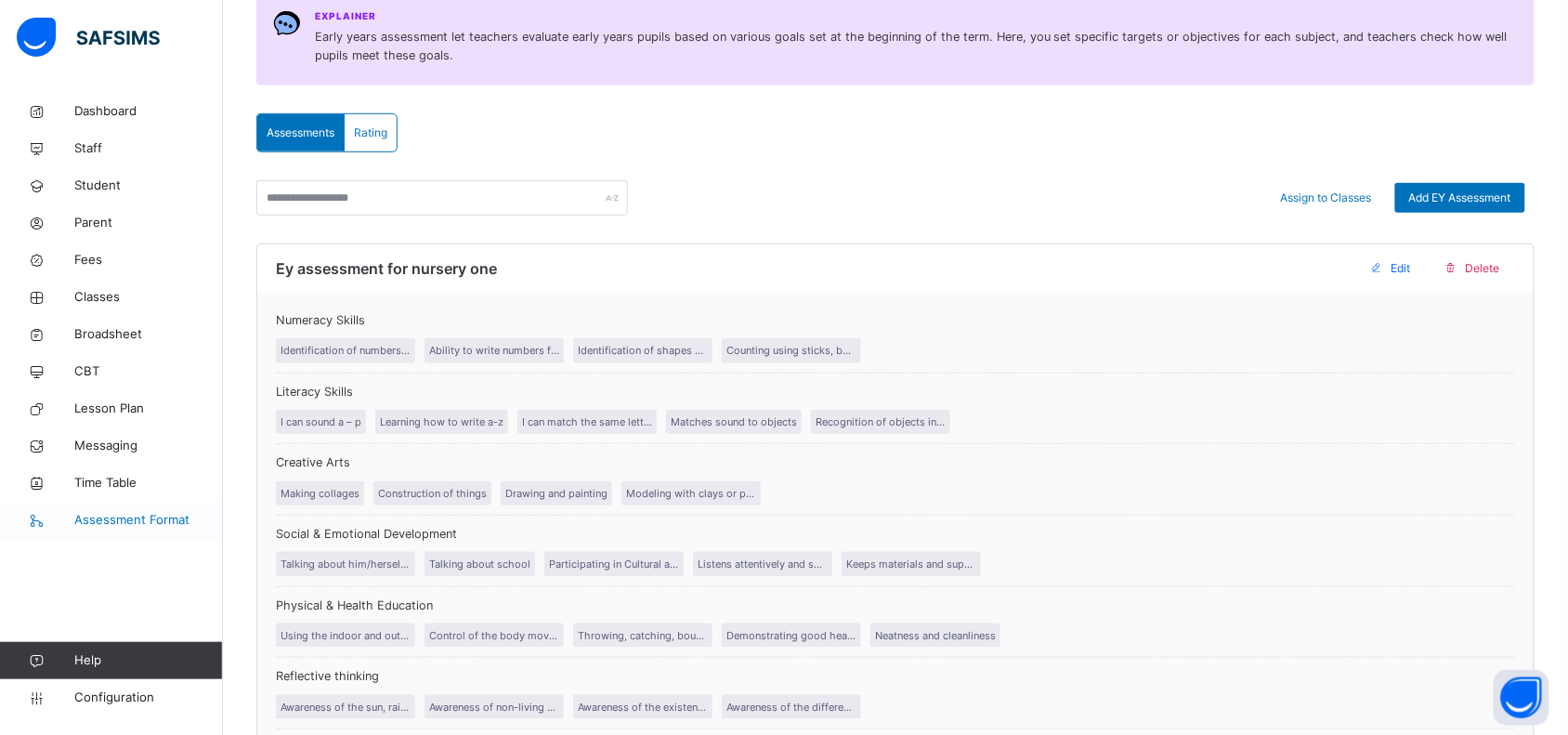click on "Assessment Format" at bounding box center (149, 520) 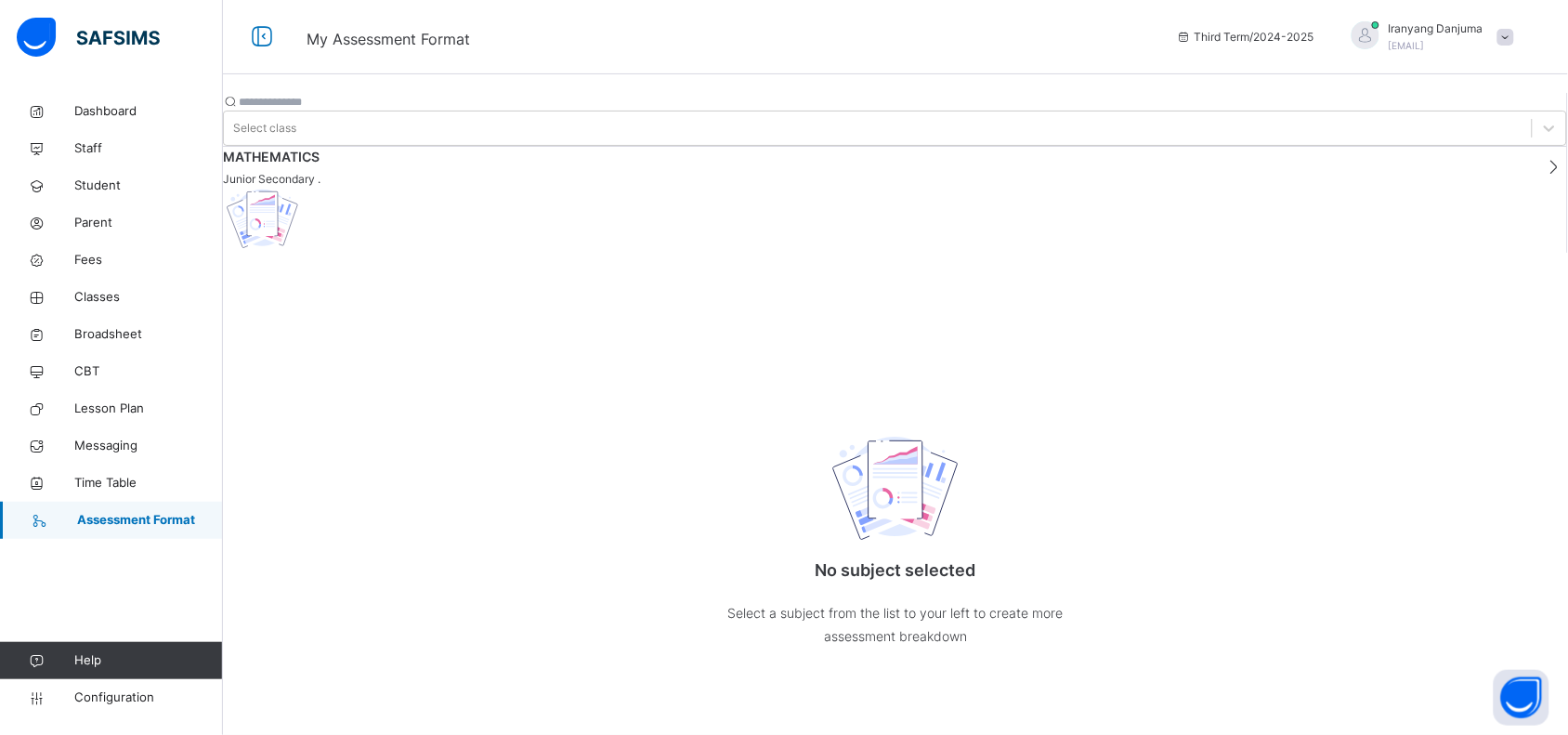 scroll, scrollTop: 0, scrollLeft: 0, axis: both 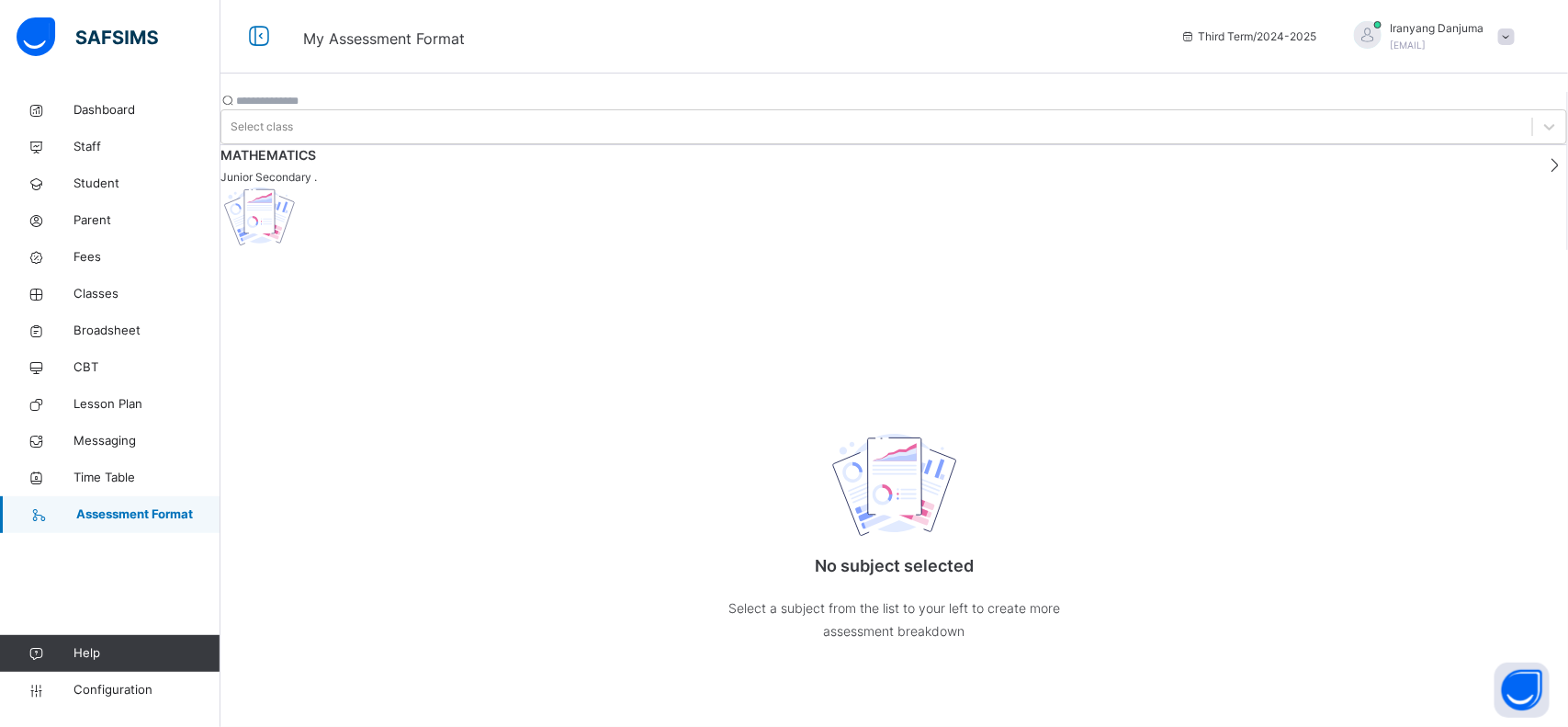 click on "MATHEMATICS" at bounding box center (876, 154) 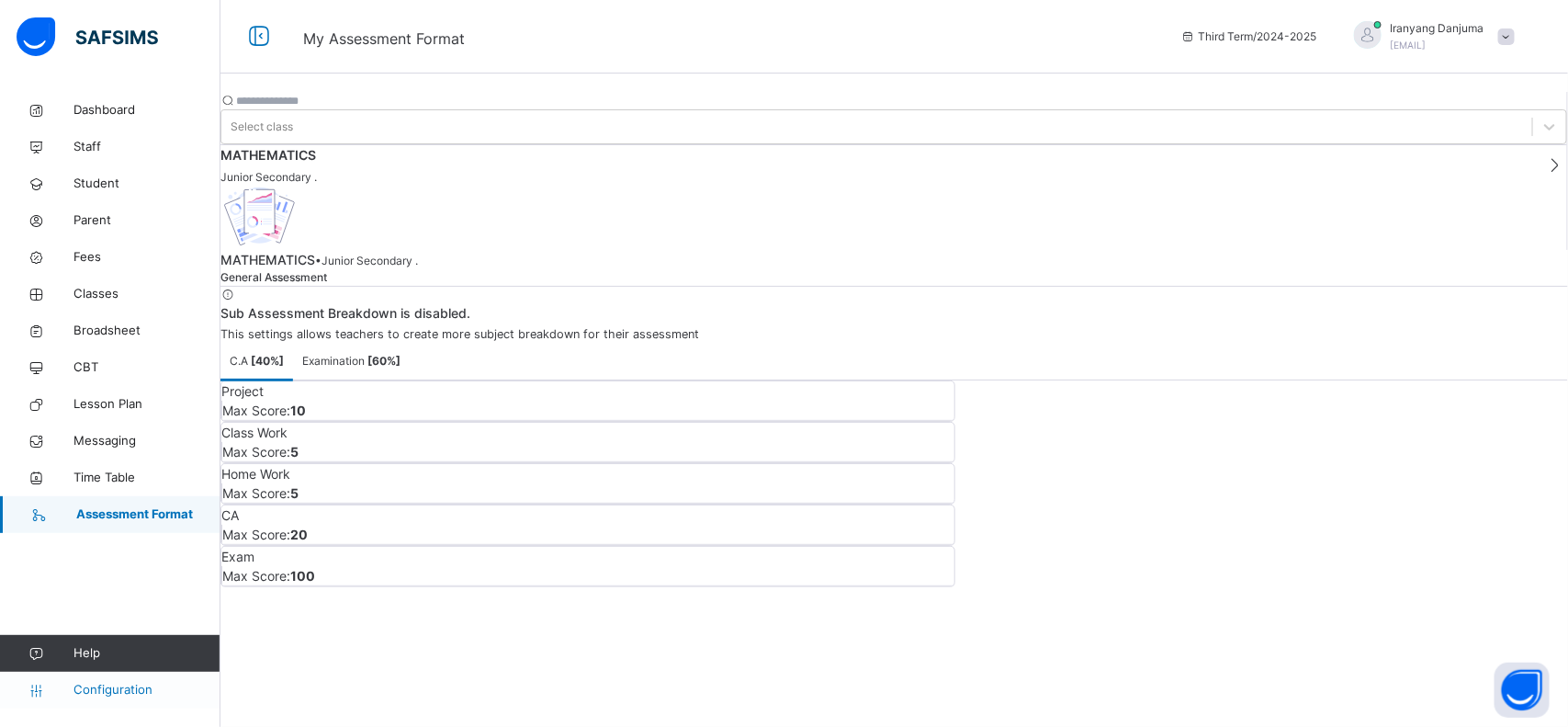 click on "Configuration" at bounding box center (146, 690) 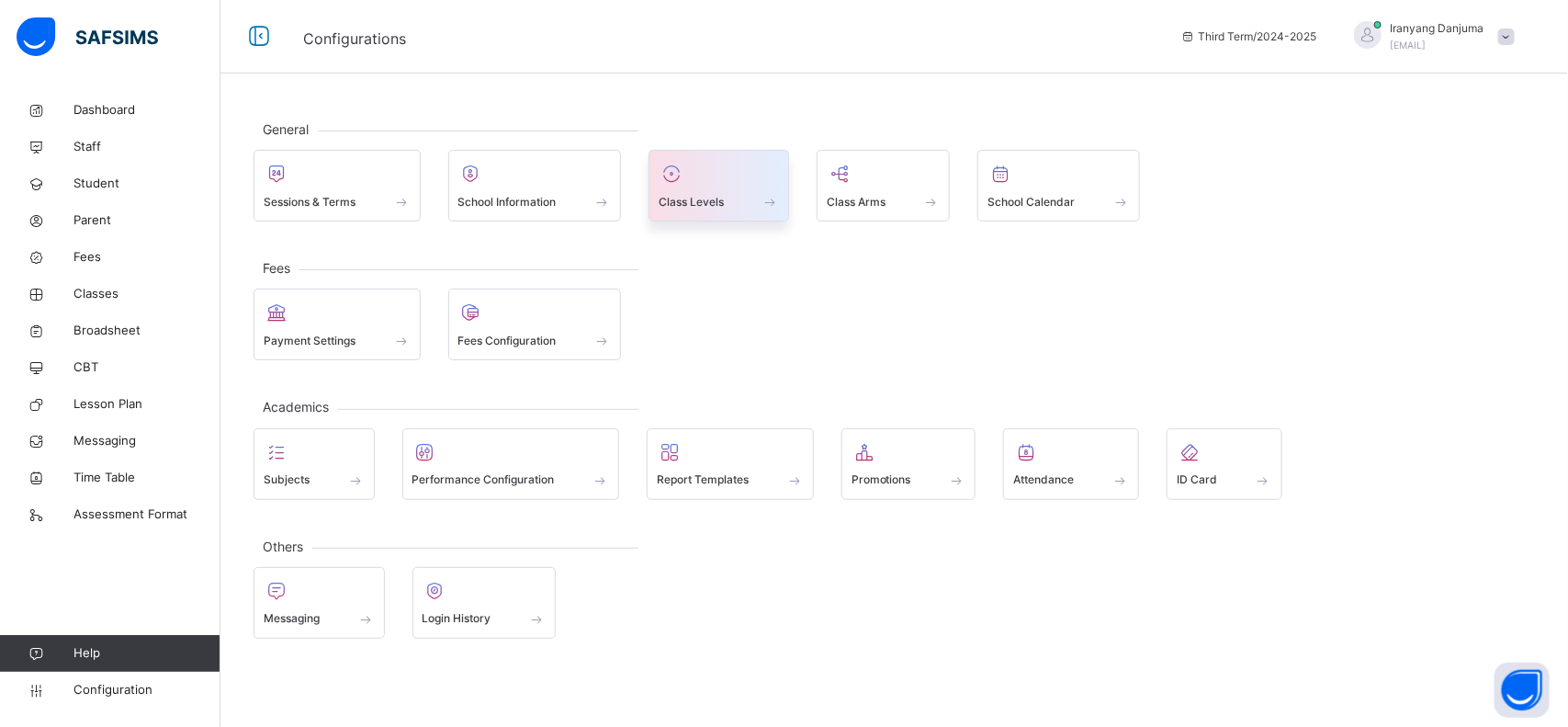 click on "Class Levels" at bounding box center (691, 202) 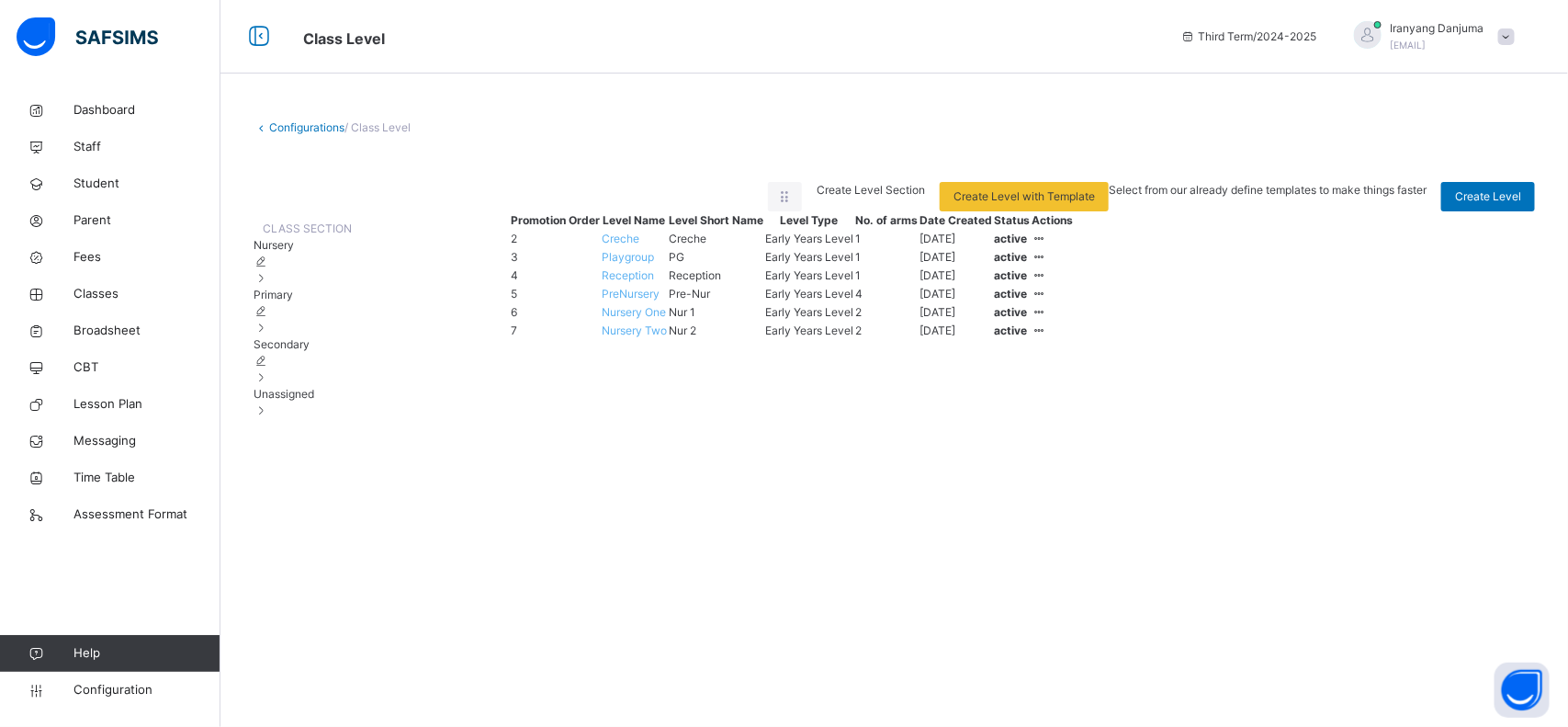 click on "Primary" at bounding box center (273, 294) 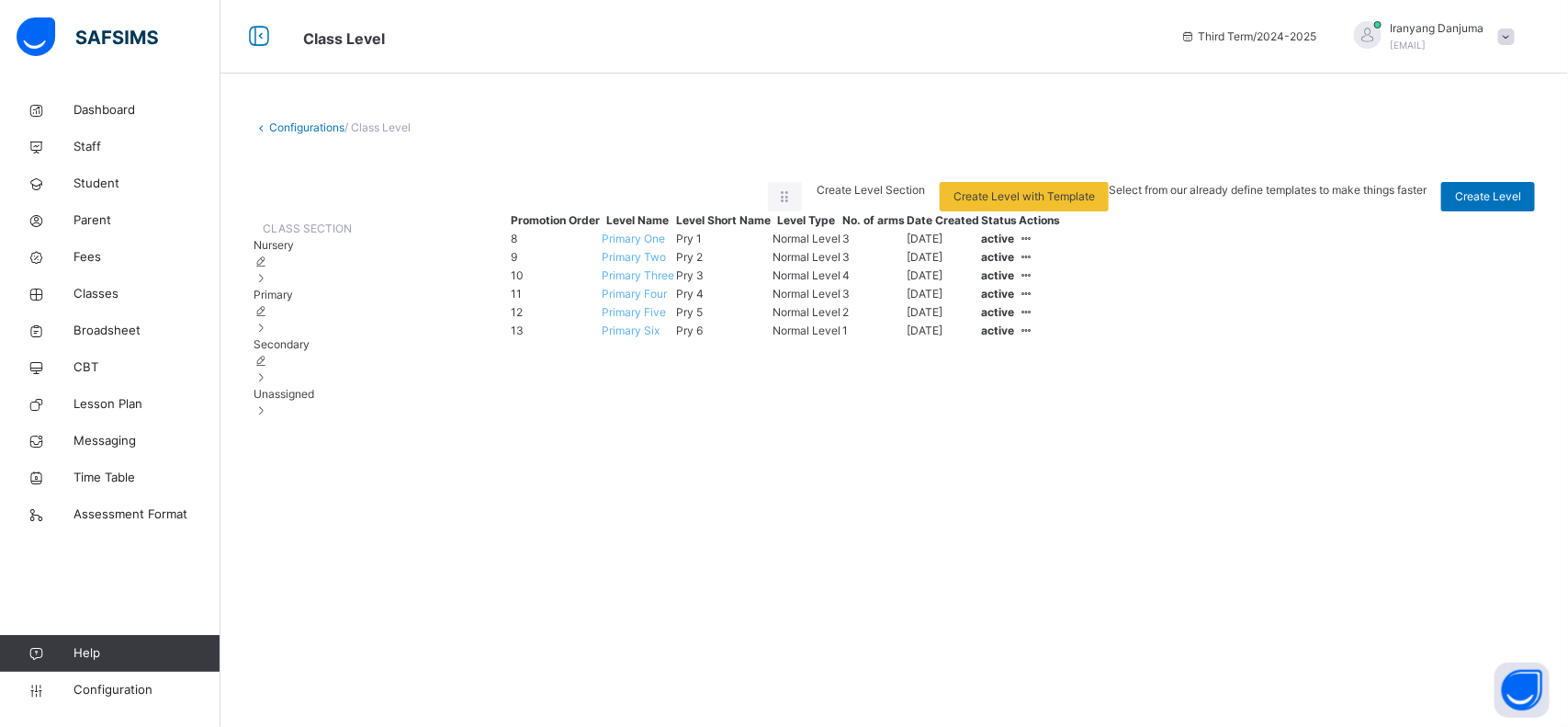 click on "Primary Six" at bounding box center [630, 330] 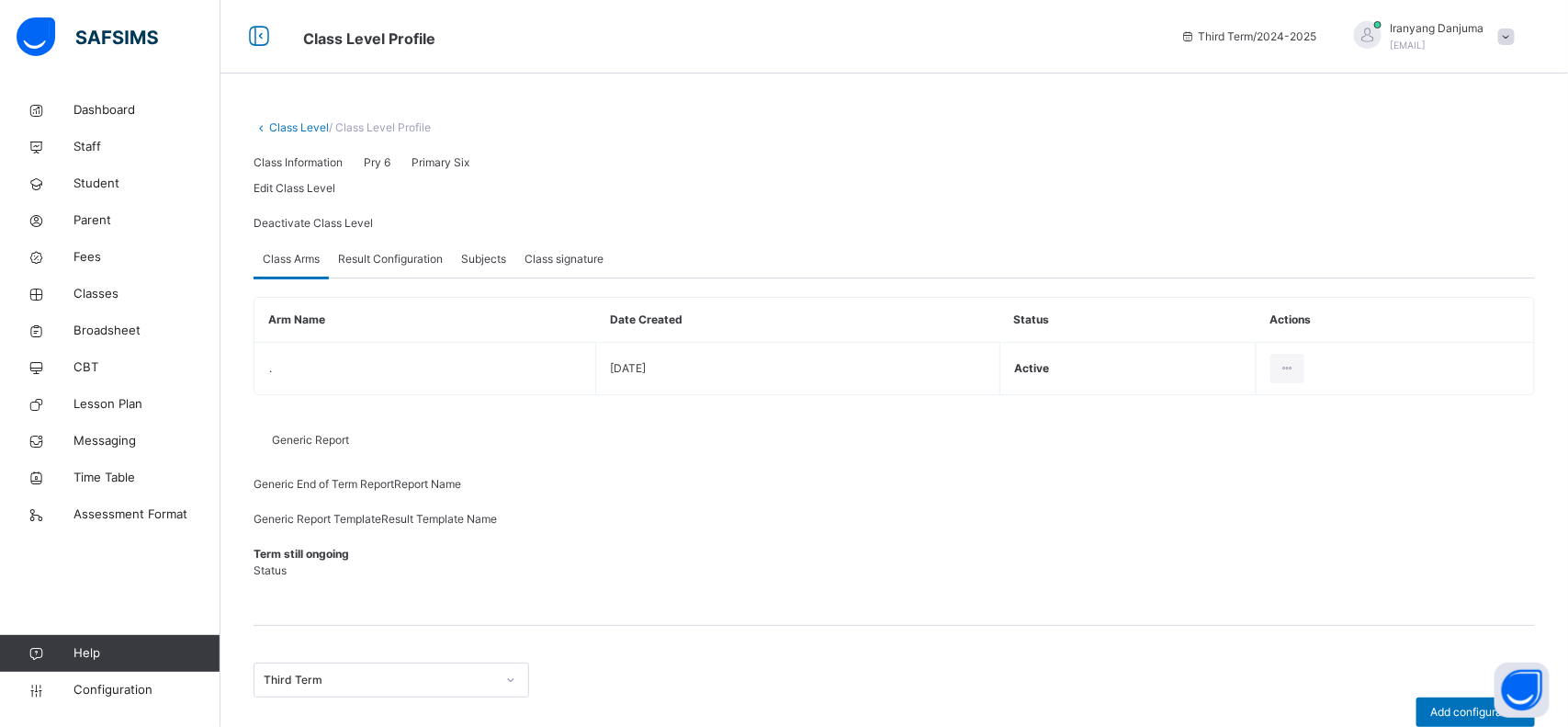 click on "Subjects" at bounding box center (483, 259) 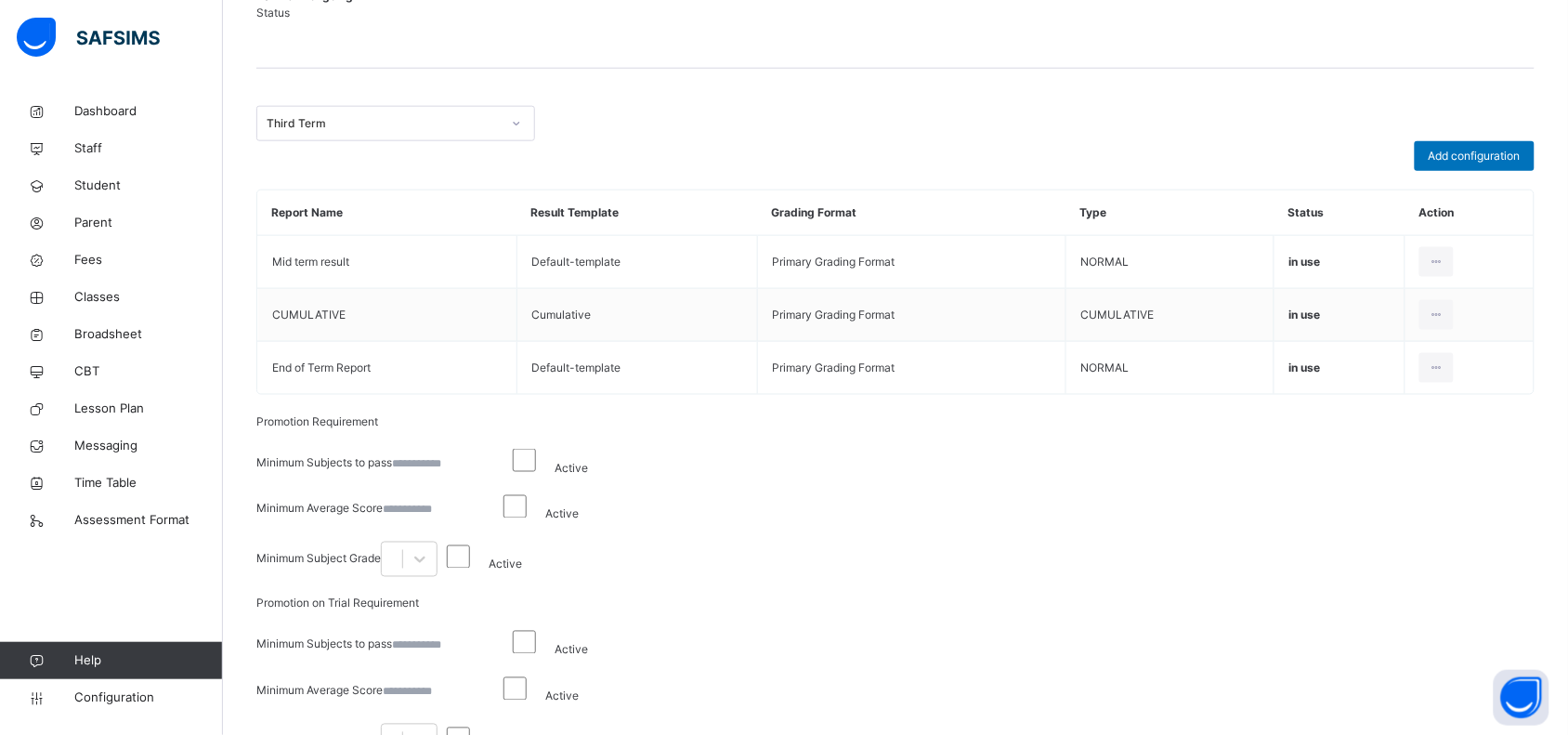 scroll, scrollTop: 565, scrollLeft: 0, axis: vertical 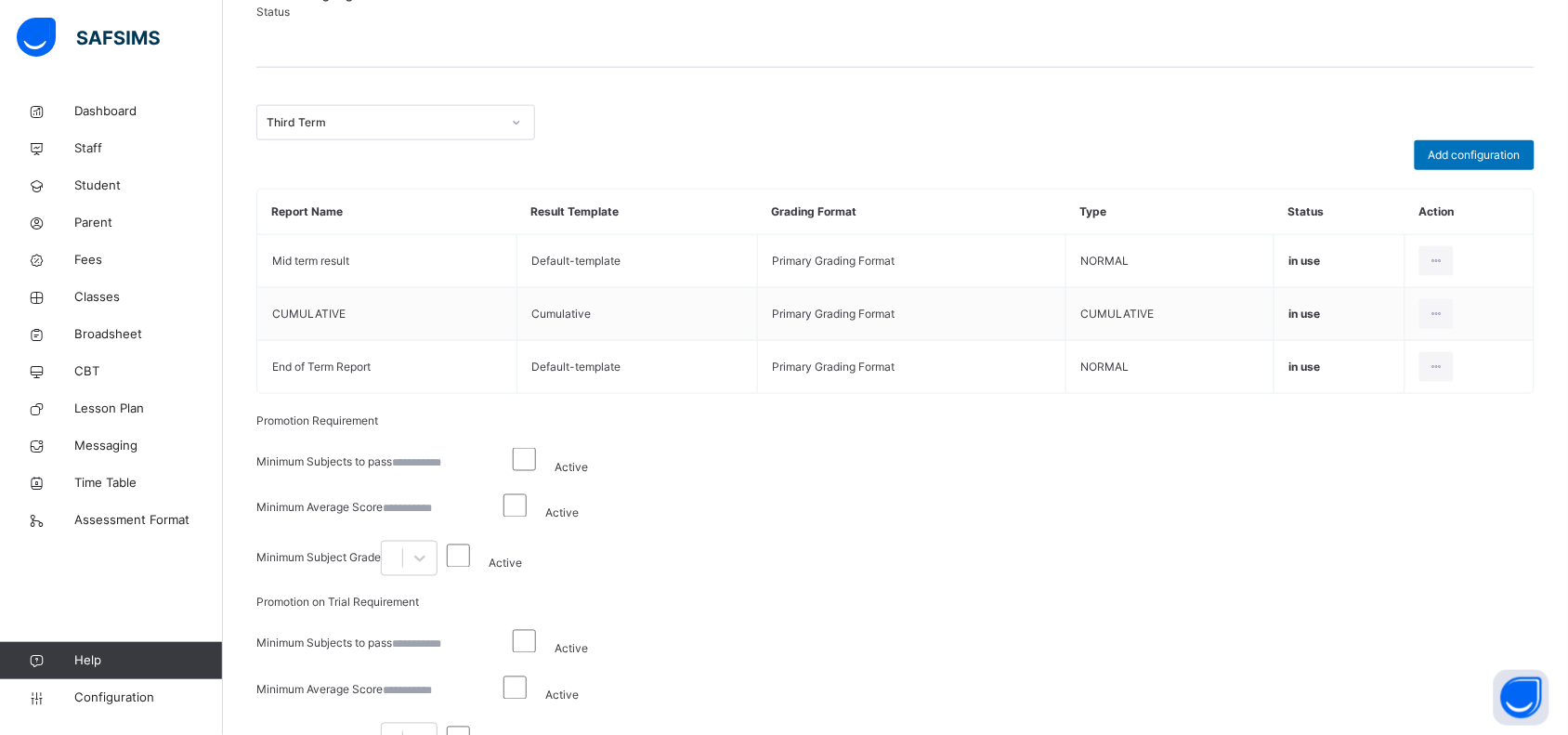 click on "Subject Configuration" at bounding box center [1419, 967] 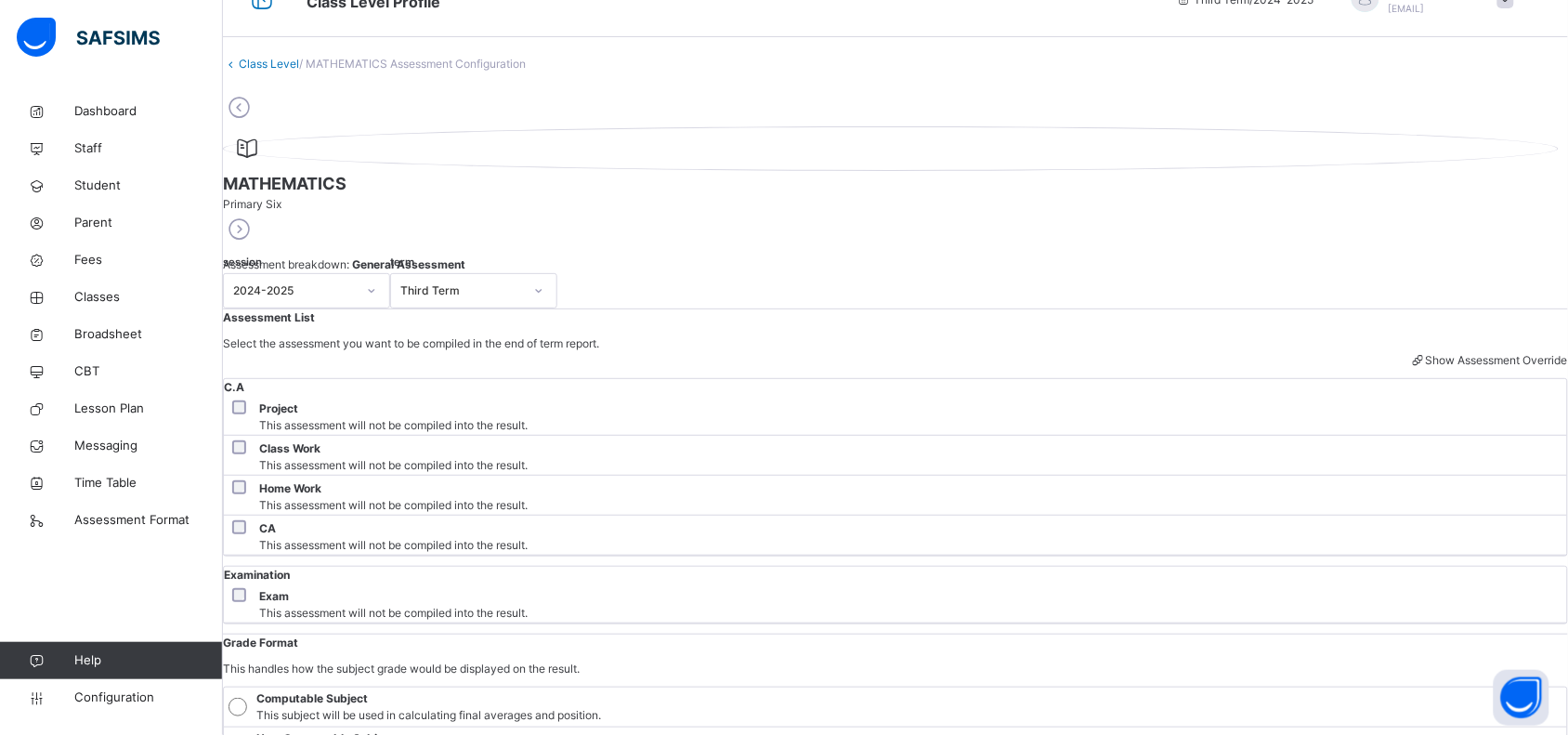 scroll, scrollTop: 0, scrollLeft: 0, axis: both 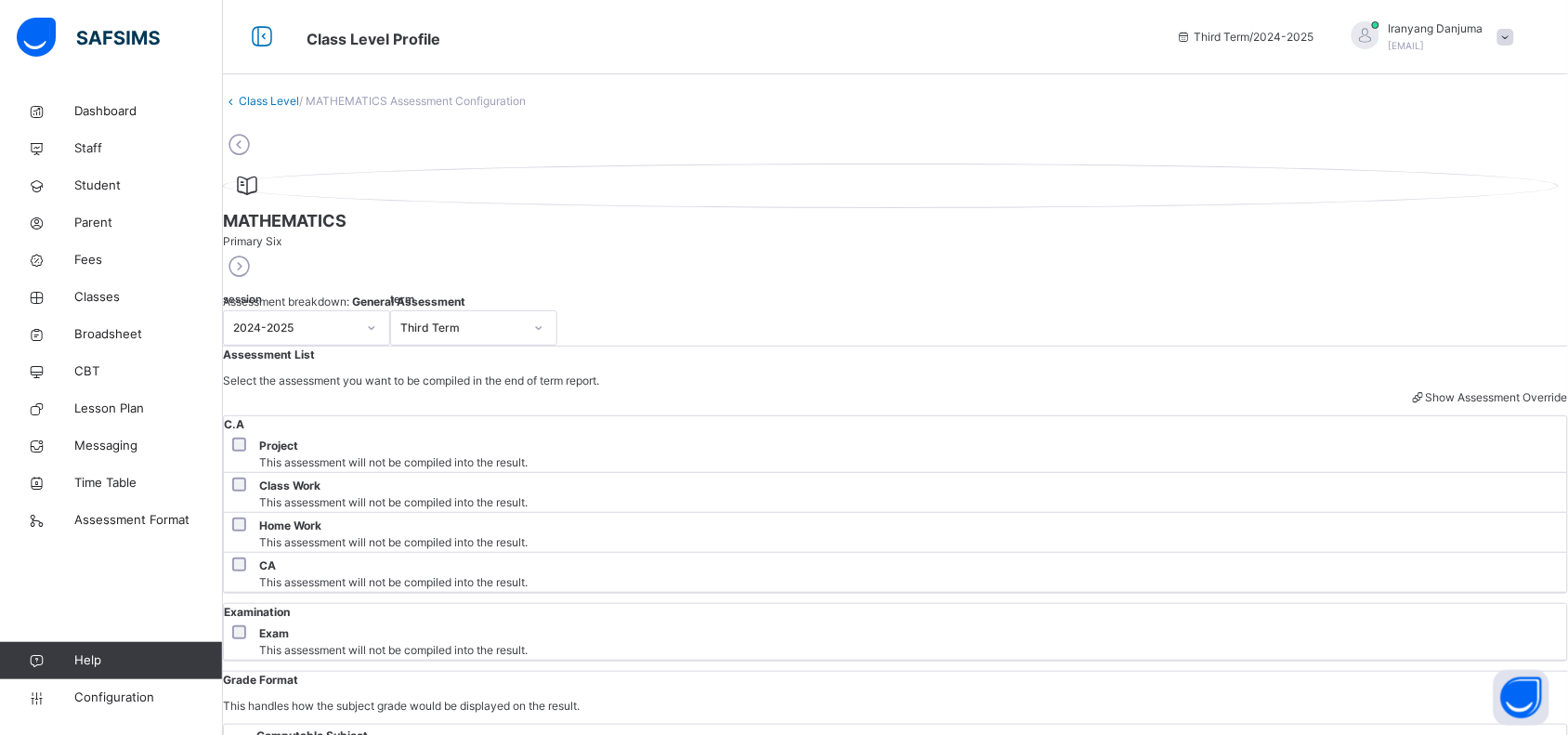 click on "Show Assessment Override" at bounding box center (1489, 397) 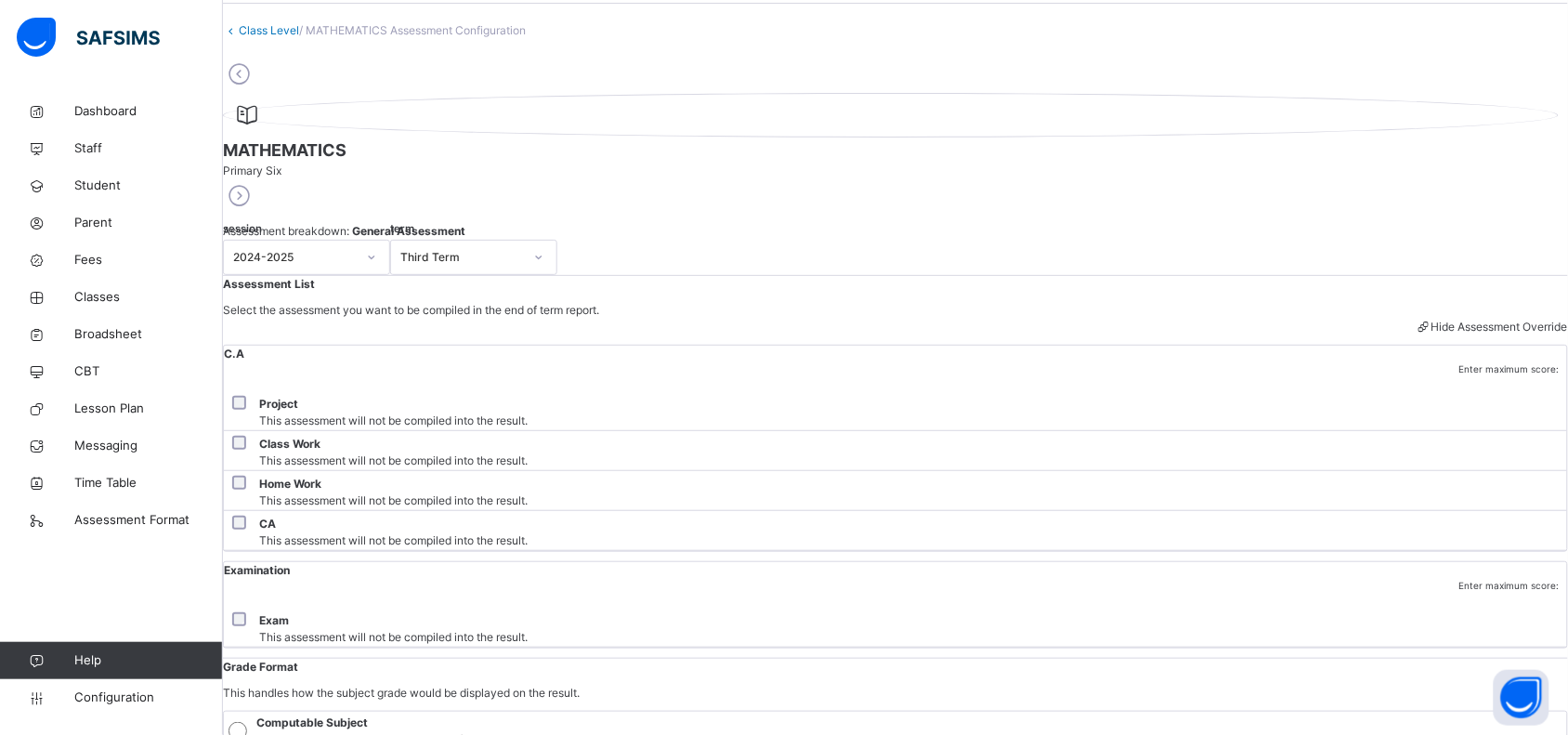 scroll, scrollTop: 70, scrollLeft: 0, axis: vertical 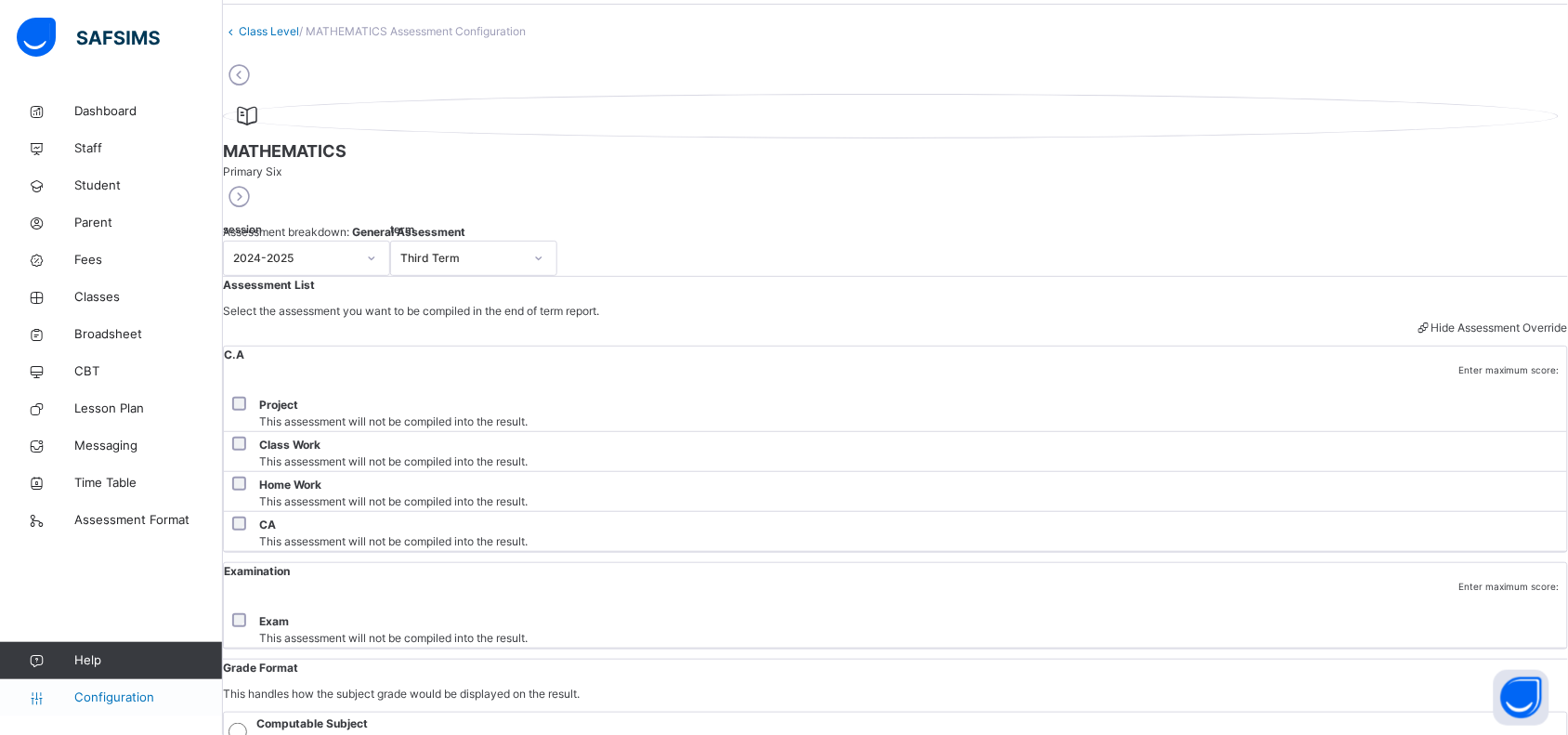 click on "Configuration" at bounding box center [148, 698] 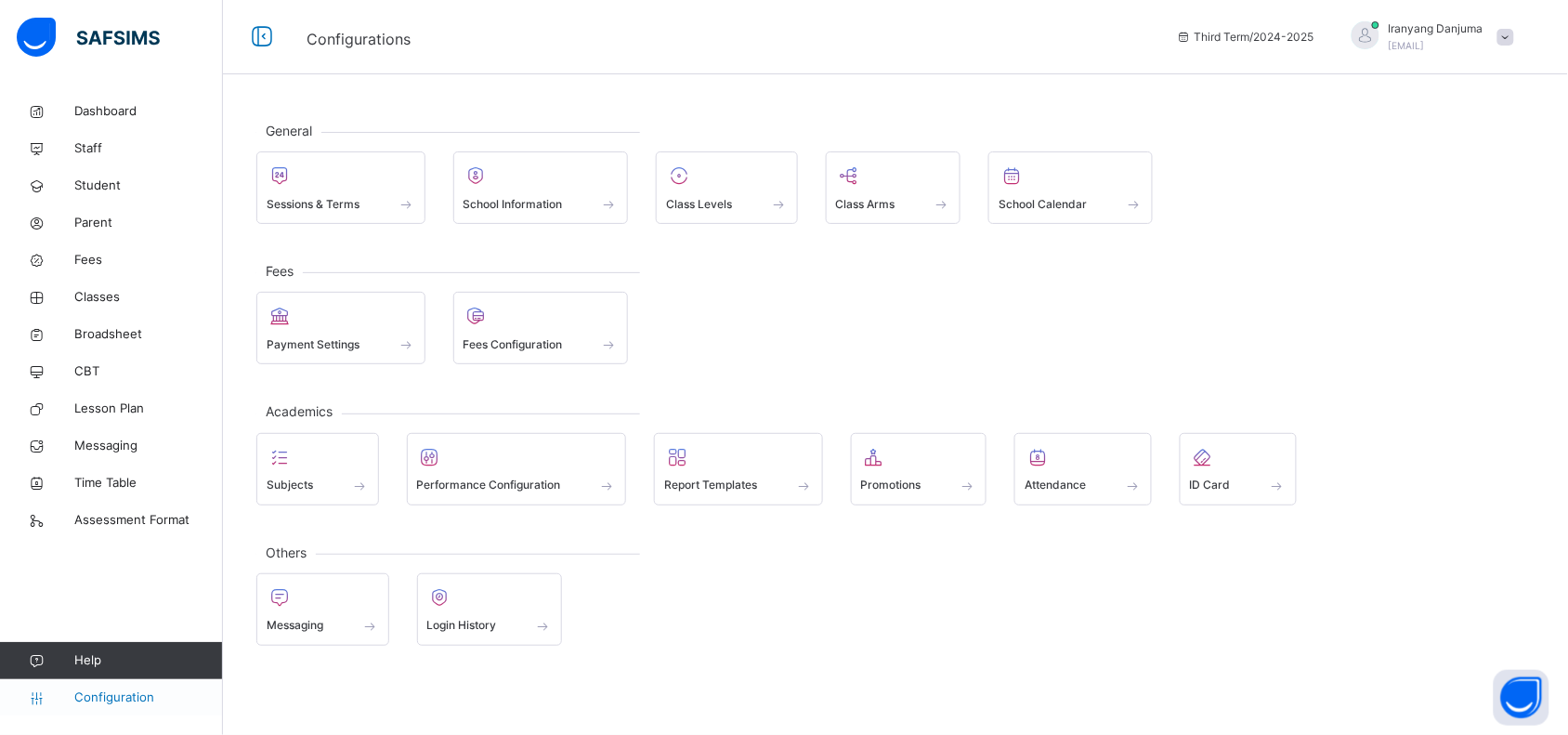 scroll, scrollTop: 0, scrollLeft: 0, axis: both 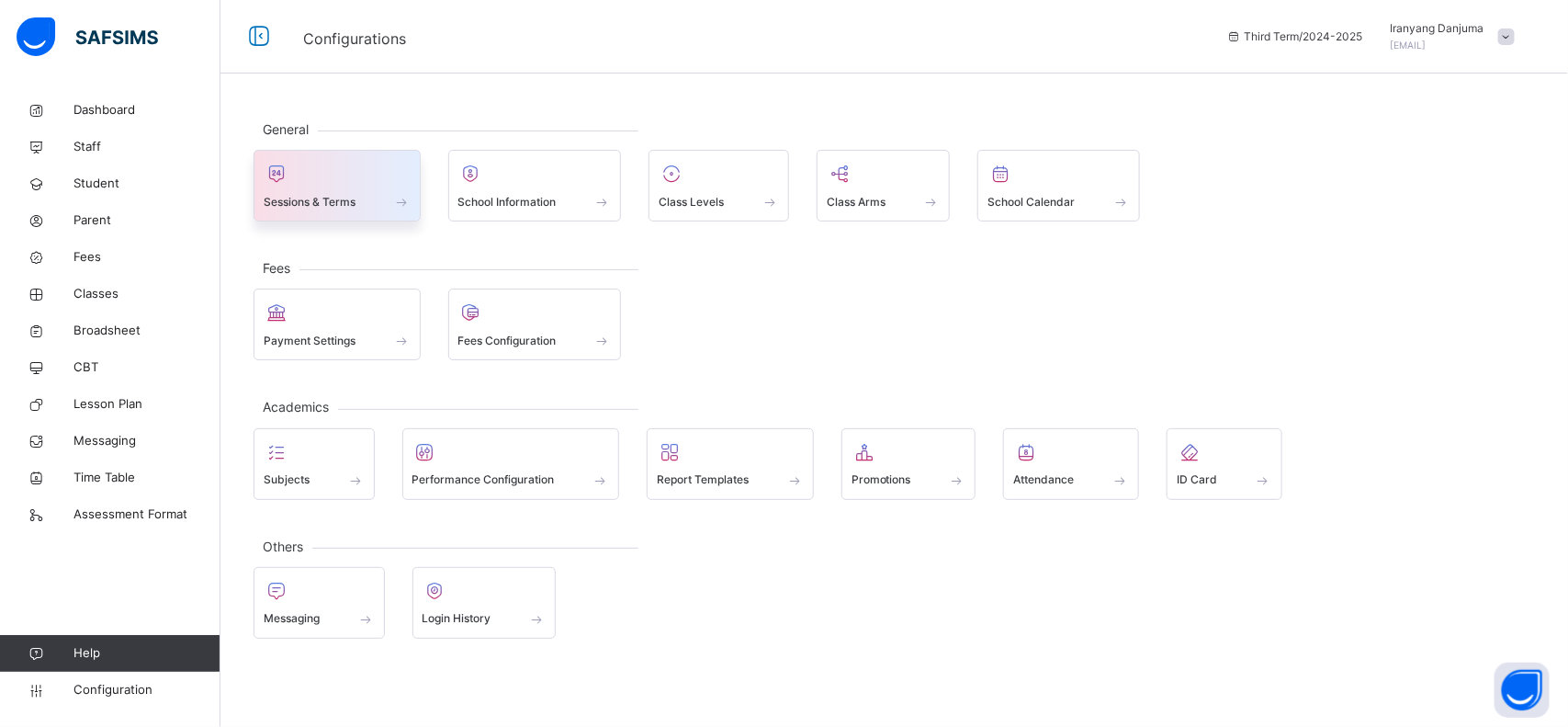 click on "Sessions & Terms" at bounding box center [337, 201] 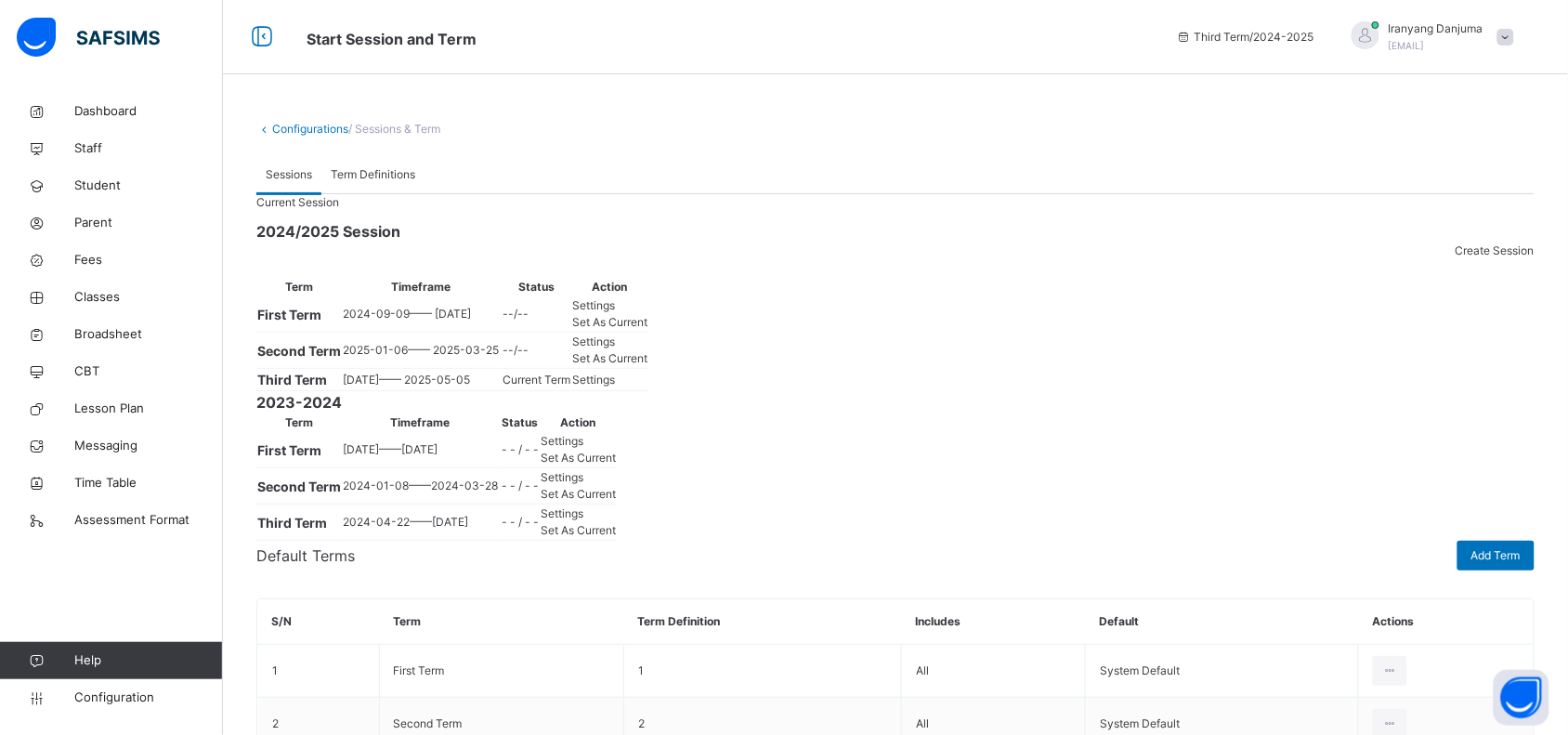 click on "Settings" at bounding box center [609, 380] 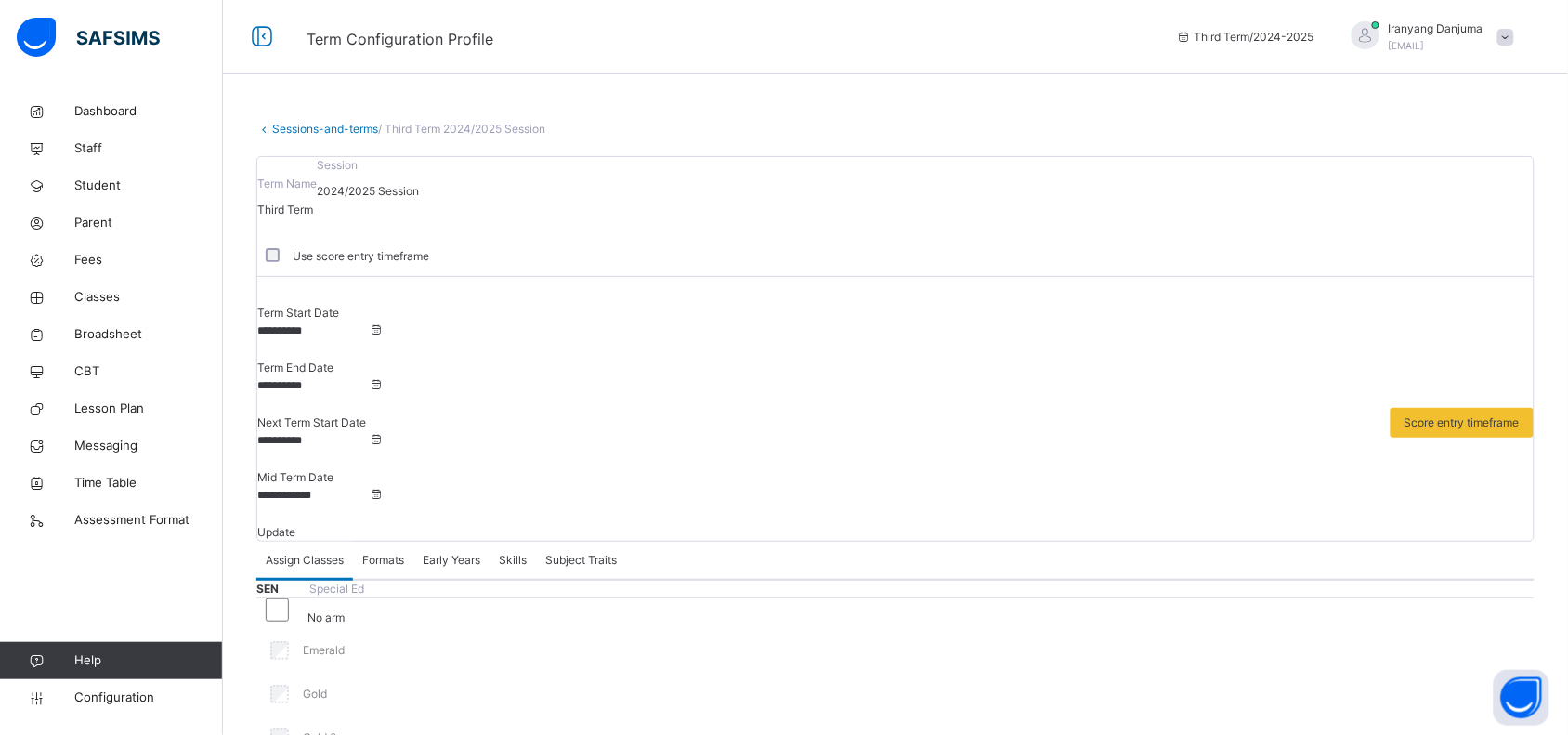 click on "Formats" at bounding box center [383, 560] 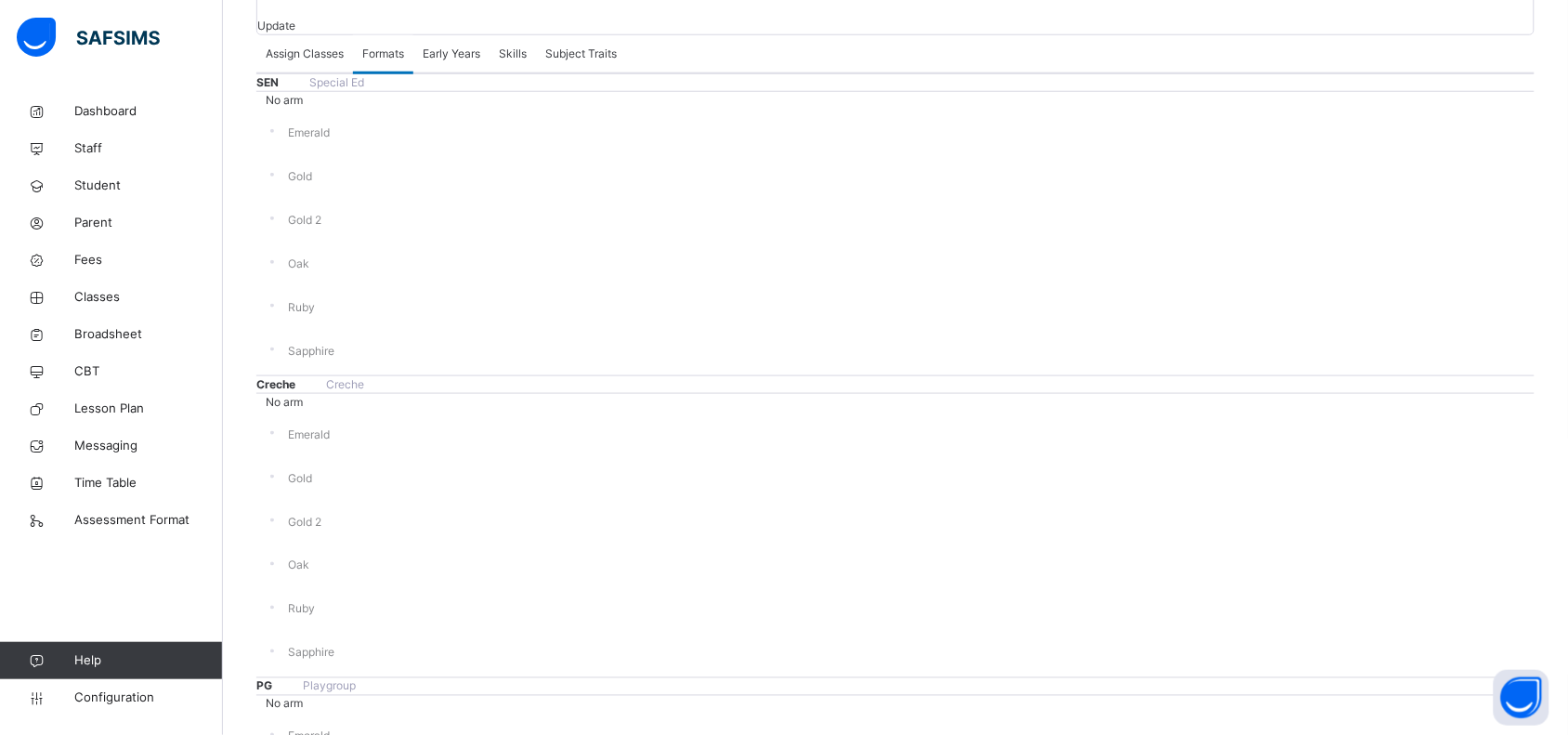 scroll, scrollTop: 0, scrollLeft: 0, axis: both 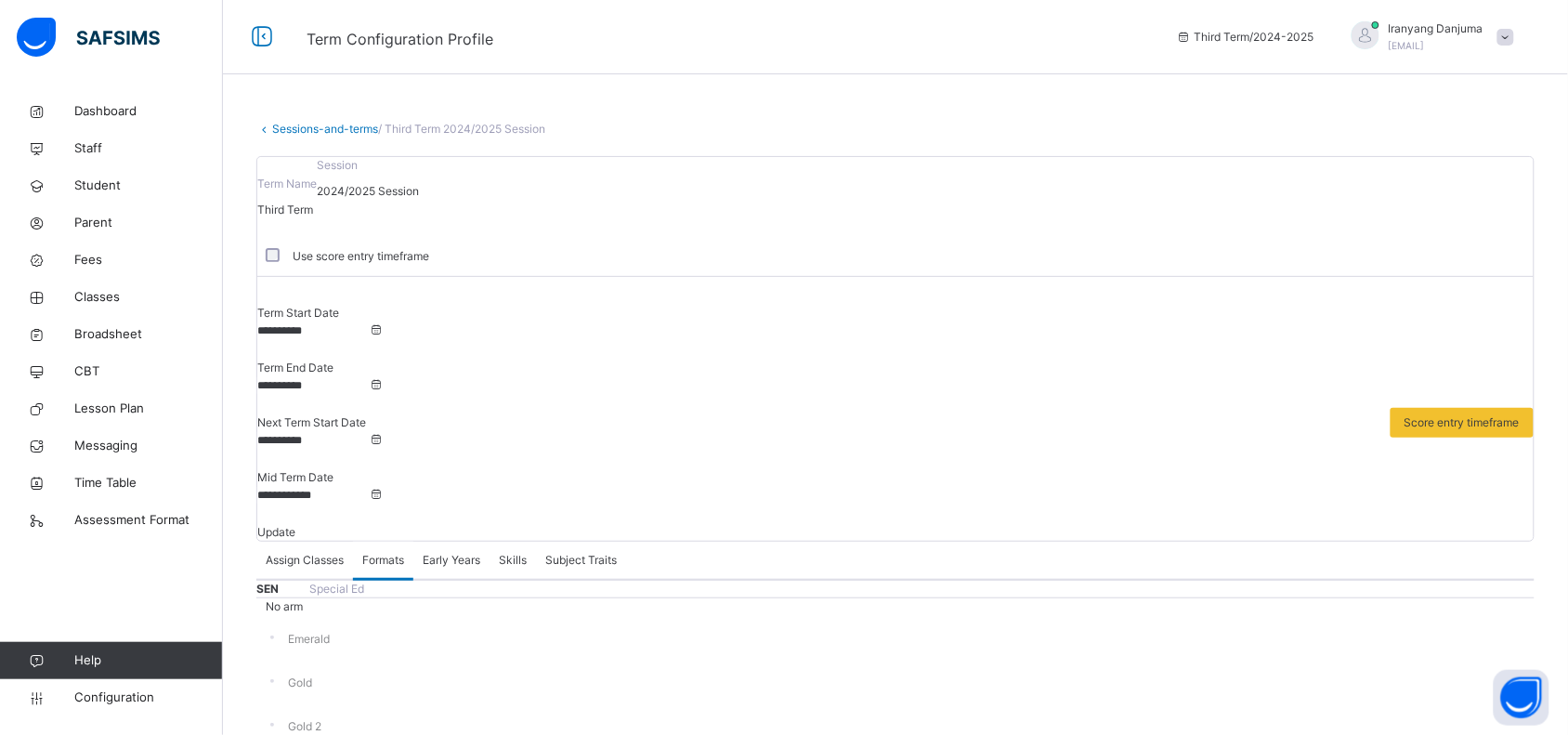 click on "Assessment Format" at bounding box center (416, 5431) 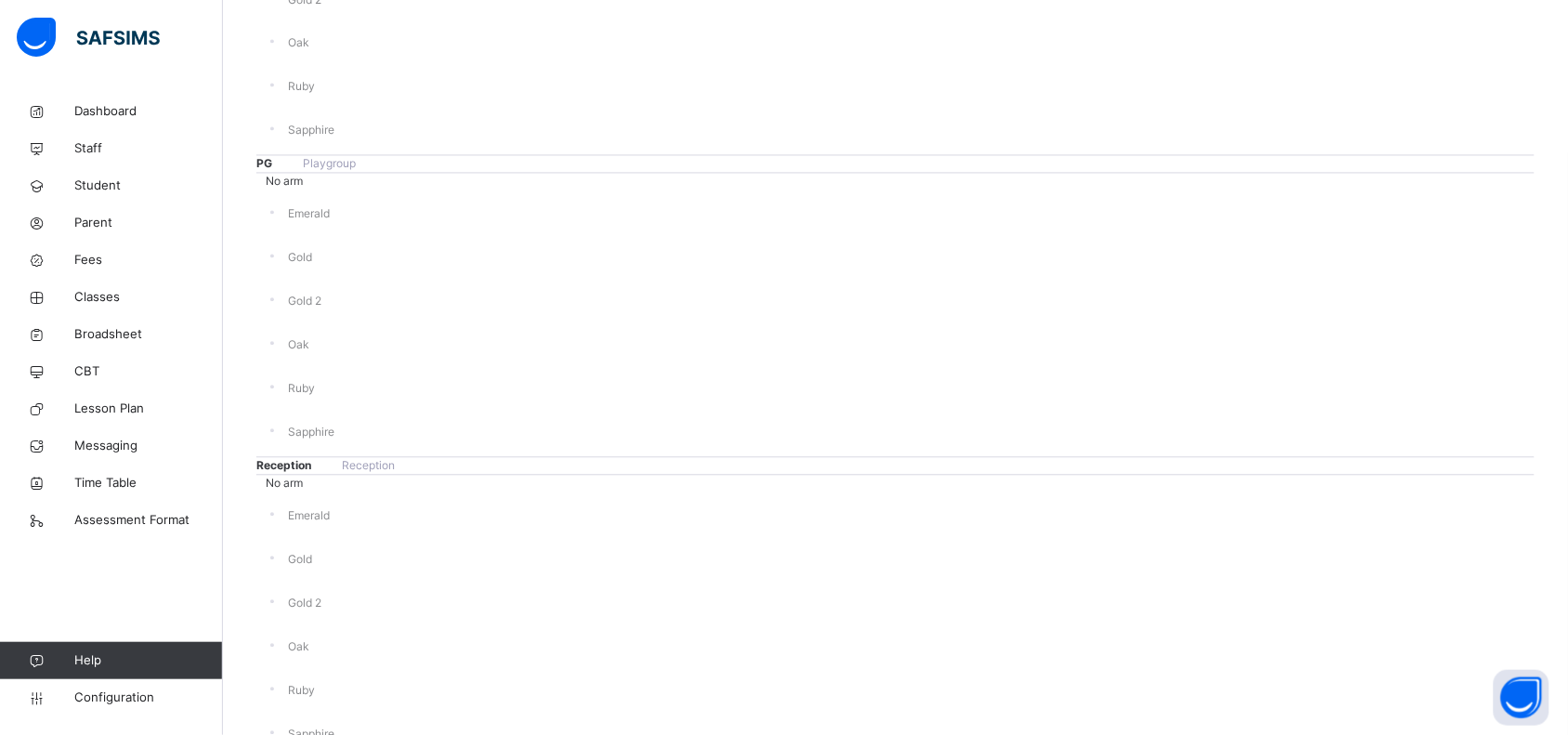 scroll, scrollTop: 1127, scrollLeft: 0, axis: vertical 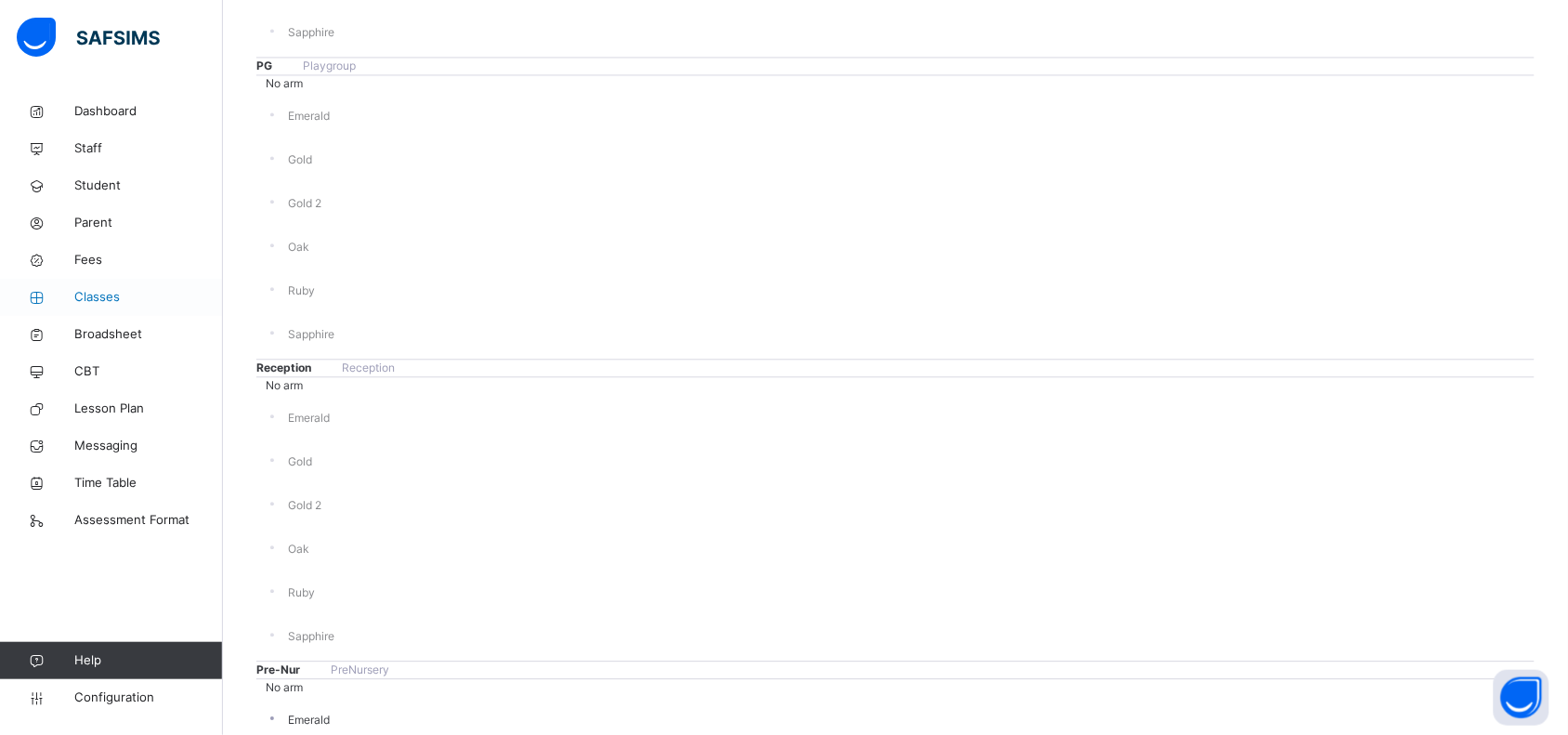 click on "Classes" at bounding box center (111, 297) 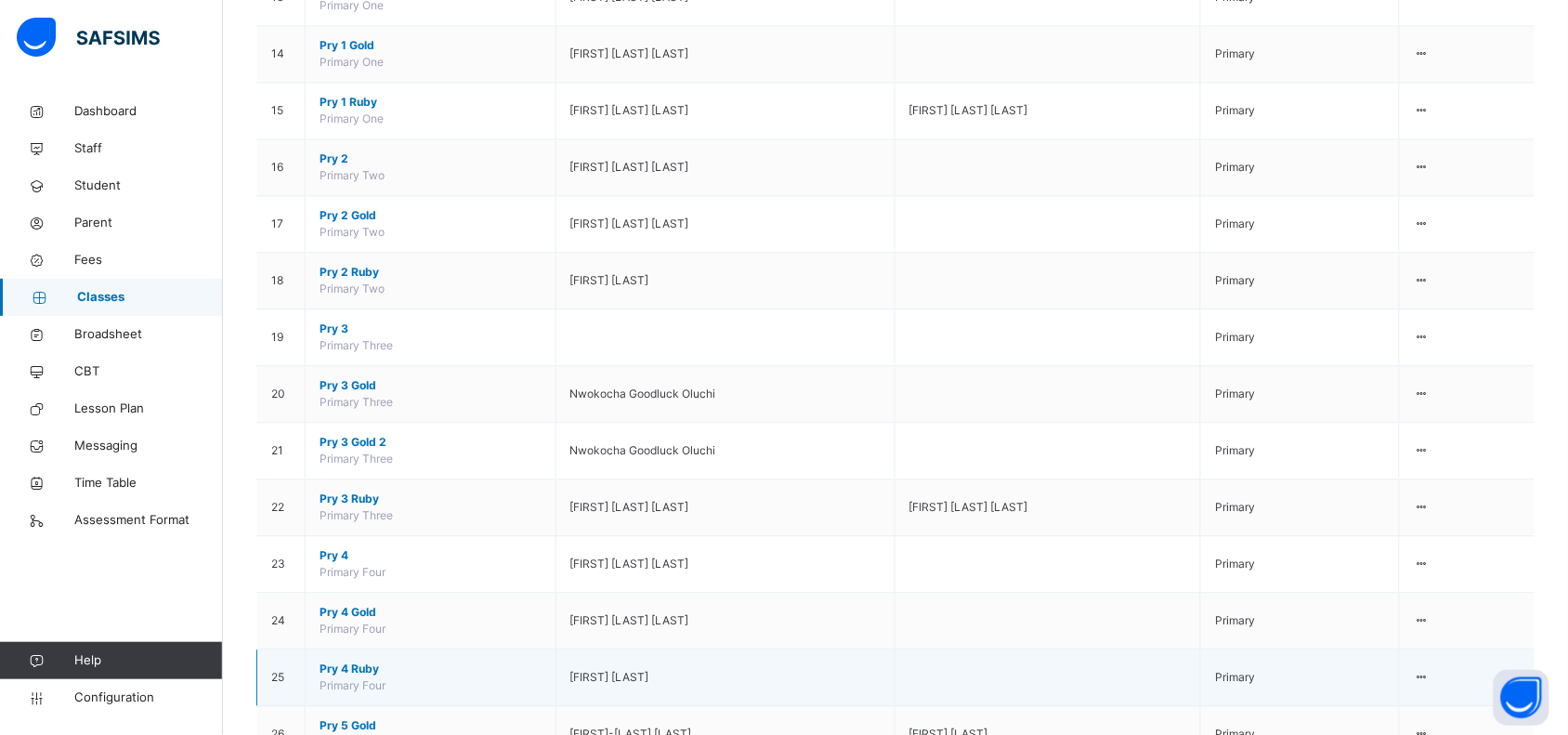 scroll, scrollTop: 1103, scrollLeft: 0, axis: vertical 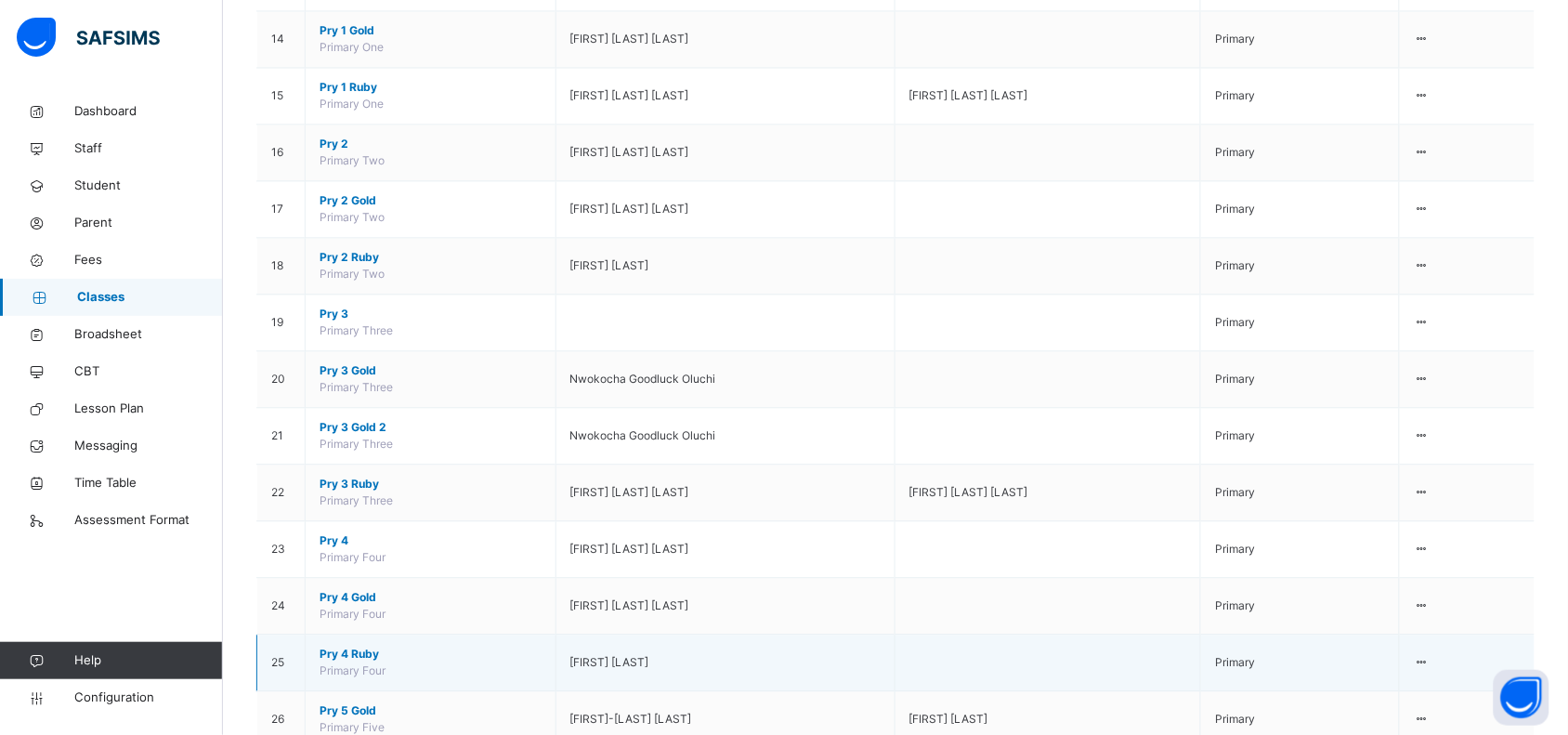 click on "Pry 4   Ruby" at bounding box center [430, 654] 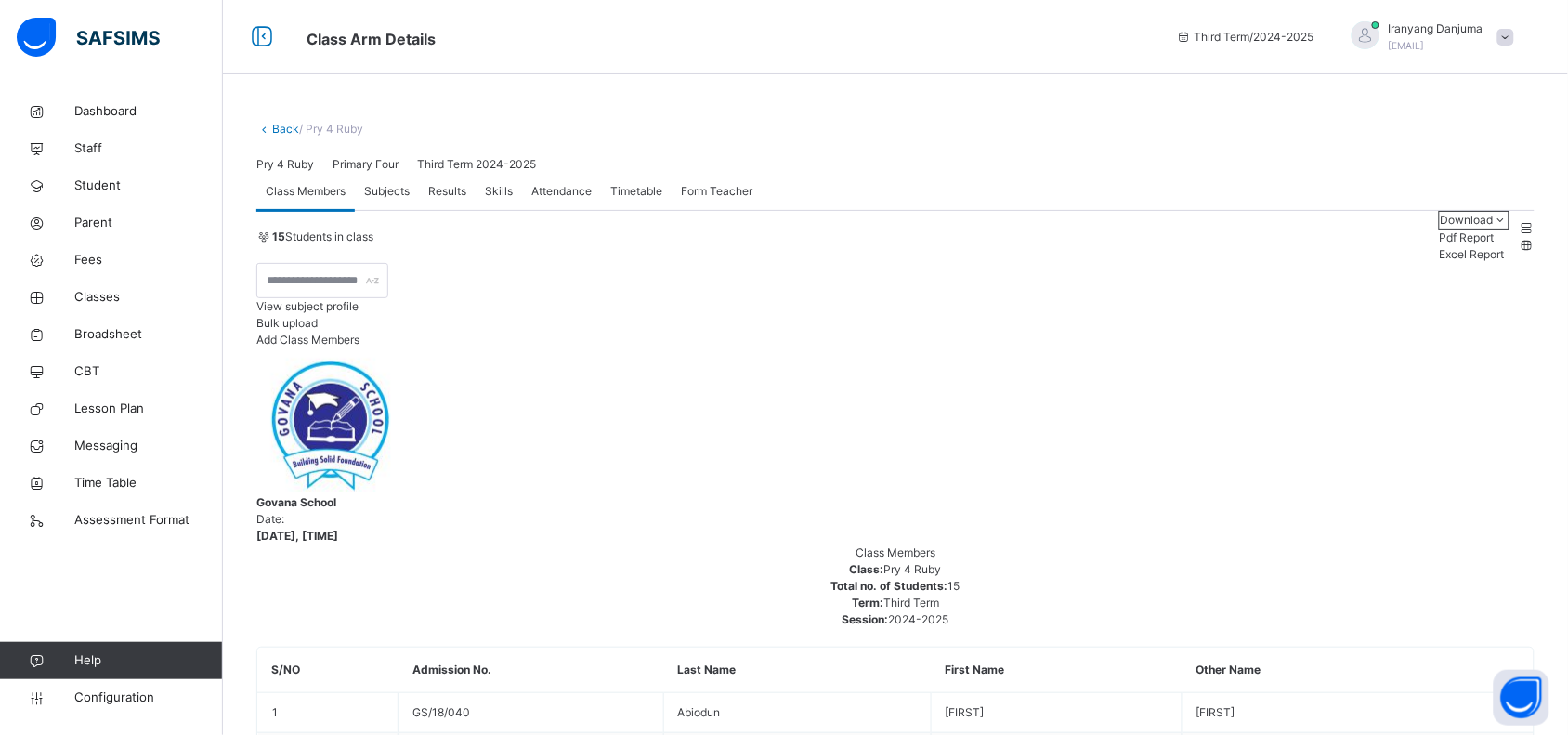 click on "Subjects" at bounding box center [386, 191] 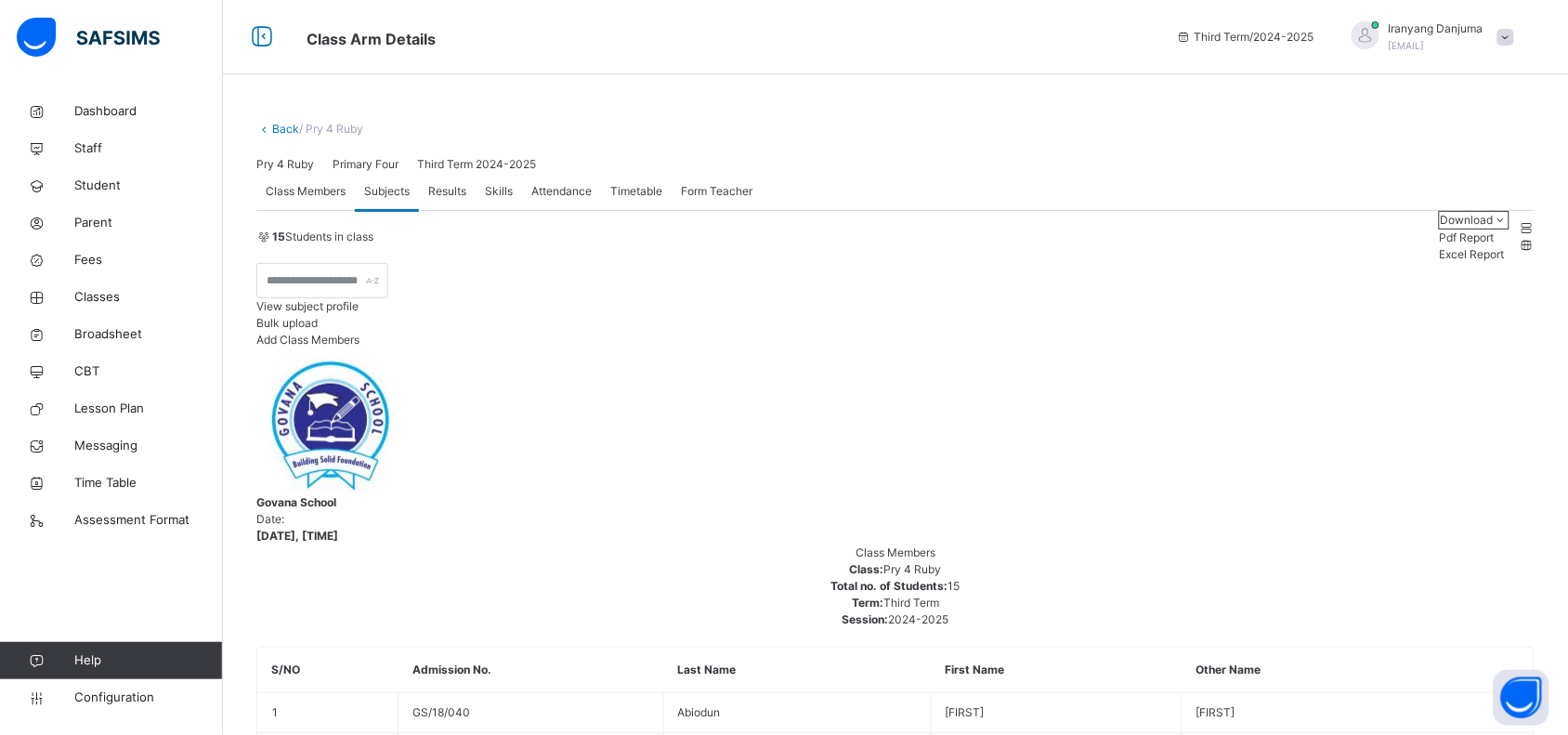 click on "Change Teacher" at bounding box center (1481, 2480) 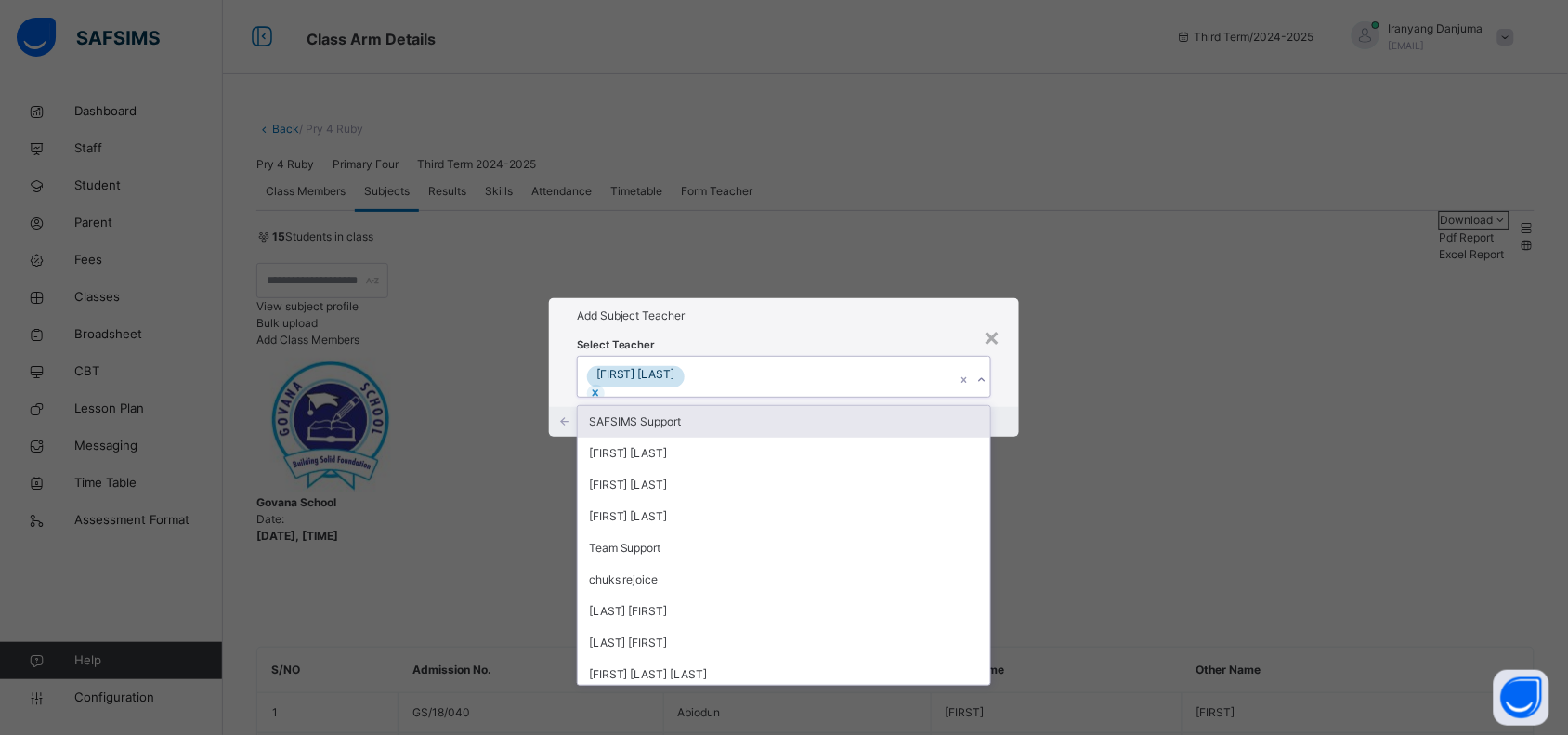 click 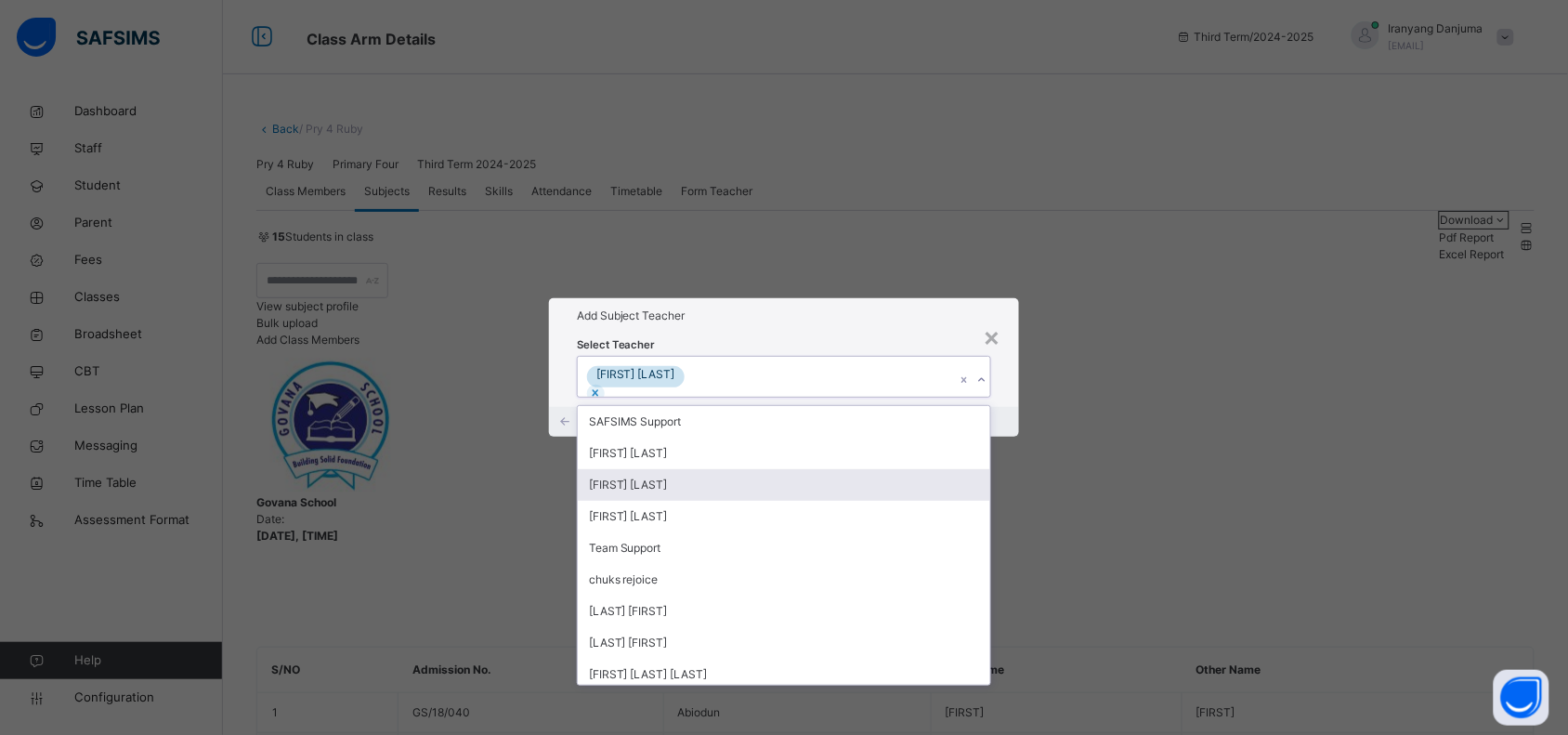 click on "[FIRST] [LAST]" at bounding box center (784, 485) 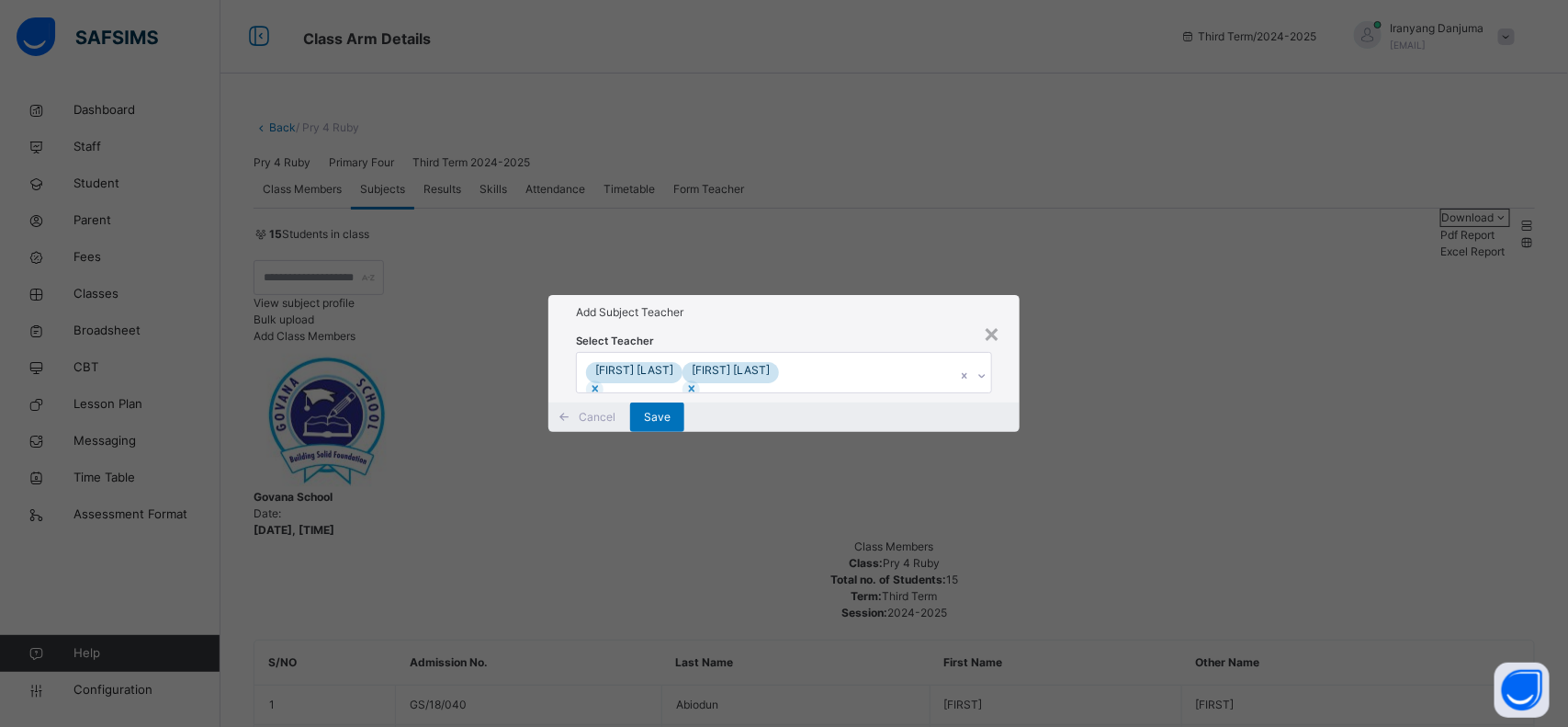click on "Add Subject Teacher" at bounding box center [784, 312] 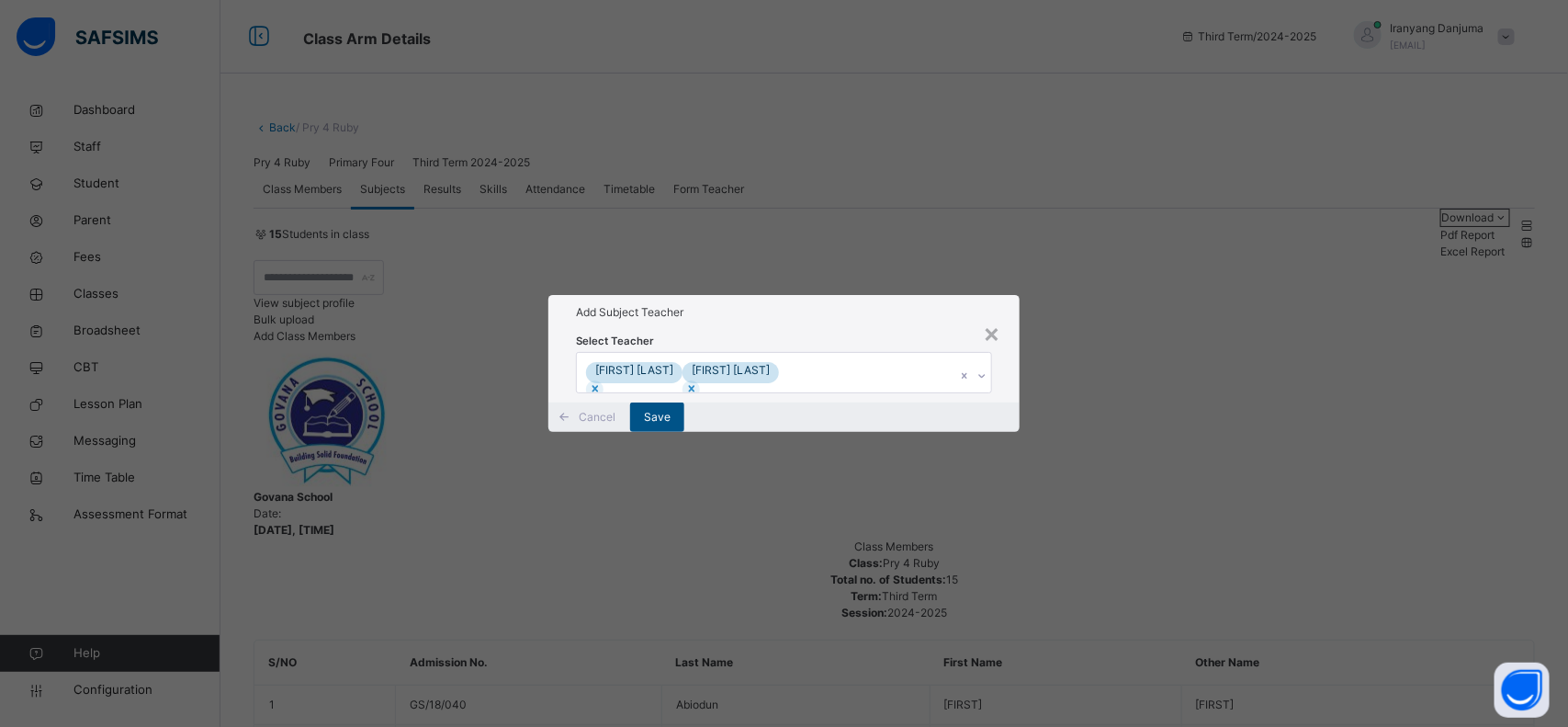 click on "Save" at bounding box center (657, 417) 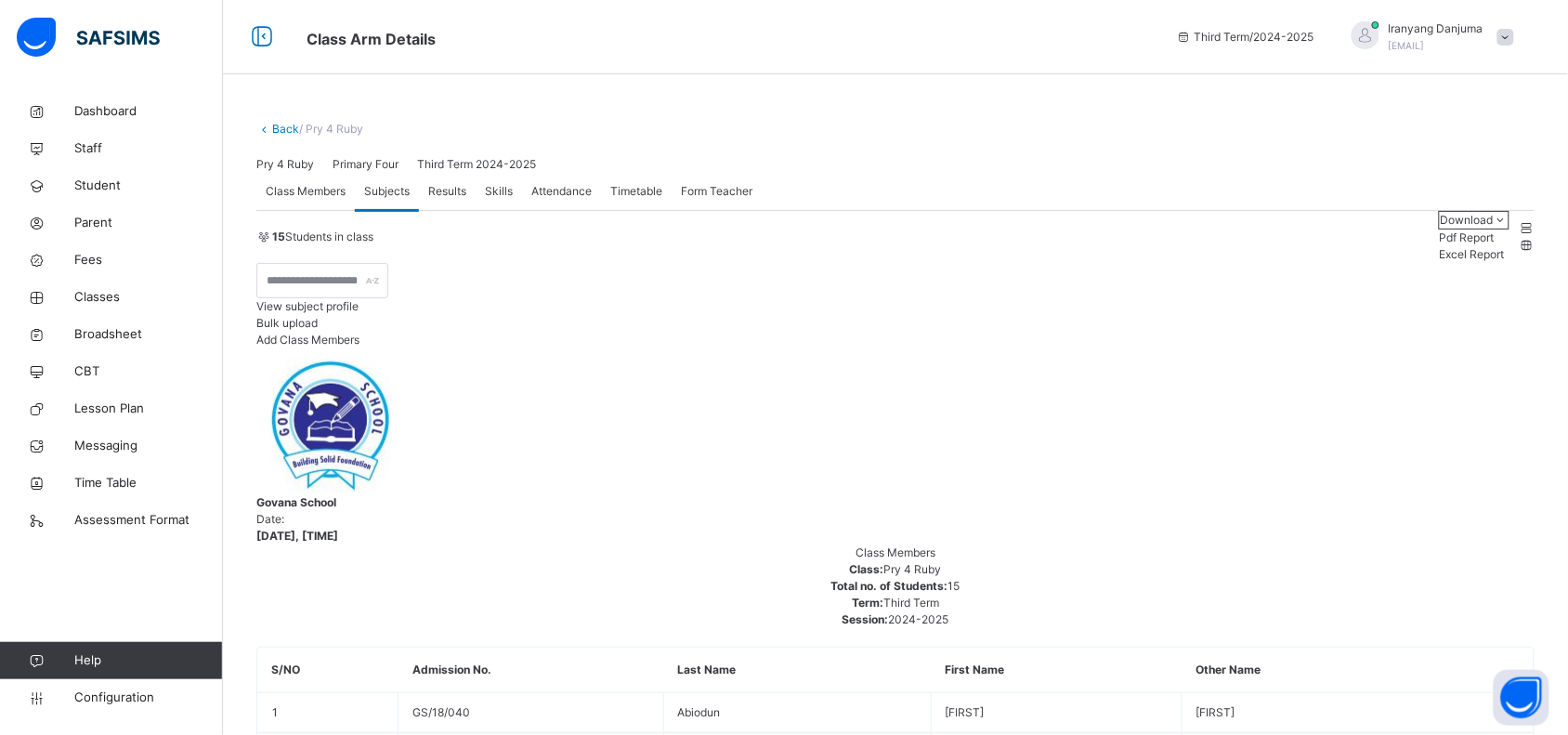 click on "Class Members" at bounding box center (306, 191) 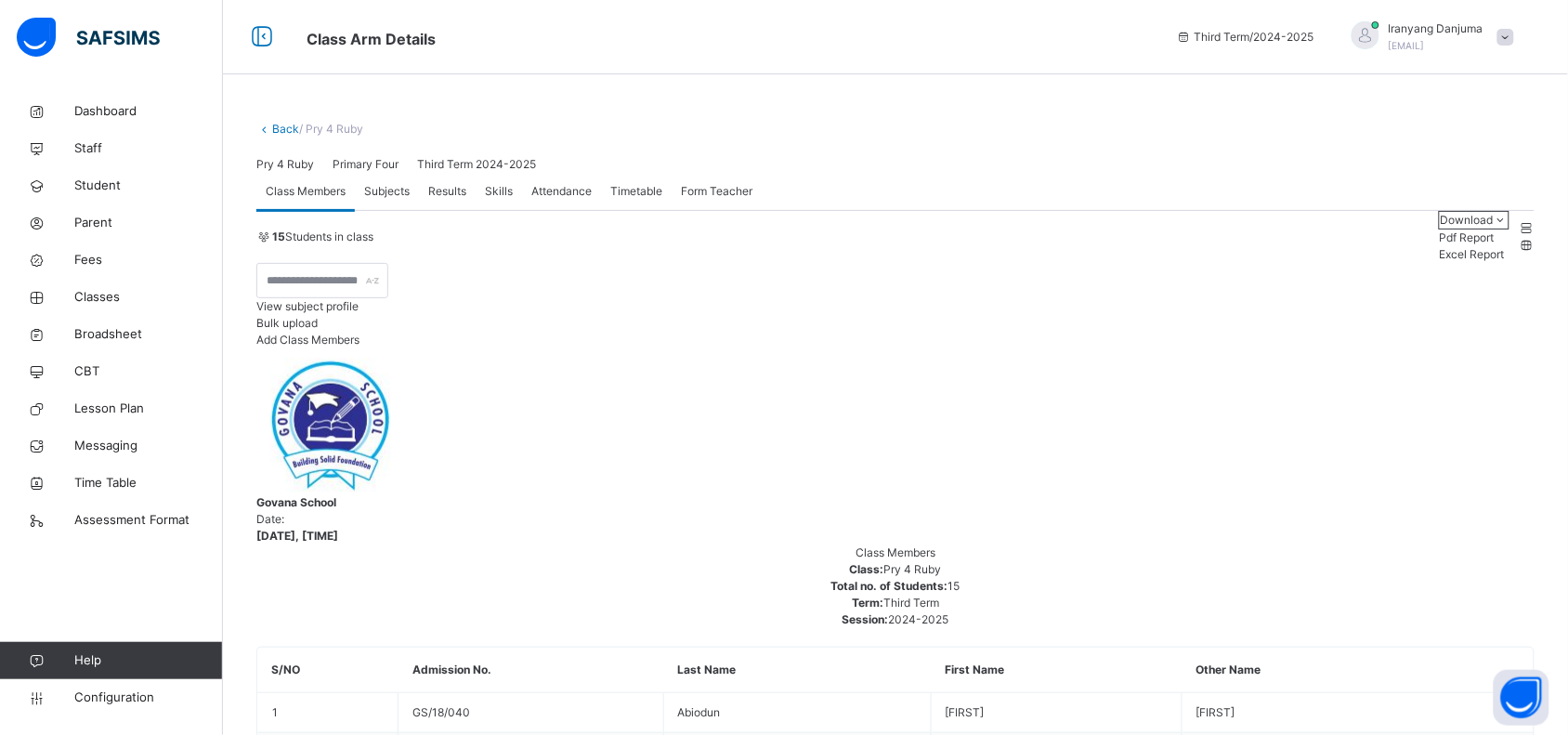 click on "Subjects" at bounding box center [386, 191] 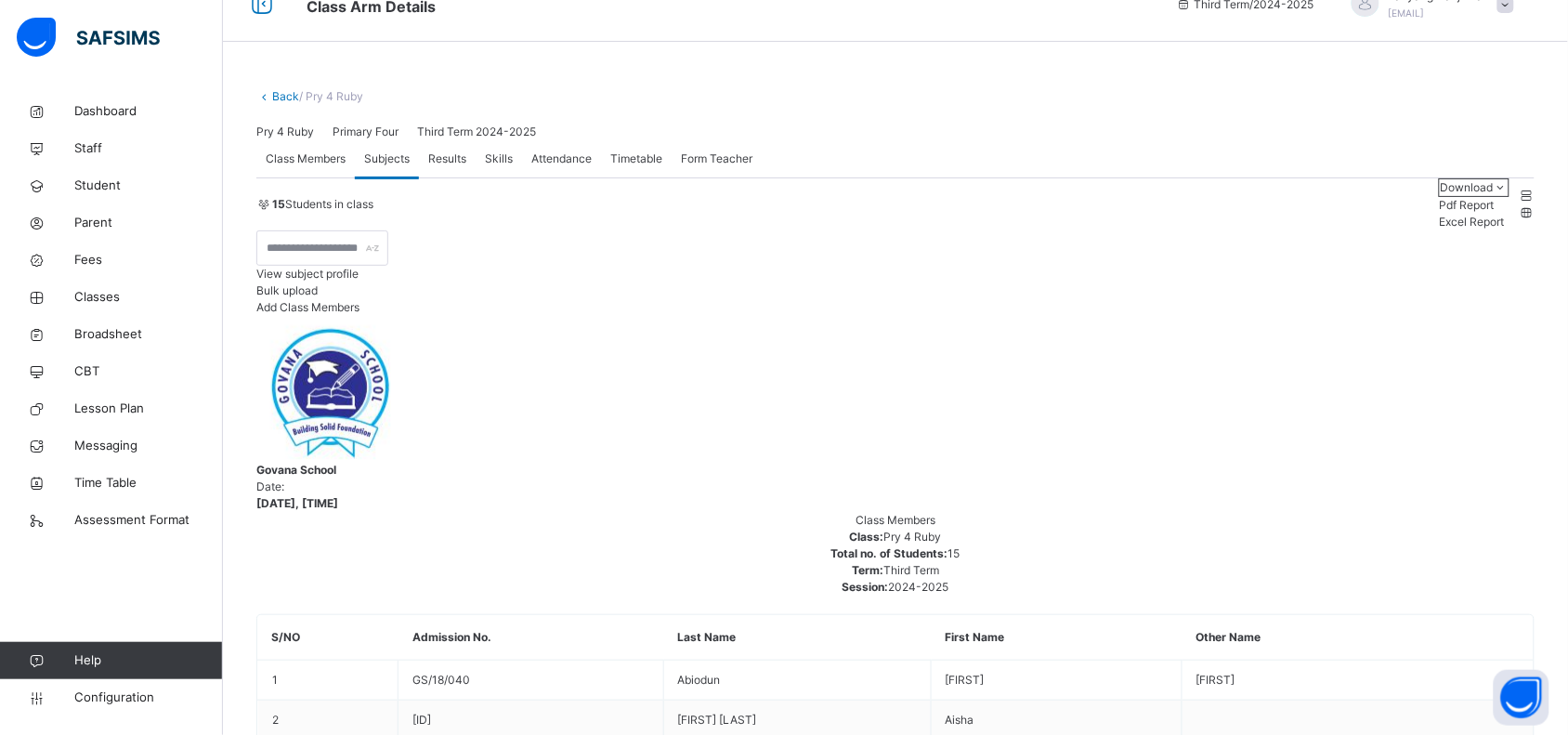 scroll, scrollTop: 0, scrollLeft: 0, axis: both 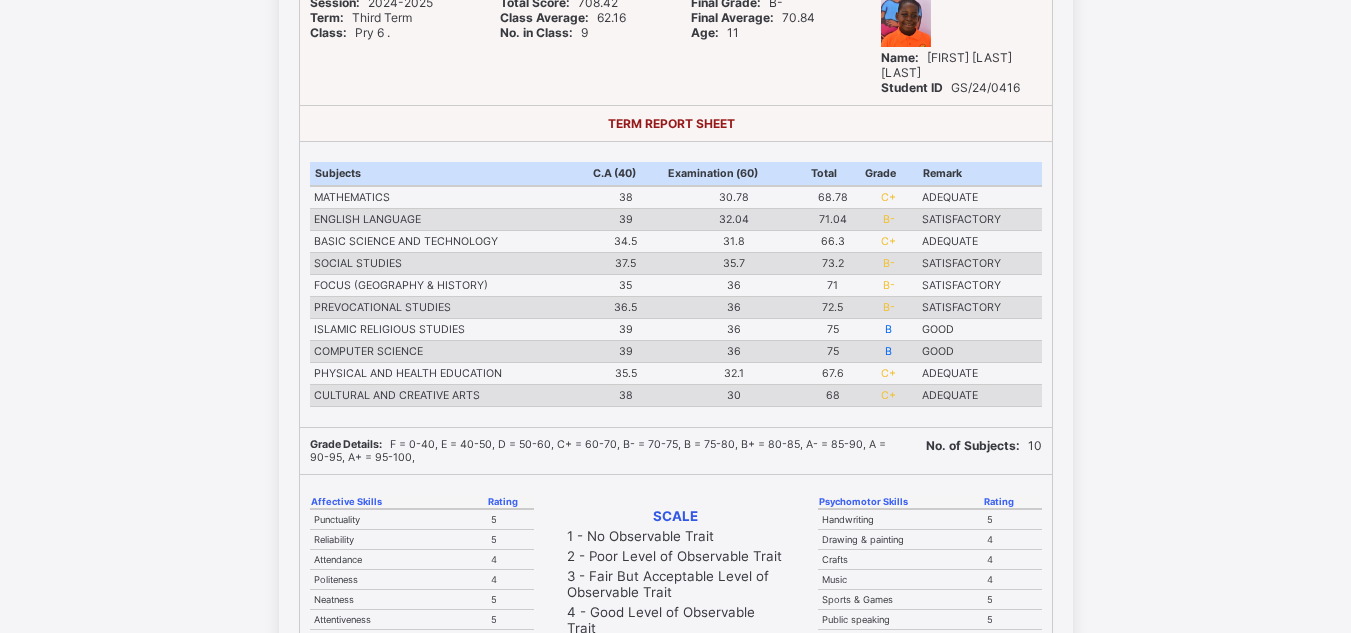 click on "68.78" at bounding box center (833, 197) 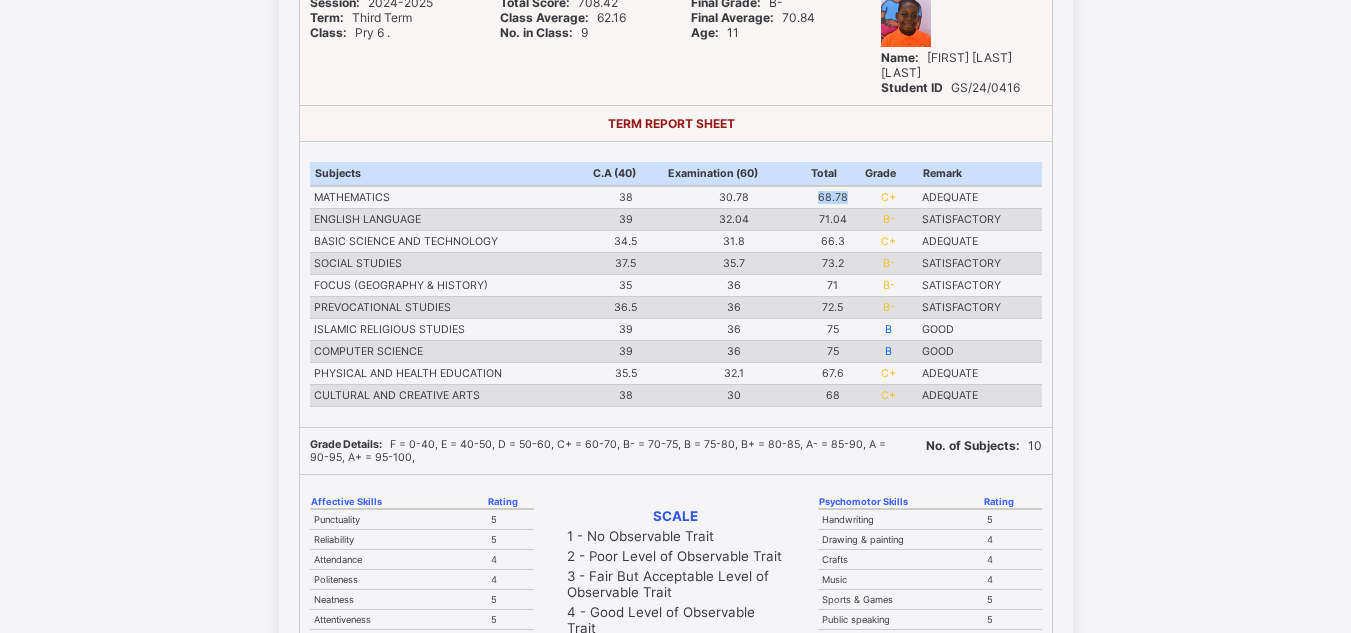 click on "68.78" at bounding box center (833, 197) 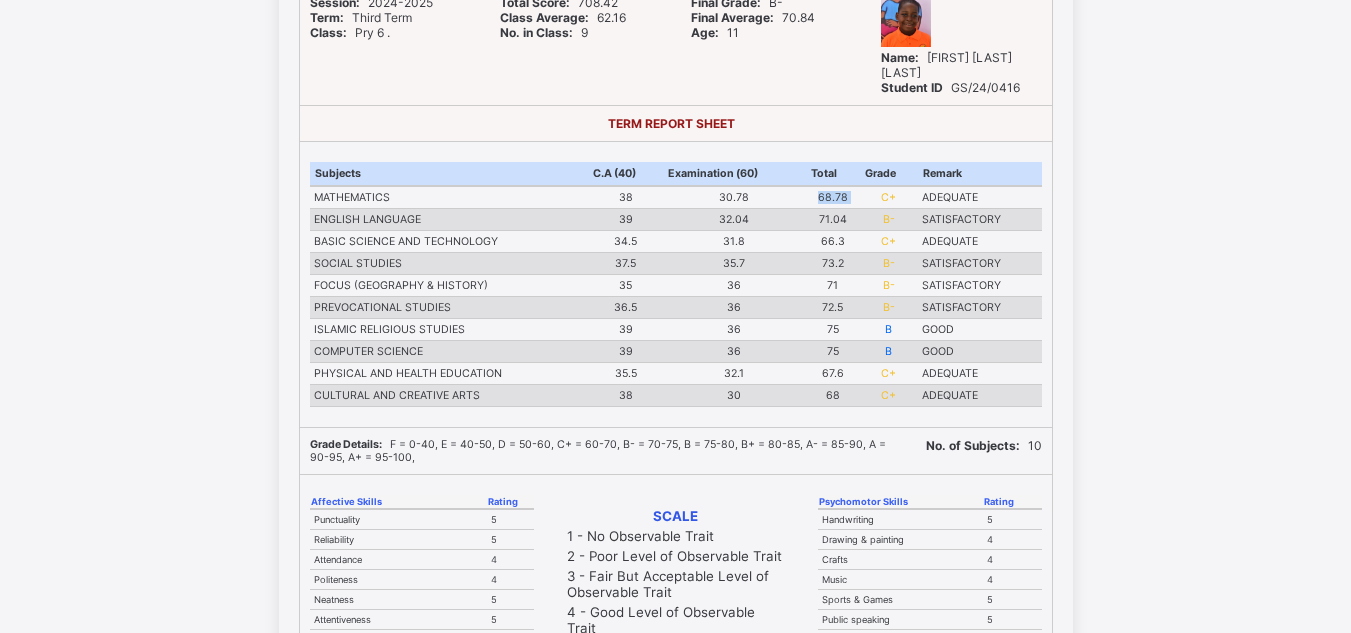 click on "68.78" at bounding box center (833, 197) 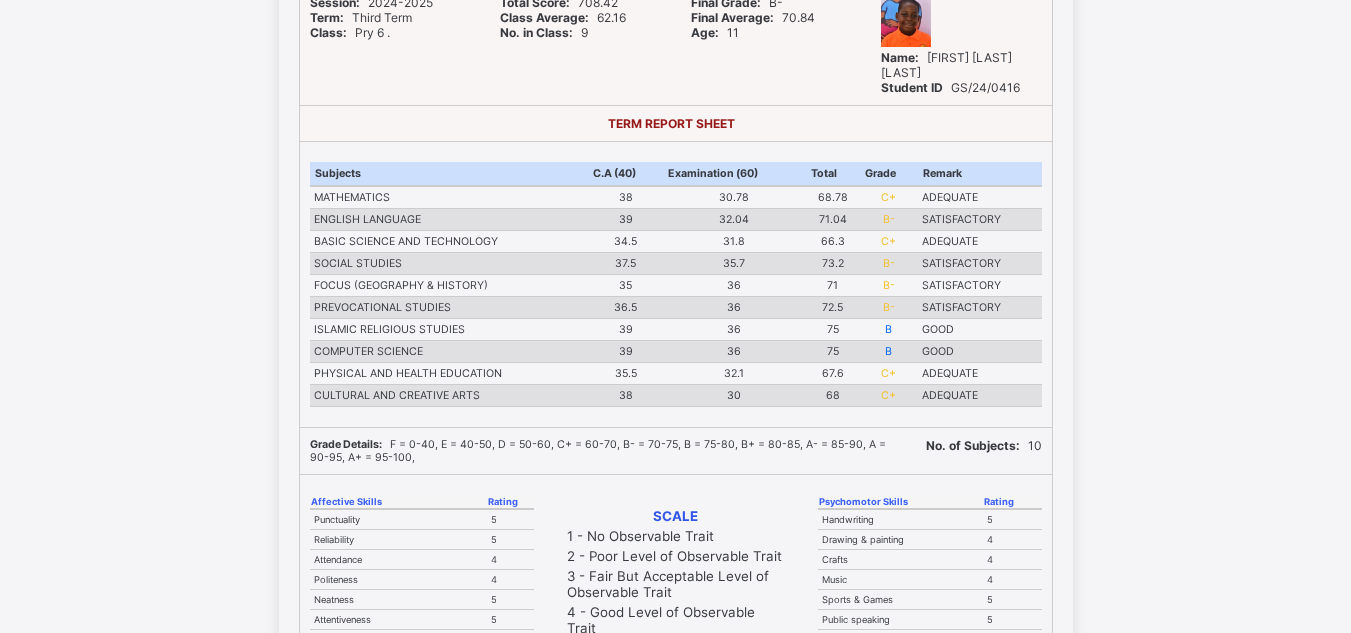 click on "30.78" at bounding box center [734, 197] 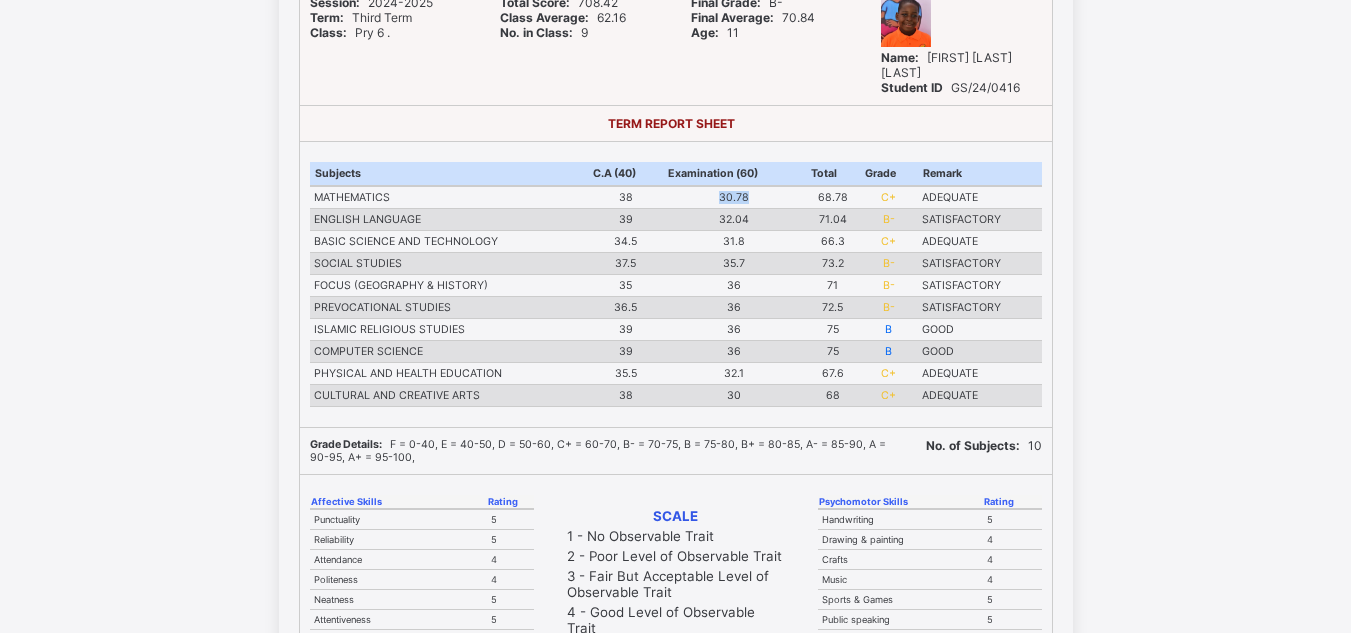 click on "30.78" at bounding box center [734, 197] 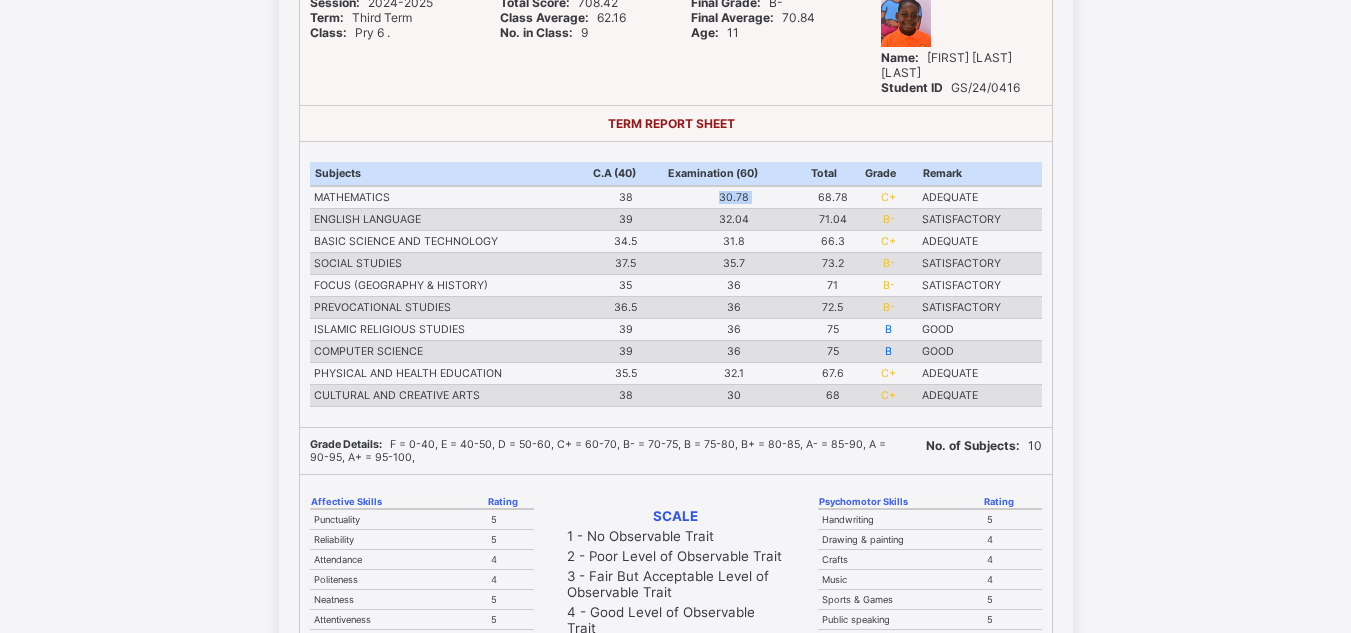 click on "30.78" at bounding box center (734, 197) 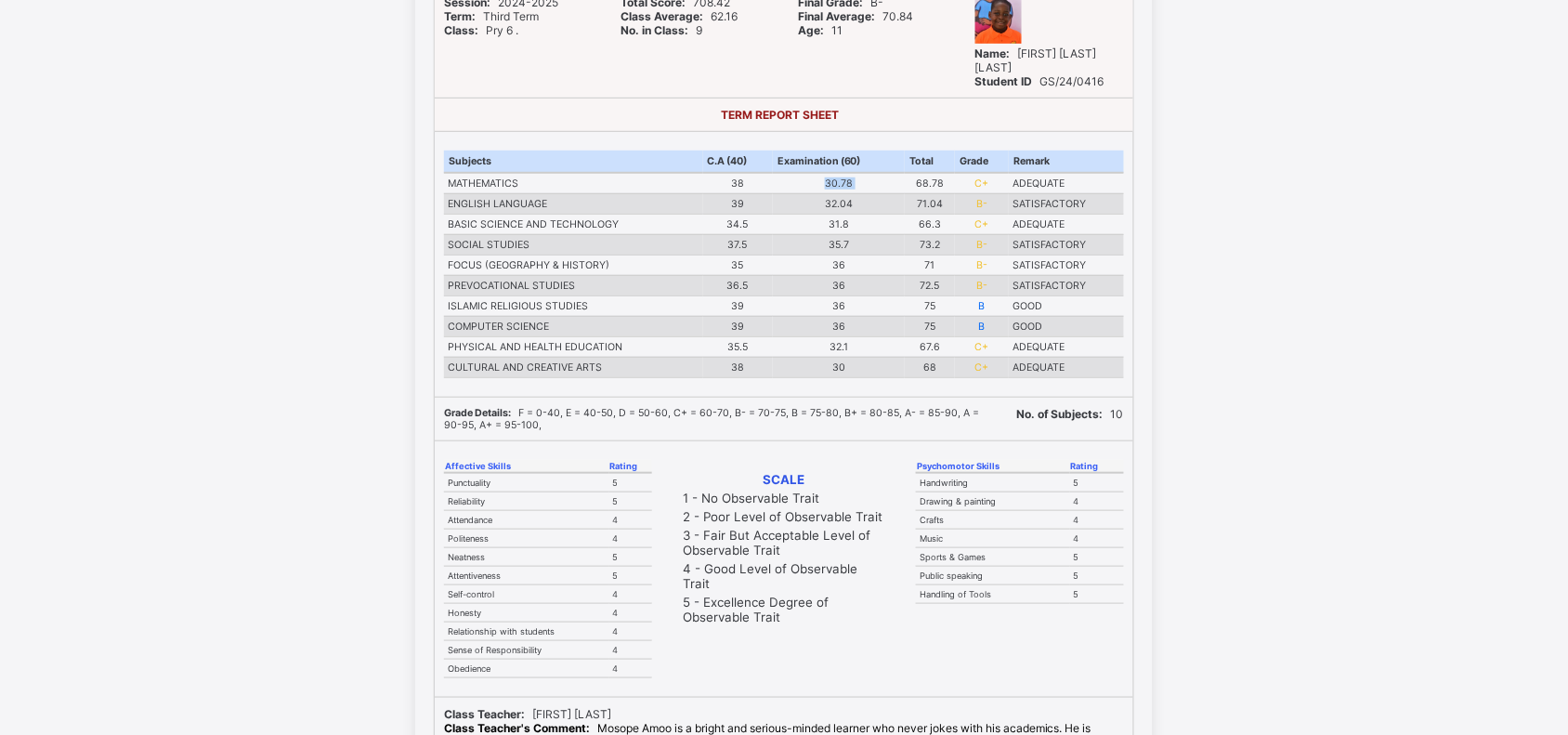 scroll, scrollTop: 170, scrollLeft: 0, axis: vertical 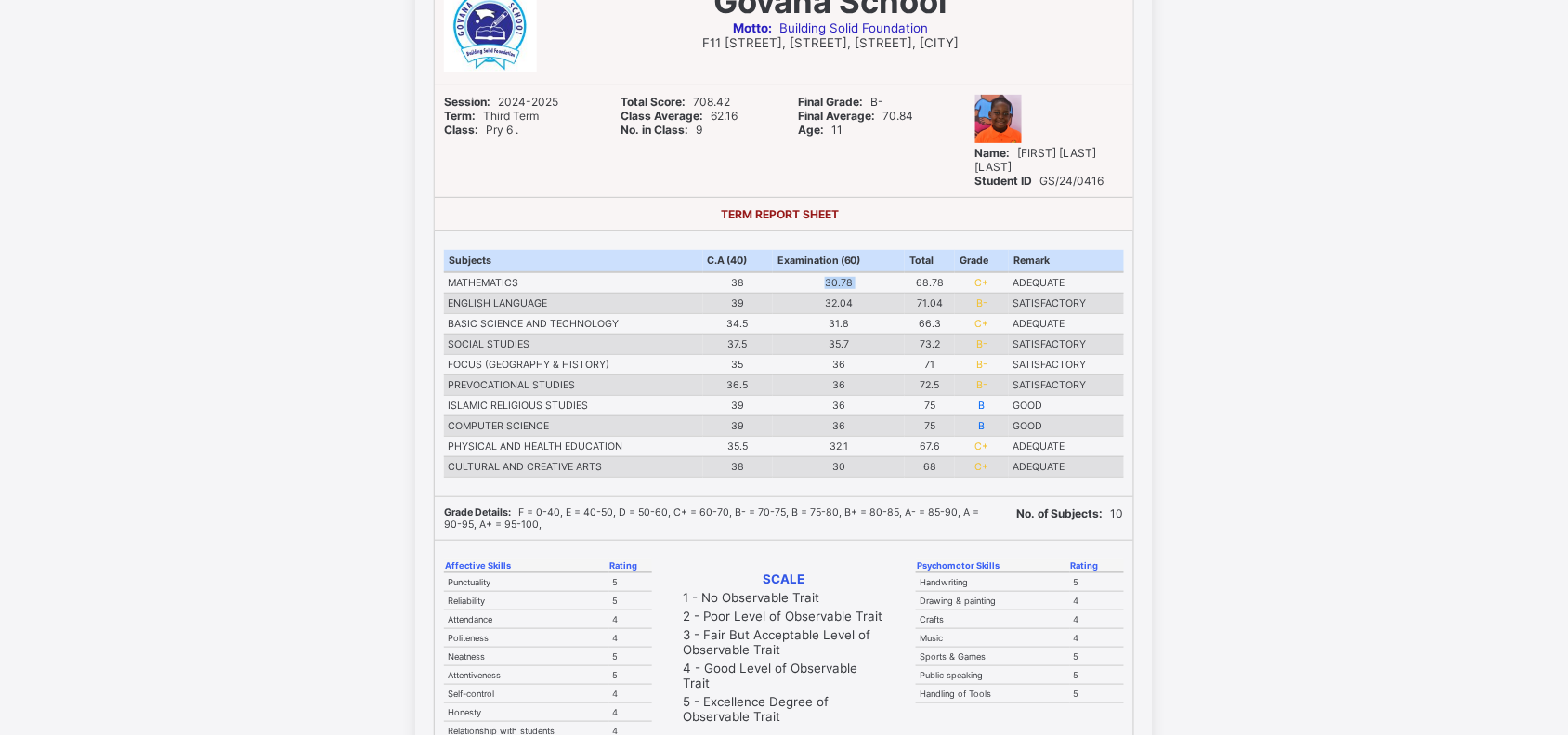 click on "72.5" at bounding box center (930, 385) 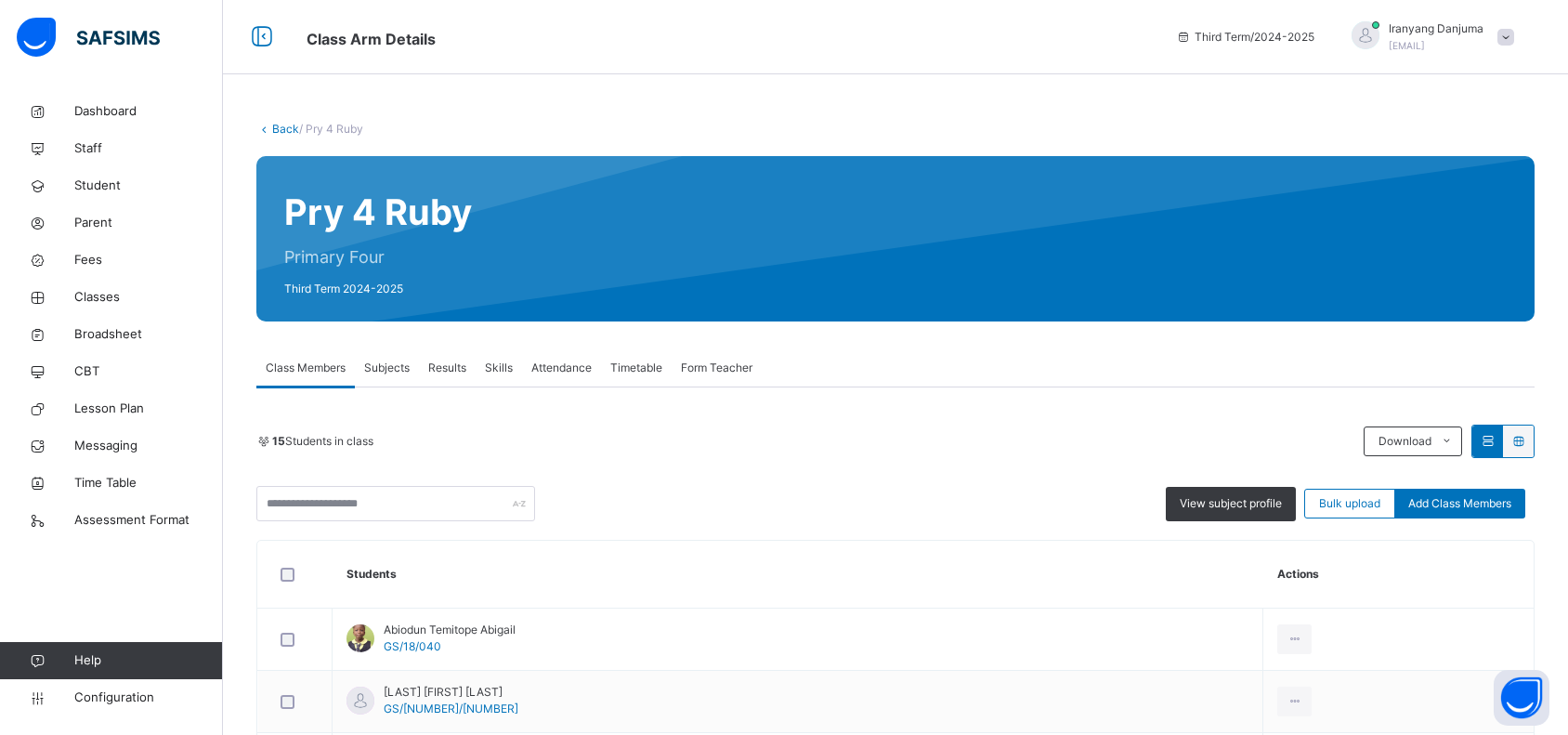 scroll, scrollTop: 0, scrollLeft: 0, axis: both 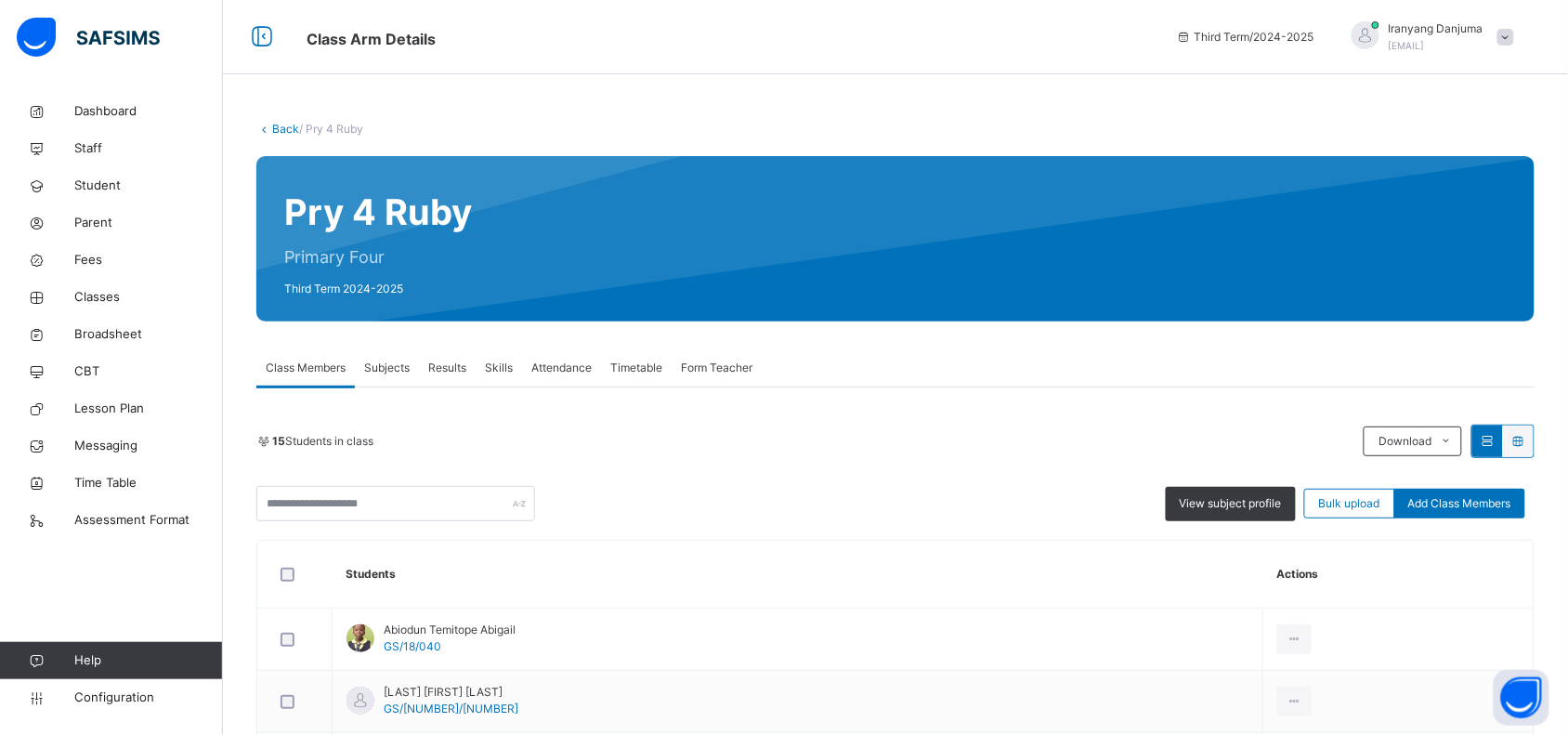click on "Subjects" at bounding box center (386, 368) 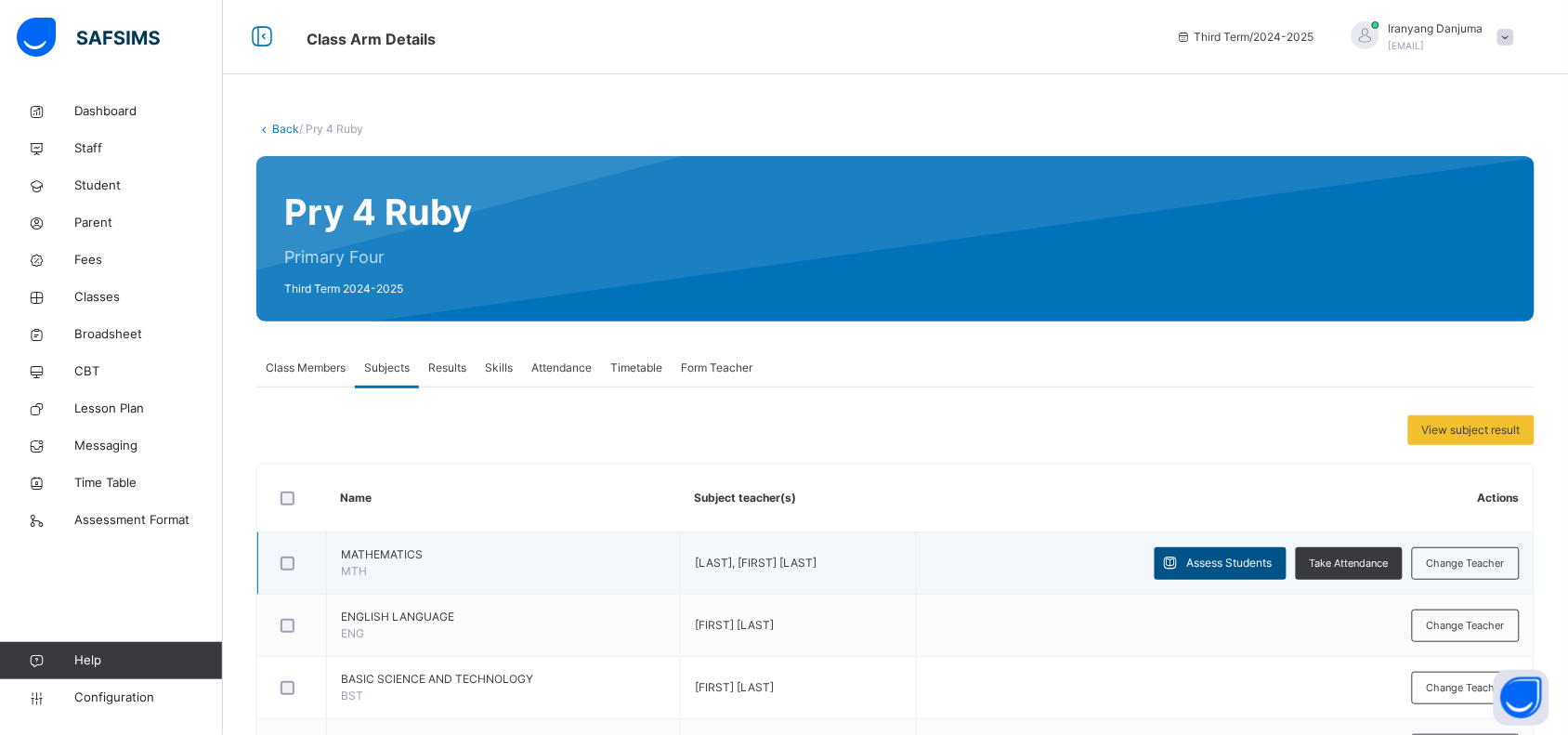 click on "Assess Students" at bounding box center [1230, 563] 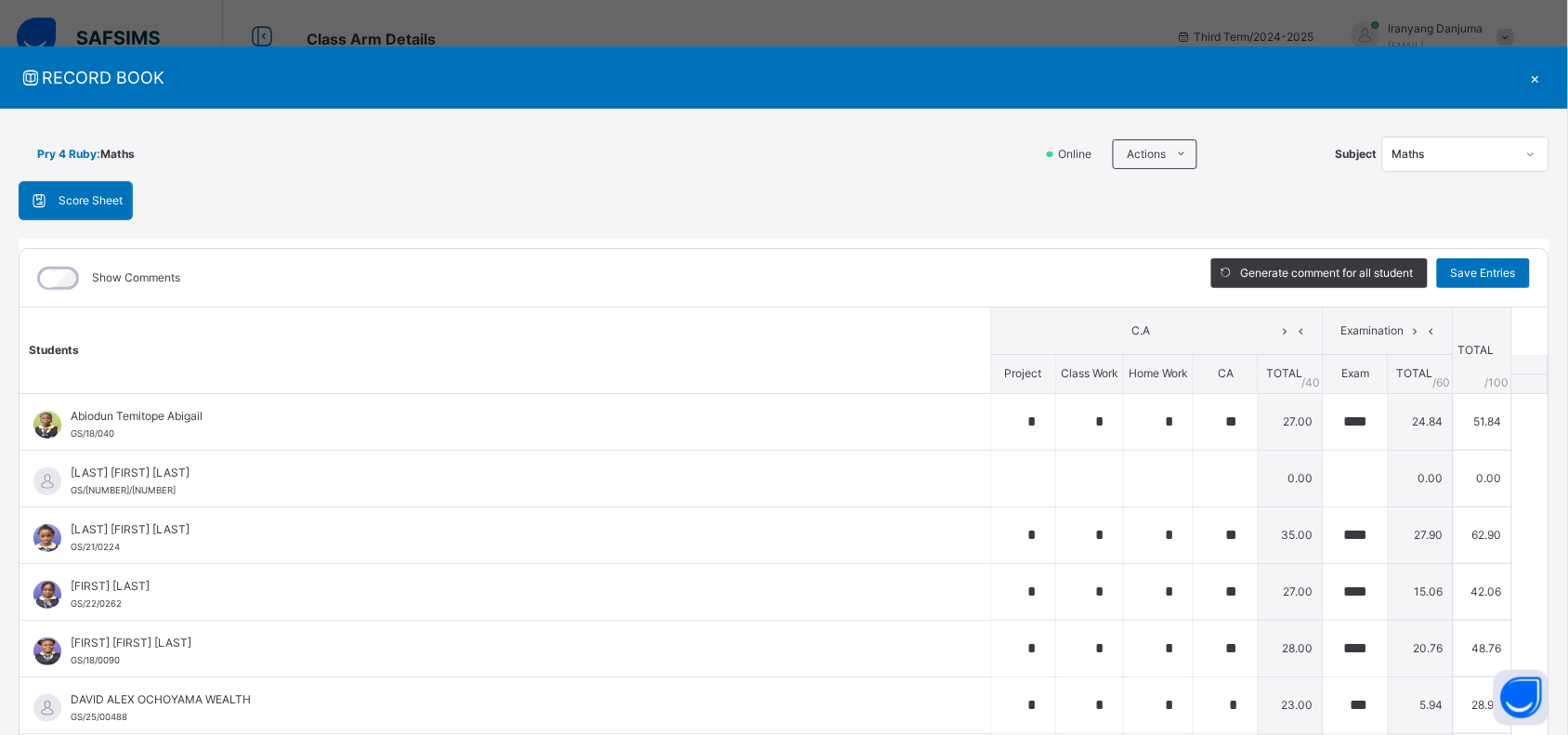 type on "*" 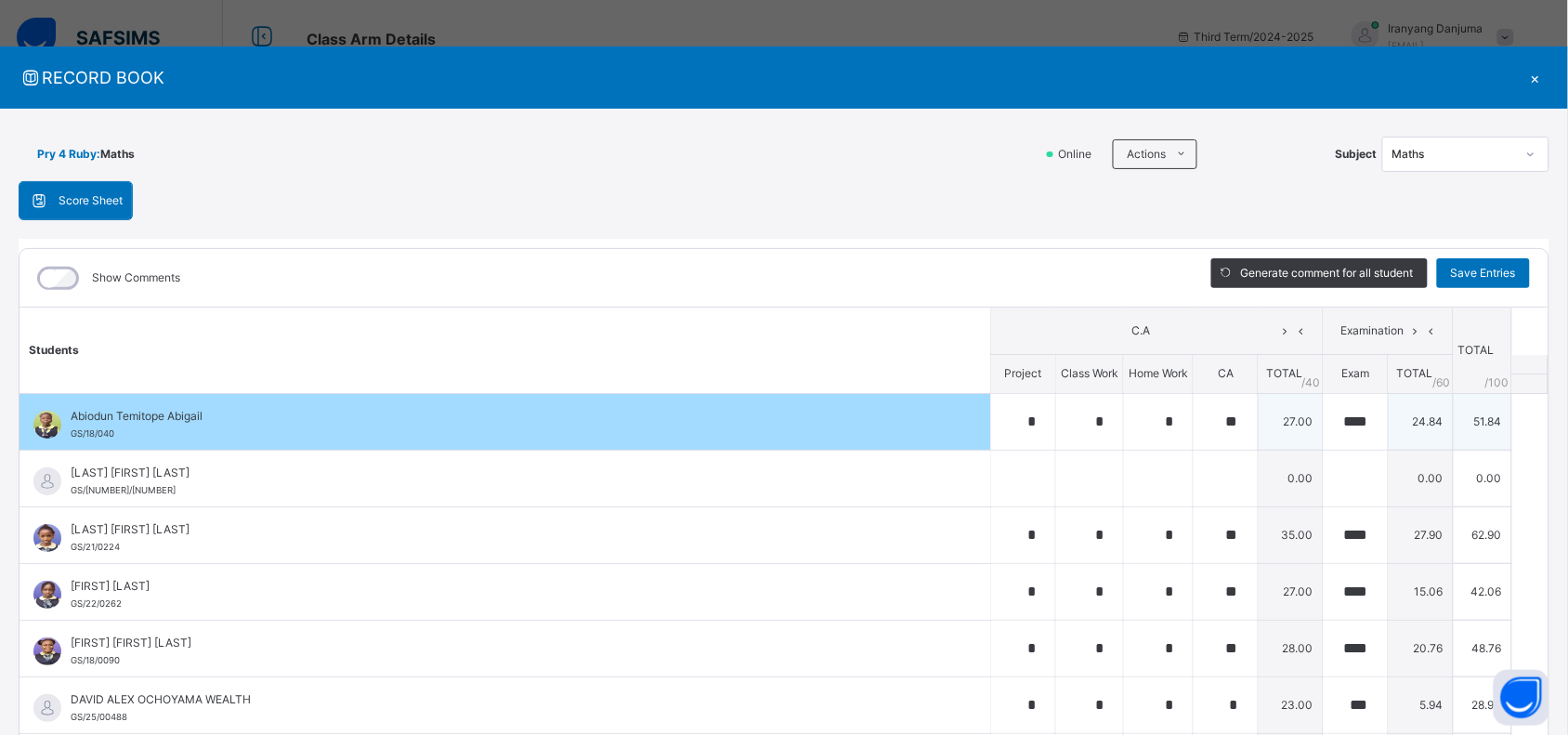 click on "27.00" at bounding box center (1291, 421) 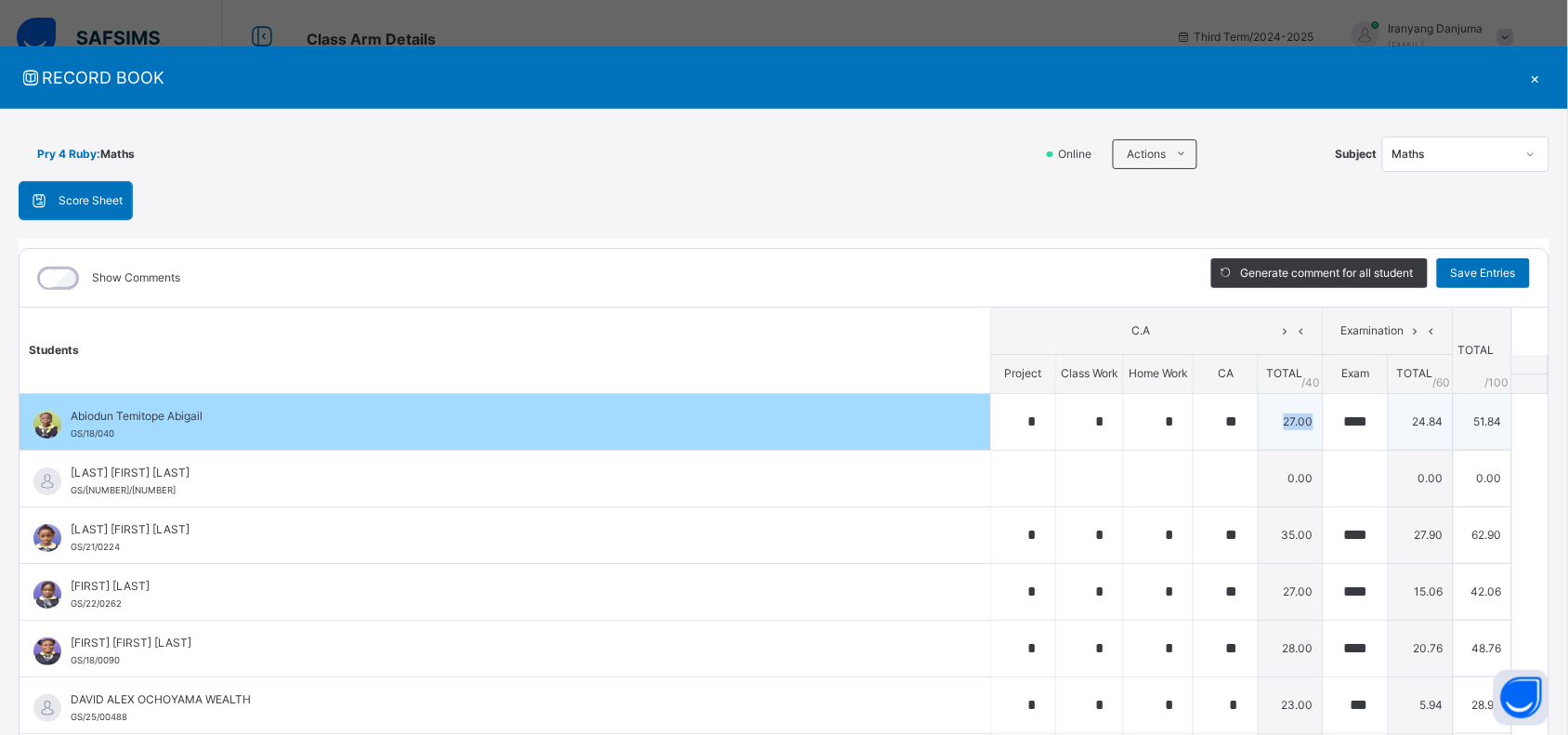 click on "27.00" at bounding box center (1291, 421) 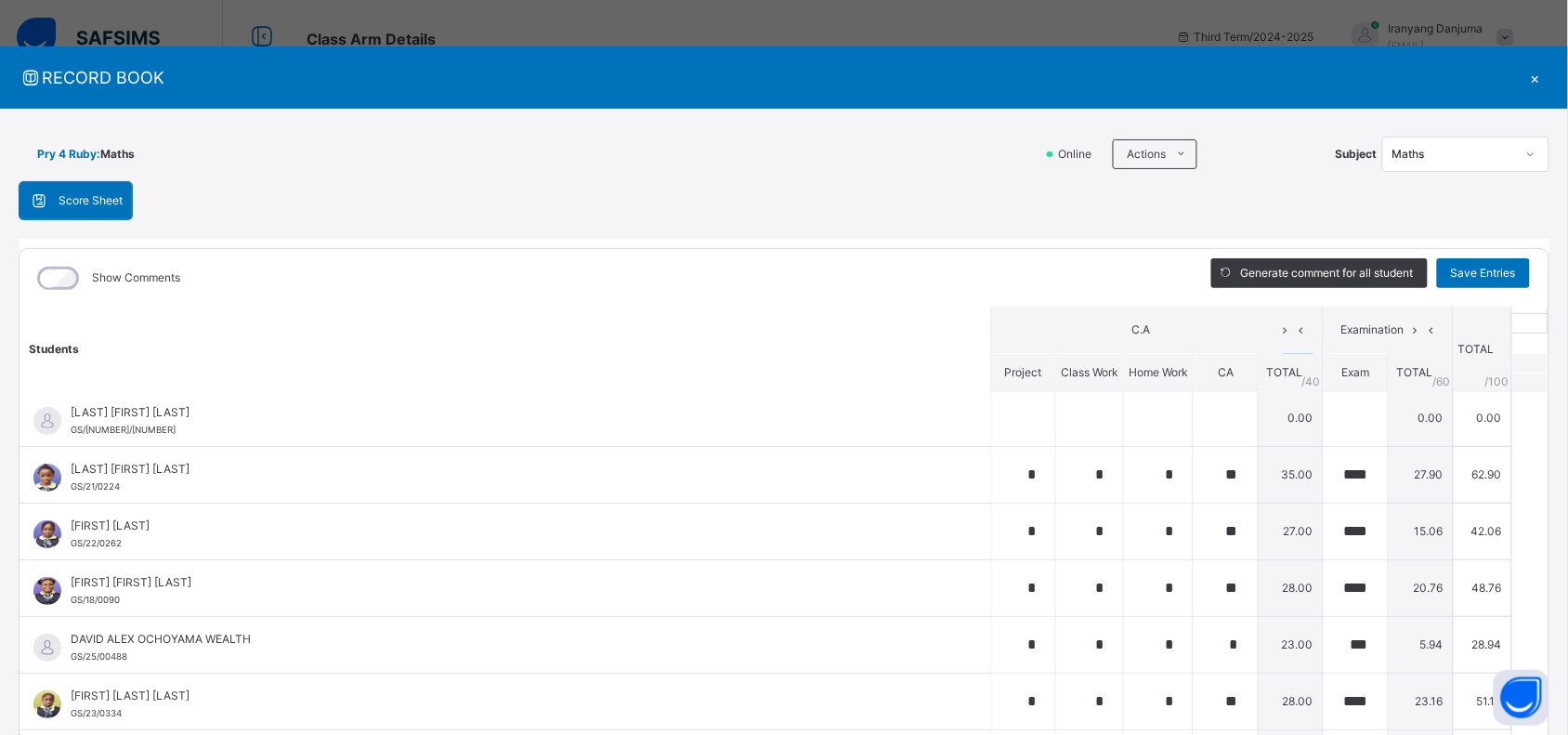scroll, scrollTop: 61, scrollLeft: 0, axis: vertical 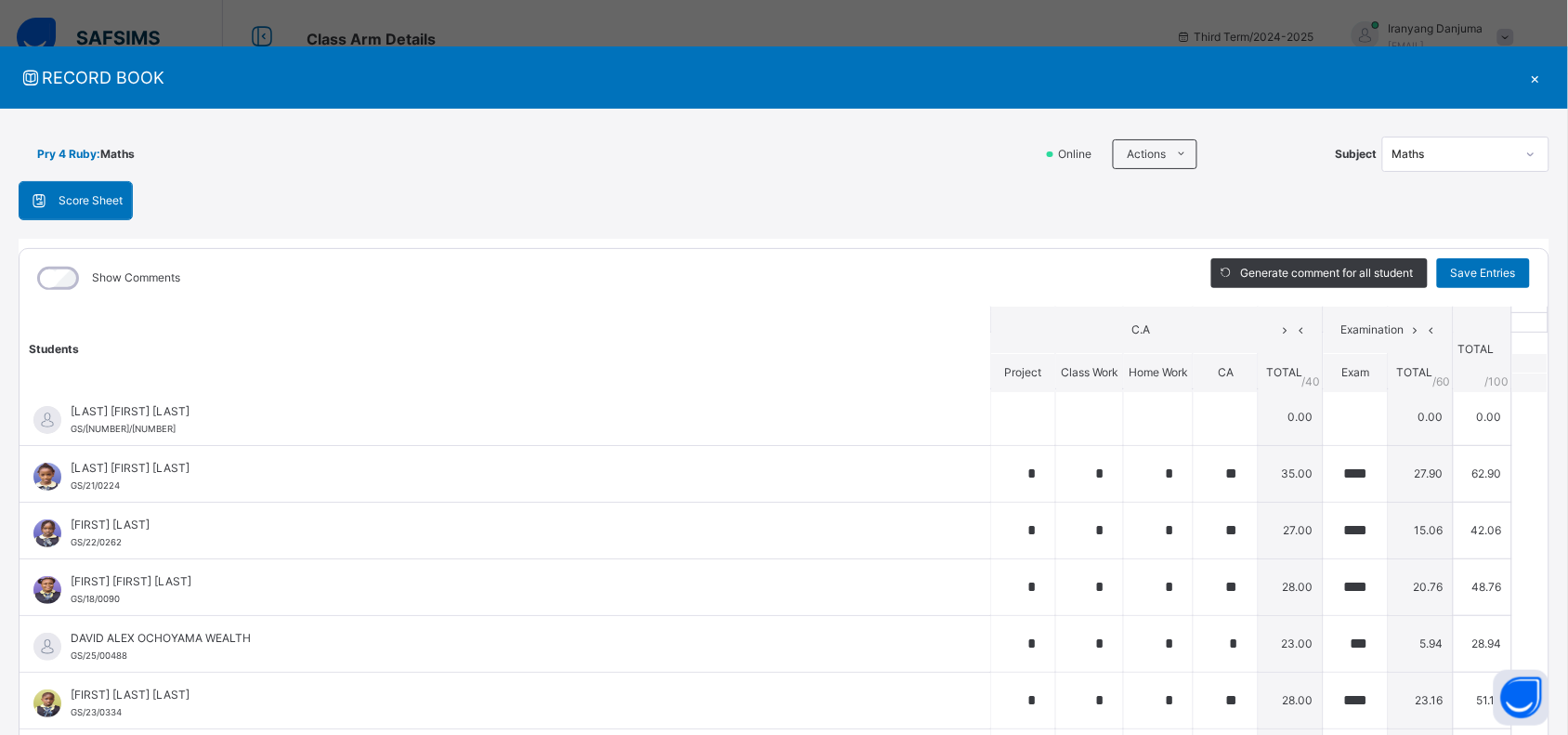 click on "×" at bounding box center (1535, 77) 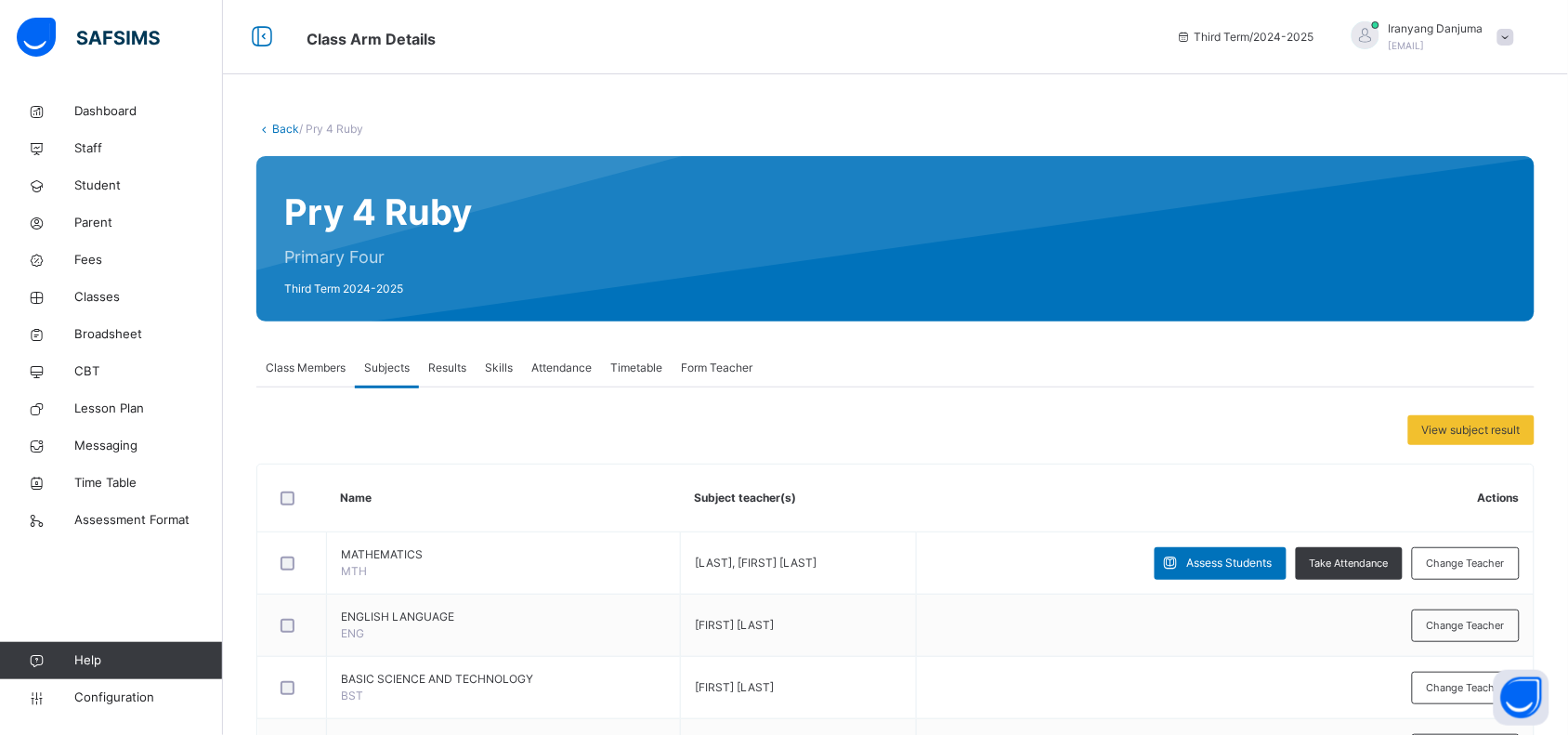 click on "Back" at bounding box center [285, 128] 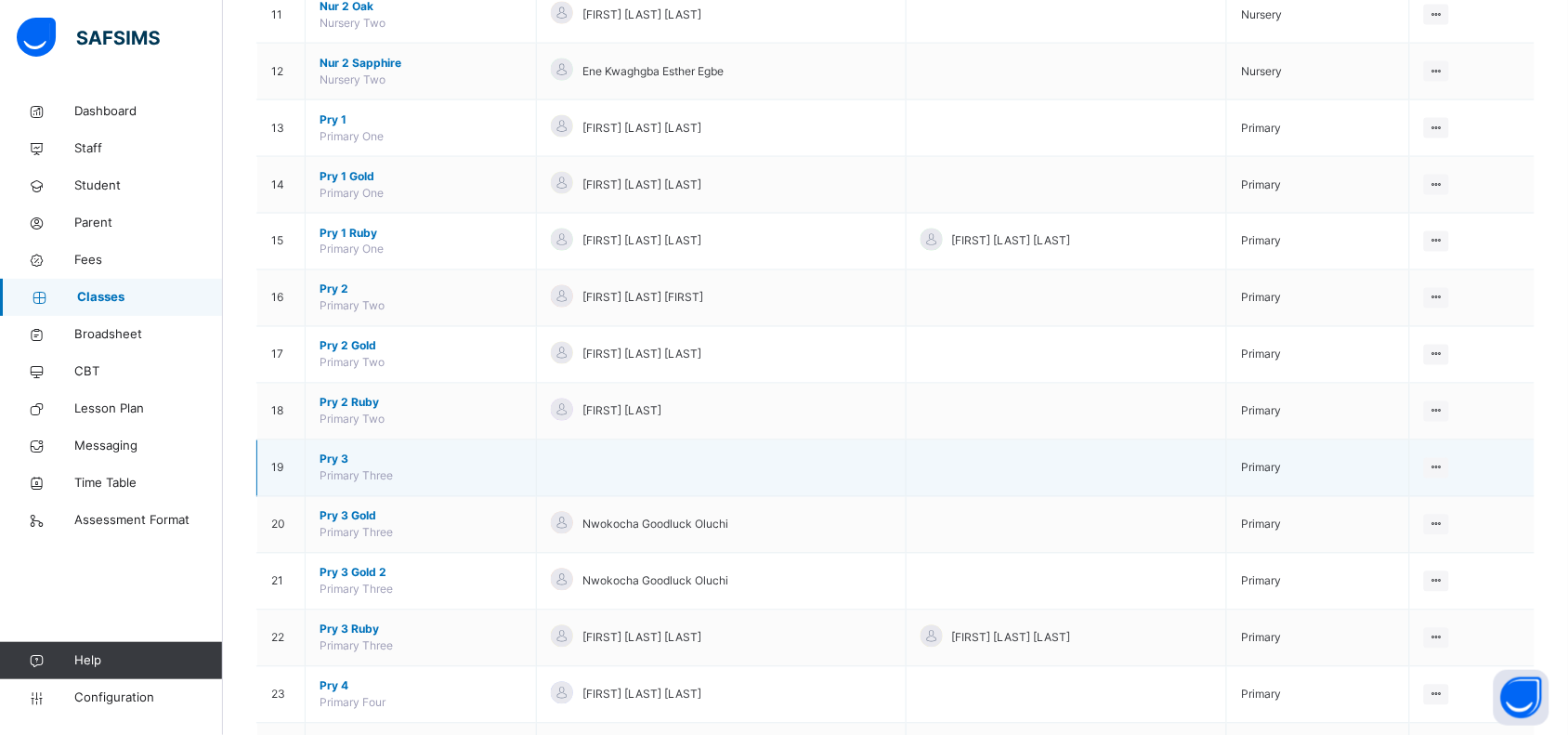 scroll, scrollTop: 806, scrollLeft: 0, axis: vertical 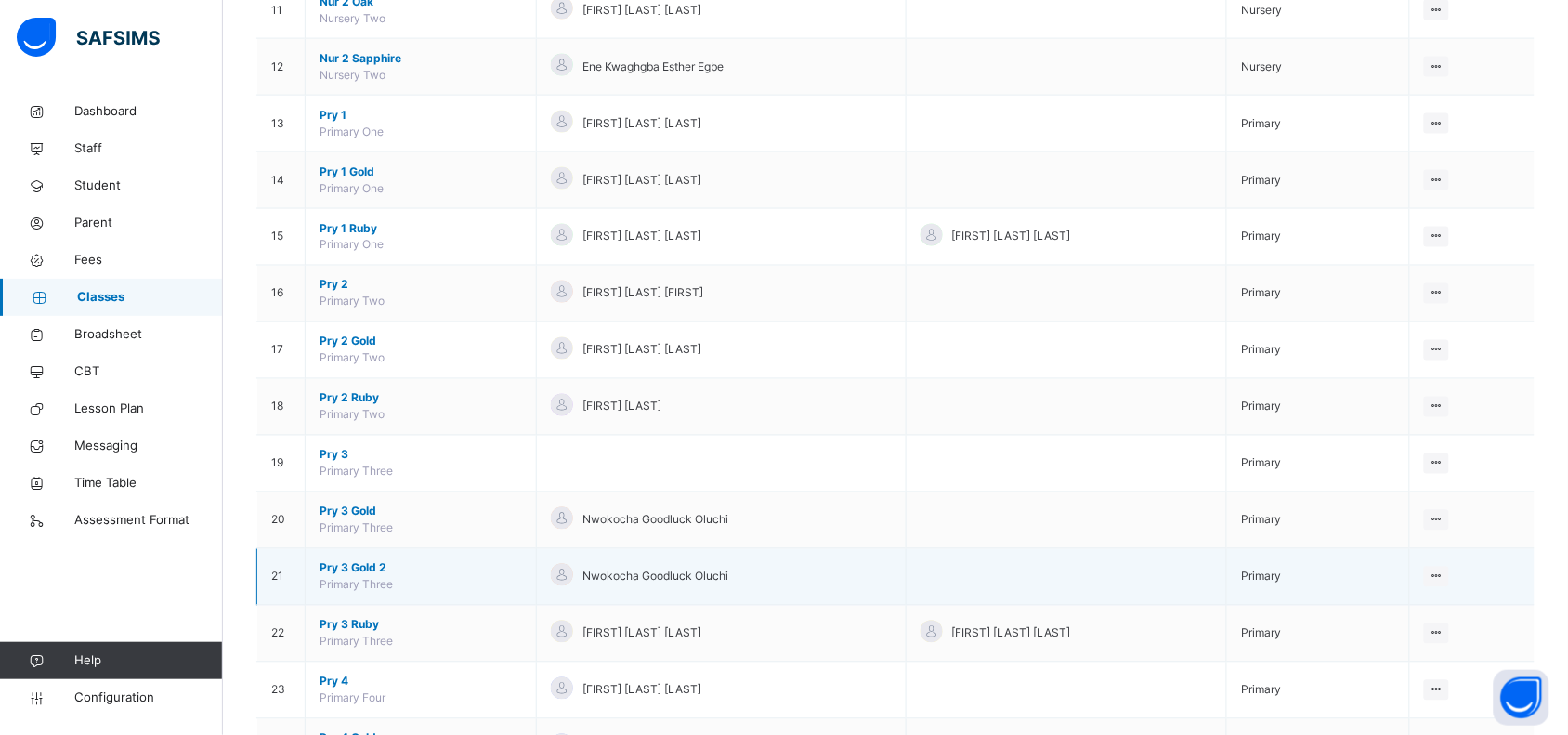 click on "Pry 3   Gold 2" at bounding box center (421, 569) 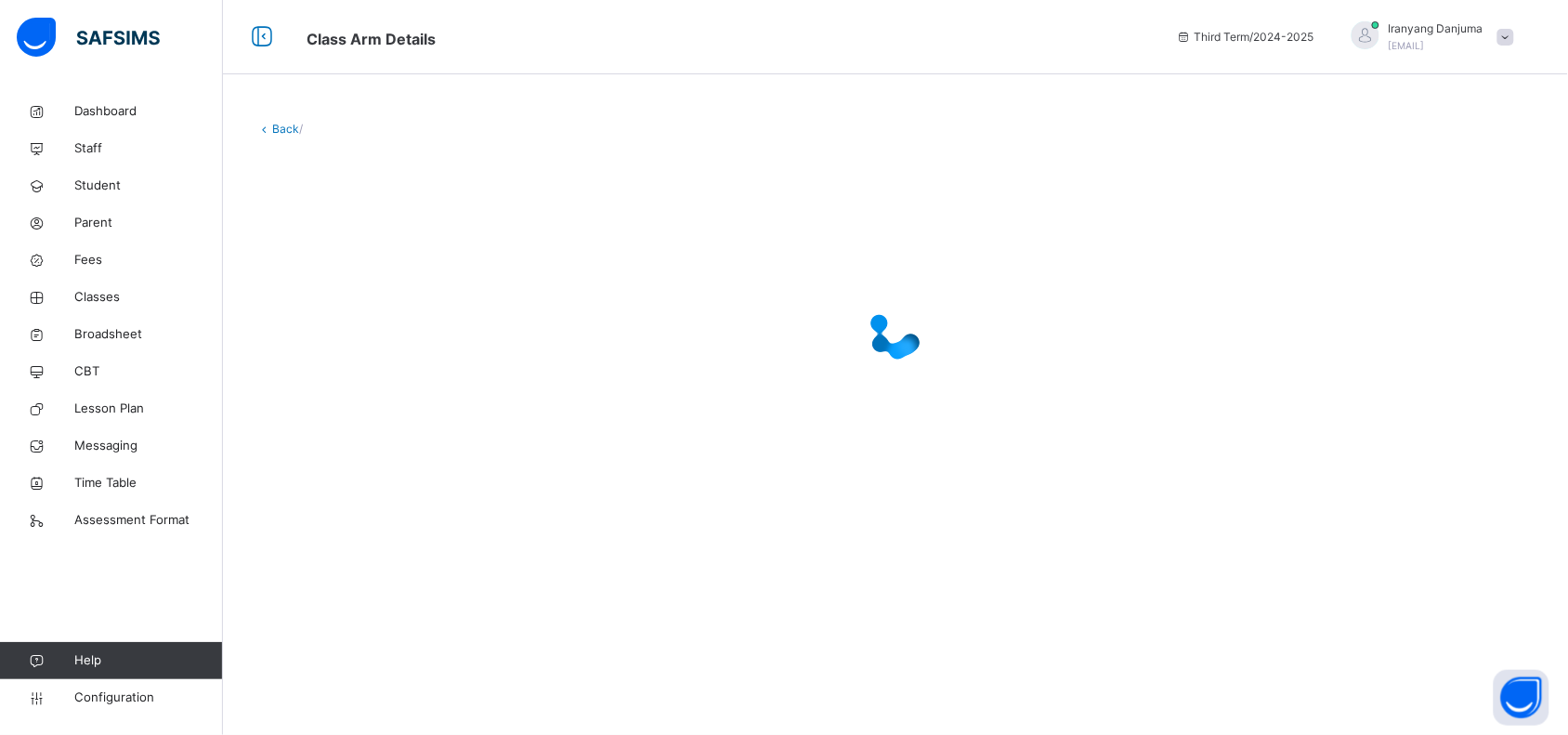 scroll, scrollTop: 0, scrollLeft: 0, axis: both 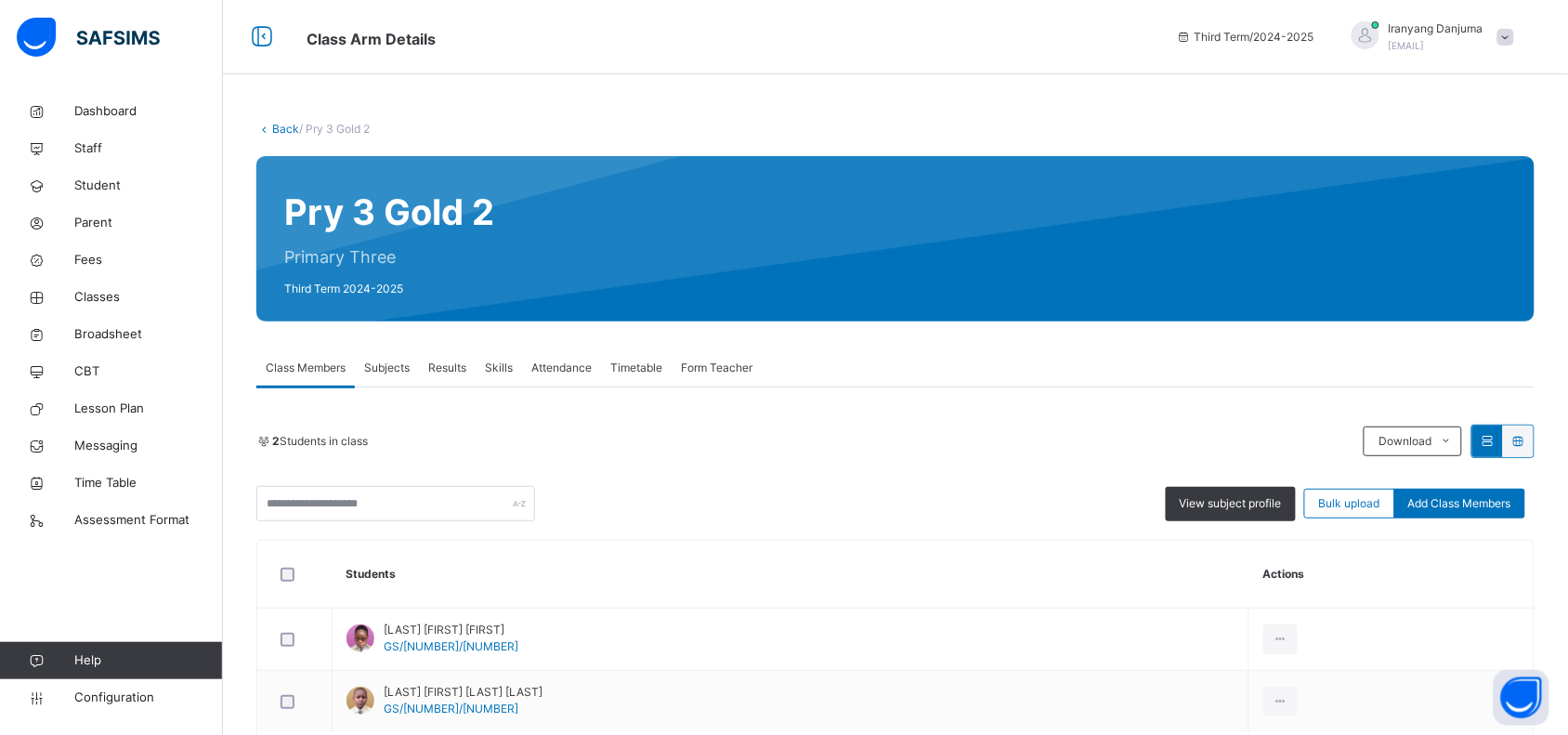 click on "Subjects" at bounding box center [386, 368] 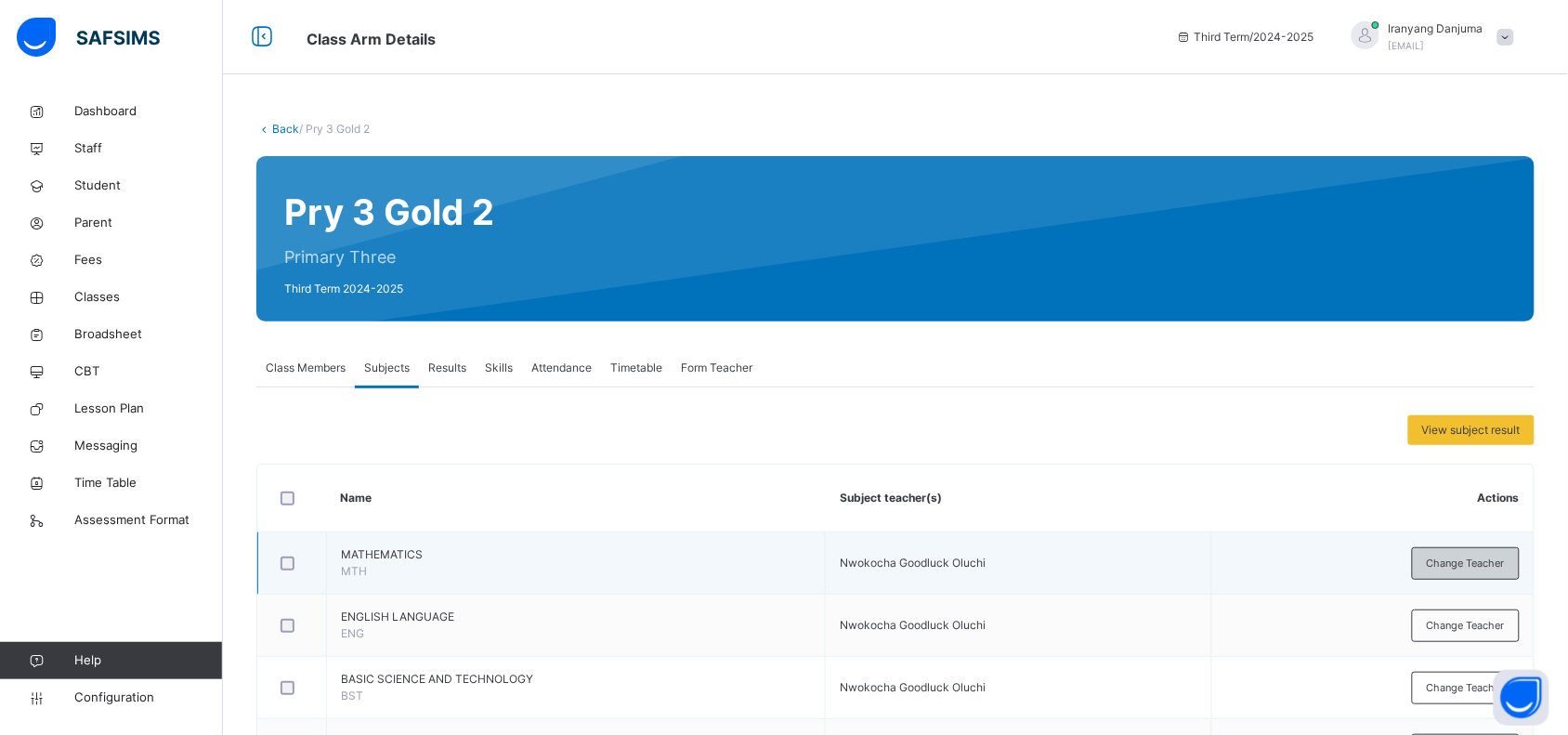 click on "Change Teacher" at bounding box center (1466, 563) 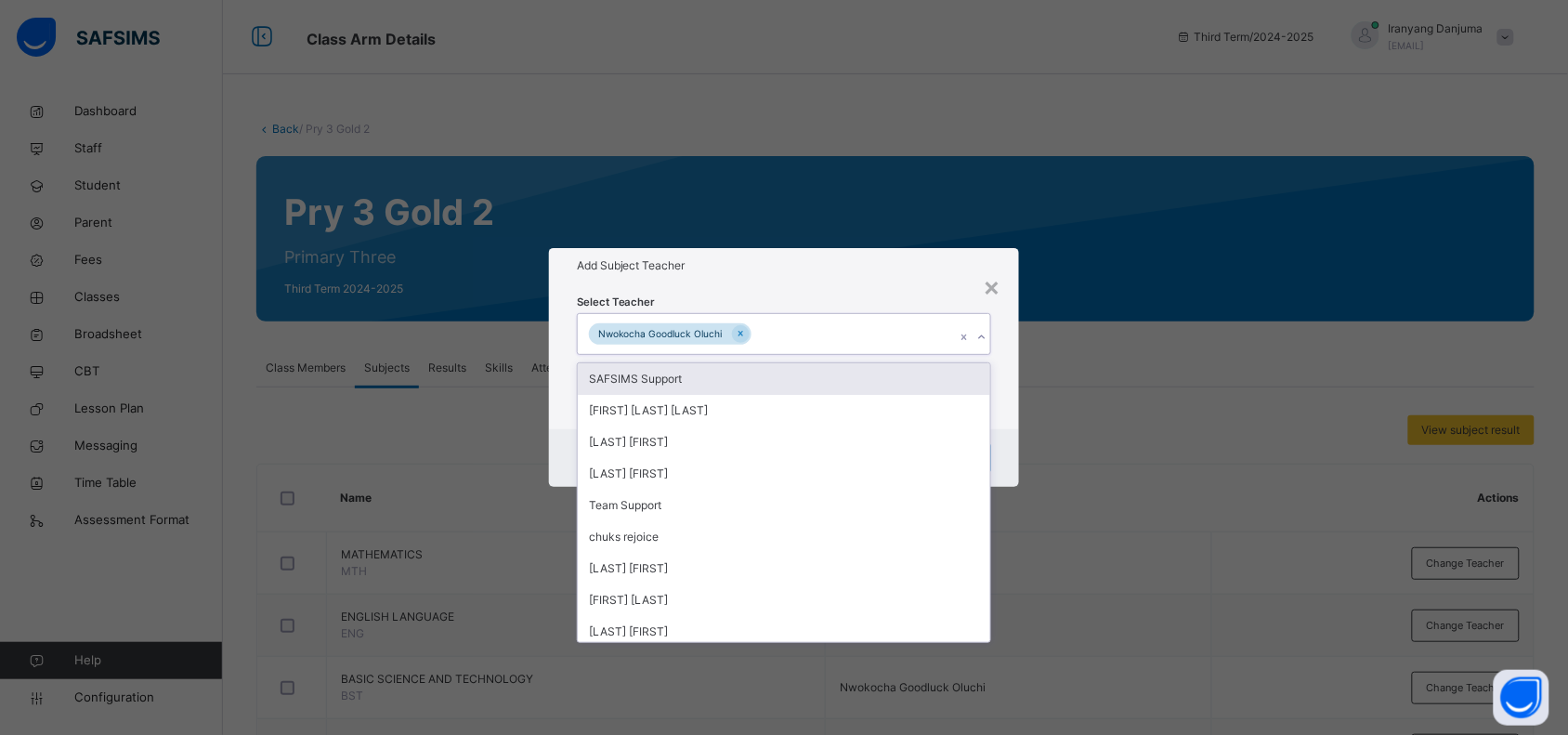 click at bounding box center [981, 337] 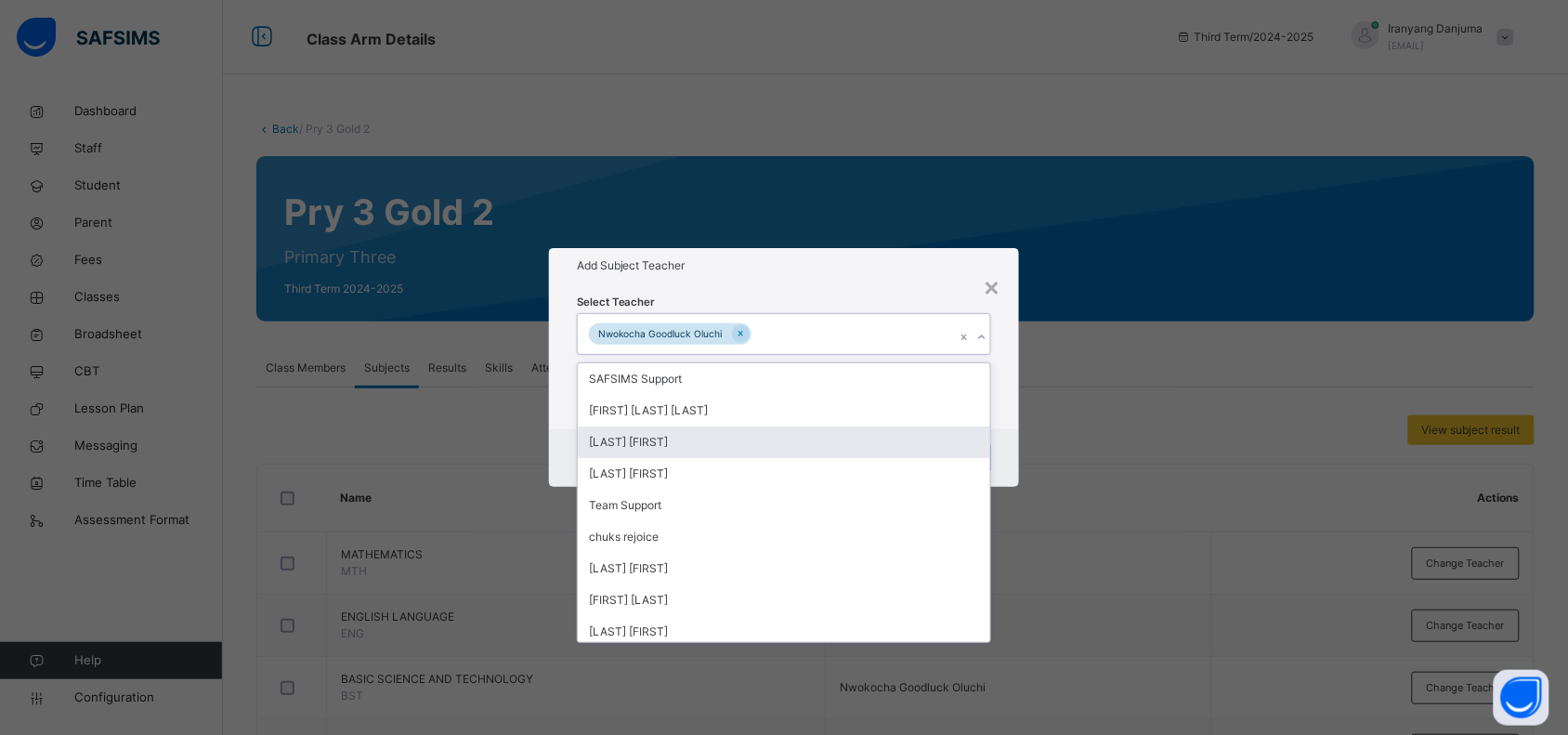 click on "Danjuma Iranyang" at bounding box center [784, 442] 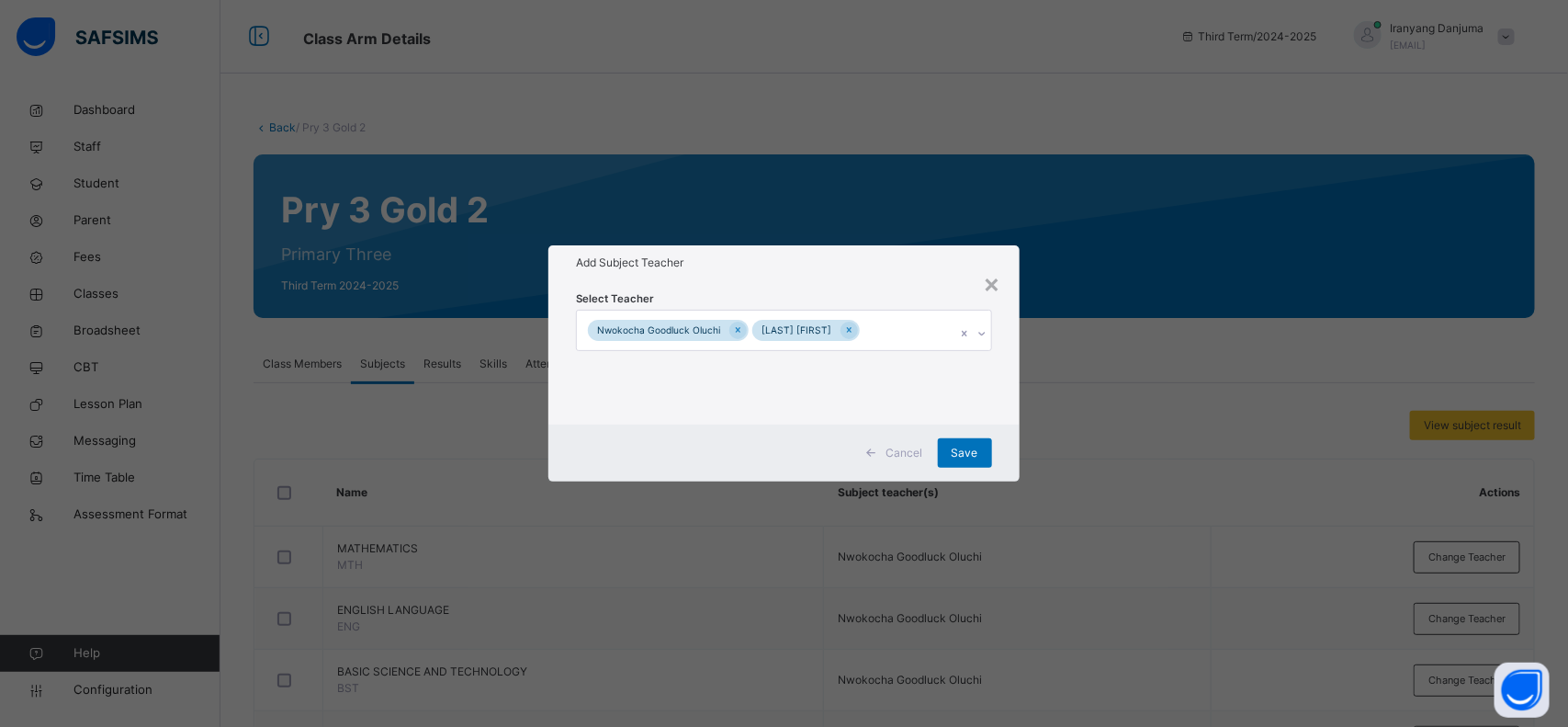 click on "Add Subject Teacher" at bounding box center (784, 263) 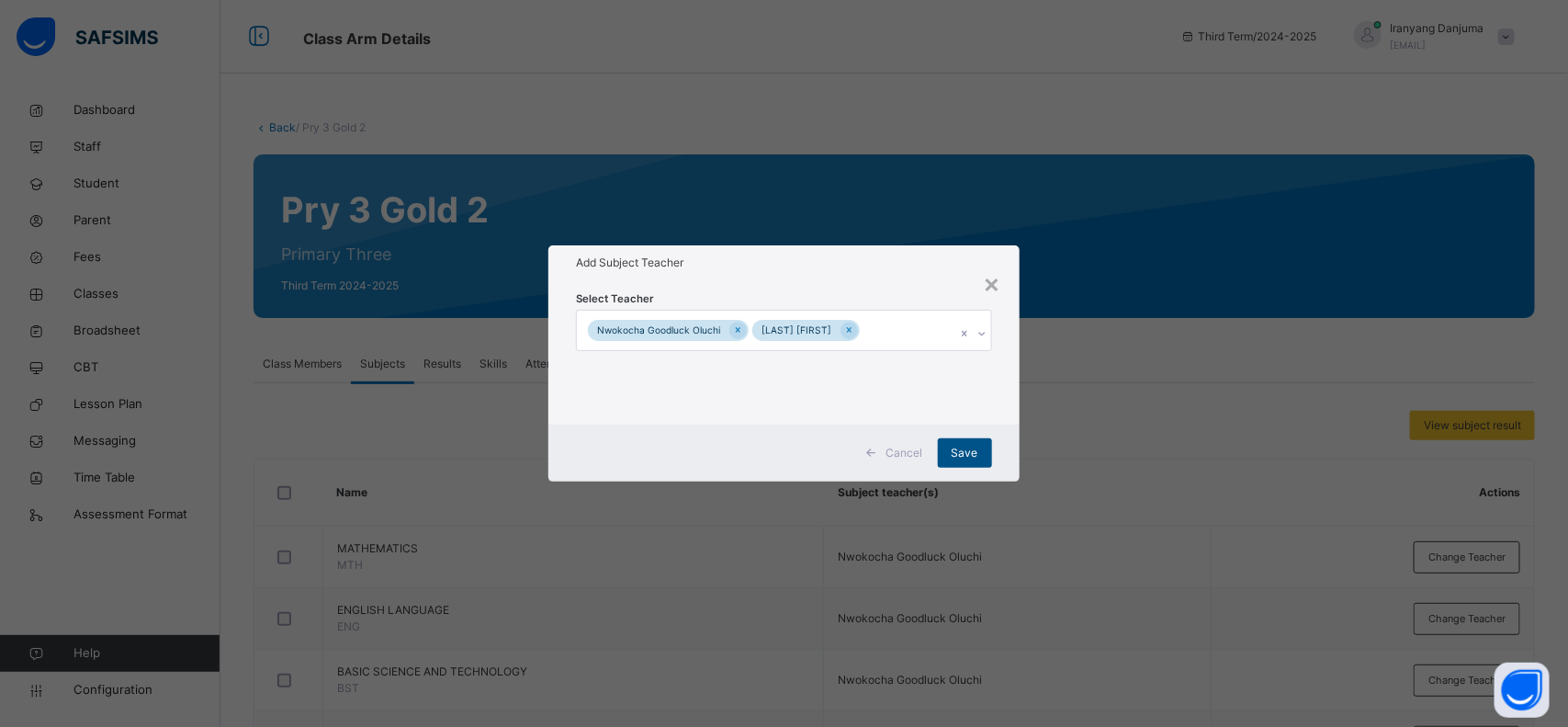 click on "Save" at bounding box center (964, 453) 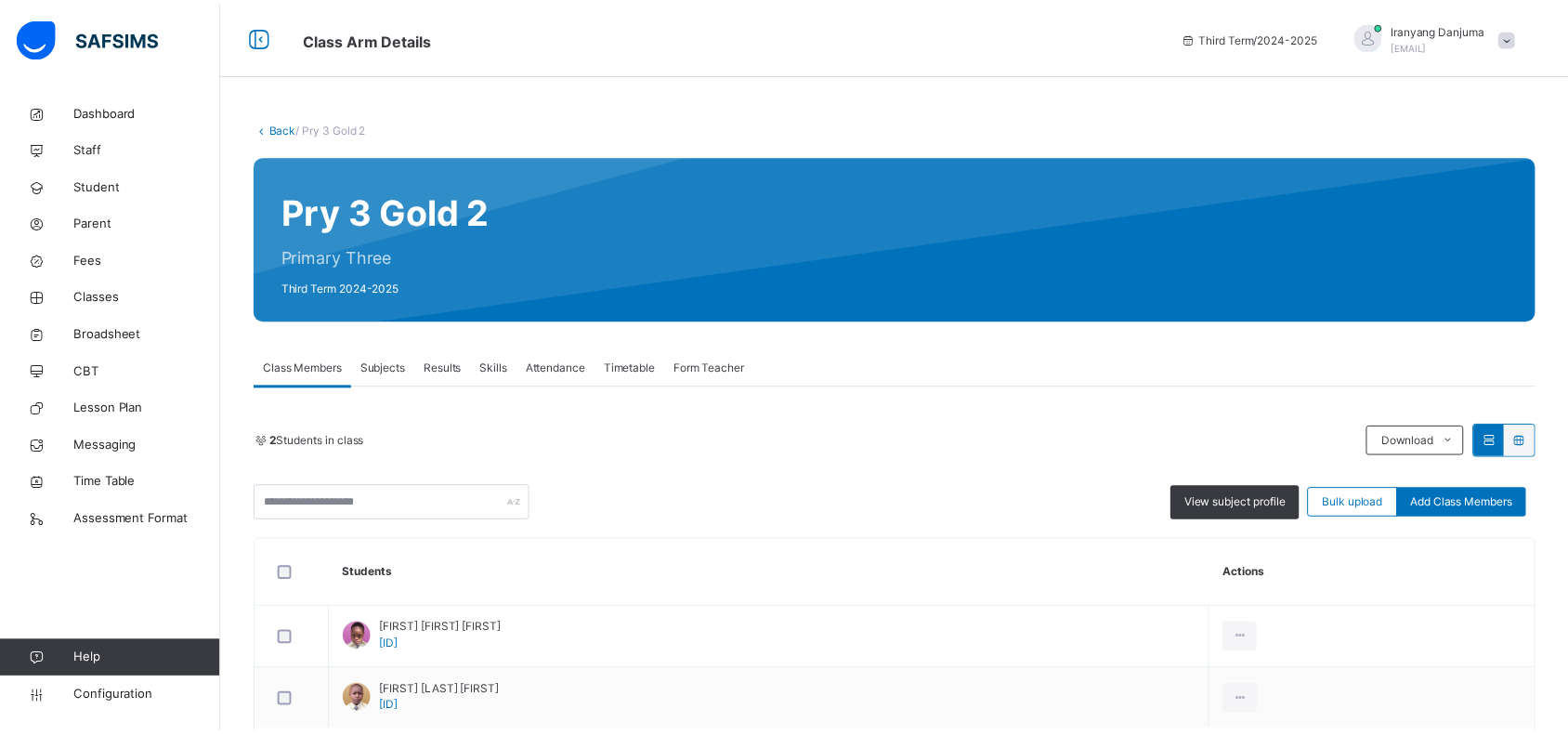scroll, scrollTop: 0, scrollLeft: 0, axis: both 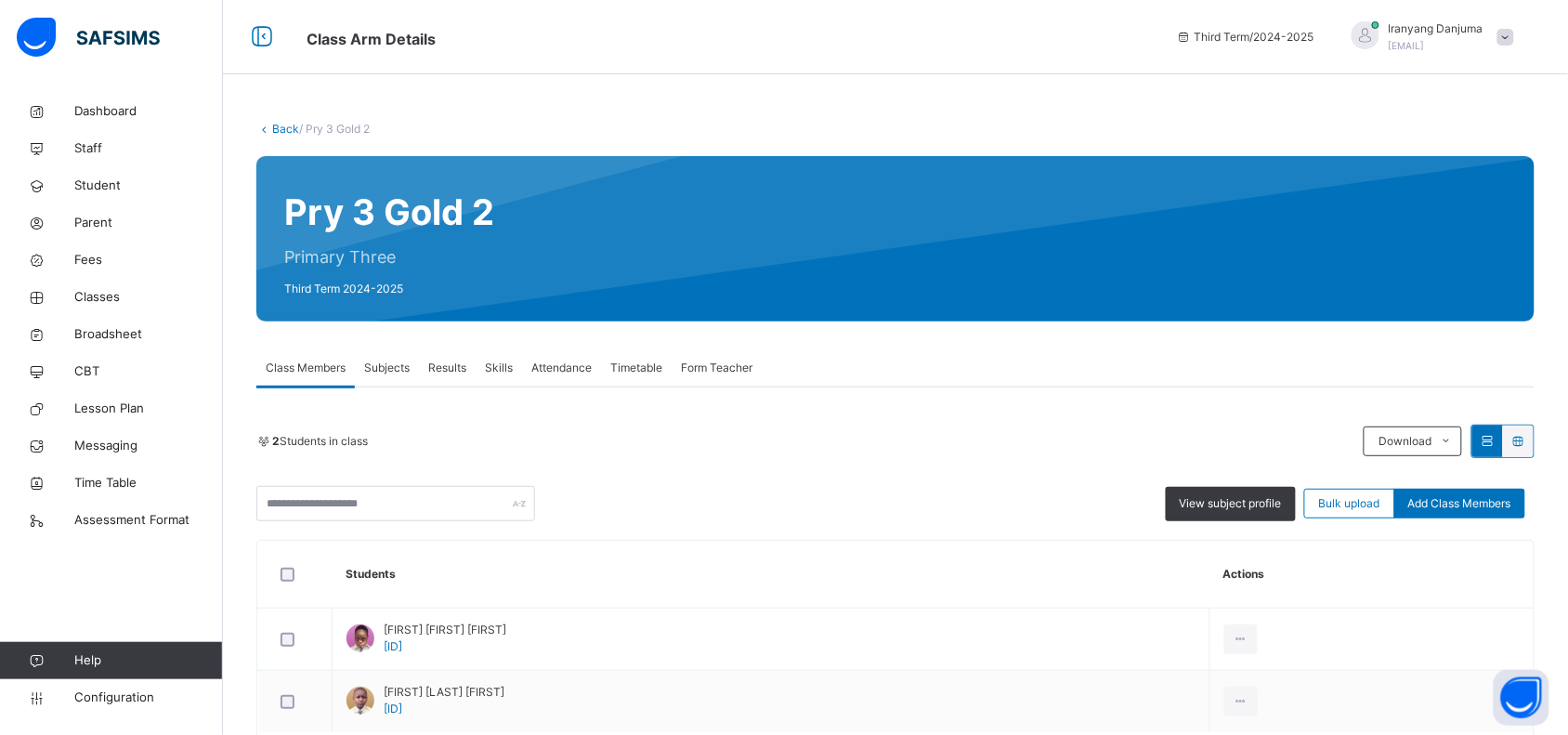 click on "Subjects" at bounding box center [386, 368] 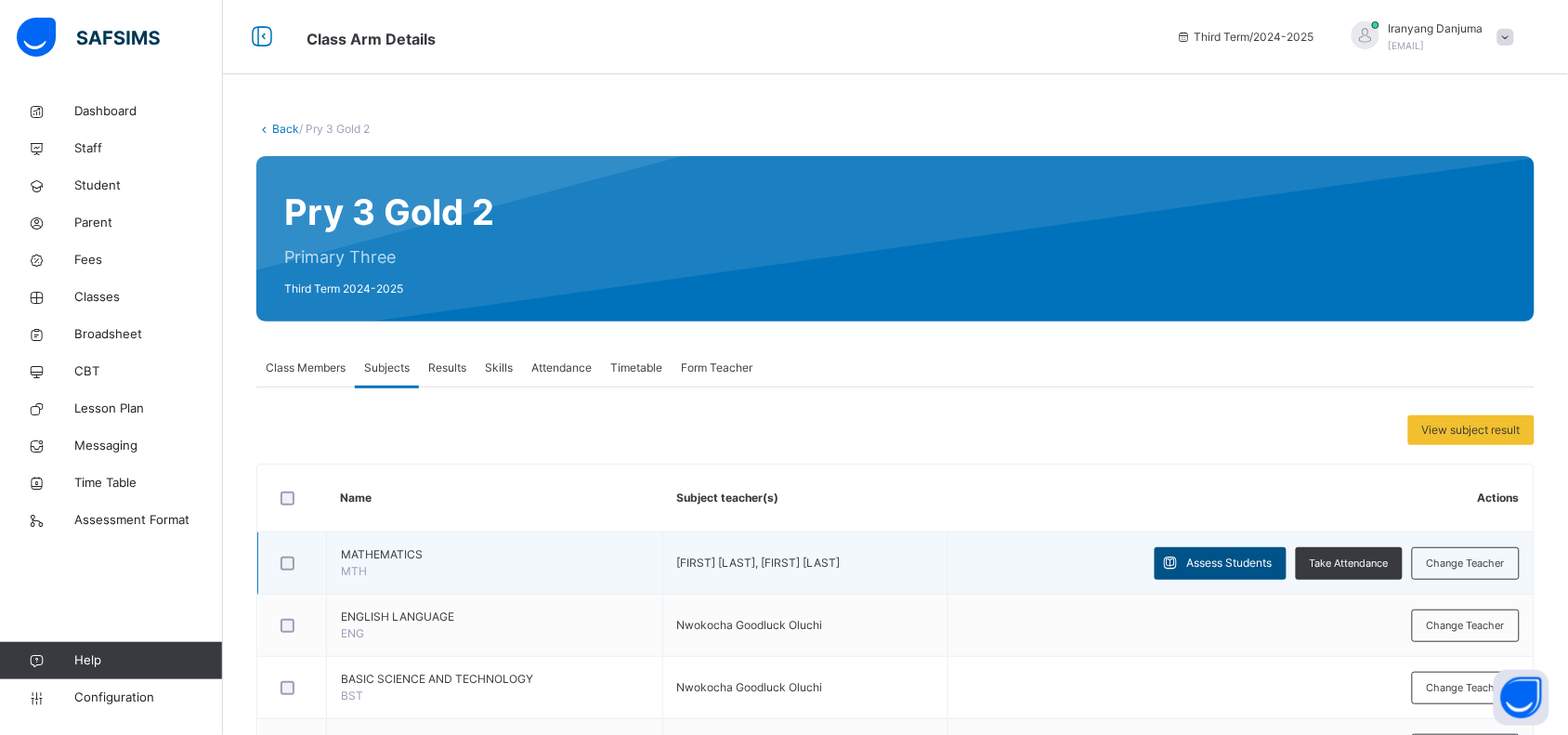 click on "Assess Students" at bounding box center [1230, 563] 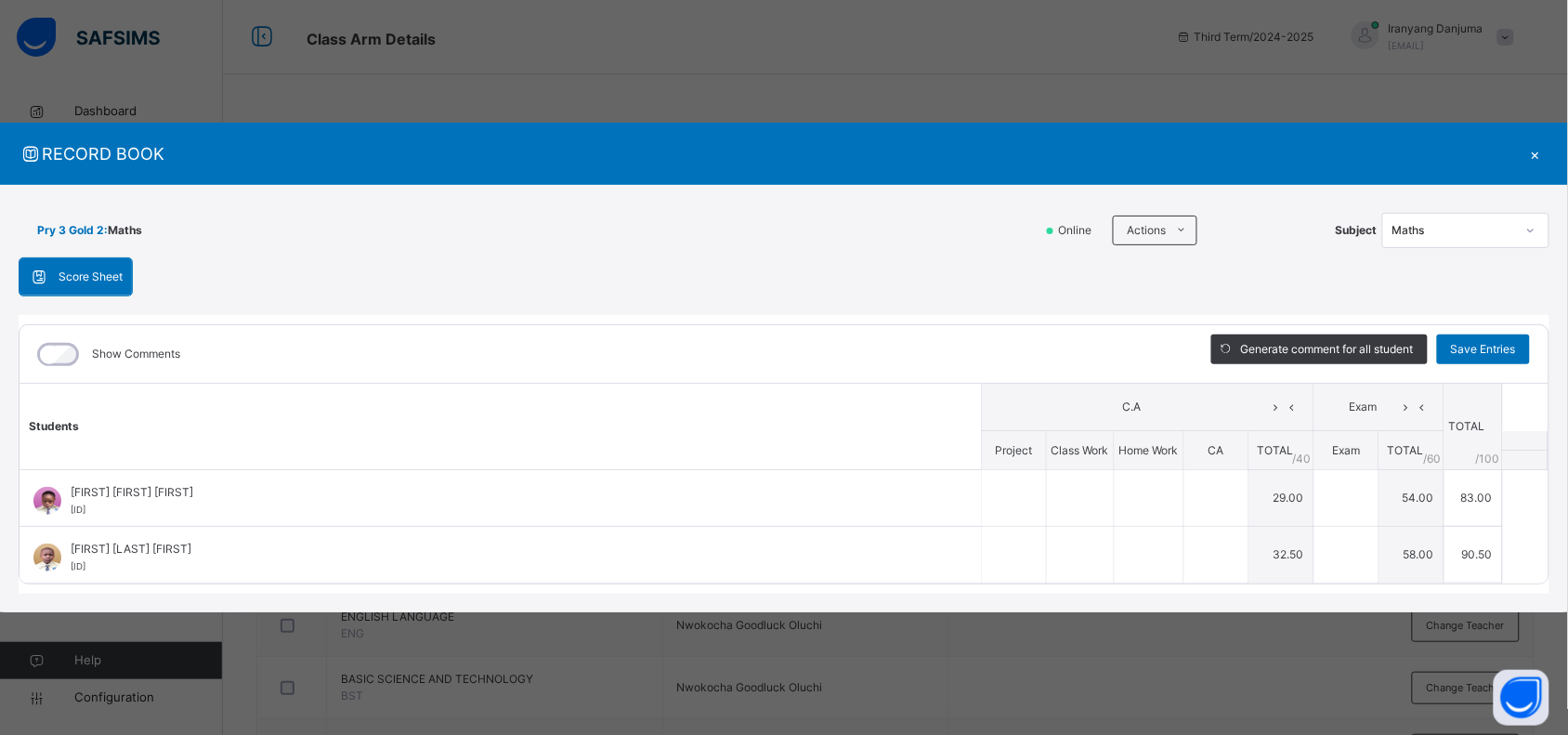 type on "*" 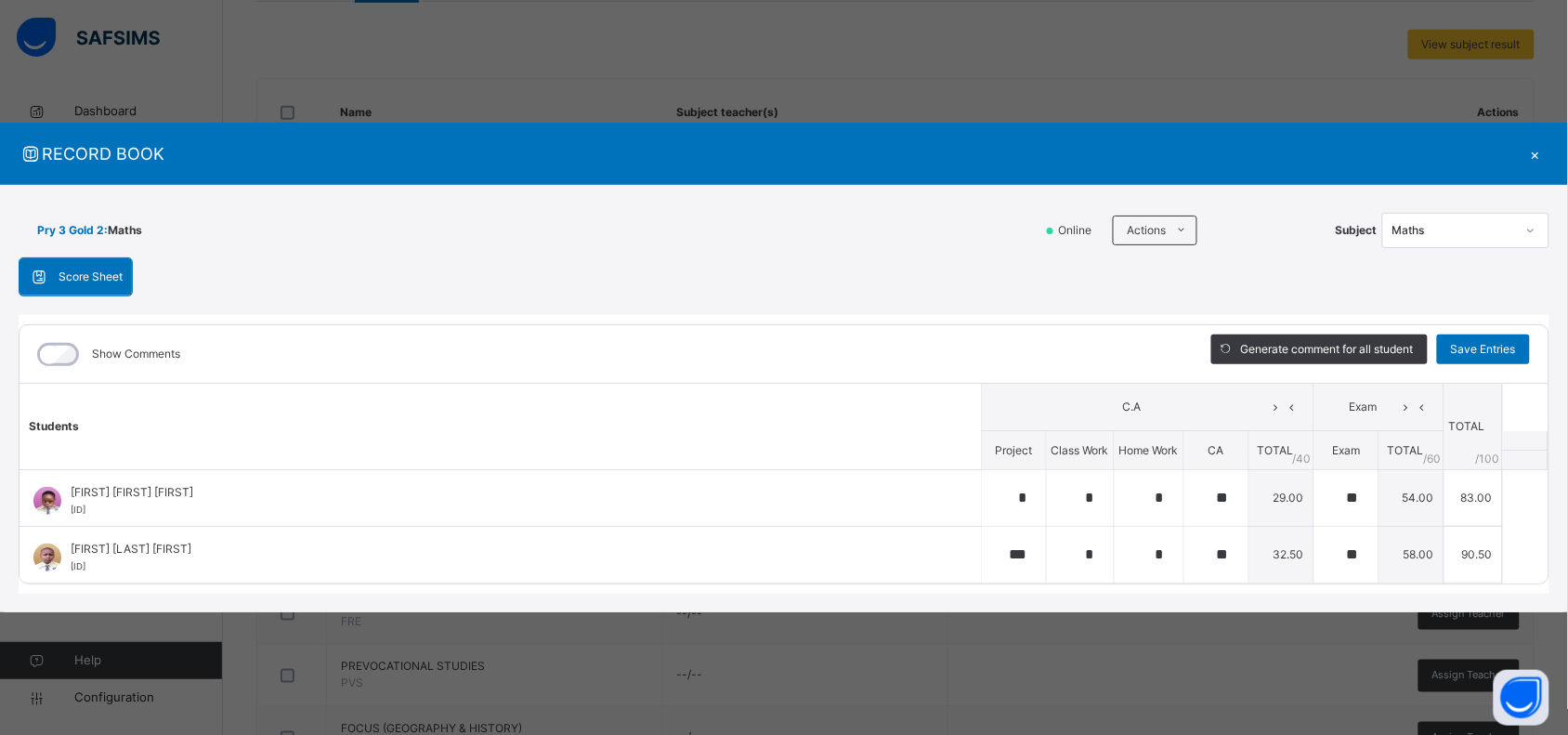 scroll, scrollTop: 387, scrollLeft: 0, axis: vertical 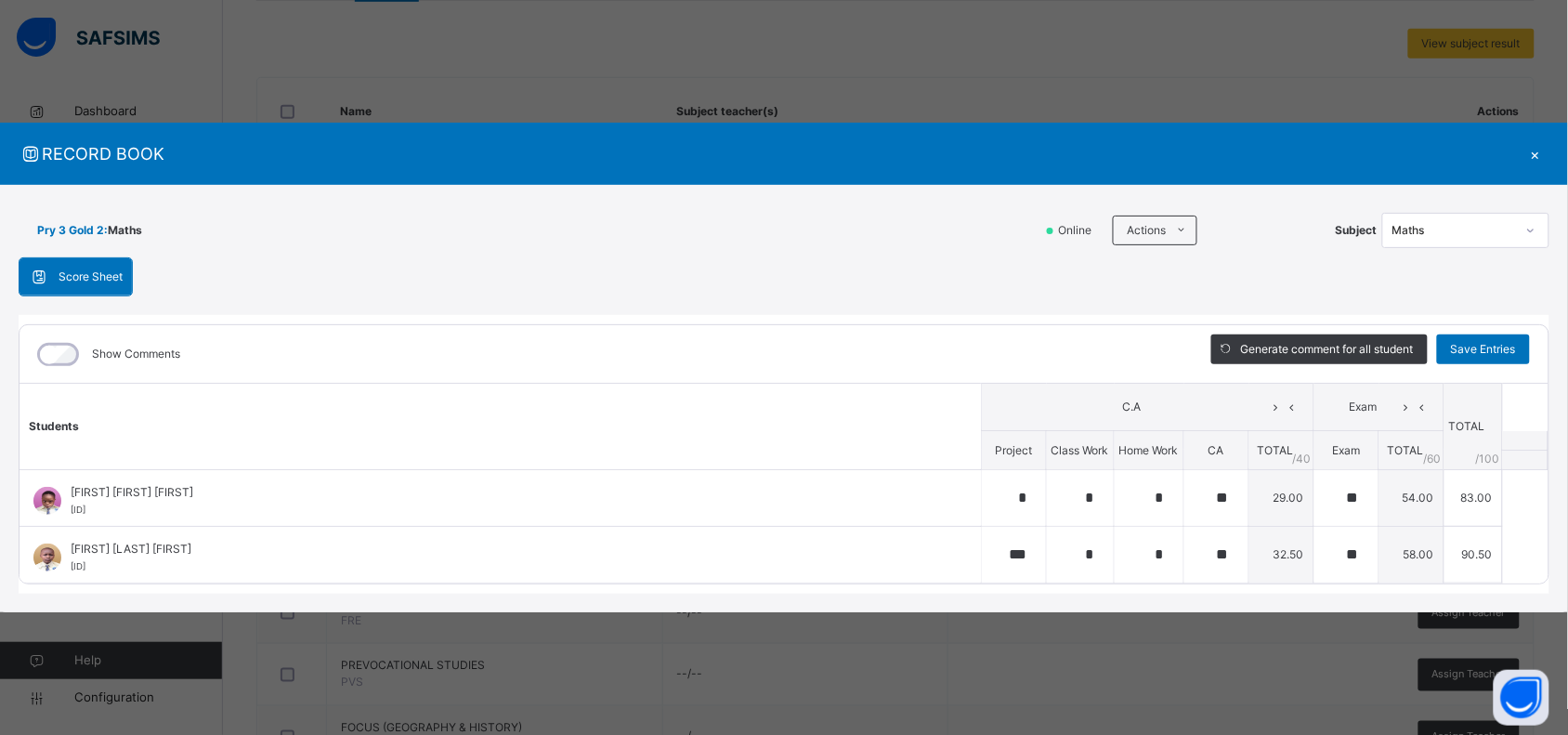 click on "×" at bounding box center [1535, 153] 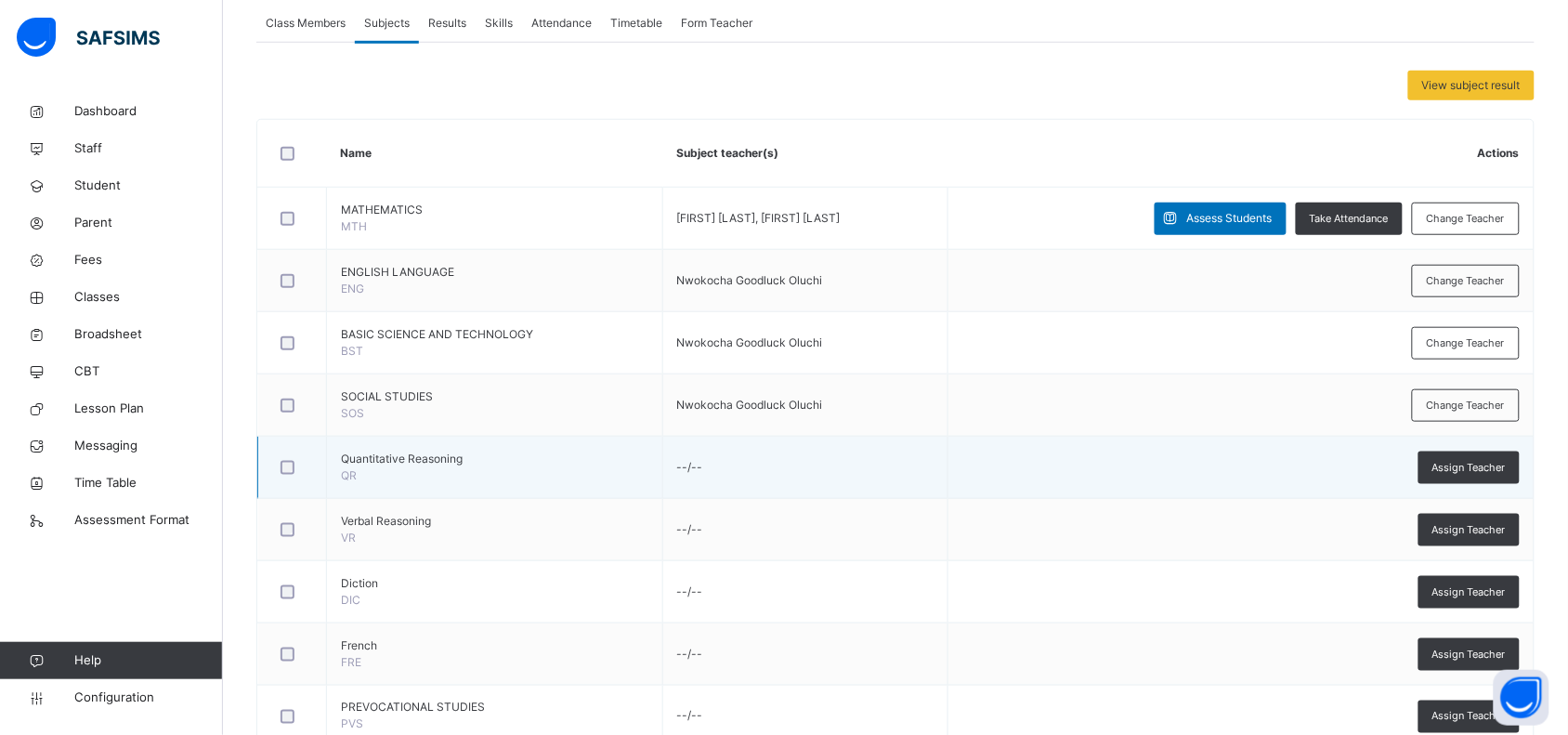 scroll, scrollTop: 346, scrollLeft: 0, axis: vertical 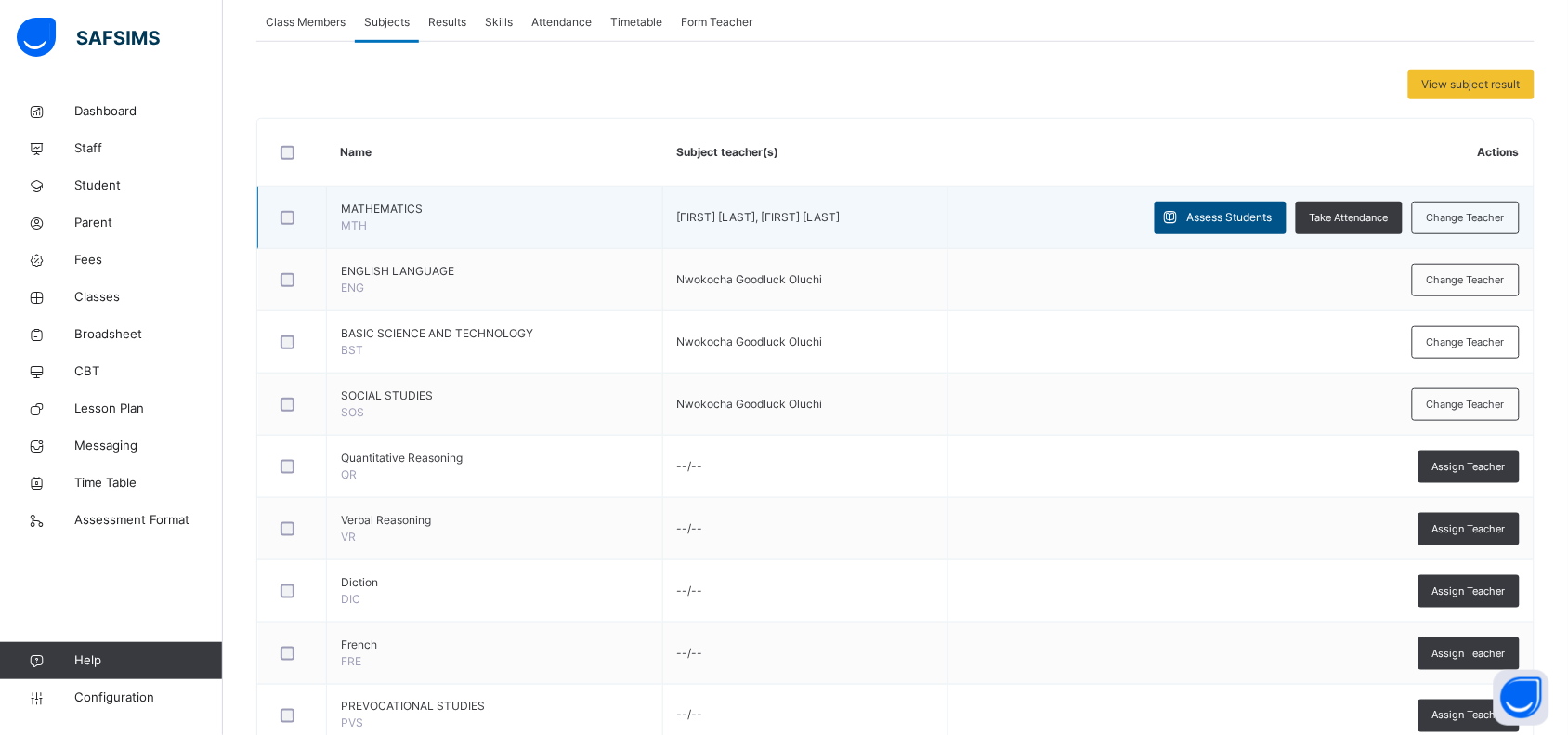 click on "Assess Students" at bounding box center [1230, 217] 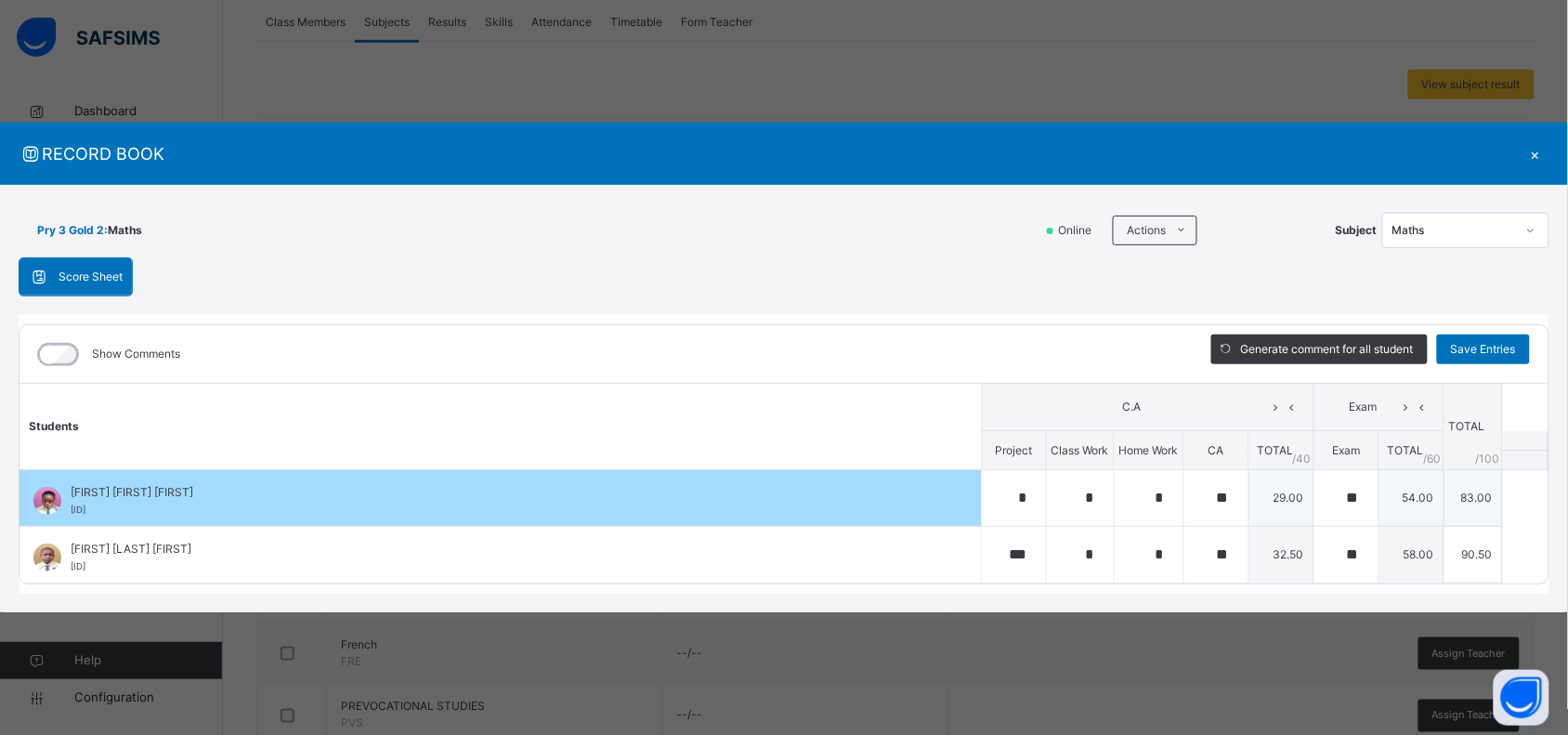 click on "54.00" at bounding box center (1412, 497) 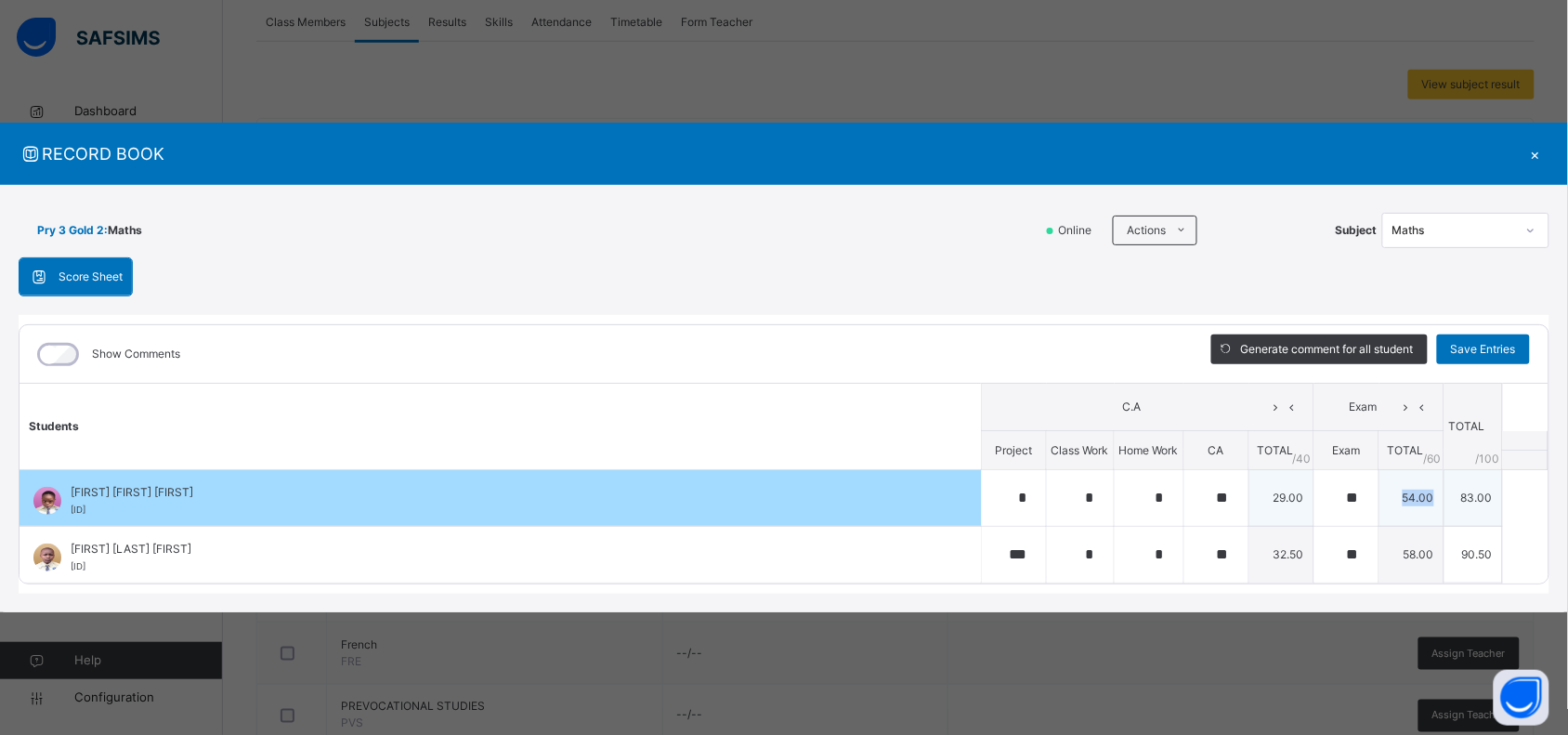 click on "54.00" at bounding box center (1412, 497) 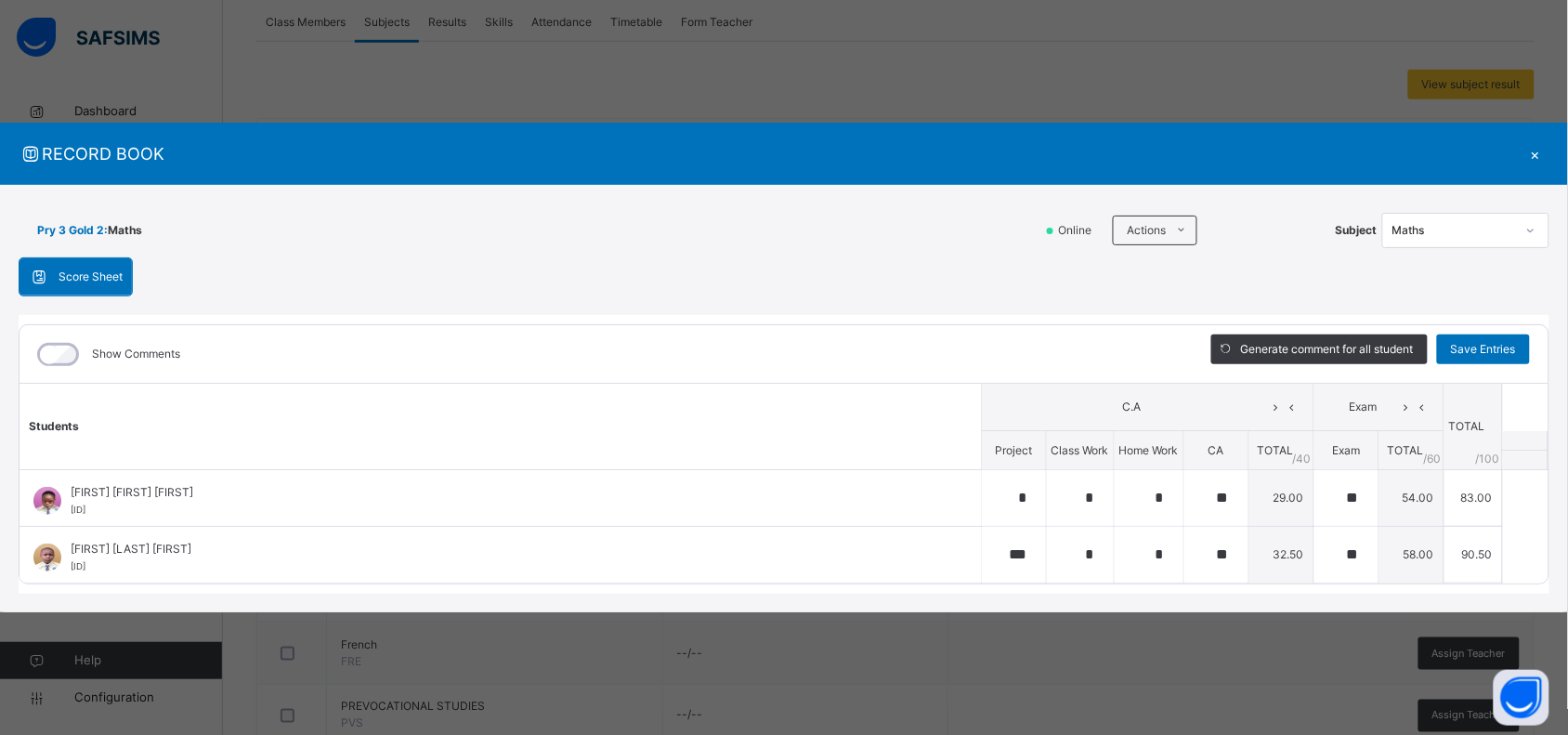 click on "×" at bounding box center [1535, 153] 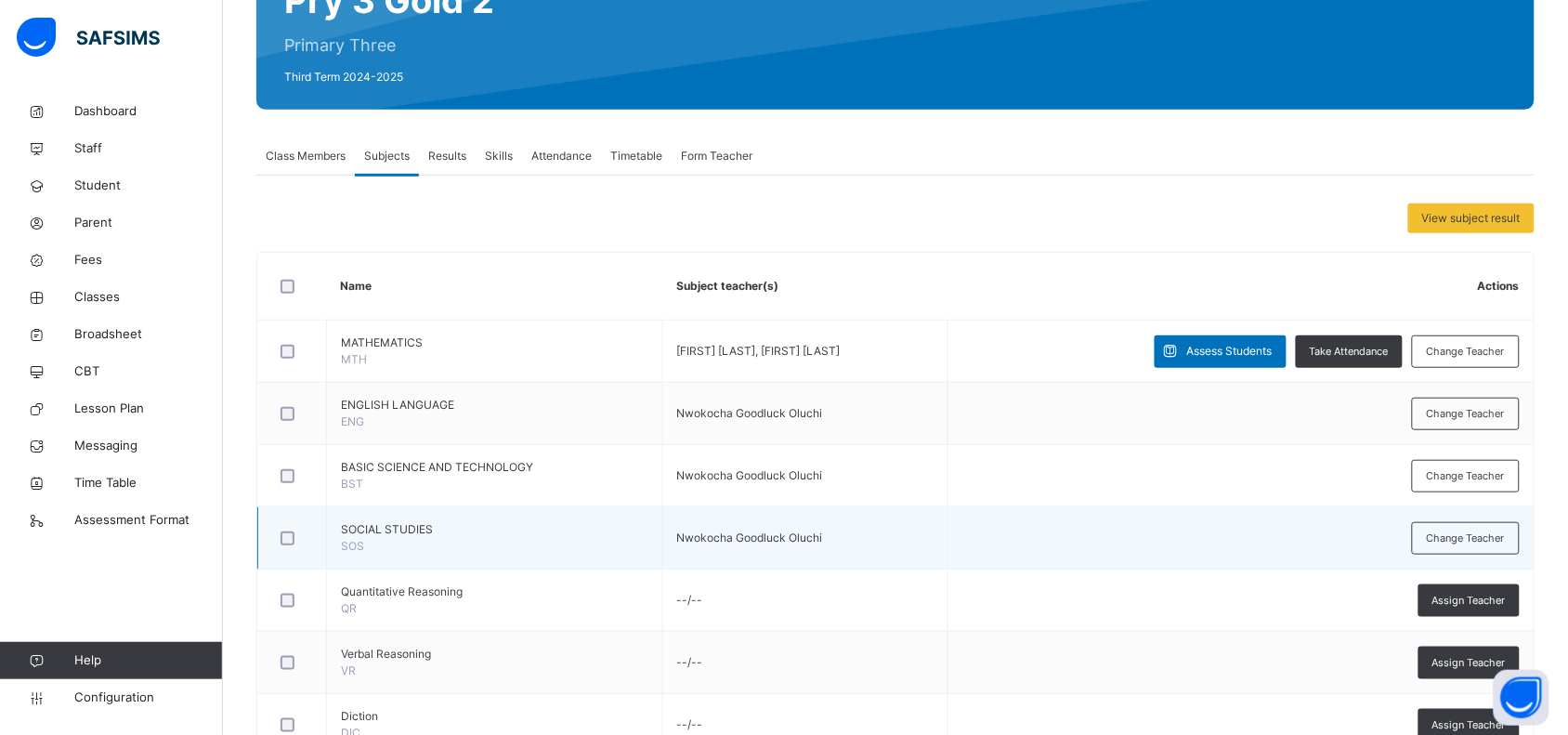 scroll, scrollTop: 0, scrollLeft: 0, axis: both 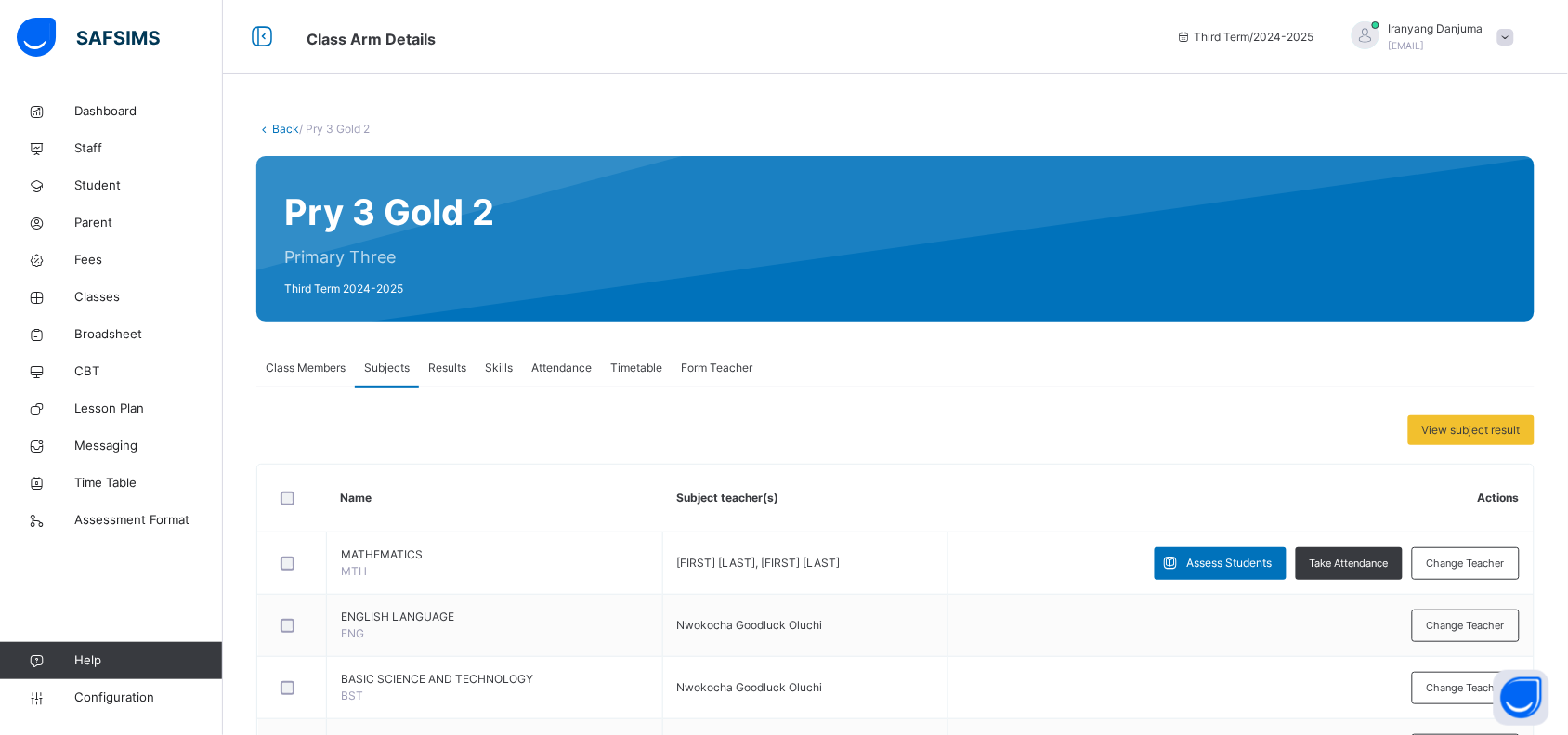 click on "Back" at bounding box center (285, 128) 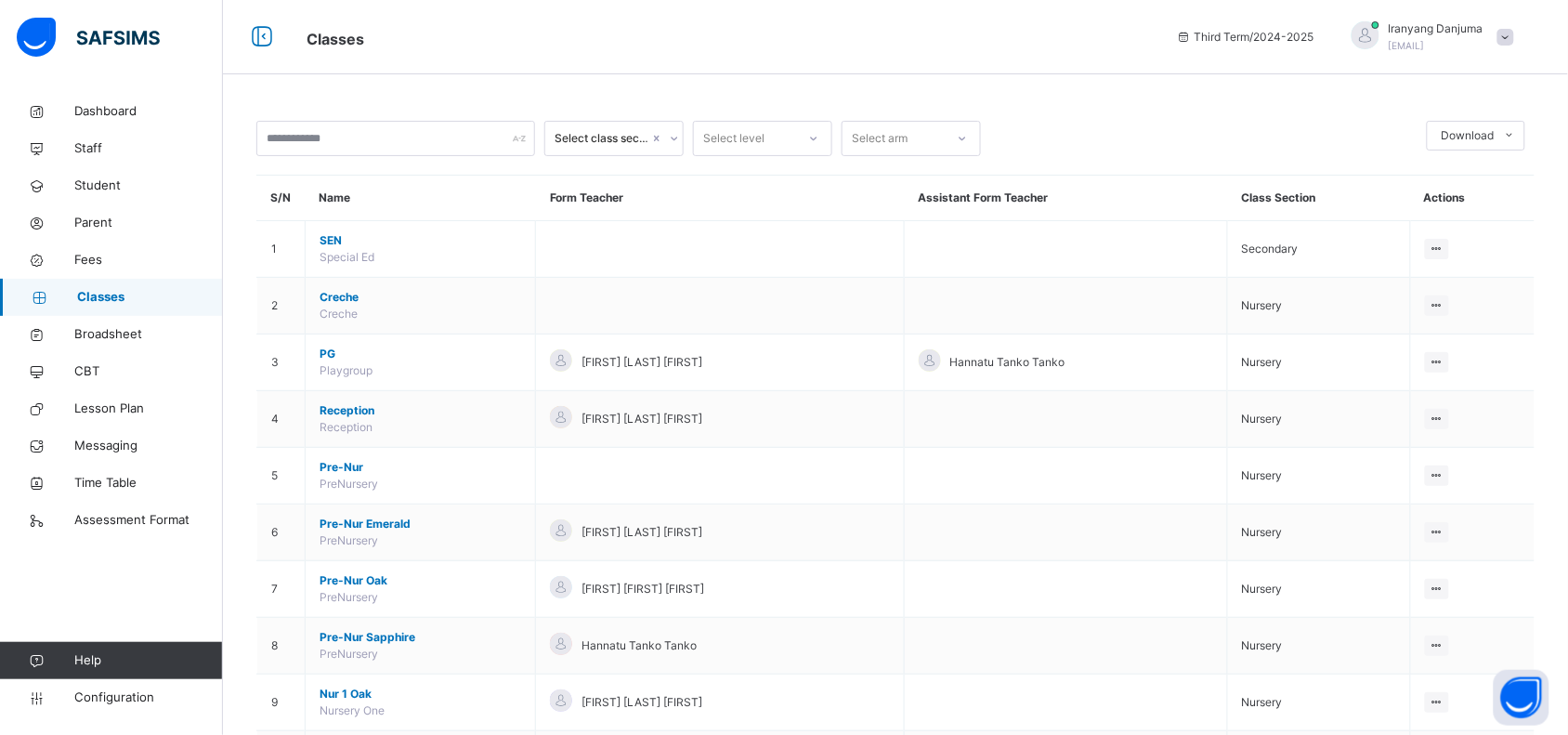 click at bounding box center (1204, 138) 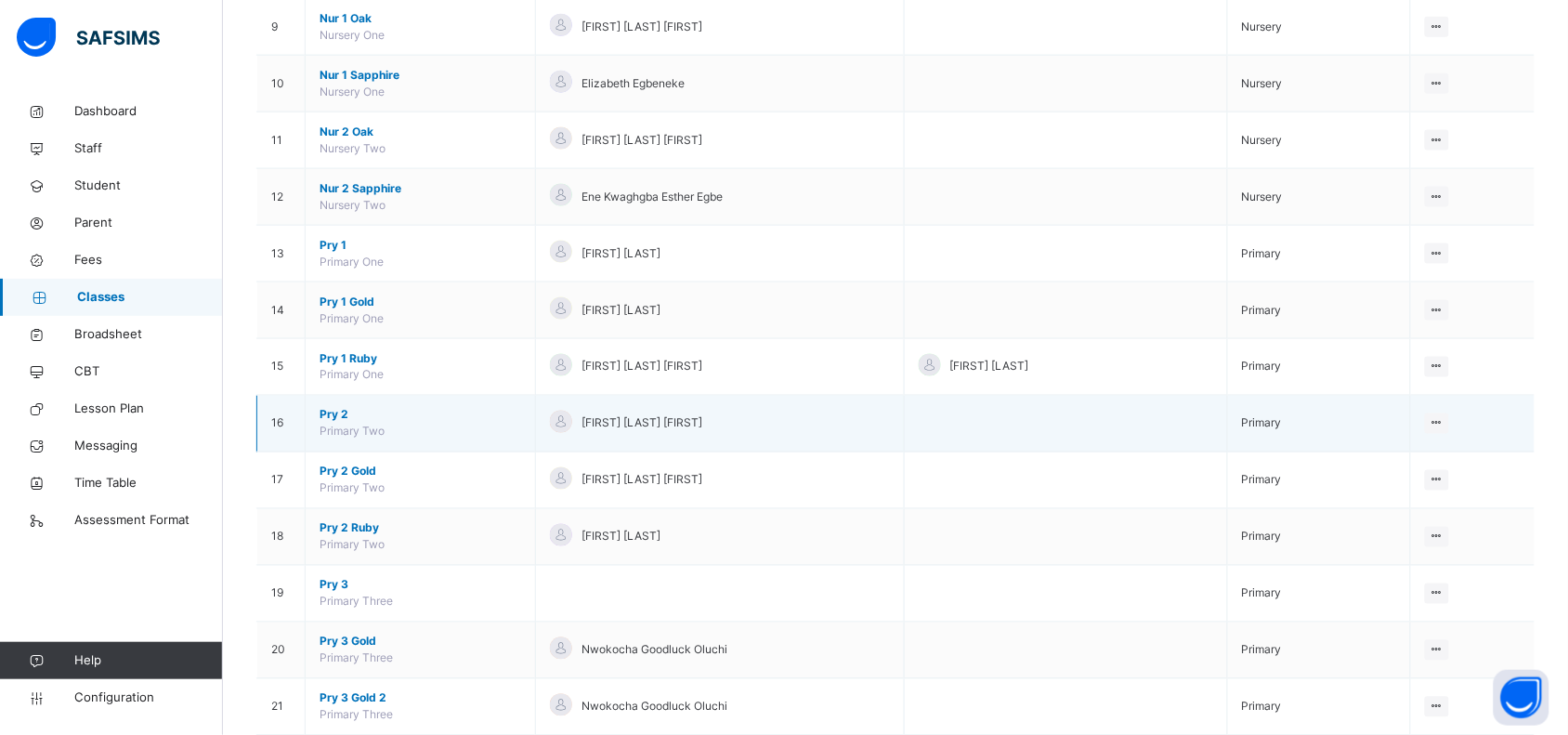 scroll, scrollTop: 680, scrollLeft: 0, axis: vertical 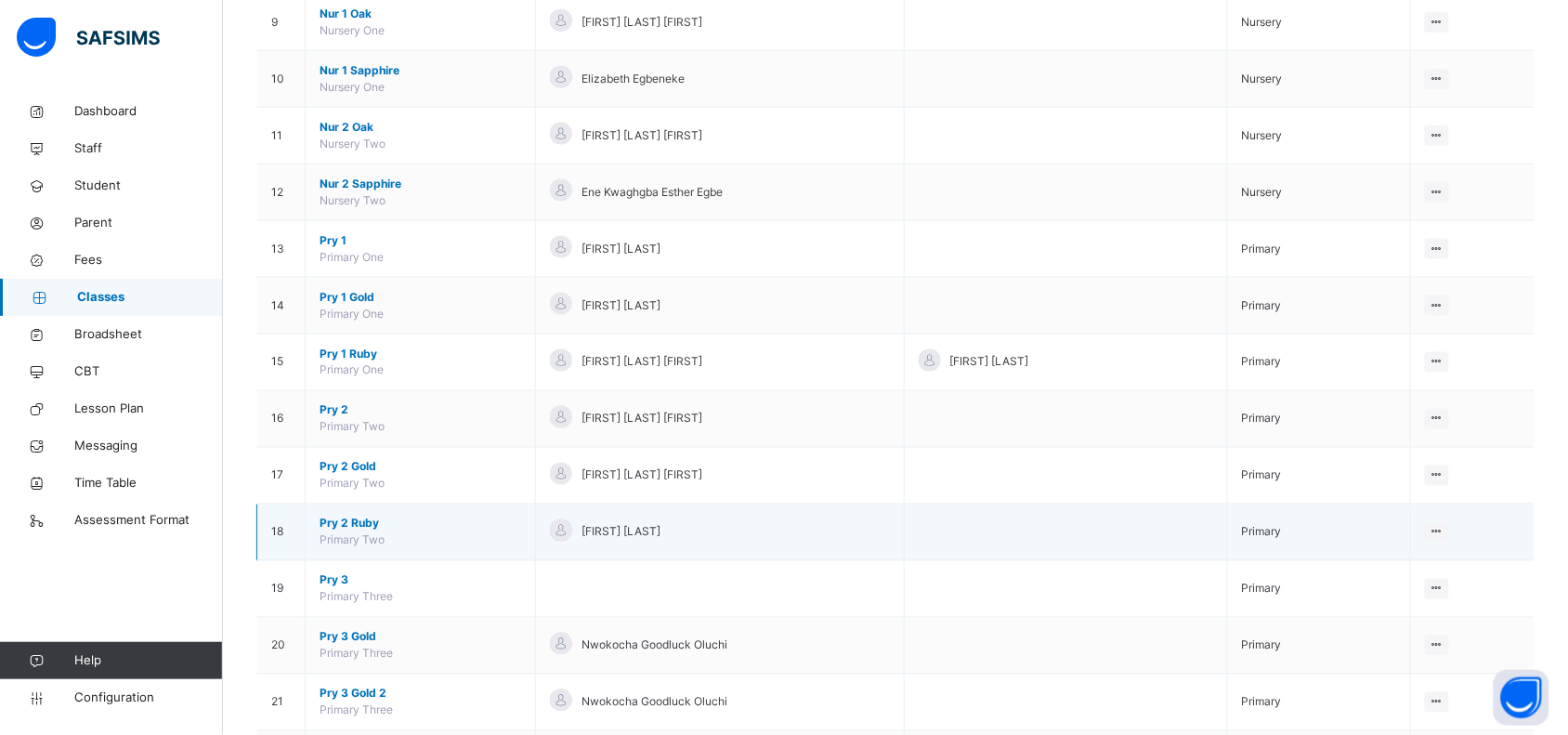 click on "Pry 2 [FIRST]" at bounding box center [420, 524] 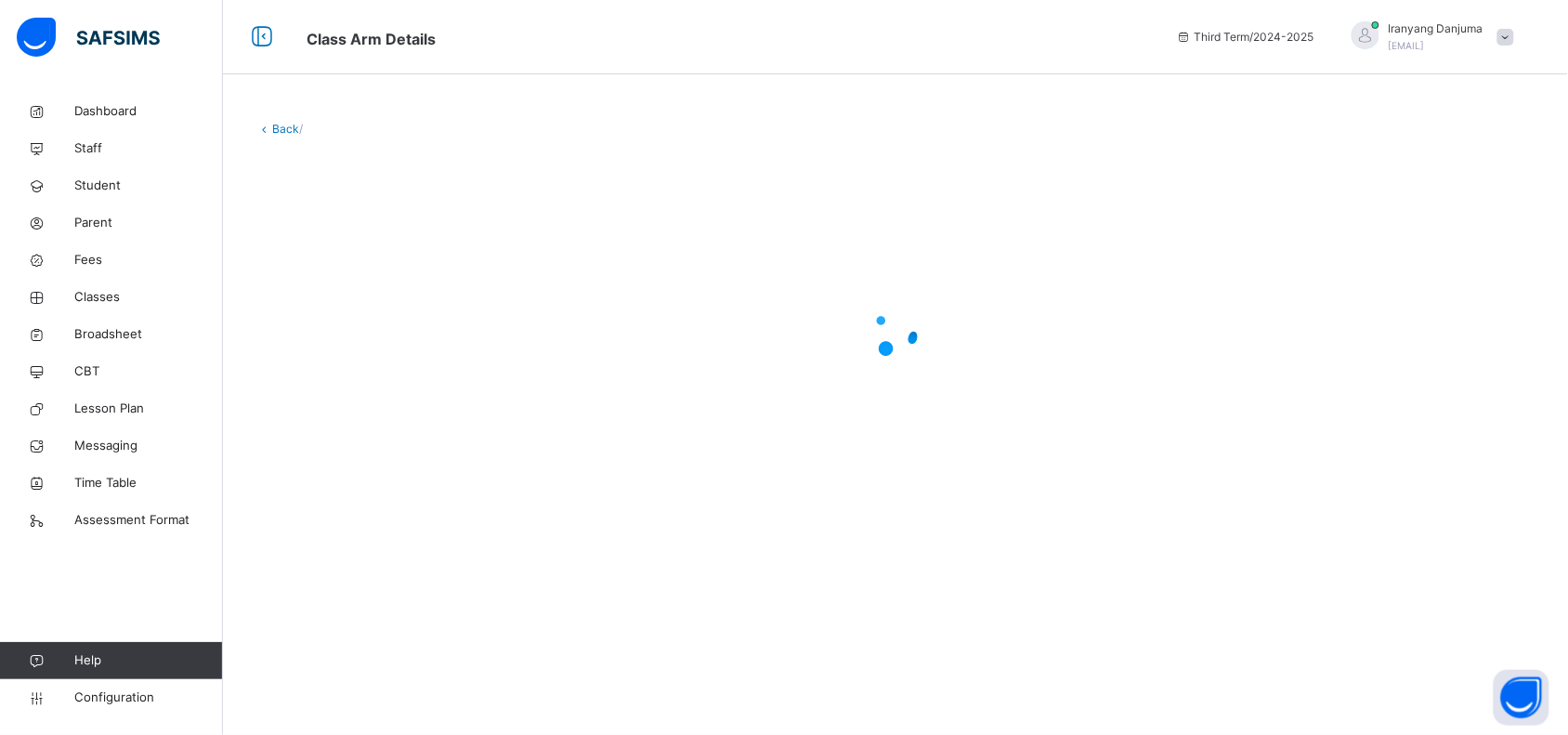 scroll, scrollTop: 0, scrollLeft: 0, axis: both 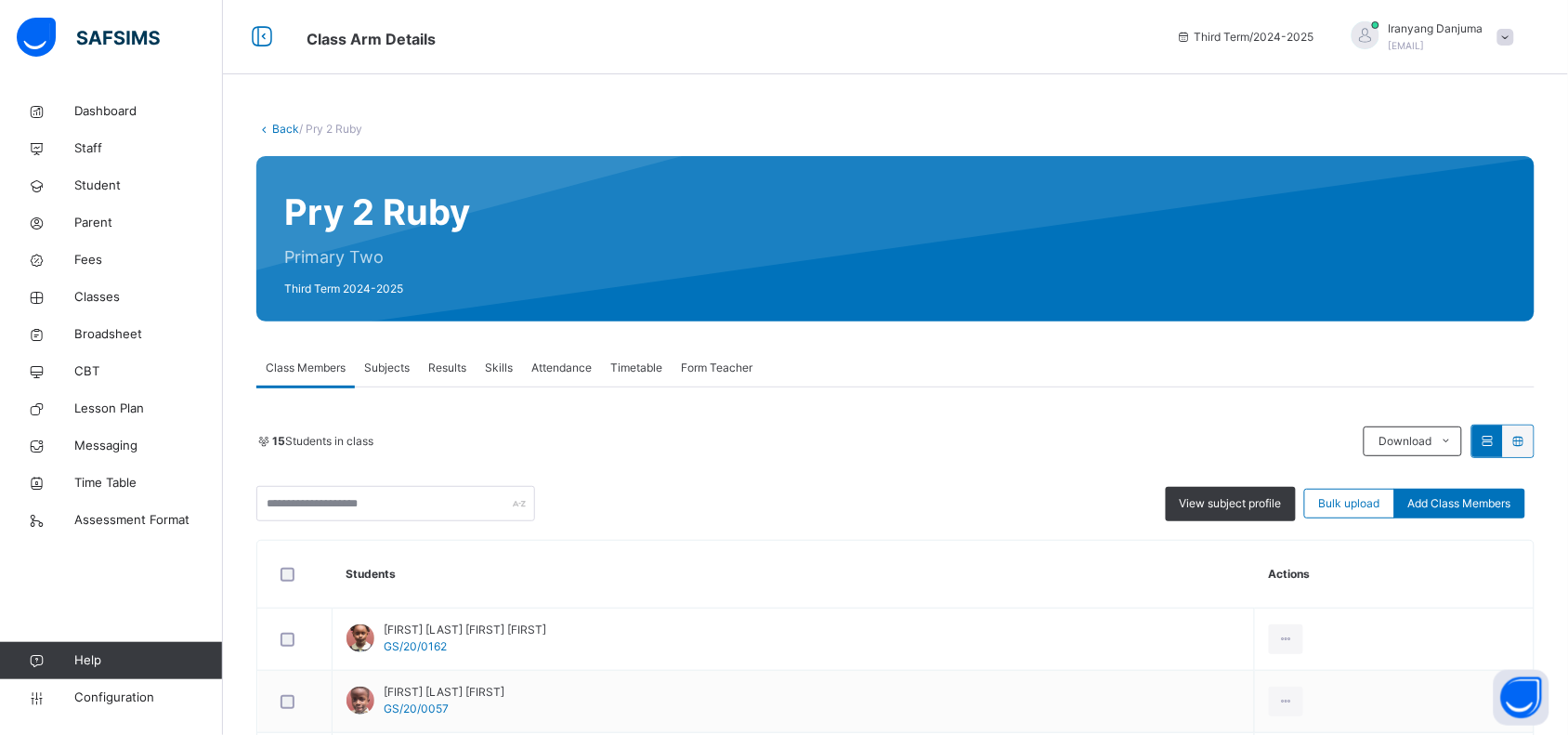 click on "Subjects" at bounding box center (386, 368) 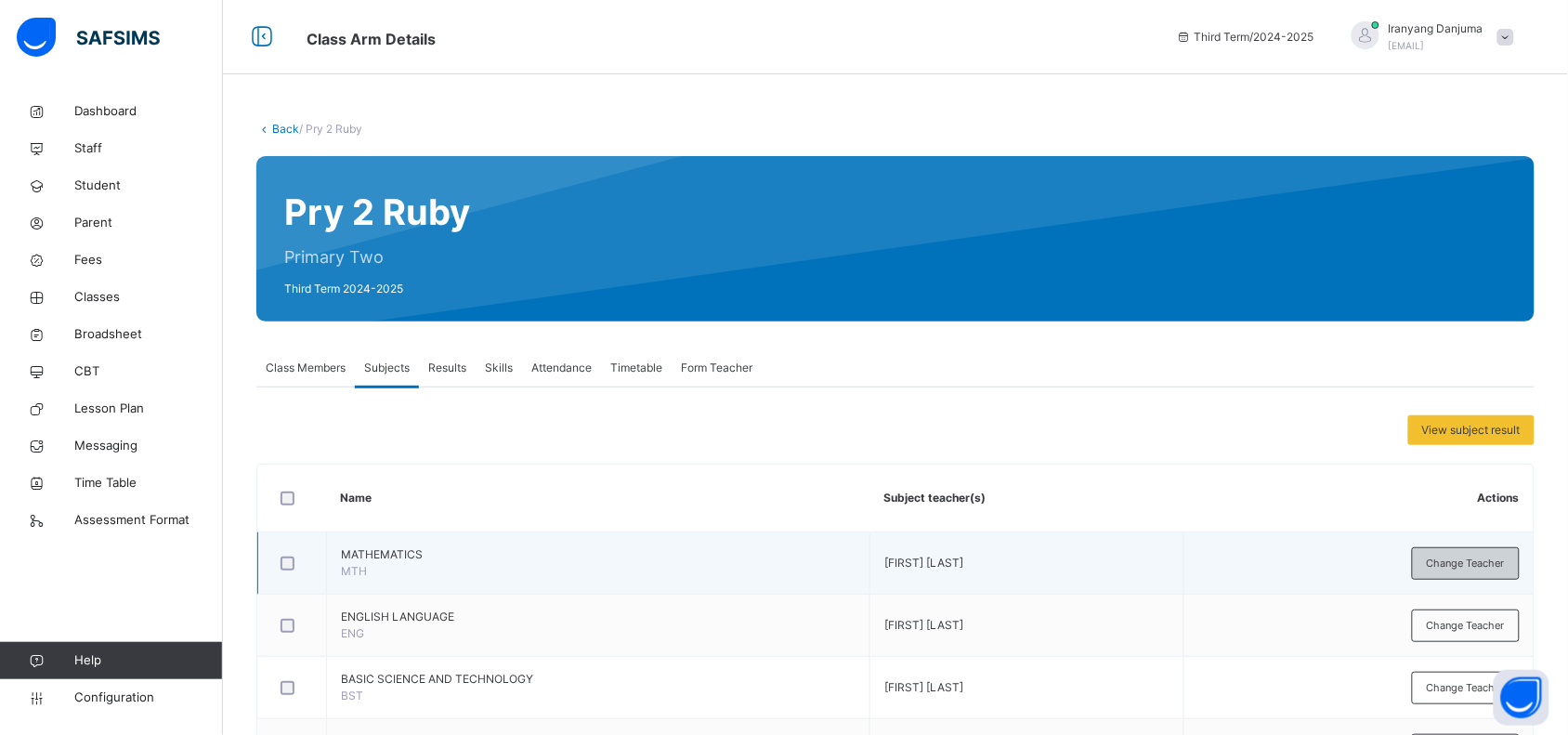 click on "Change Teacher" at bounding box center (1466, 563) 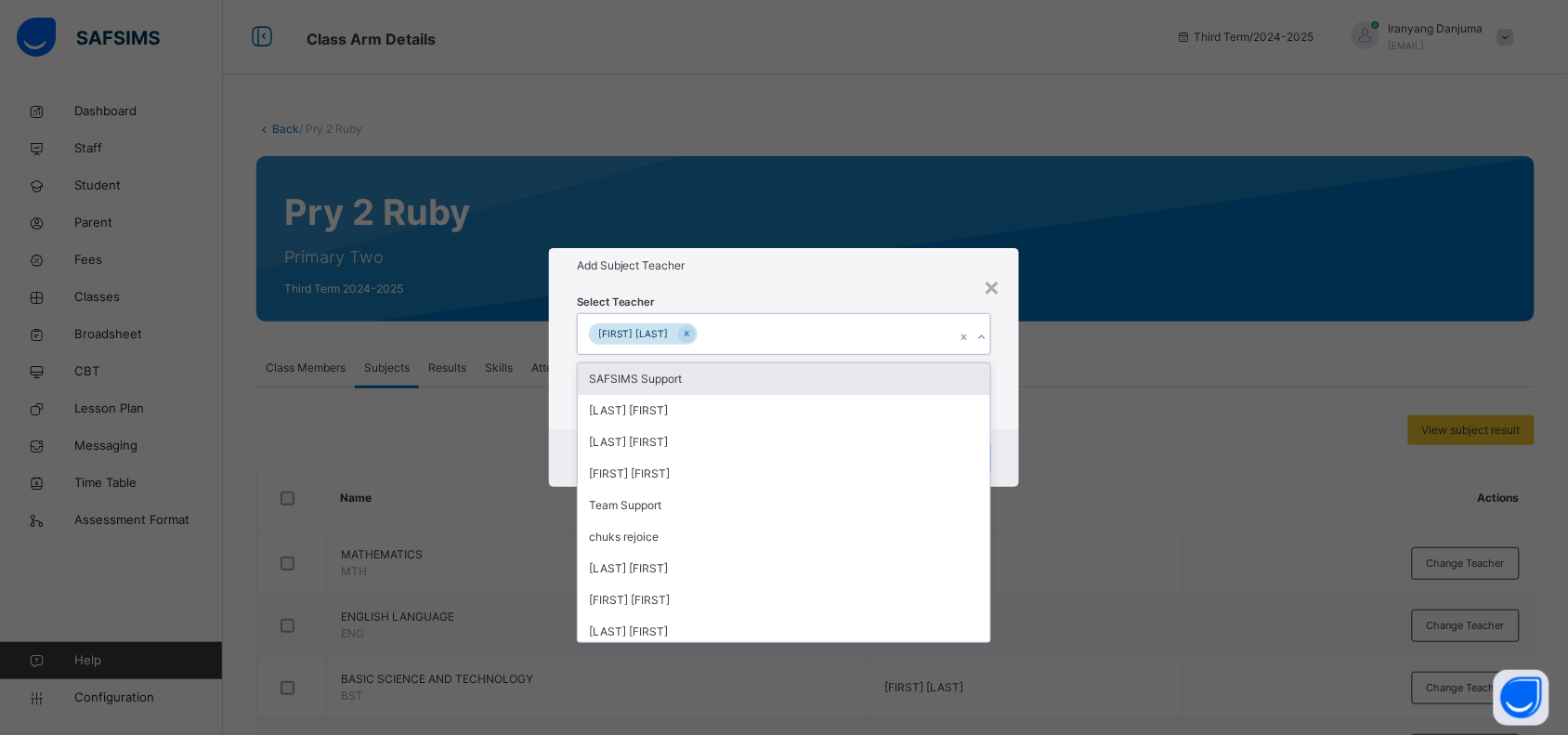 click 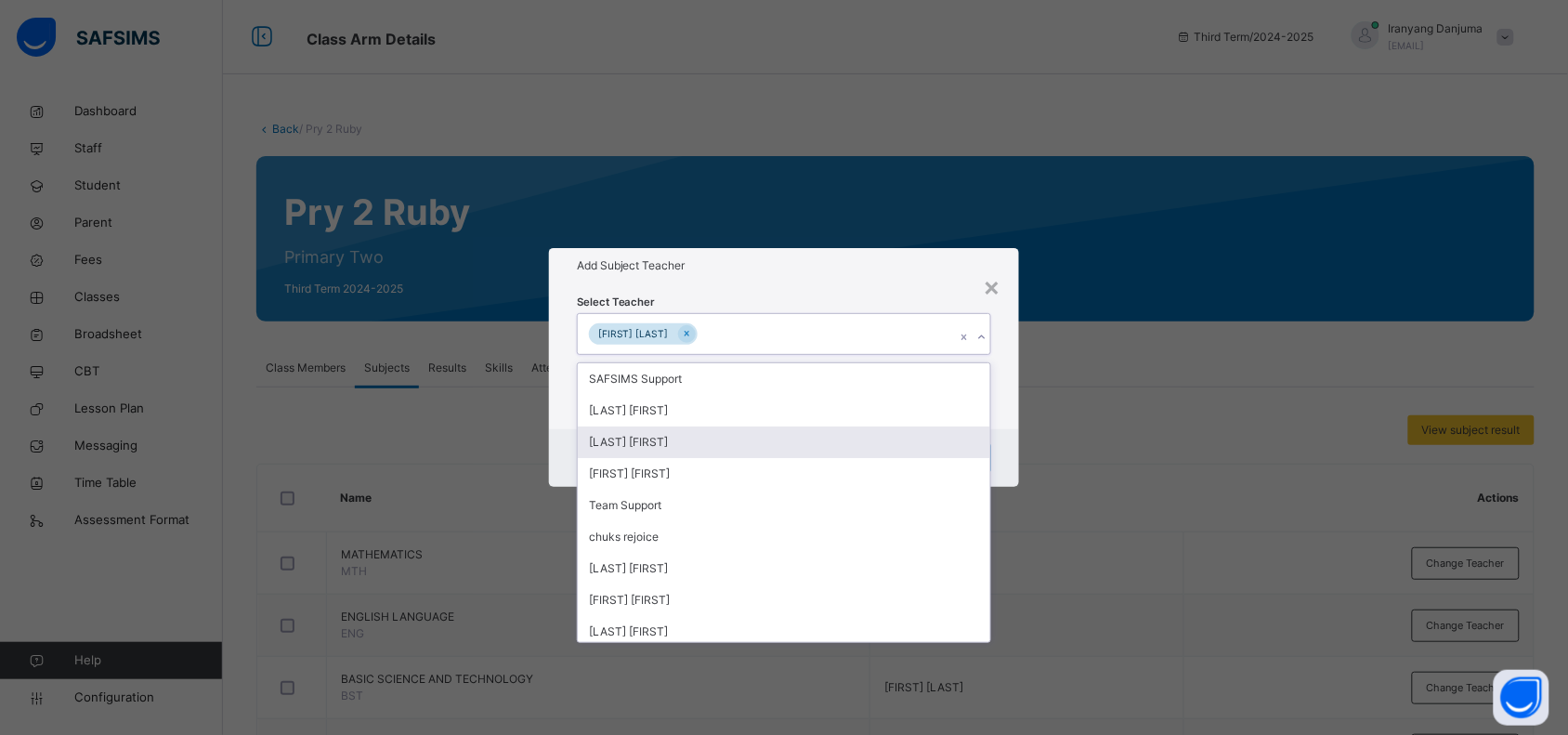 click on "[LAST] [FIRST]" at bounding box center (784, 442) 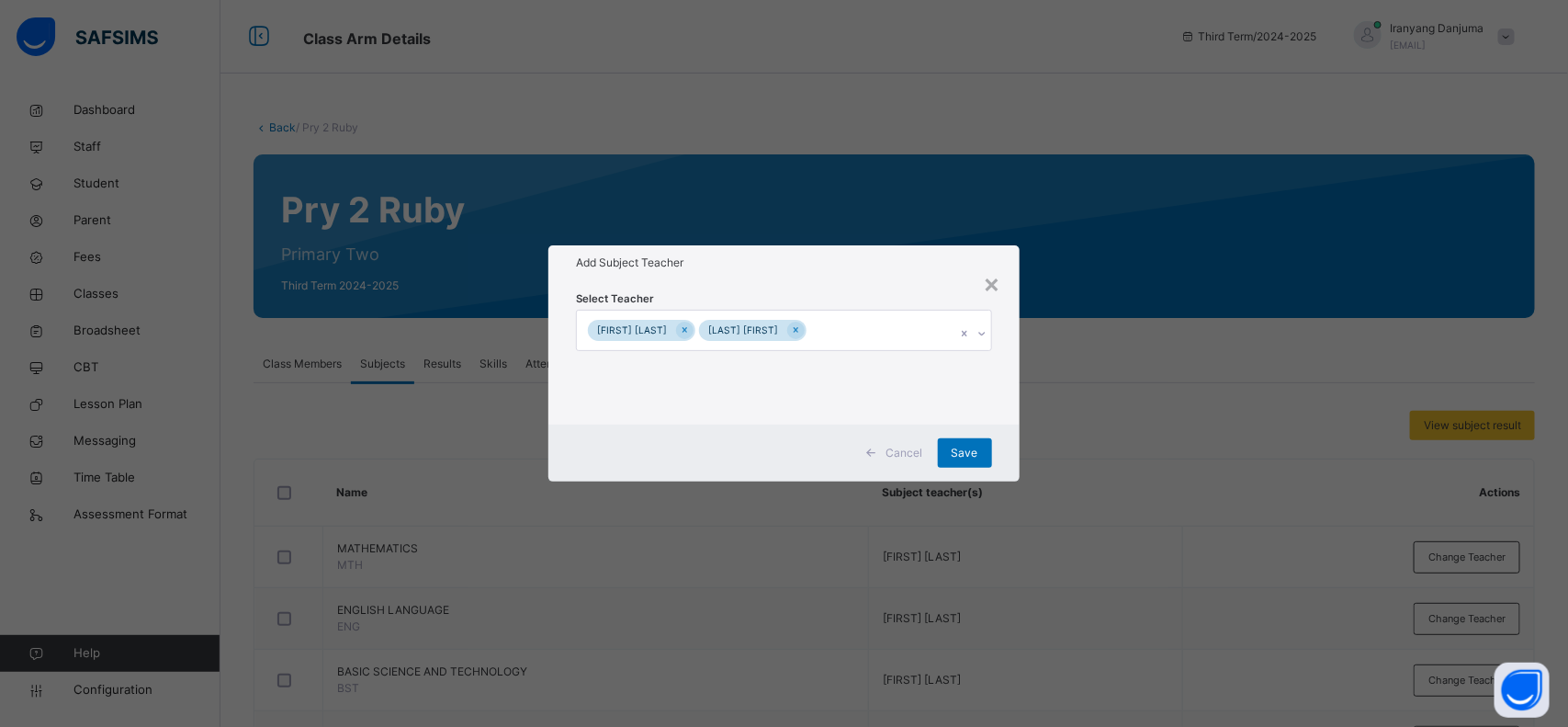 click on "Add Subject Teacher" at bounding box center [784, 263] 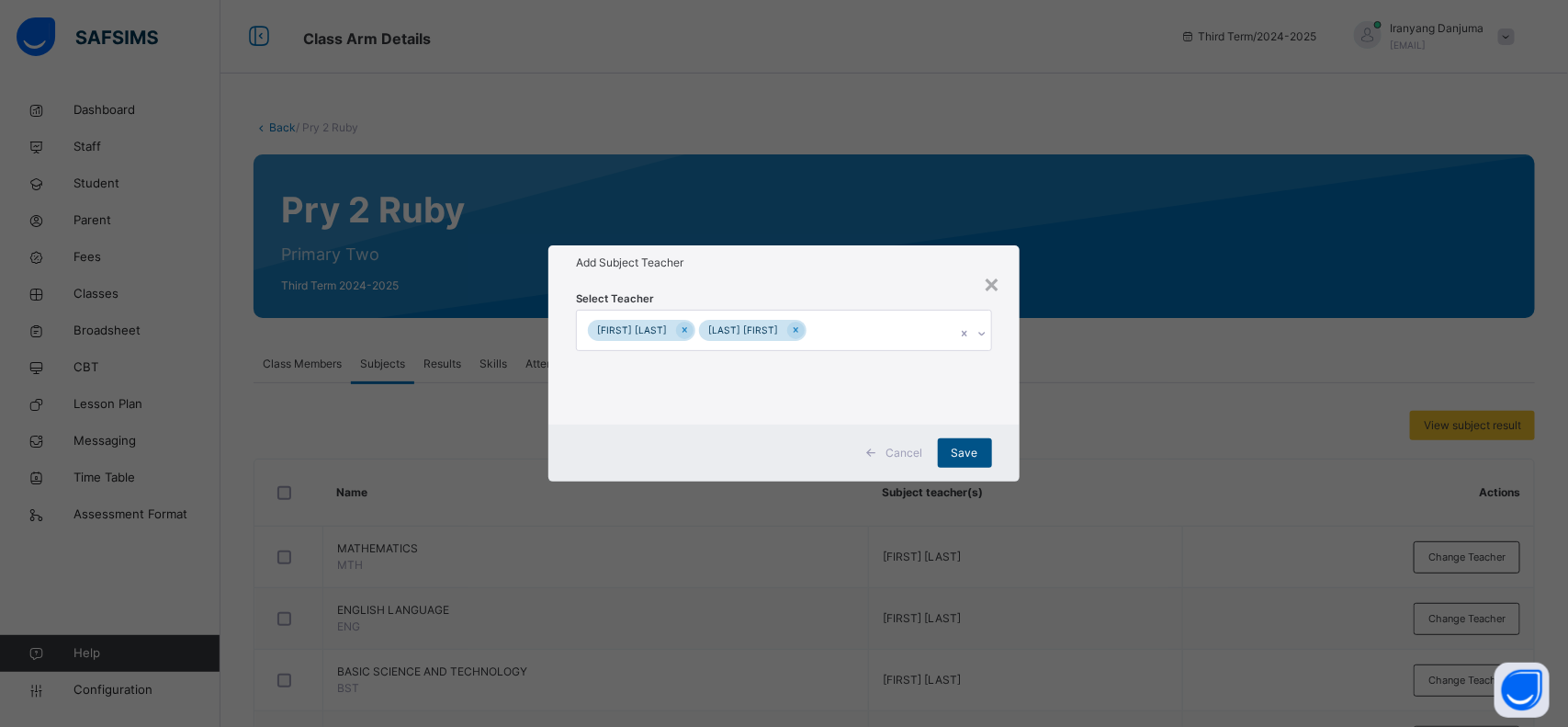 click on "Save" at bounding box center (964, 453) 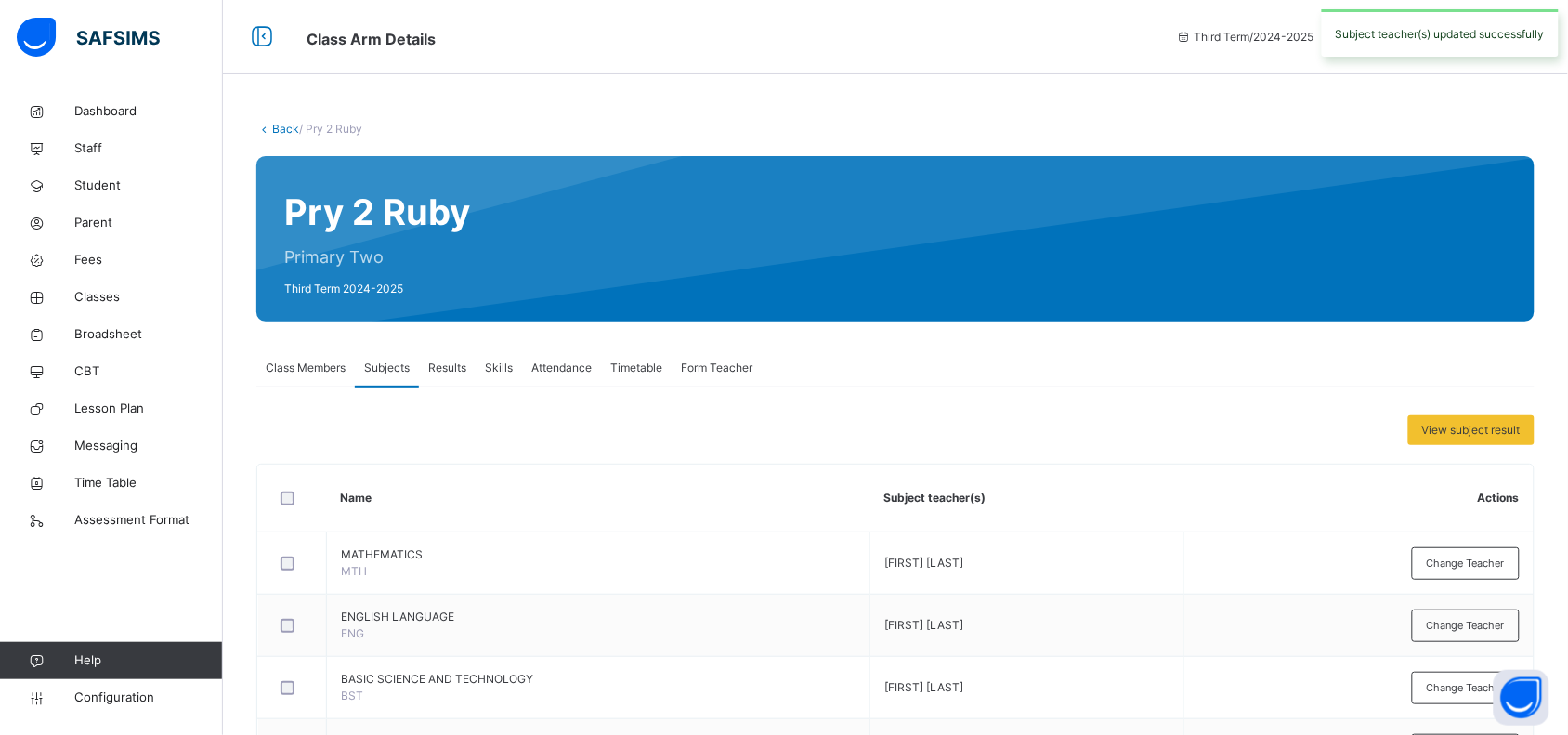 click on "Class Members" at bounding box center (306, 368) 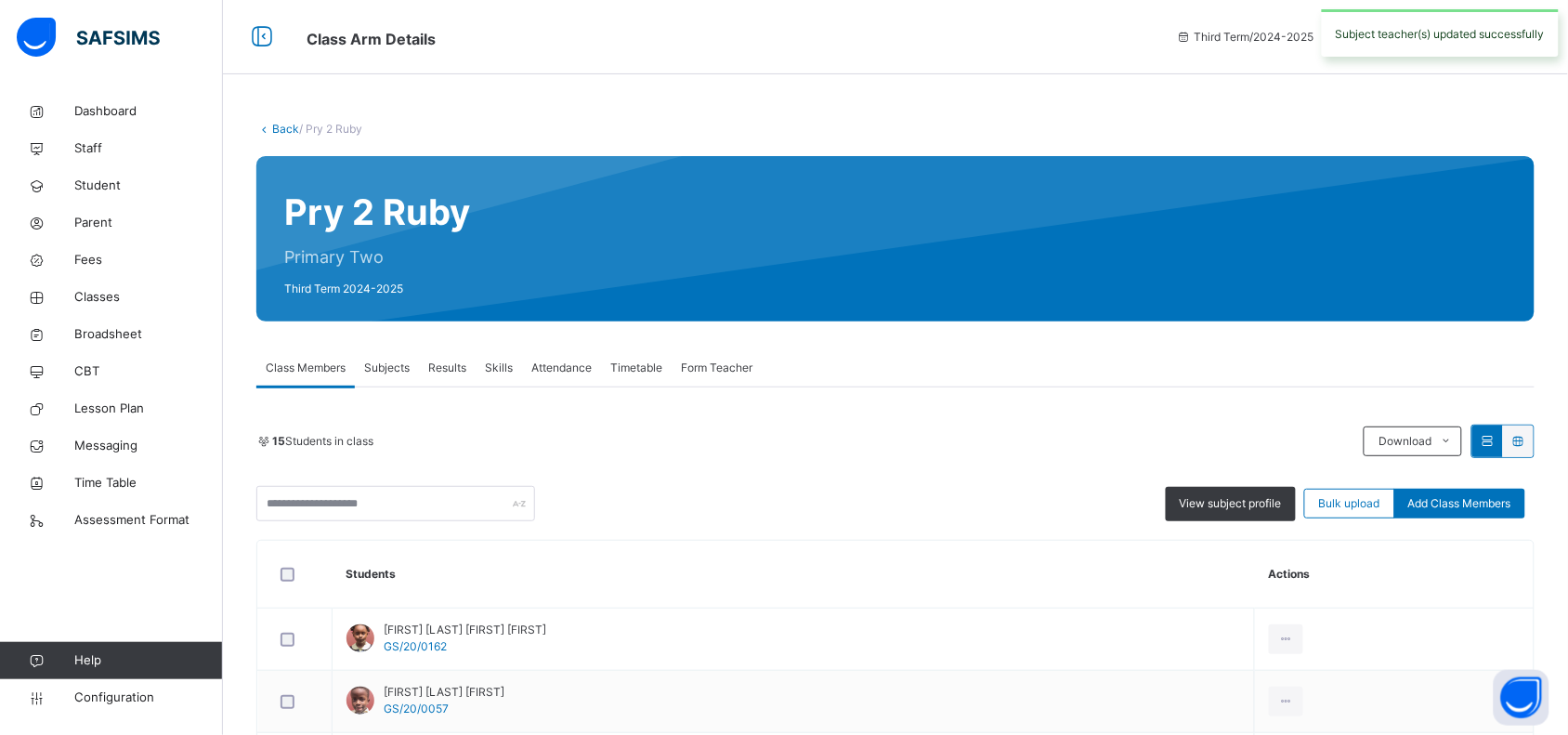 click on "Subjects" at bounding box center (386, 368) 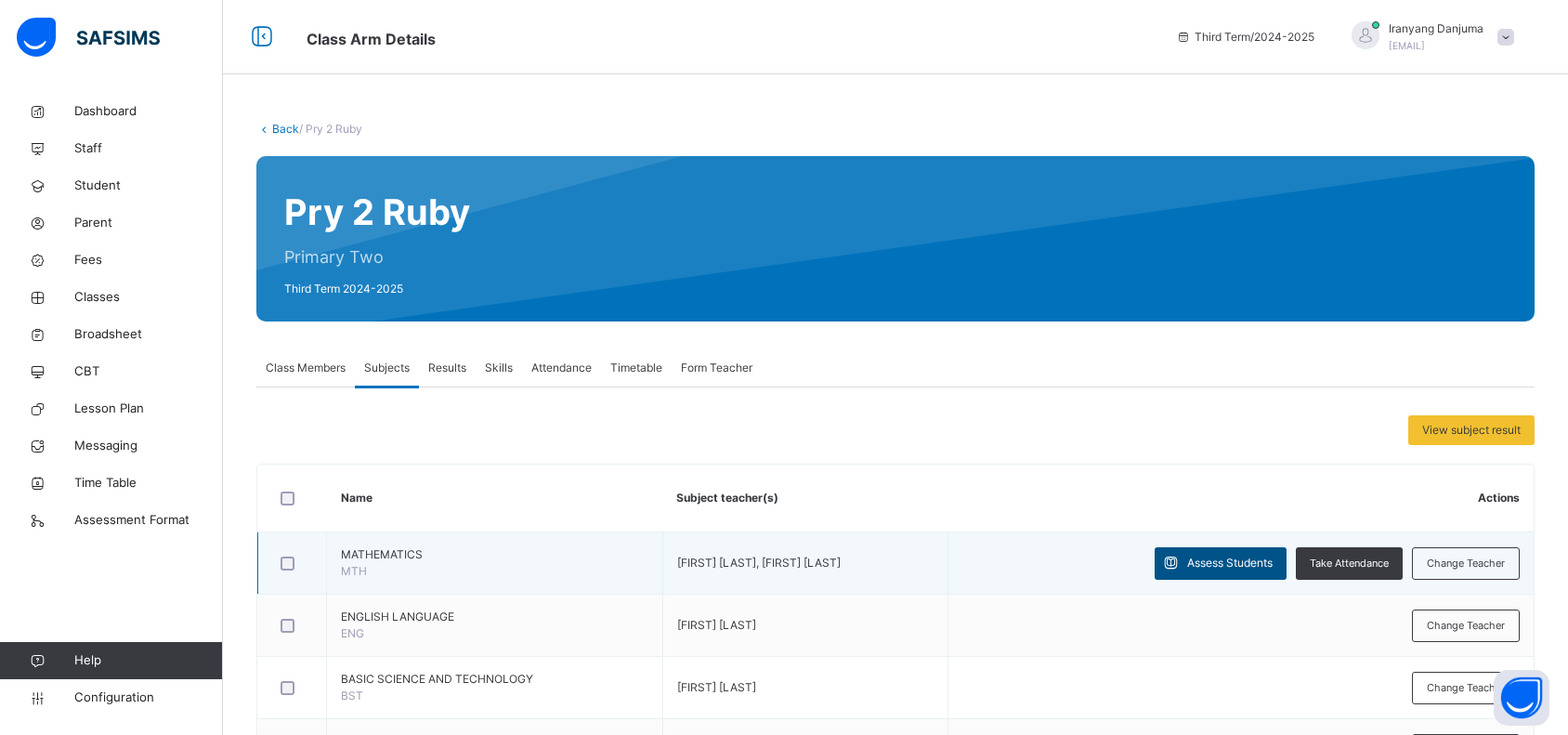 scroll, scrollTop: 0, scrollLeft: 0, axis: both 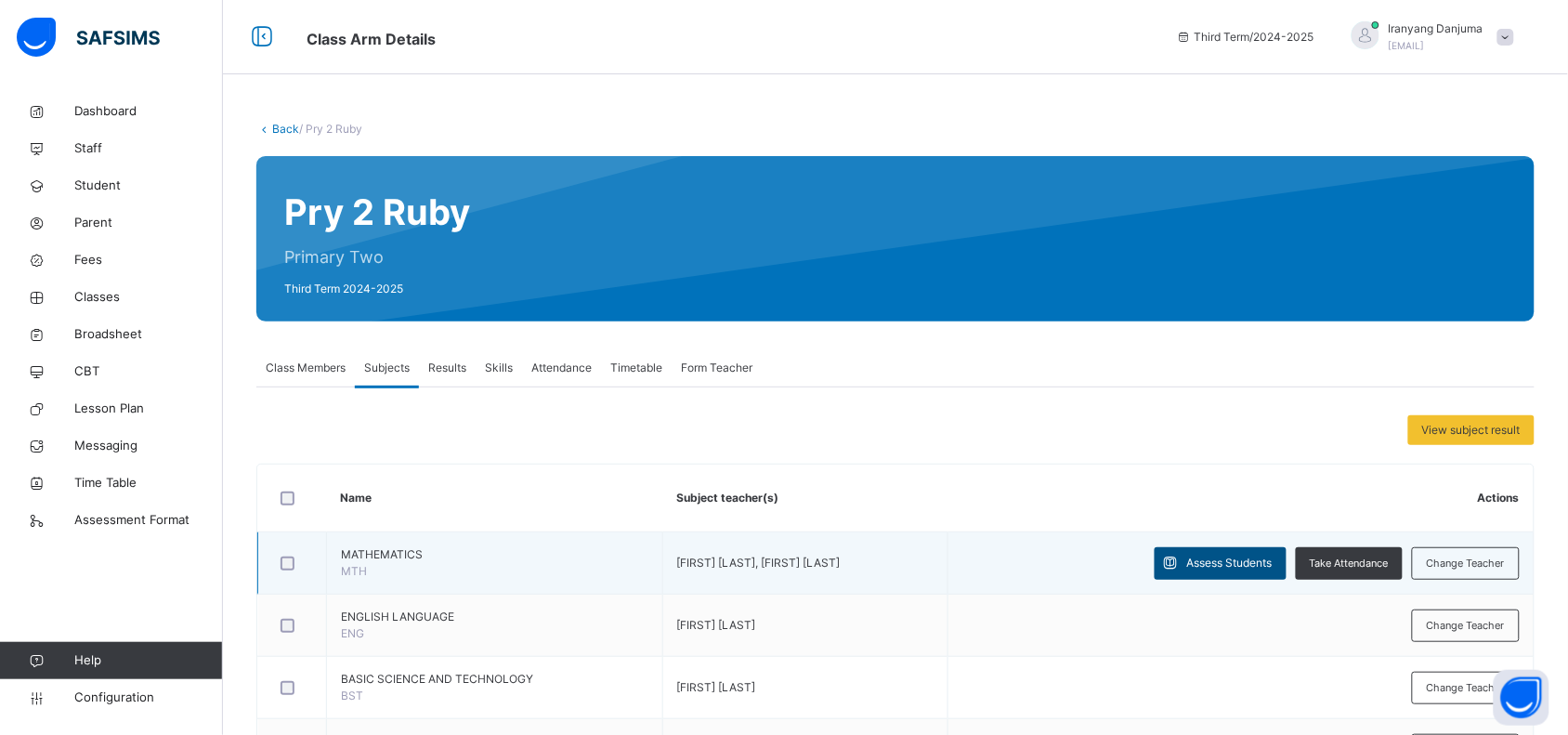 click on "Assess Students" at bounding box center [1230, 563] 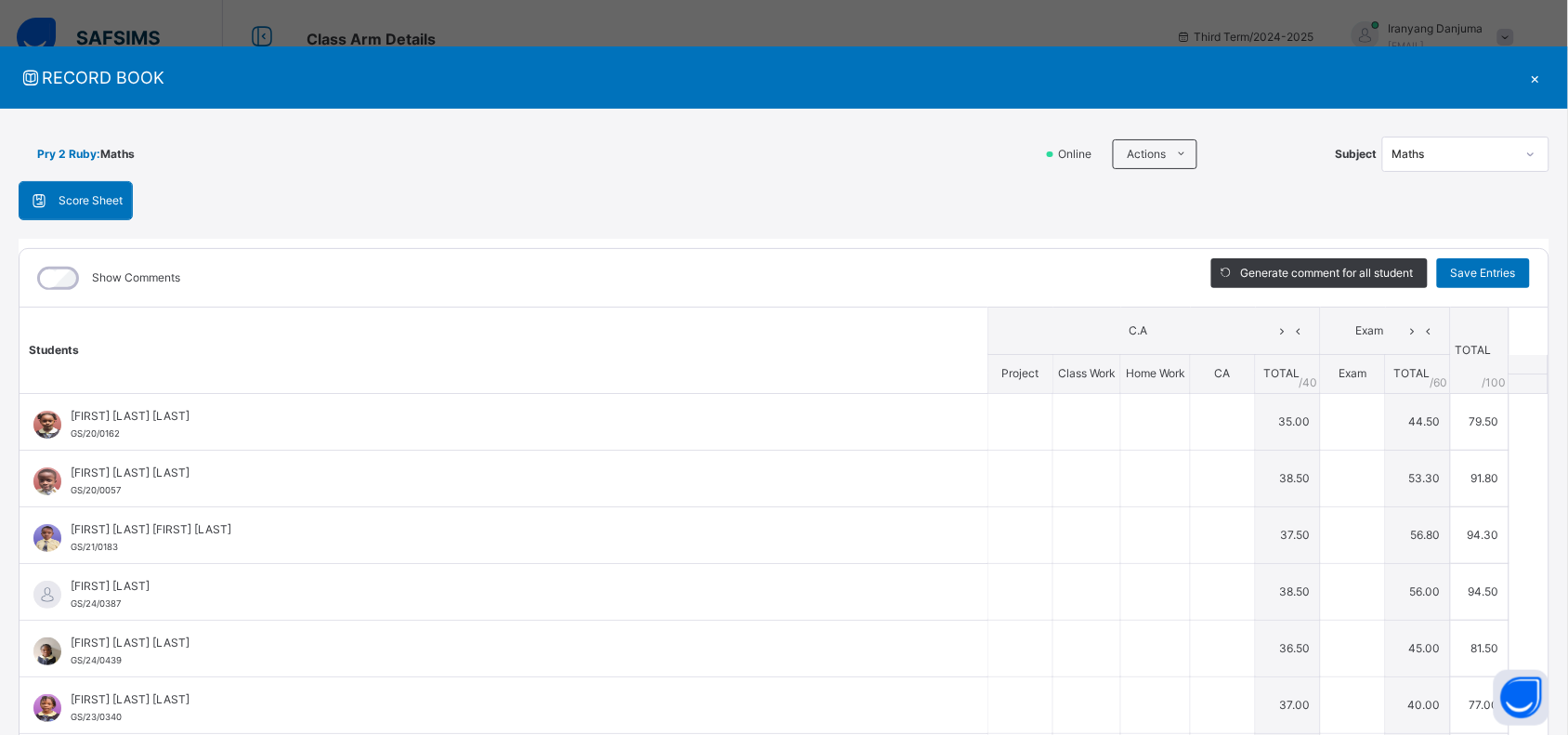 type on "**" 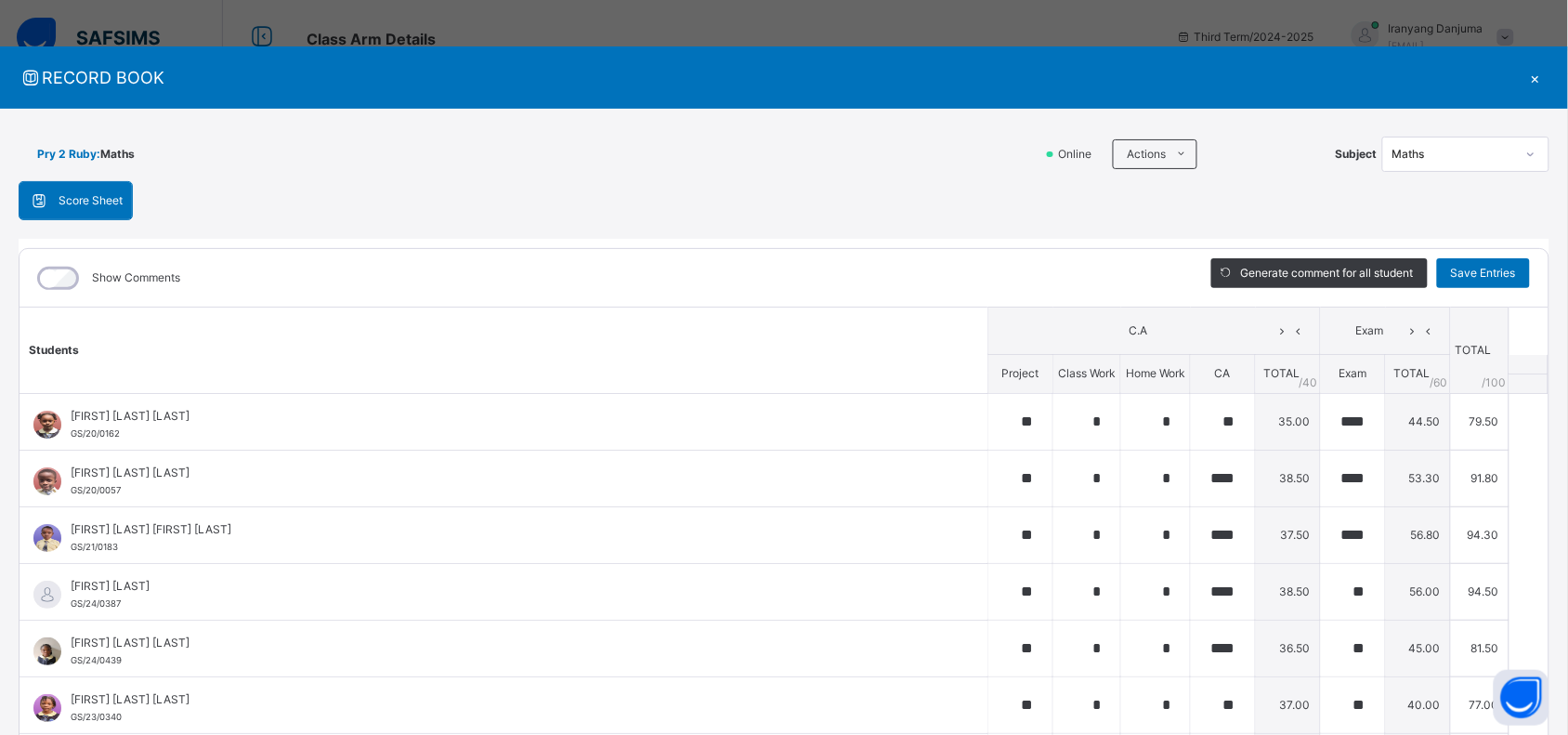 type on "**" 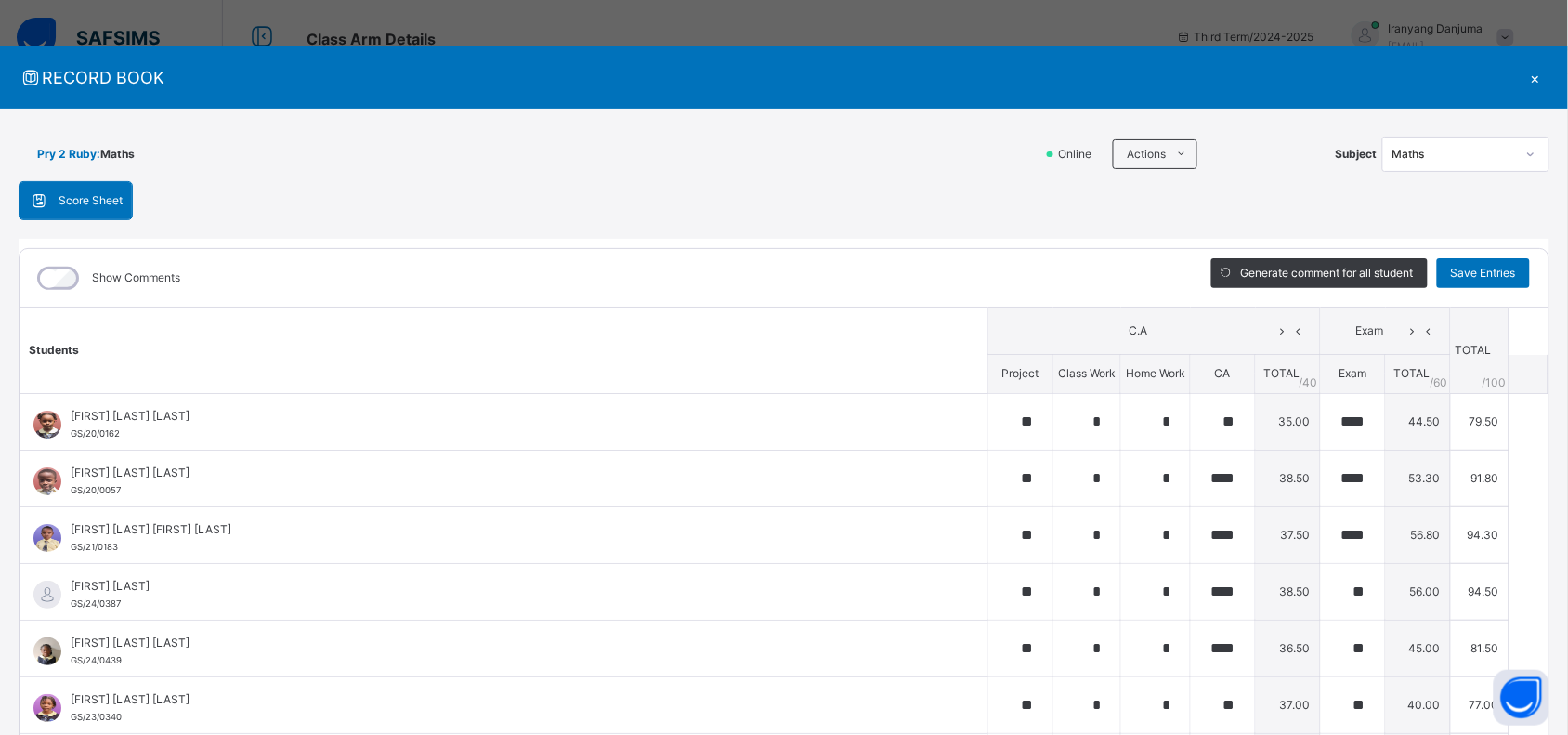 click on "×" at bounding box center (1535, 77) 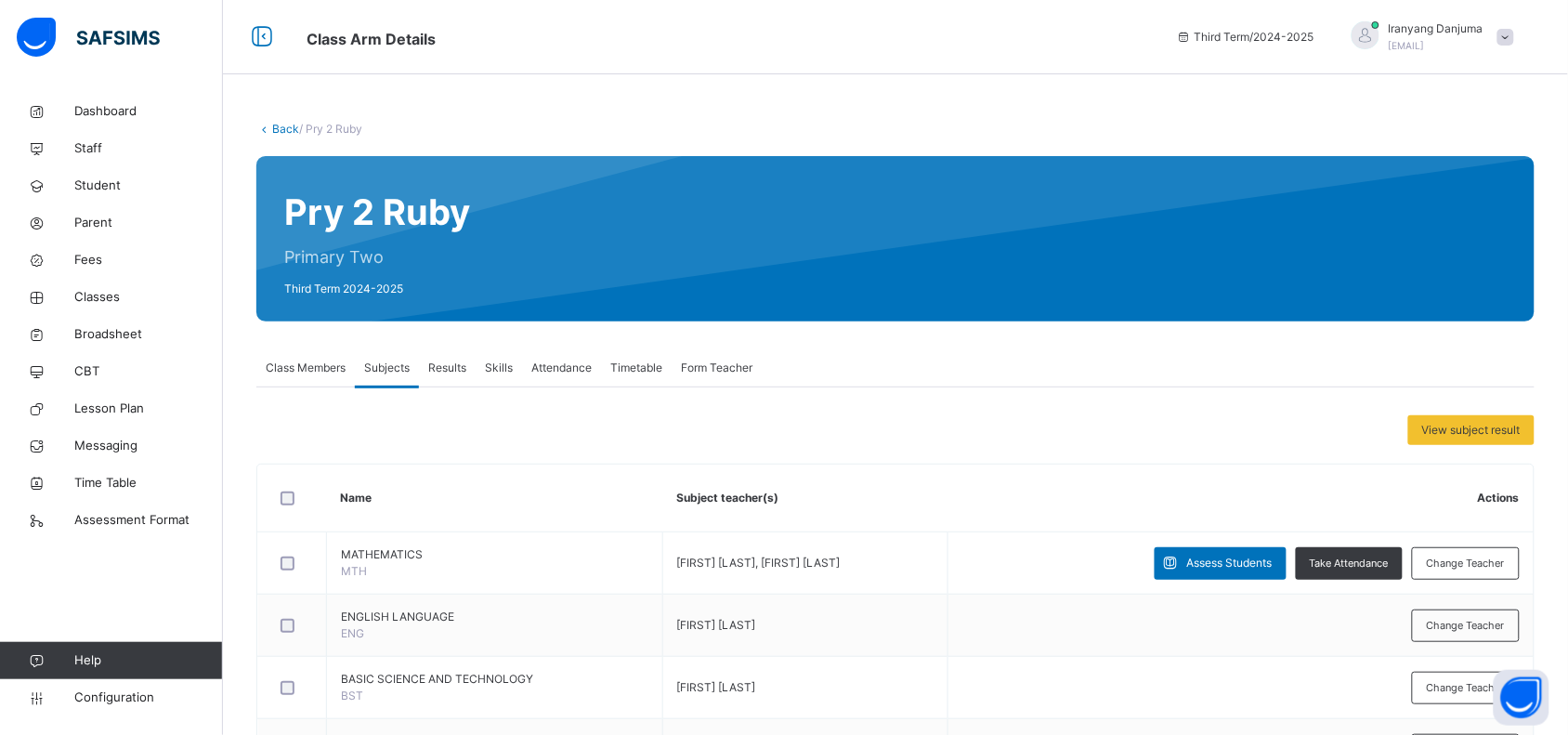 click on "Back" at bounding box center [285, 128] 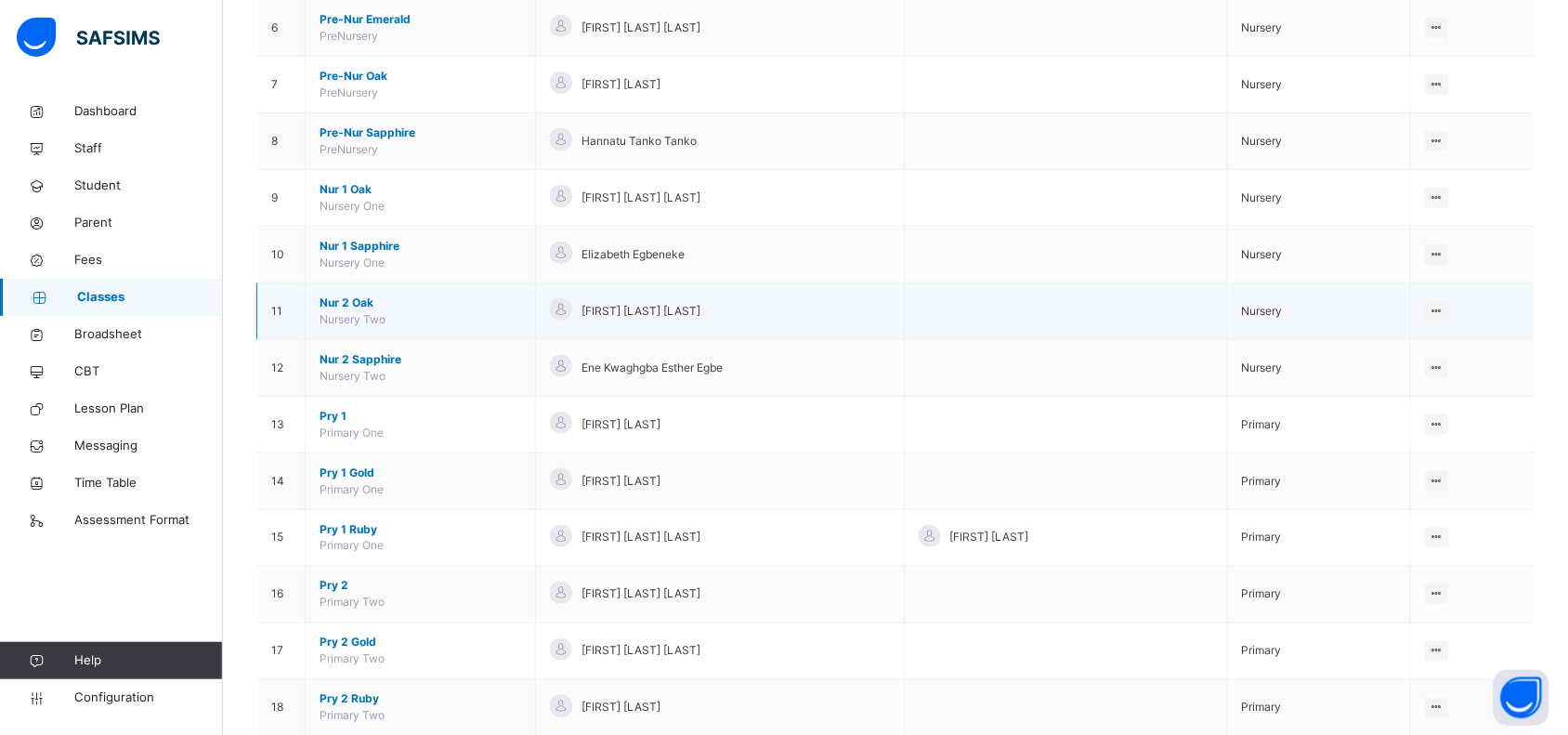 scroll, scrollTop: 514, scrollLeft: 0, axis: vertical 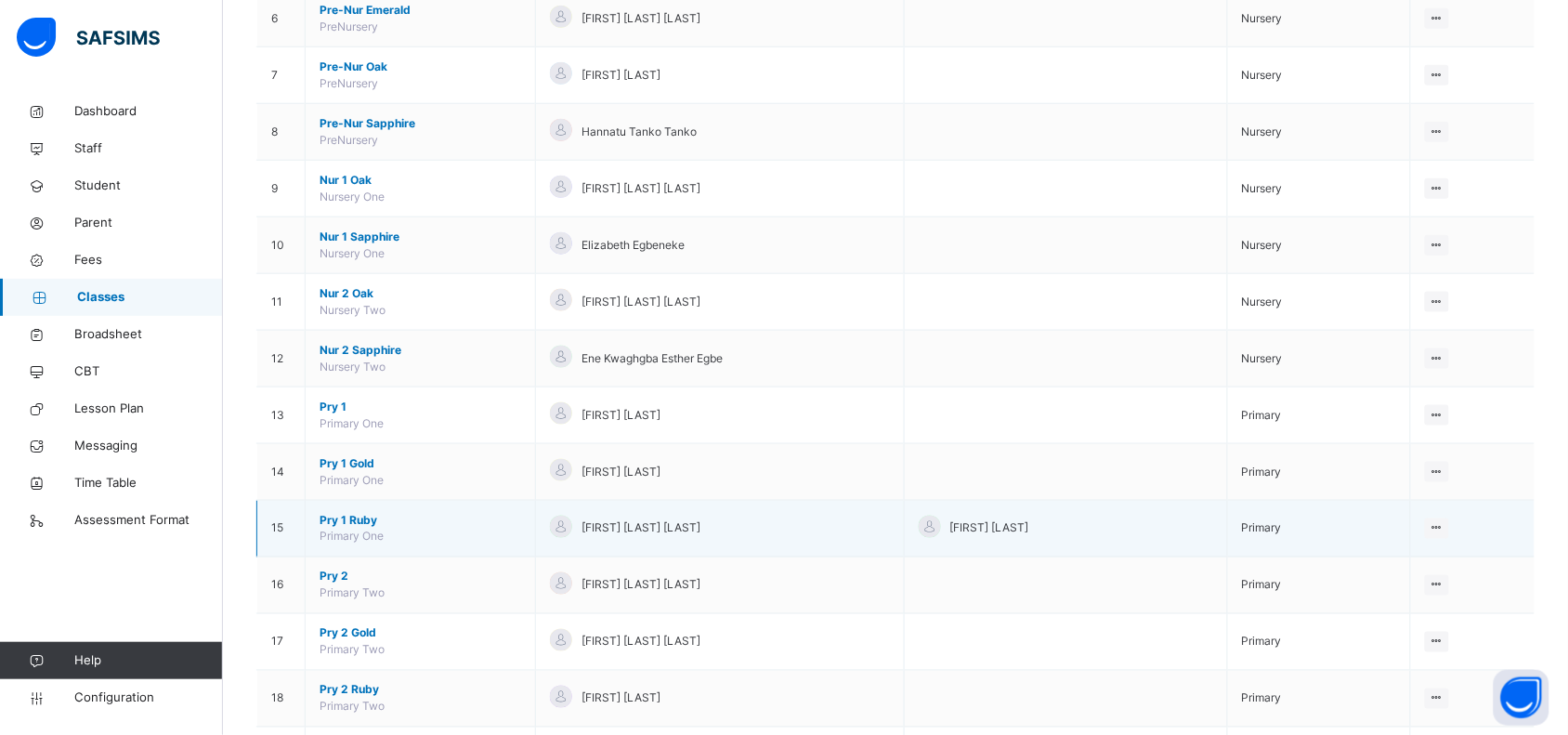 click on "Pry 1   Ruby" at bounding box center (420, 520) 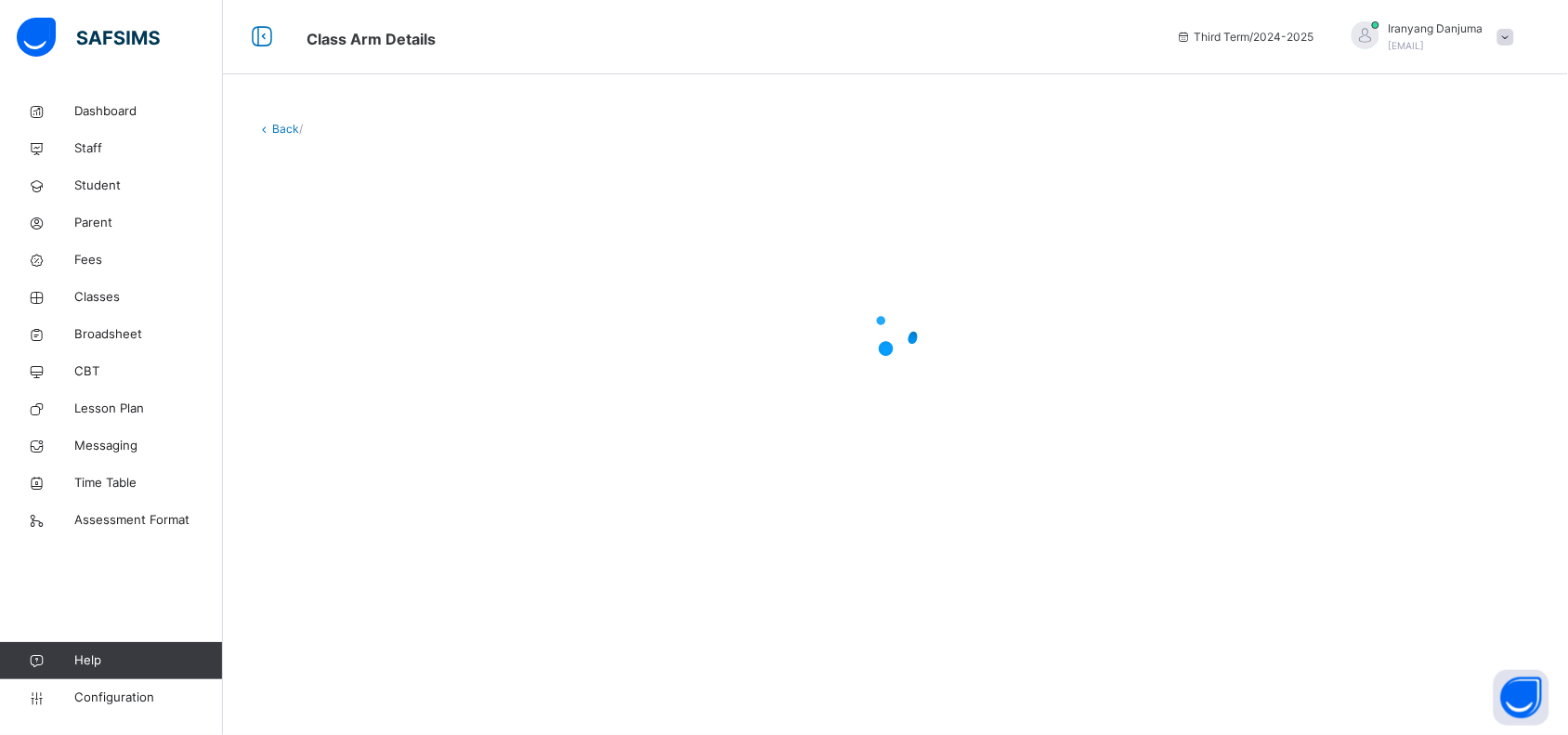 scroll, scrollTop: 0, scrollLeft: 0, axis: both 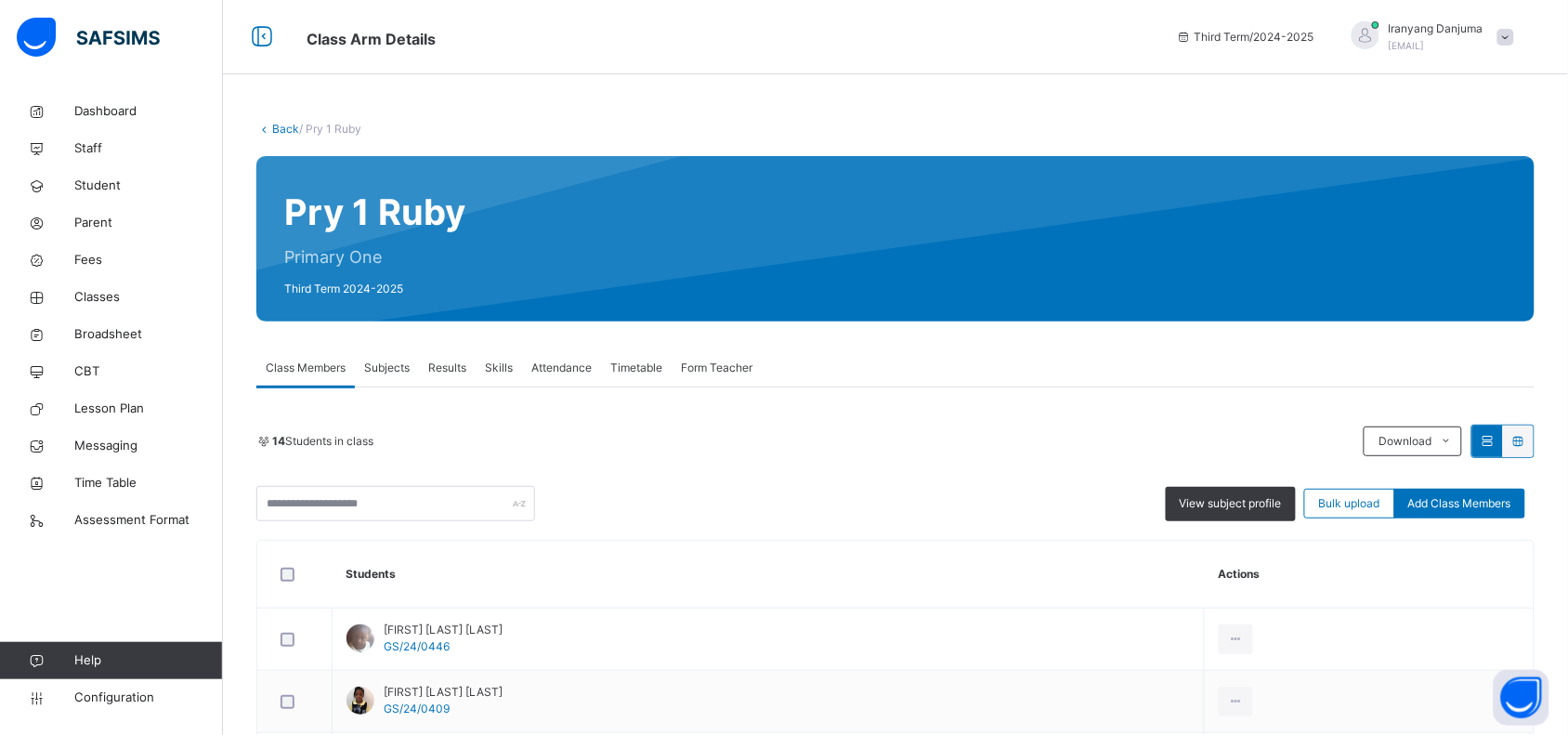 click on "Subjects" at bounding box center (386, 368) 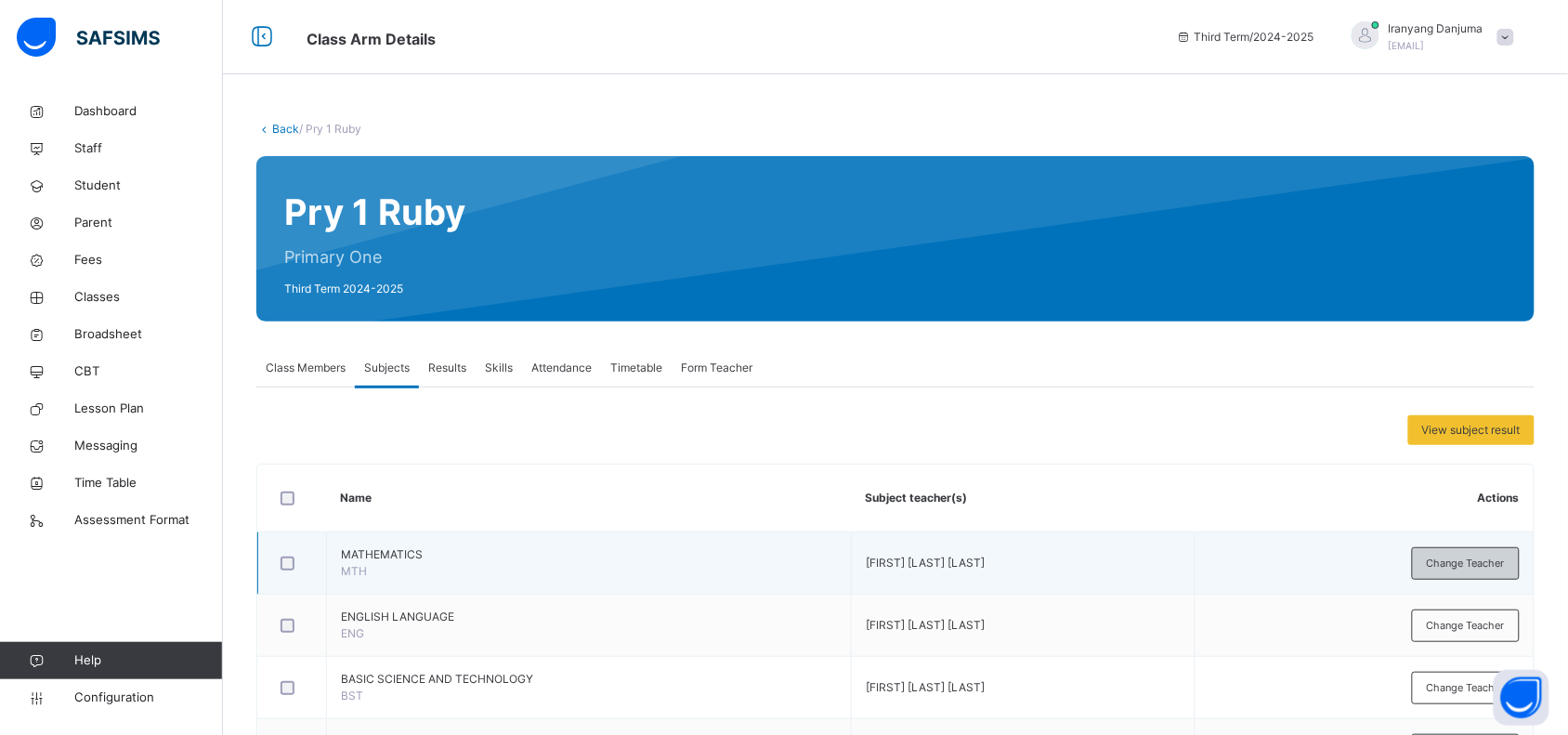 click on "Change Teacher" at bounding box center [1466, 563] 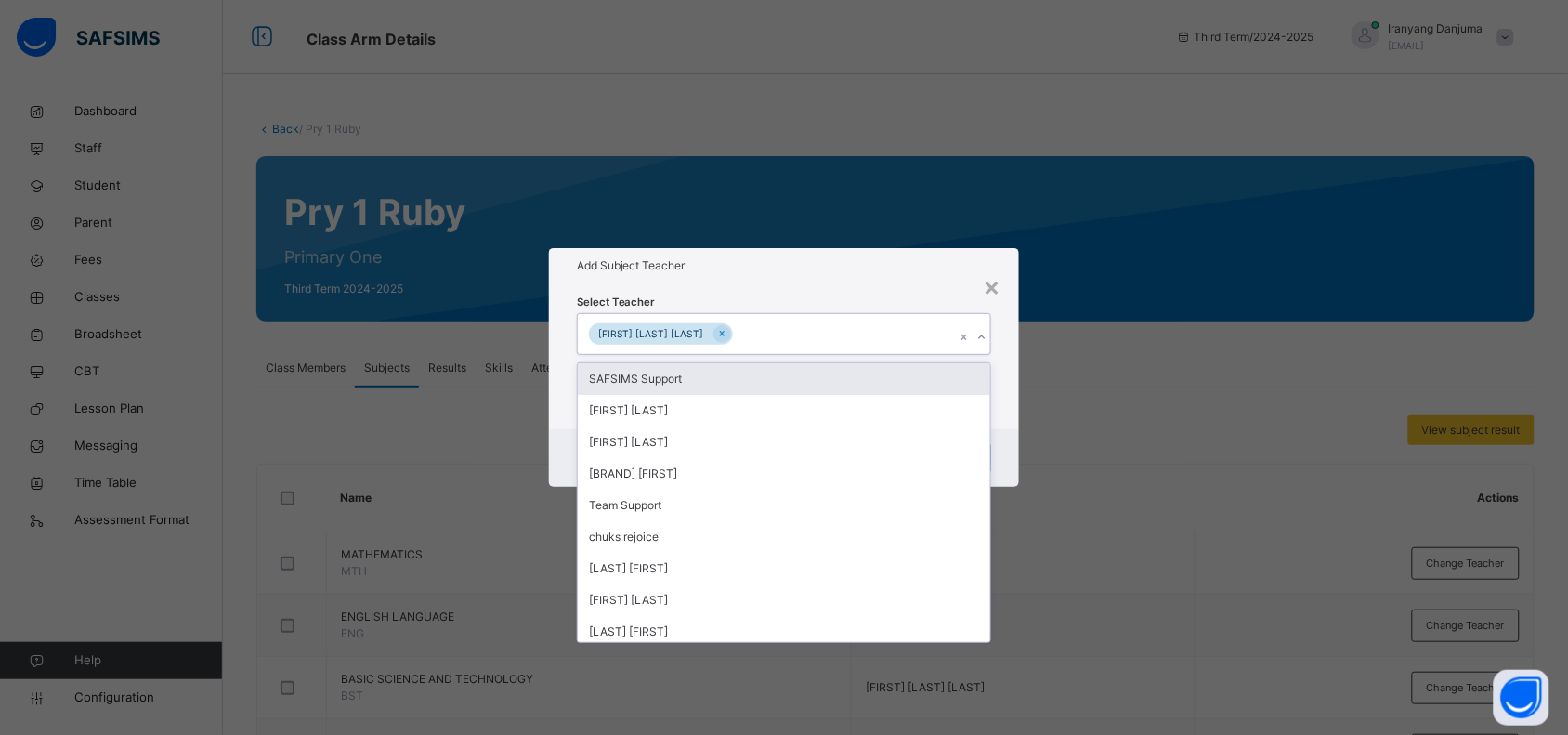 click 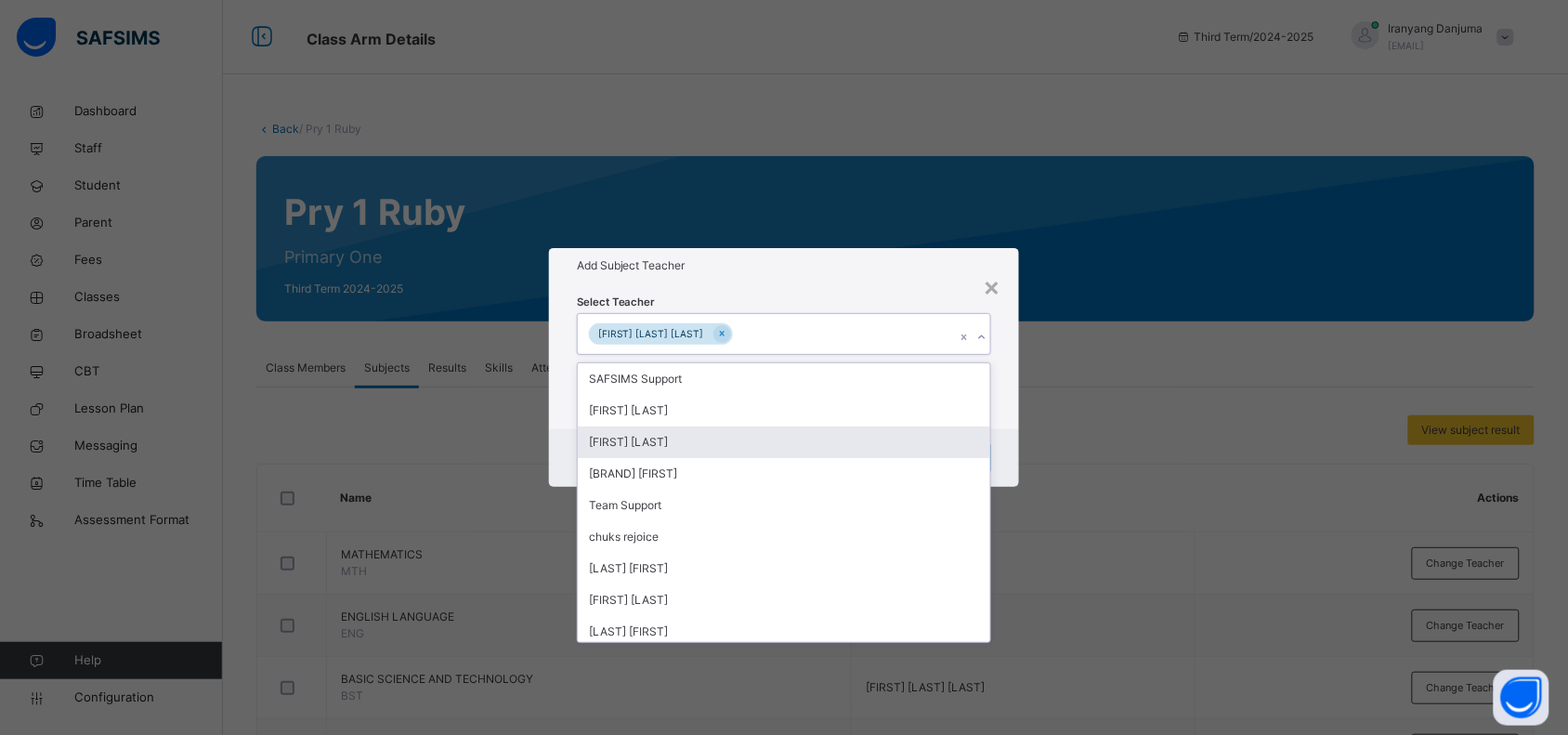 click on "Danjuma Iranyang" at bounding box center [784, 442] 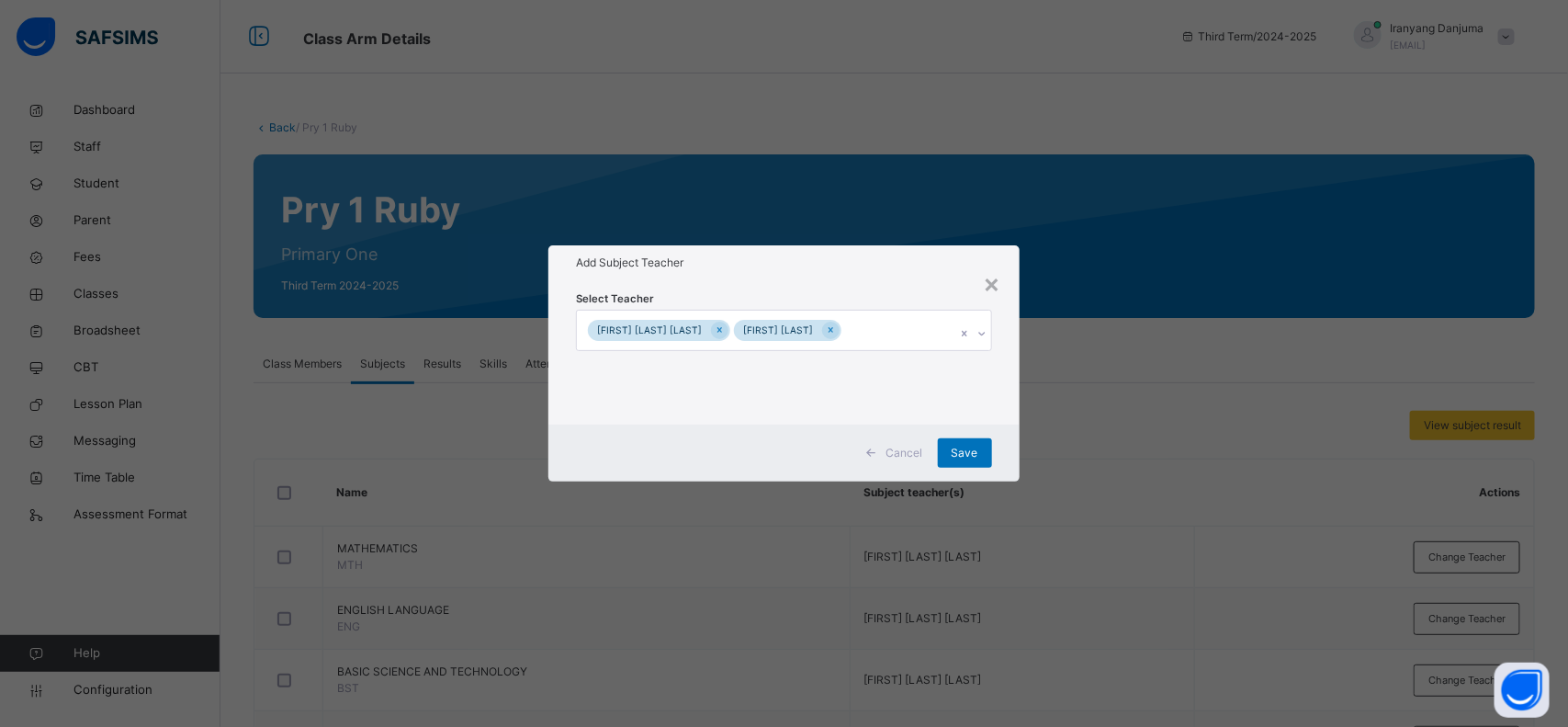 click on "Add Subject Teacher" at bounding box center (784, 263) 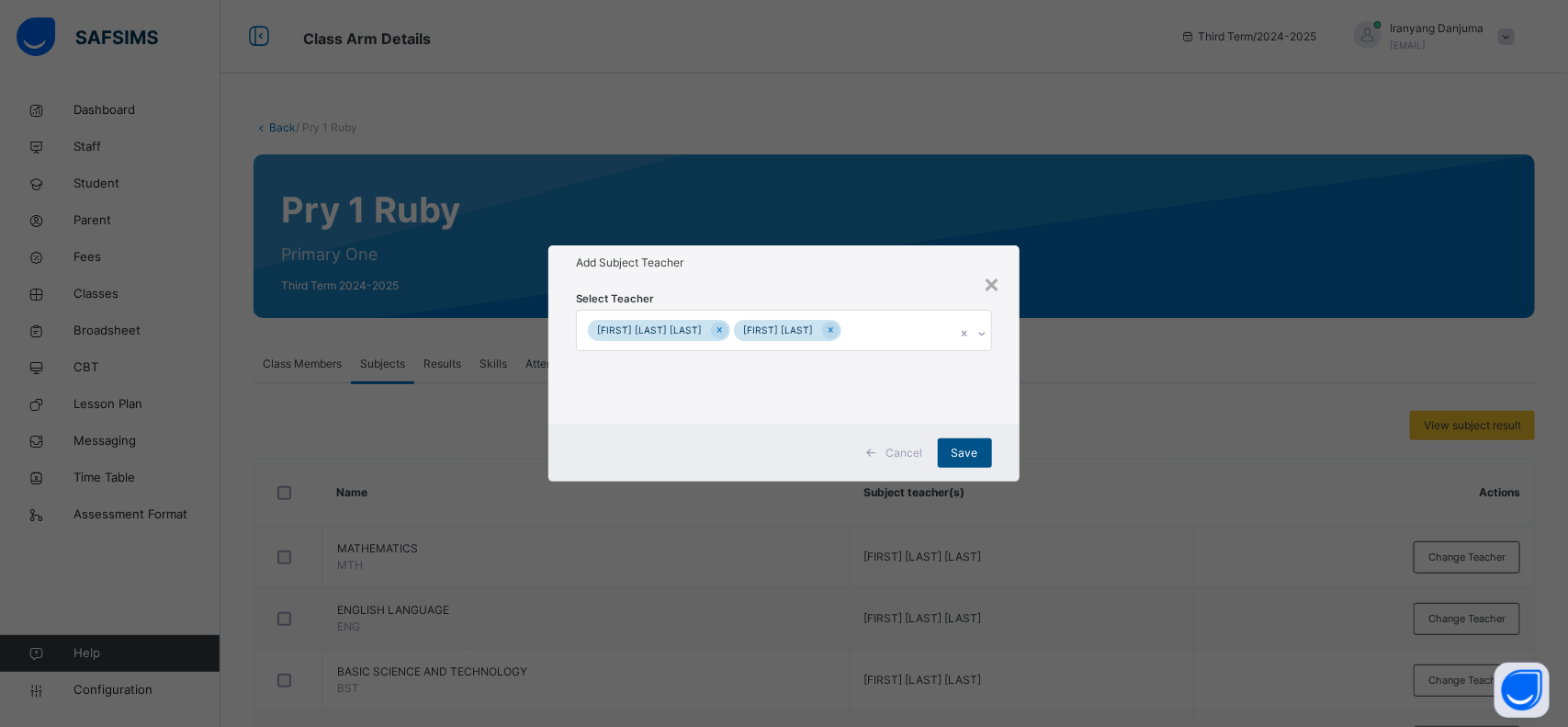 click on "Save" at bounding box center [964, 453] 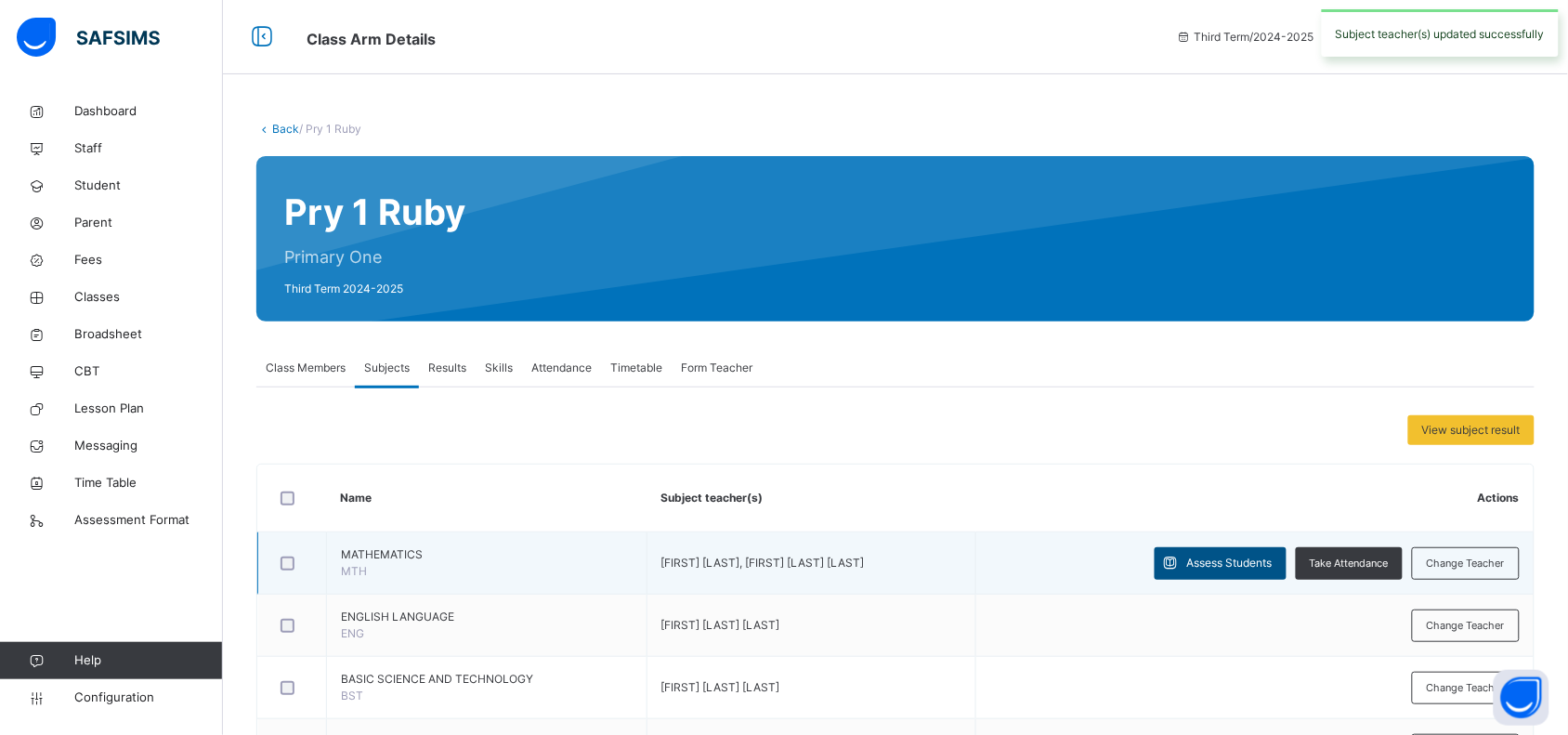 click on "Assess Students" at bounding box center (1230, 563) 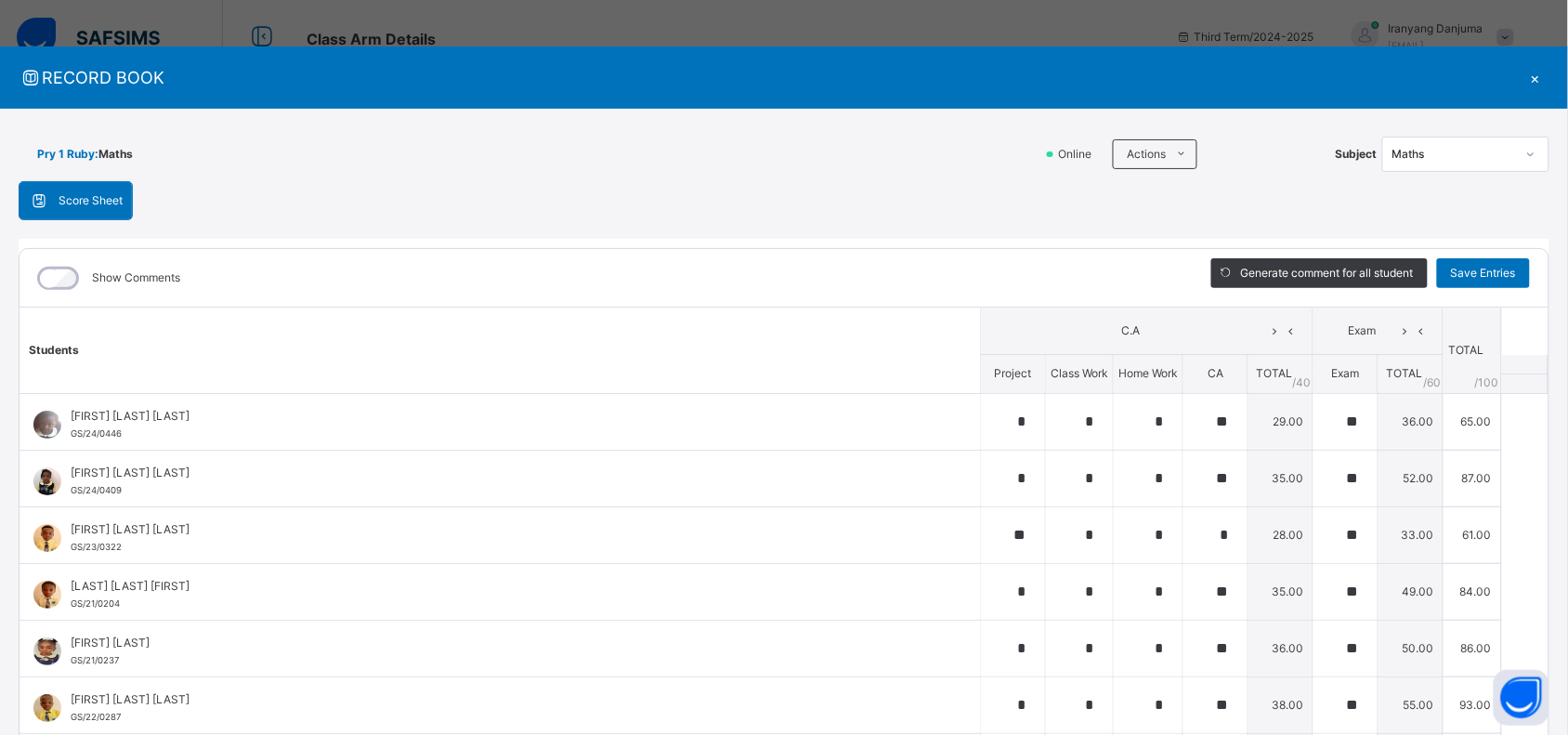 type on "*" 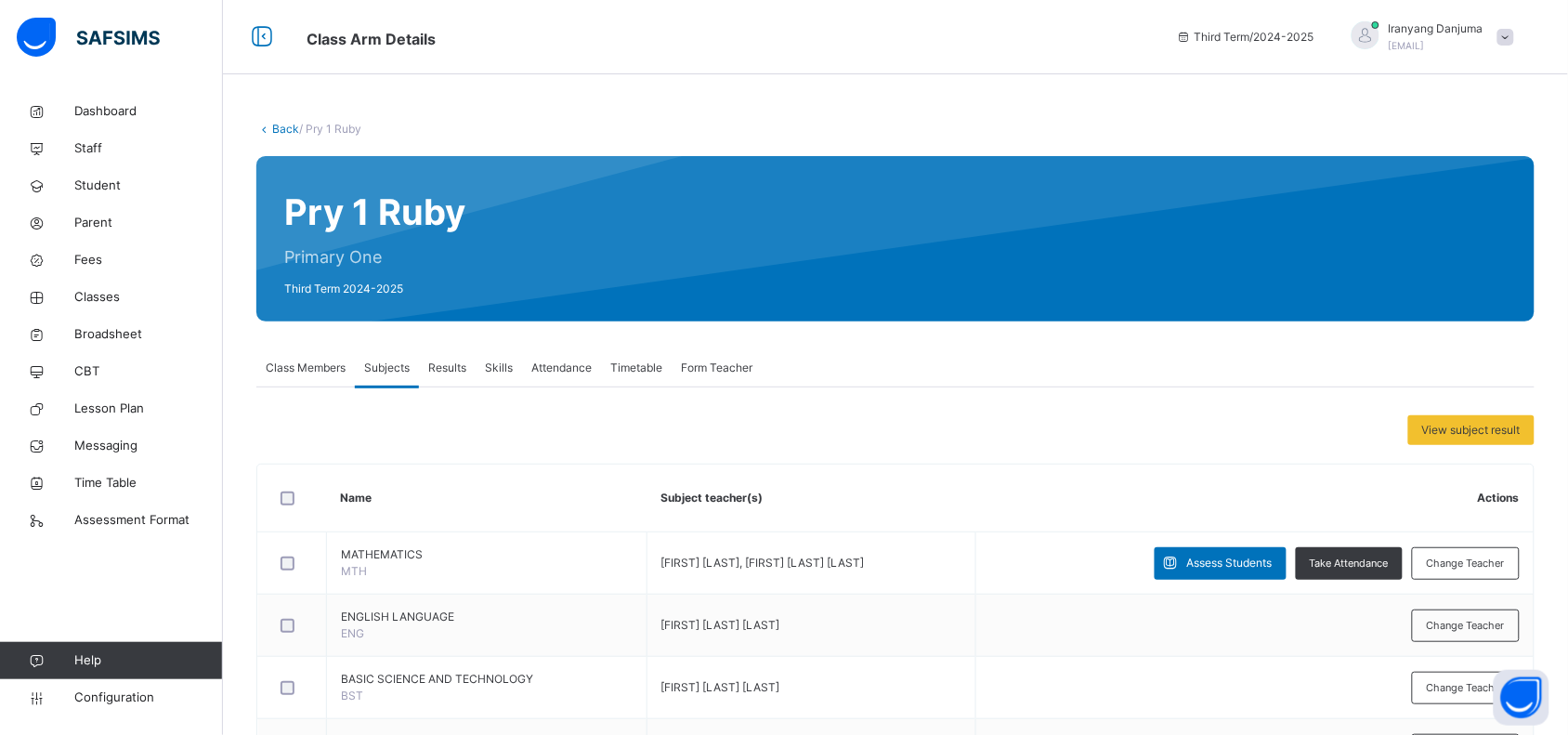 click on "Back  / Pry 1 Ruby" at bounding box center [895, 129] 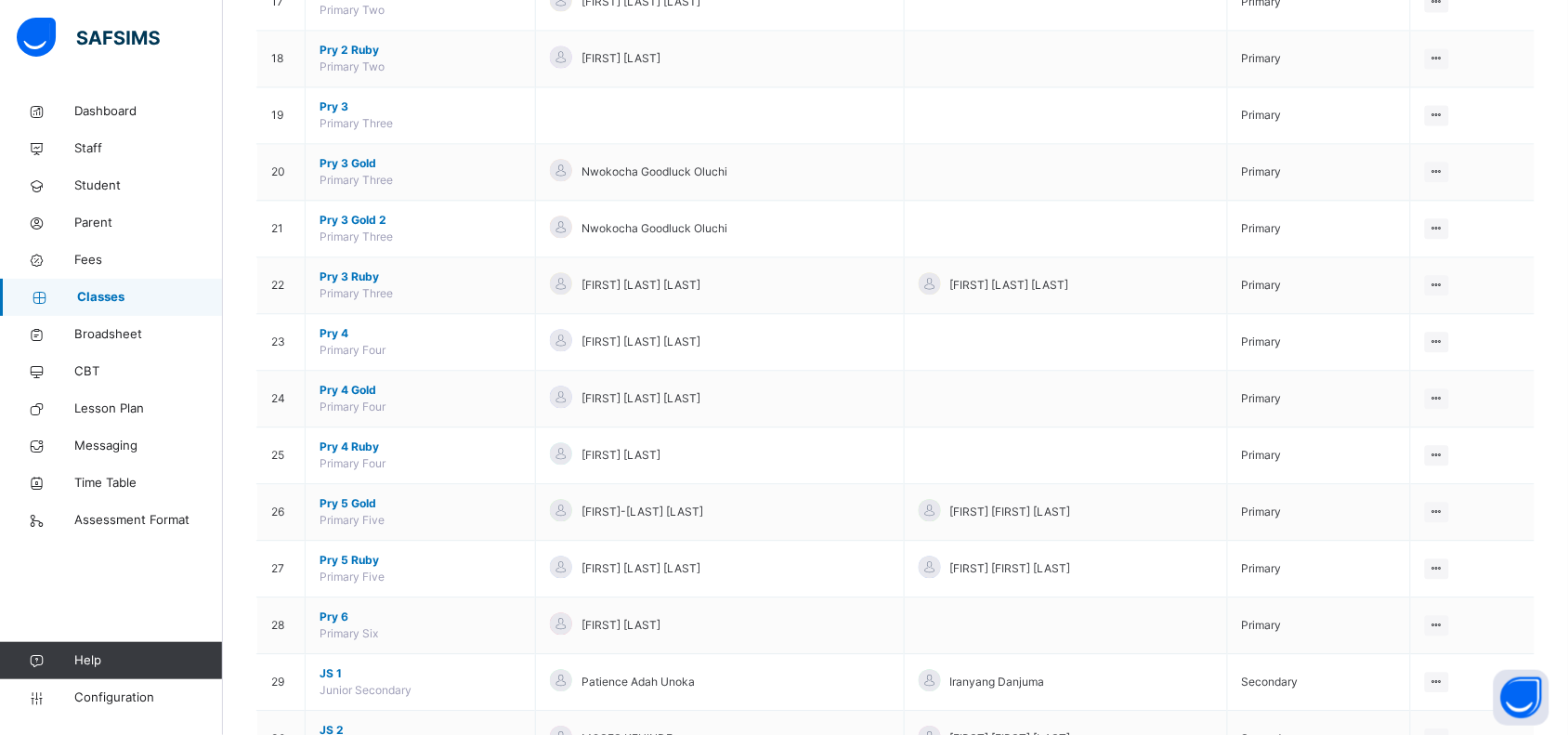 scroll, scrollTop: 1239, scrollLeft: 0, axis: vertical 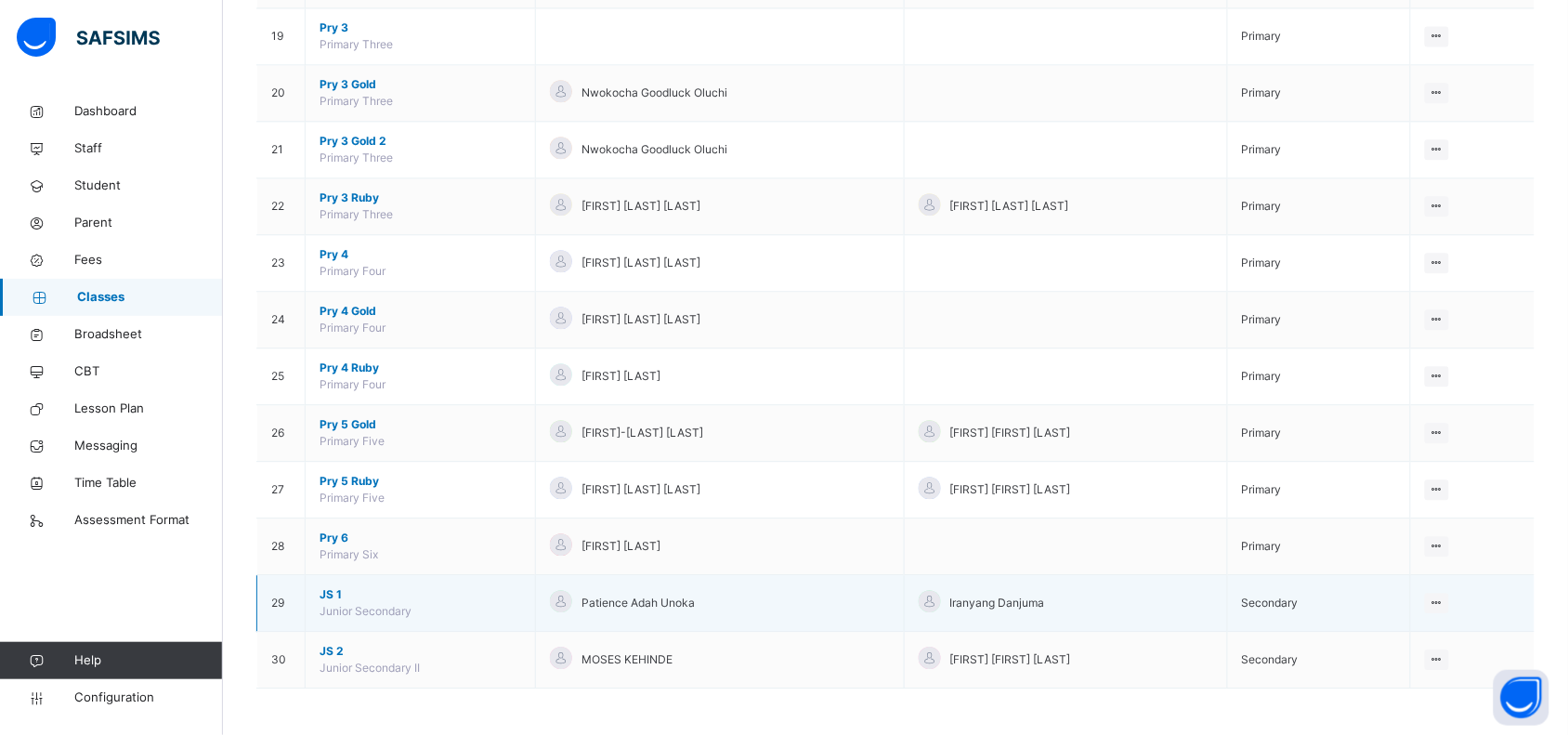 click on "JS 1" at bounding box center [420, 595] 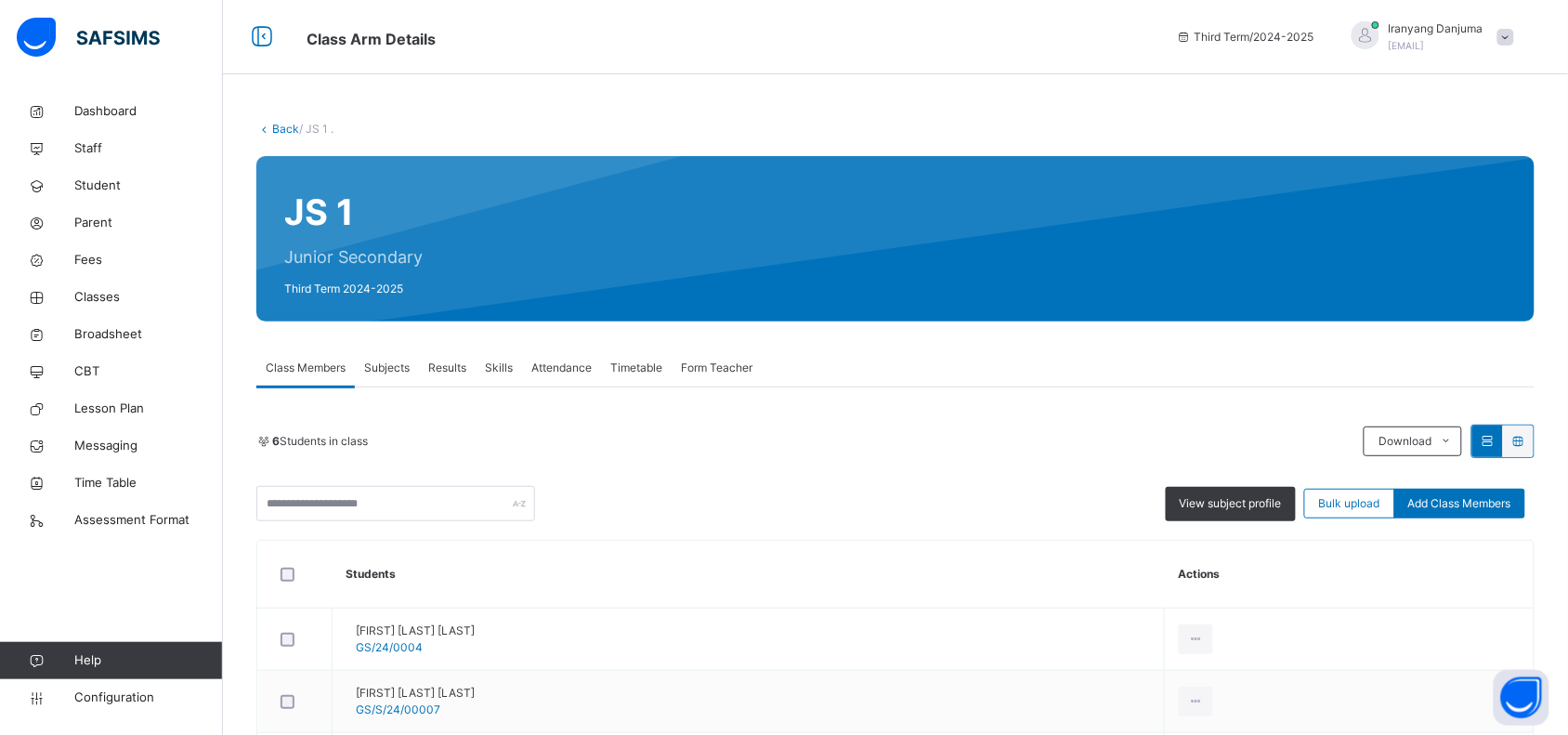 click on "Subjects" at bounding box center (386, 368) 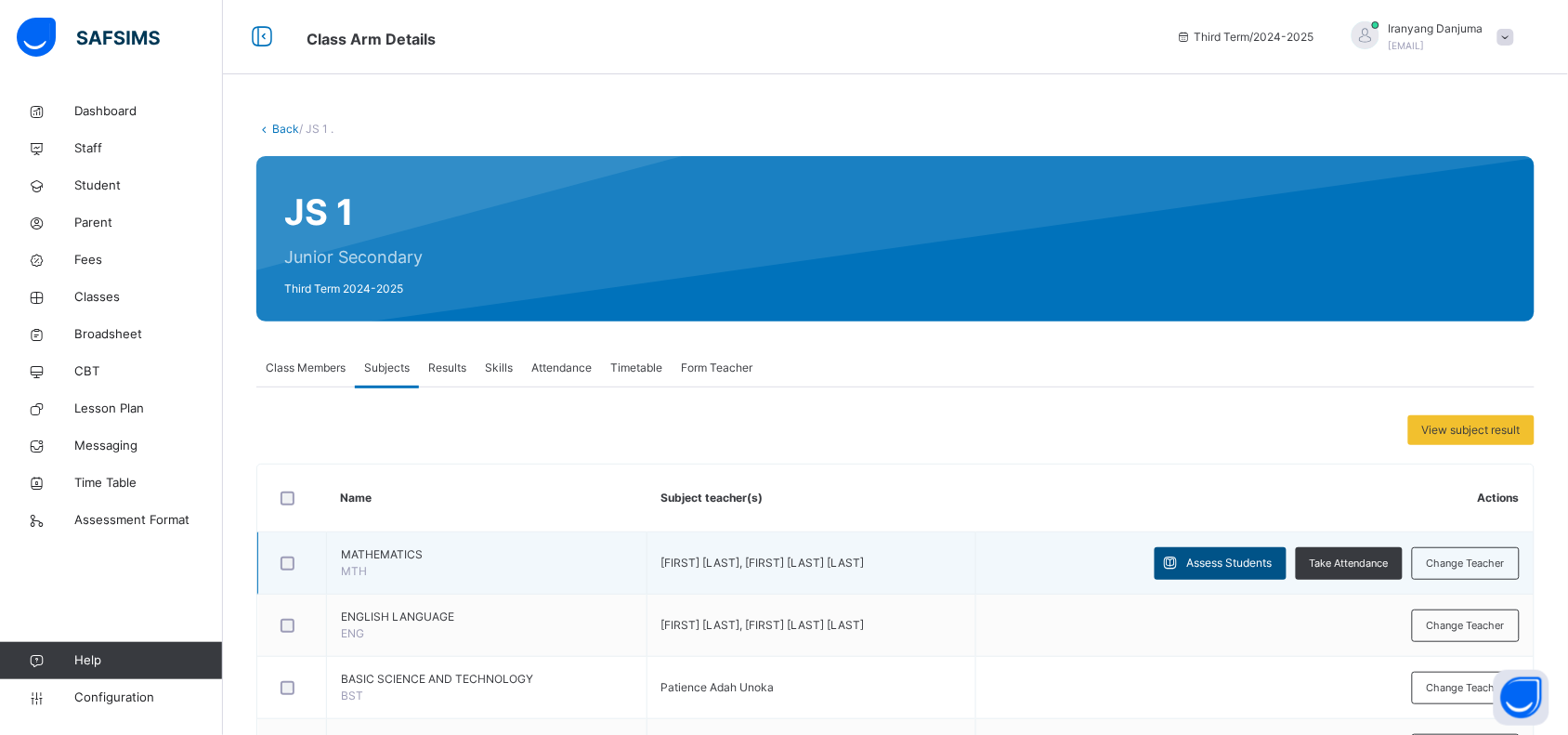 click on "Assess Students" at bounding box center (1230, 563) 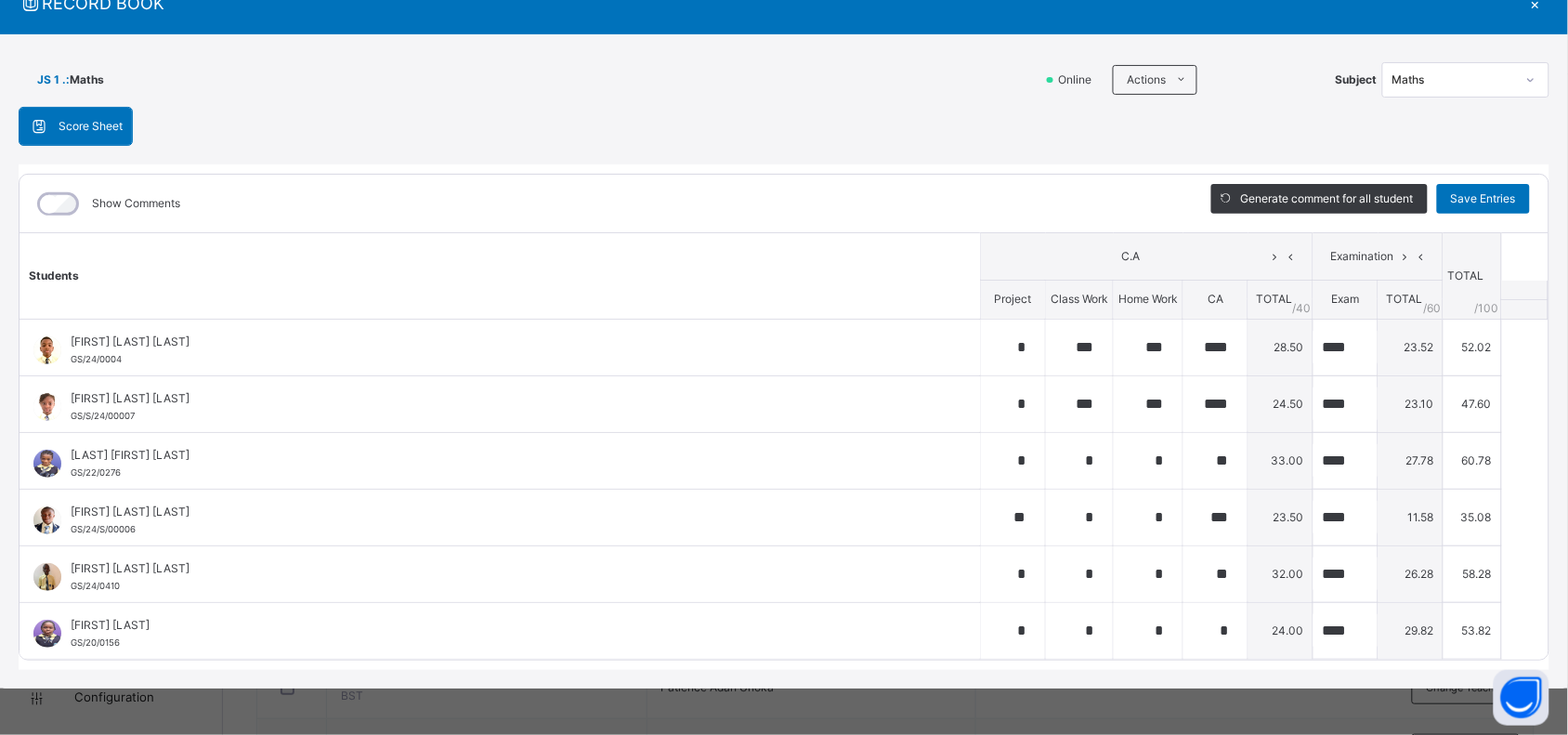 scroll, scrollTop: 0, scrollLeft: 0, axis: both 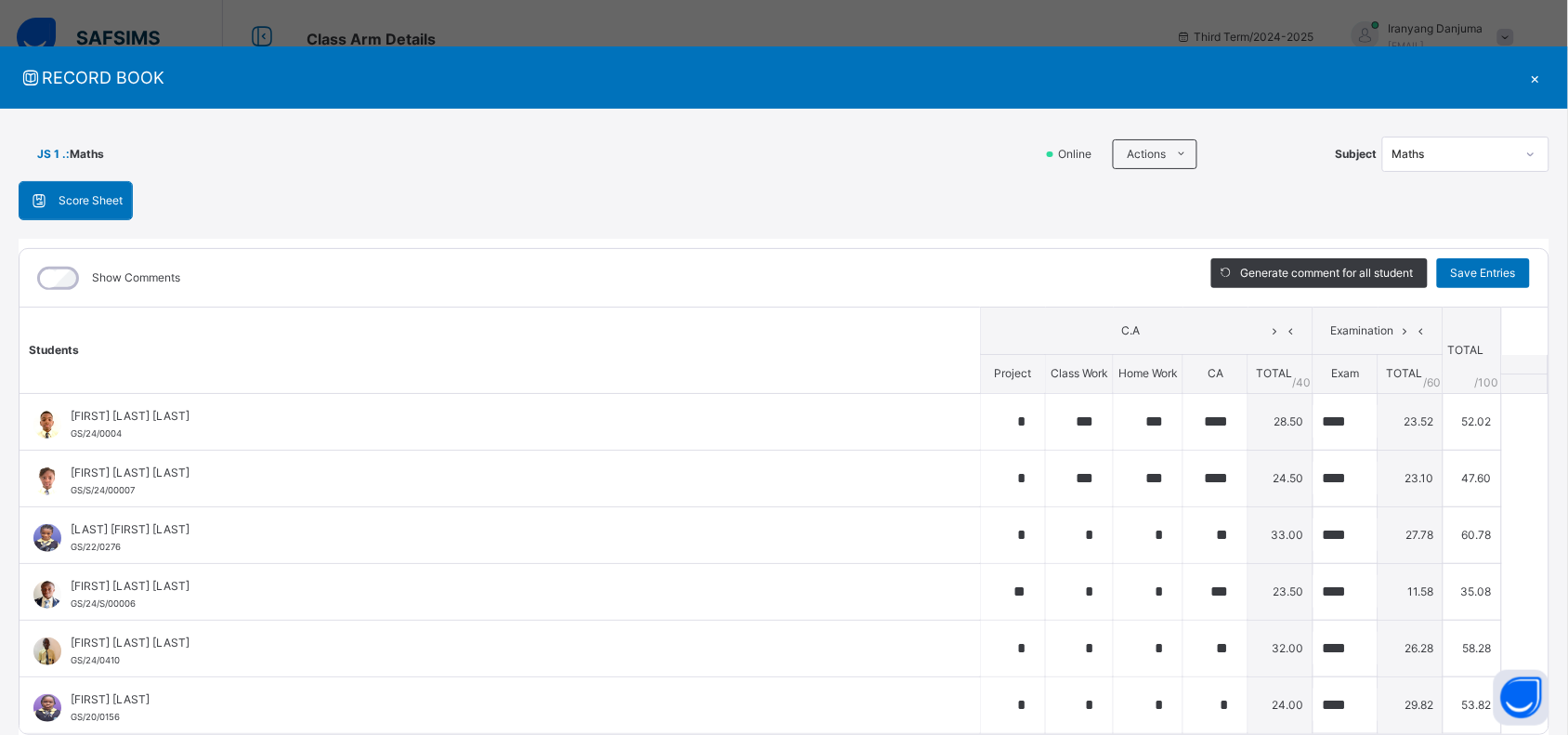 click on "×" at bounding box center (1535, 77) 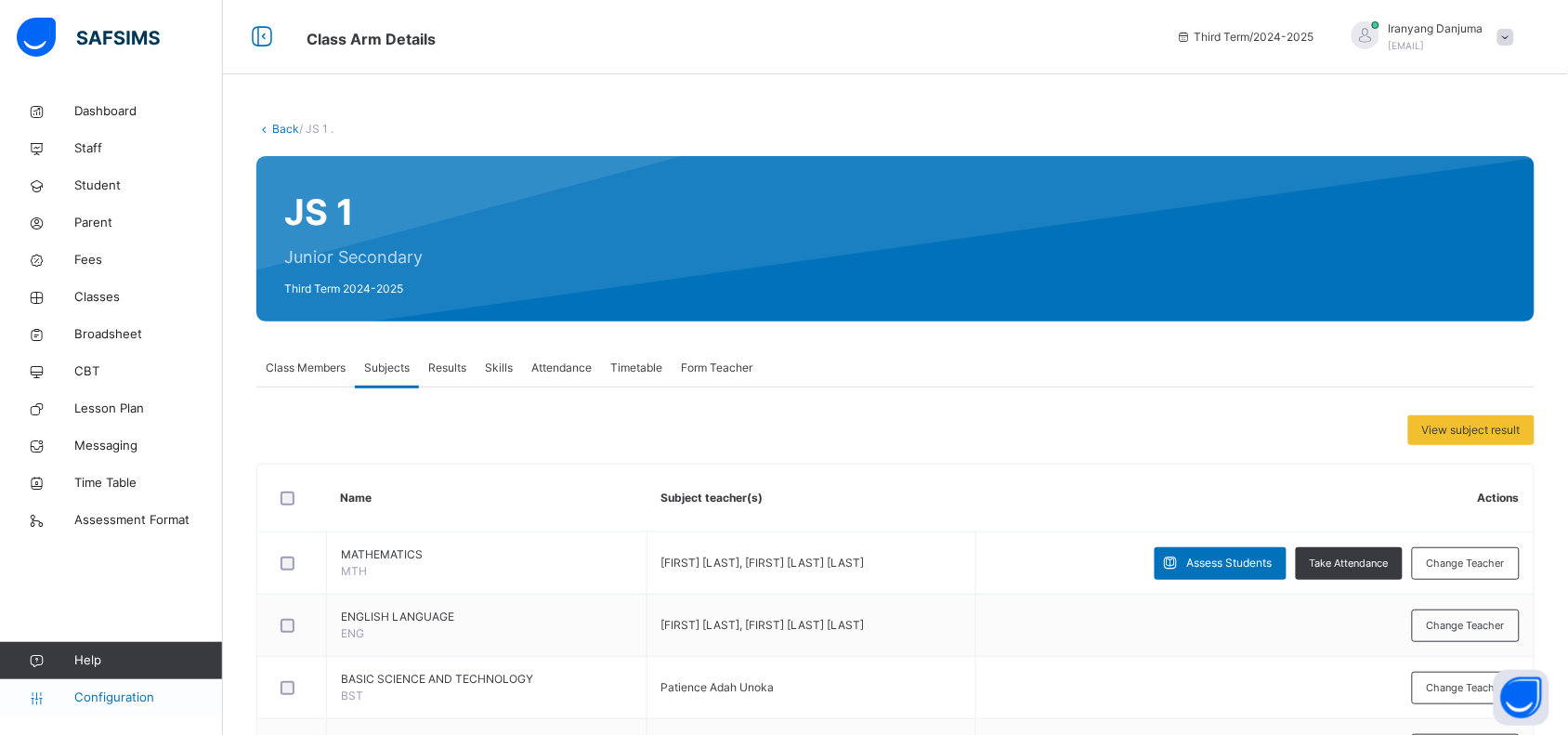 click on "Configuration" at bounding box center [148, 698] 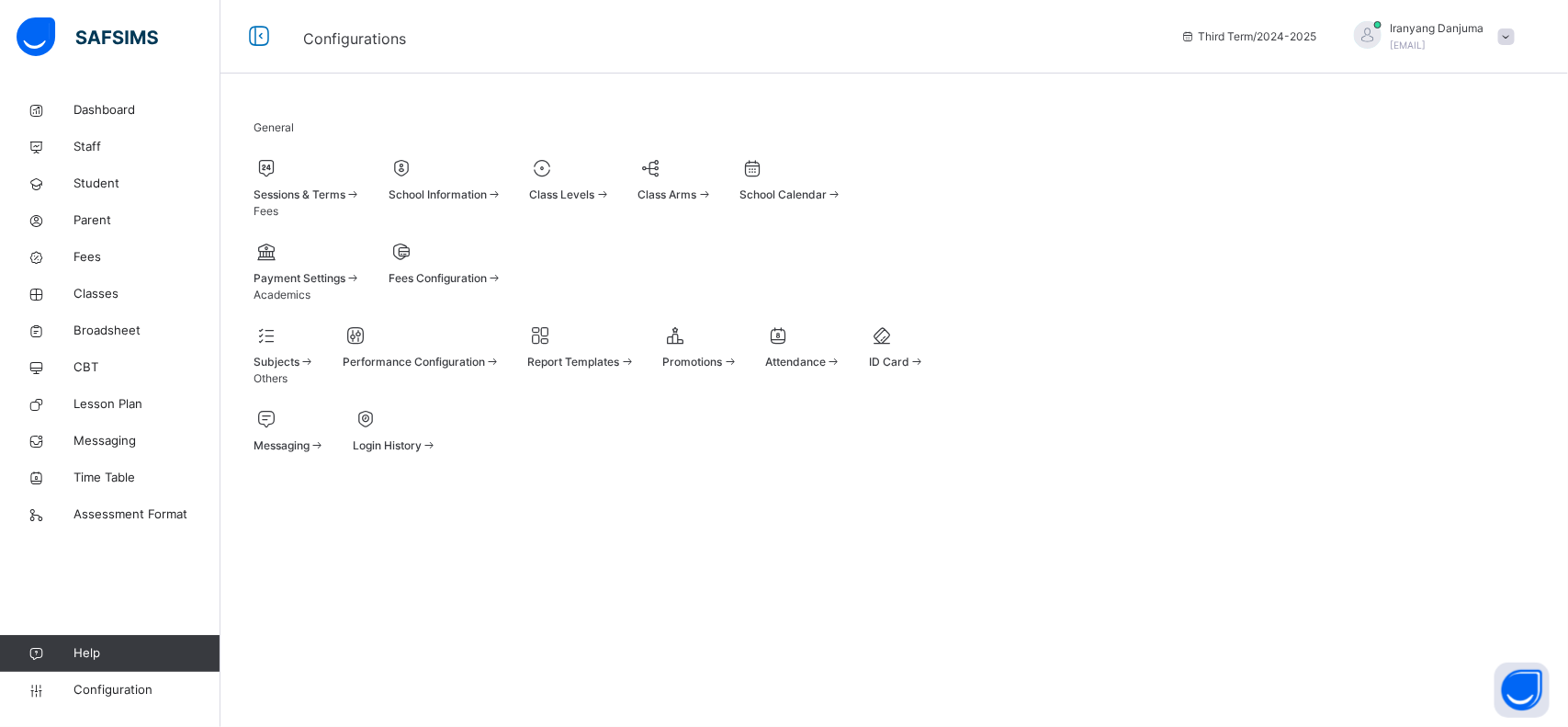 click on "Performance Configuration" at bounding box center [413, 361] 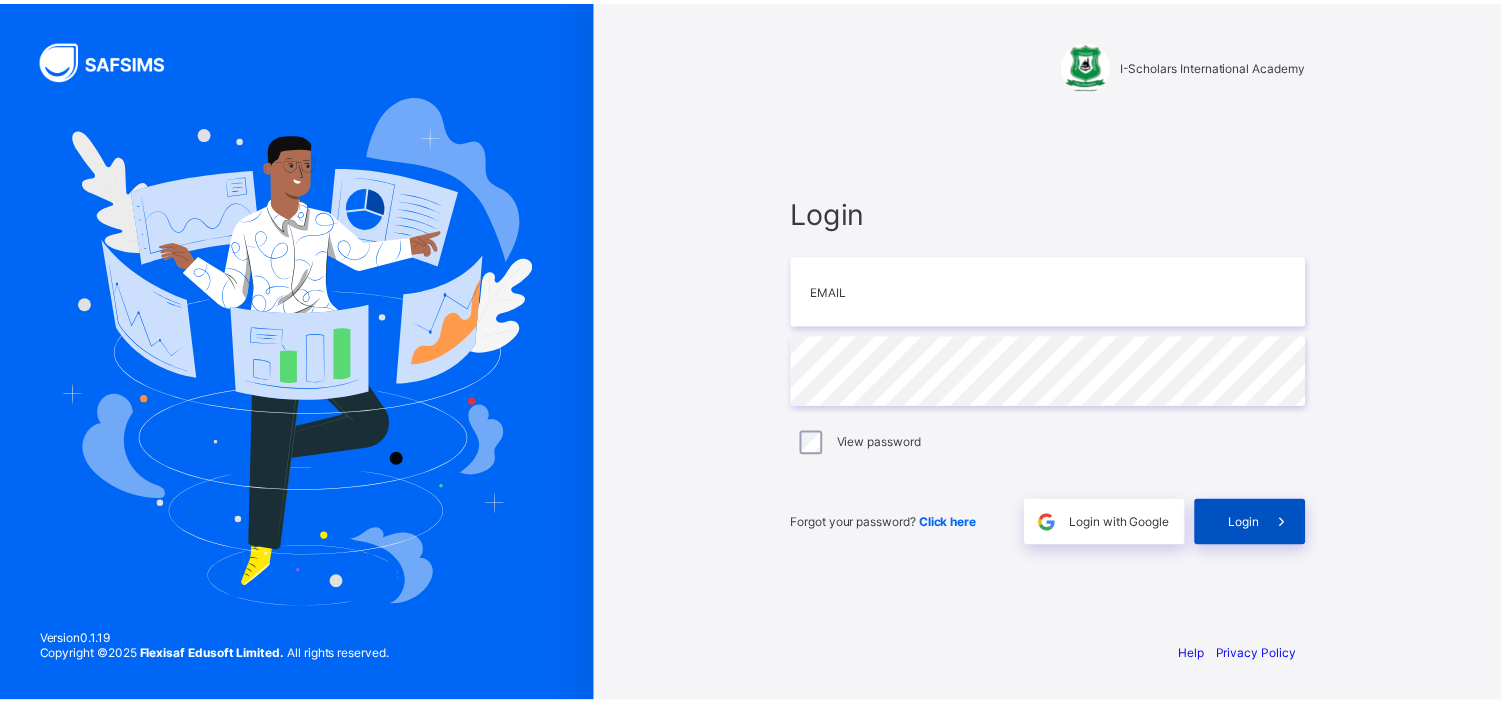 scroll, scrollTop: 0, scrollLeft: 0, axis: both 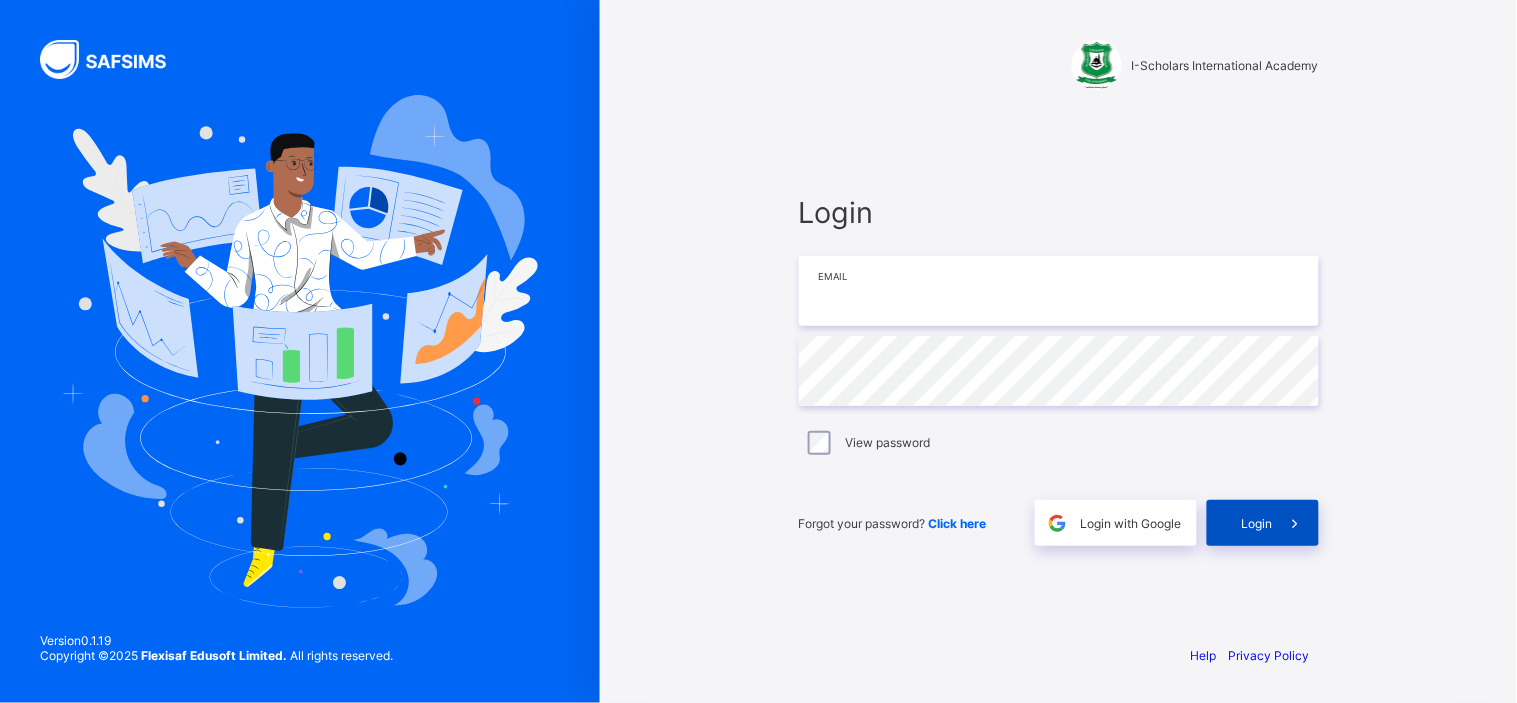 type on "**********" 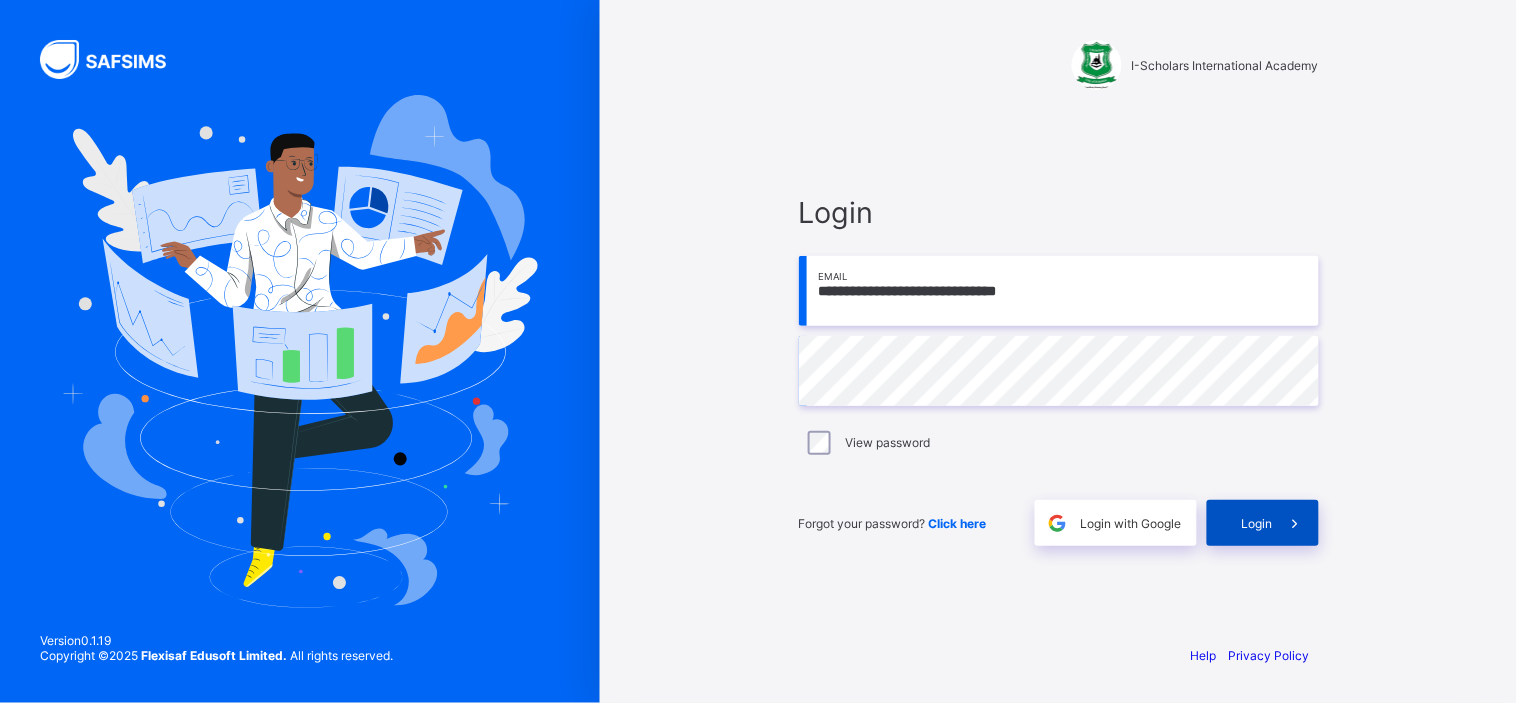 click on "Login" at bounding box center [1257, 523] 